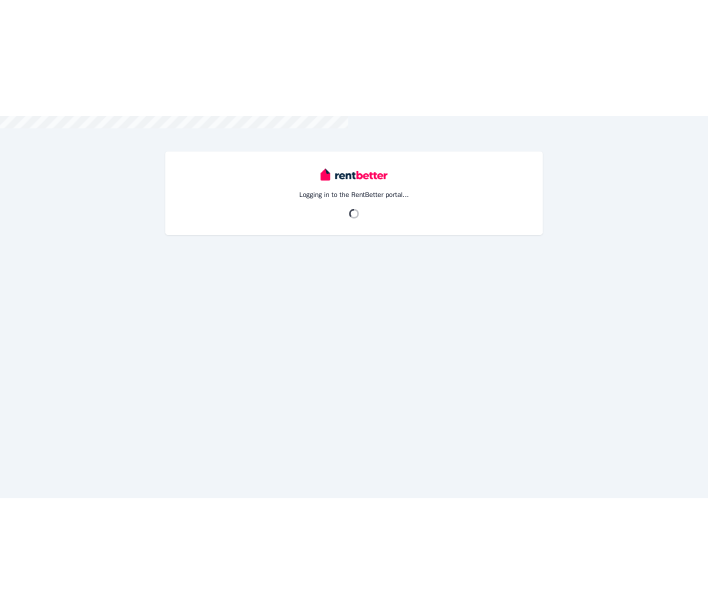 scroll, scrollTop: 0, scrollLeft: 0, axis: both 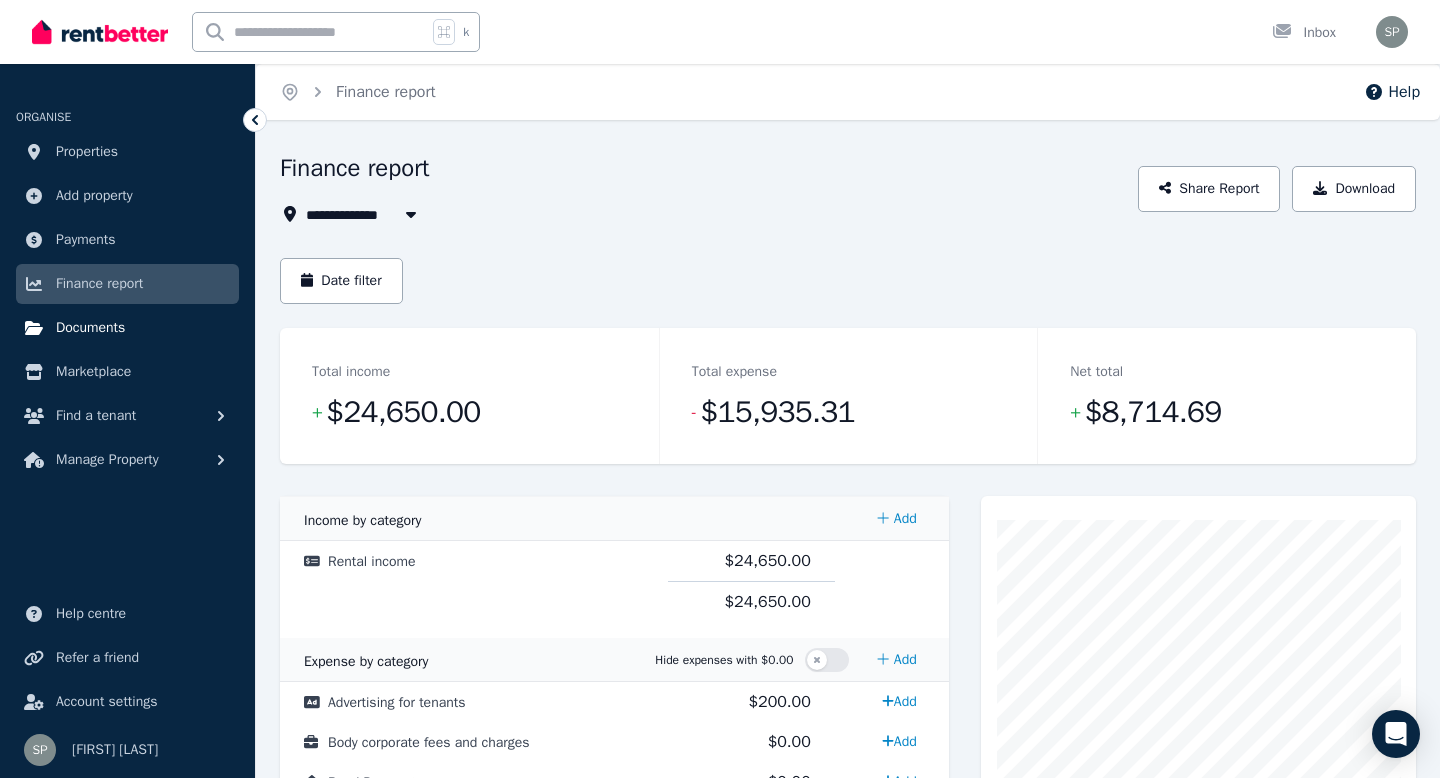 click on "Documents" at bounding box center [90, 328] 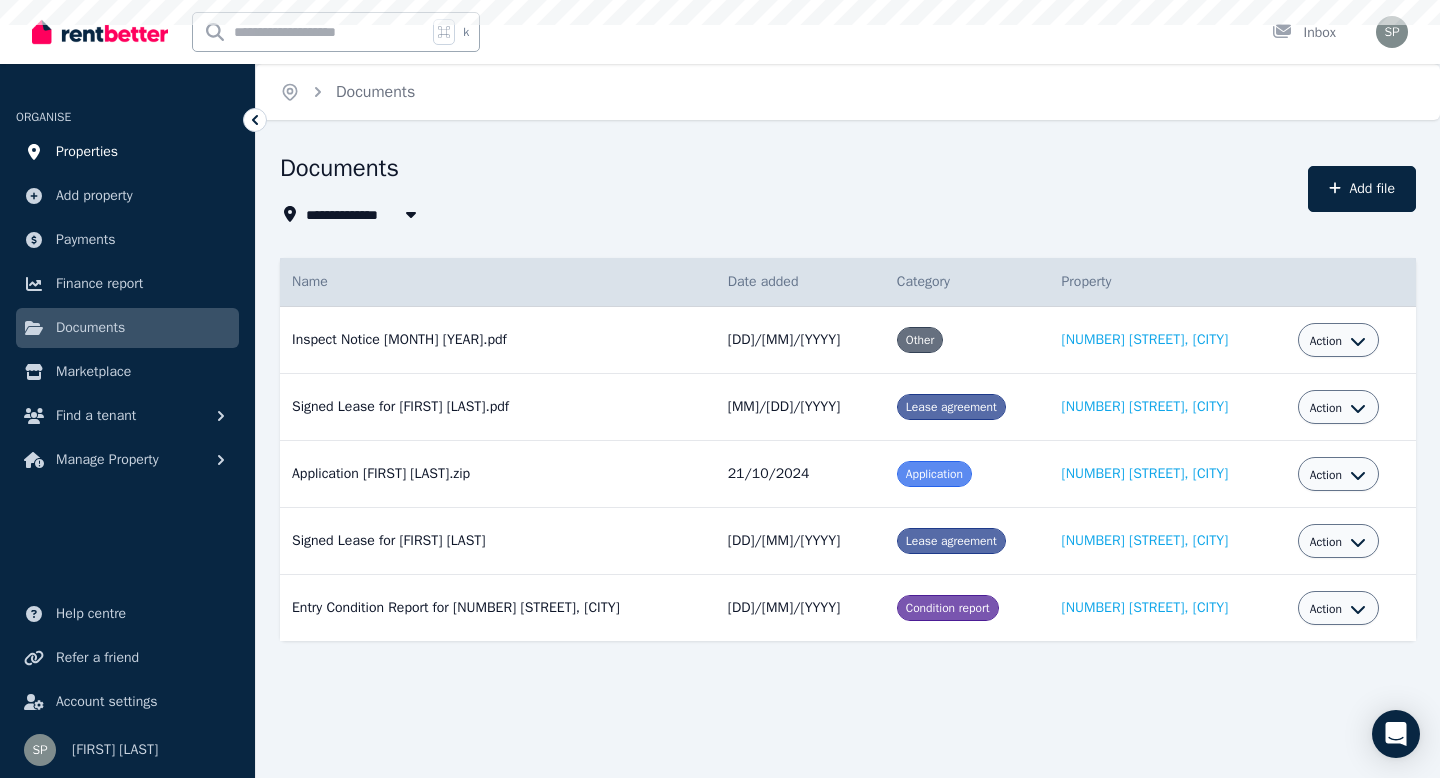 click on "Properties" at bounding box center (87, 152) 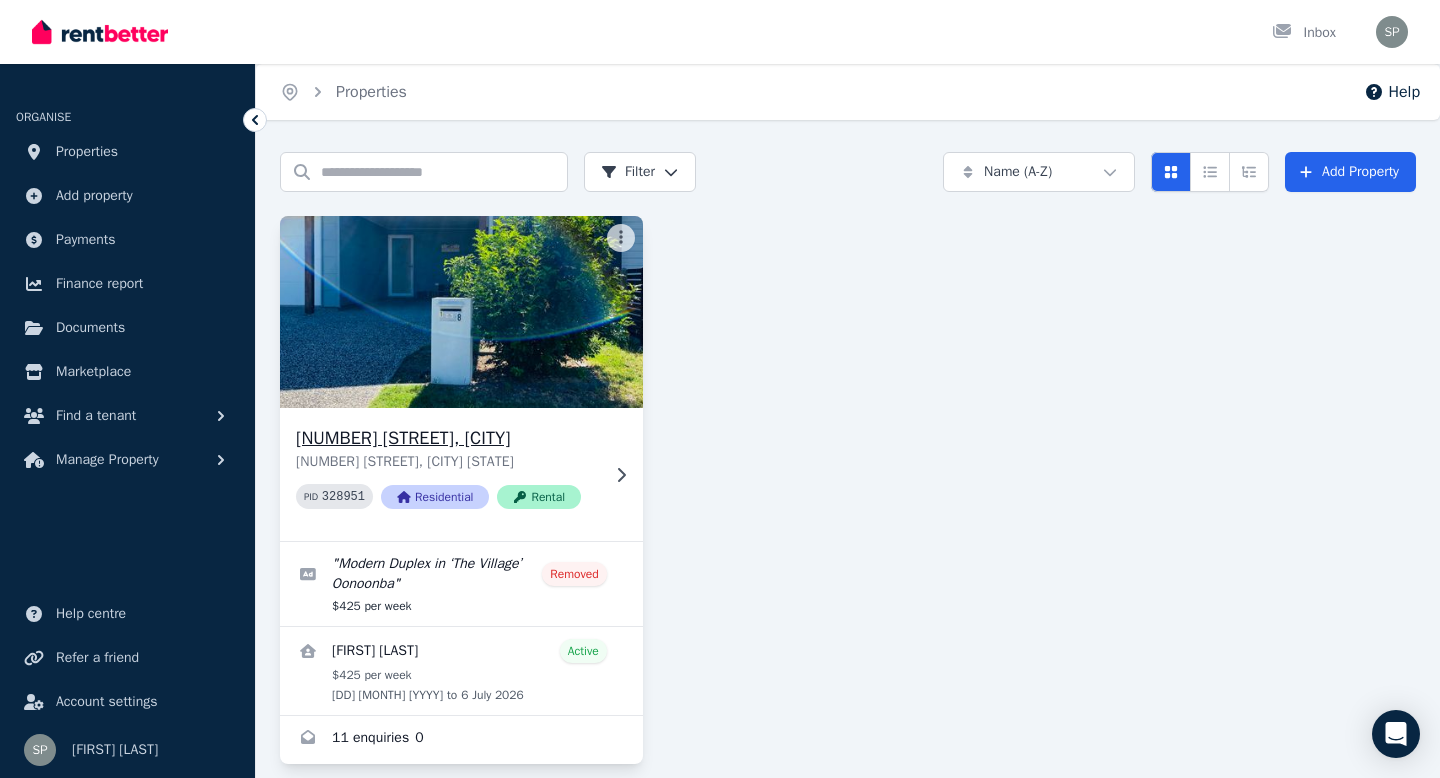 click on "1/8 Intelligence Street, Oonoonba 1/8 Intelligence Street, Oonoonba QLD 4811 PID   328951 Residential Rental" at bounding box center [461, 474] 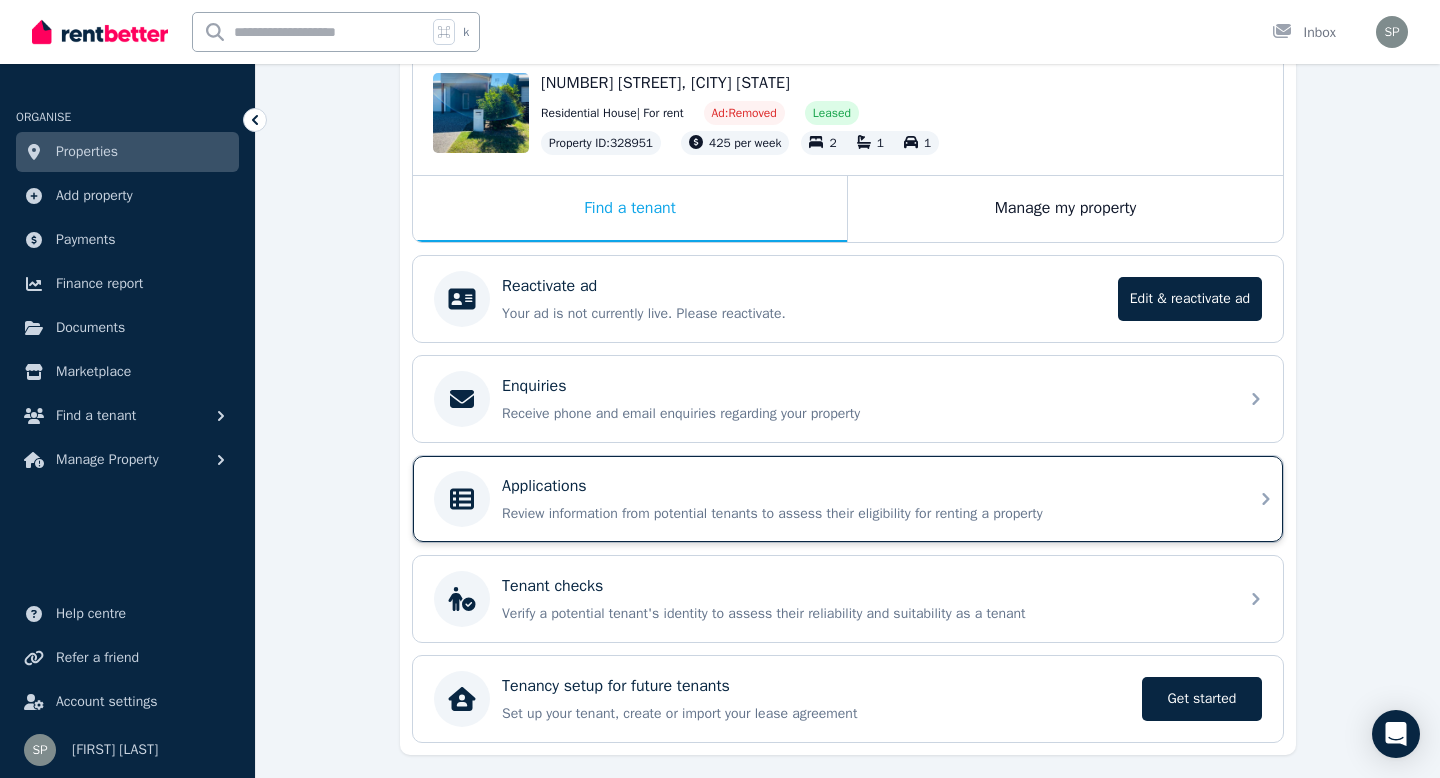 scroll, scrollTop: 273, scrollLeft: 0, axis: vertical 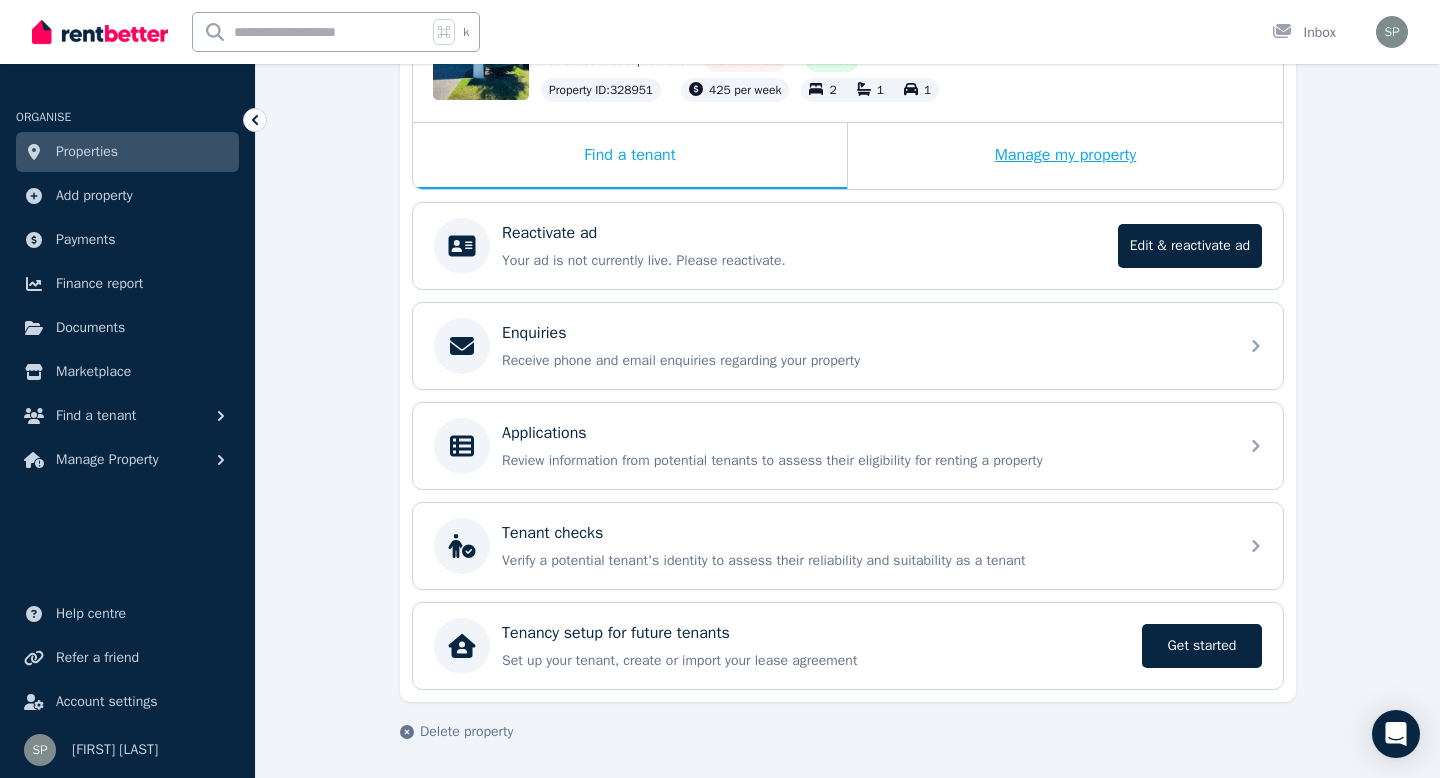 click on "Manage my property" at bounding box center [1065, 156] 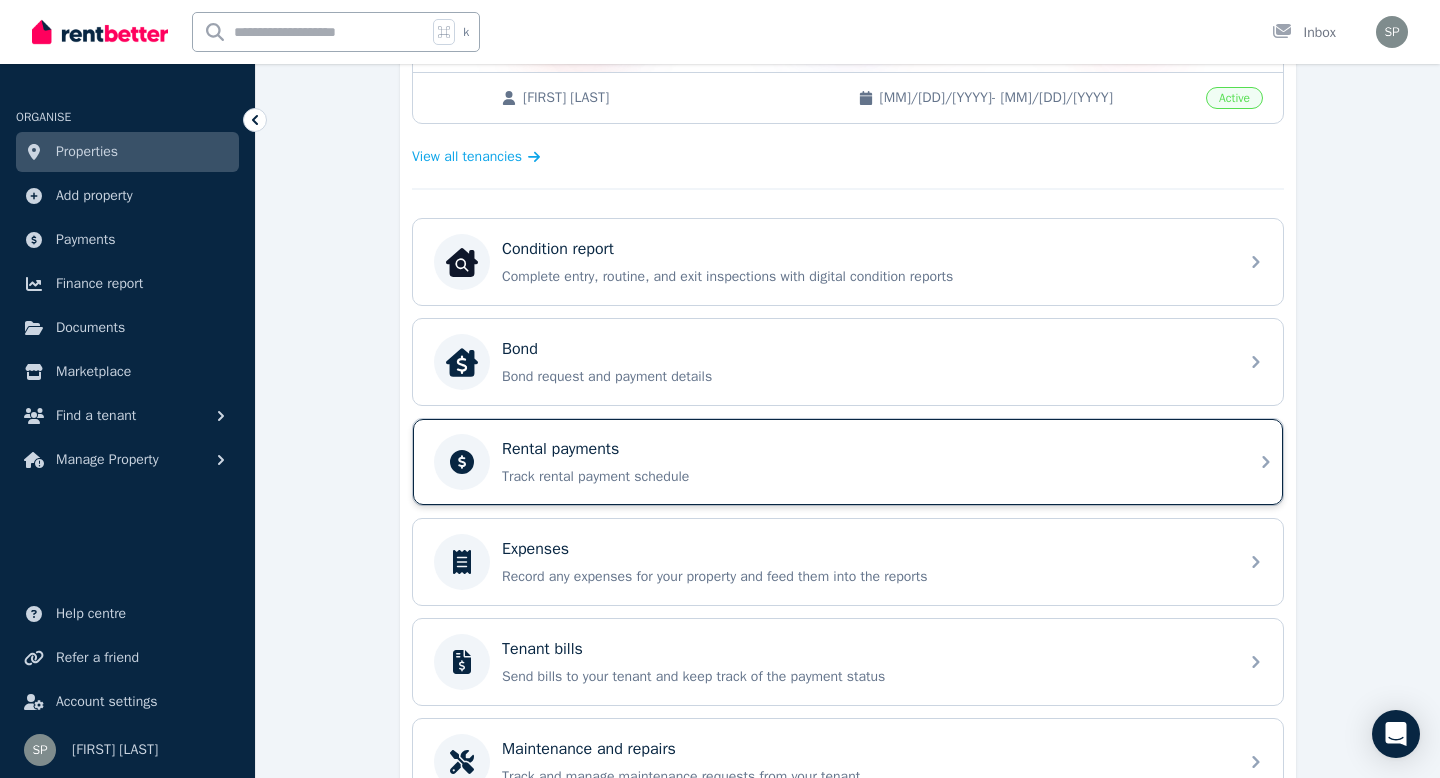 scroll, scrollTop: 547, scrollLeft: 0, axis: vertical 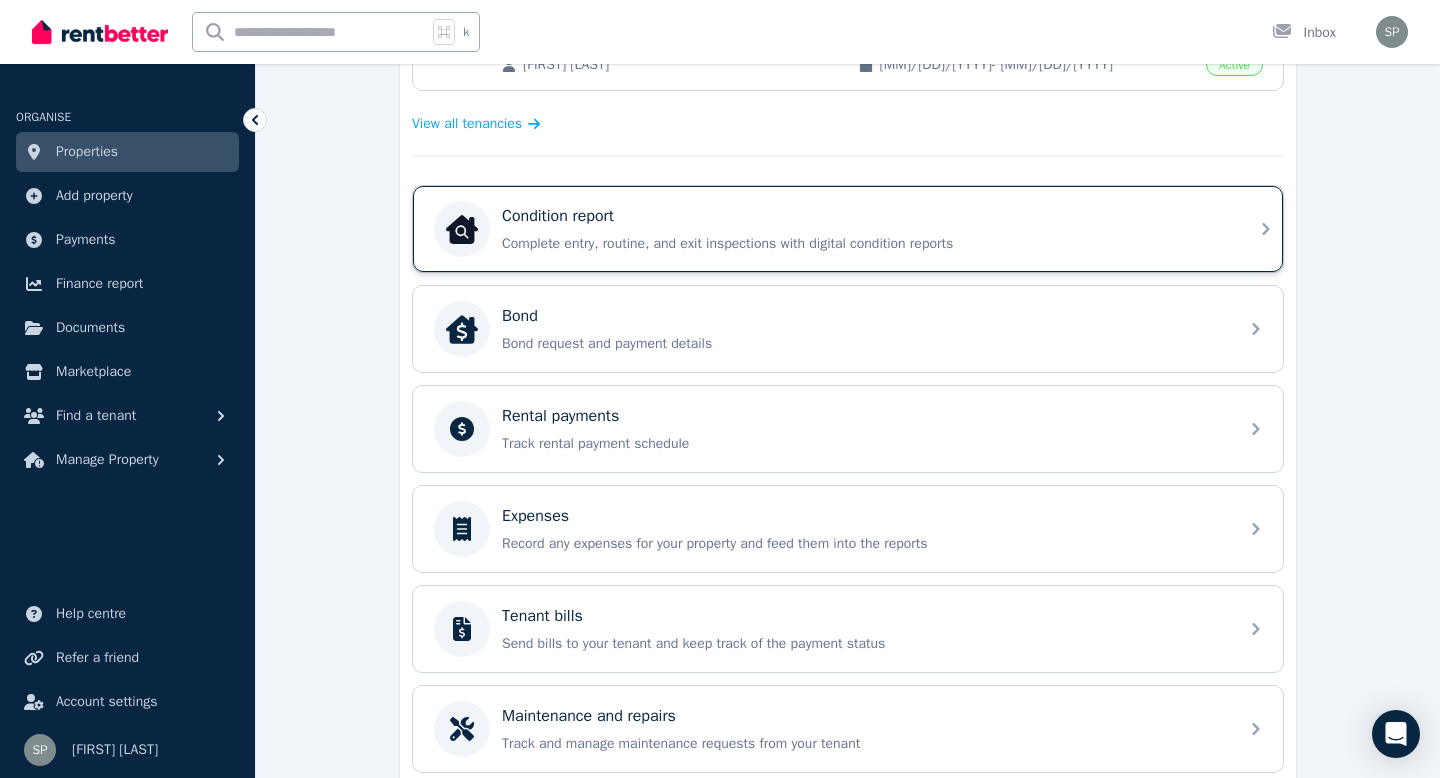 click on "Condition report Complete entry, routine, and exit inspections with digital condition reports" at bounding box center (864, 229) 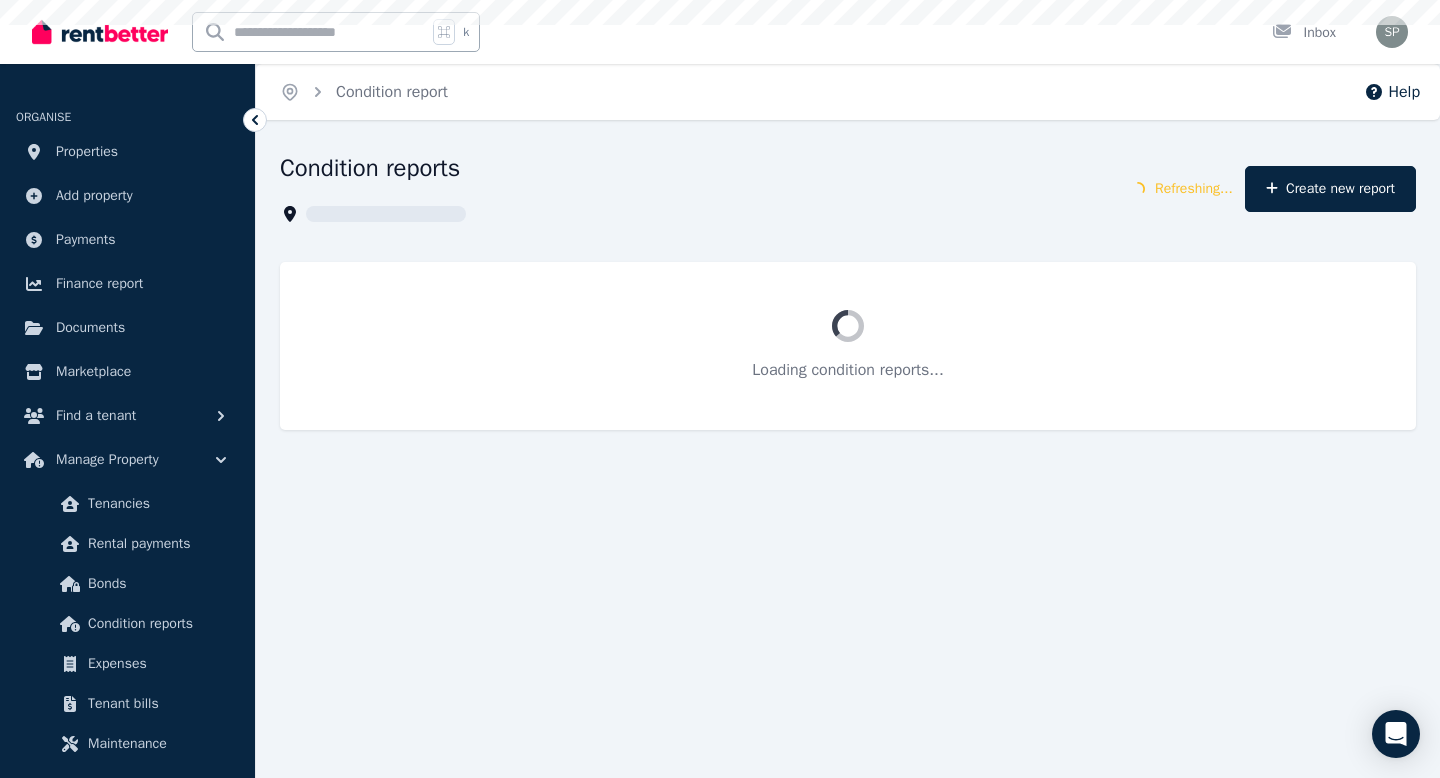scroll, scrollTop: 0, scrollLeft: 0, axis: both 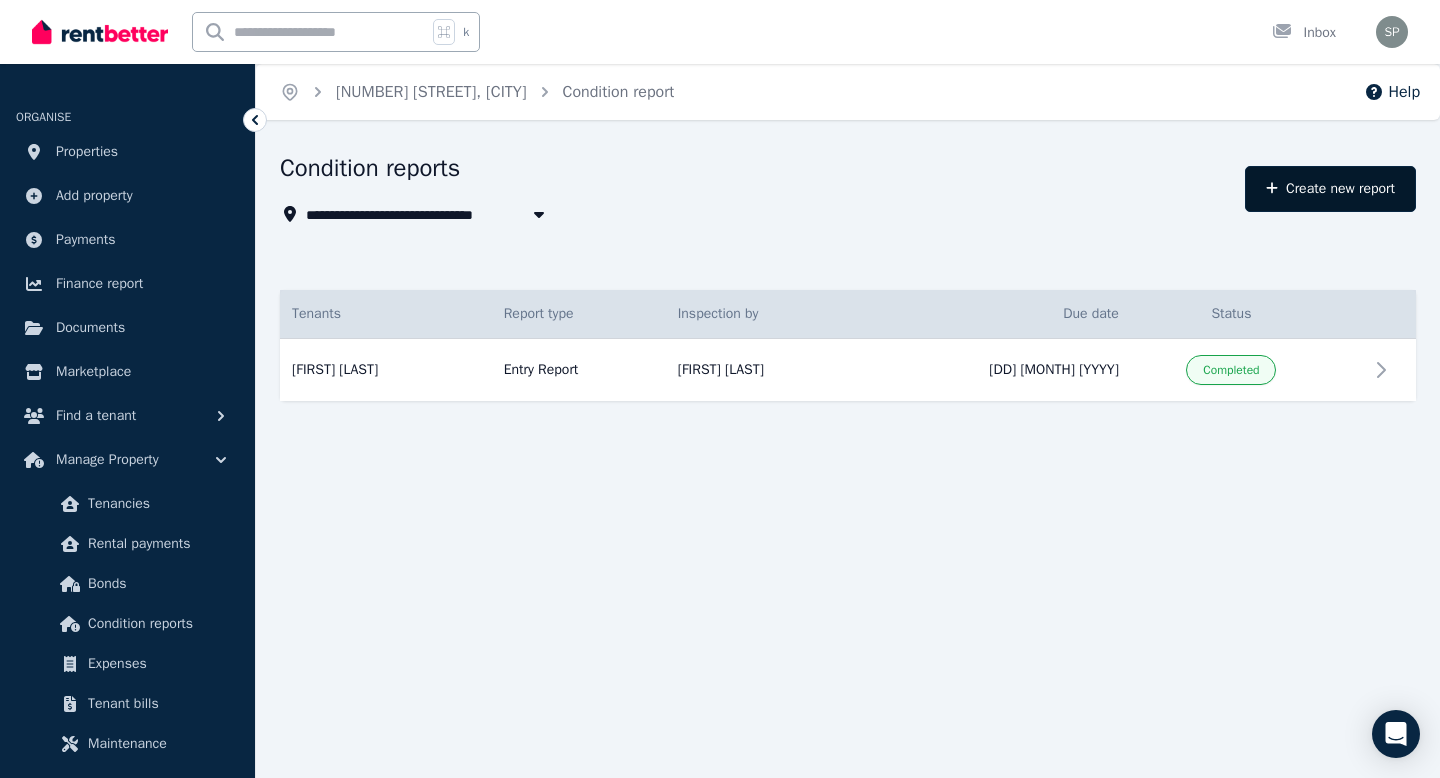 click on "Create new report" at bounding box center [1330, 189] 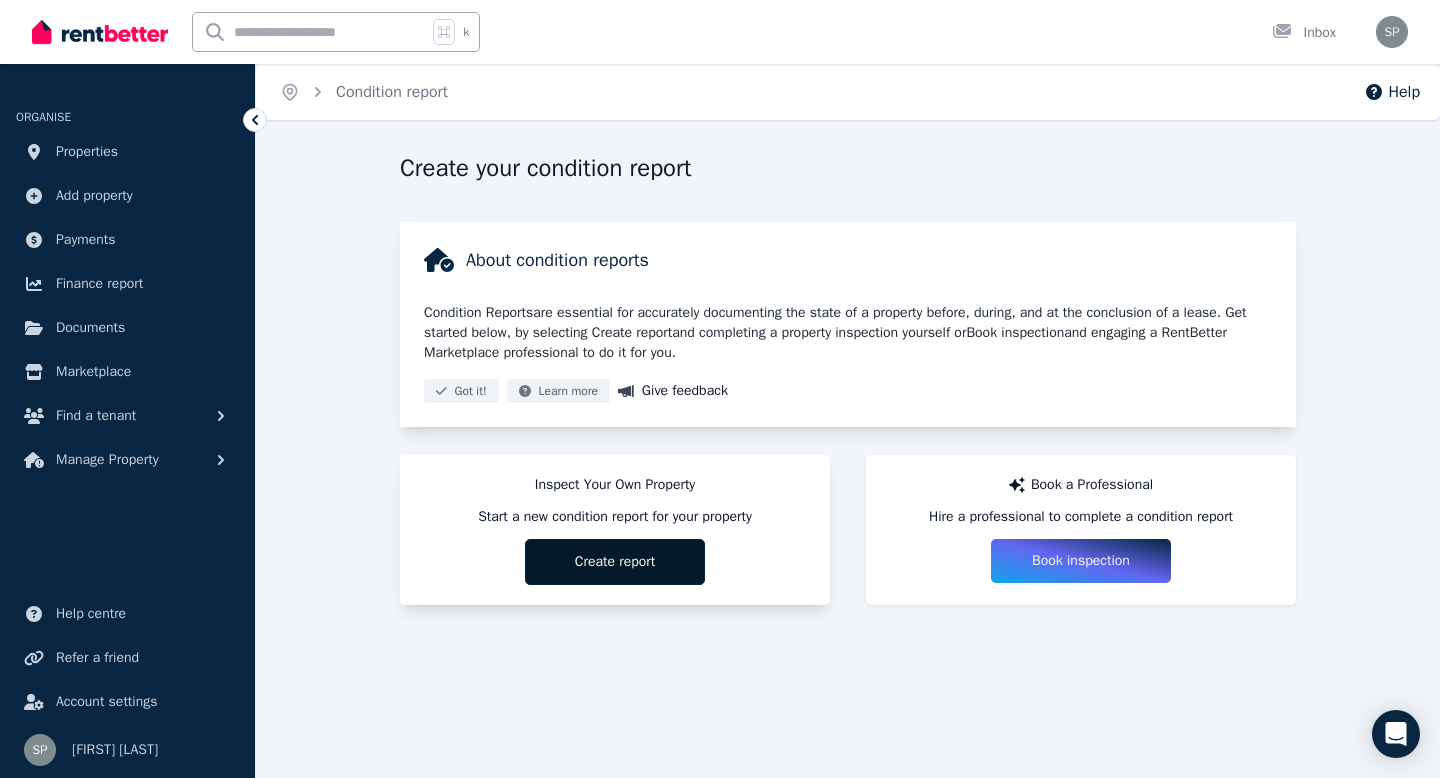 click on "Create report" at bounding box center [615, 562] 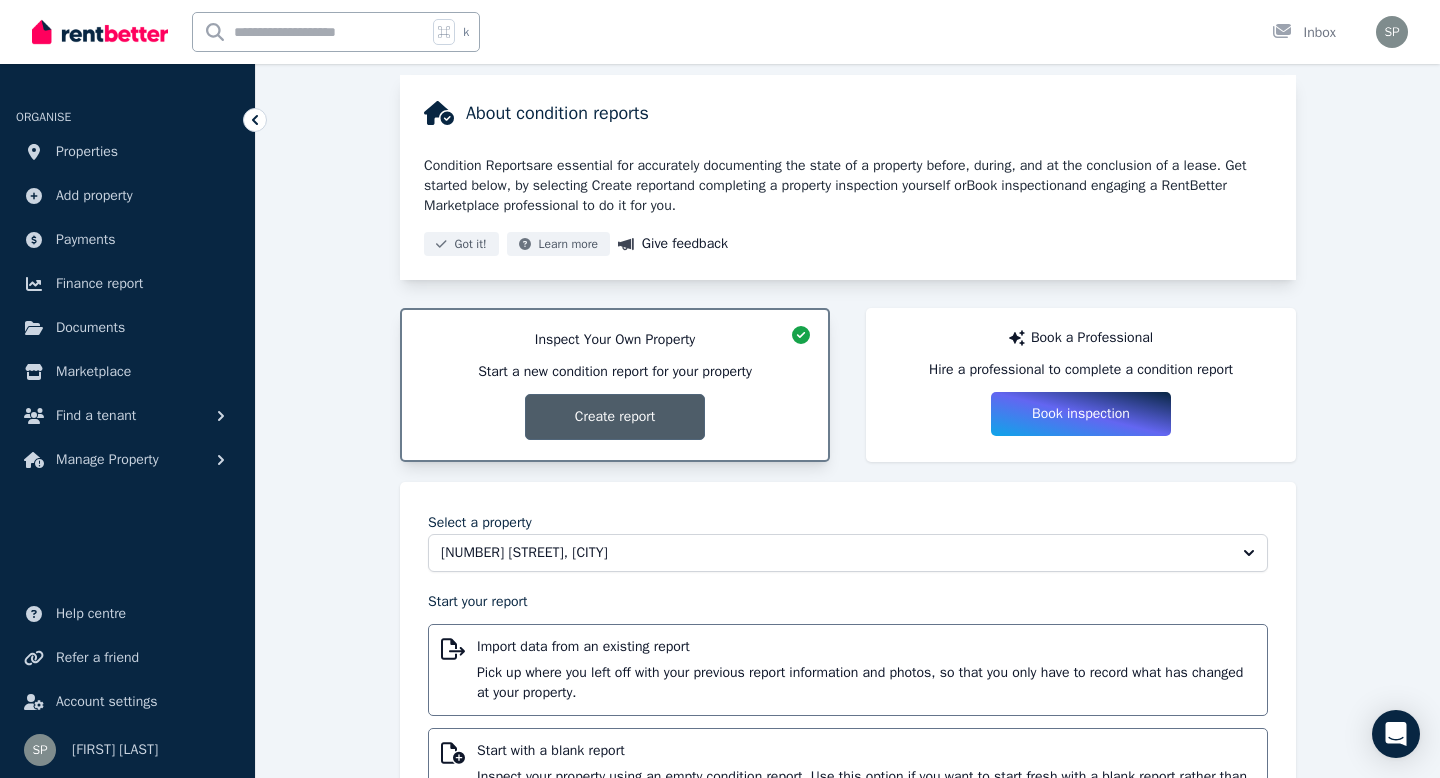 scroll, scrollTop: 253, scrollLeft: 0, axis: vertical 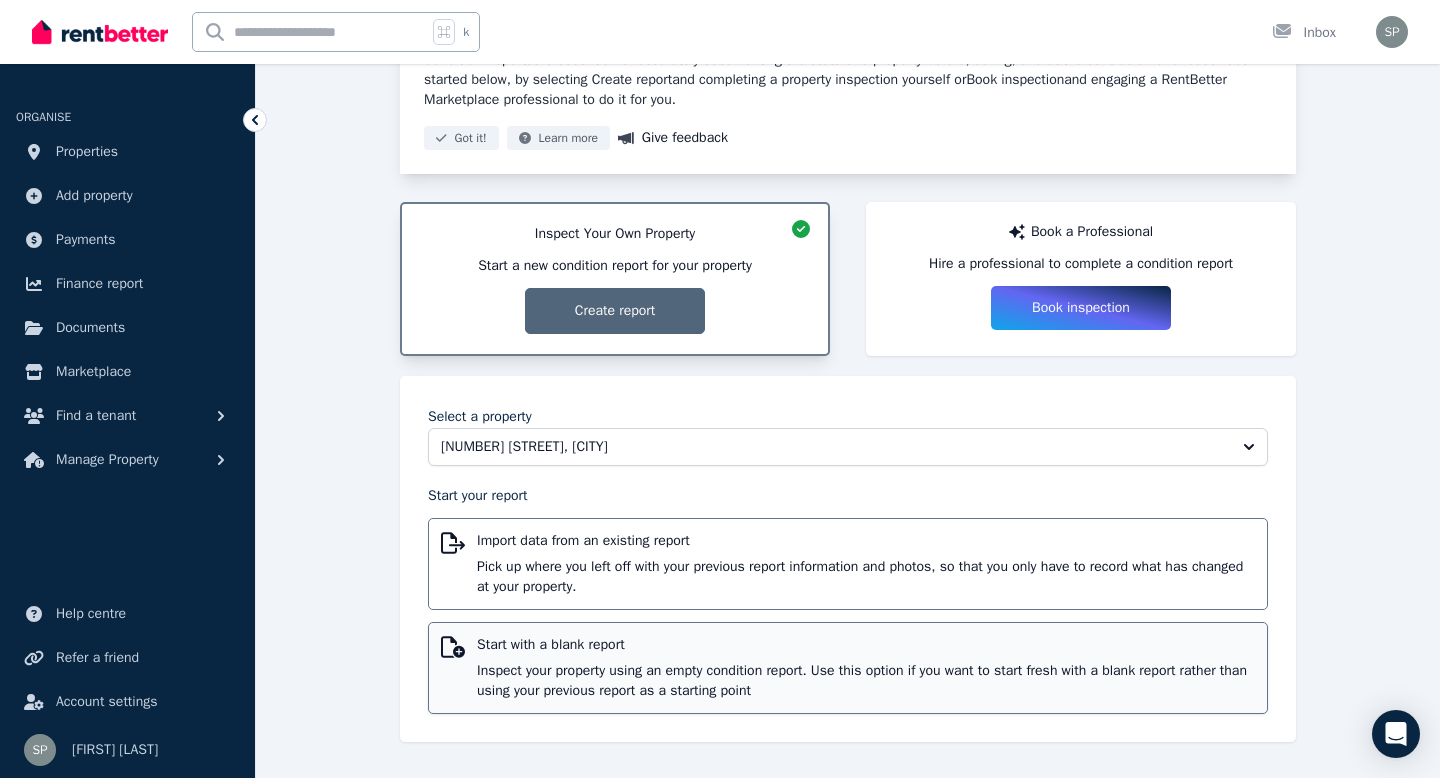 click on "Inspect your property using an empty condition report. Use this option if you want to start fresh with a blank report rather than using your previous report as a starting point" at bounding box center [866, 681] 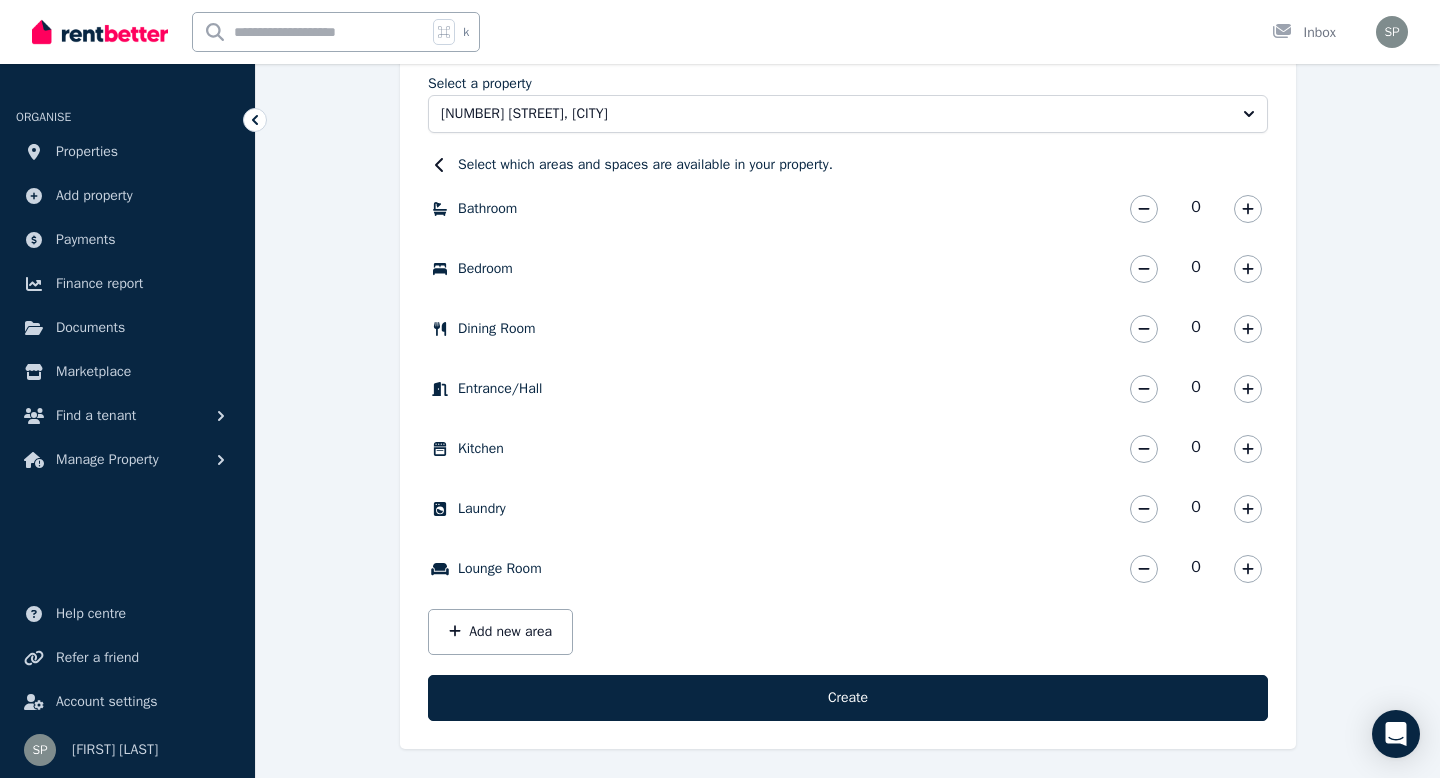 scroll, scrollTop: 593, scrollLeft: 0, axis: vertical 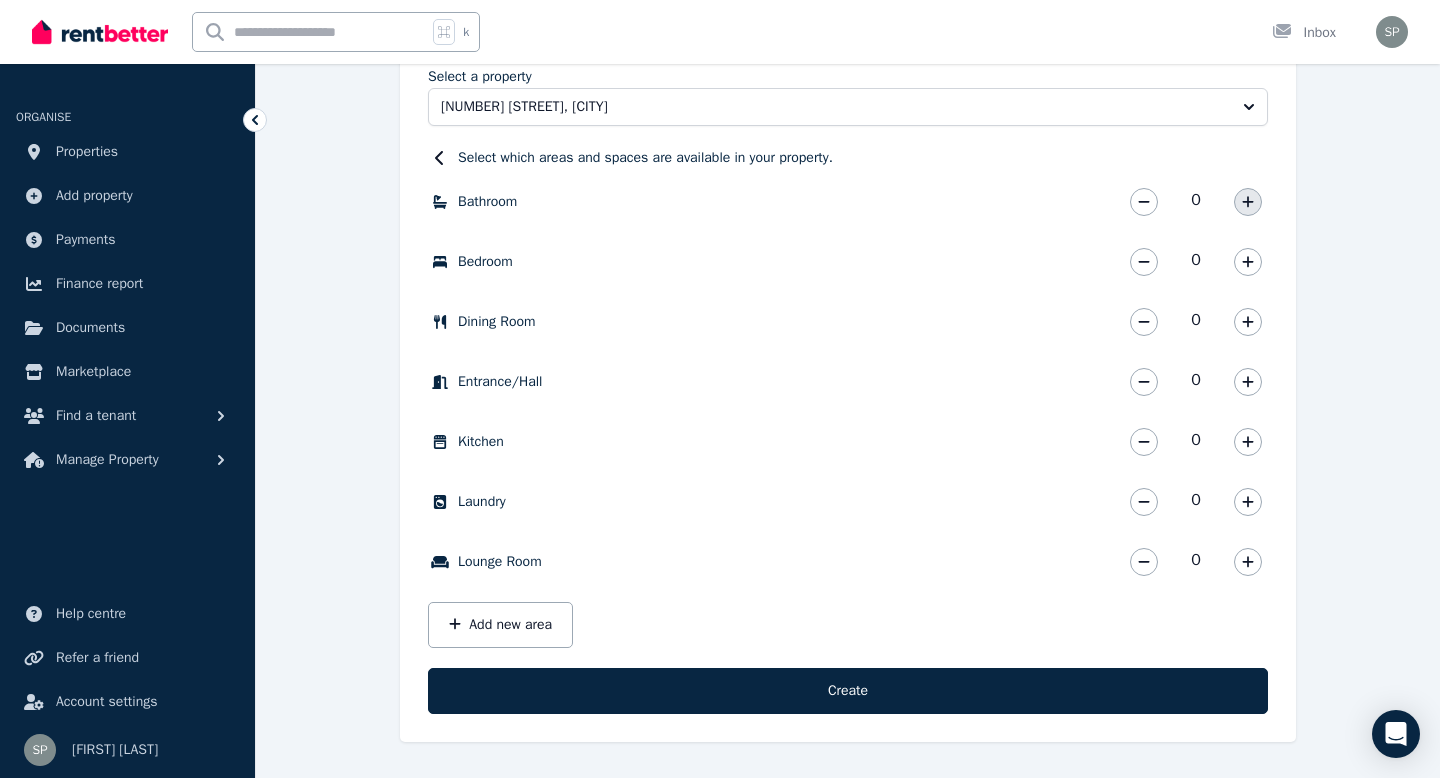 click 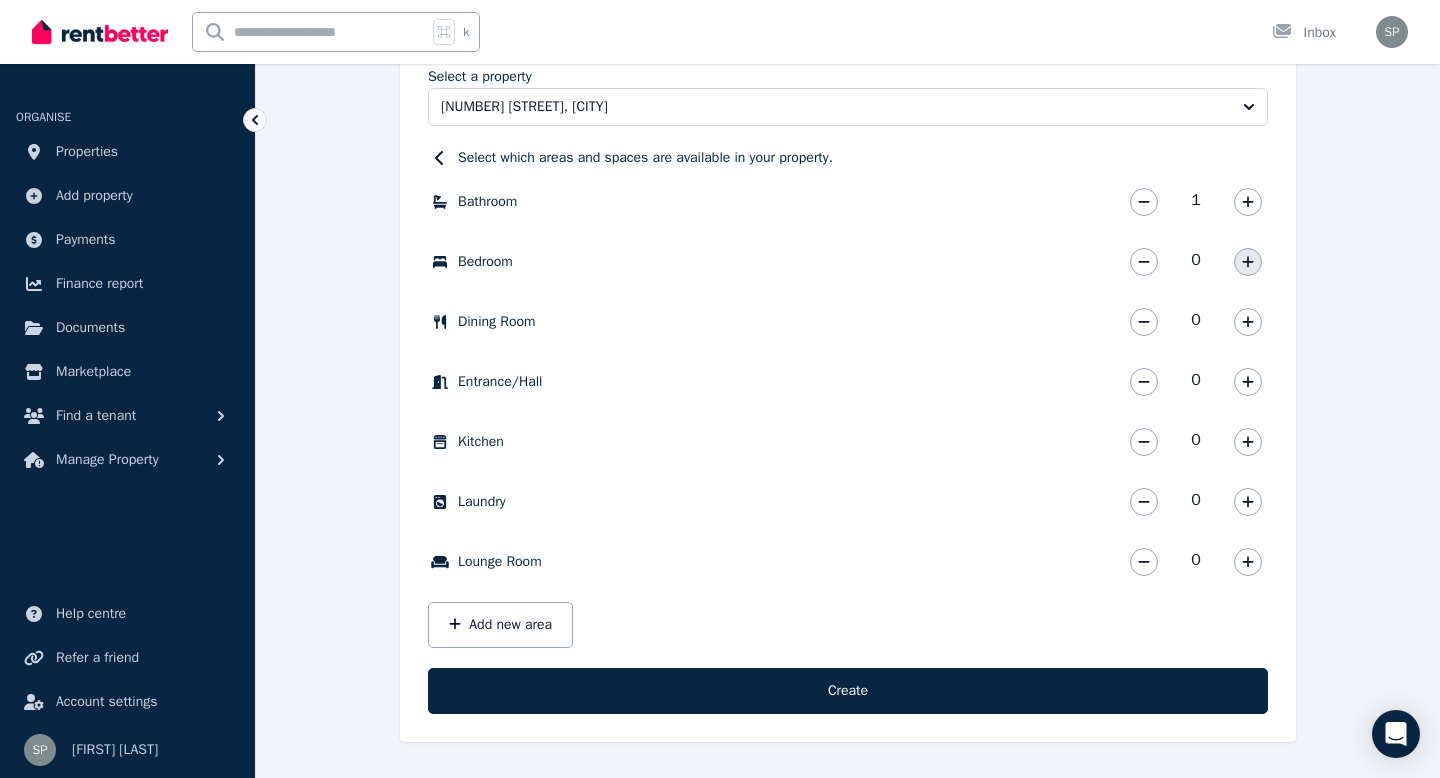 click at bounding box center [1248, 262] 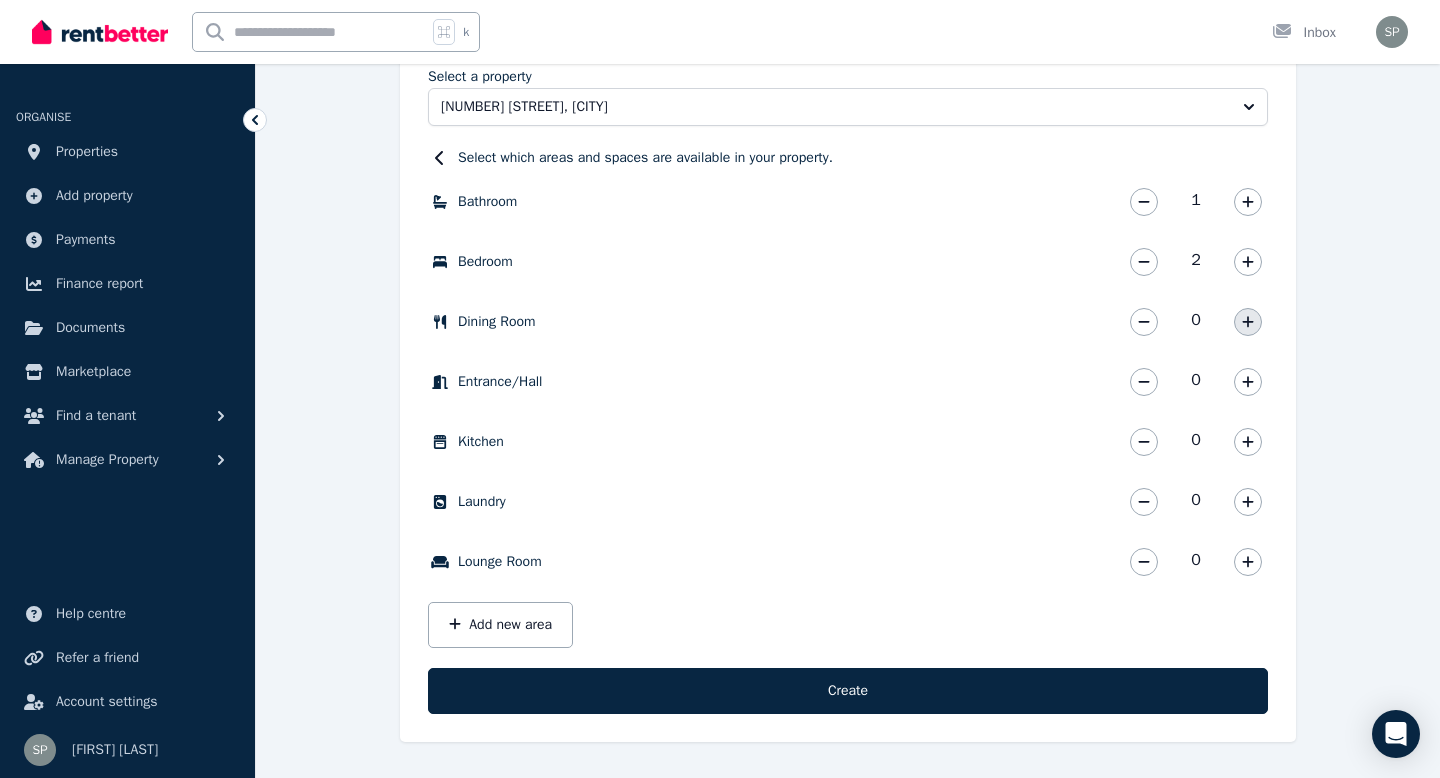 click at bounding box center [1248, 322] 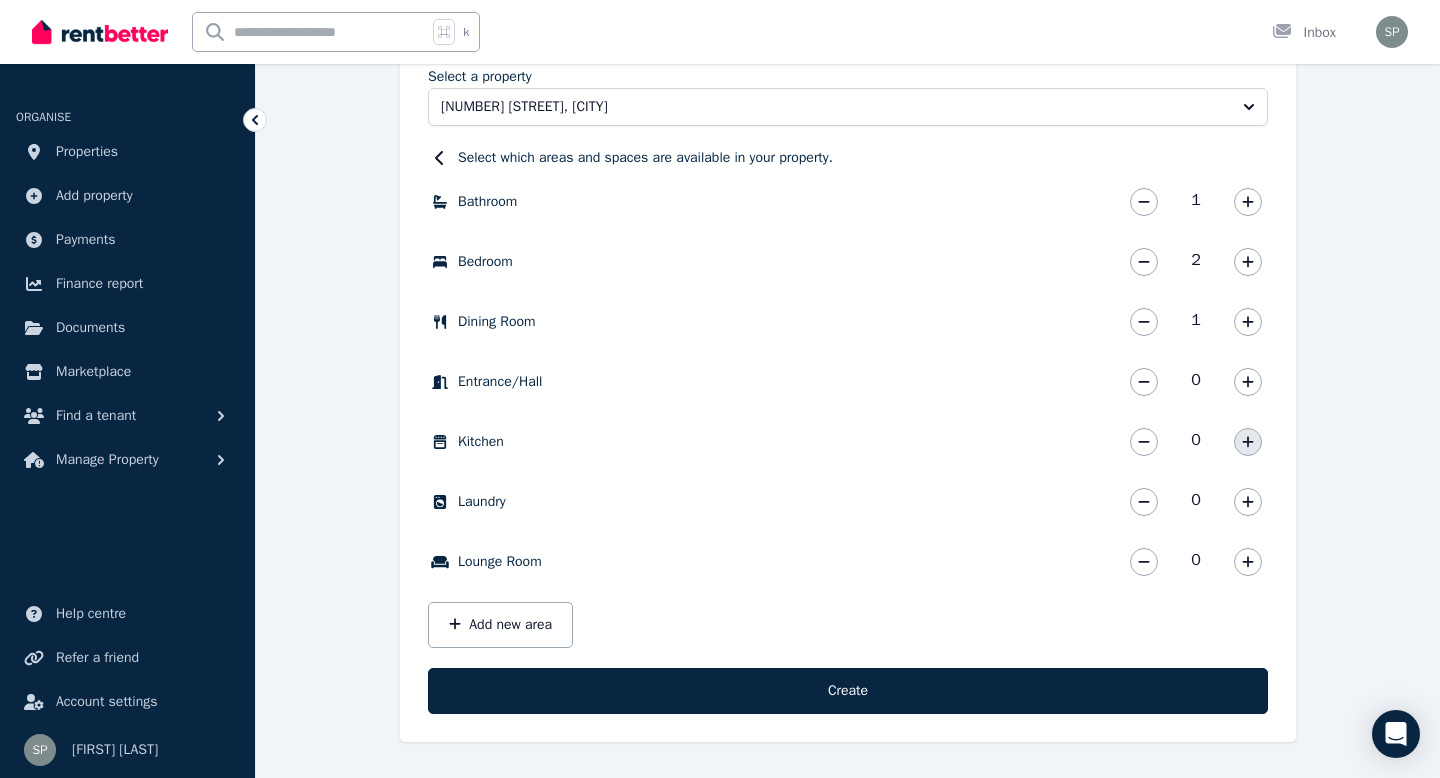click 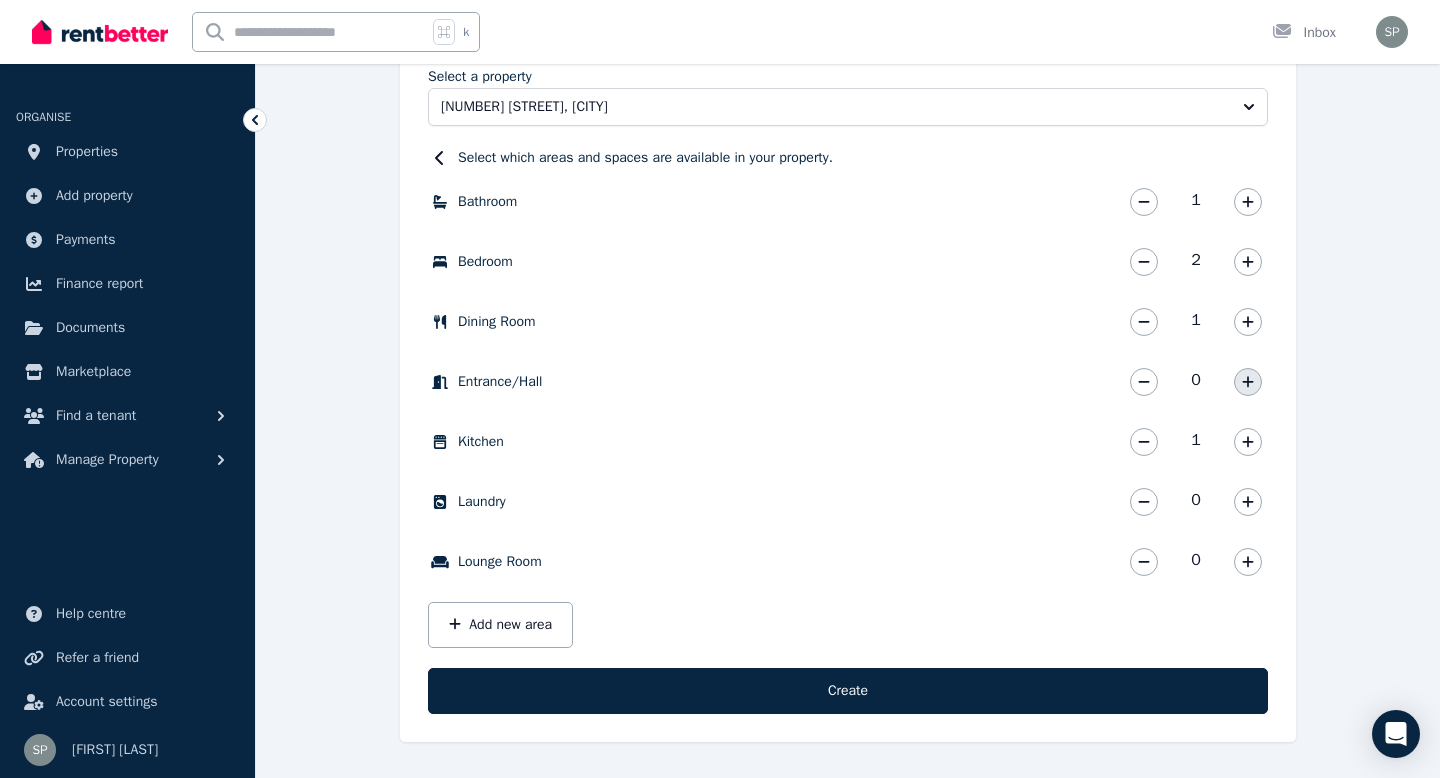 click 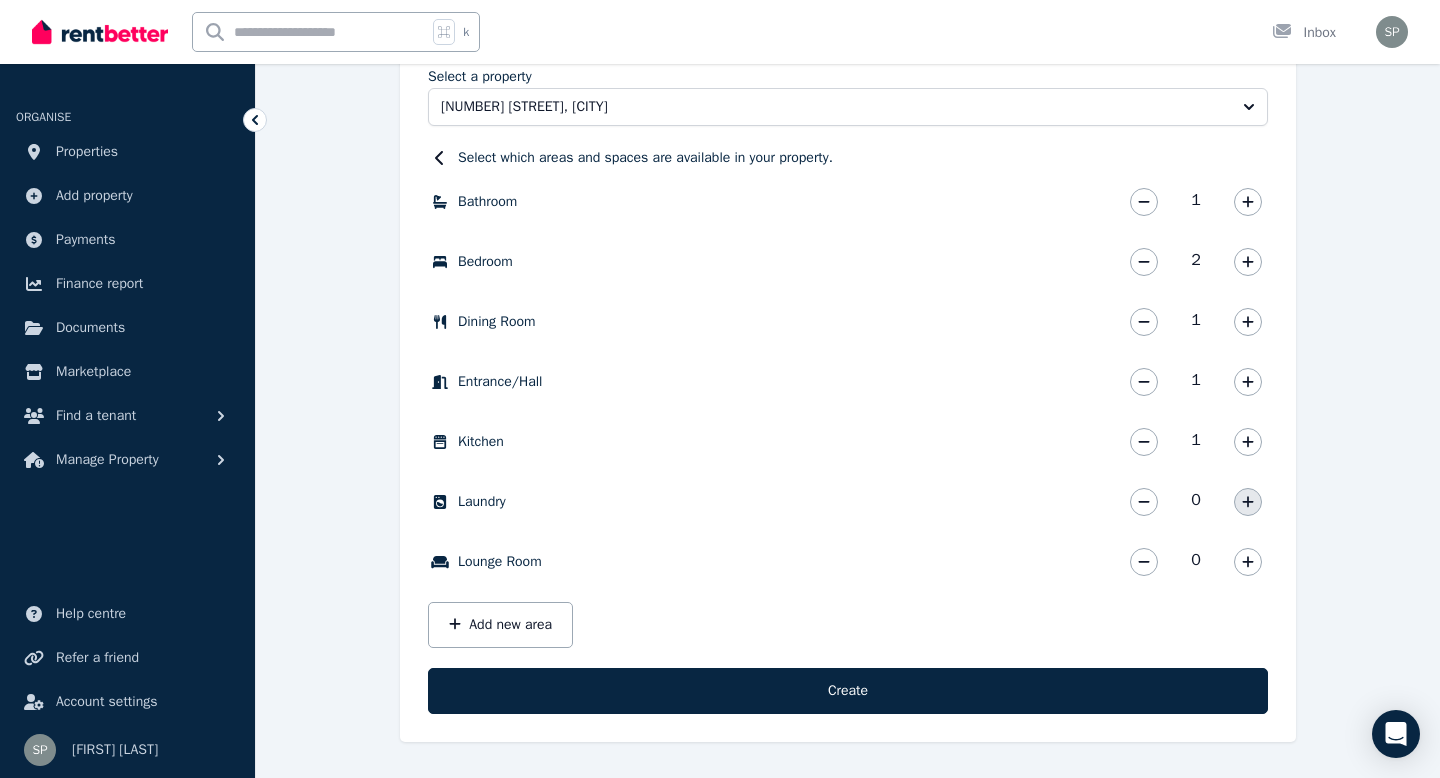 click 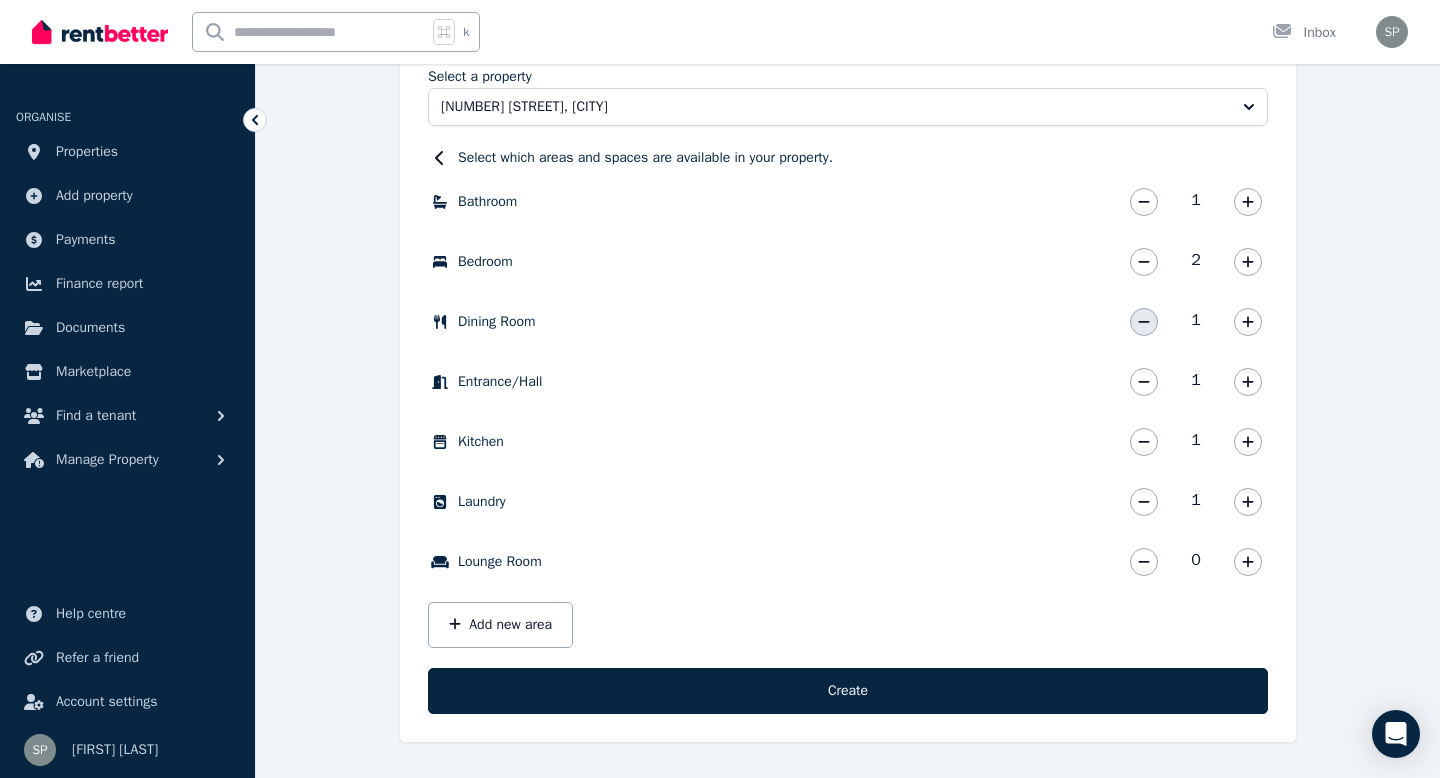 click at bounding box center [1144, 322] 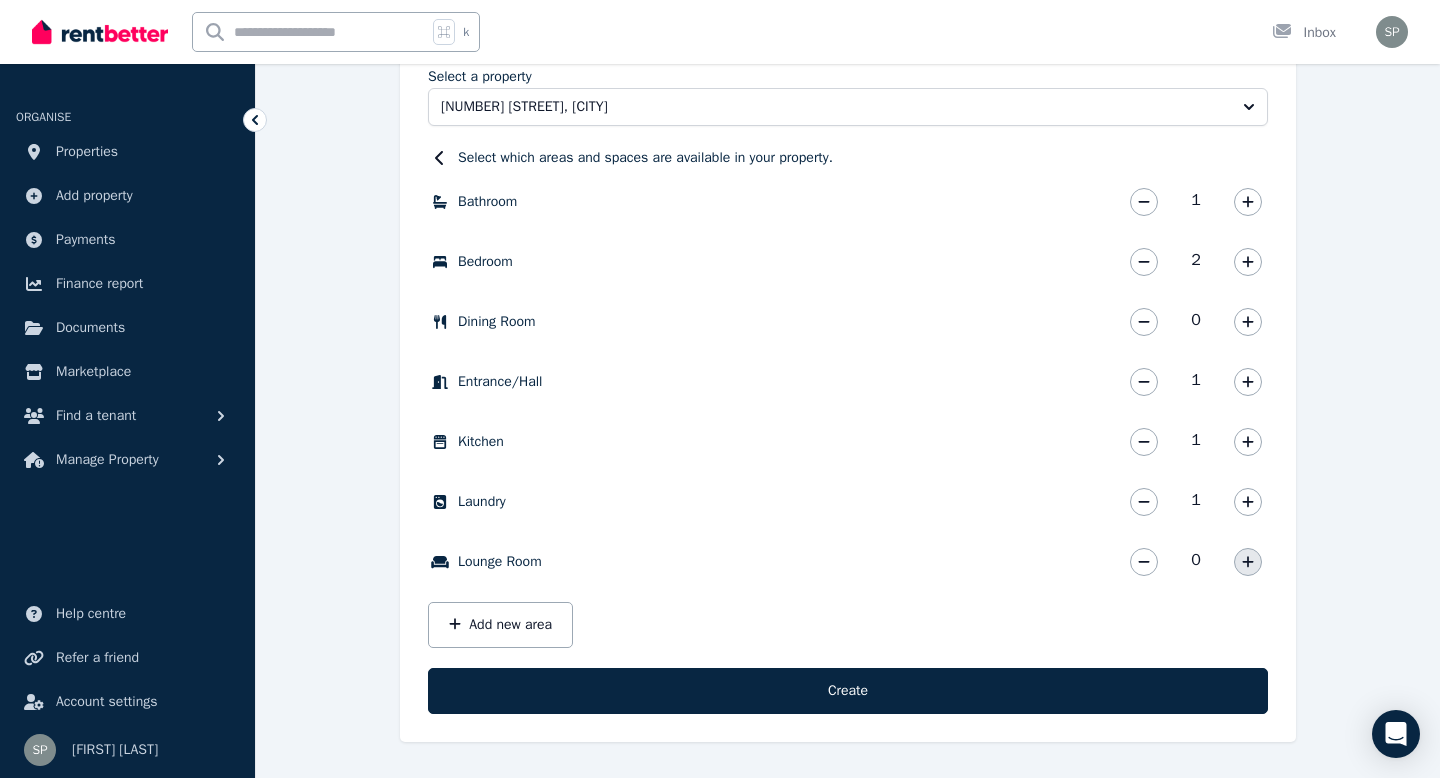 click at bounding box center [1248, 562] 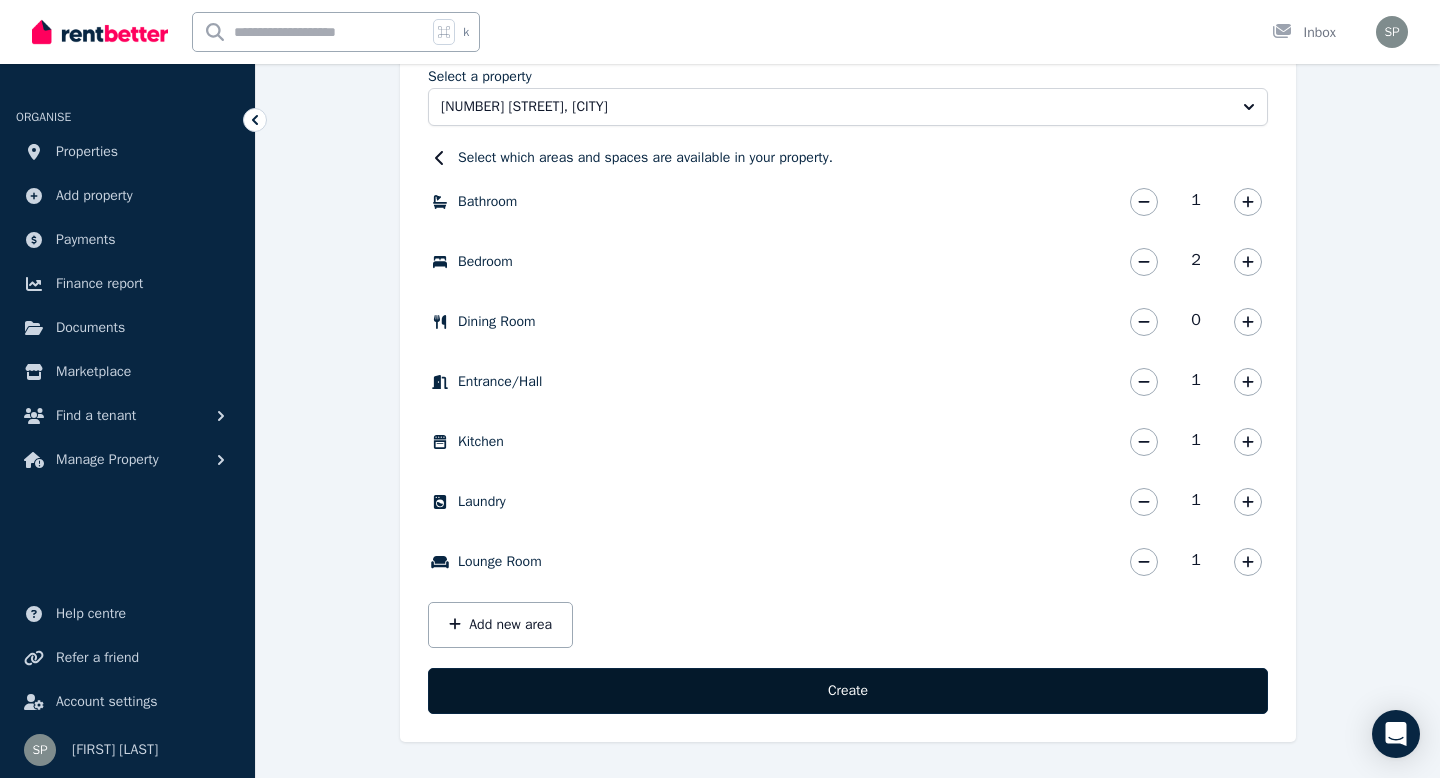 click on "Create" at bounding box center (848, 691) 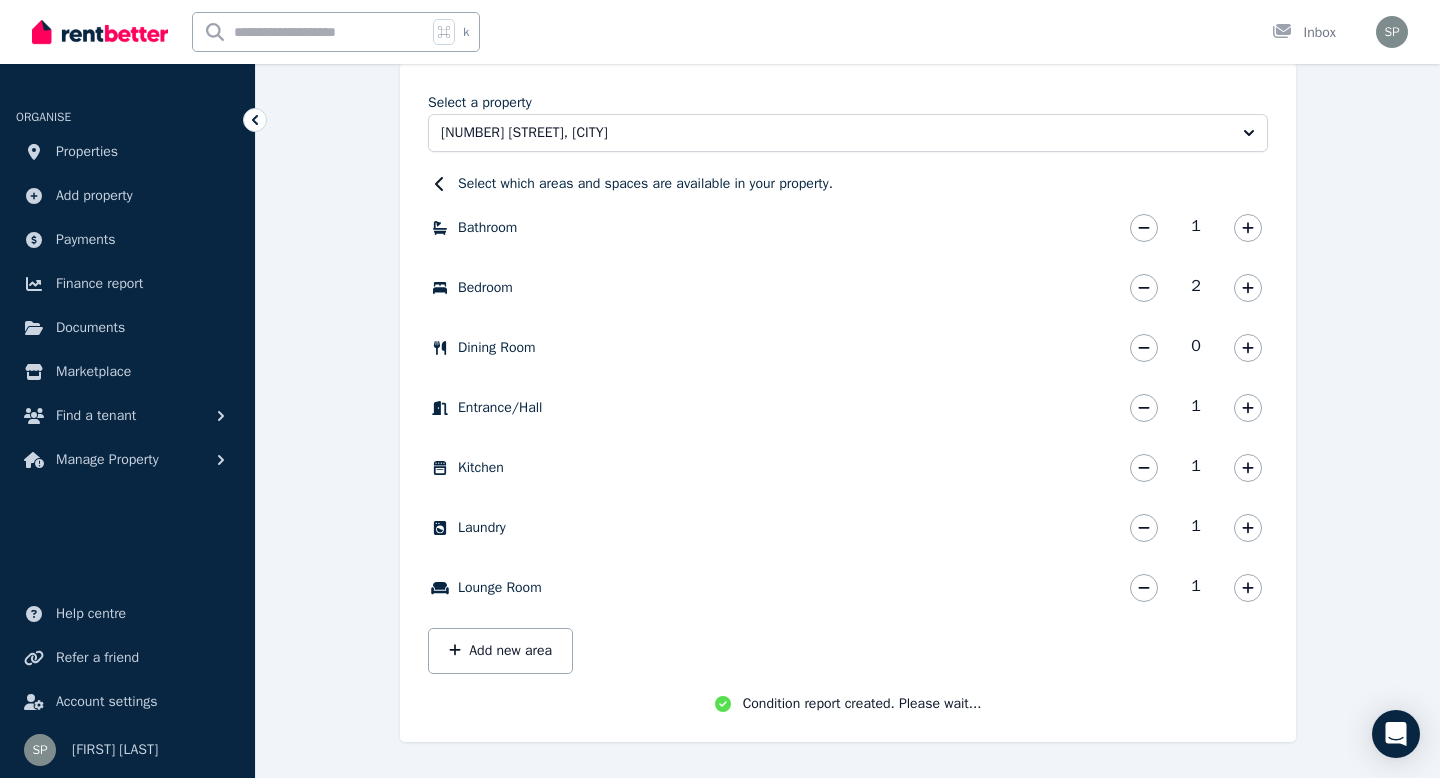 scroll, scrollTop: 567, scrollLeft: 0, axis: vertical 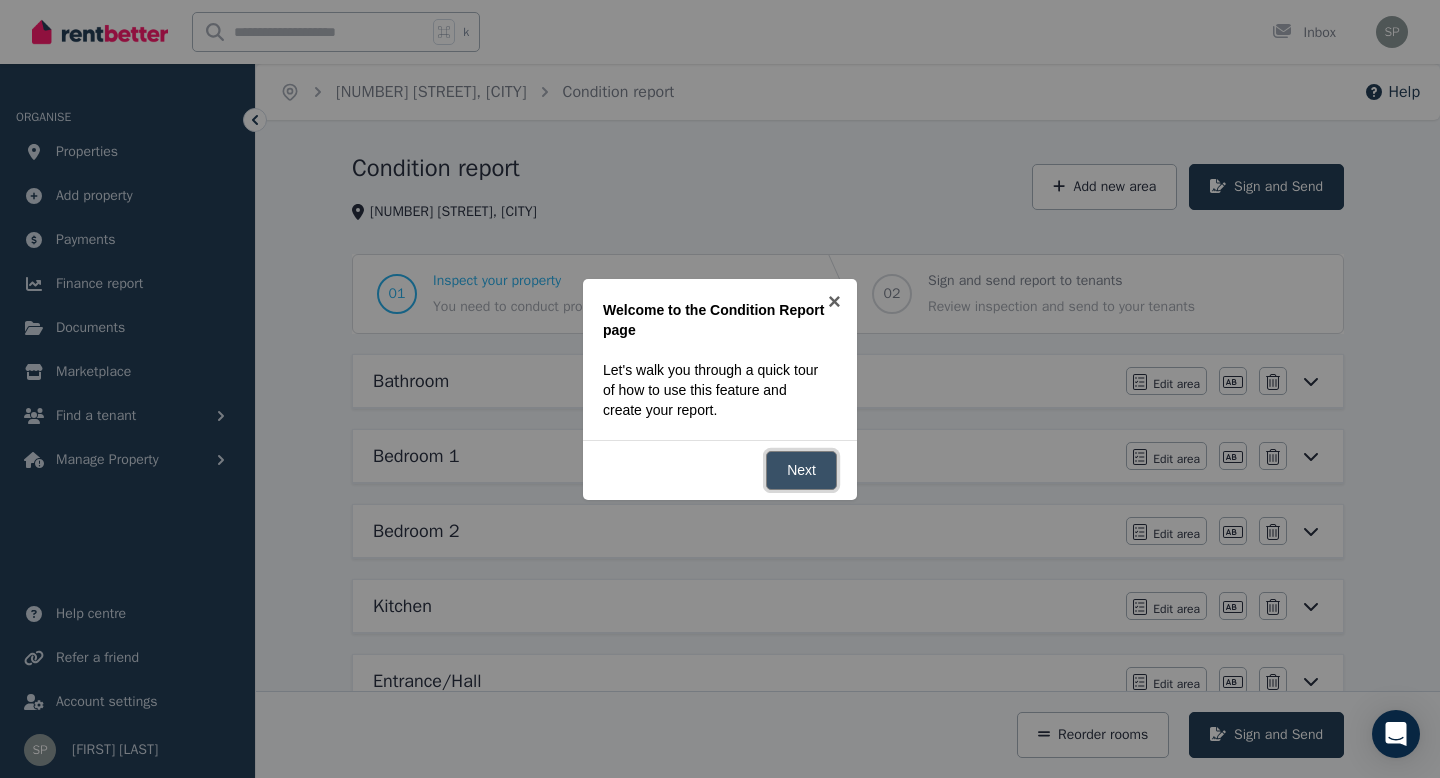 click on "Next" at bounding box center [801, 470] 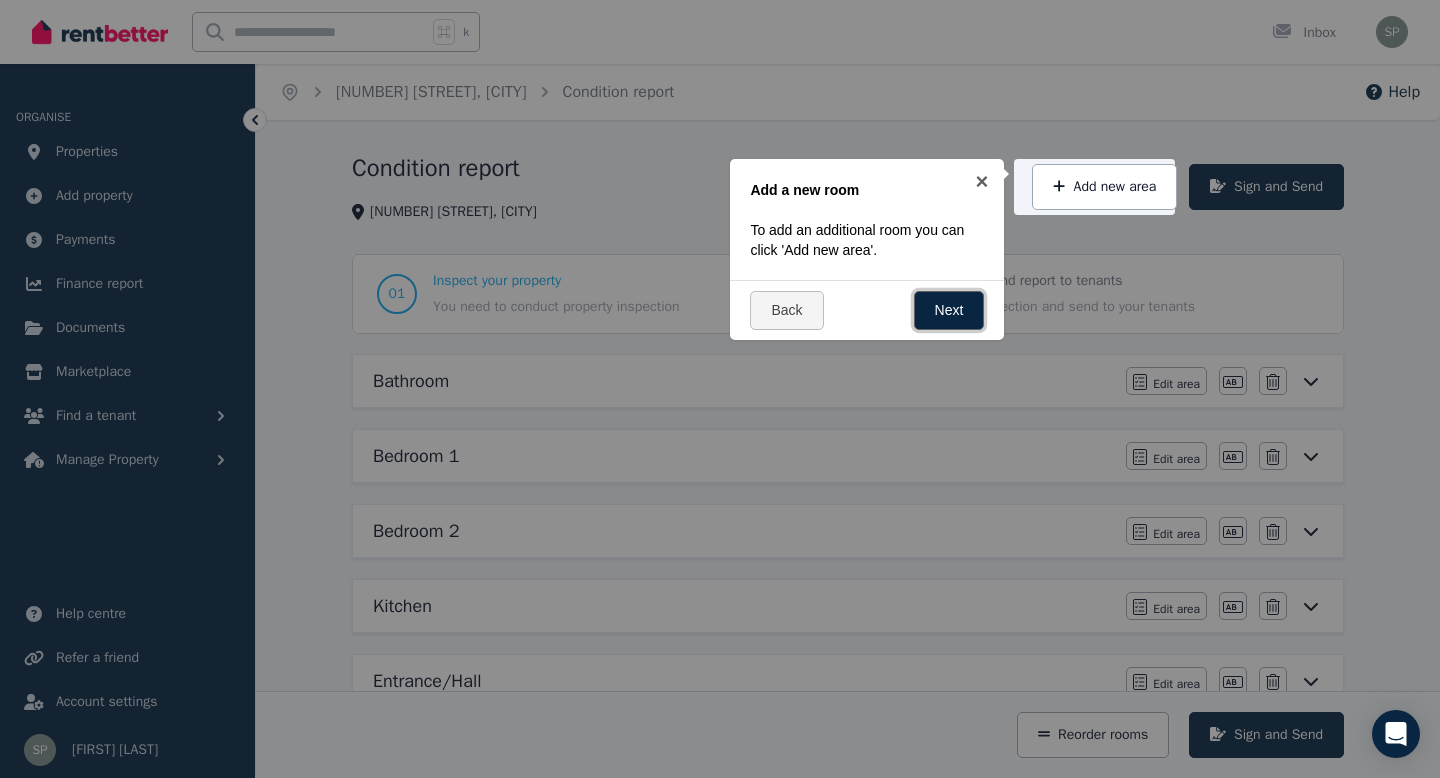 click on "Next" at bounding box center [949, 310] 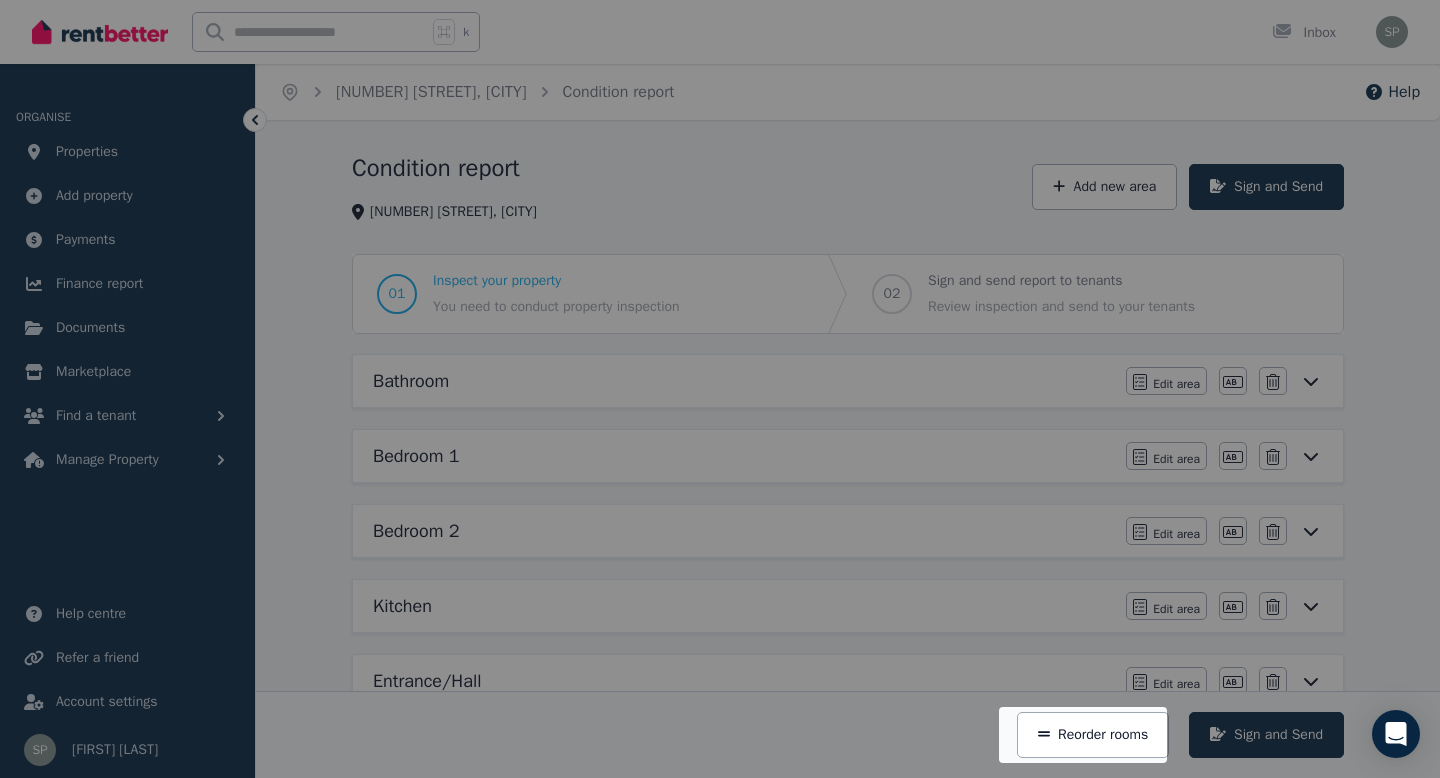 scroll, scrollTop: 376, scrollLeft: 0, axis: vertical 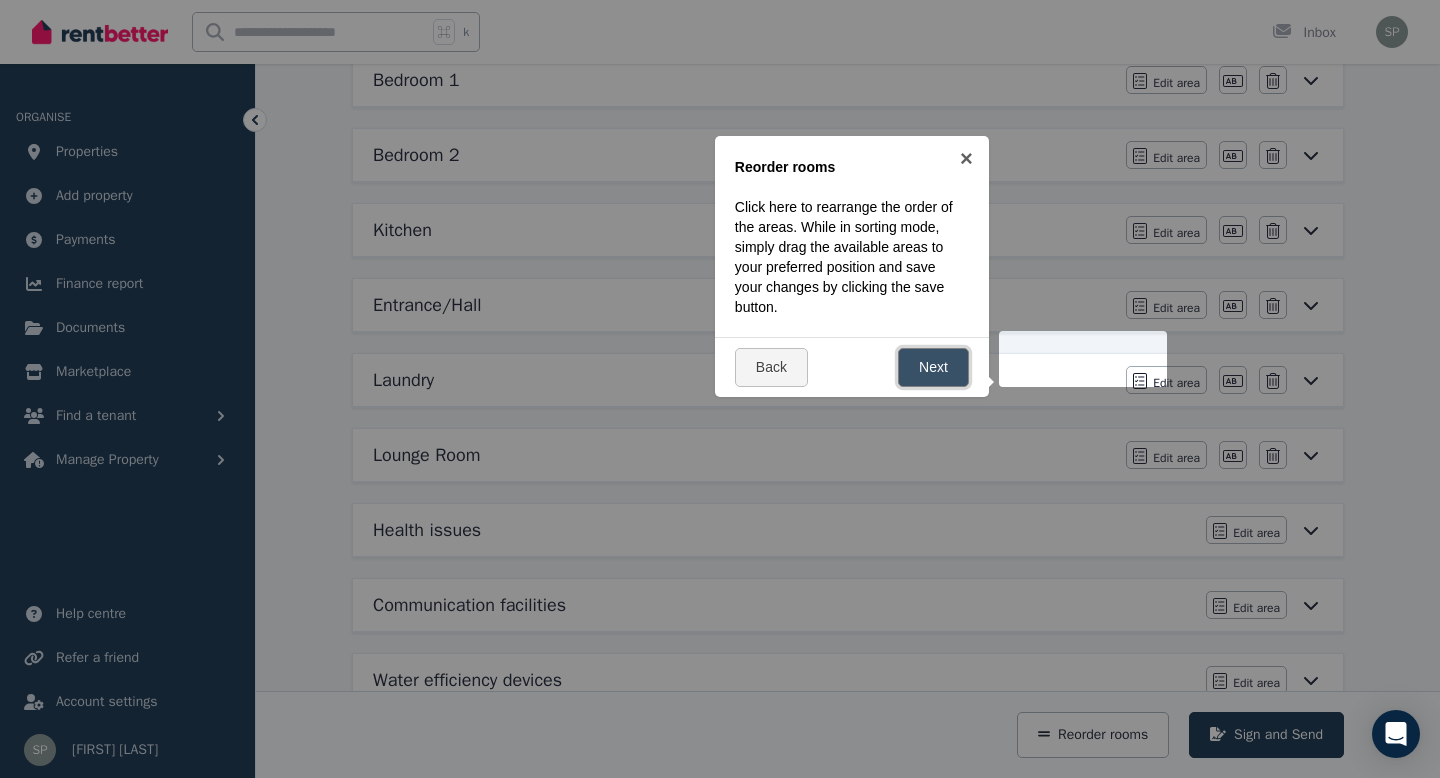 click on "Next" at bounding box center [933, 367] 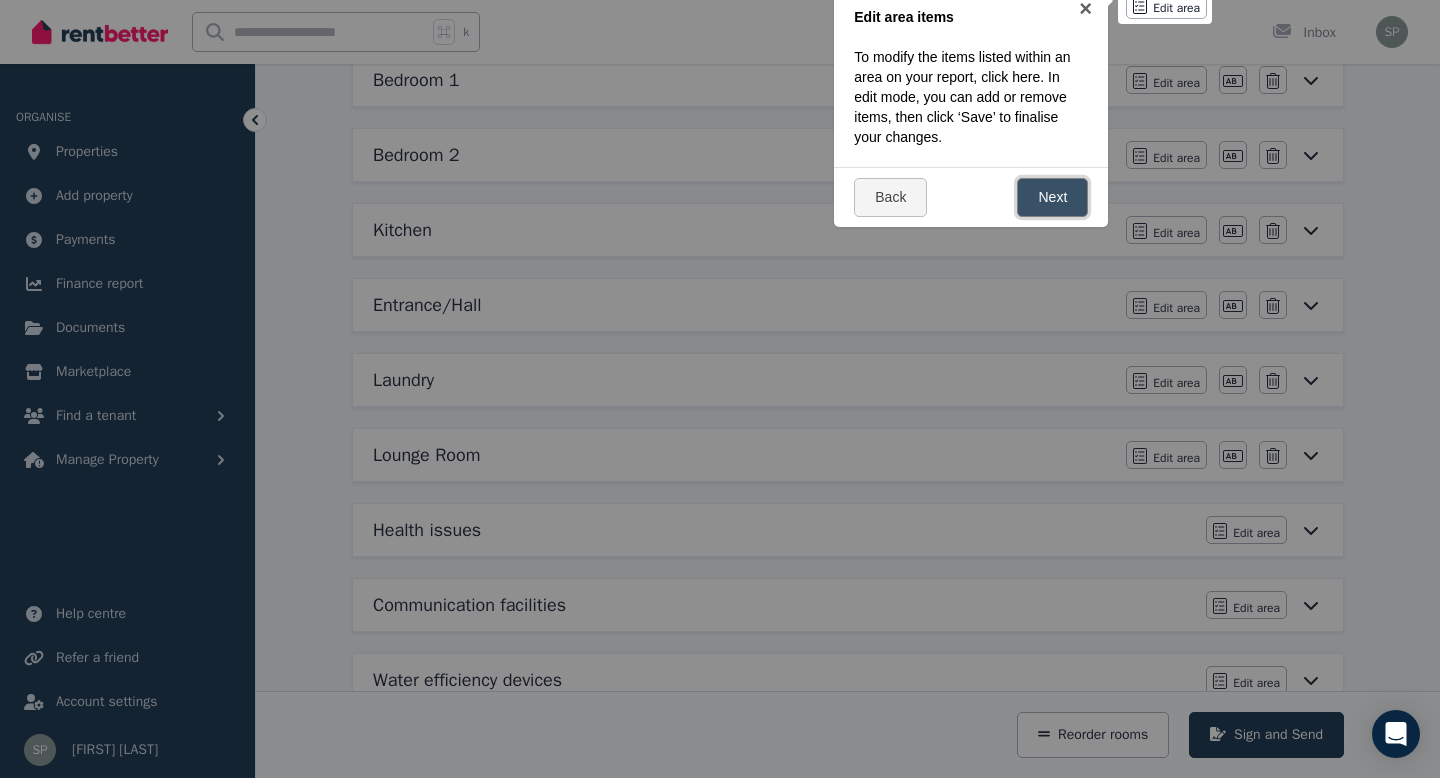 scroll, scrollTop: 0, scrollLeft: 0, axis: both 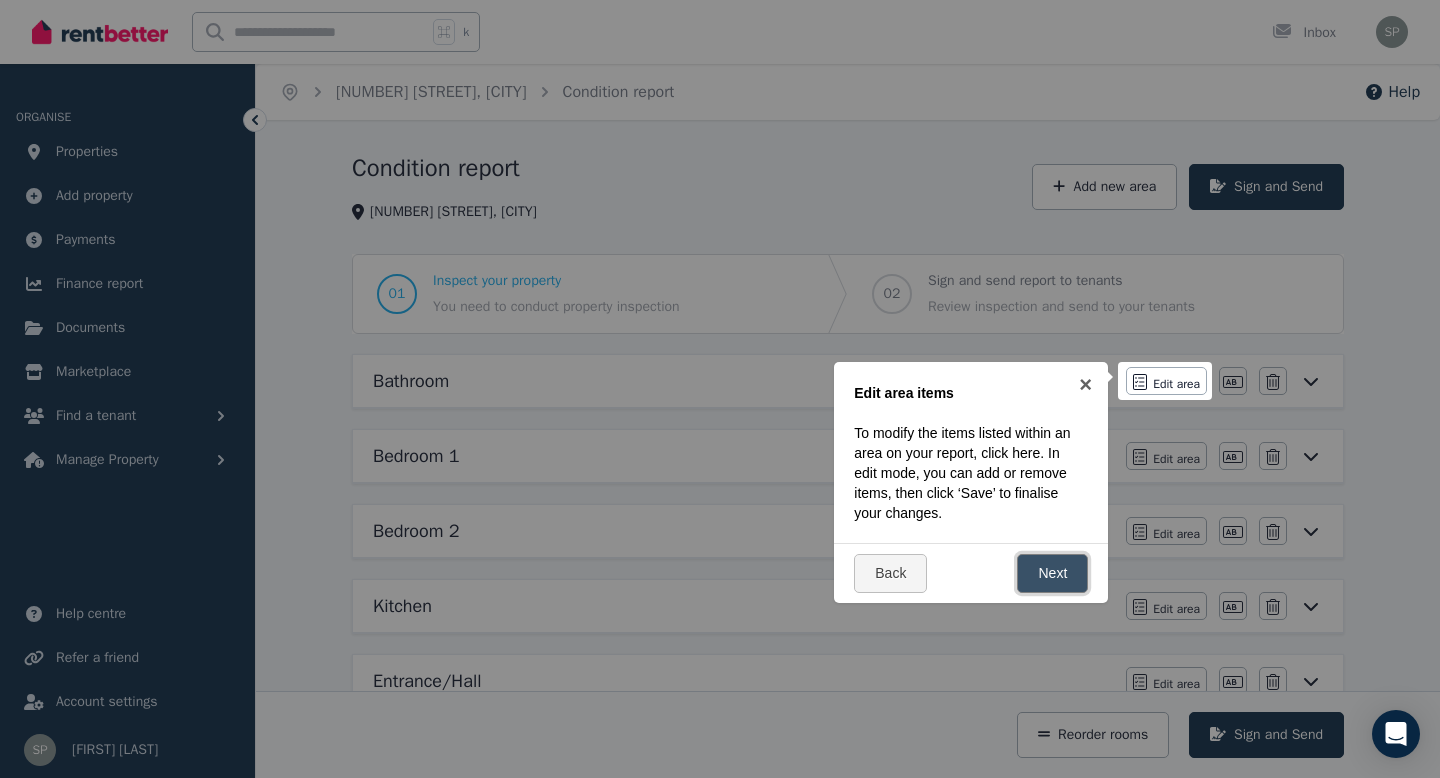 click on "Next" at bounding box center (1052, 573) 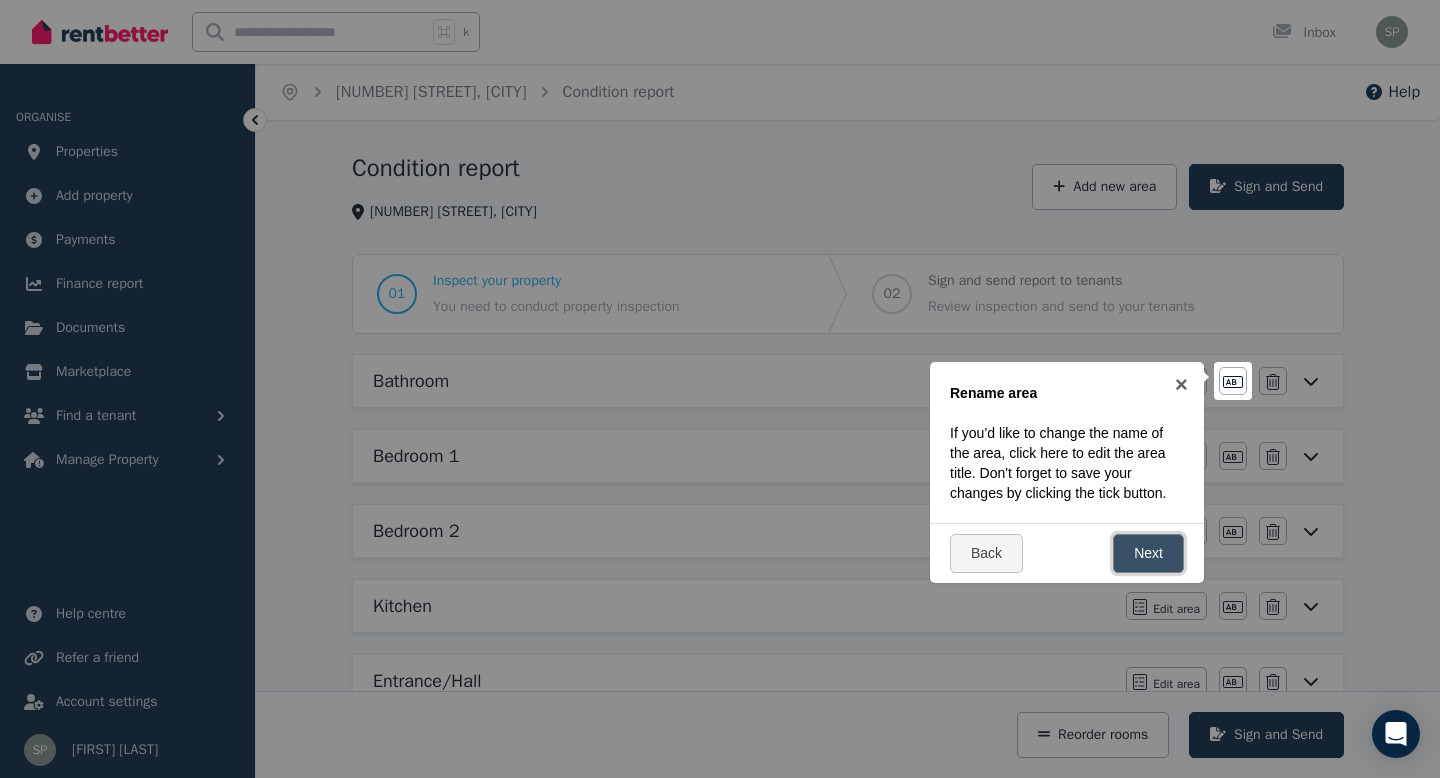click on "Next" at bounding box center [1148, 553] 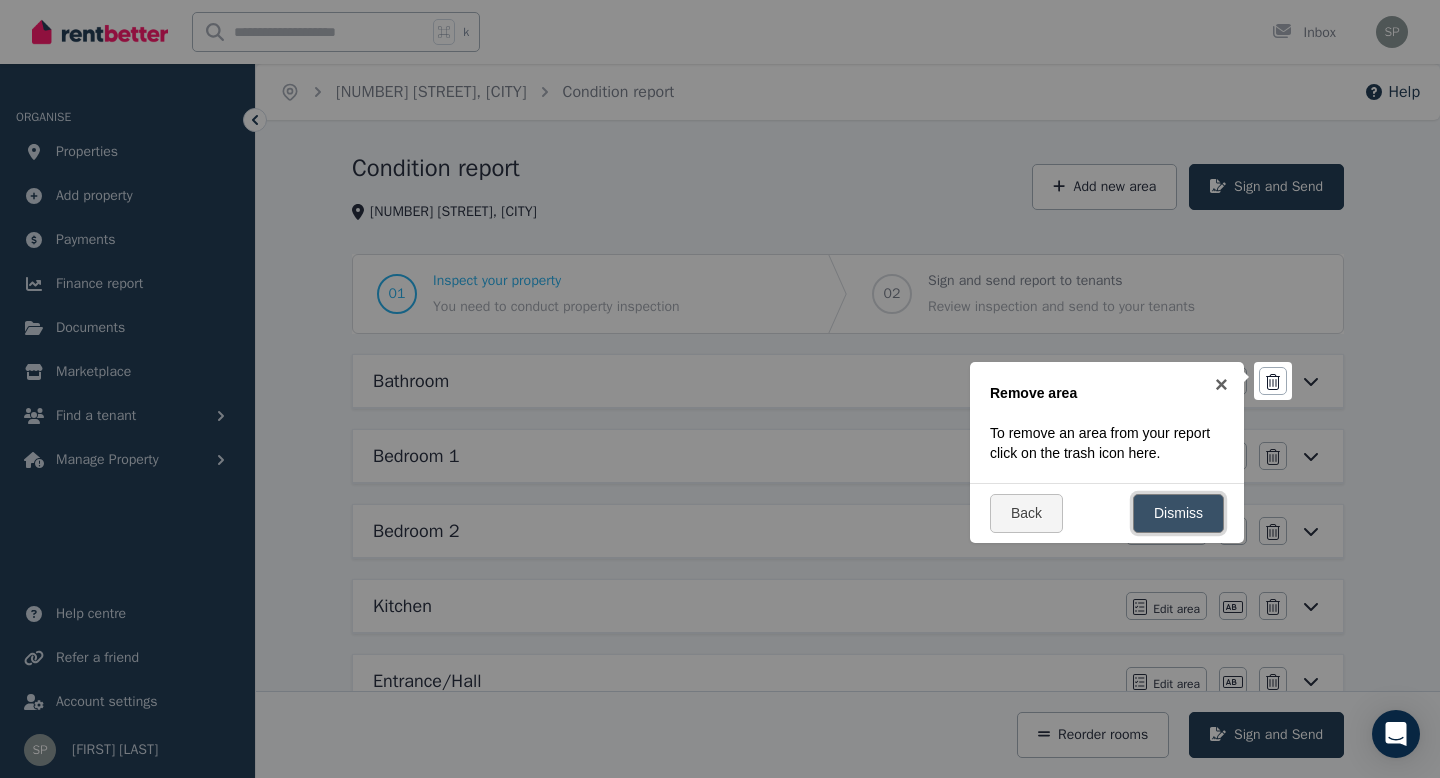 click on "Dismiss" at bounding box center (1178, 513) 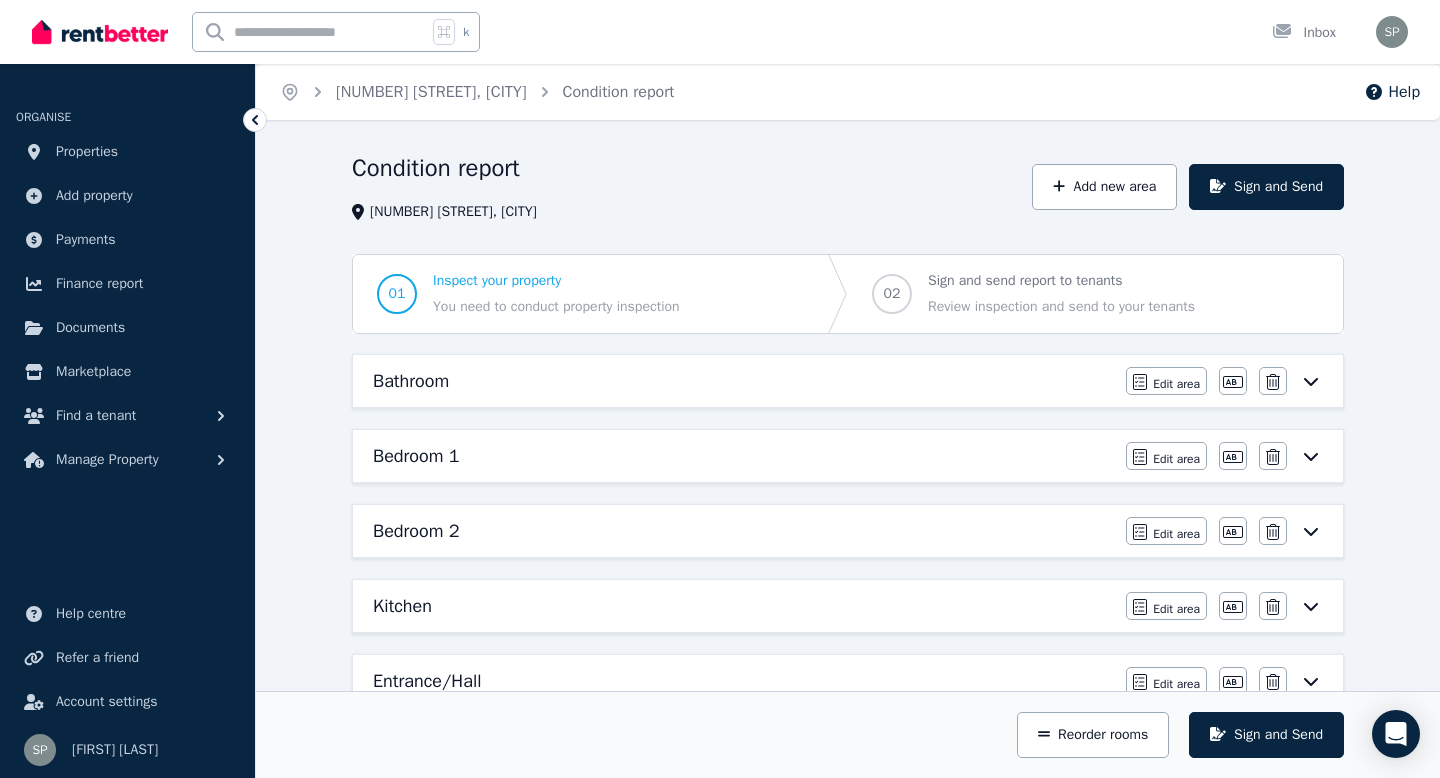 click at bounding box center [848, 407] 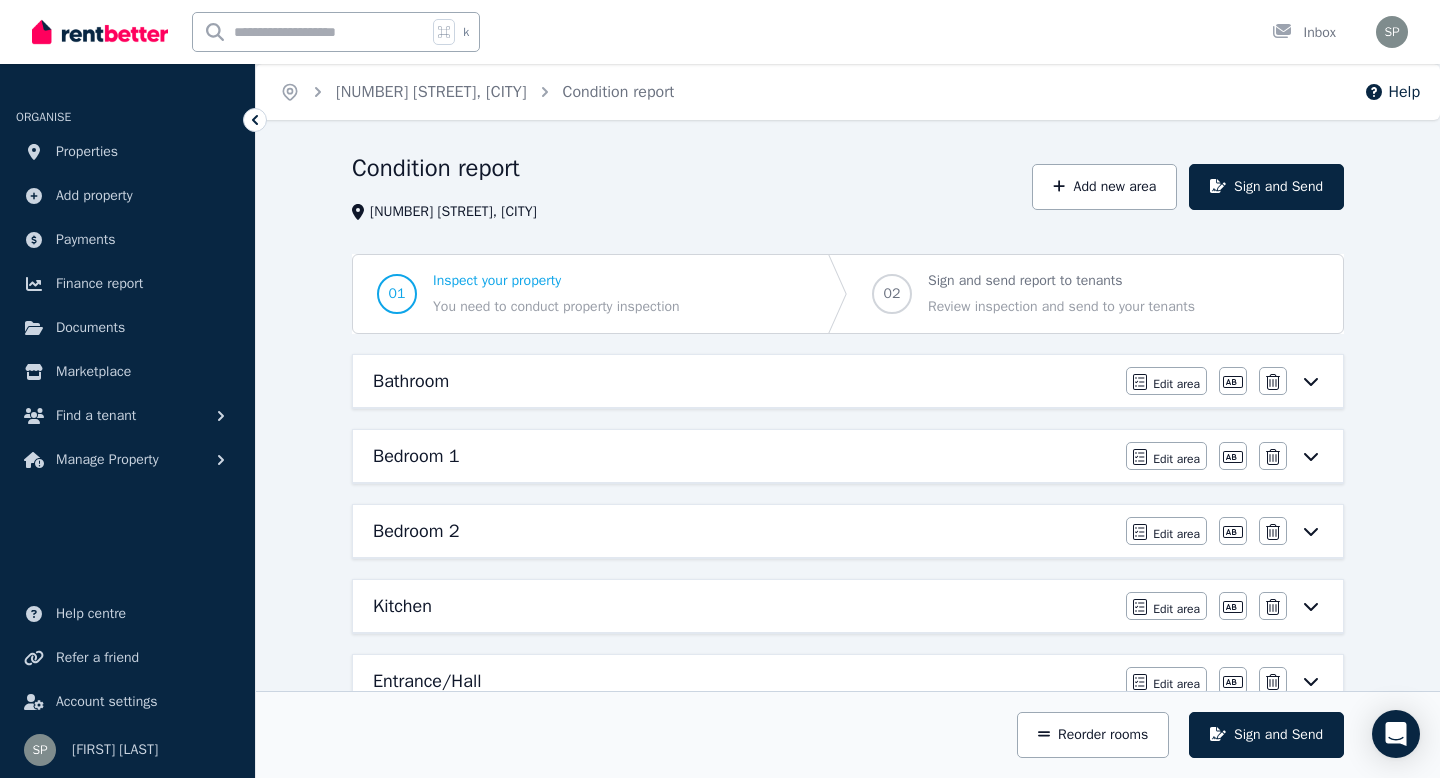 click on "Bathroom Edit area Edit area Edit name Delete" at bounding box center (848, 381) 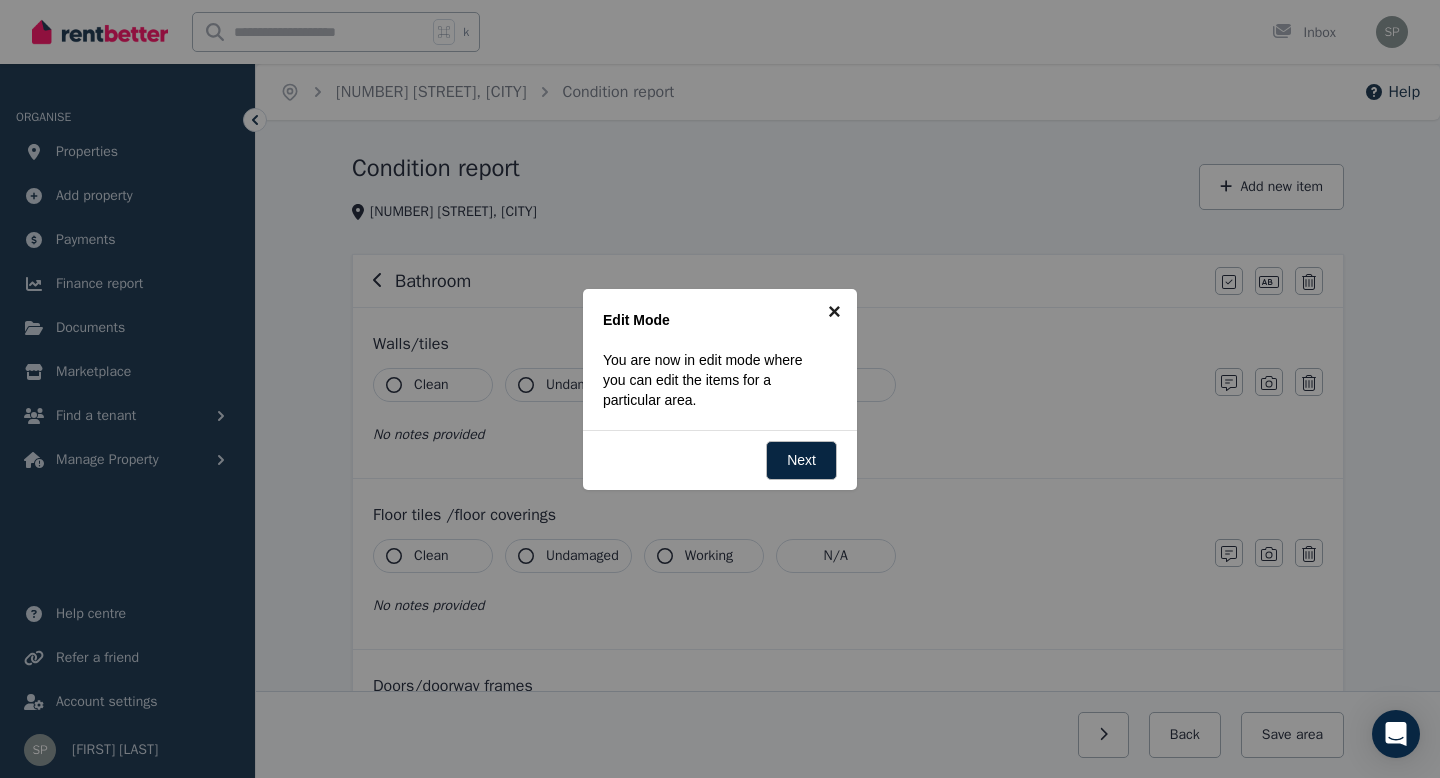 click on "×" at bounding box center [834, 311] 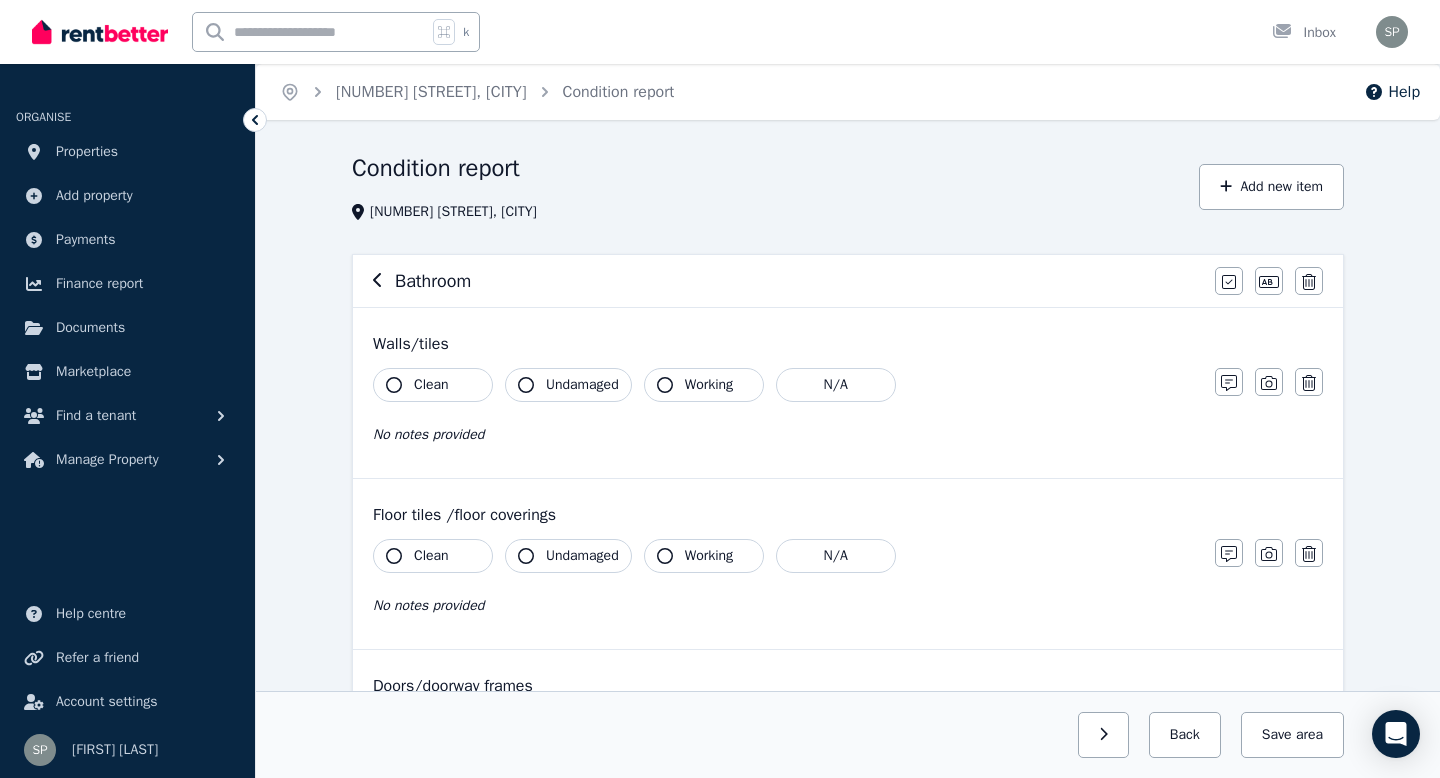 click 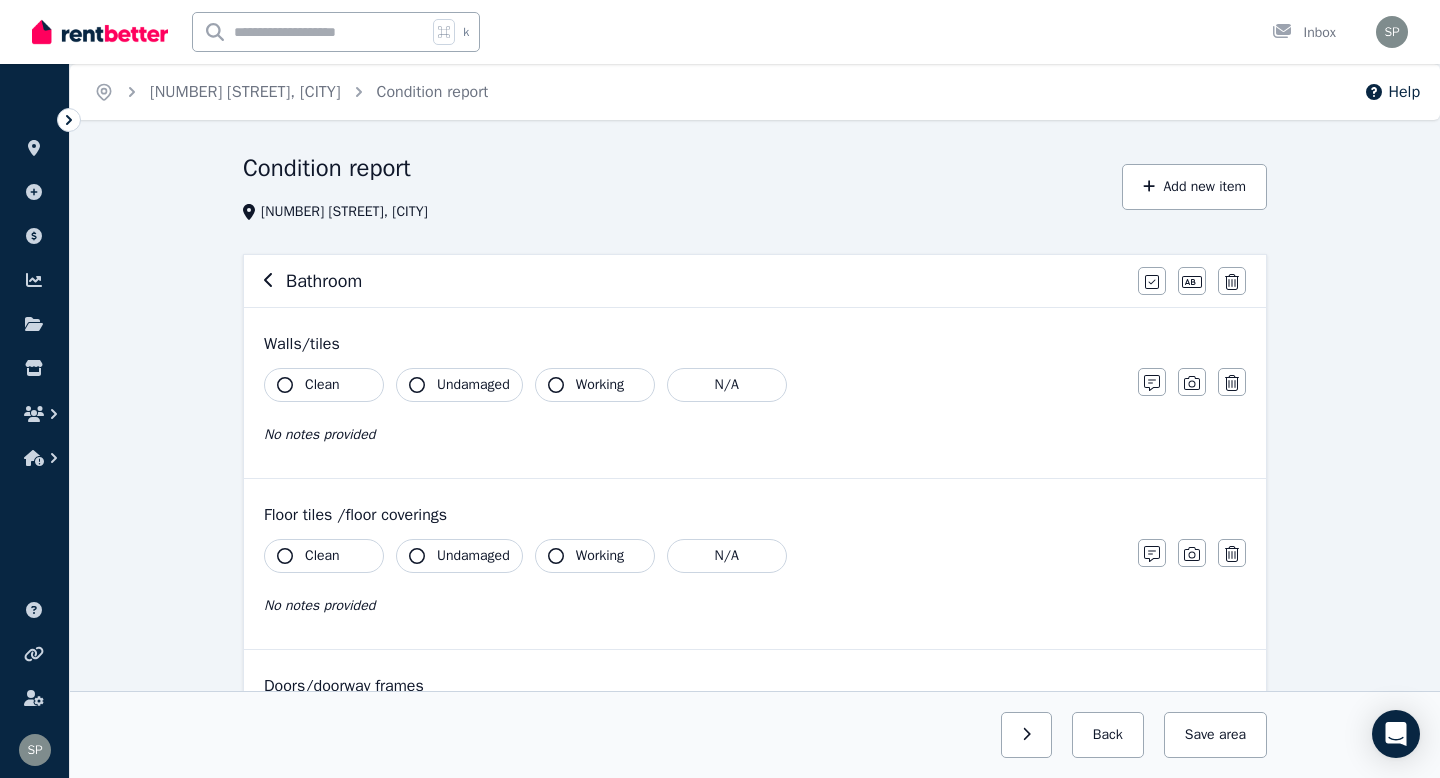 click 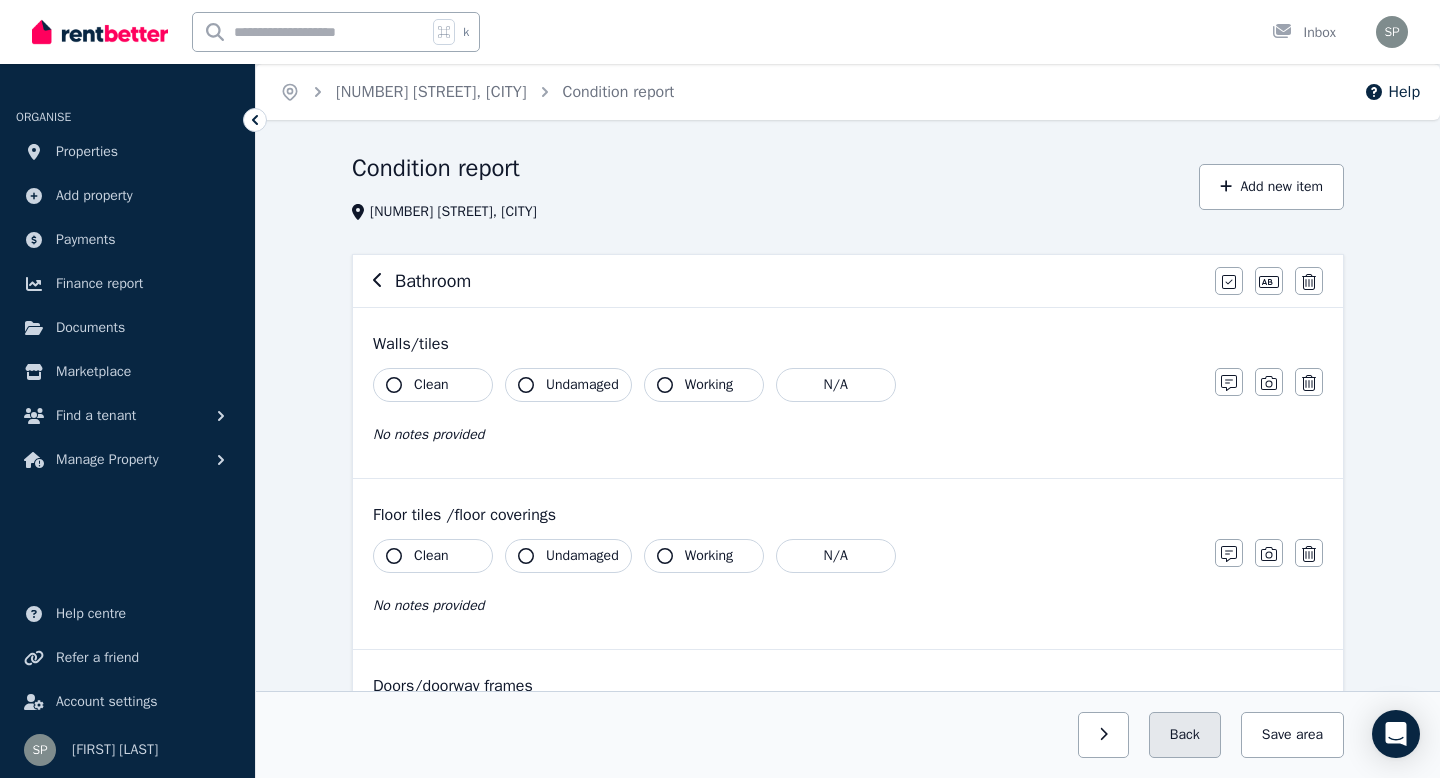 click on "Back" at bounding box center (1185, 735) 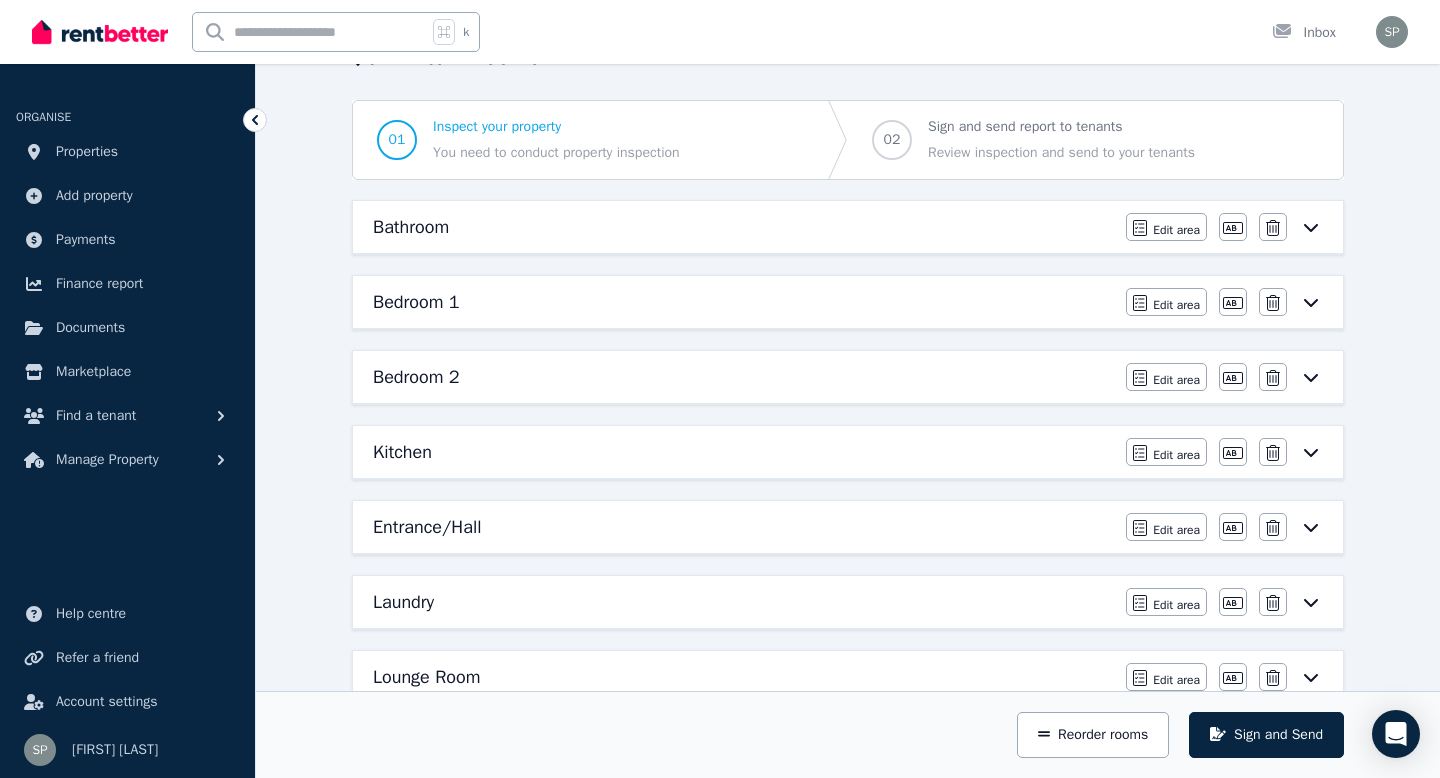 scroll, scrollTop: 0, scrollLeft: 0, axis: both 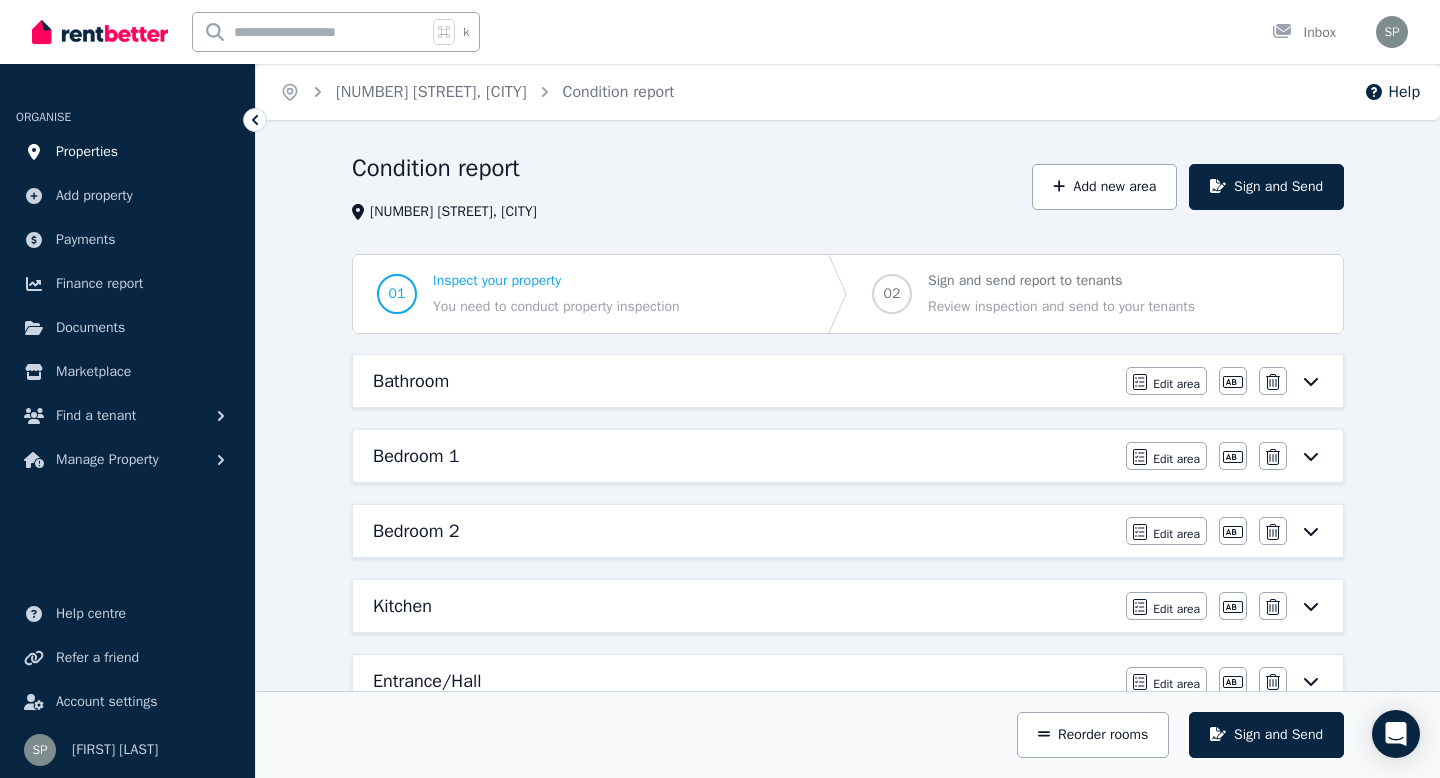 click on "Properties" at bounding box center [87, 152] 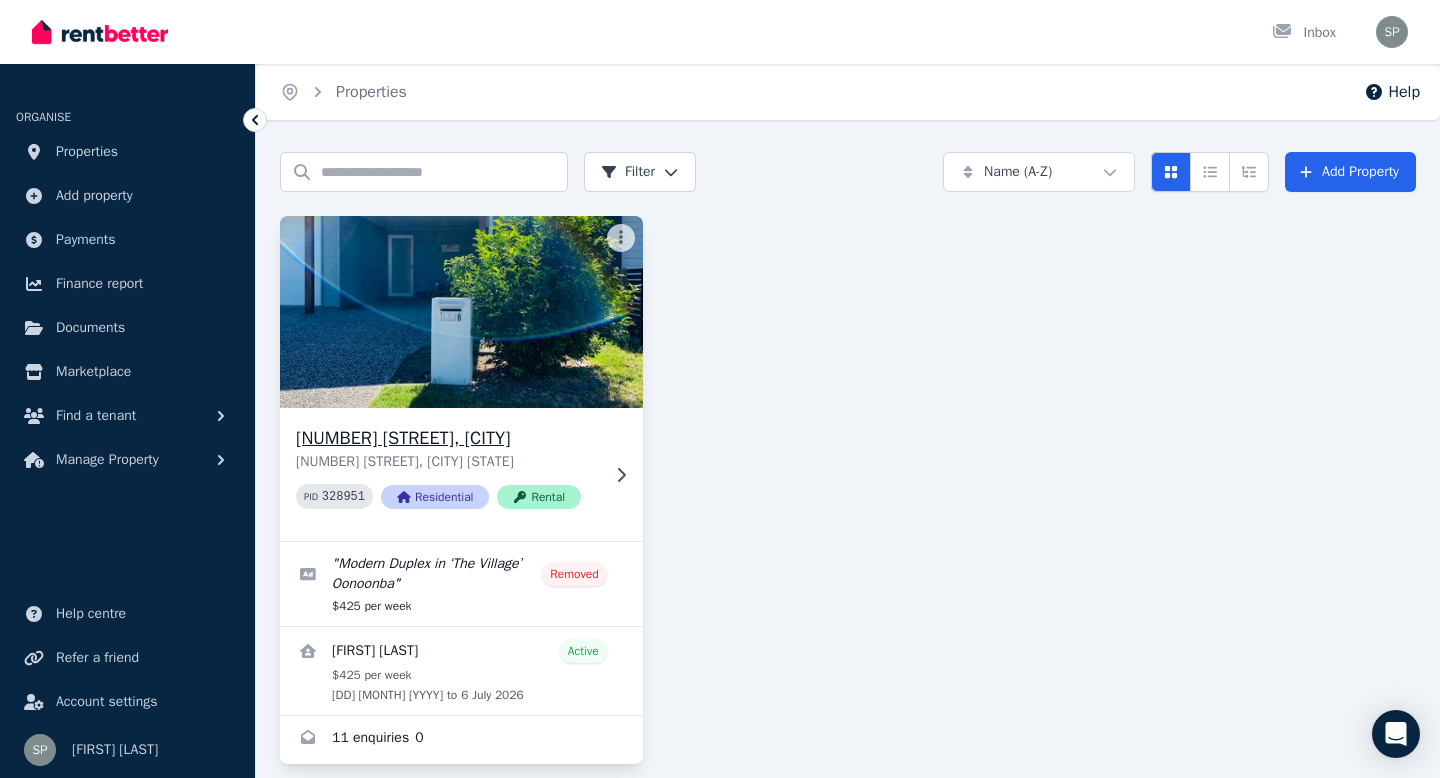 scroll, scrollTop: 22, scrollLeft: 0, axis: vertical 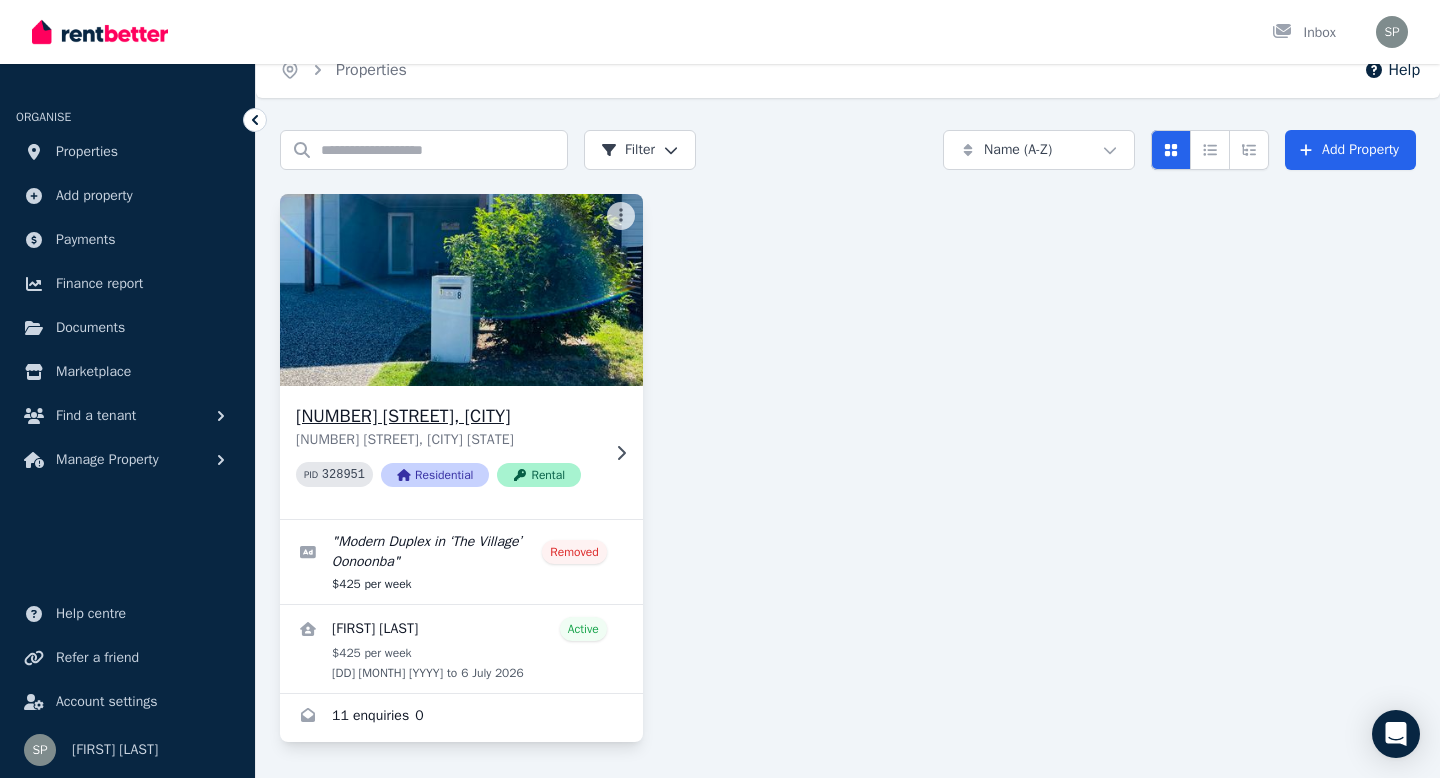 click at bounding box center (461, 290) 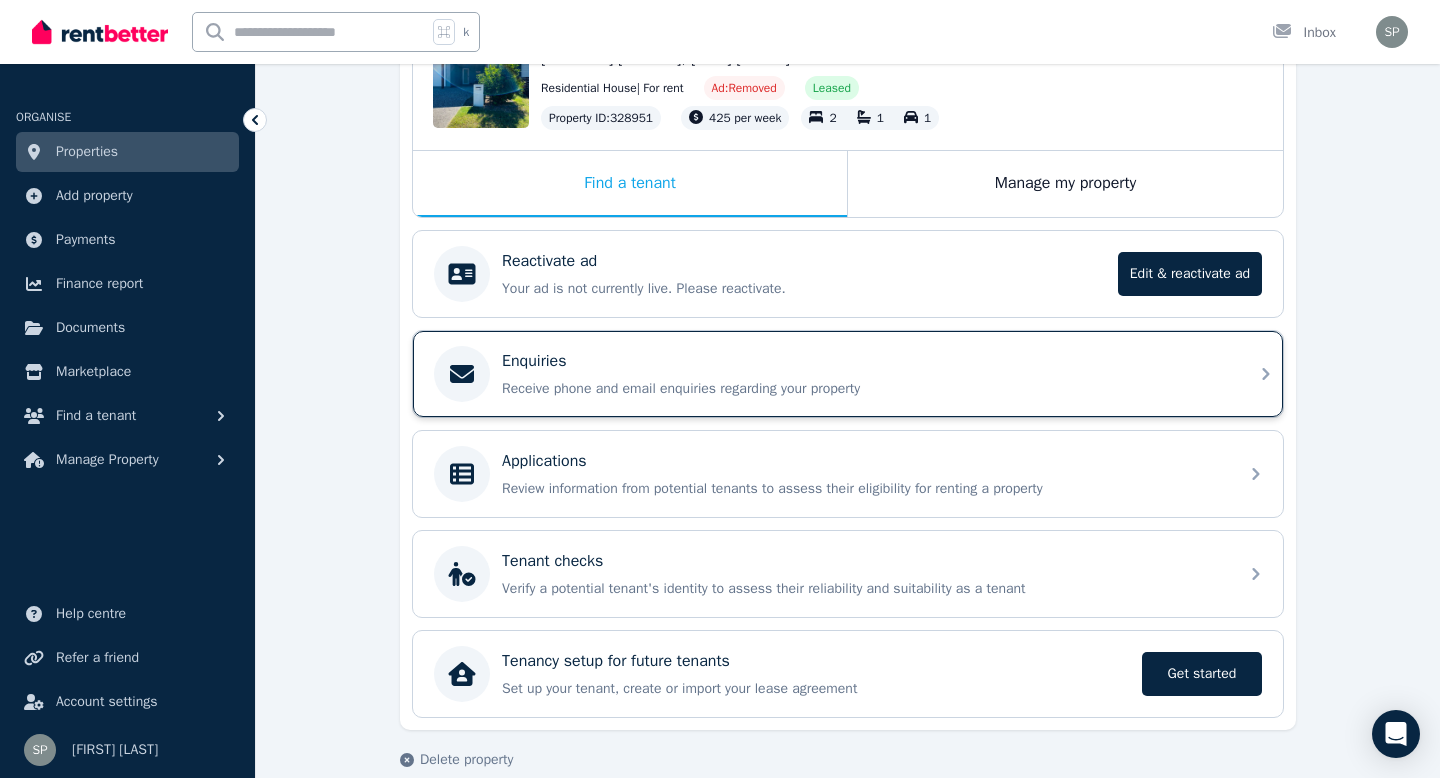 scroll, scrollTop: 273, scrollLeft: 0, axis: vertical 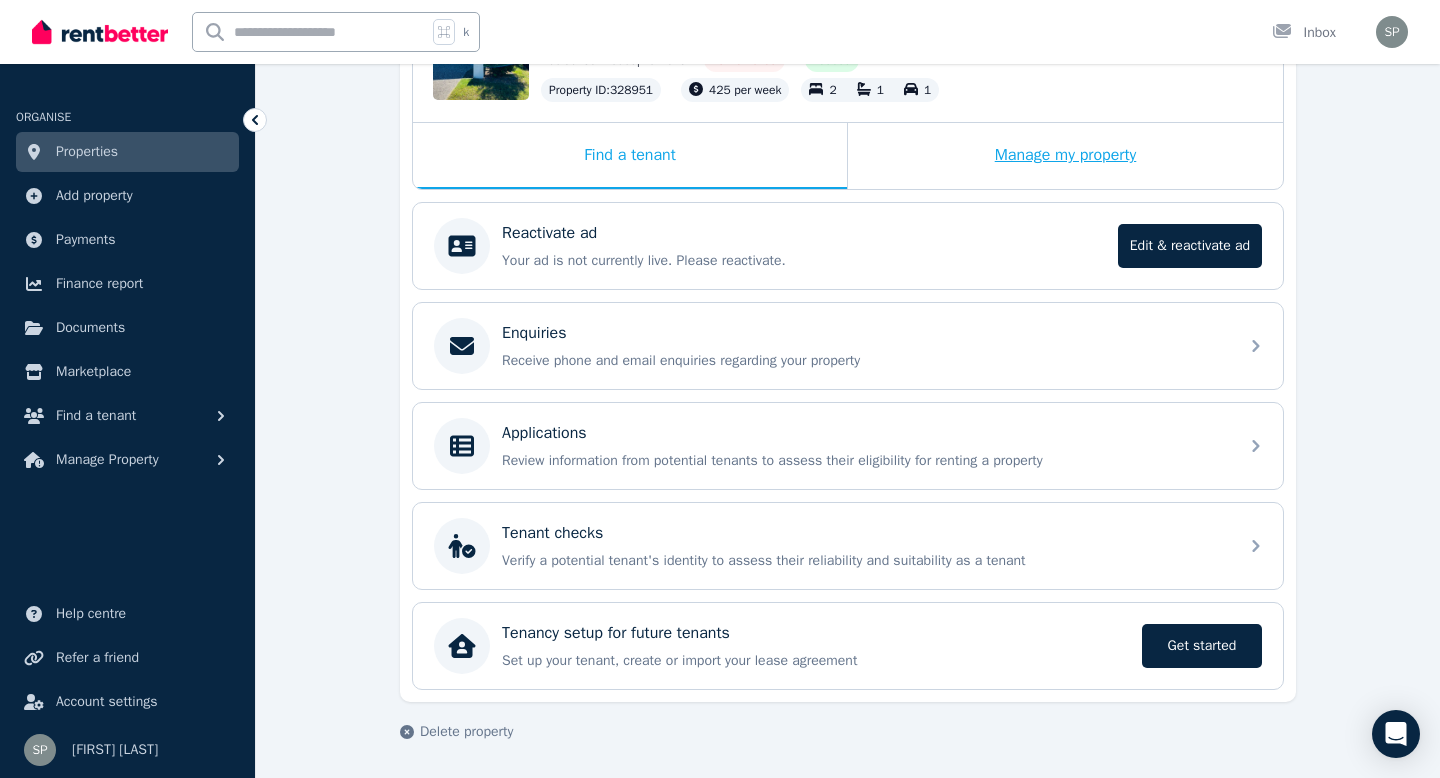 click on "Manage my property" at bounding box center [1065, 156] 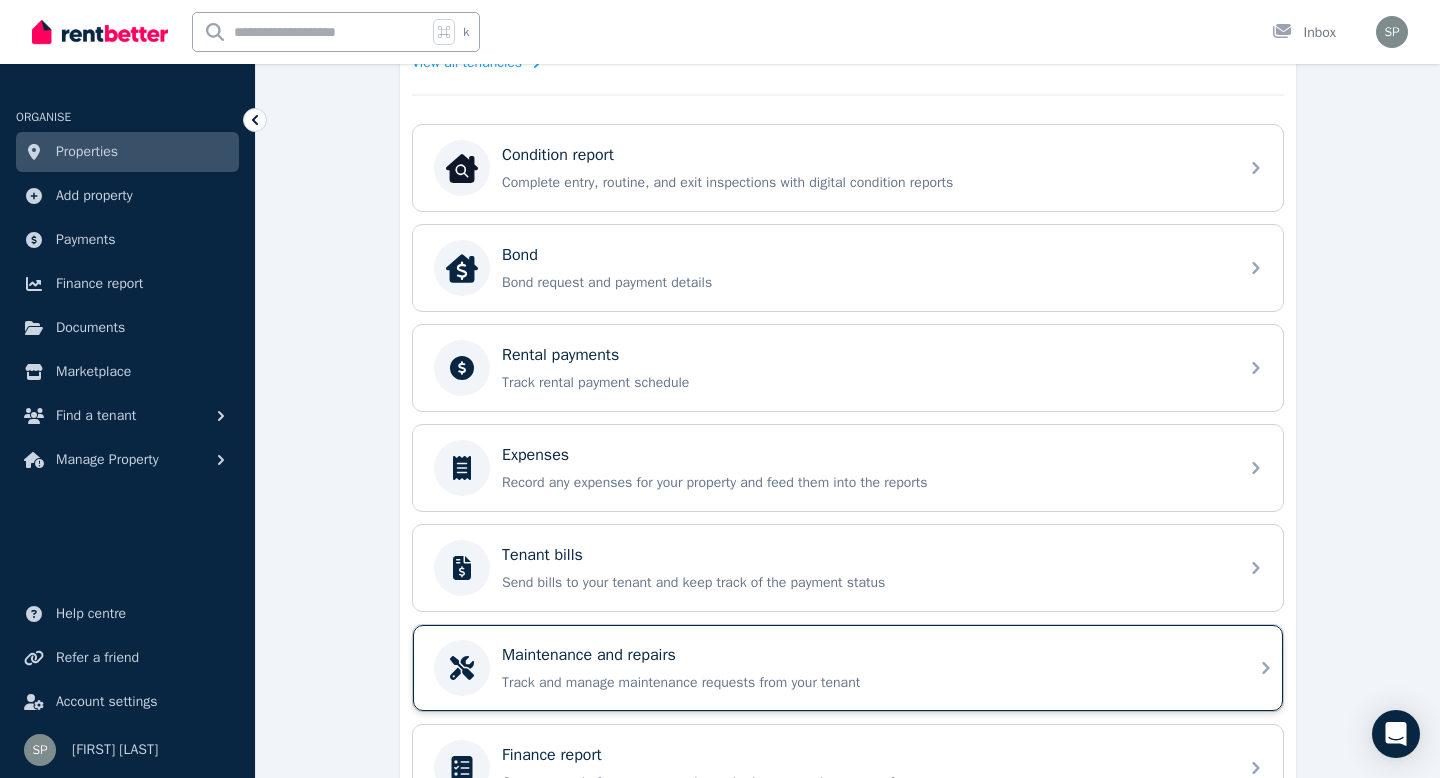 scroll, scrollTop: 605, scrollLeft: 0, axis: vertical 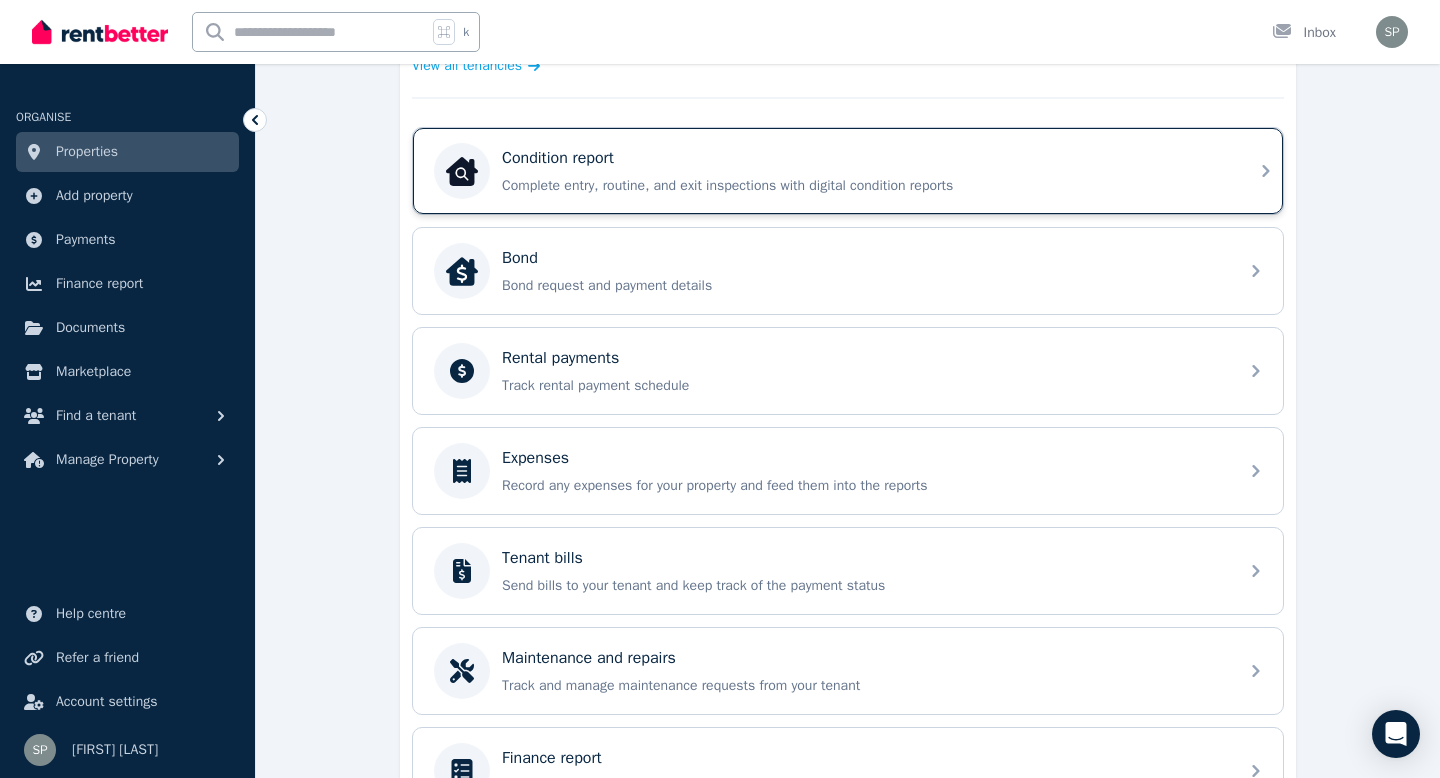 click on "Complete entry, routine, and exit inspections with digital condition reports" at bounding box center (864, 186) 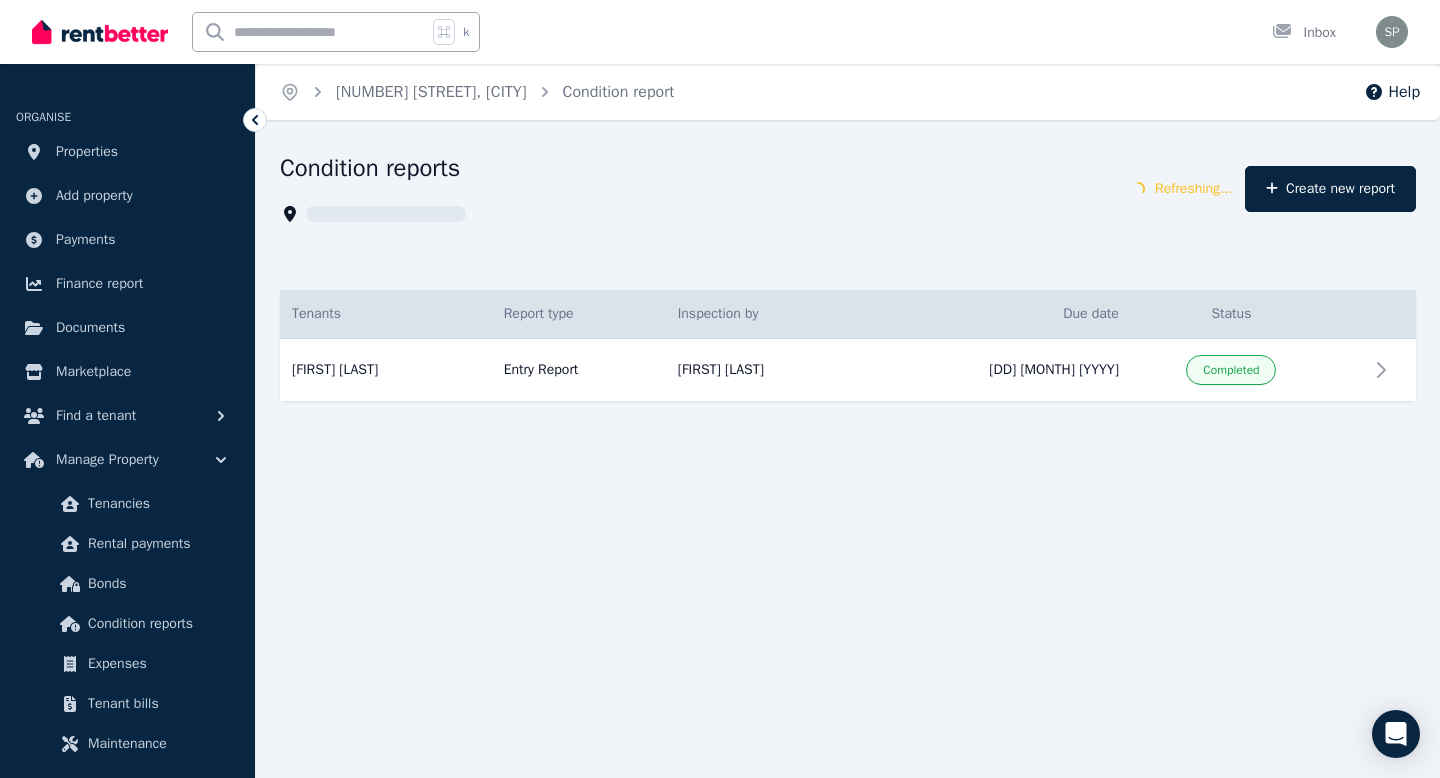 scroll, scrollTop: 0, scrollLeft: 0, axis: both 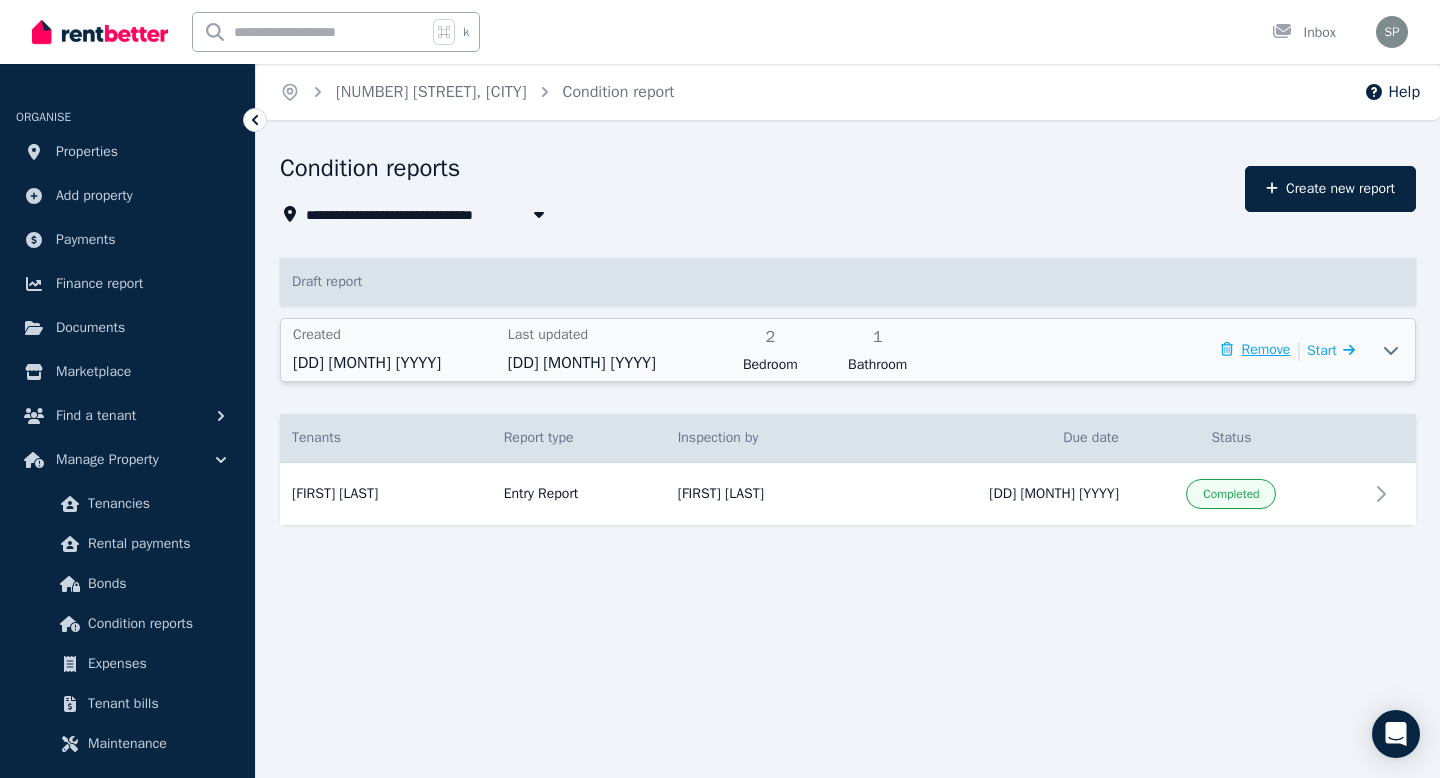 click on "Remove" at bounding box center (1255, 350) 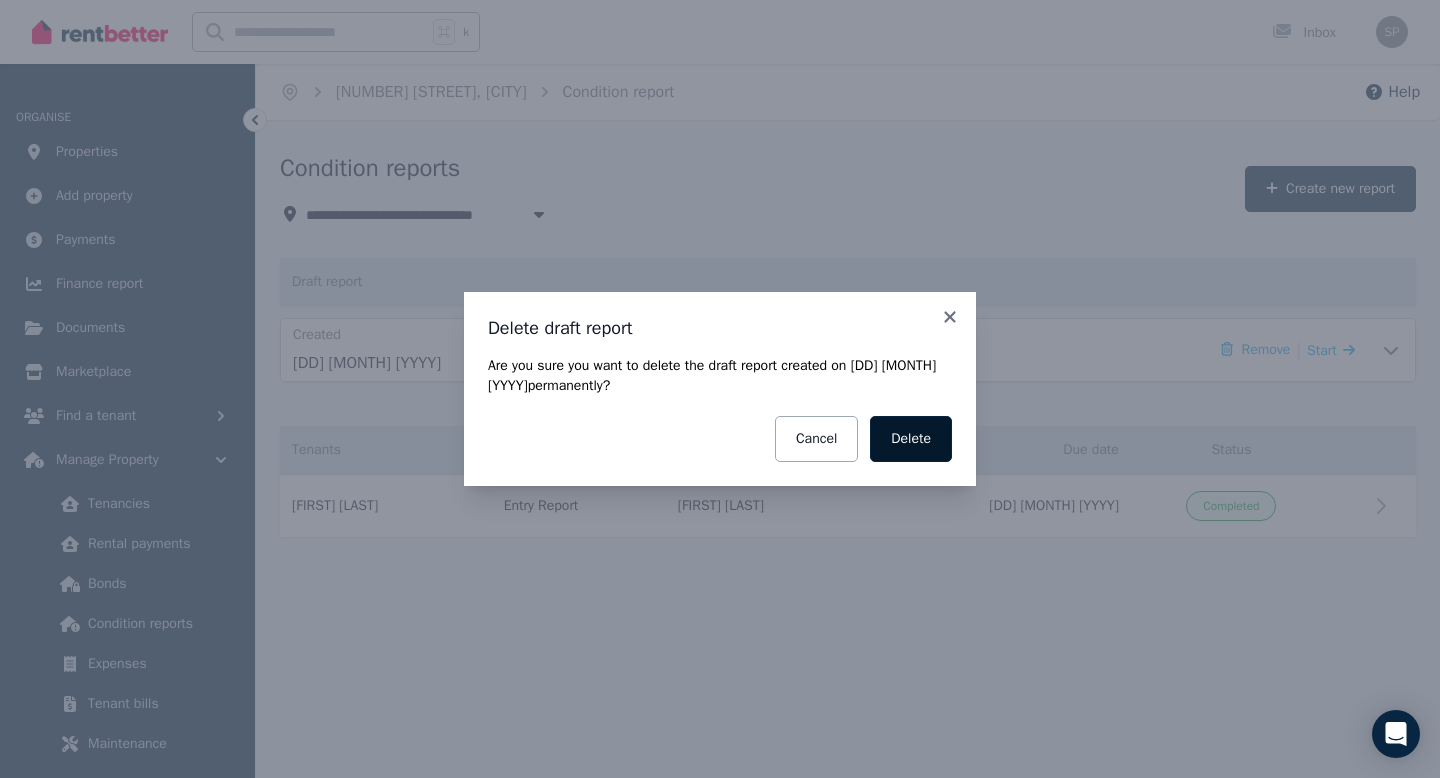 click on "Delete" at bounding box center (911, 439) 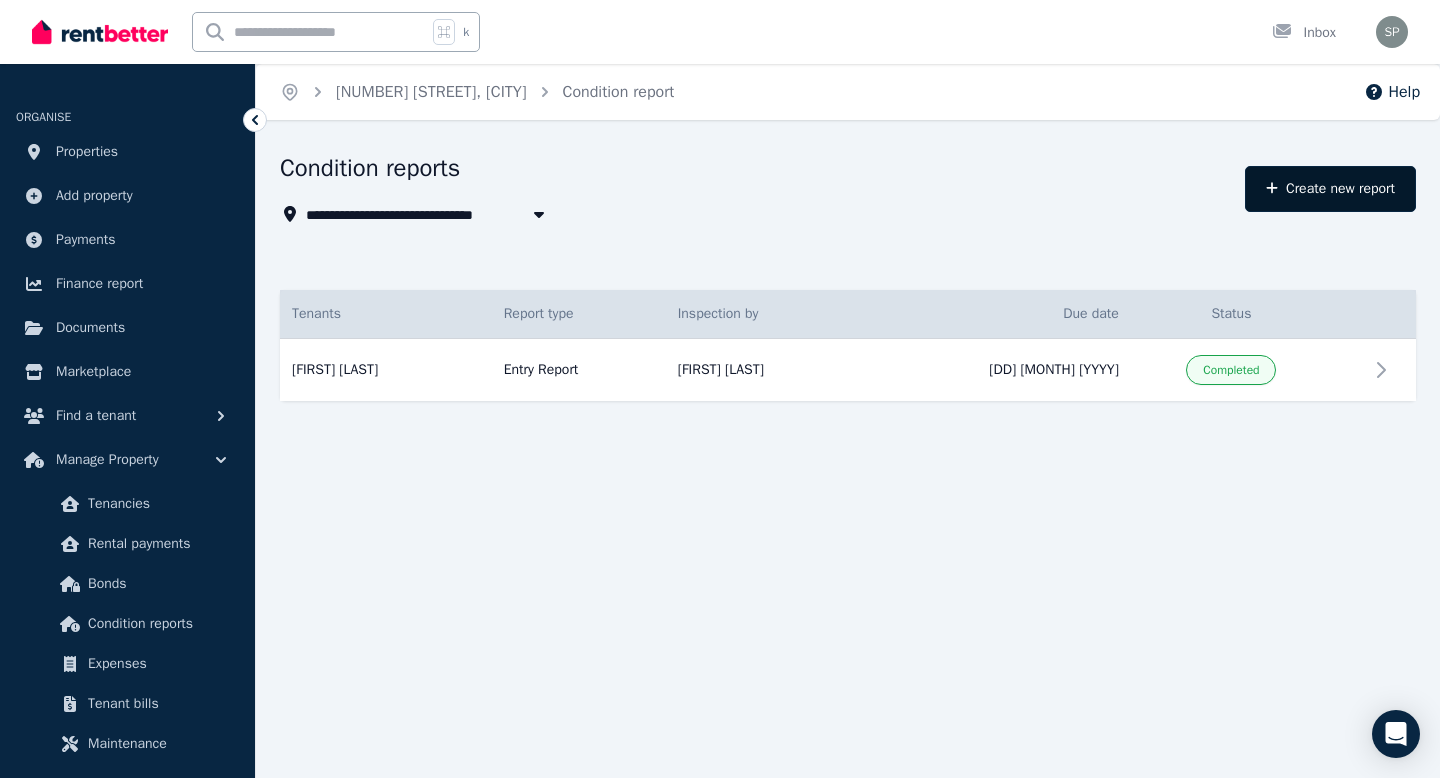 click on "Create new report" at bounding box center [1330, 189] 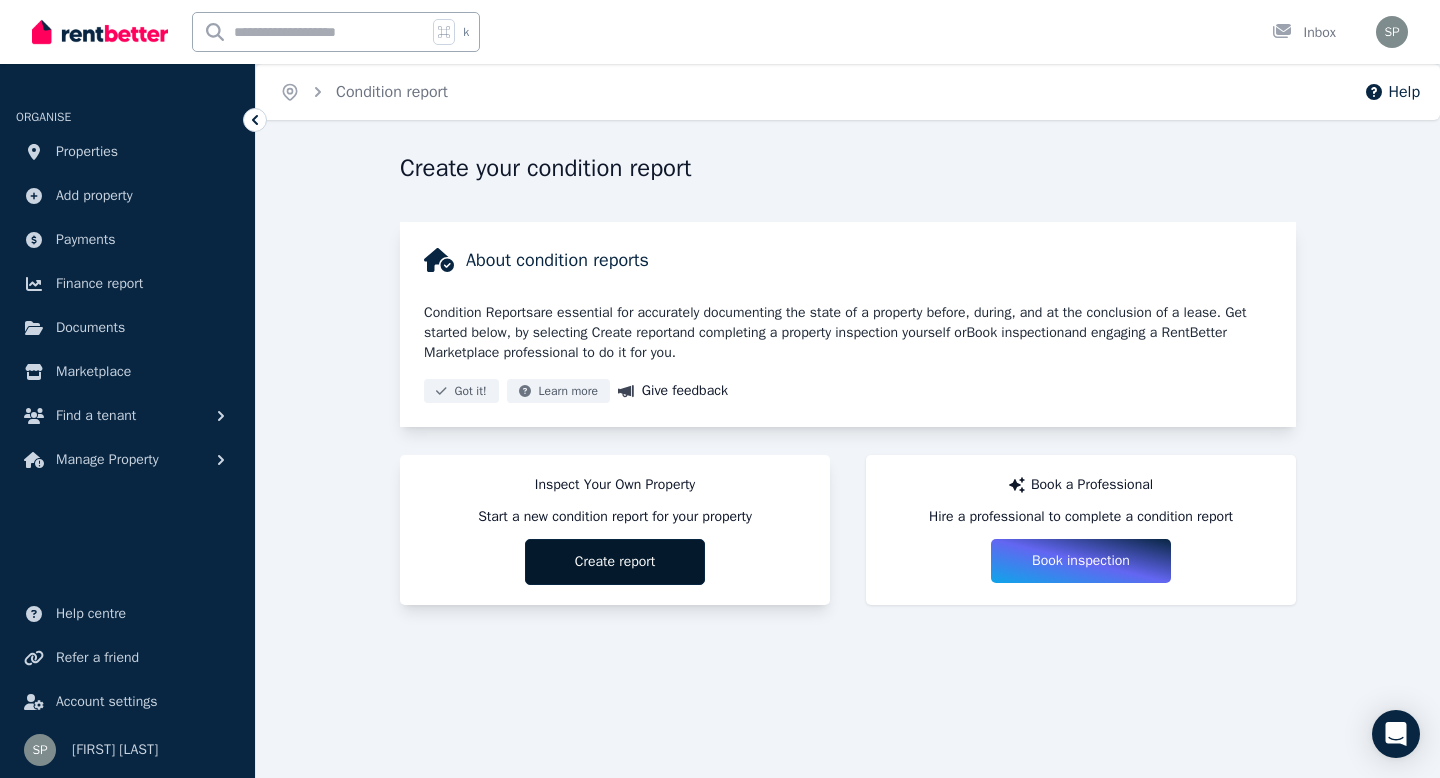 click on "Create report" at bounding box center [615, 562] 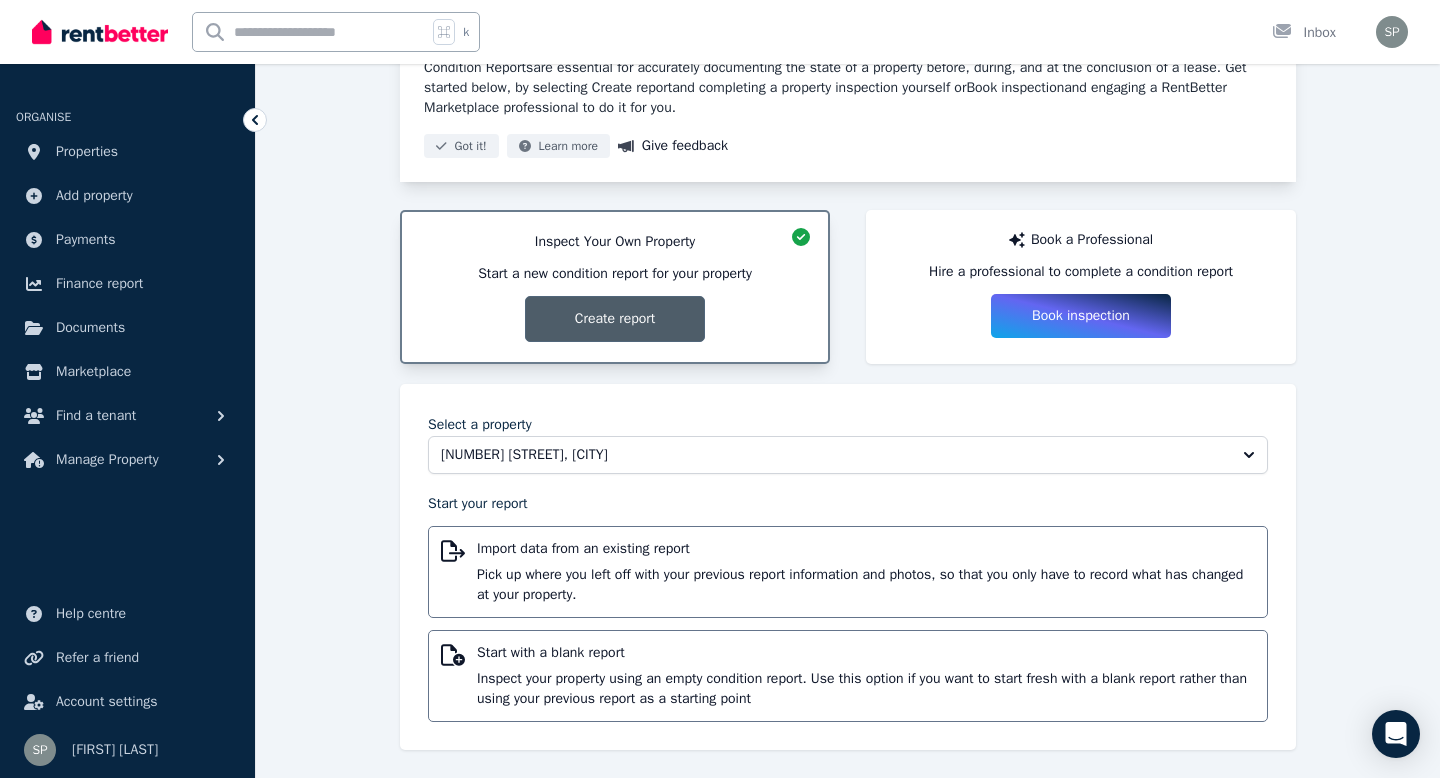 scroll, scrollTop: 253, scrollLeft: 0, axis: vertical 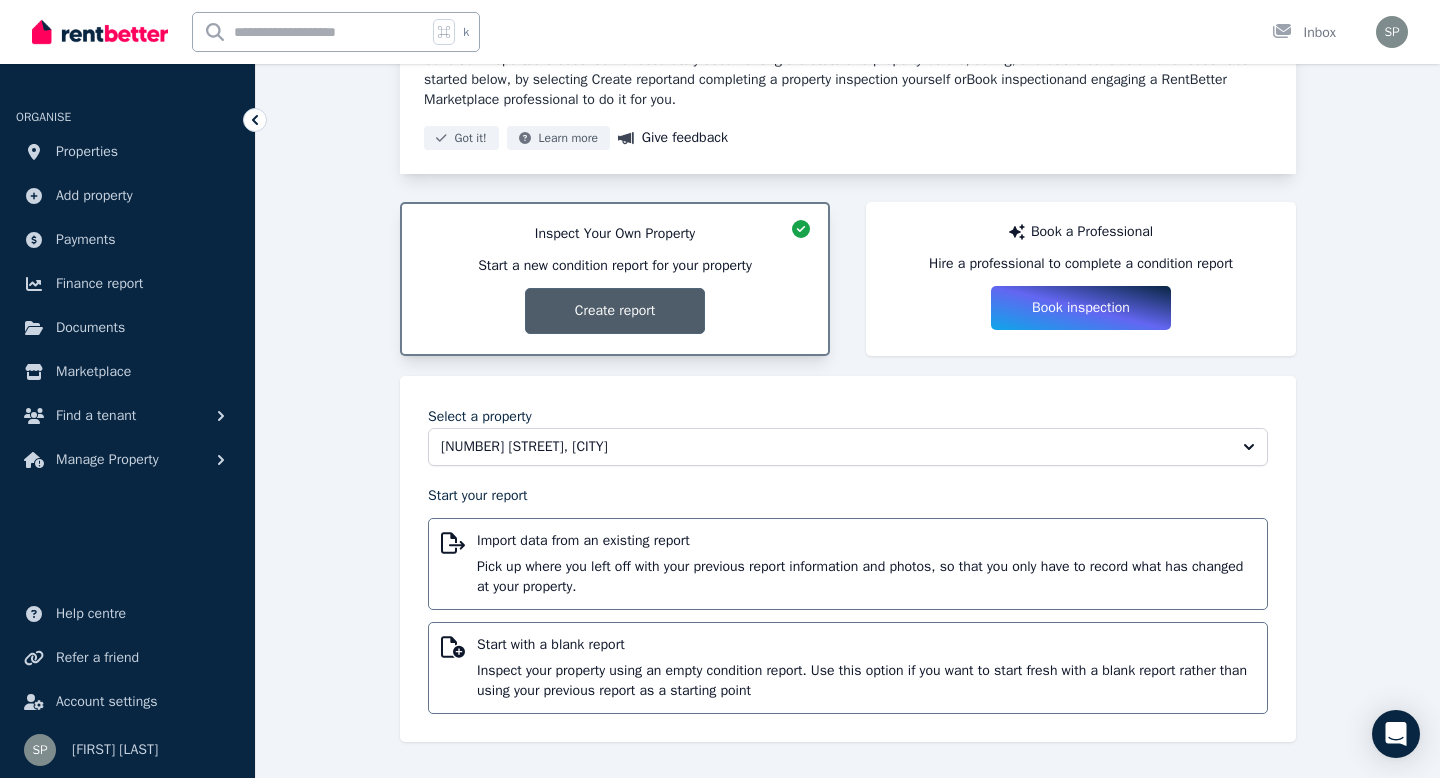 click on "Pick up where you left off with your previous report information and photos, so that you only have to record what has changed at your property." at bounding box center (866, 577) 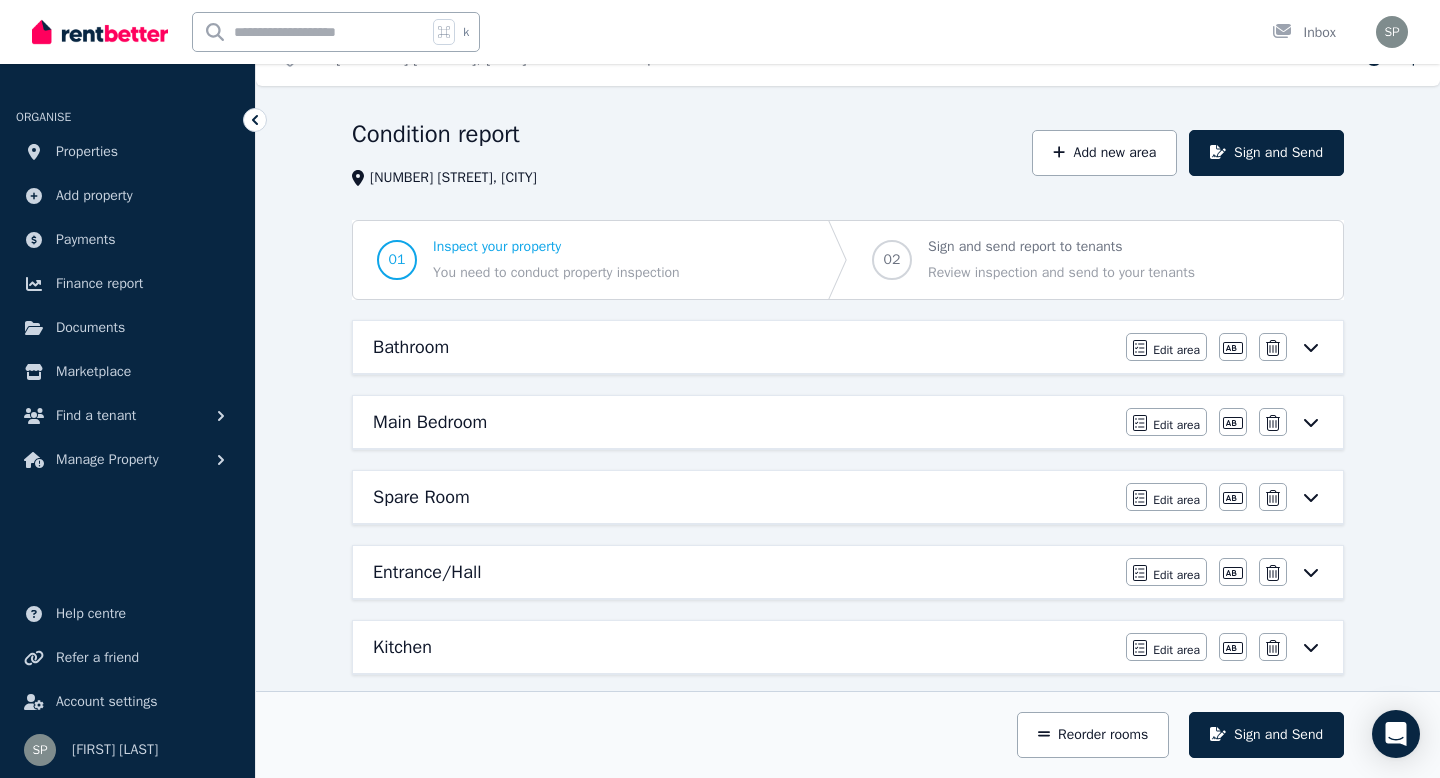 scroll, scrollTop: 0, scrollLeft: 0, axis: both 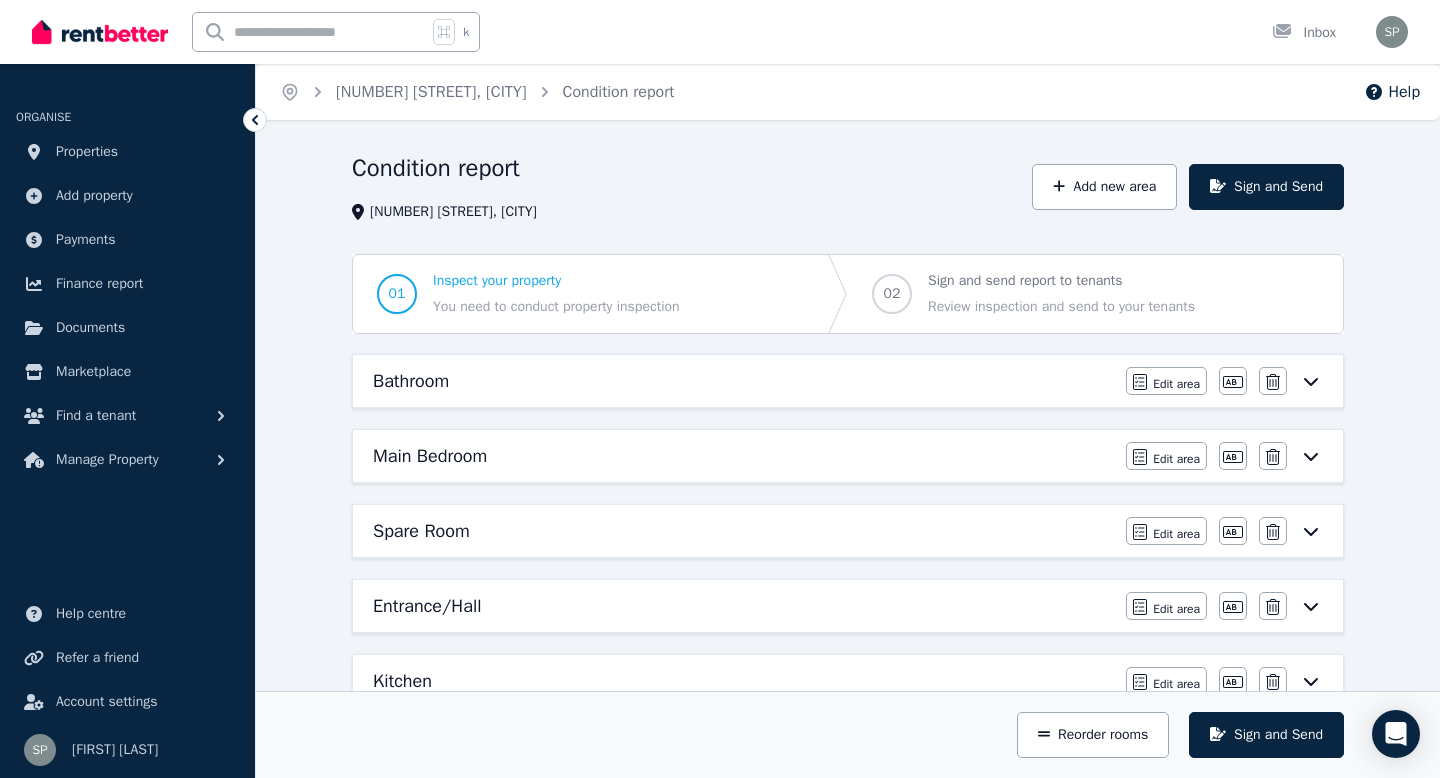 click on "Bathroom" at bounding box center (743, 381) 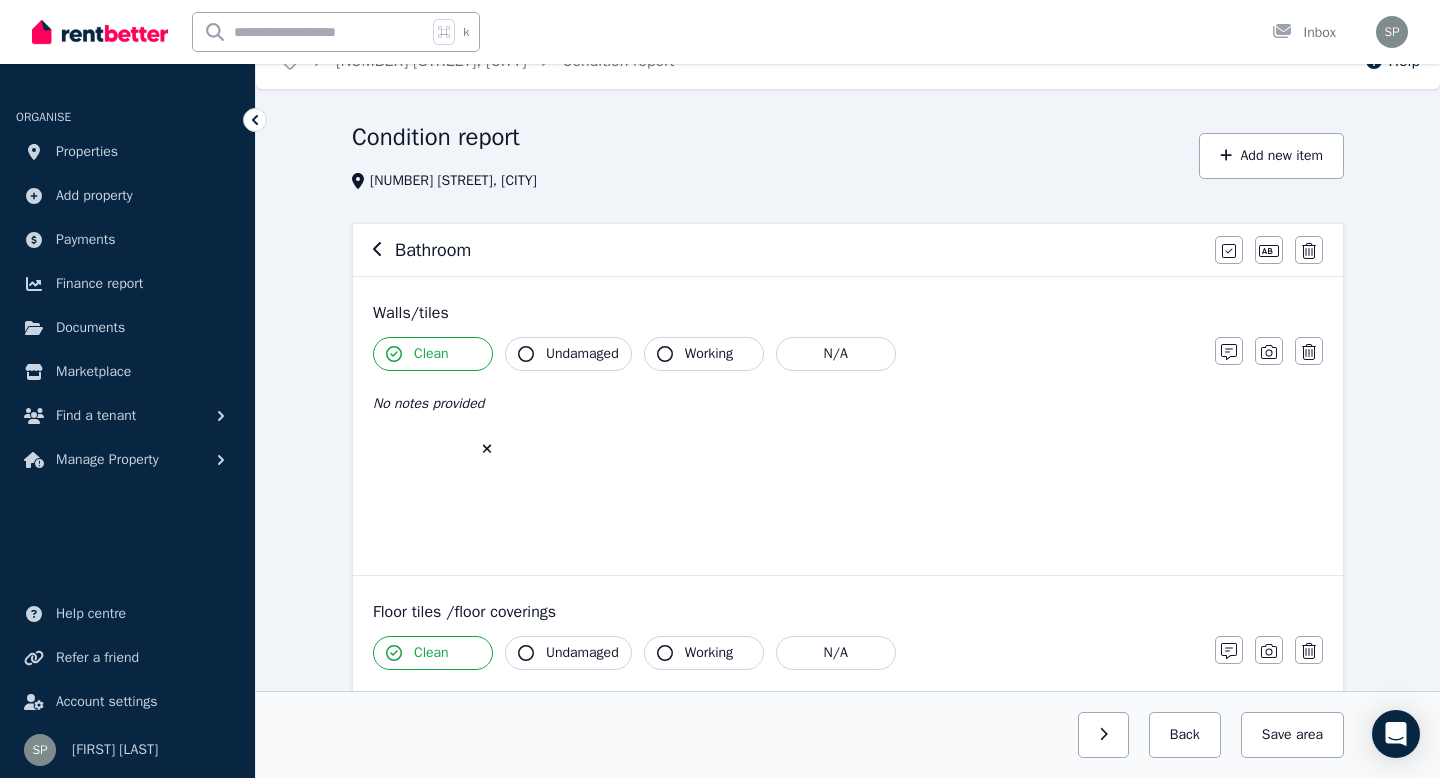 scroll, scrollTop: 0, scrollLeft: 0, axis: both 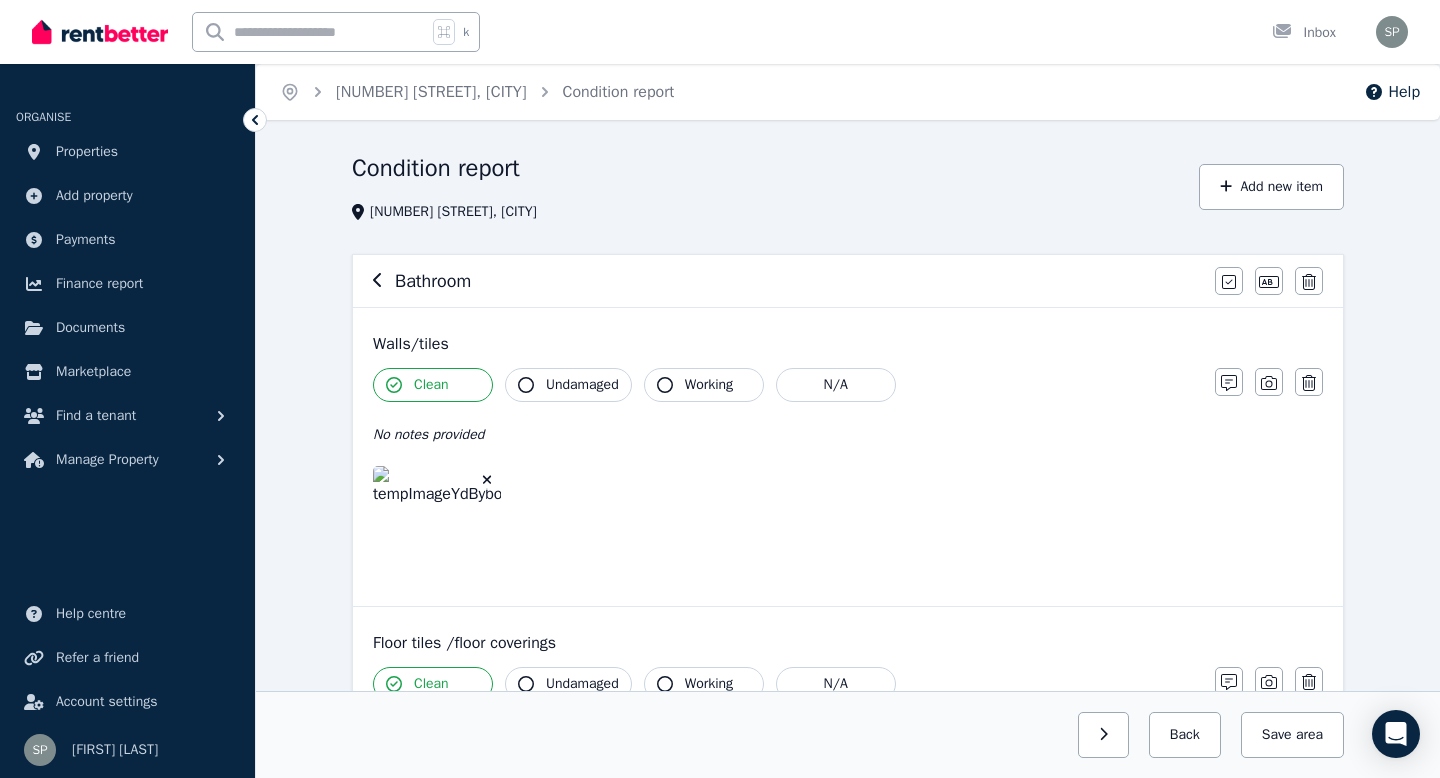 click at bounding box center (487, 480) 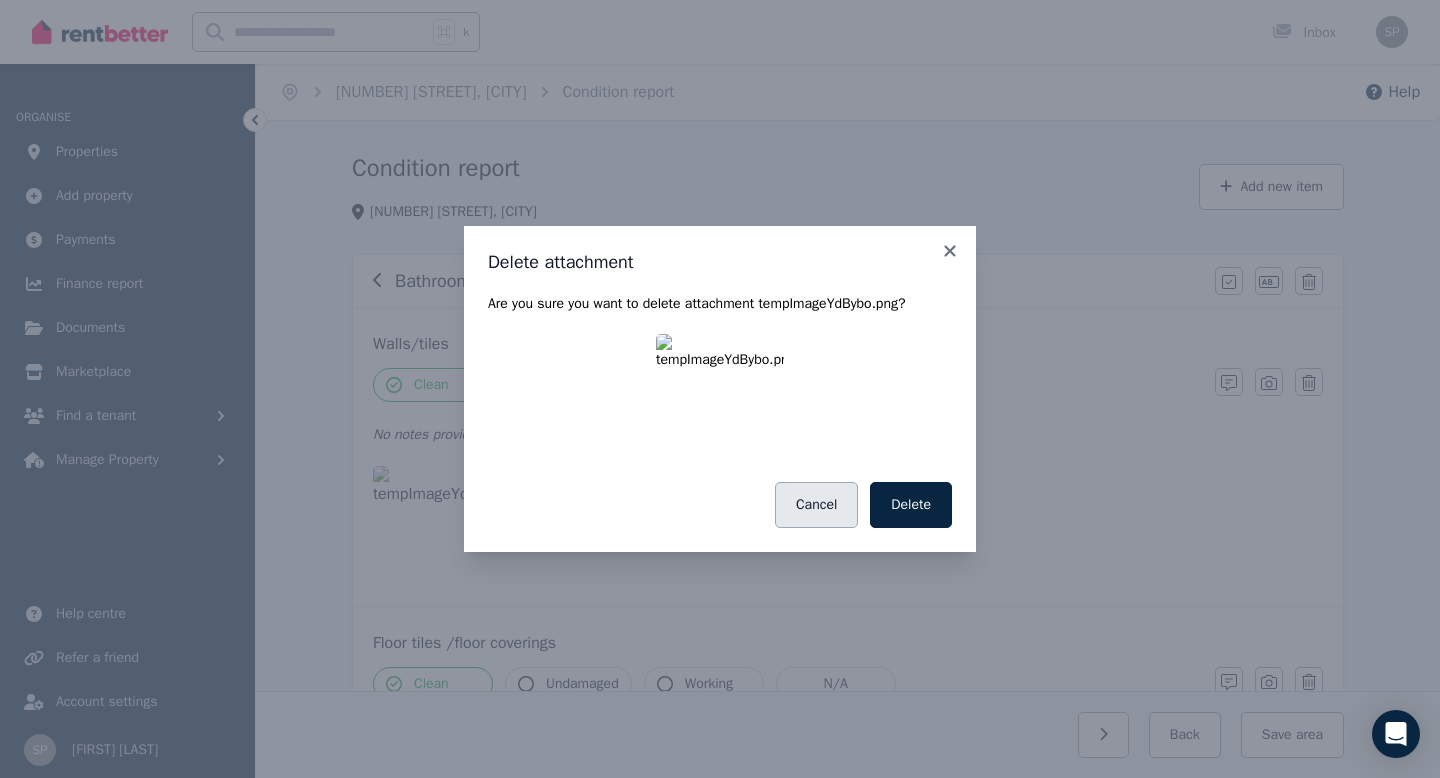 click on "Cancel" at bounding box center (816, 505) 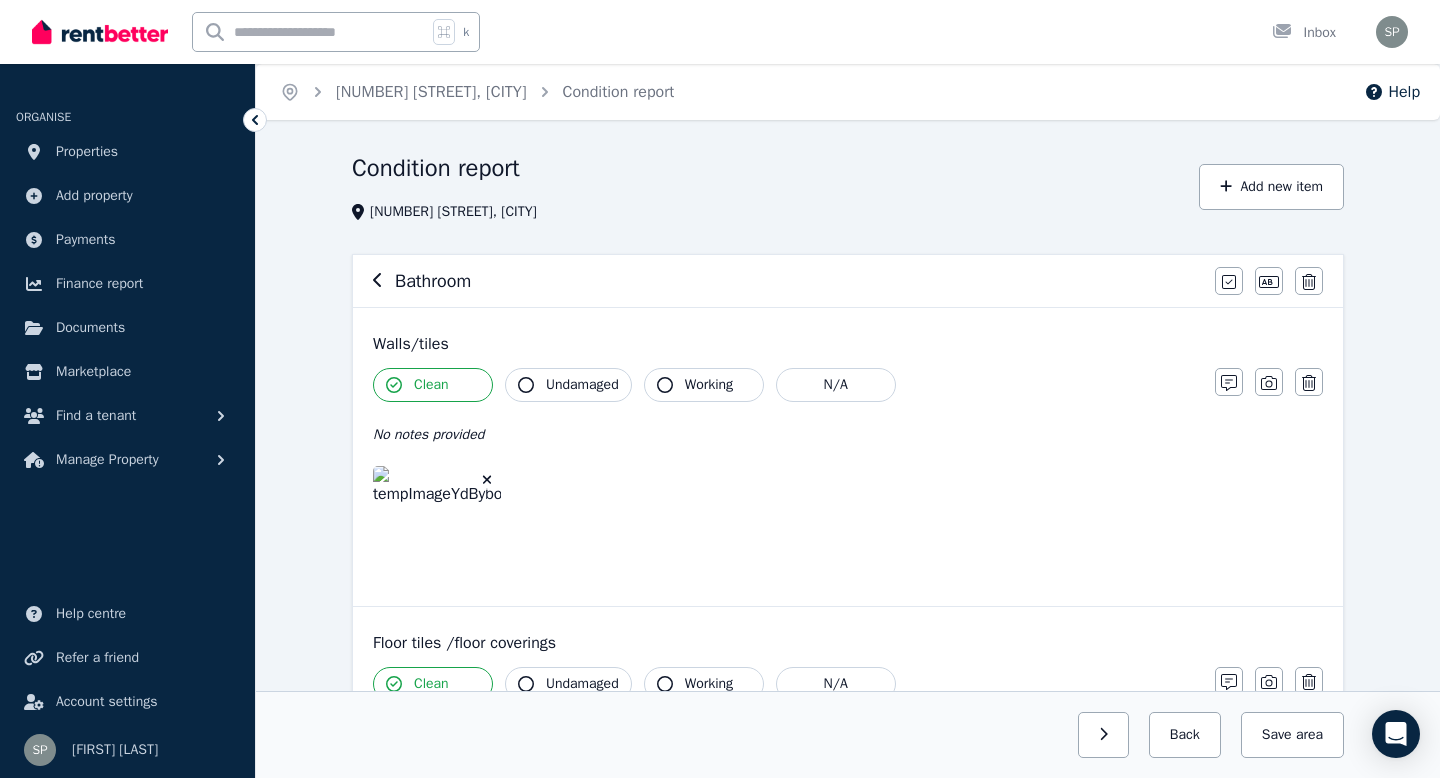 click at bounding box center (255, 120) 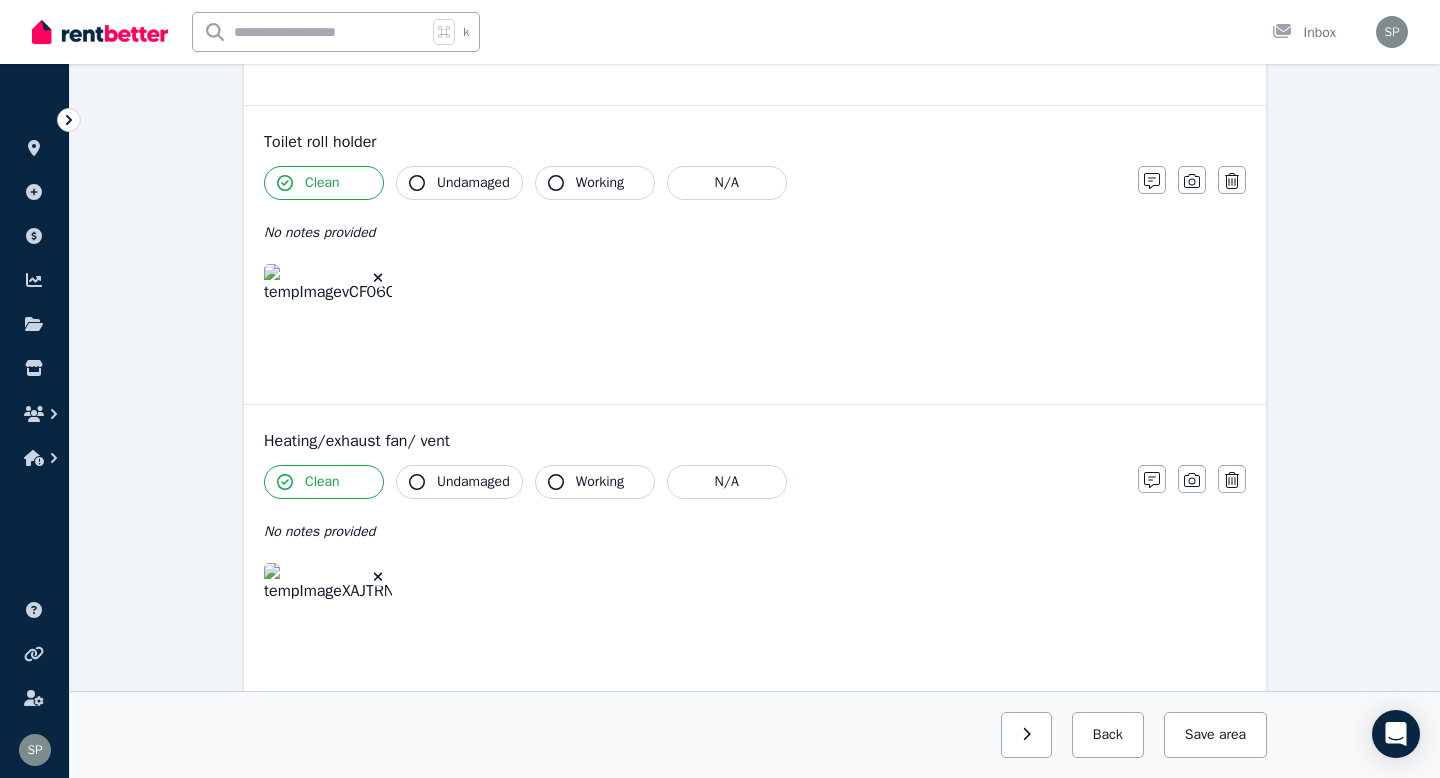 scroll, scrollTop: 3368, scrollLeft: 0, axis: vertical 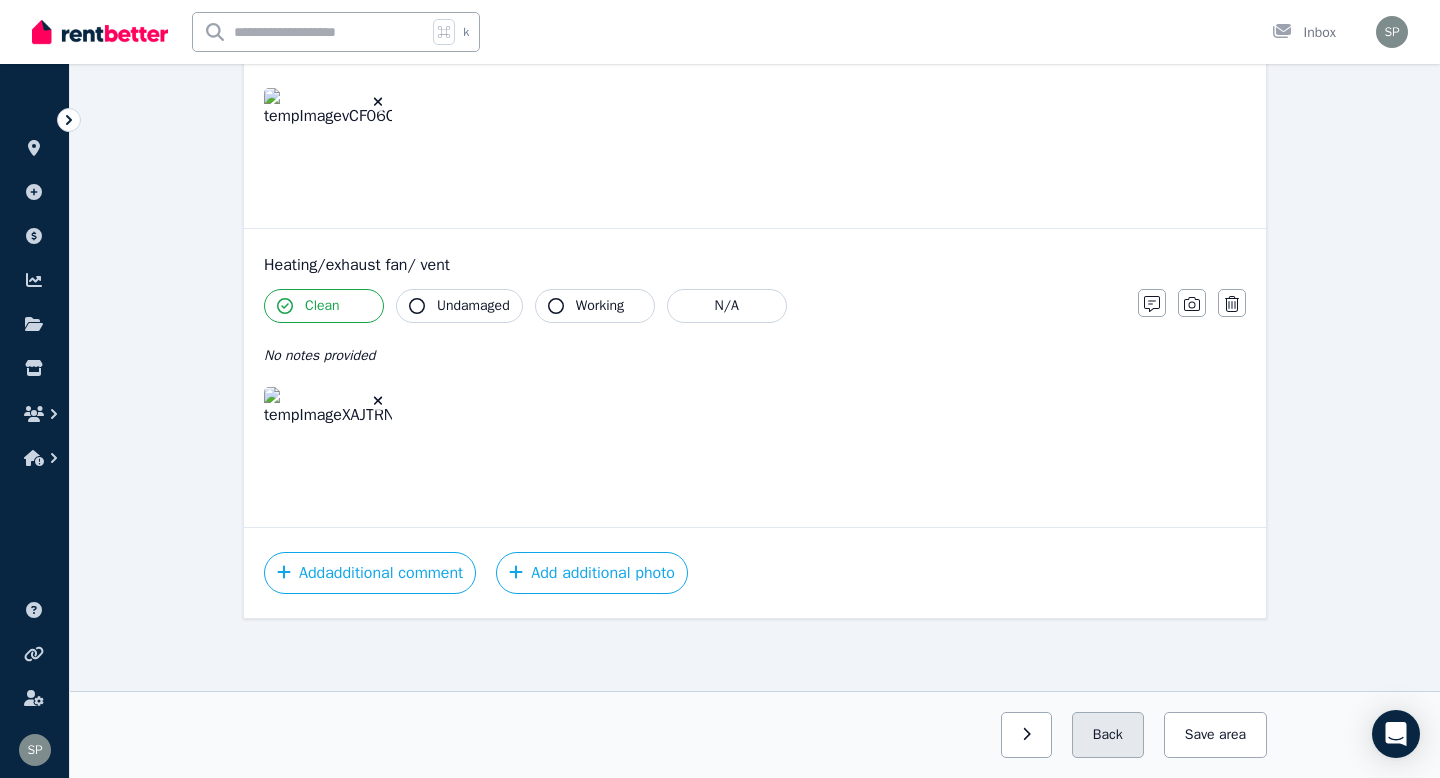 click on "Back" at bounding box center [1108, 735] 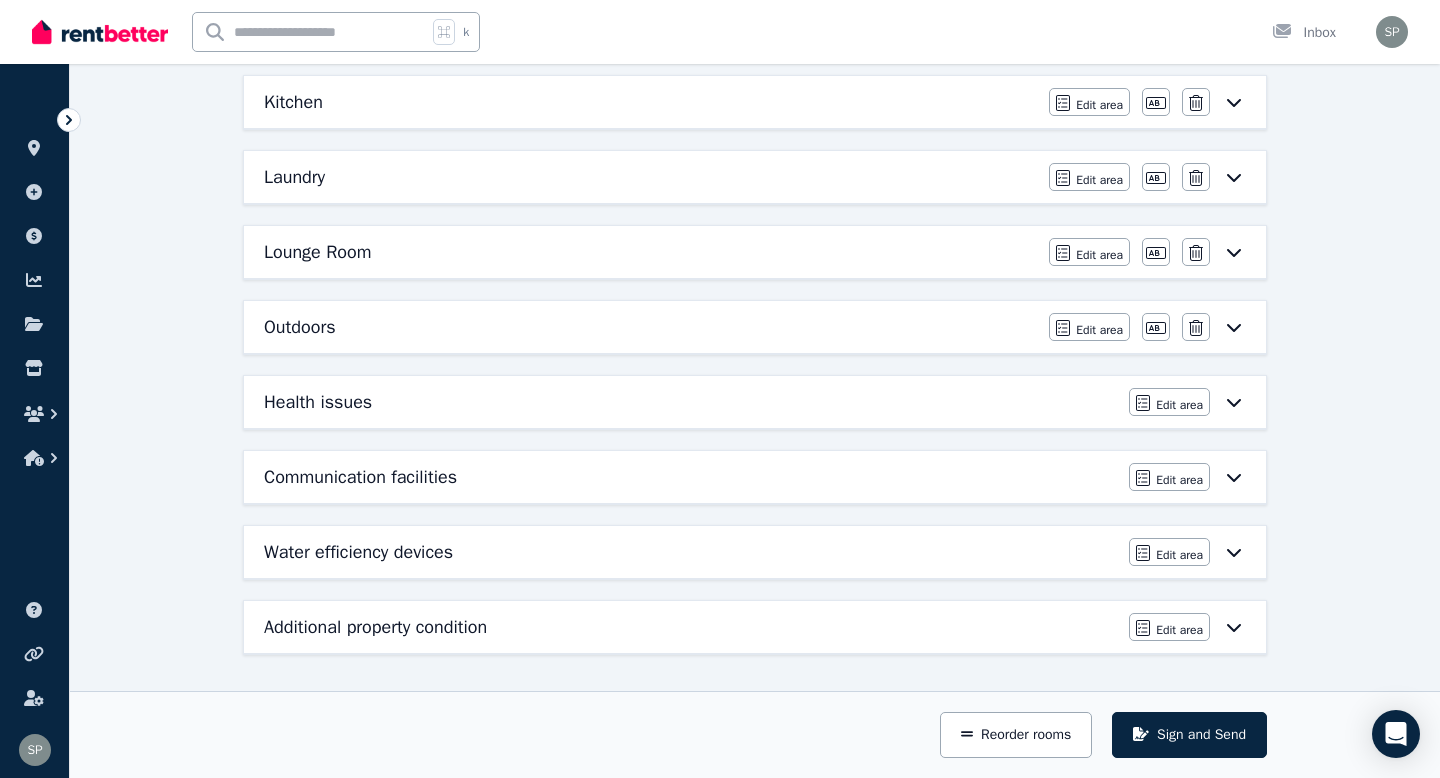 scroll, scrollTop: 579, scrollLeft: 0, axis: vertical 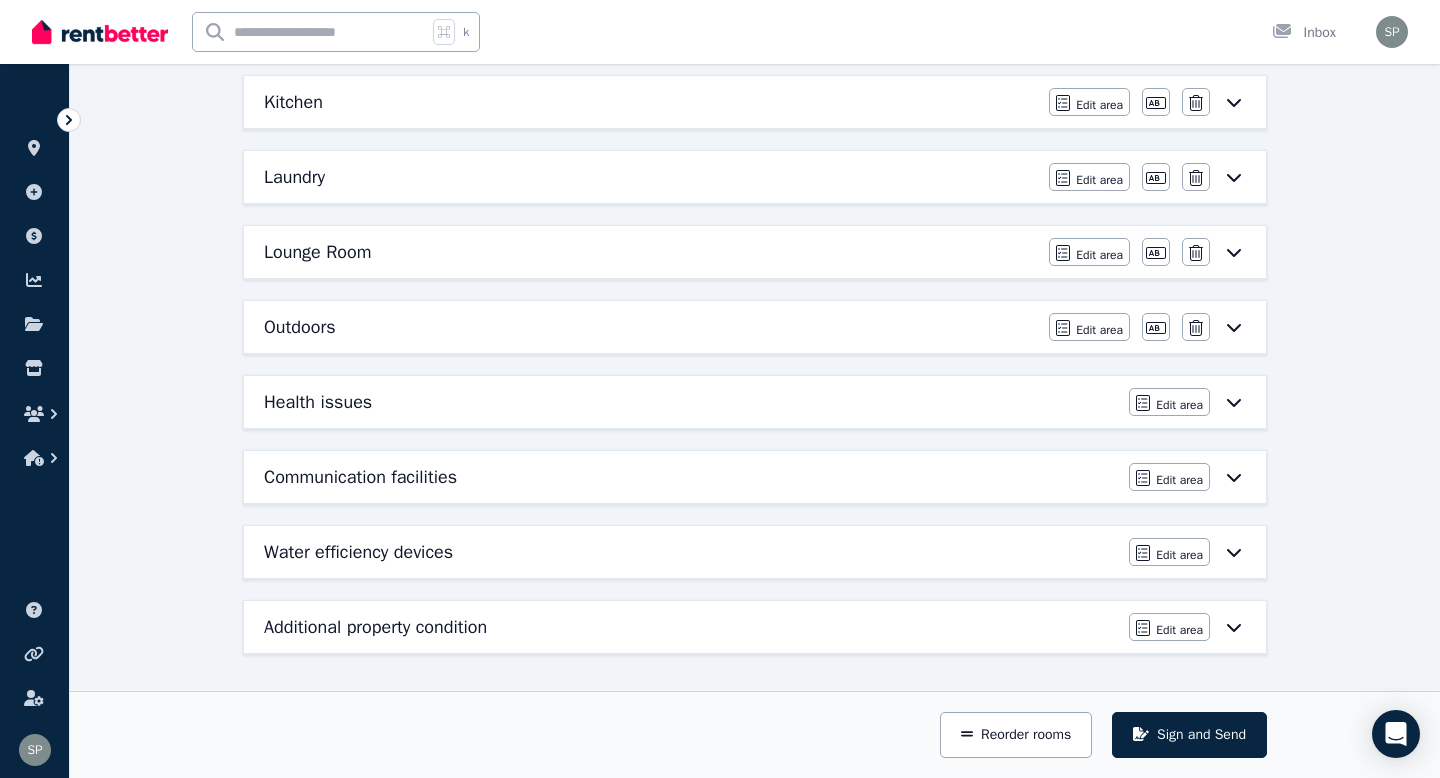 click on "Health issues" at bounding box center [690, 402] 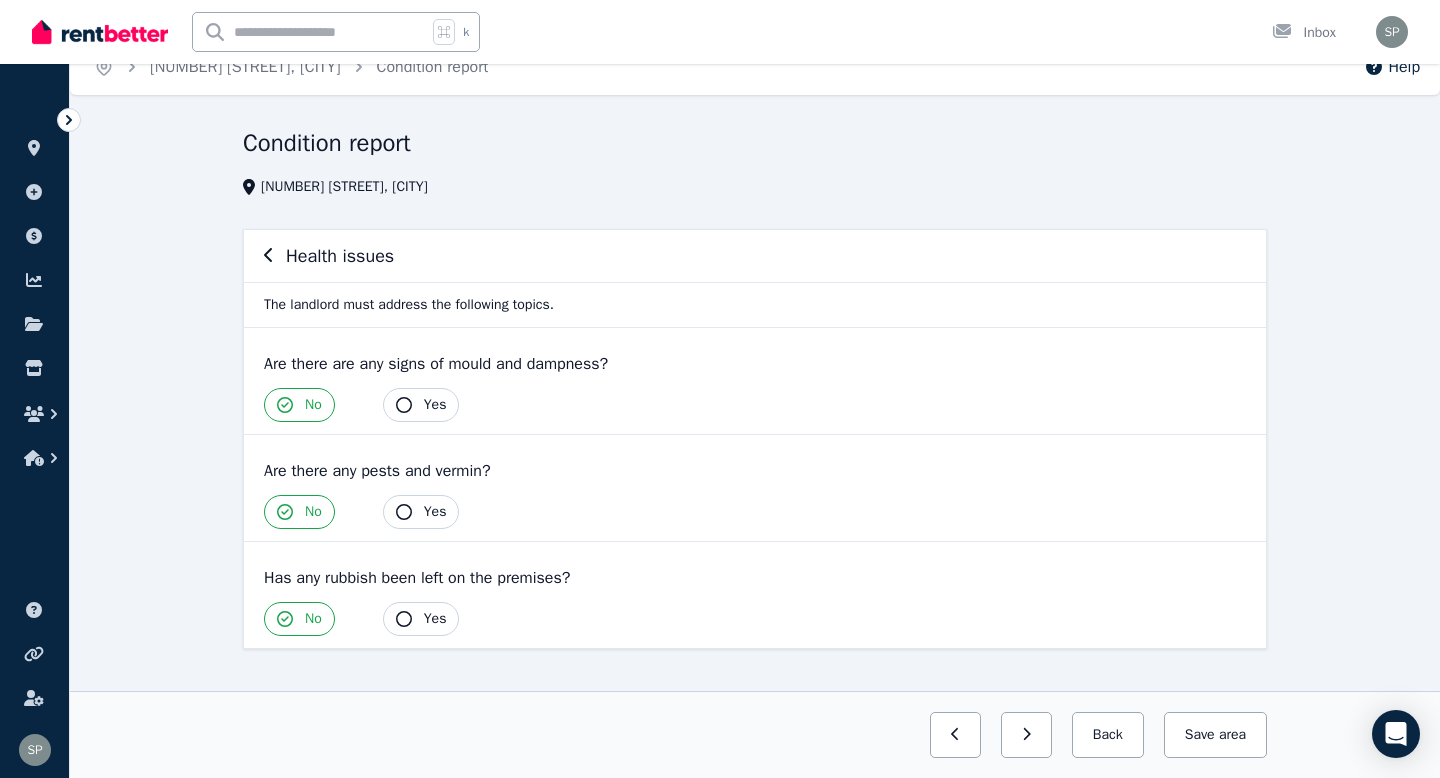 scroll, scrollTop: 55, scrollLeft: 0, axis: vertical 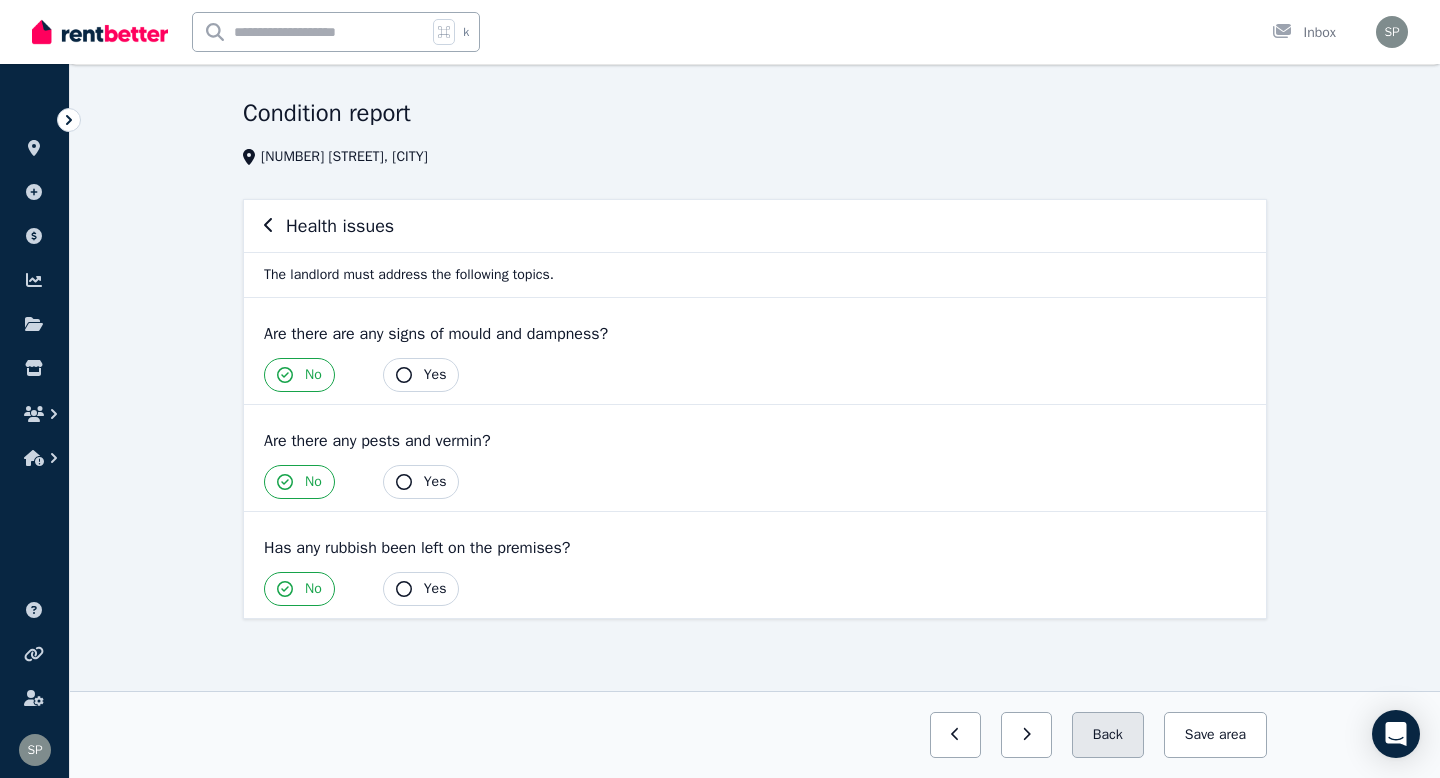 click on "Back" at bounding box center [1108, 735] 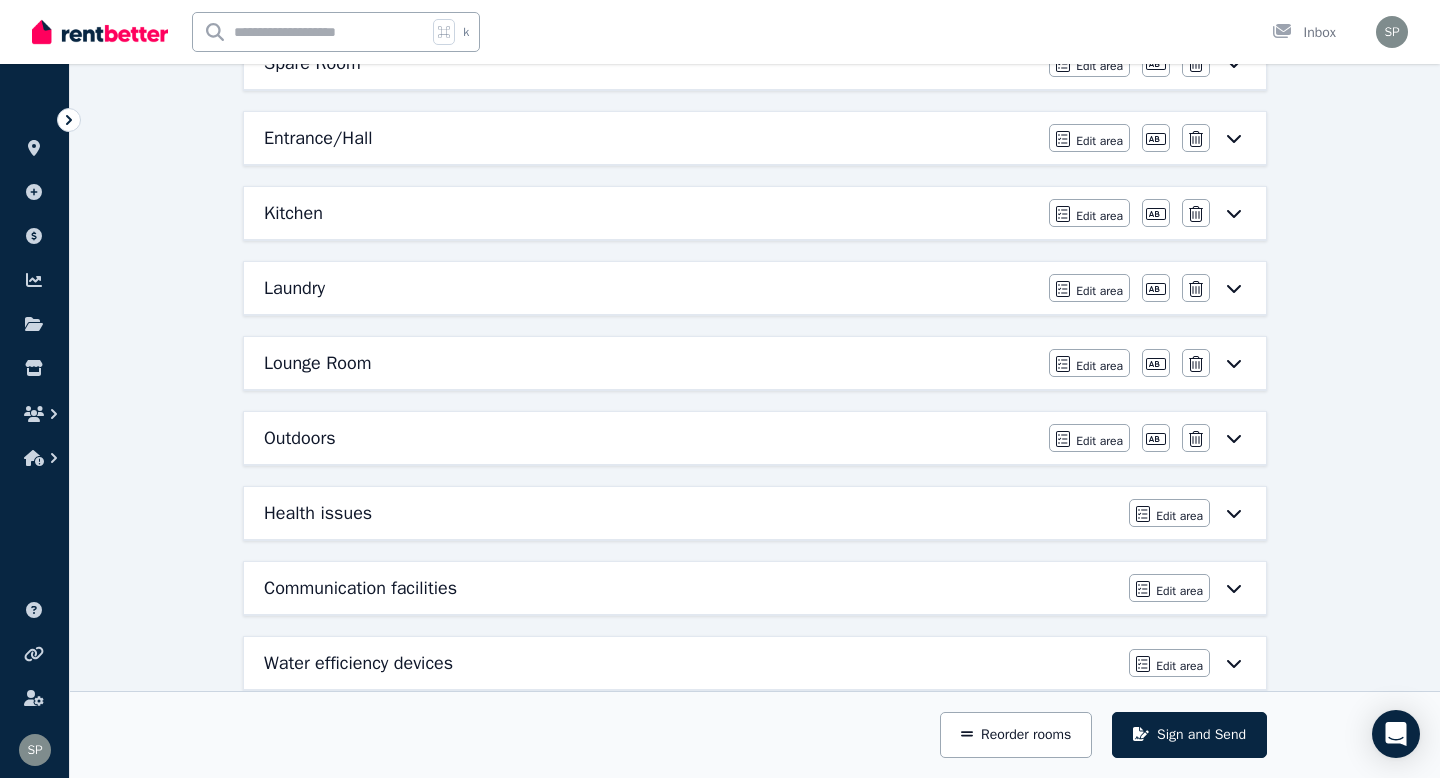 scroll, scrollTop: 579, scrollLeft: 0, axis: vertical 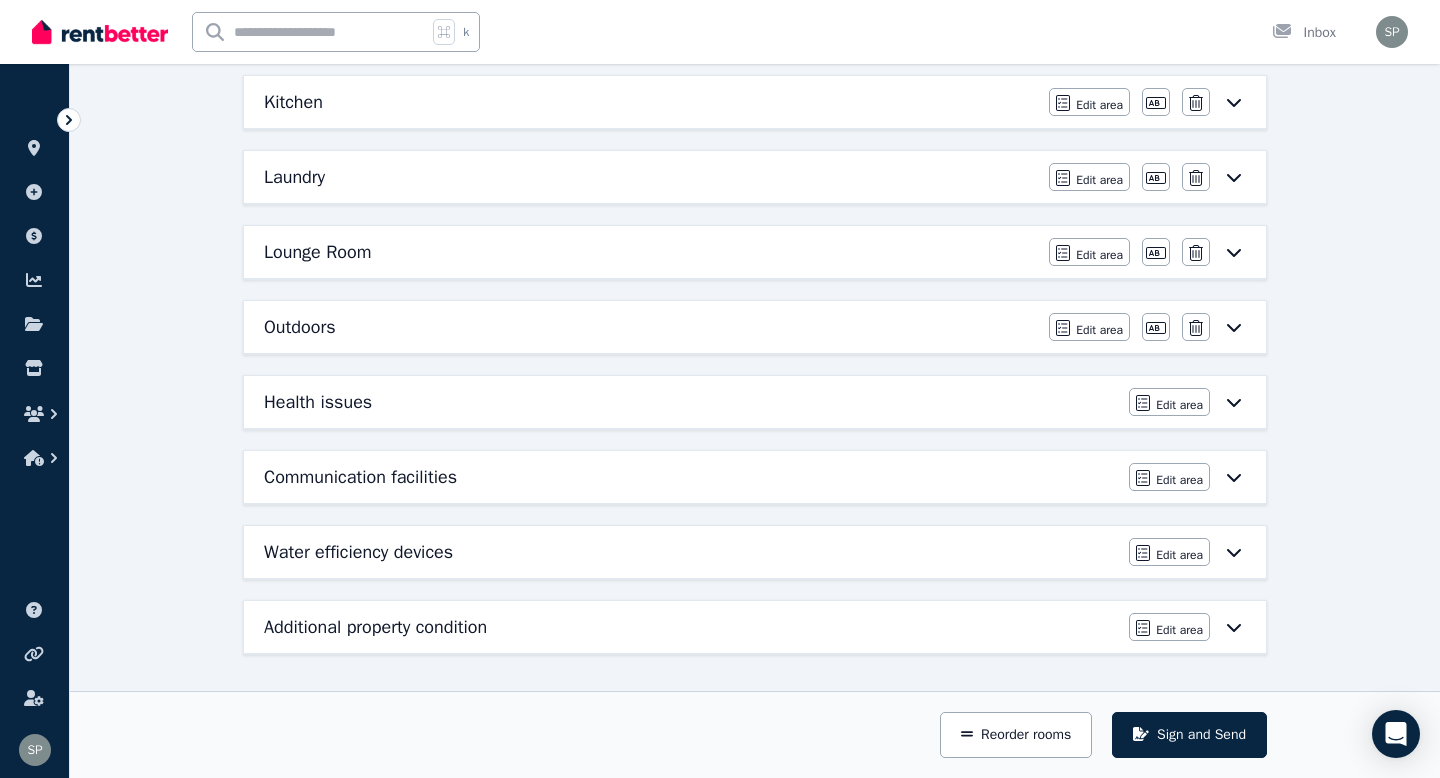 click on "Additional property condition Edit area Edit area" at bounding box center (755, 627) 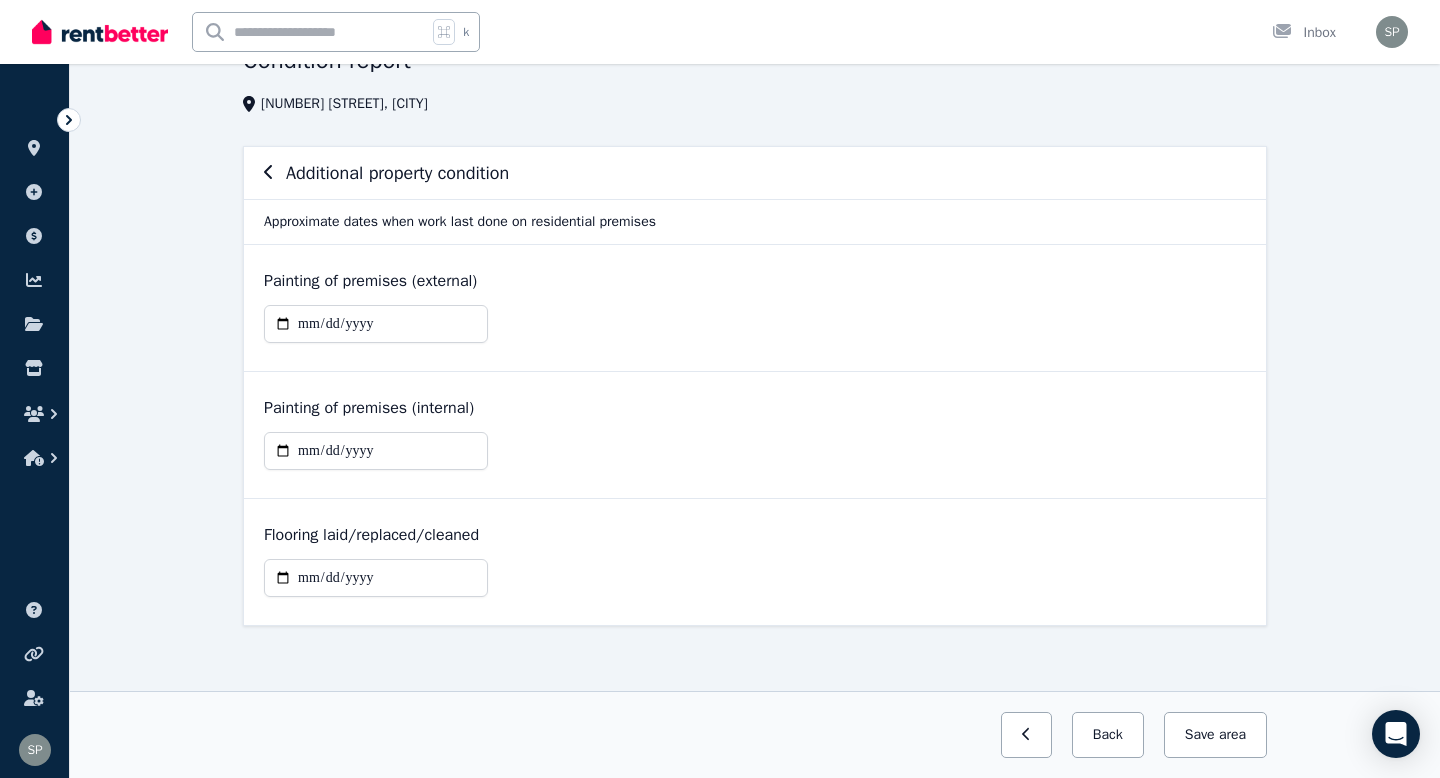 scroll, scrollTop: 0, scrollLeft: 0, axis: both 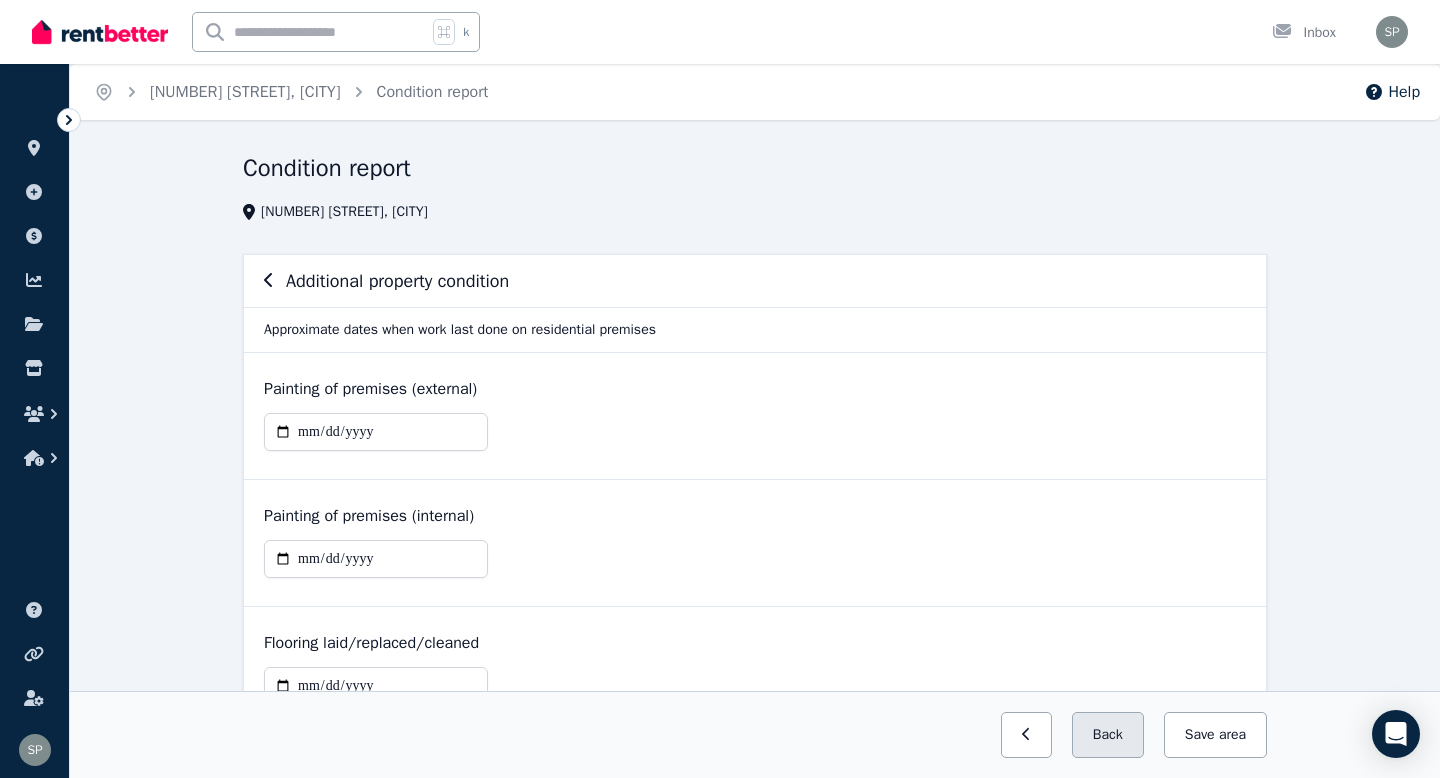 click on "Back" at bounding box center (1108, 735) 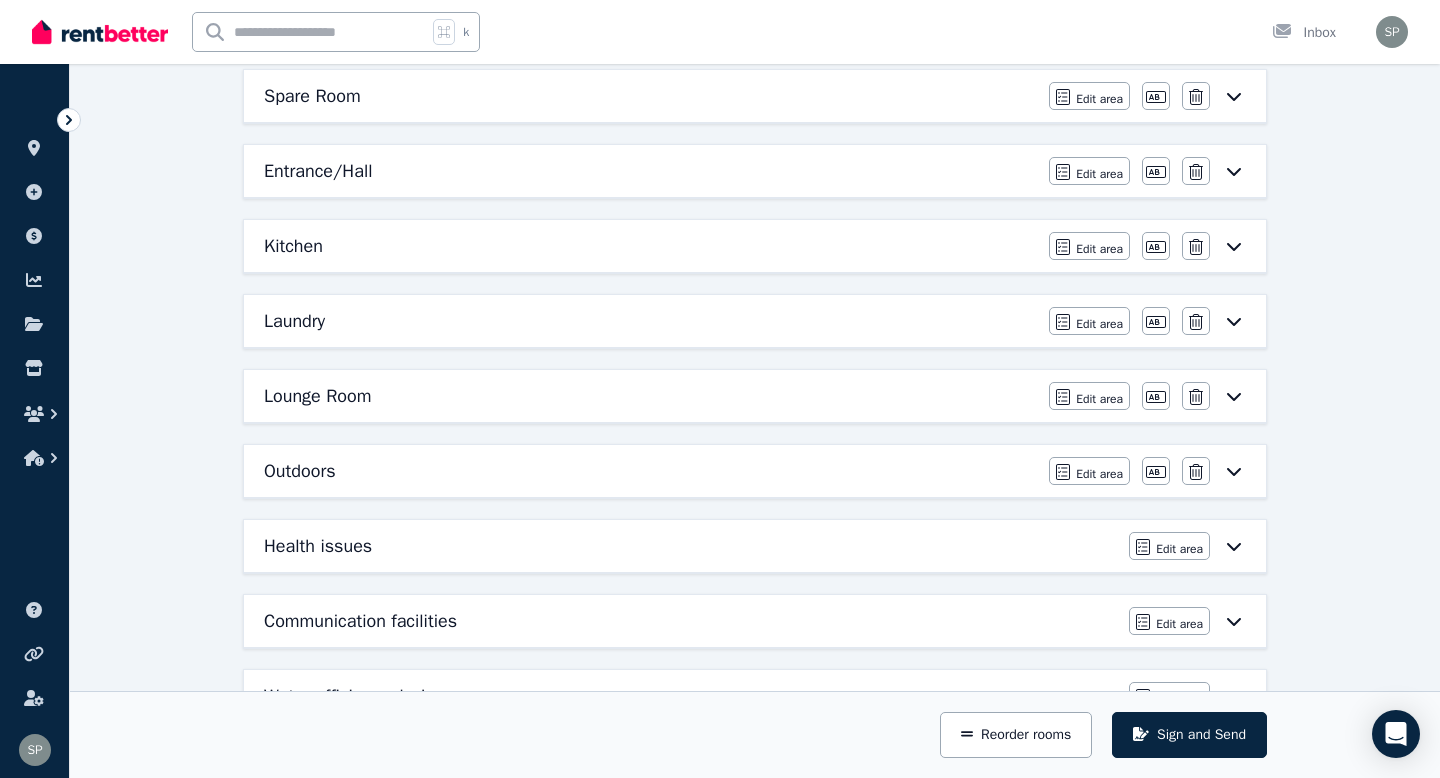 scroll, scrollTop: 436, scrollLeft: 0, axis: vertical 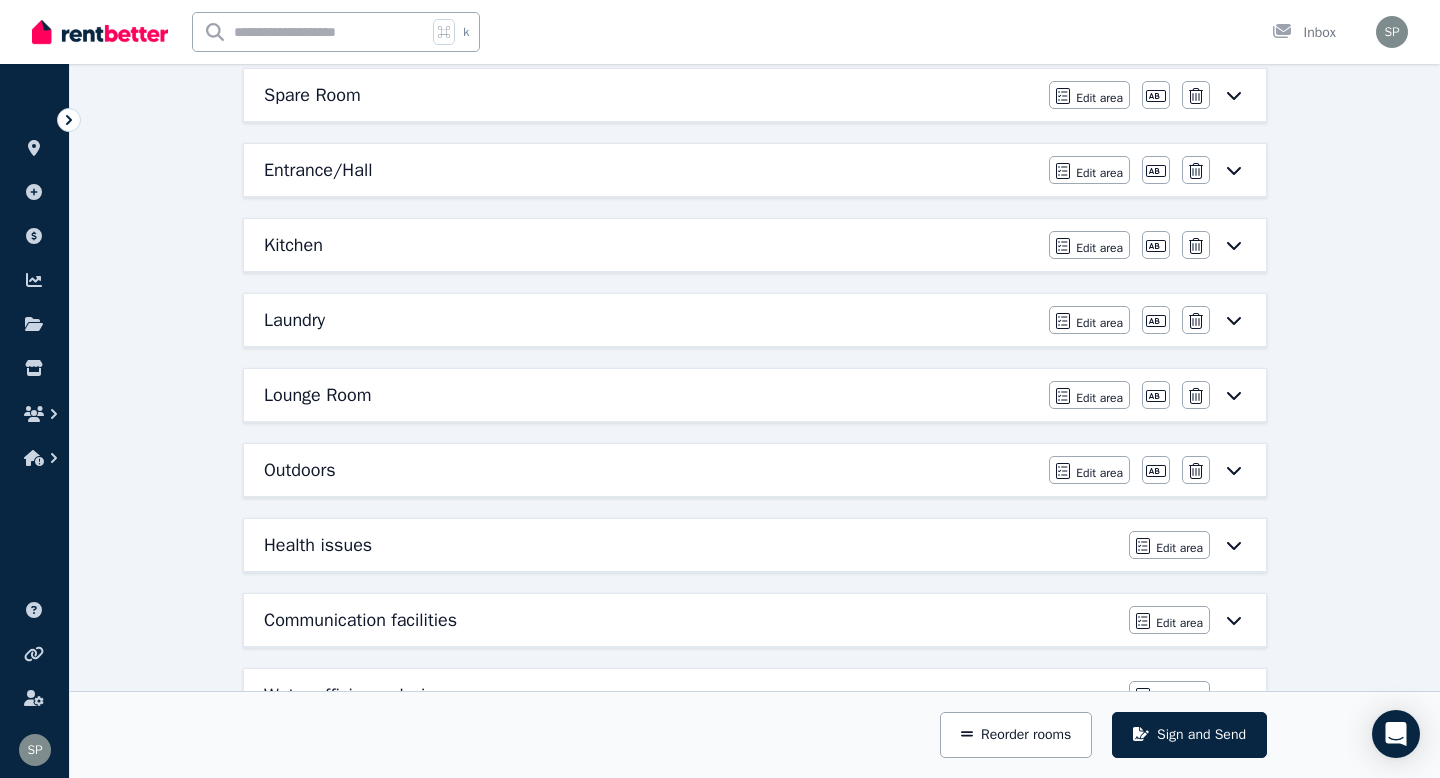 click on "Outdoors" at bounding box center (650, 470) 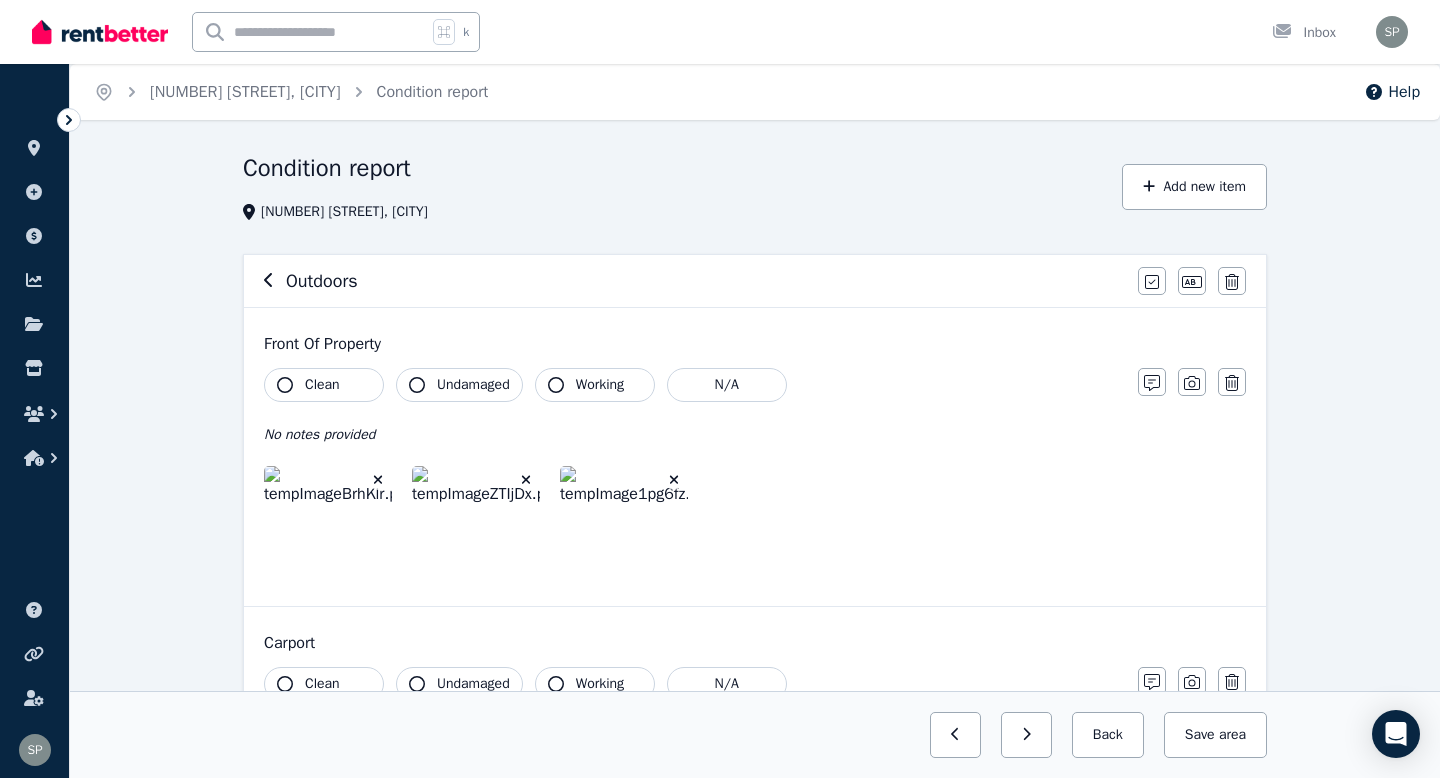 click 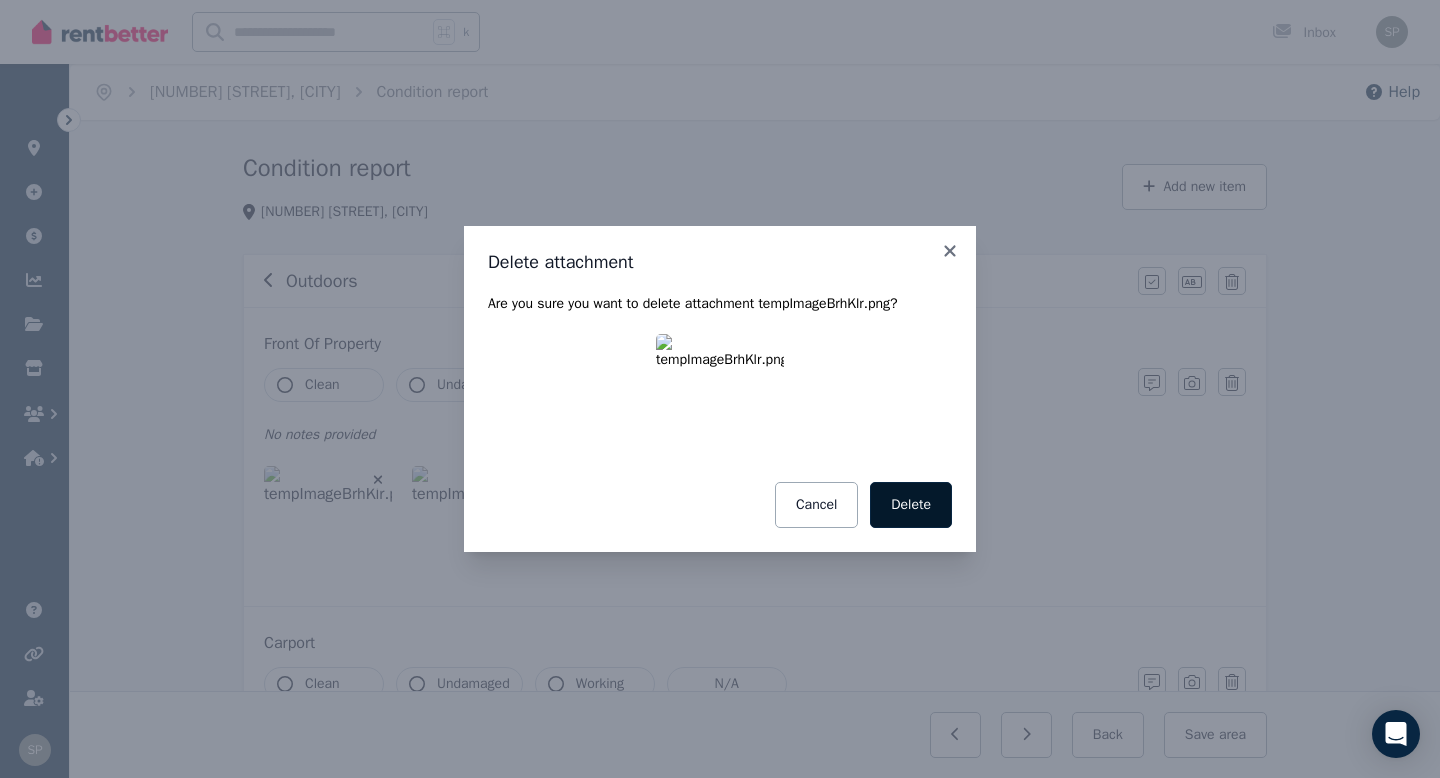 click on "Delete" at bounding box center [911, 505] 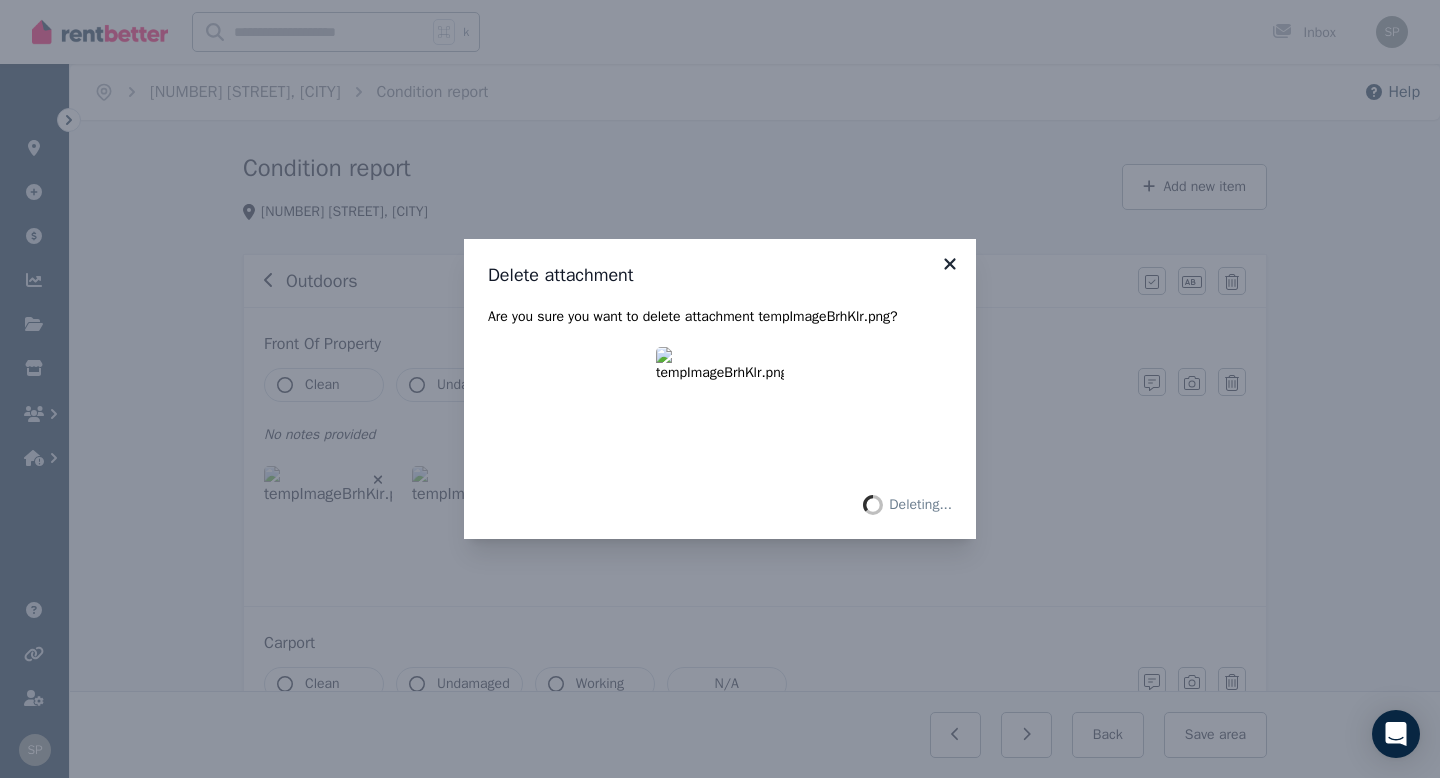click 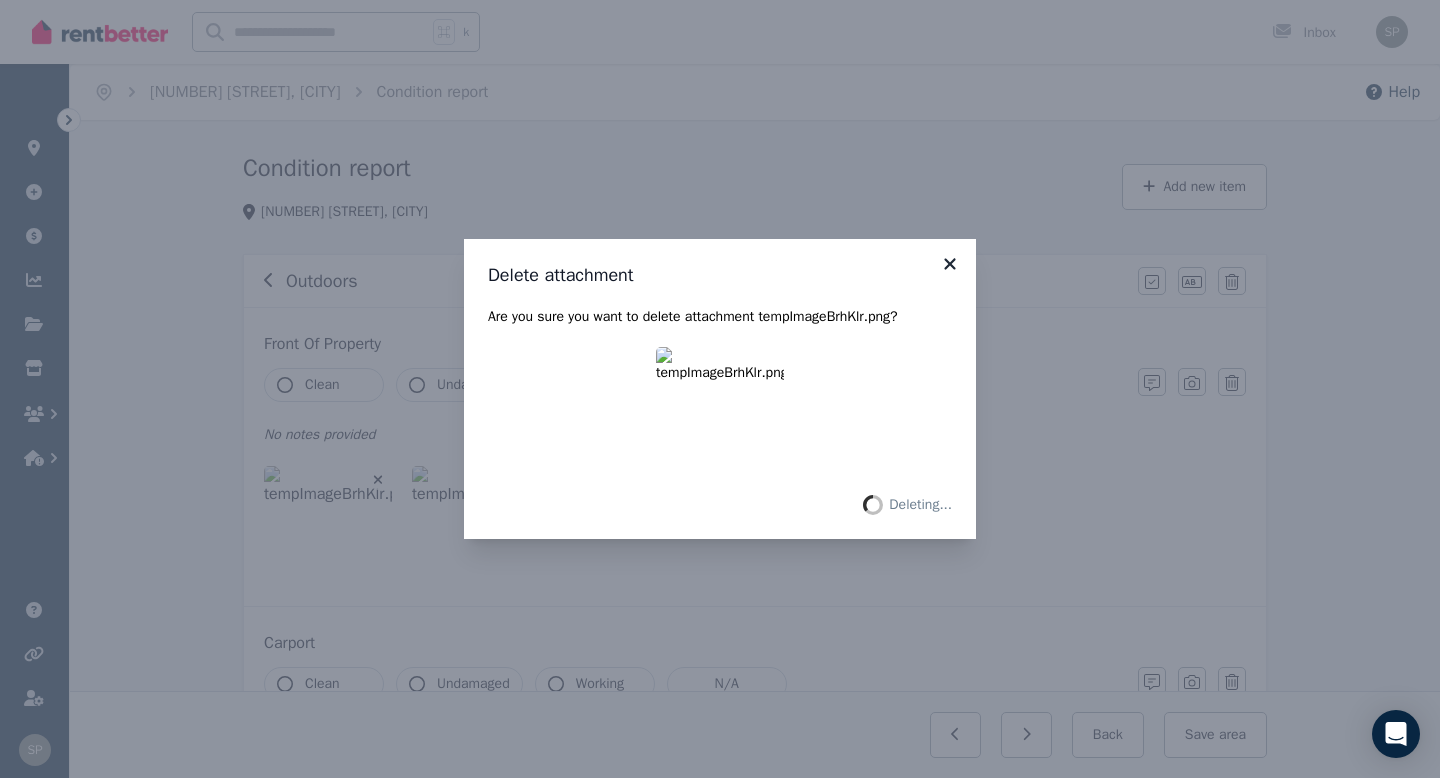 click 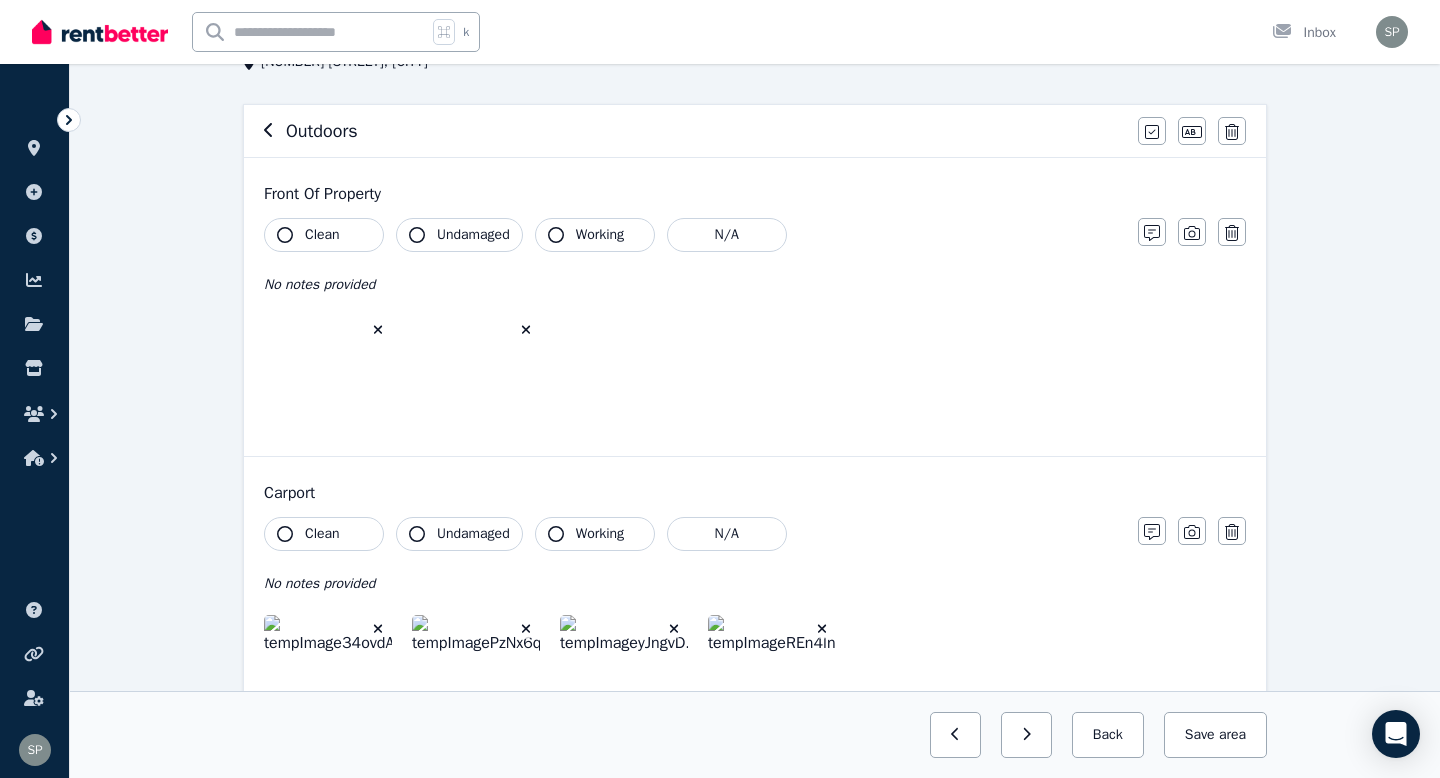 scroll, scrollTop: 0, scrollLeft: 0, axis: both 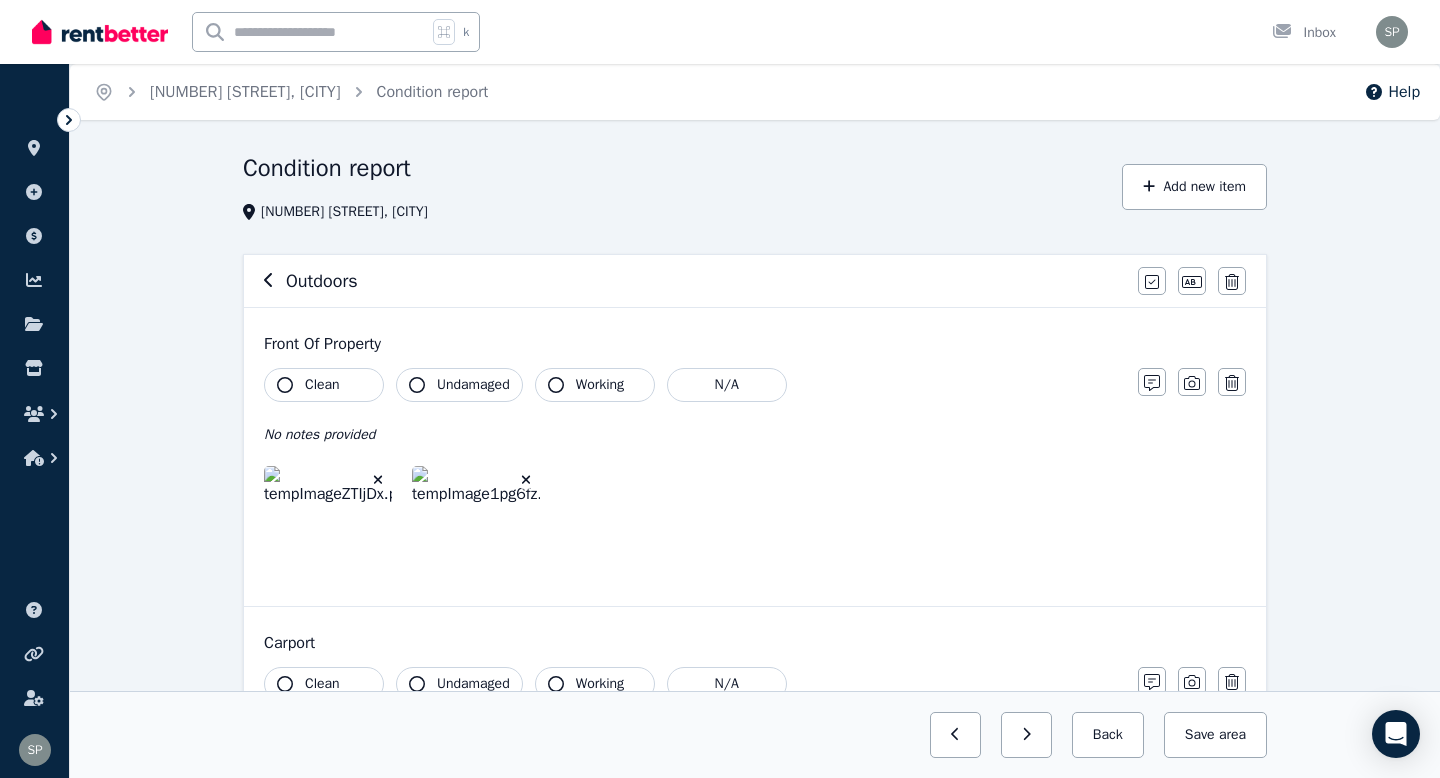 click 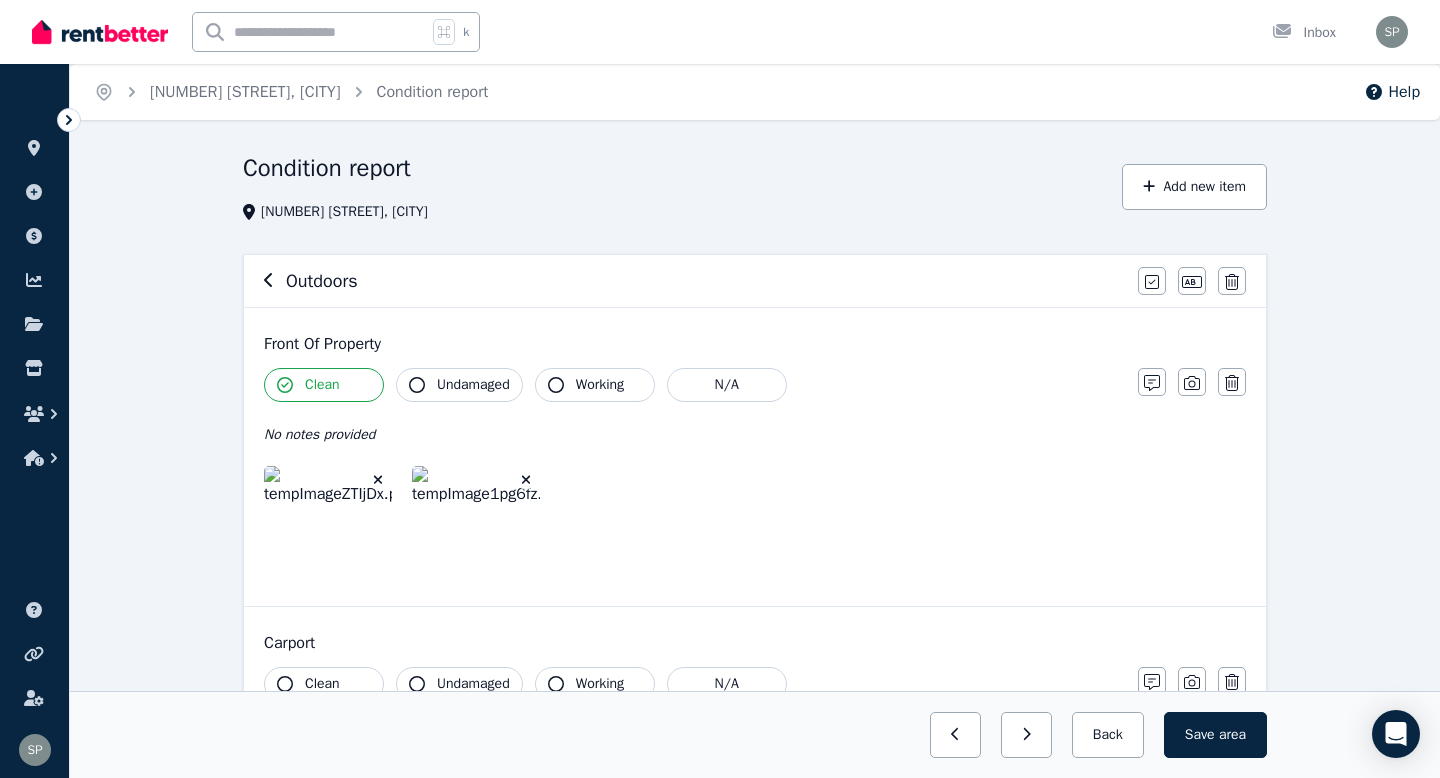 click 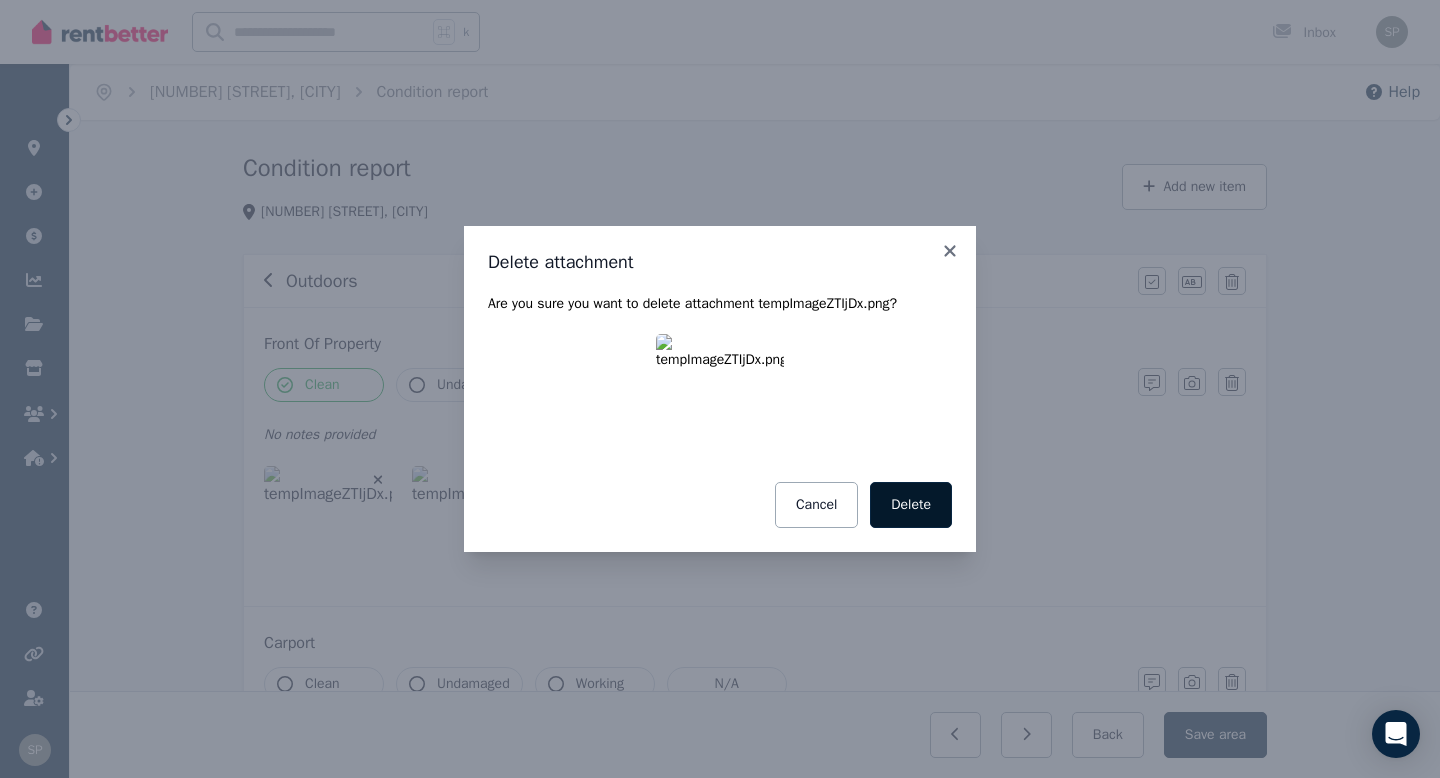 click on "Delete" at bounding box center (911, 505) 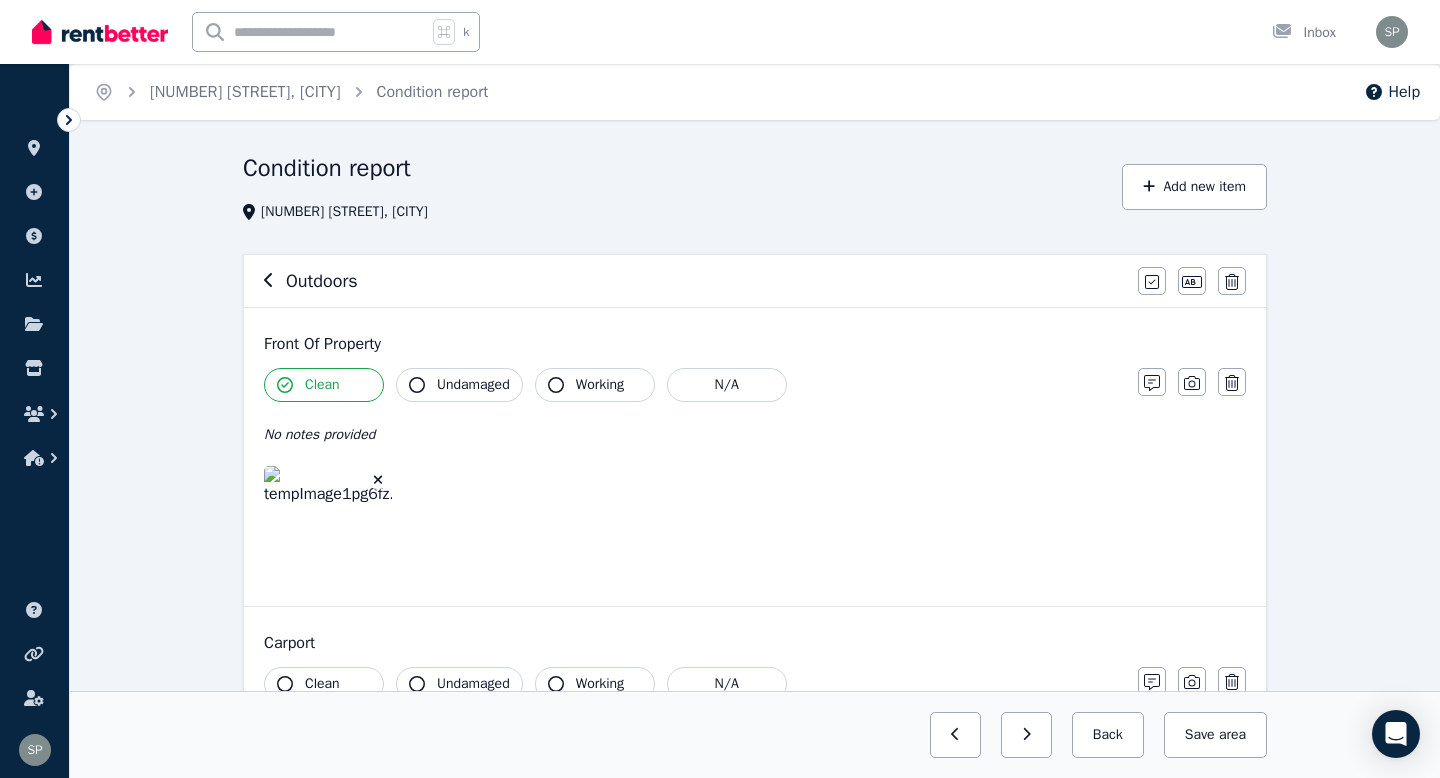 click 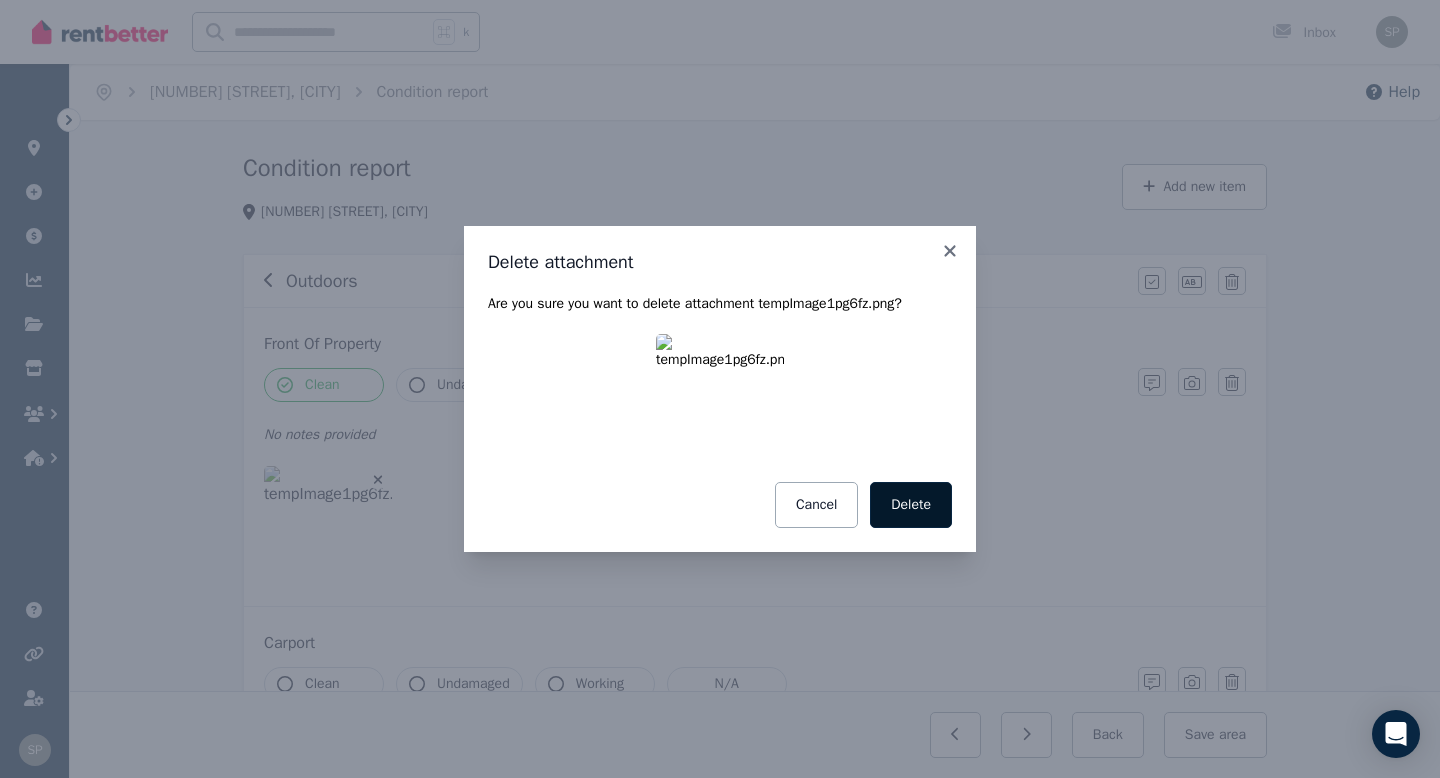 click on "Delete" at bounding box center (911, 505) 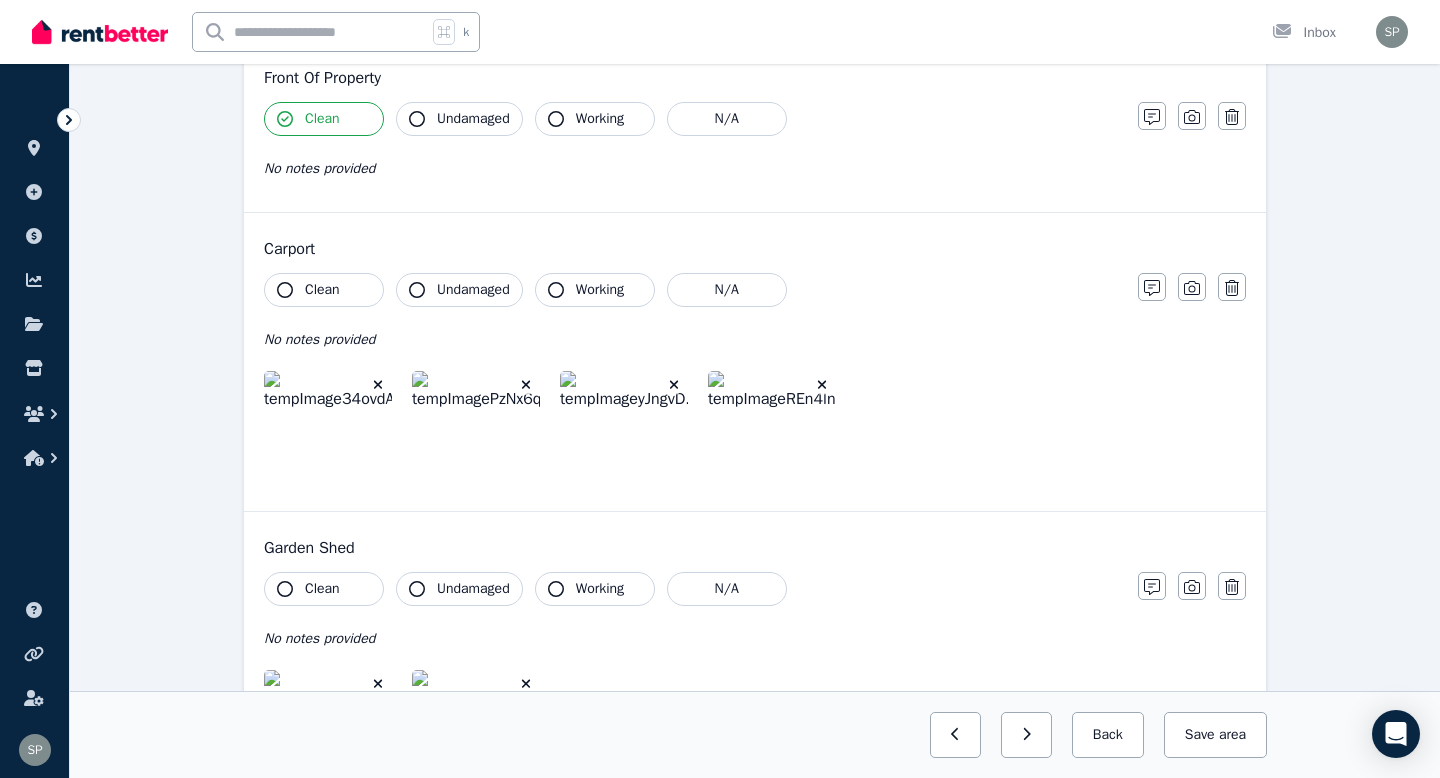 scroll, scrollTop: 282, scrollLeft: 0, axis: vertical 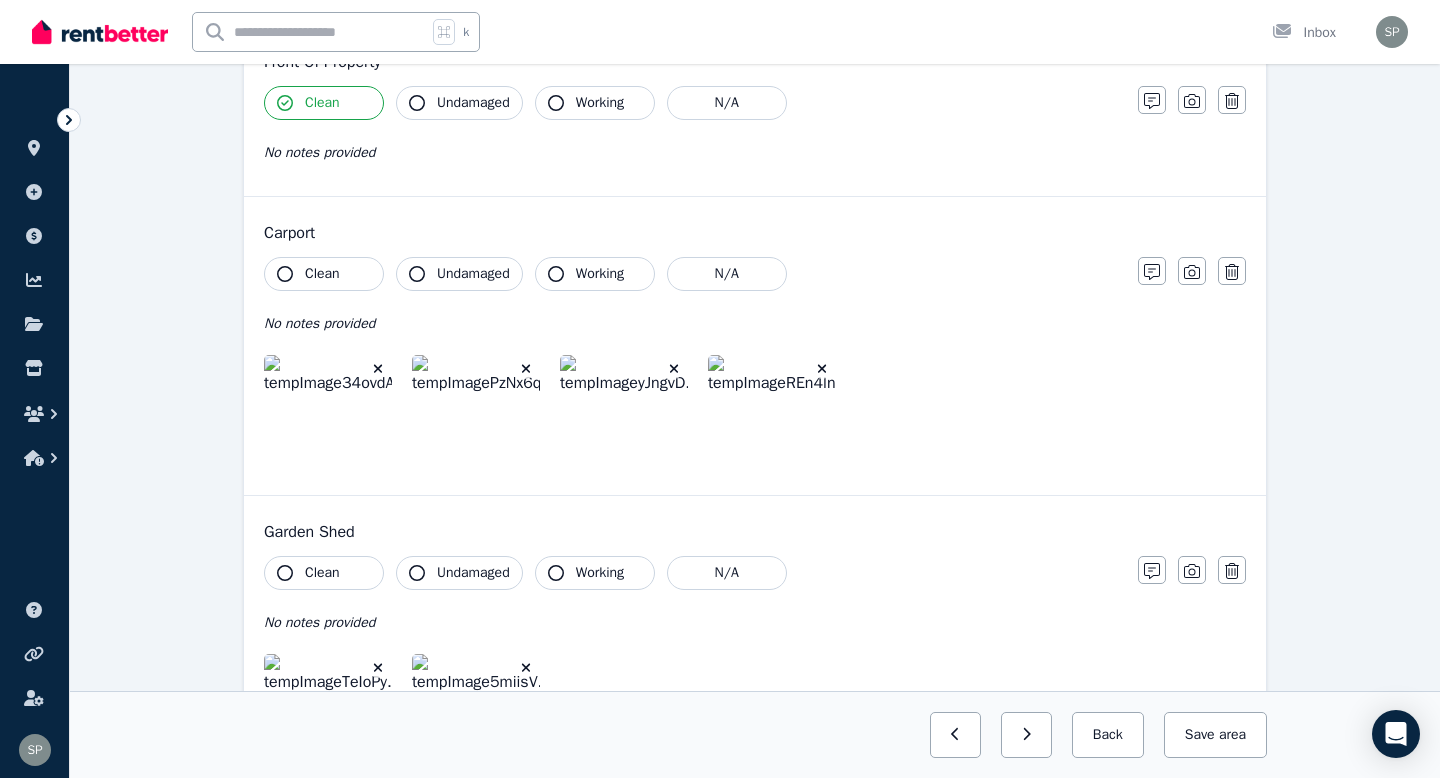 click on "Clean" at bounding box center [322, 274] 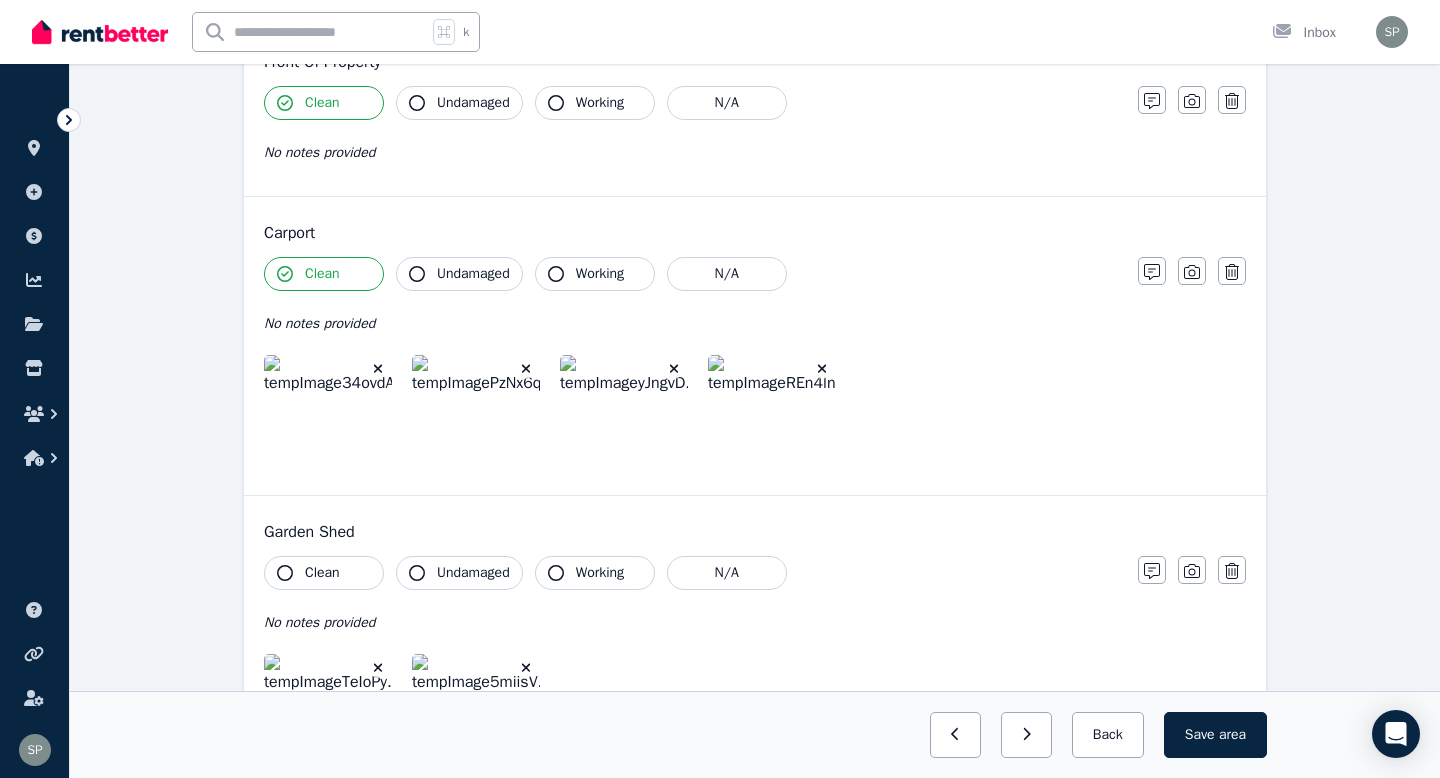 click 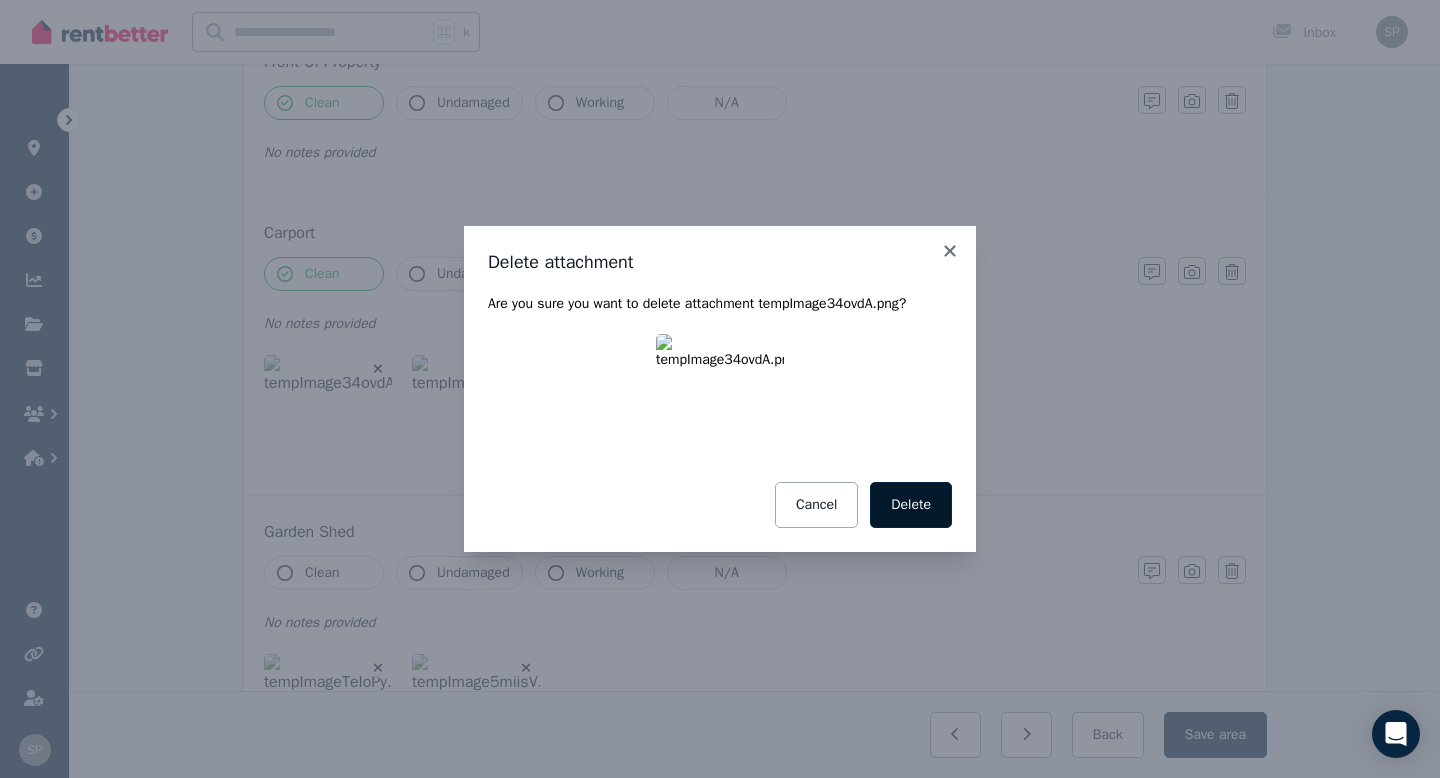 click on "Delete" at bounding box center (911, 505) 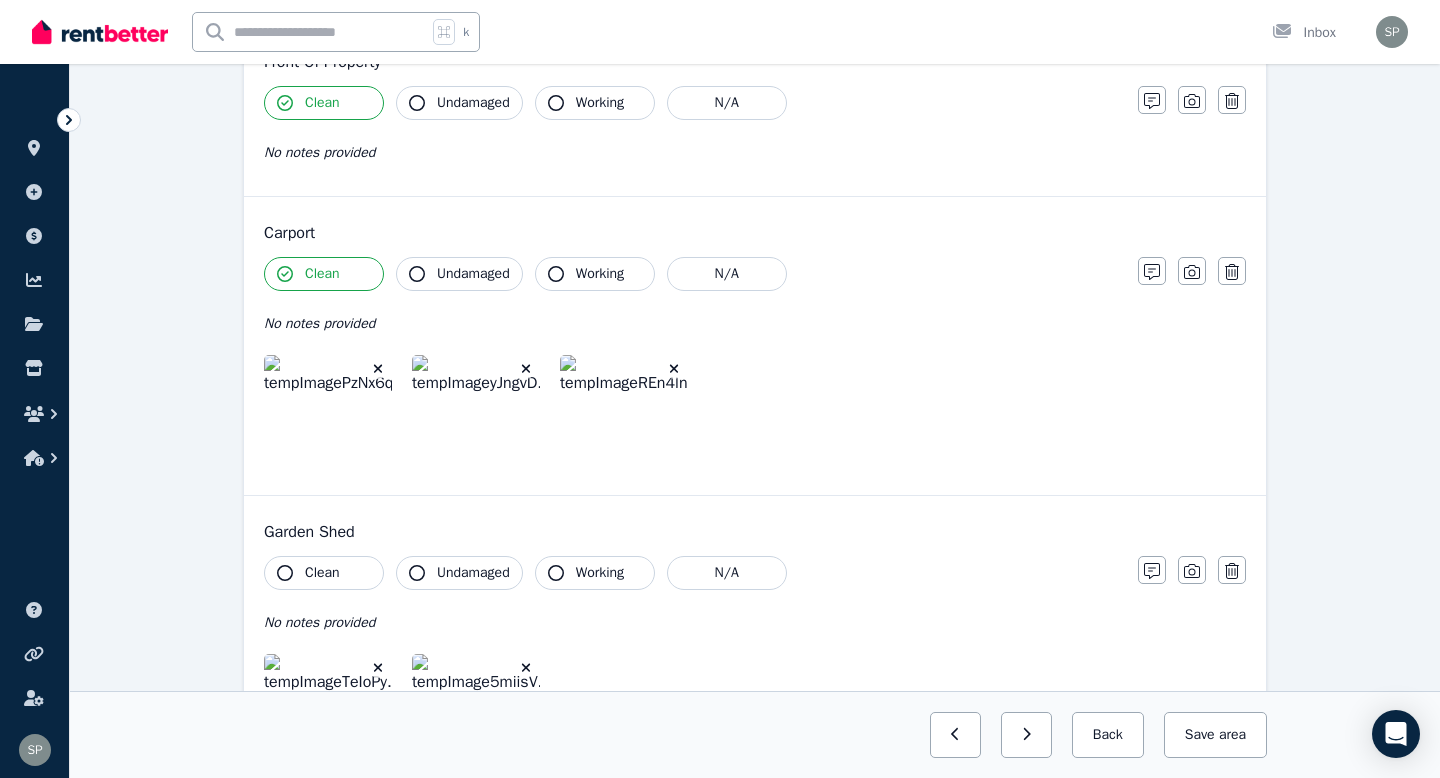 click 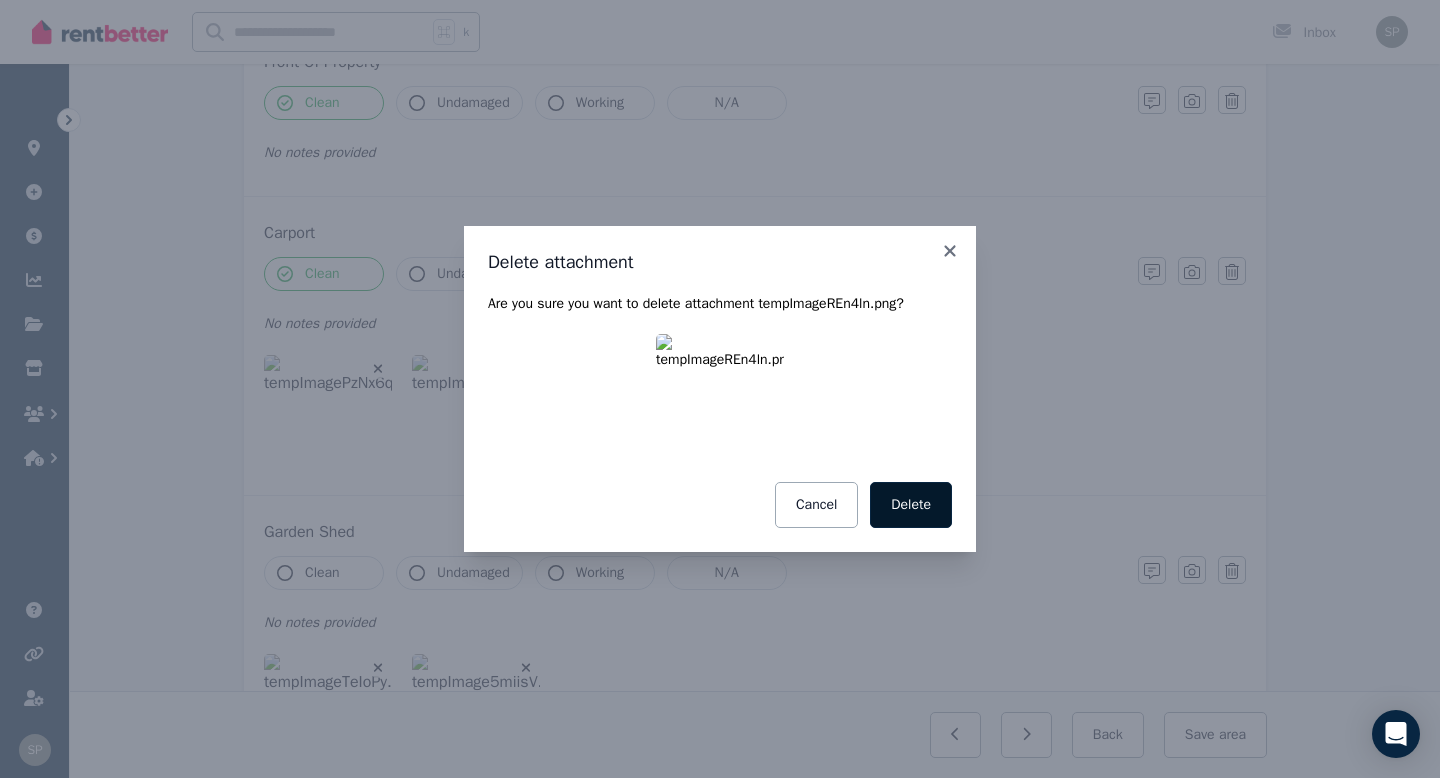 click on "Delete" at bounding box center (911, 505) 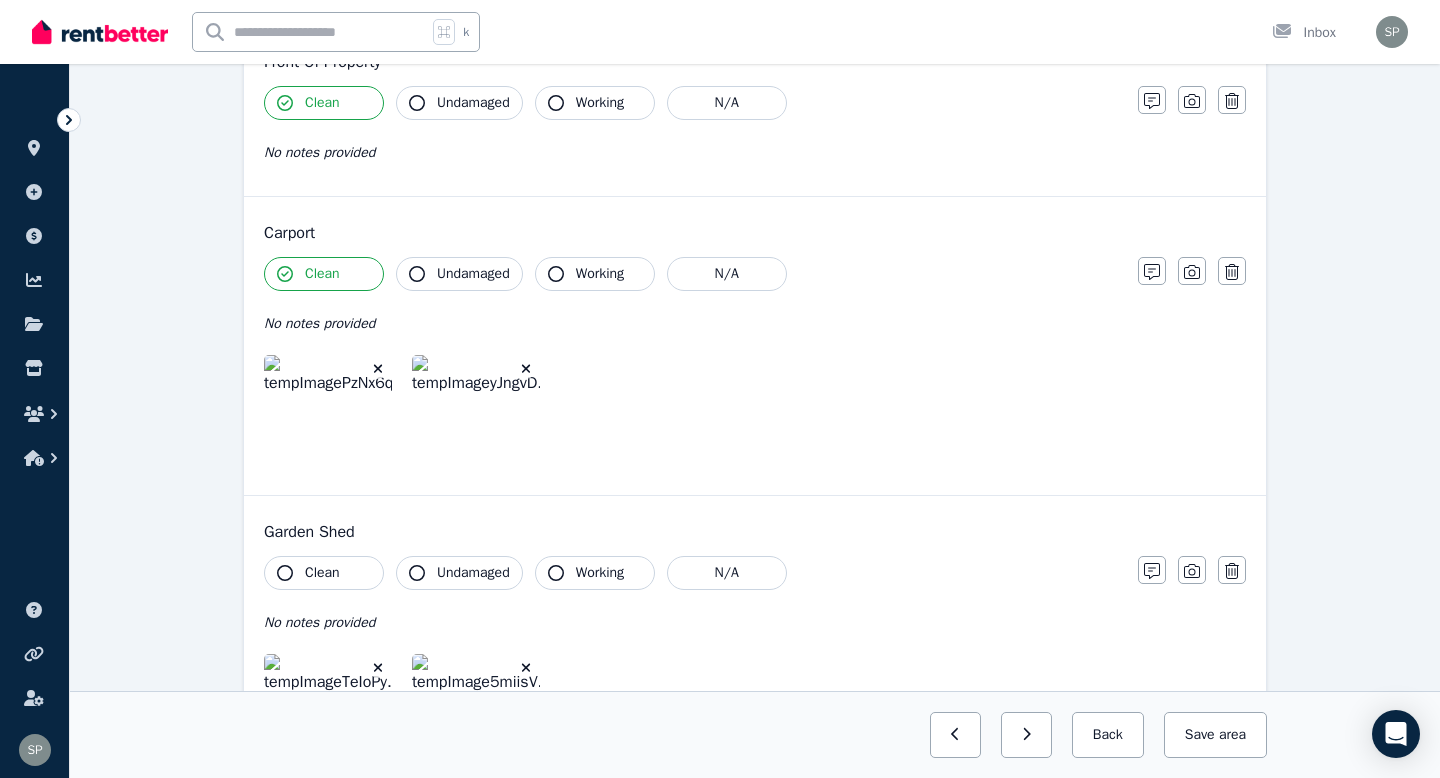 click 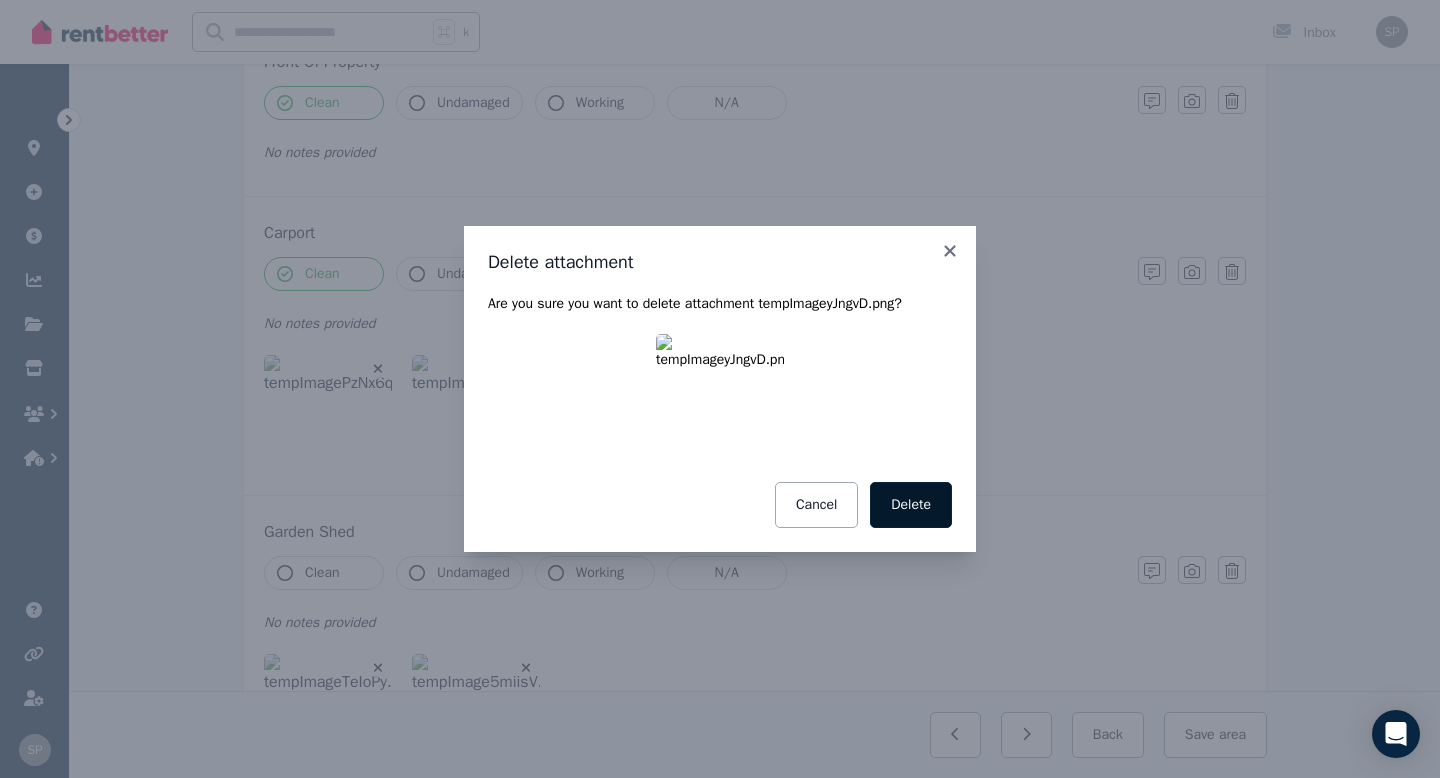 click on "Delete" at bounding box center [911, 505] 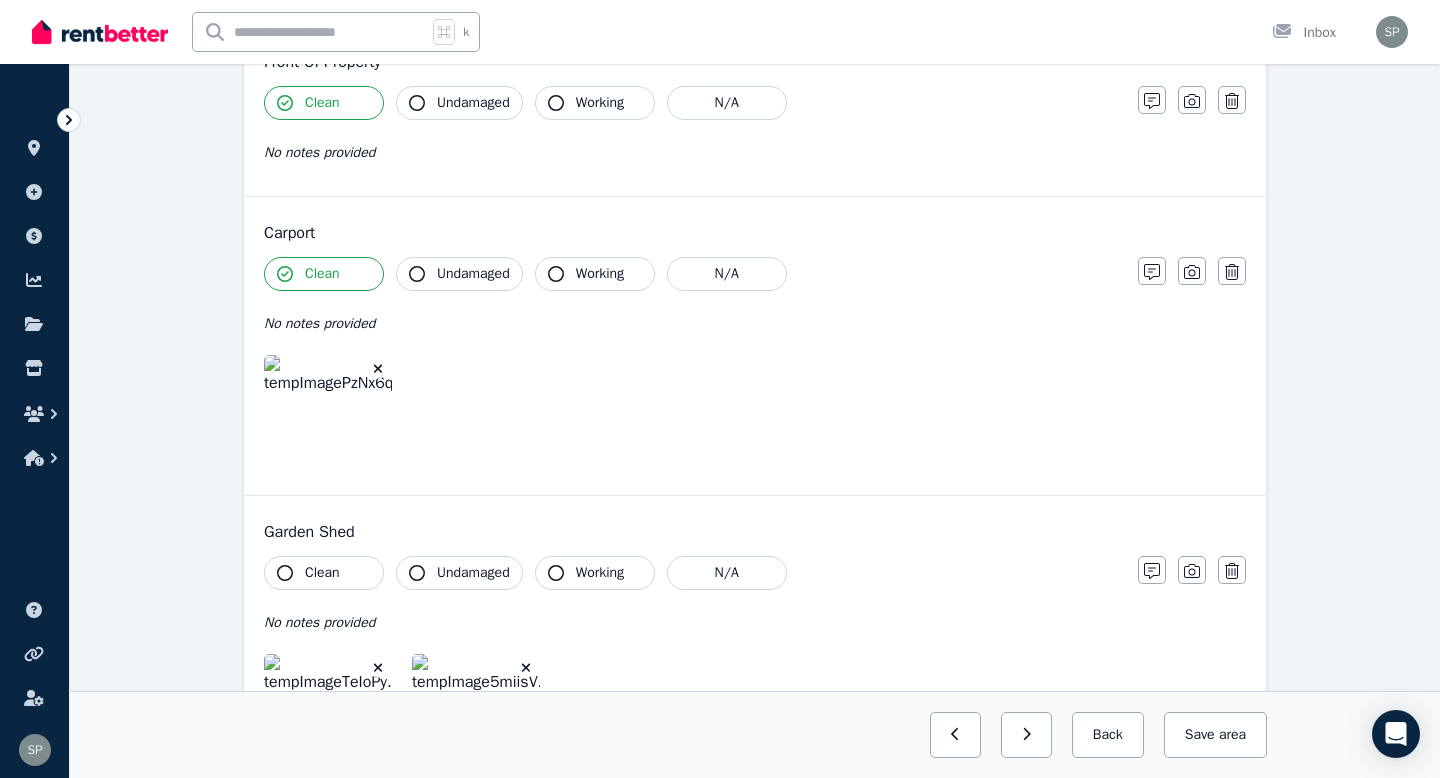 click 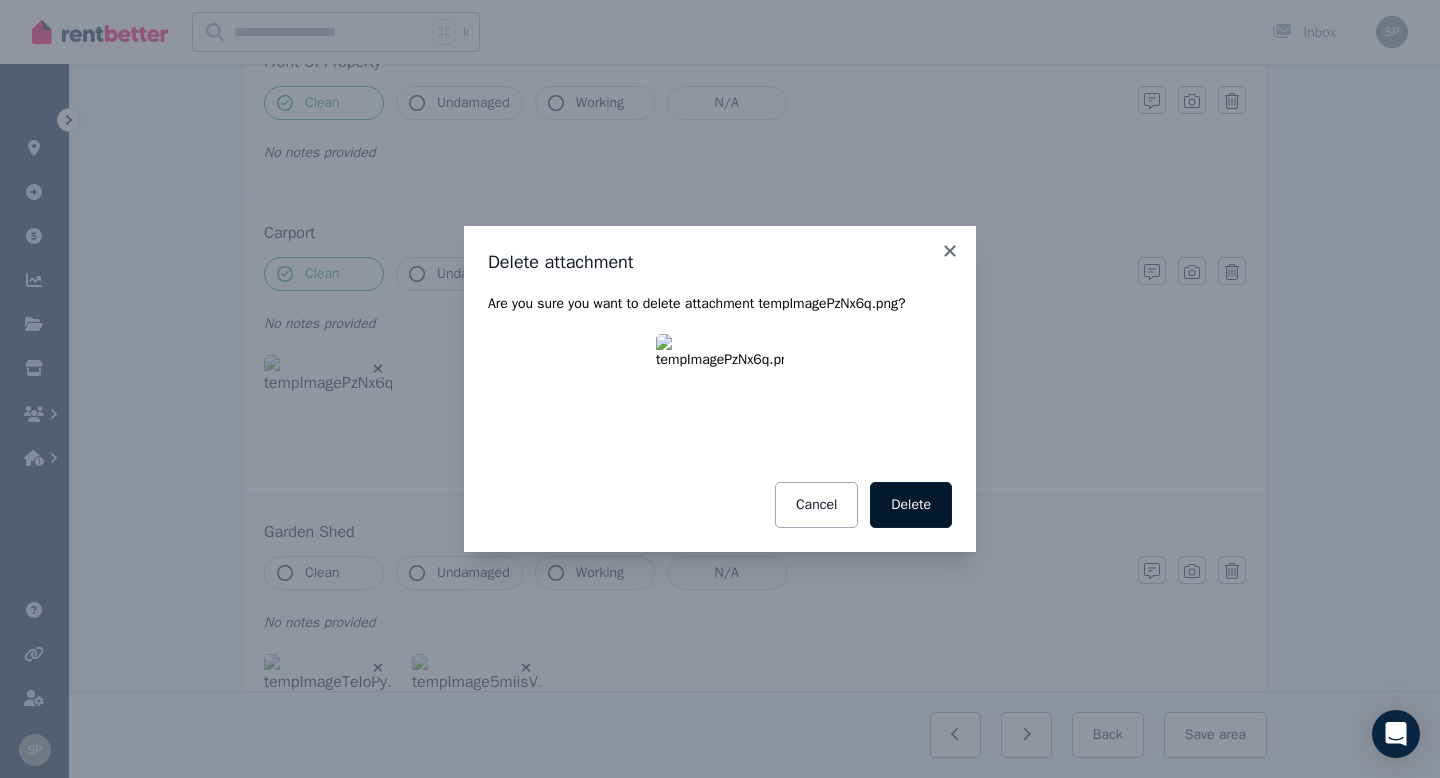 click on "Delete" at bounding box center (911, 505) 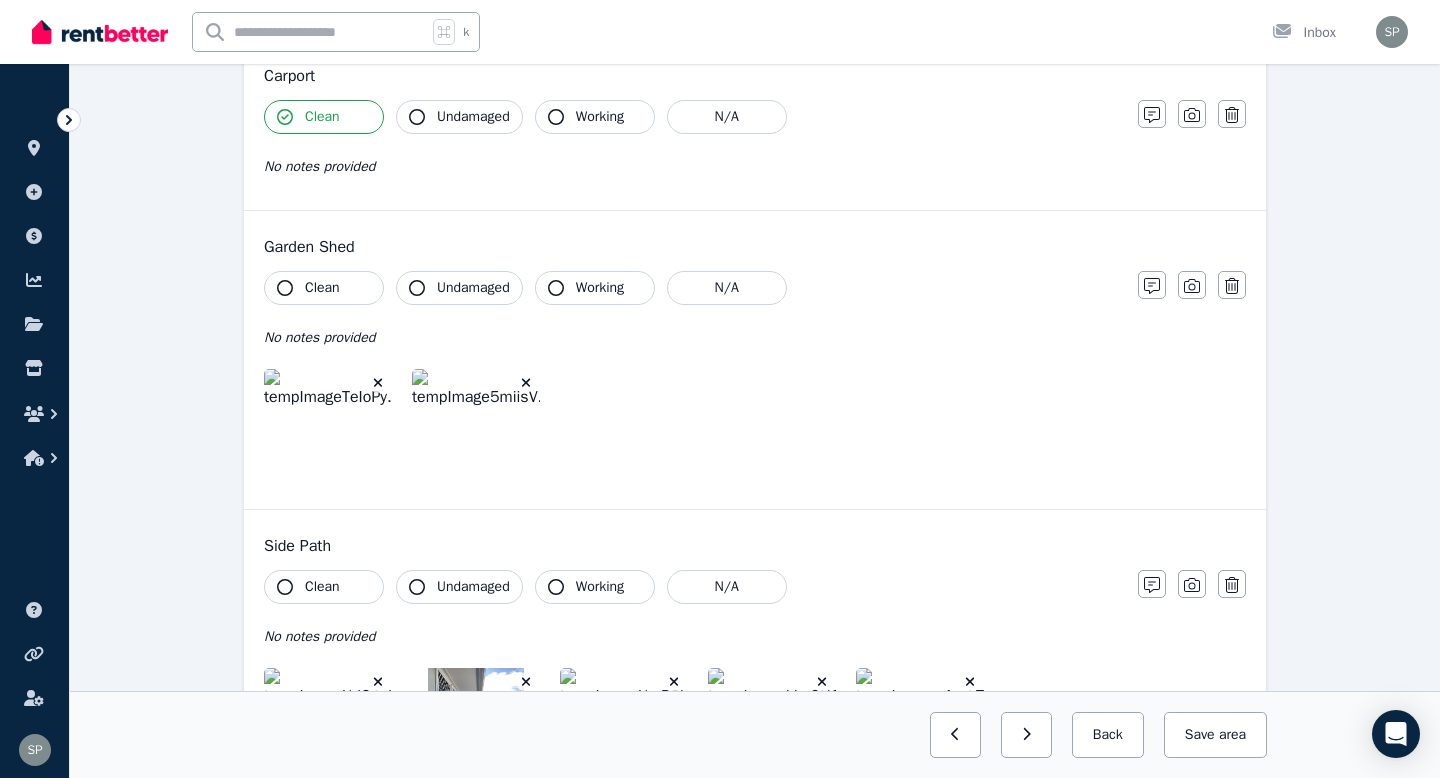 scroll, scrollTop: 518, scrollLeft: 0, axis: vertical 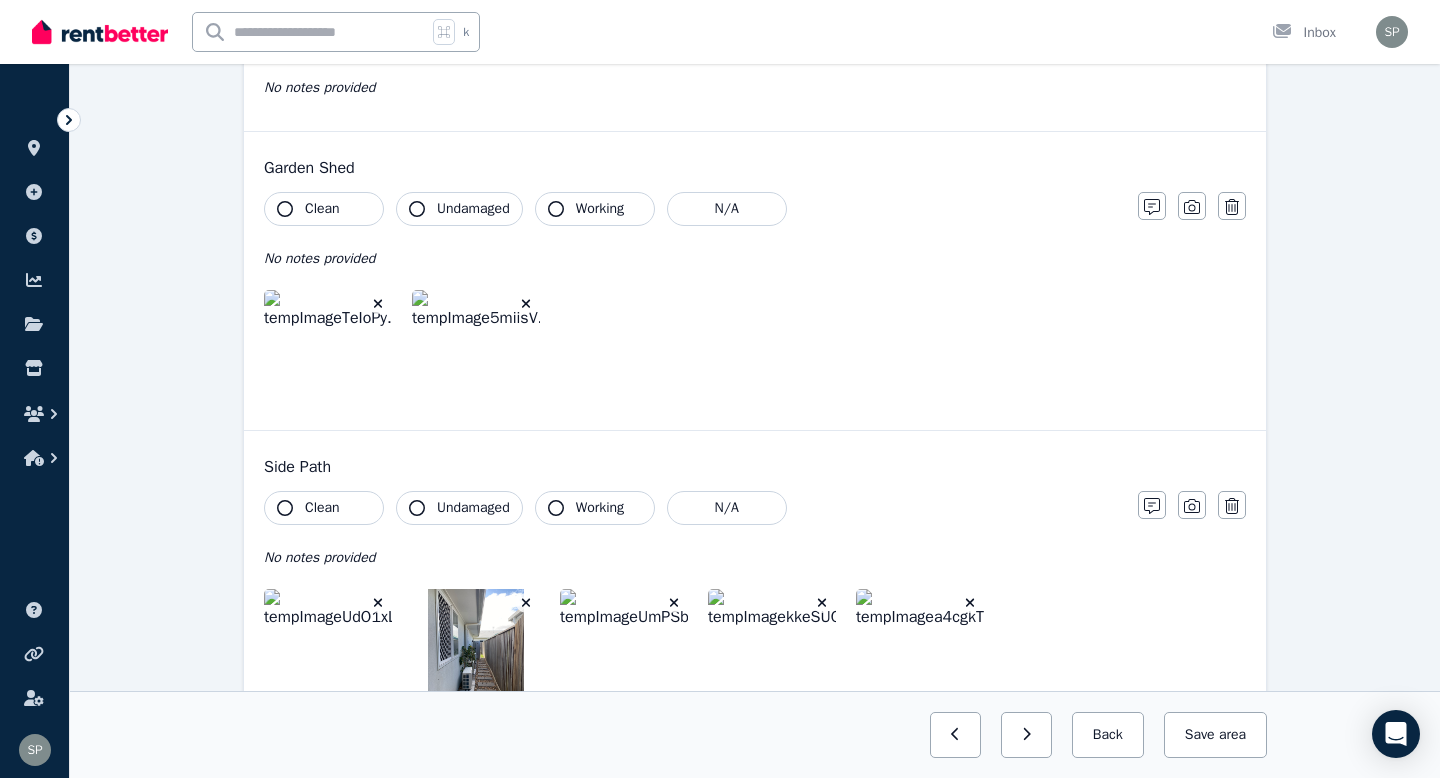 click 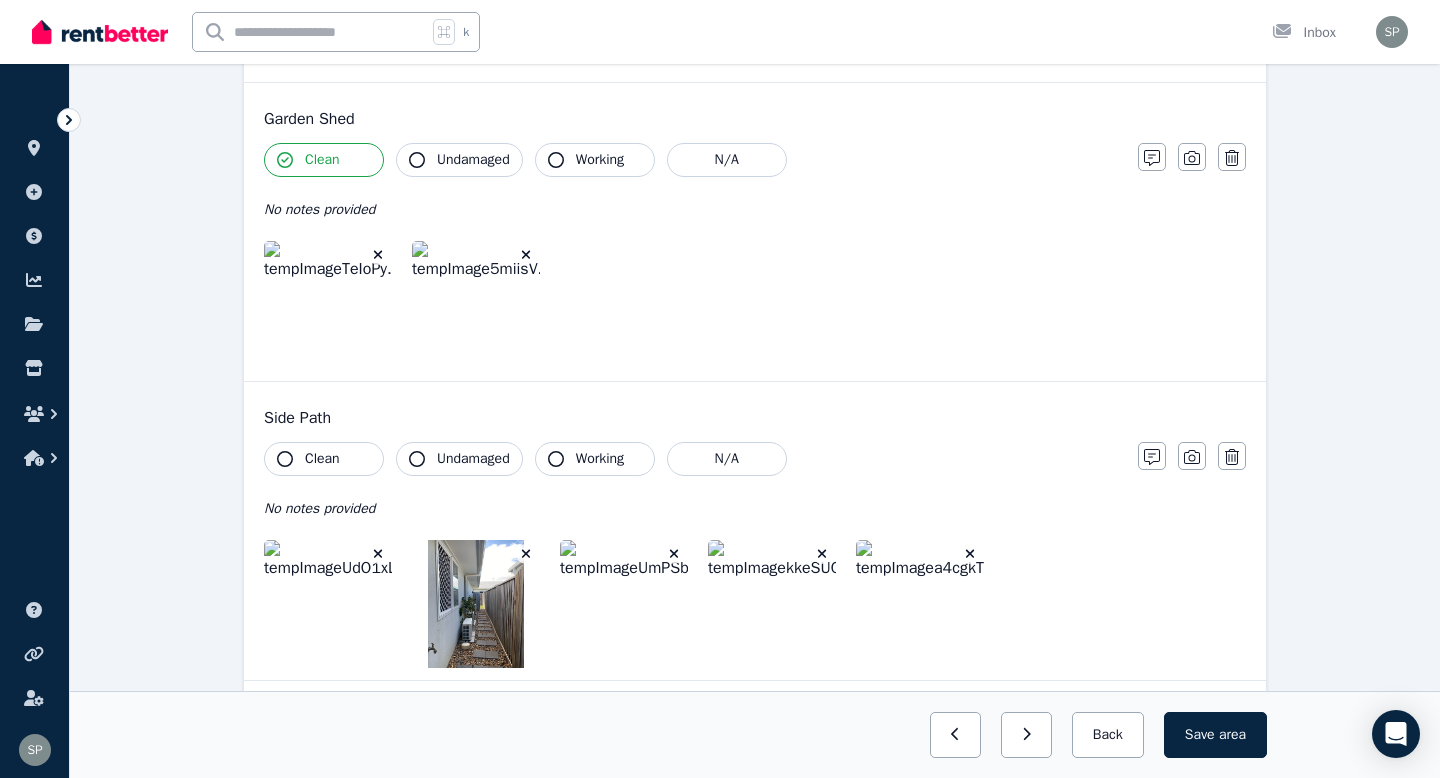 scroll, scrollTop: 571, scrollLeft: 0, axis: vertical 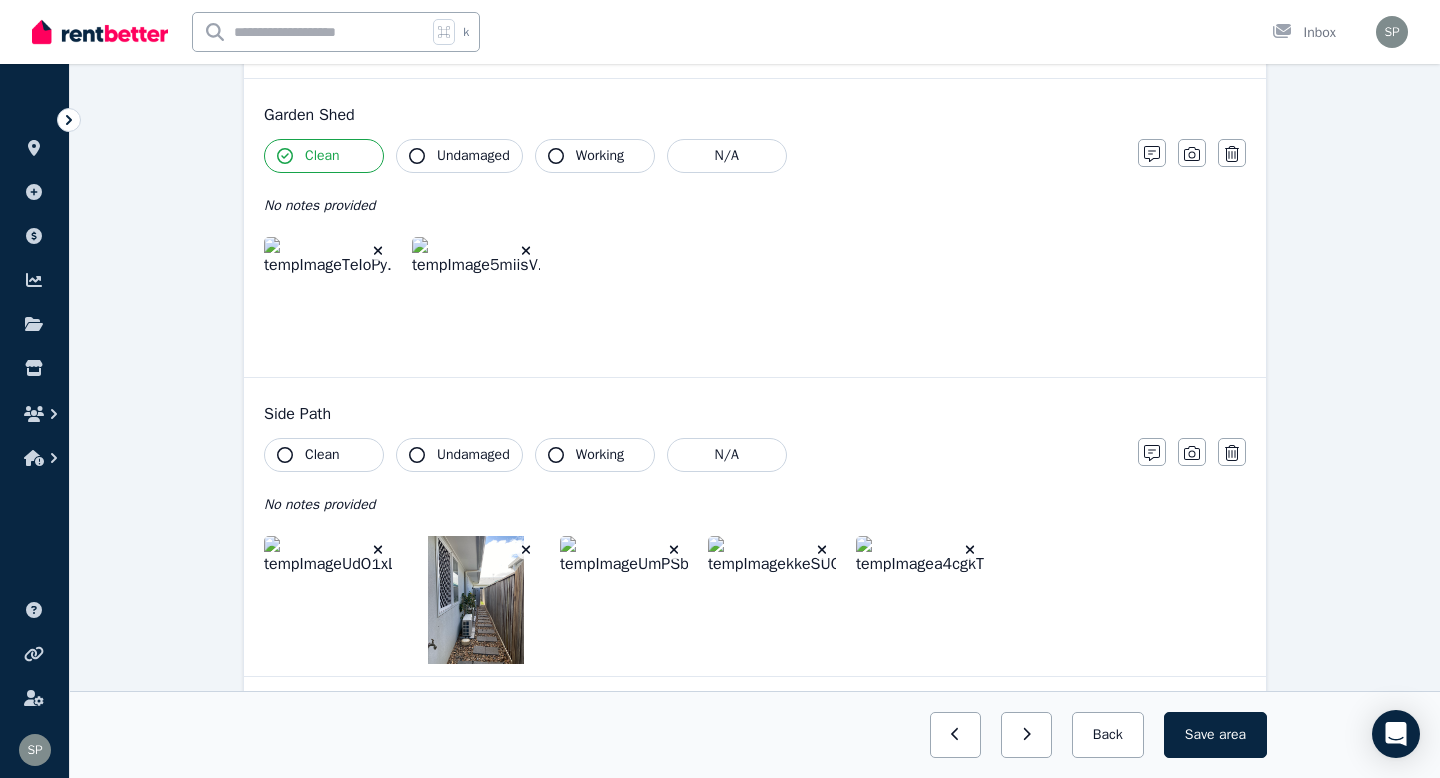 click 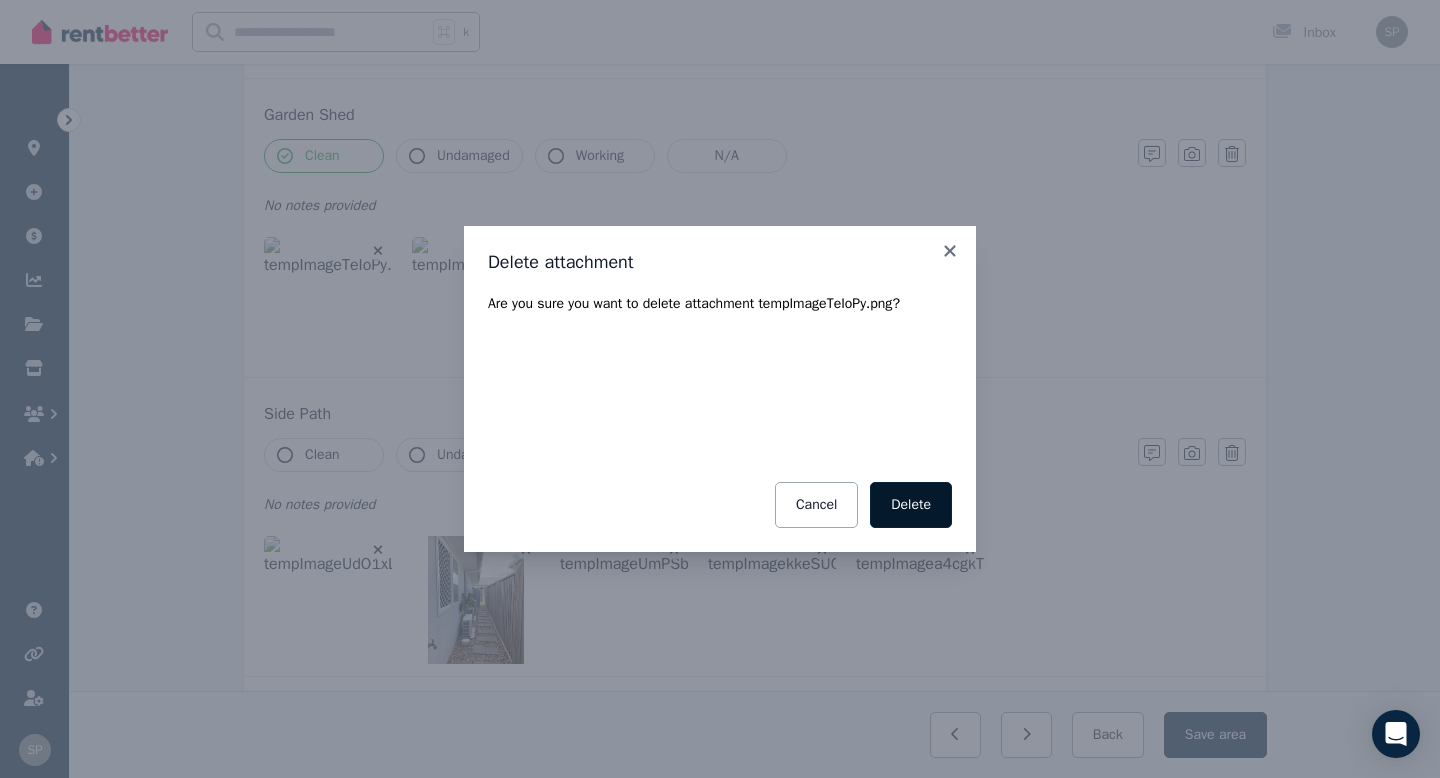 click on "Delete" at bounding box center (911, 505) 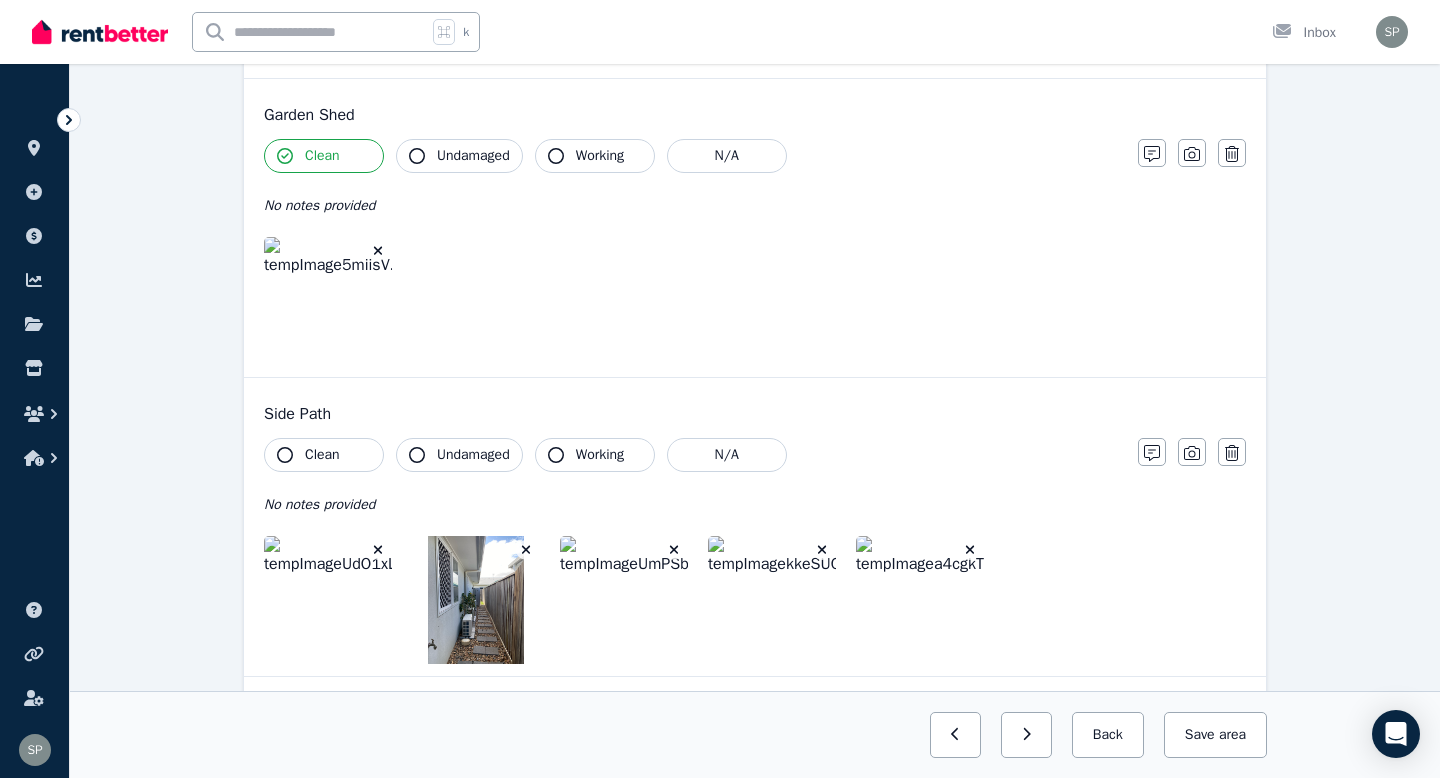 click at bounding box center (328, 301) 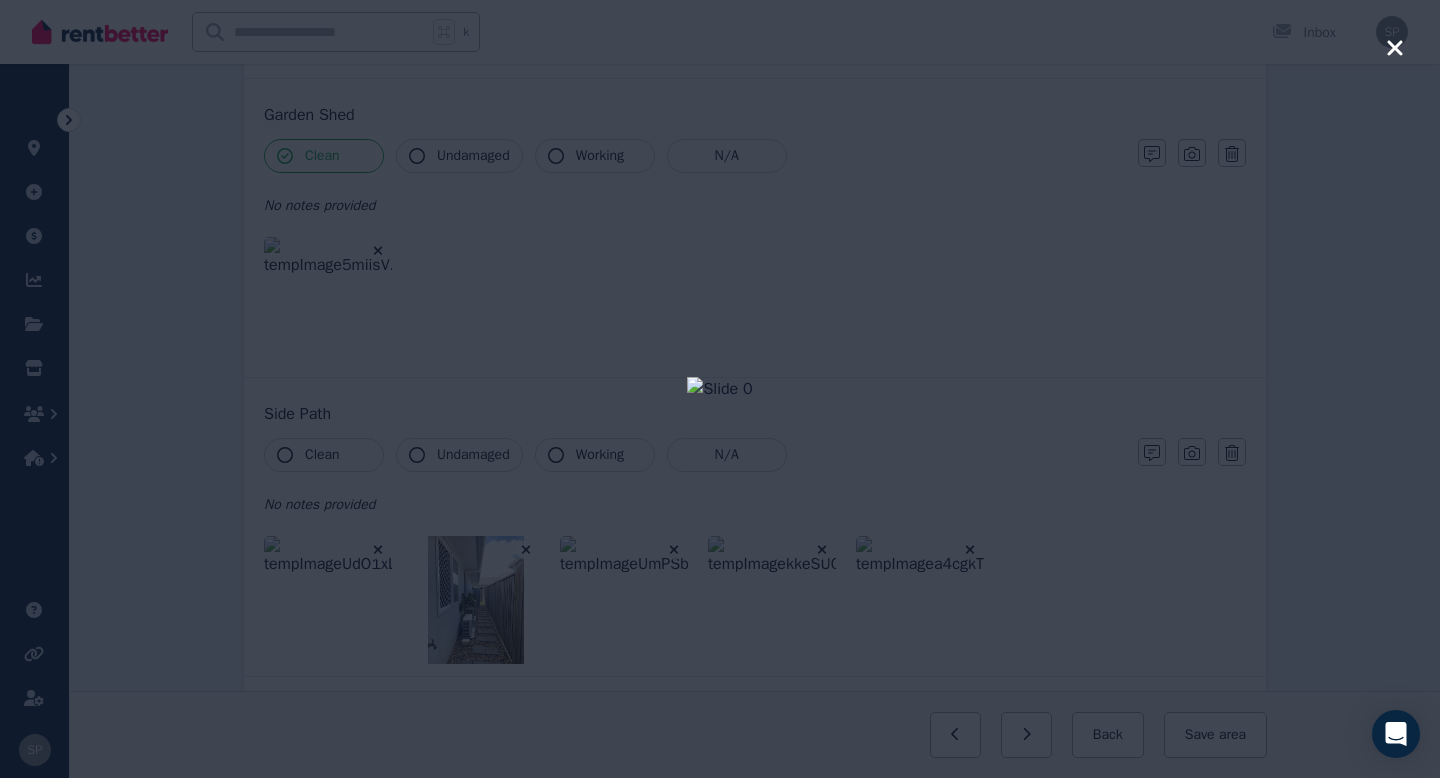 click 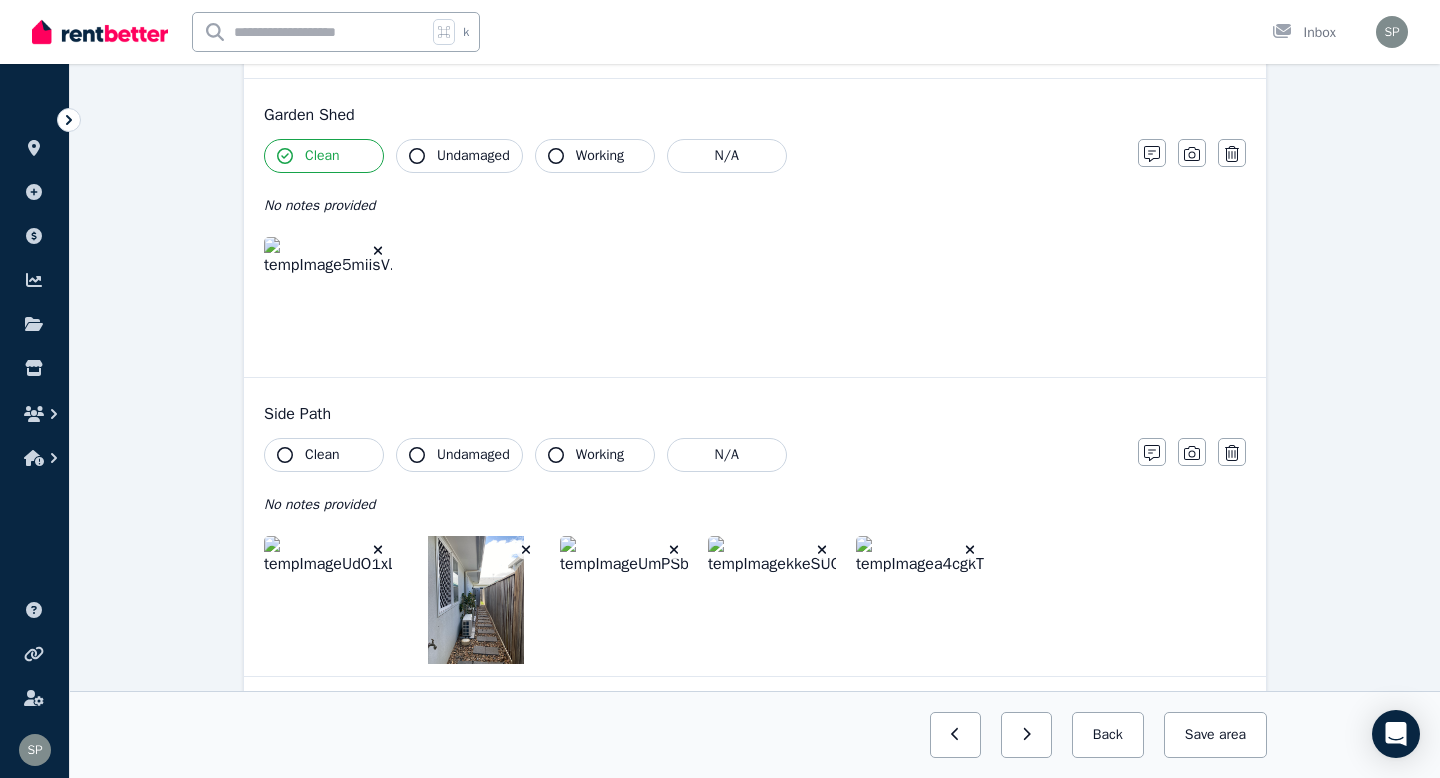 click 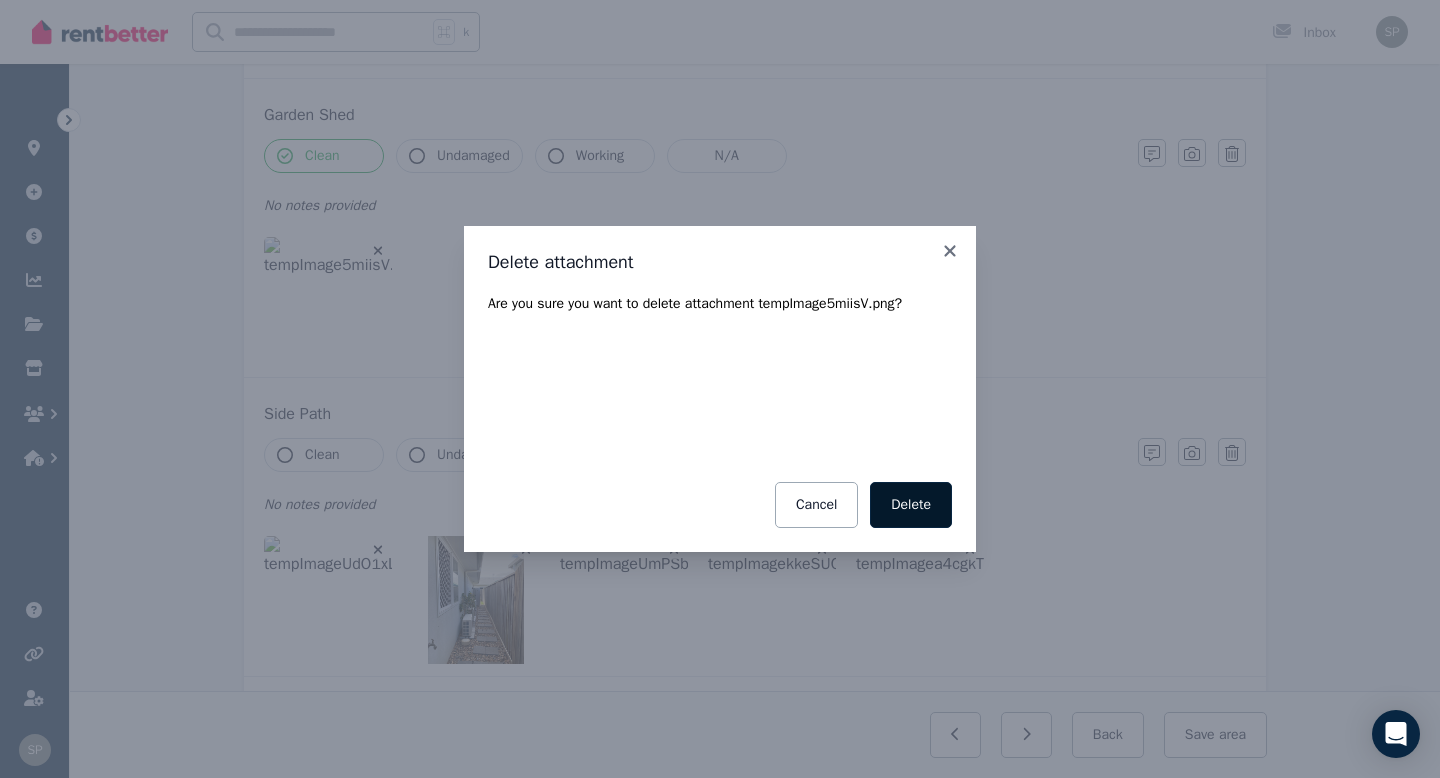 click on "Delete" at bounding box center (911, 505) 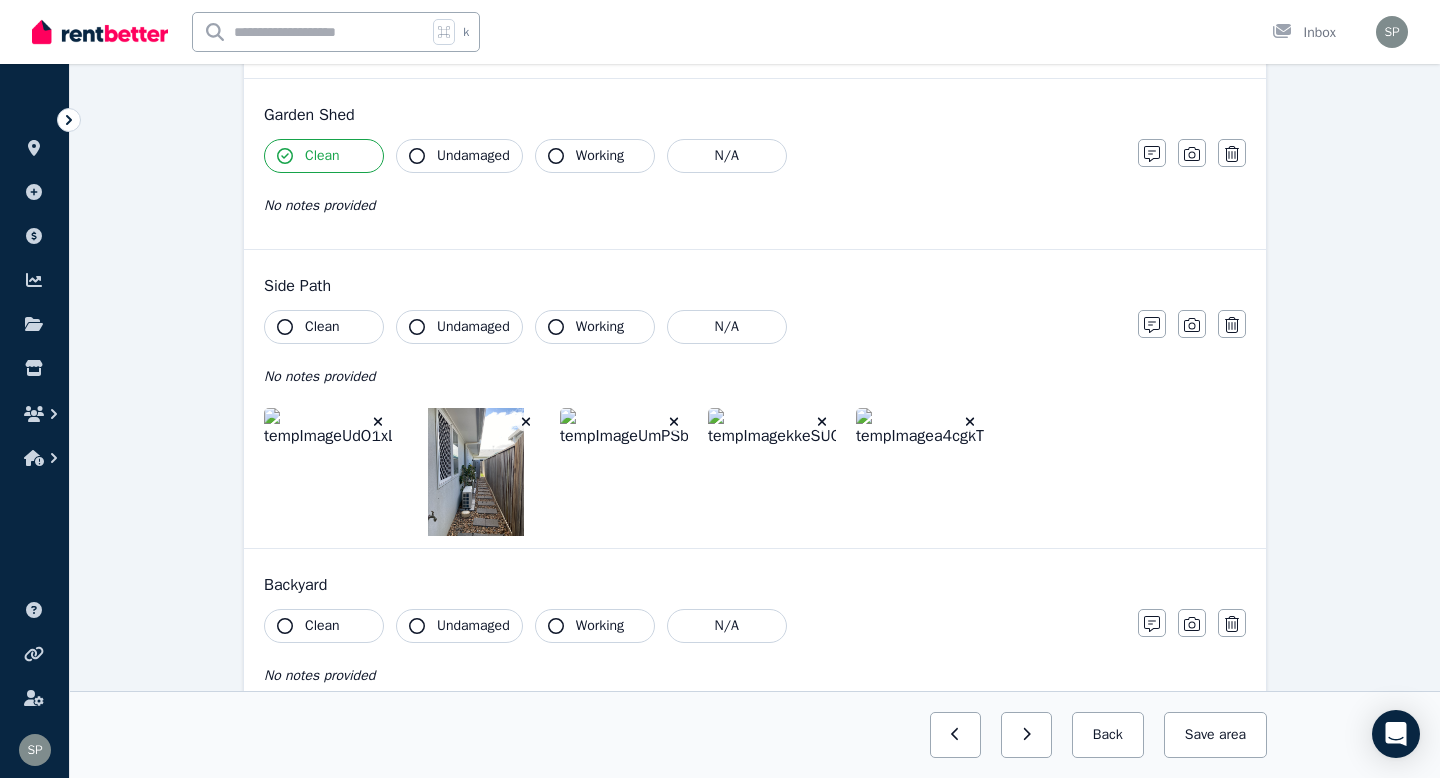 click 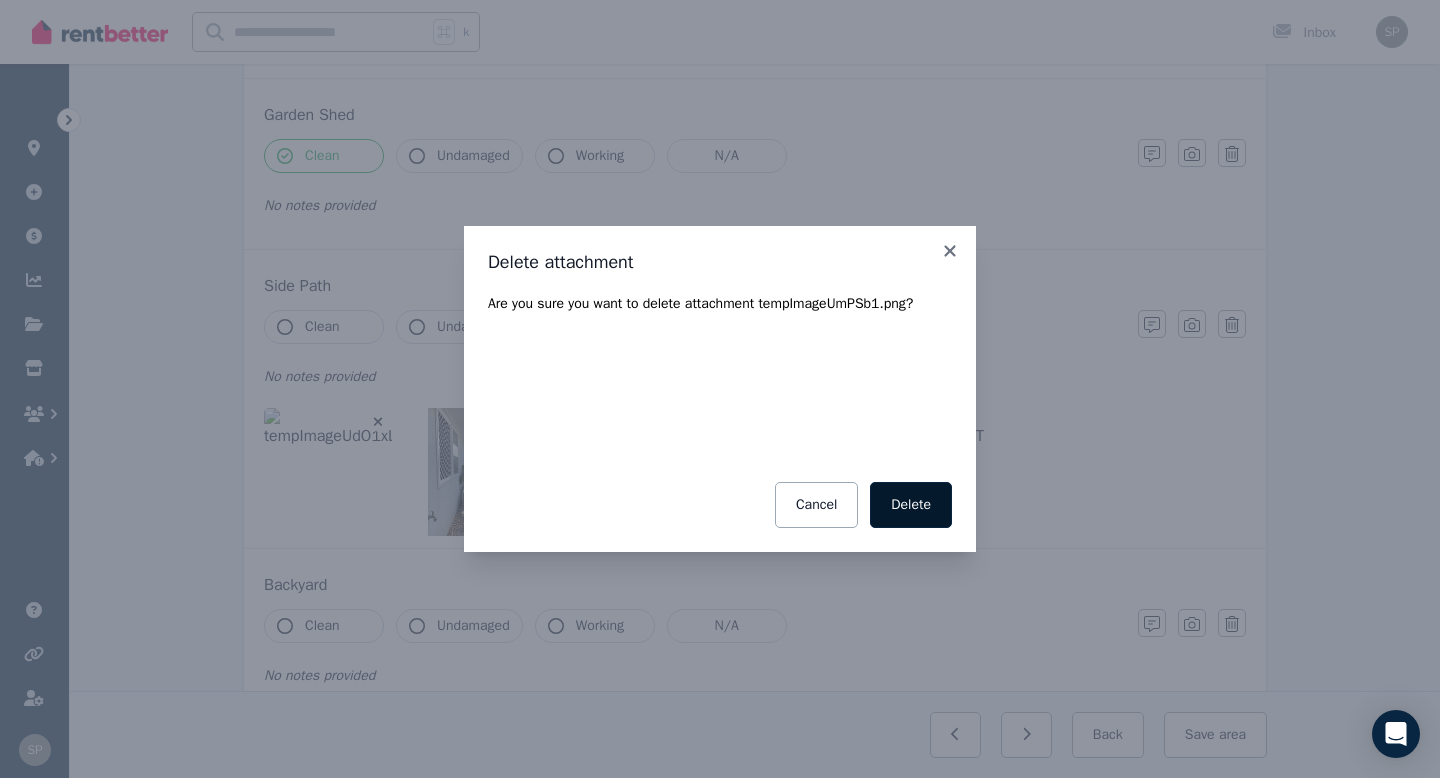 click on "Delete" at bounding box center [911, 505] 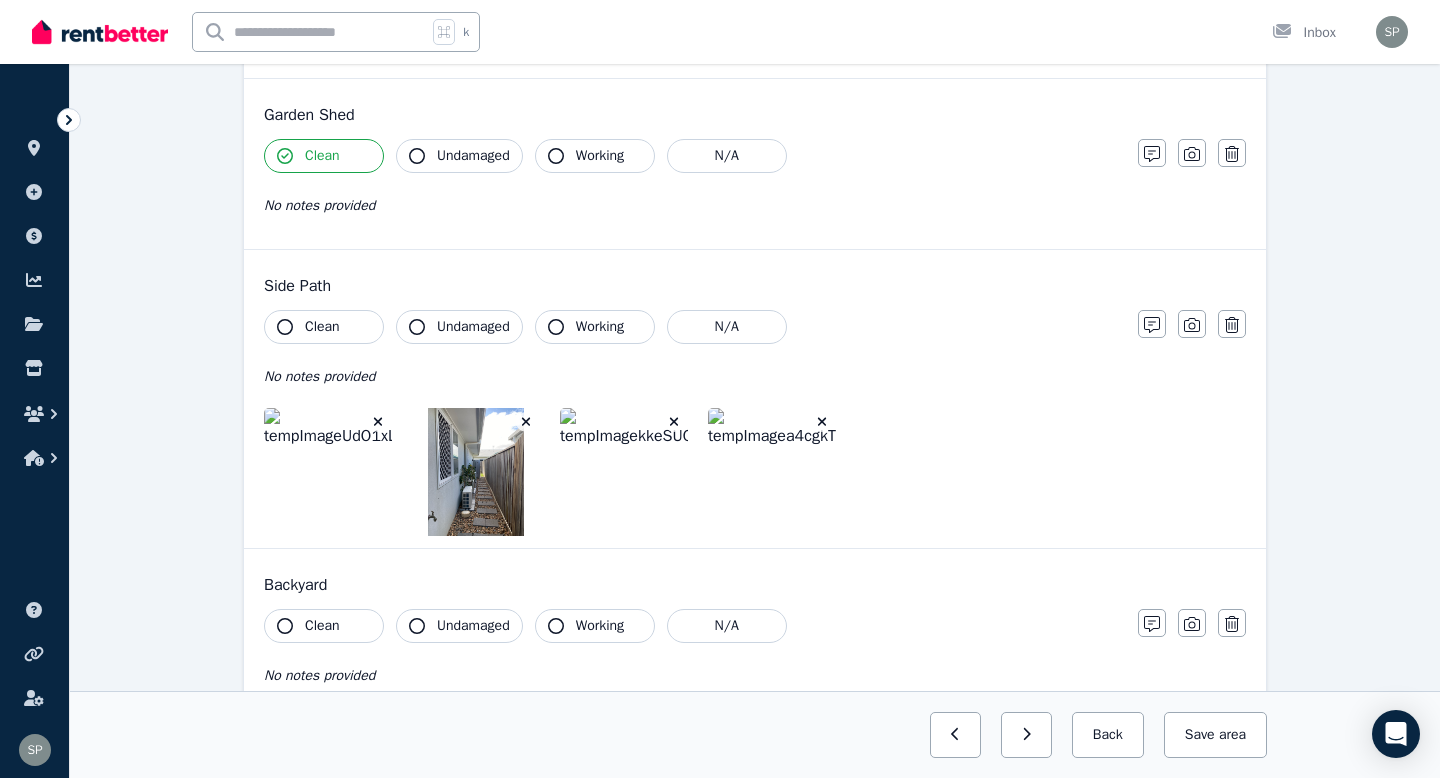 click 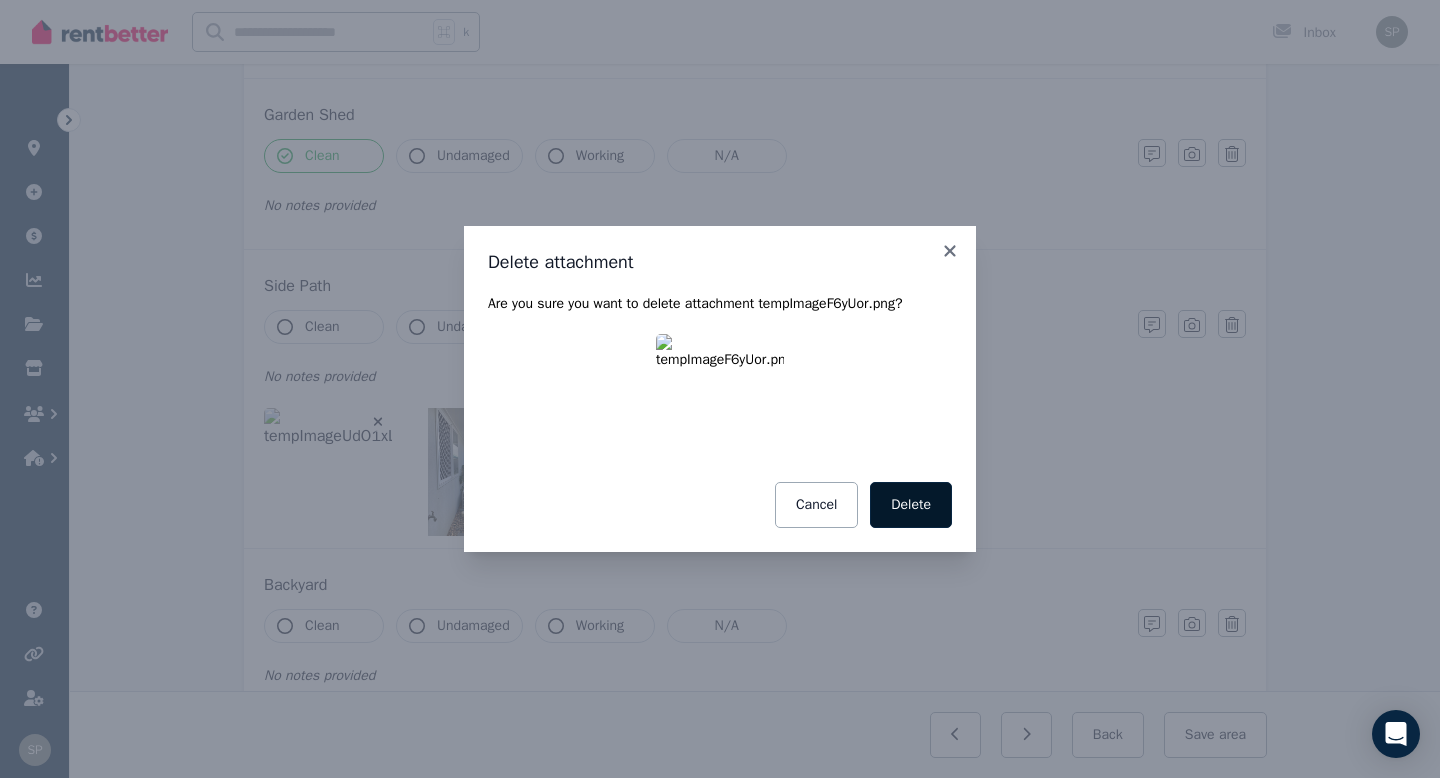 click on "Delete" at bounding box center (911, 505) 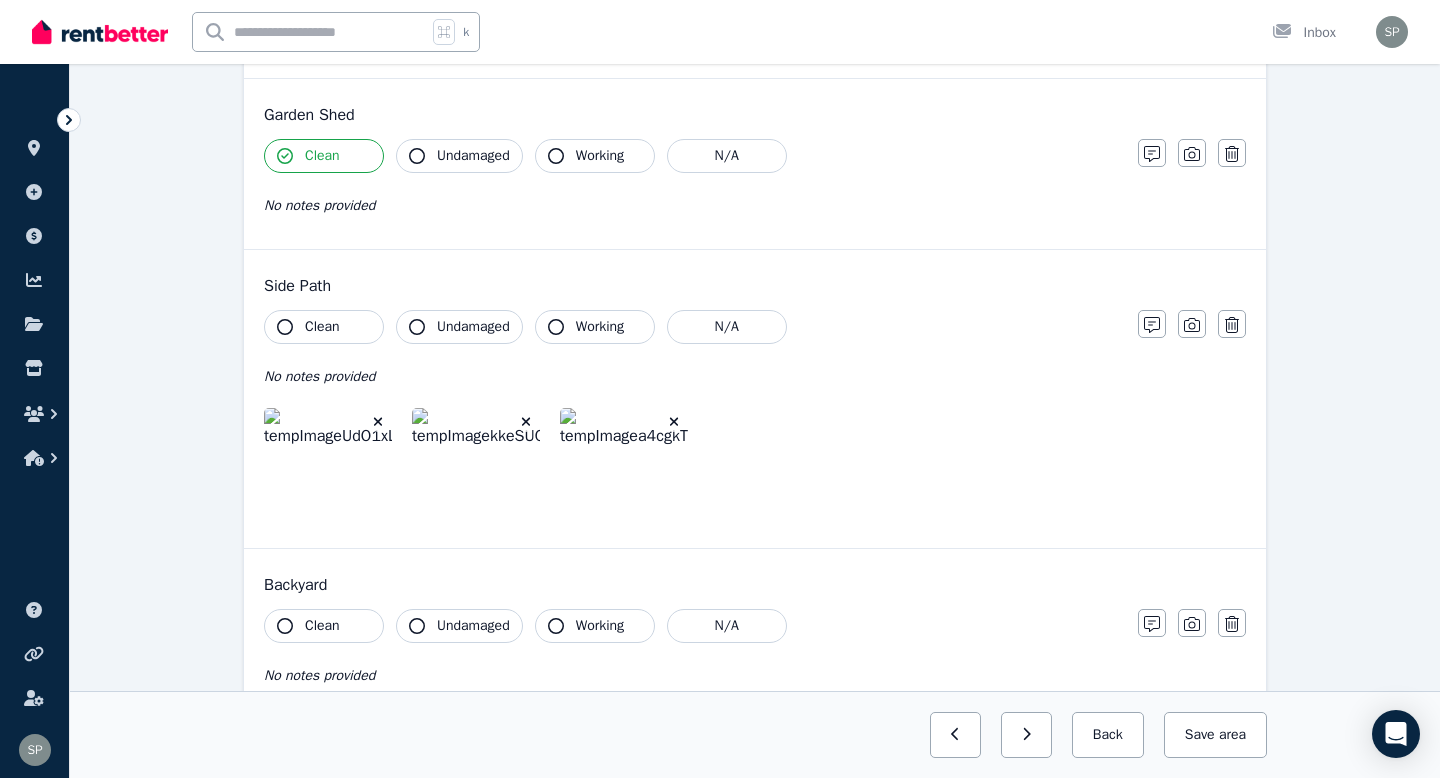 click on "Clean" at bounding box center (324, 327) 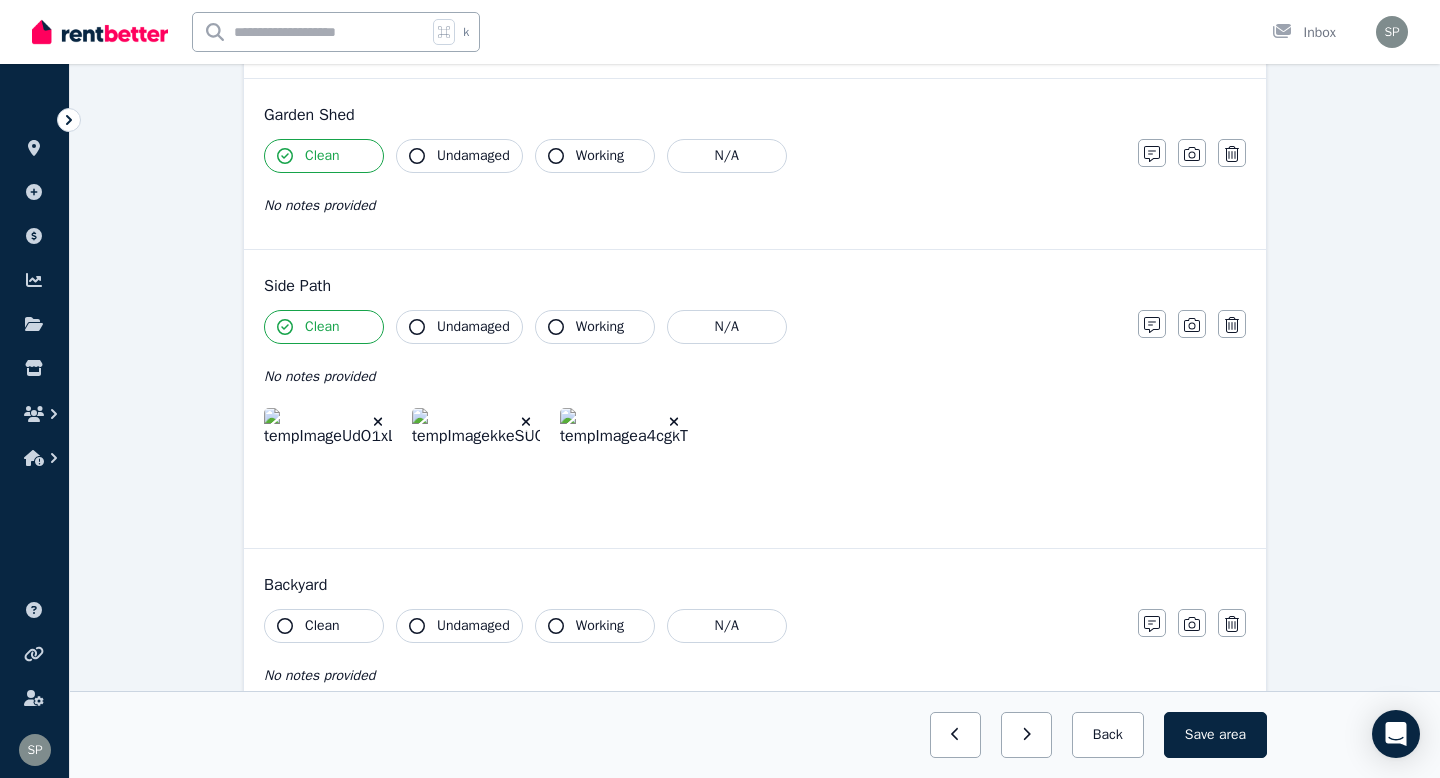 click 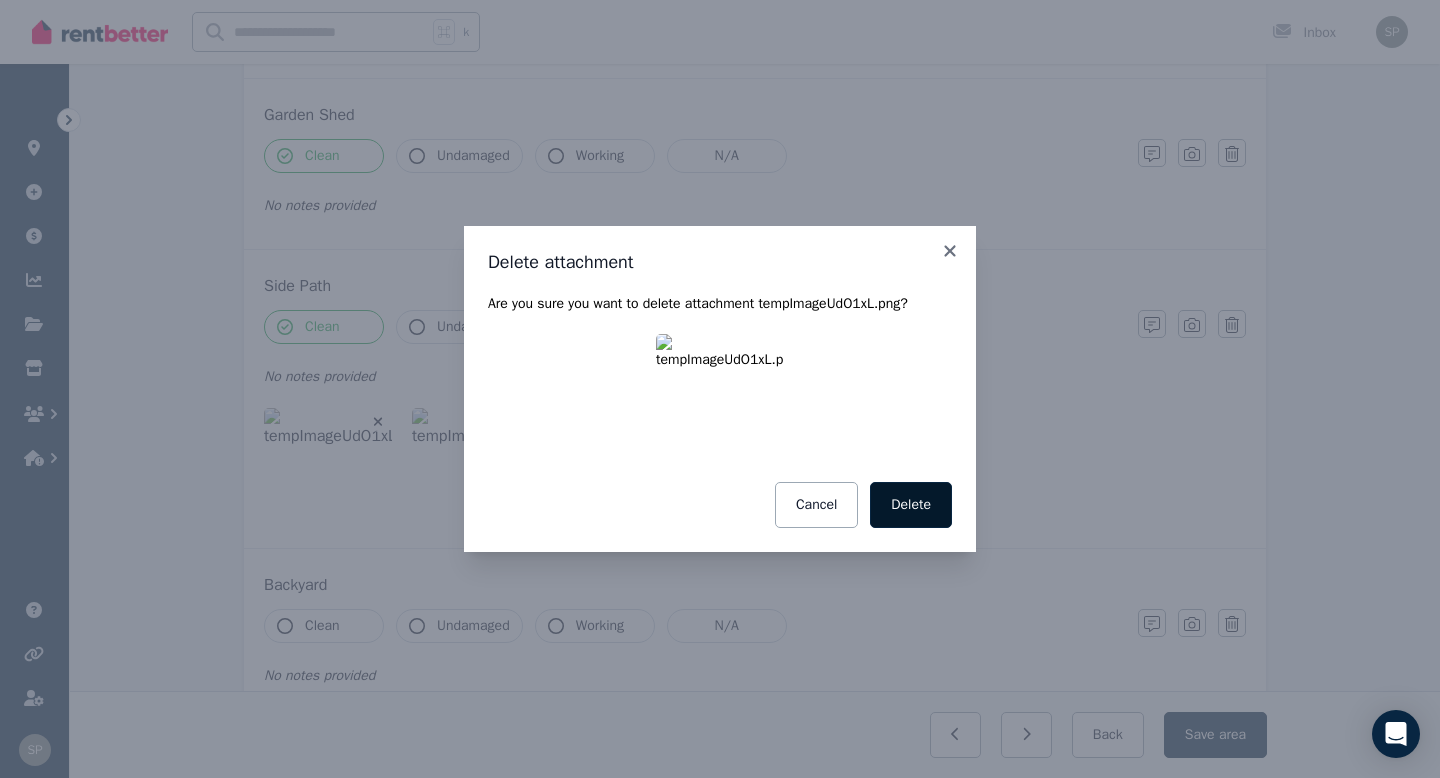 click on "Delete" at bounding box center (911, 505) 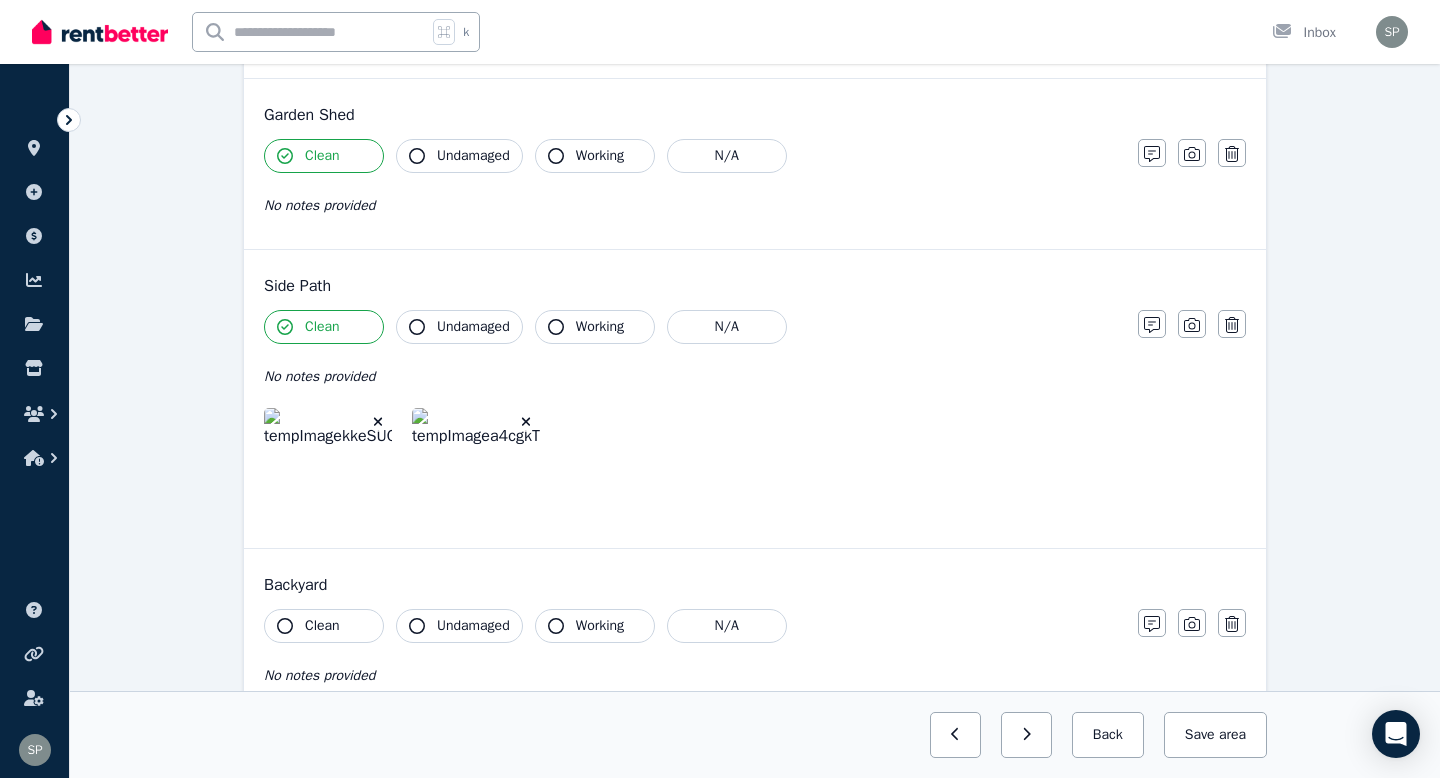 click at bounding box center (526, 422) 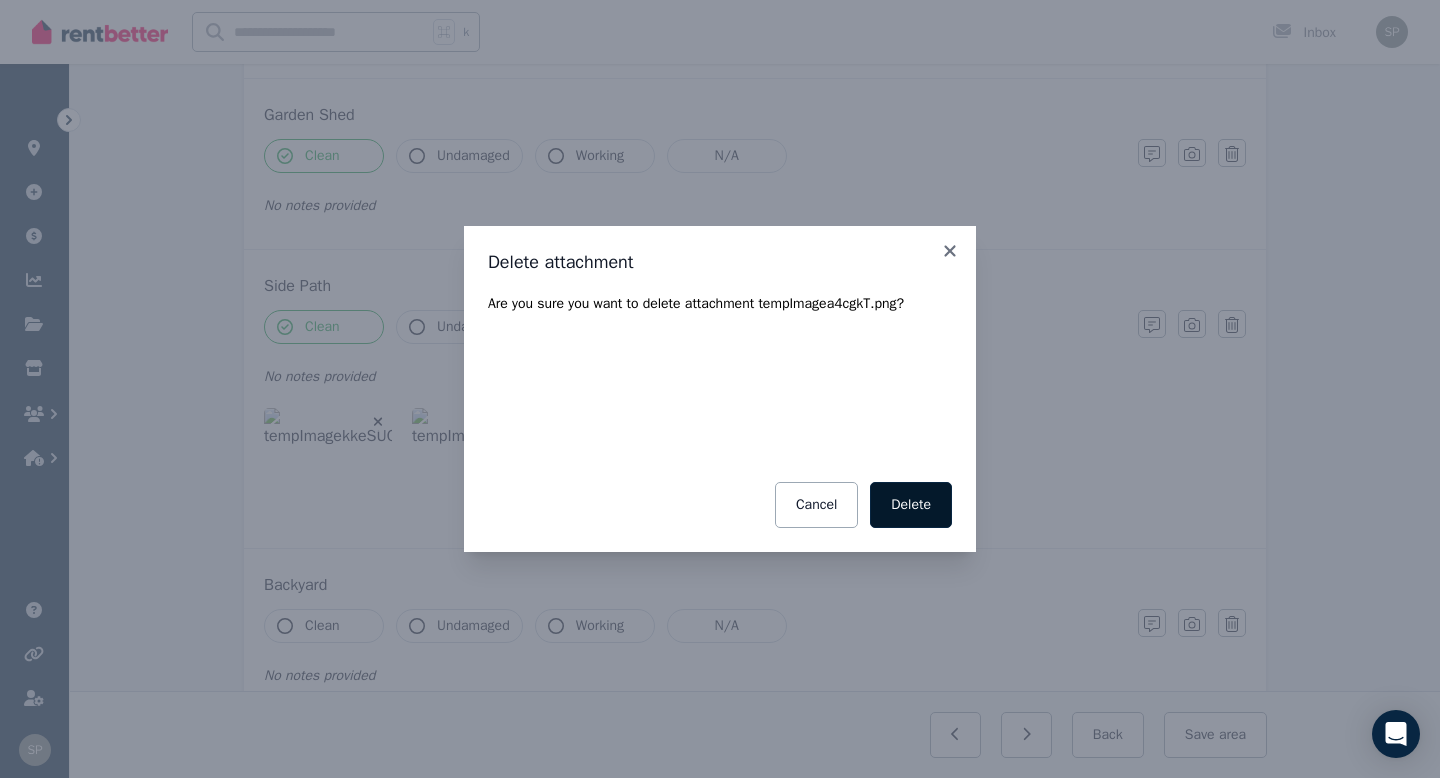 click on "Delete" at bounding box center [911, 505] 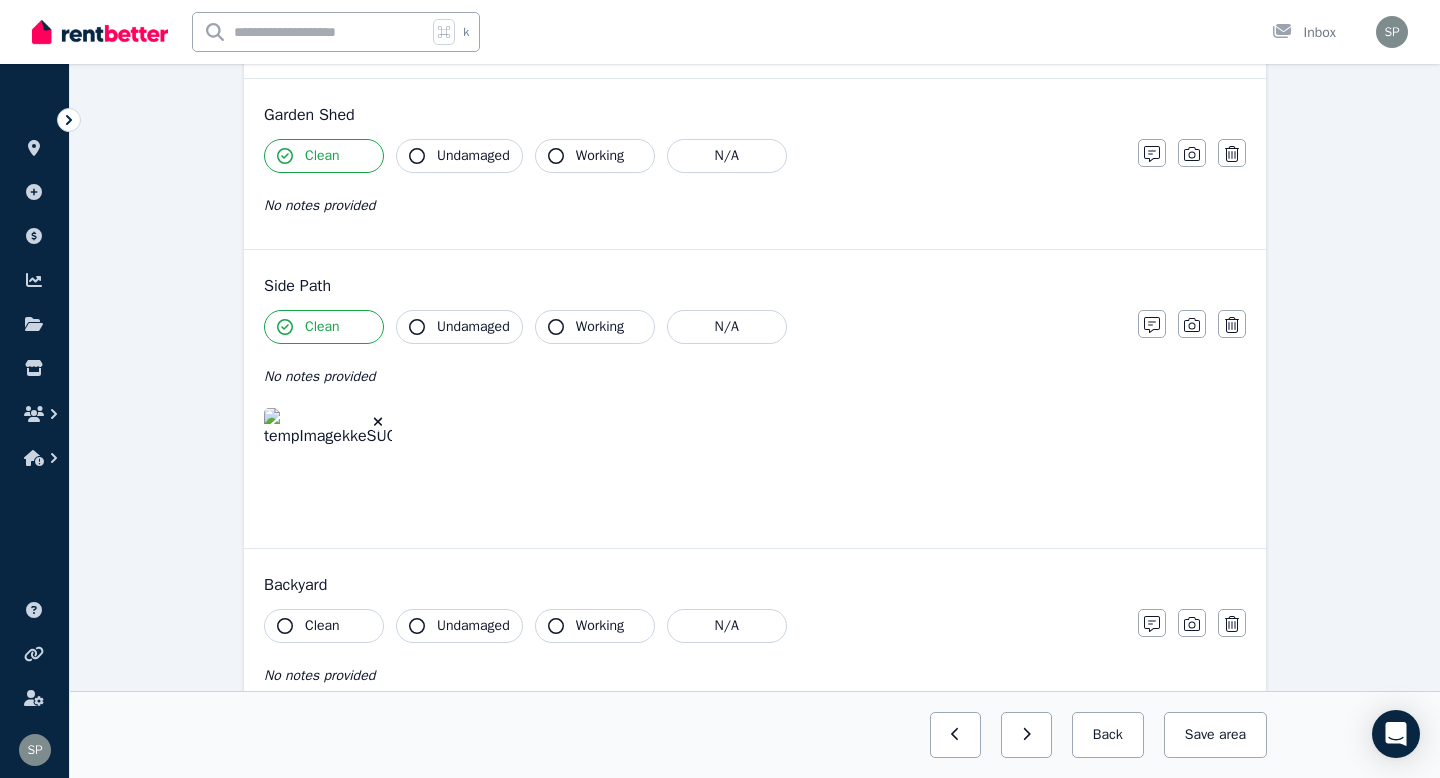 click 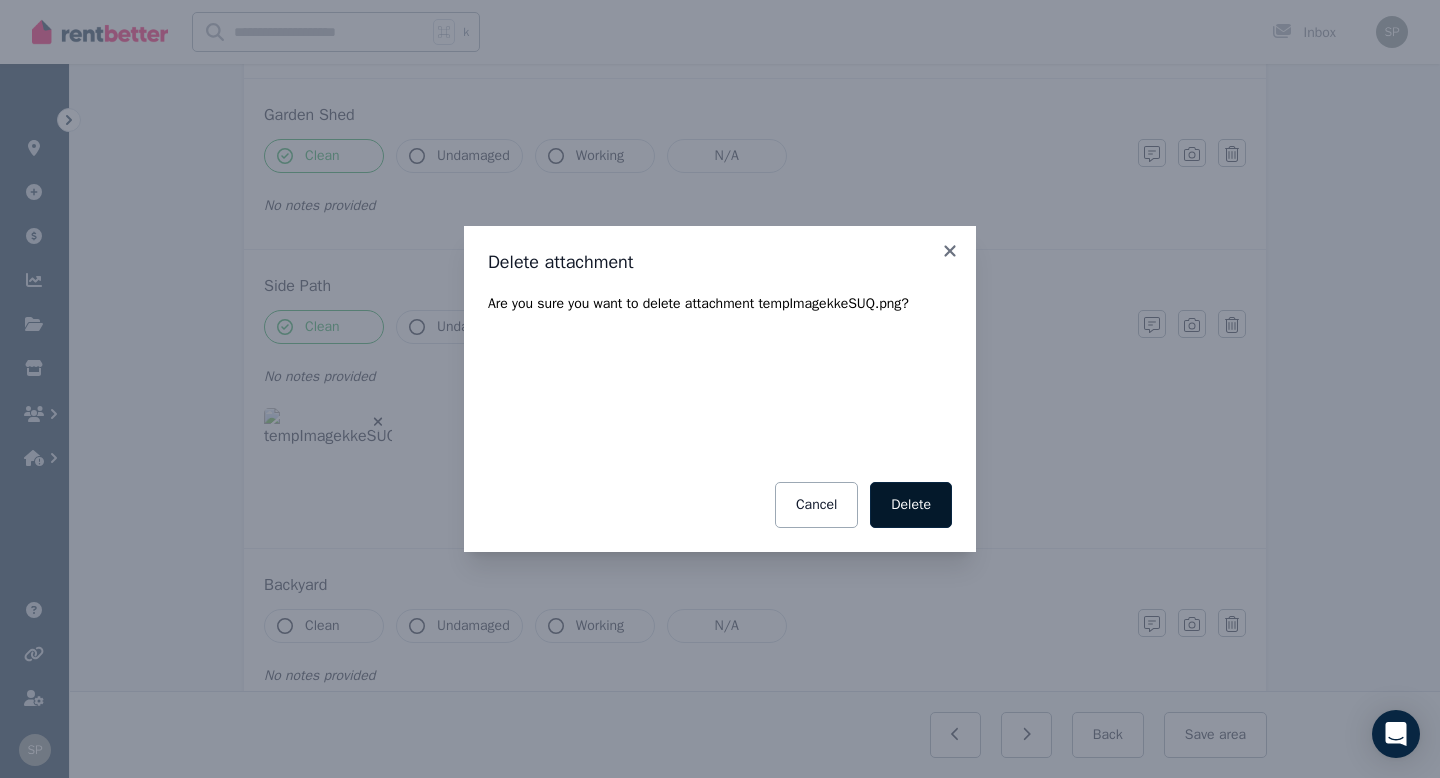click on "Delete" at bounding box center (911, 505) 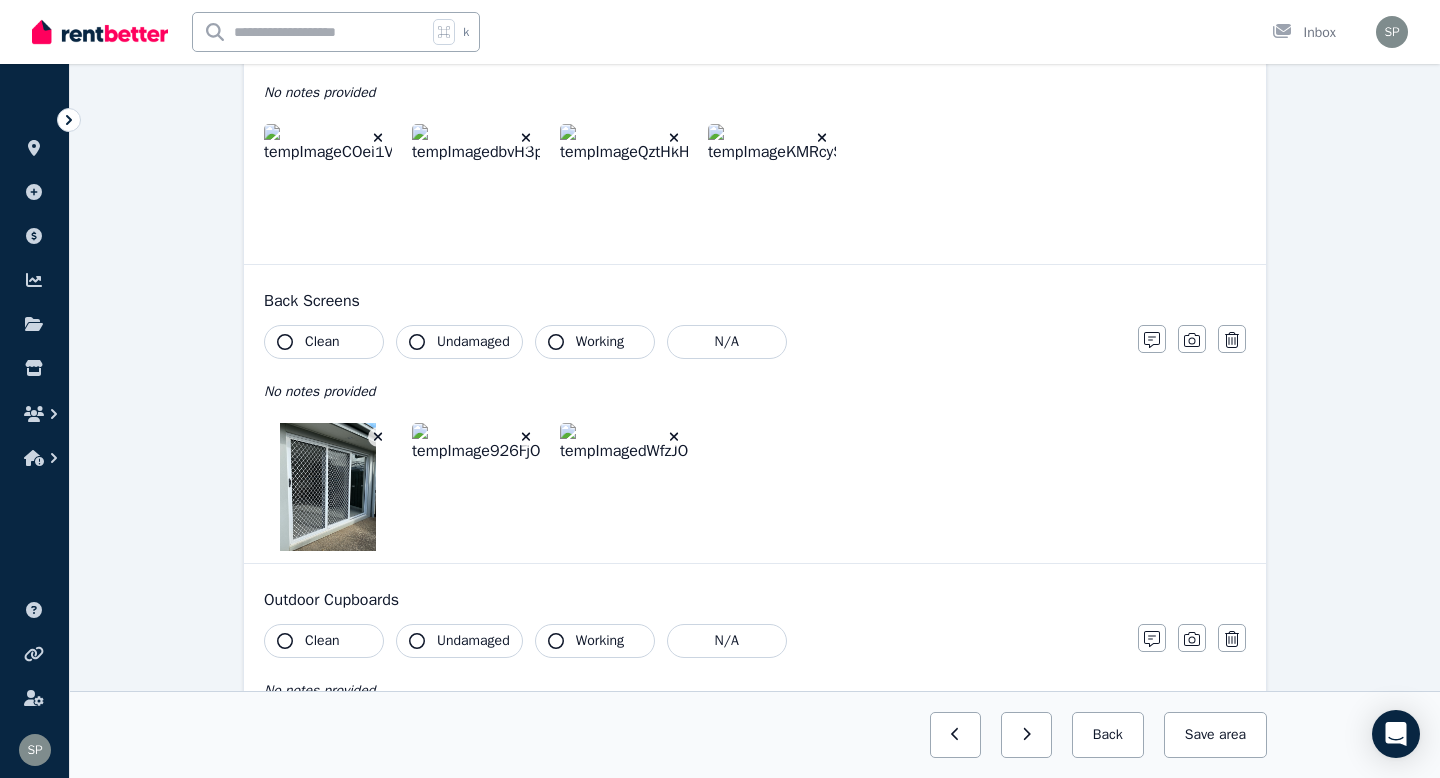 scroll, scrollTop: 1027, scrollLeft: 0, axis: vertical 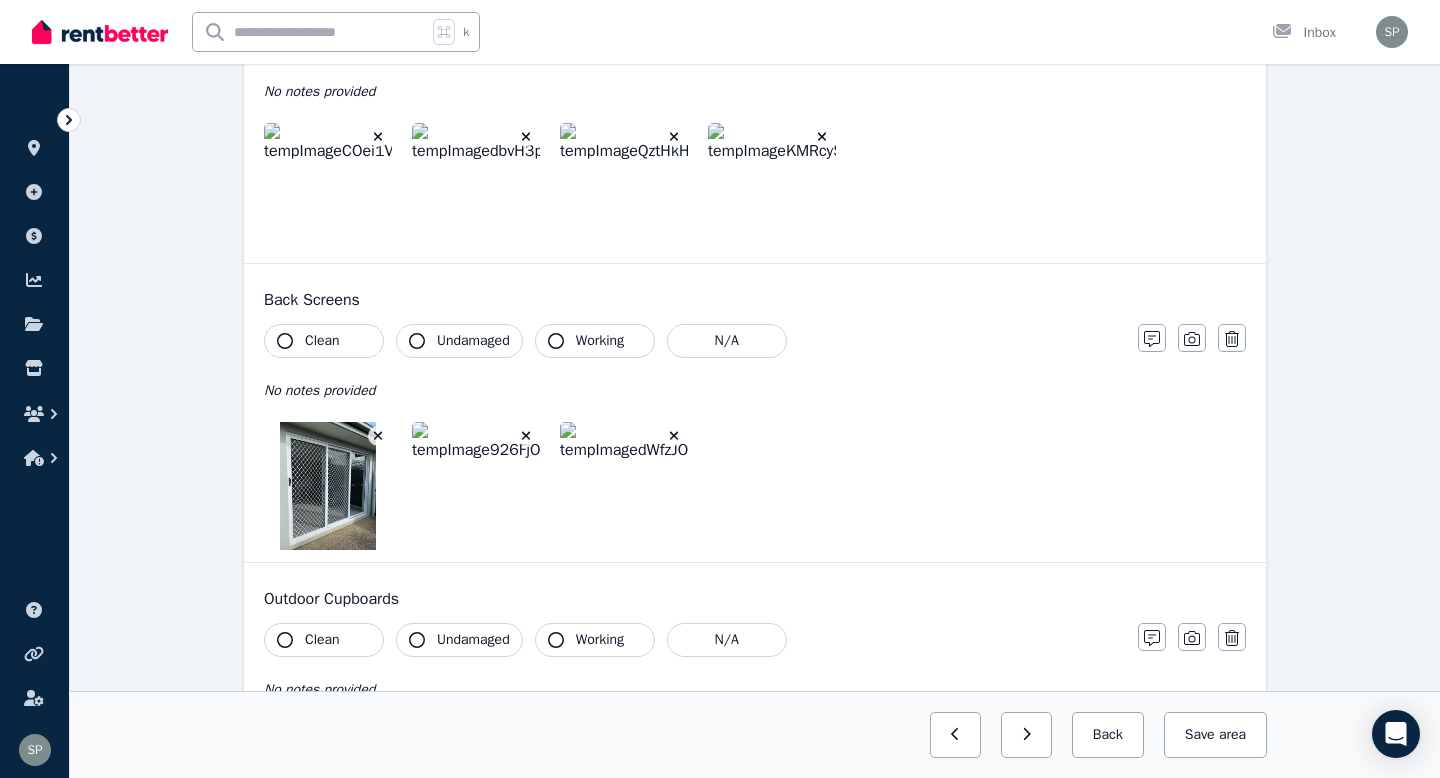 click at bounding box center [378, 137] 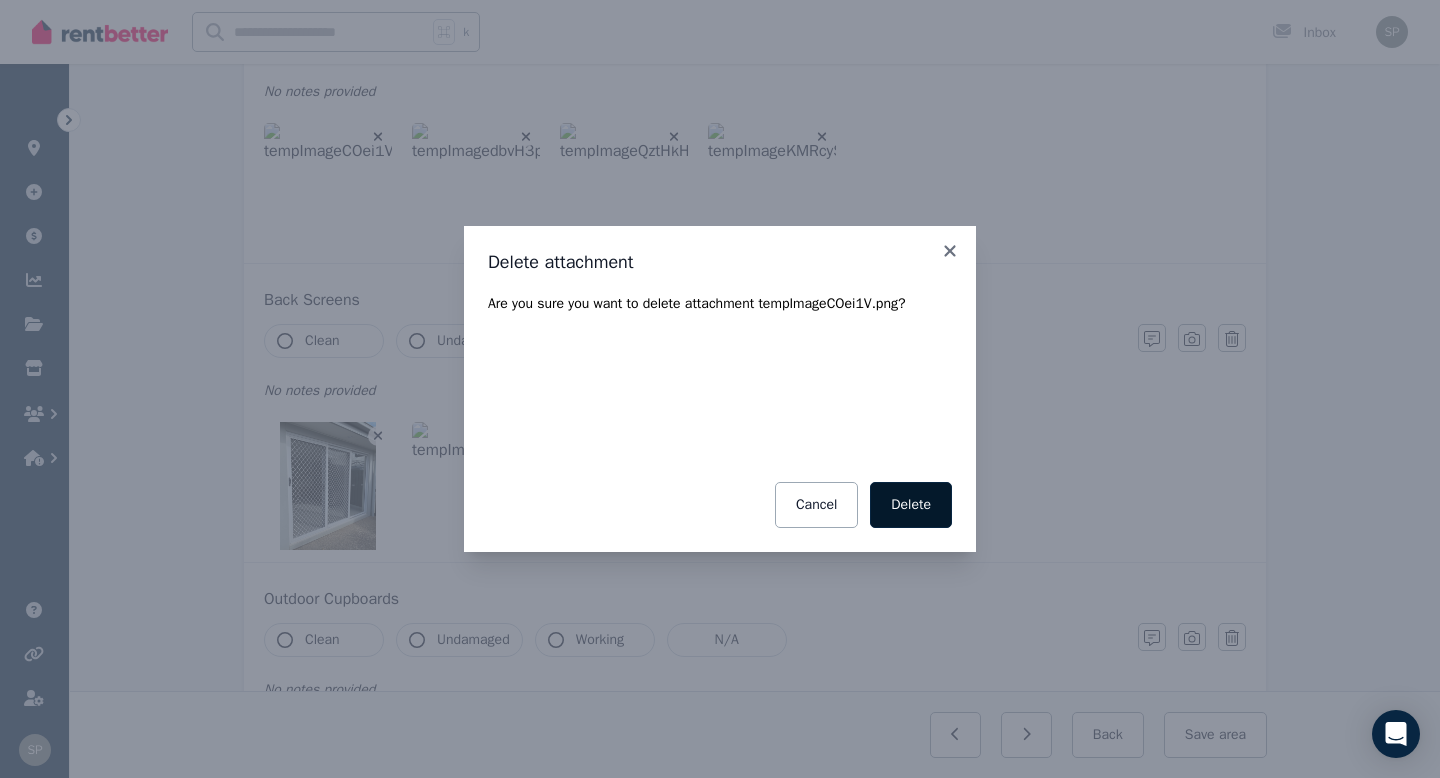 click on "Delete" at bounding box center [911, 505] 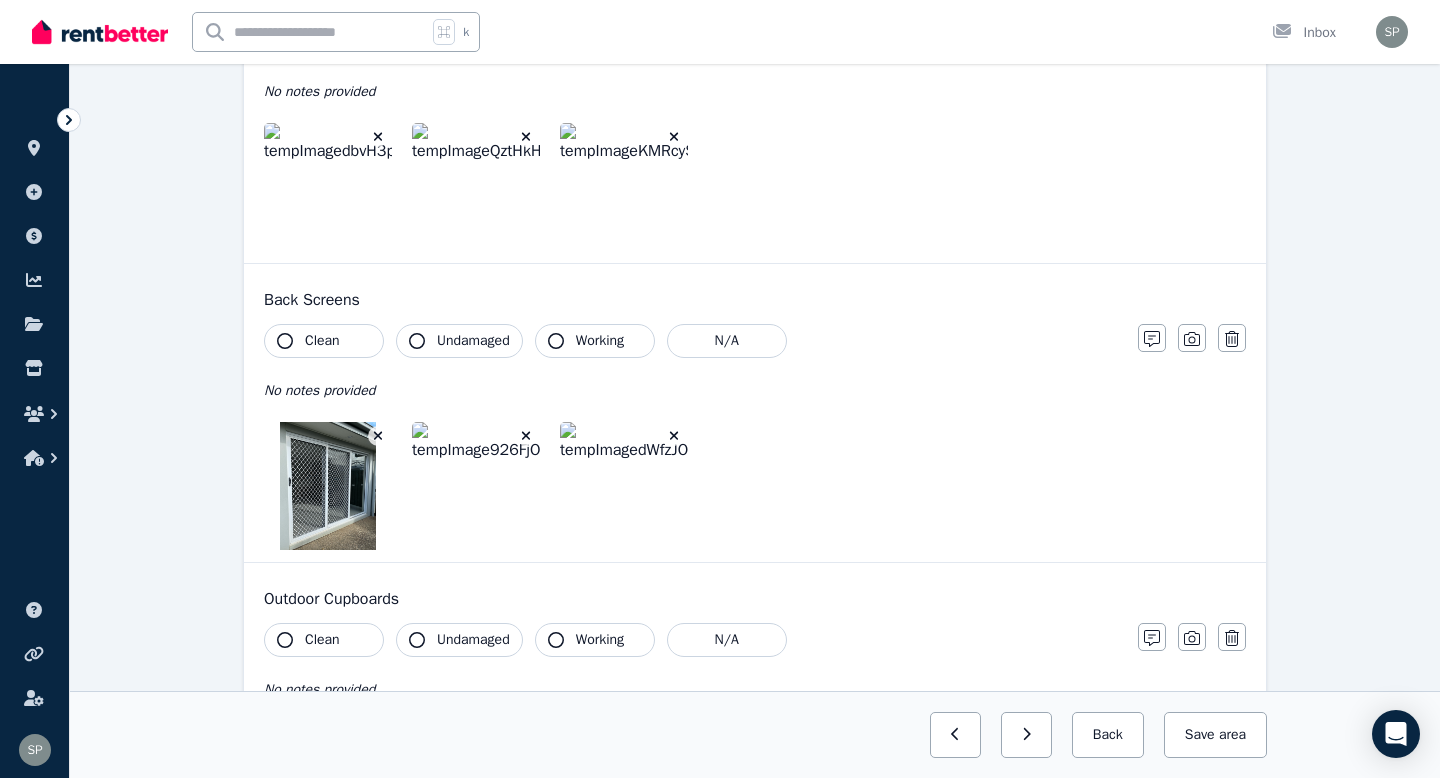 click 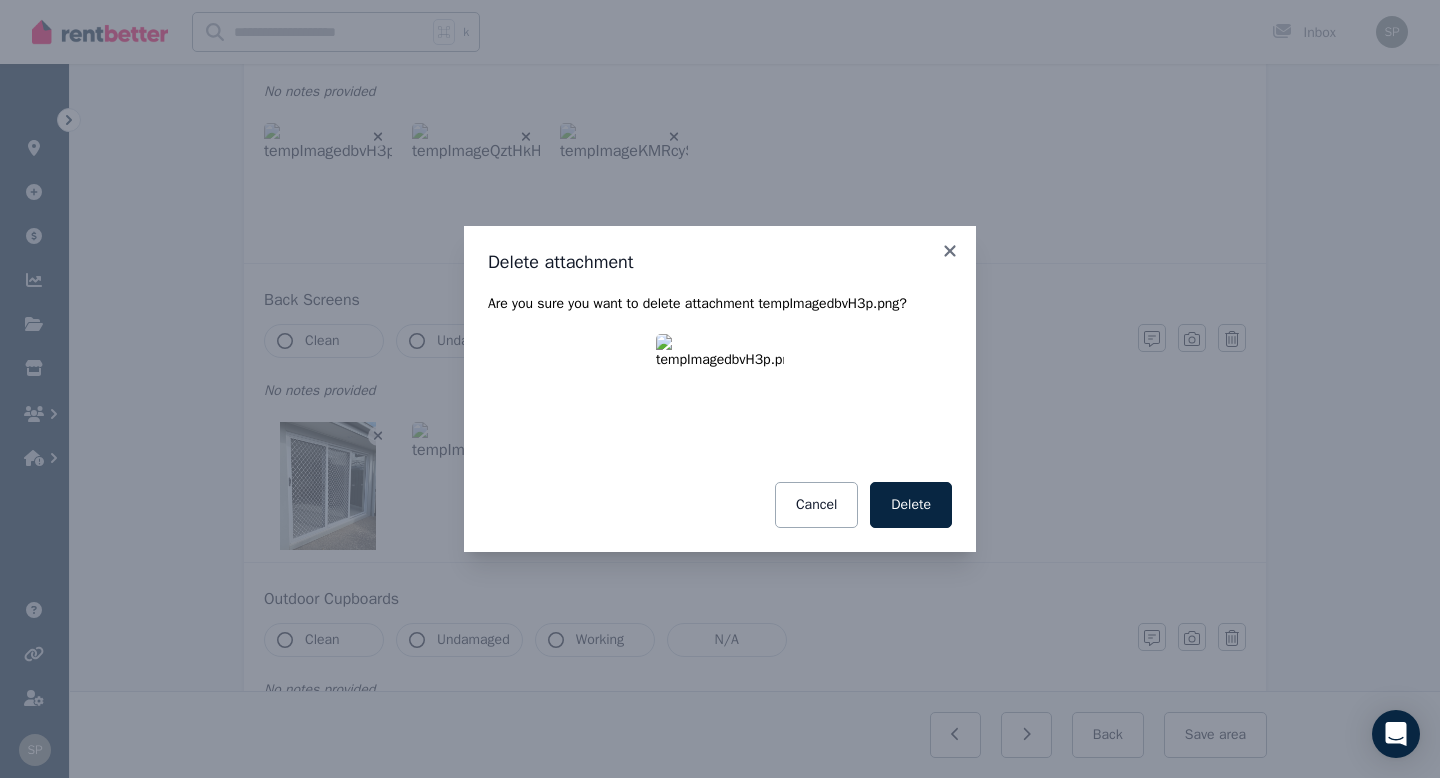 click on "Delete" at bounding box center (911, 505) 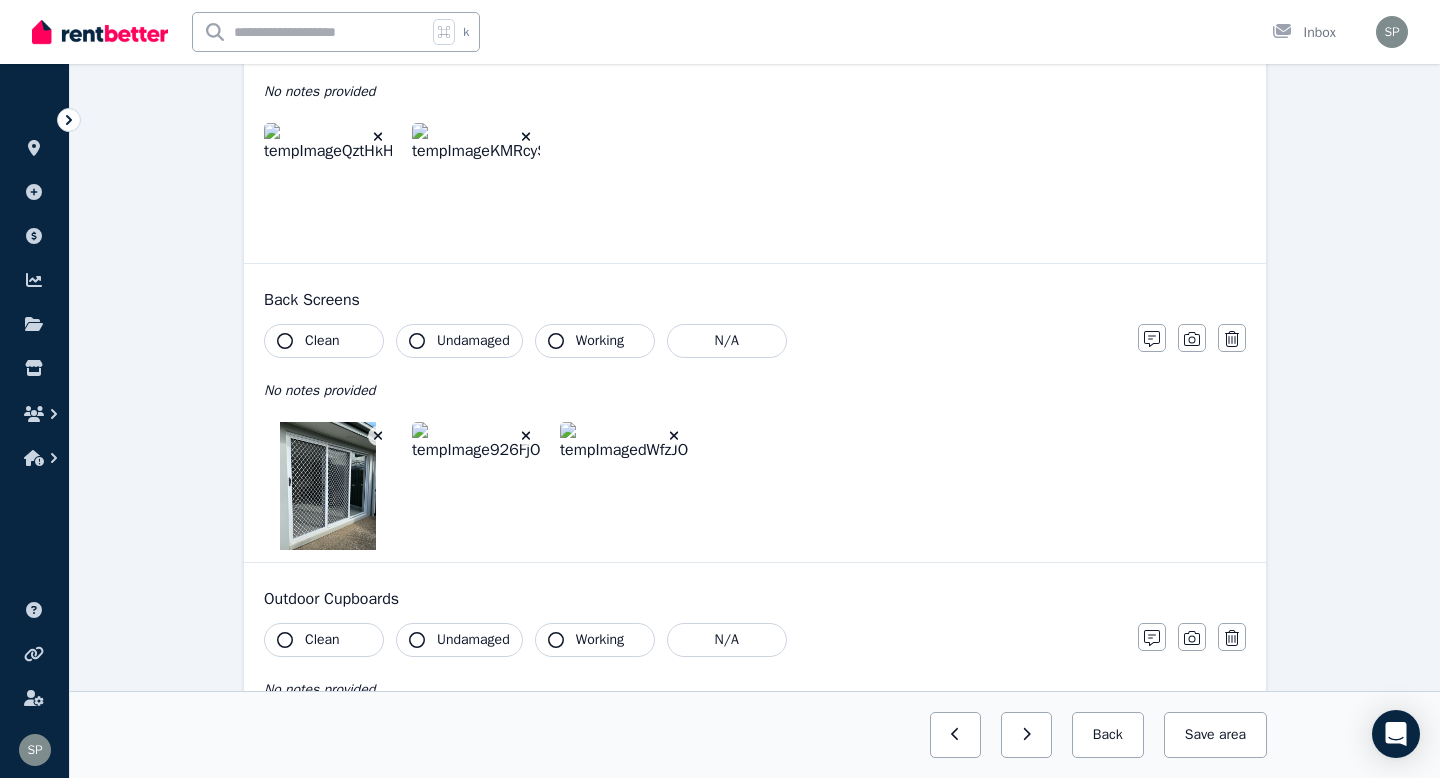 click 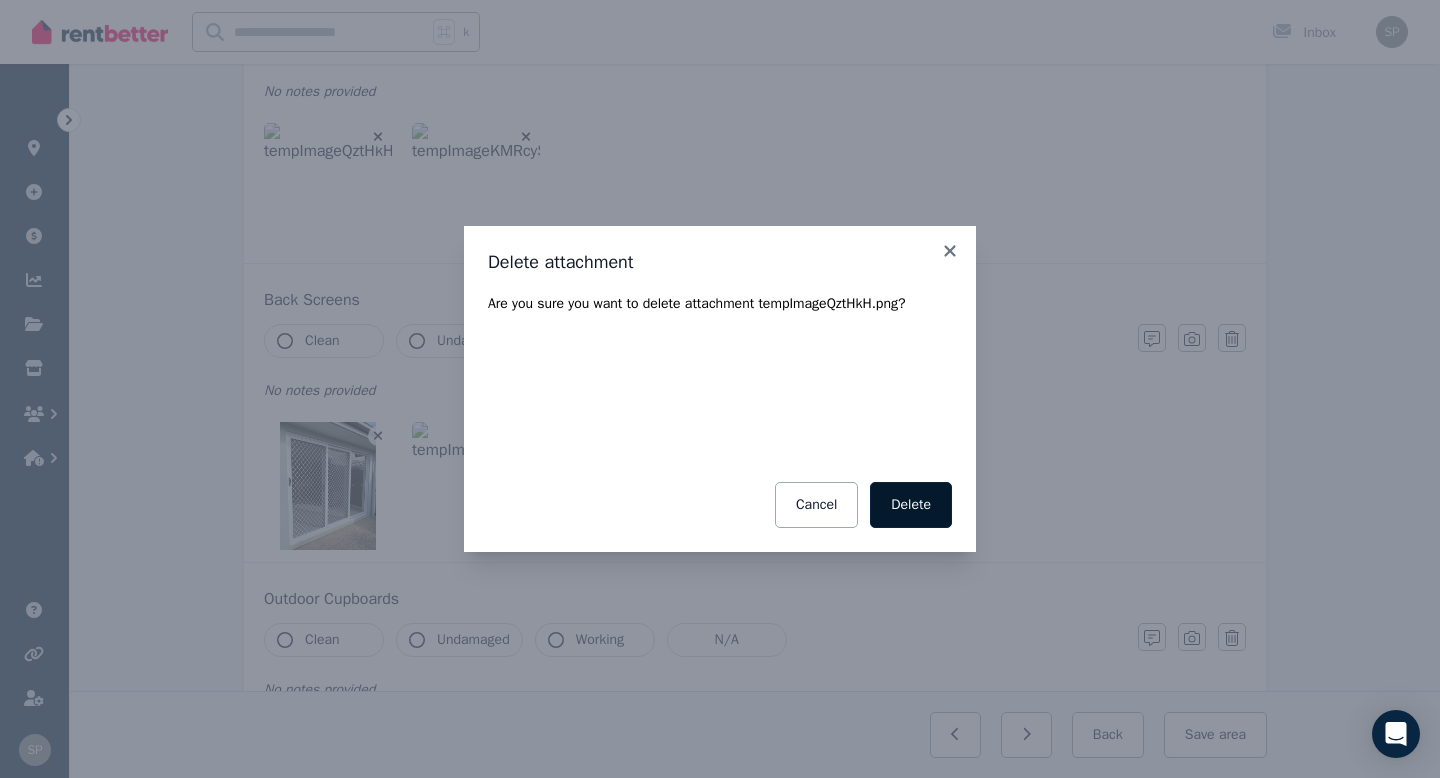 click on "Delete" at bounding box center [911, 505] 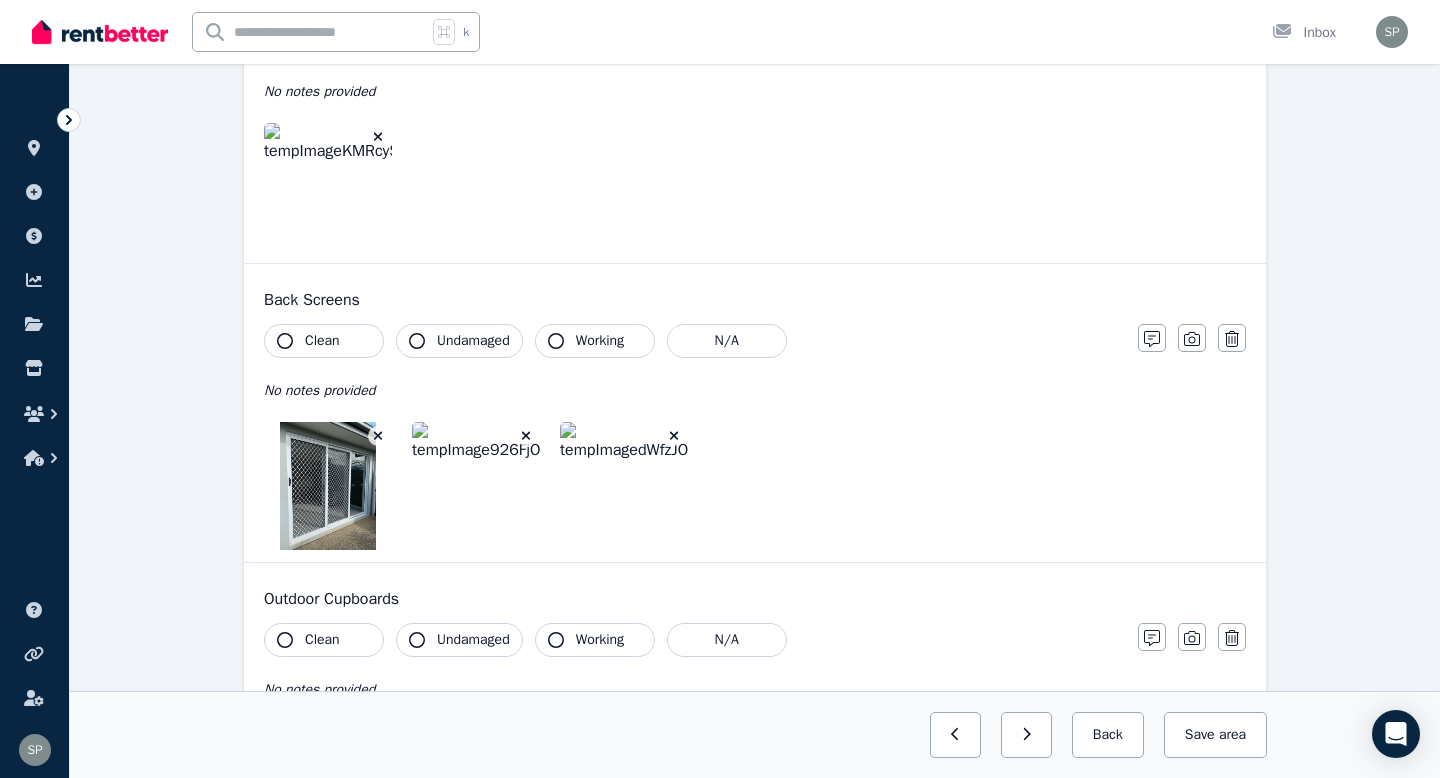 click 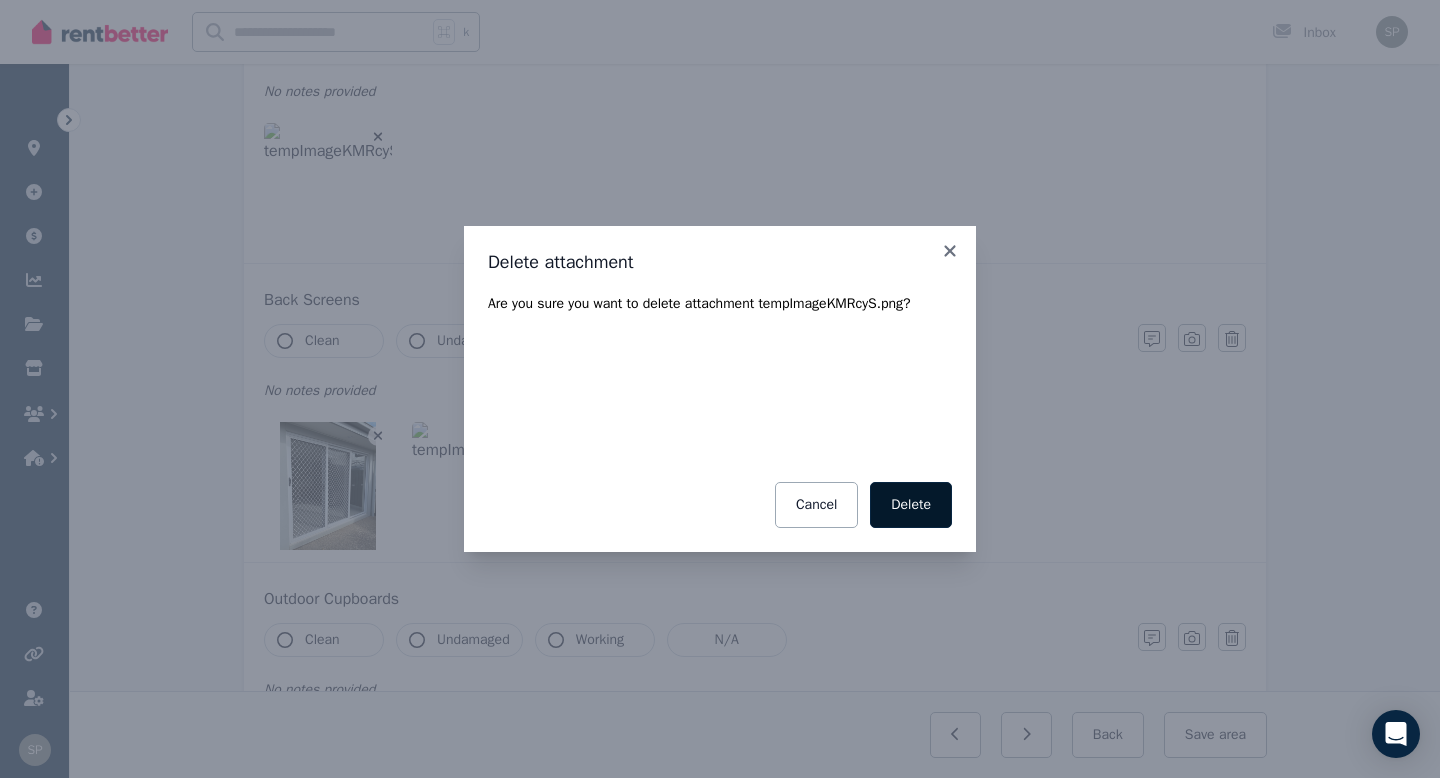 click on "Delete" at bounding box center (911, 505) 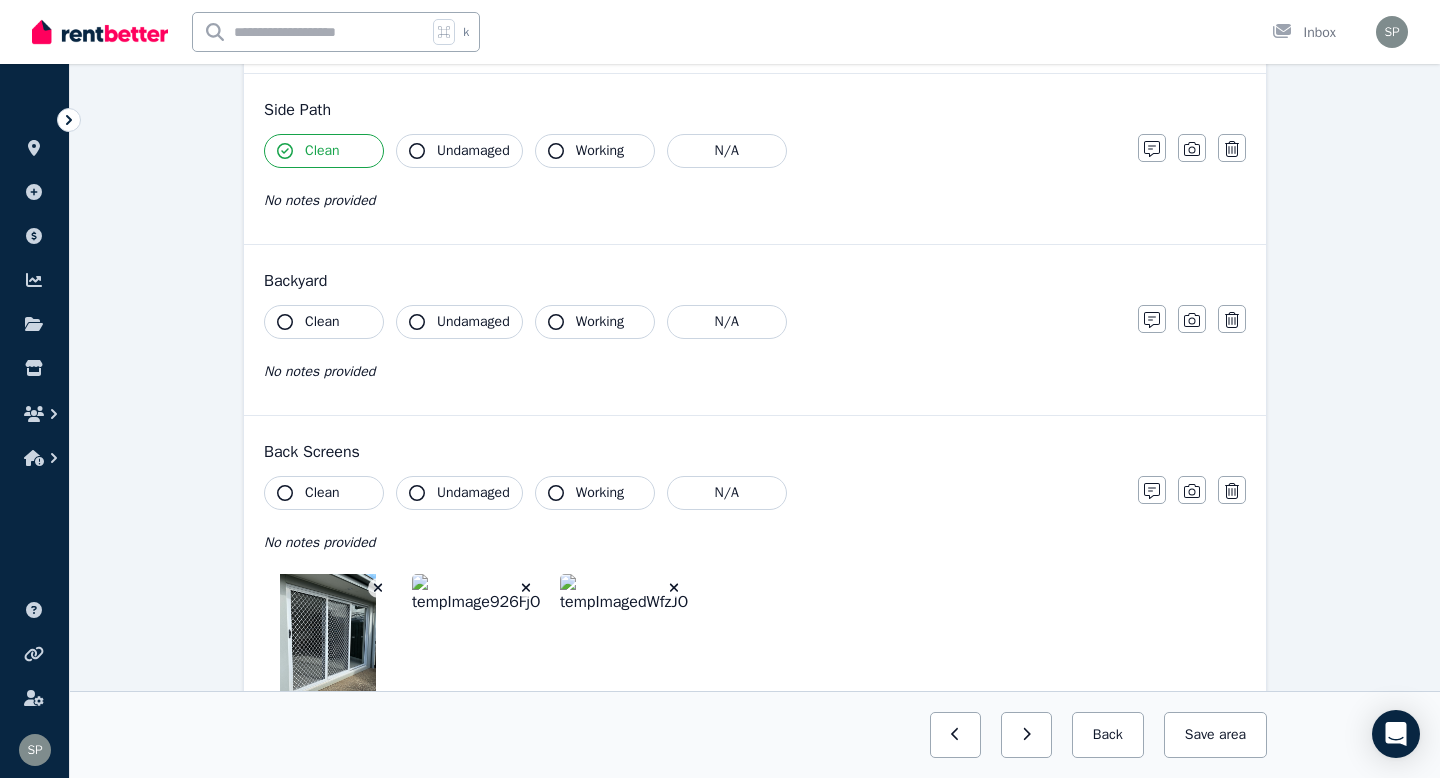 scroll, scrollTop: 690, scrollLeft: 0, axis: vertical 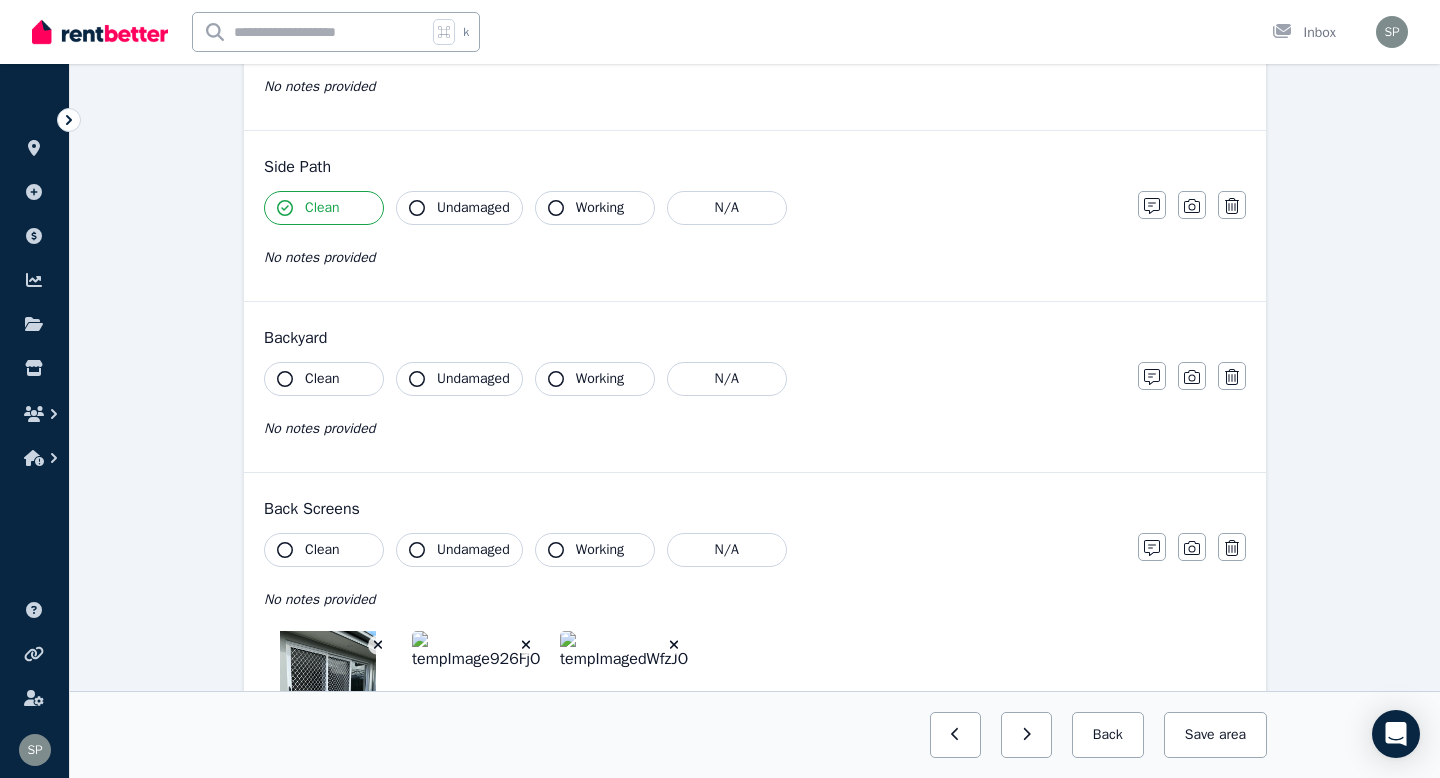 click 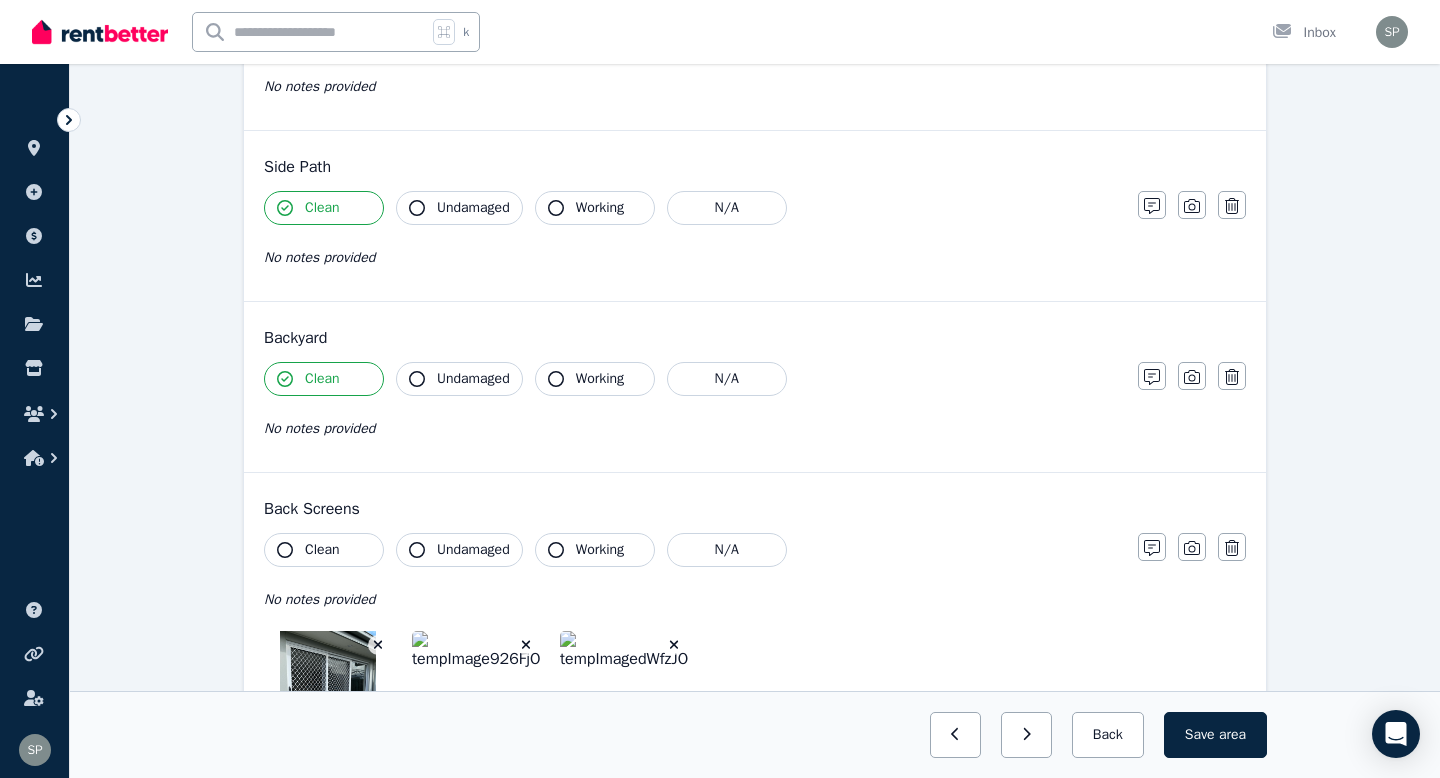click 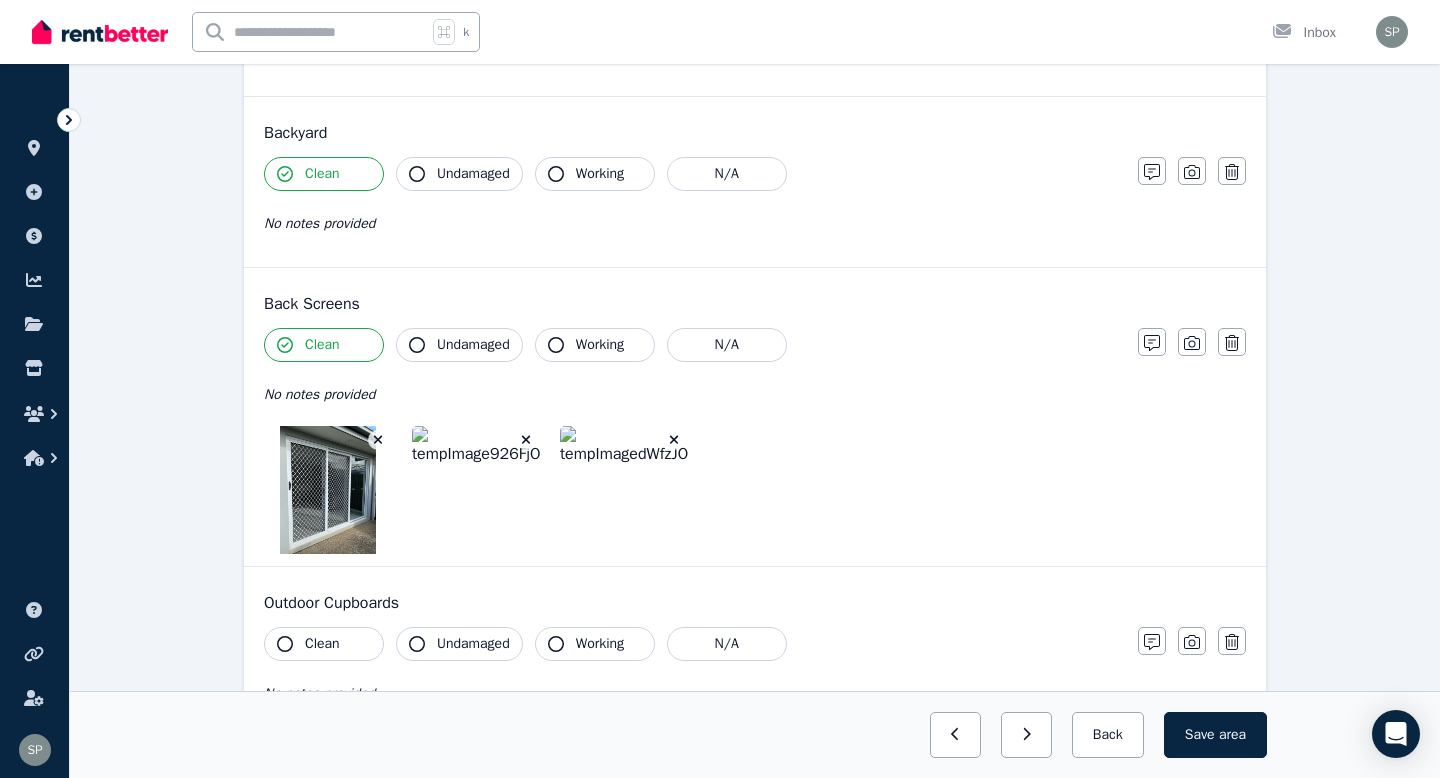 scroll, scrollTop: 1005, scrollLeft: 0, axis: vertical 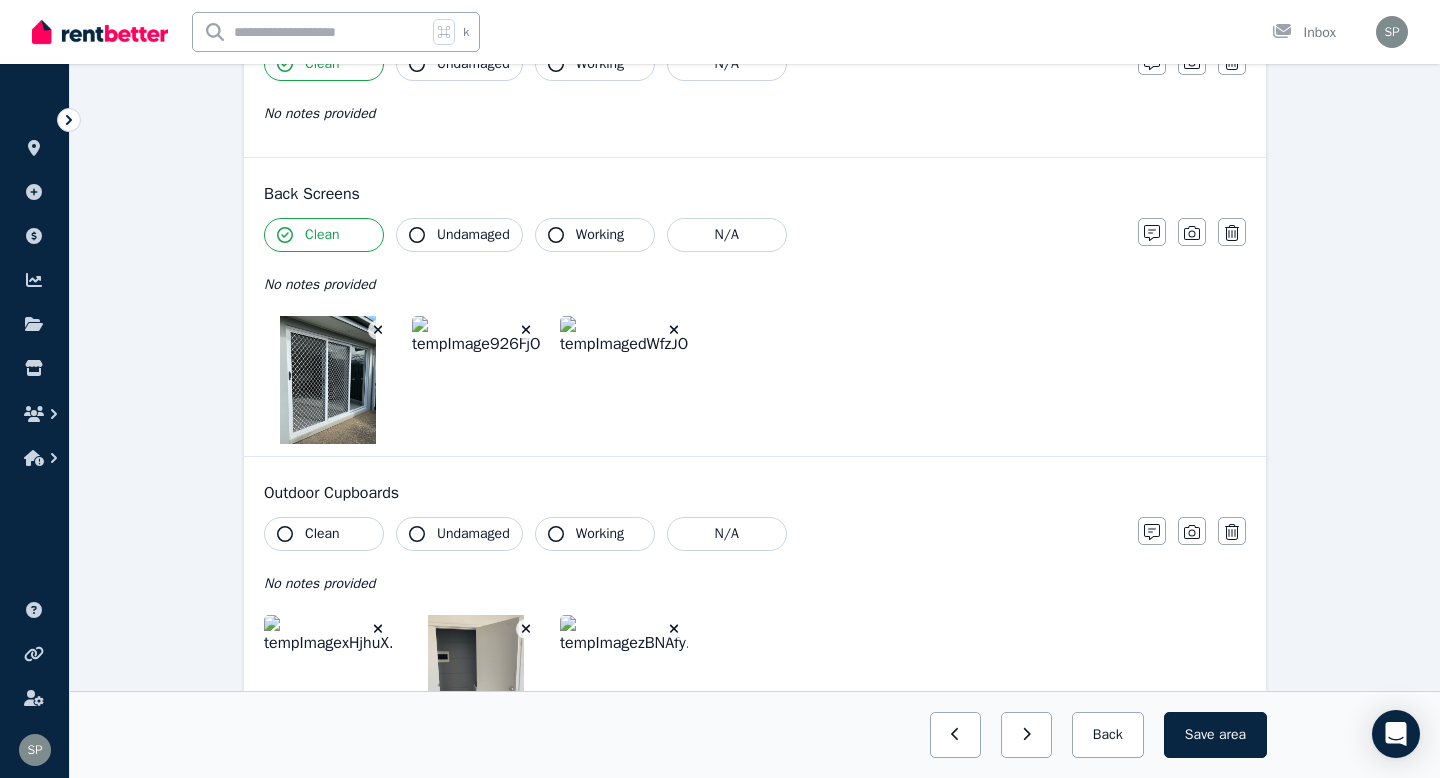 click 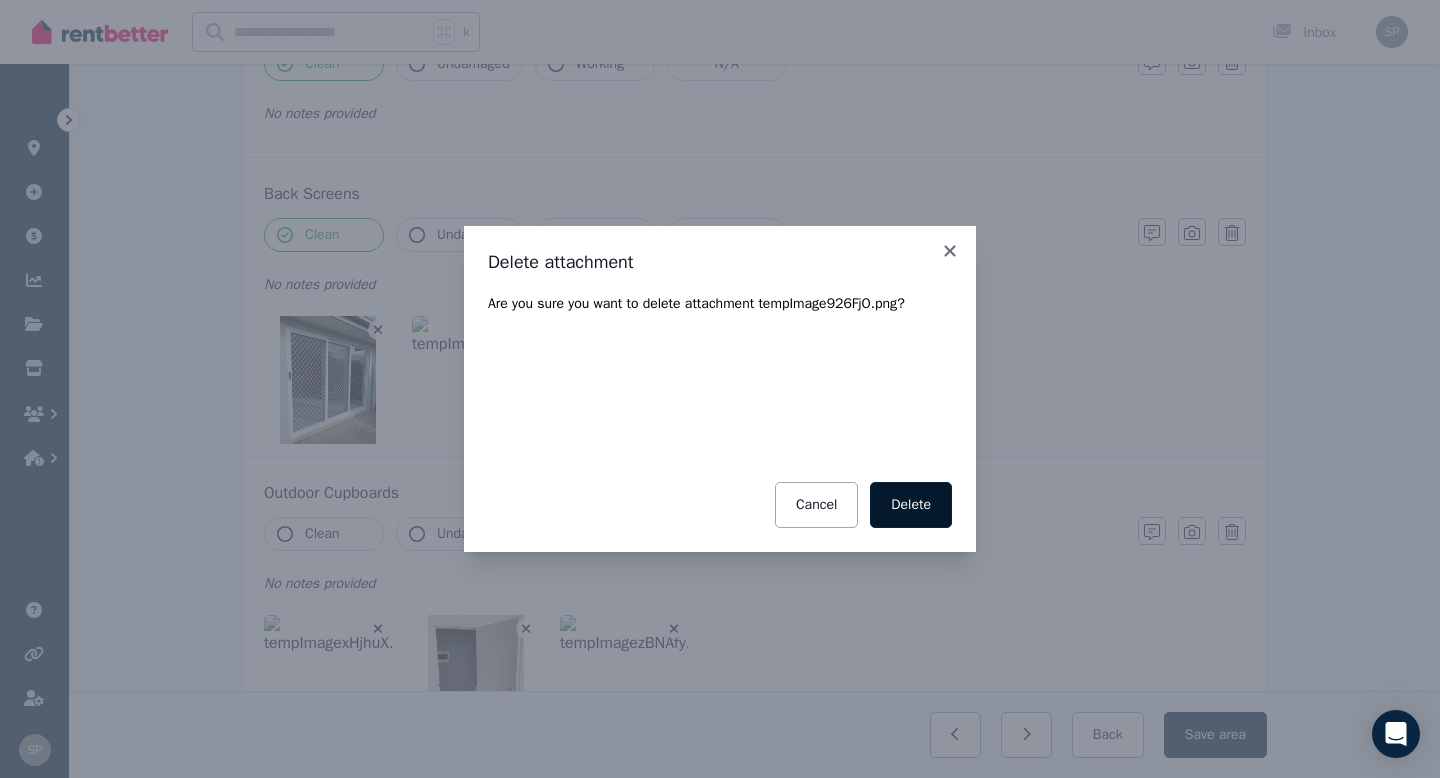 click on "Delete" at bounding box center (911, 505) 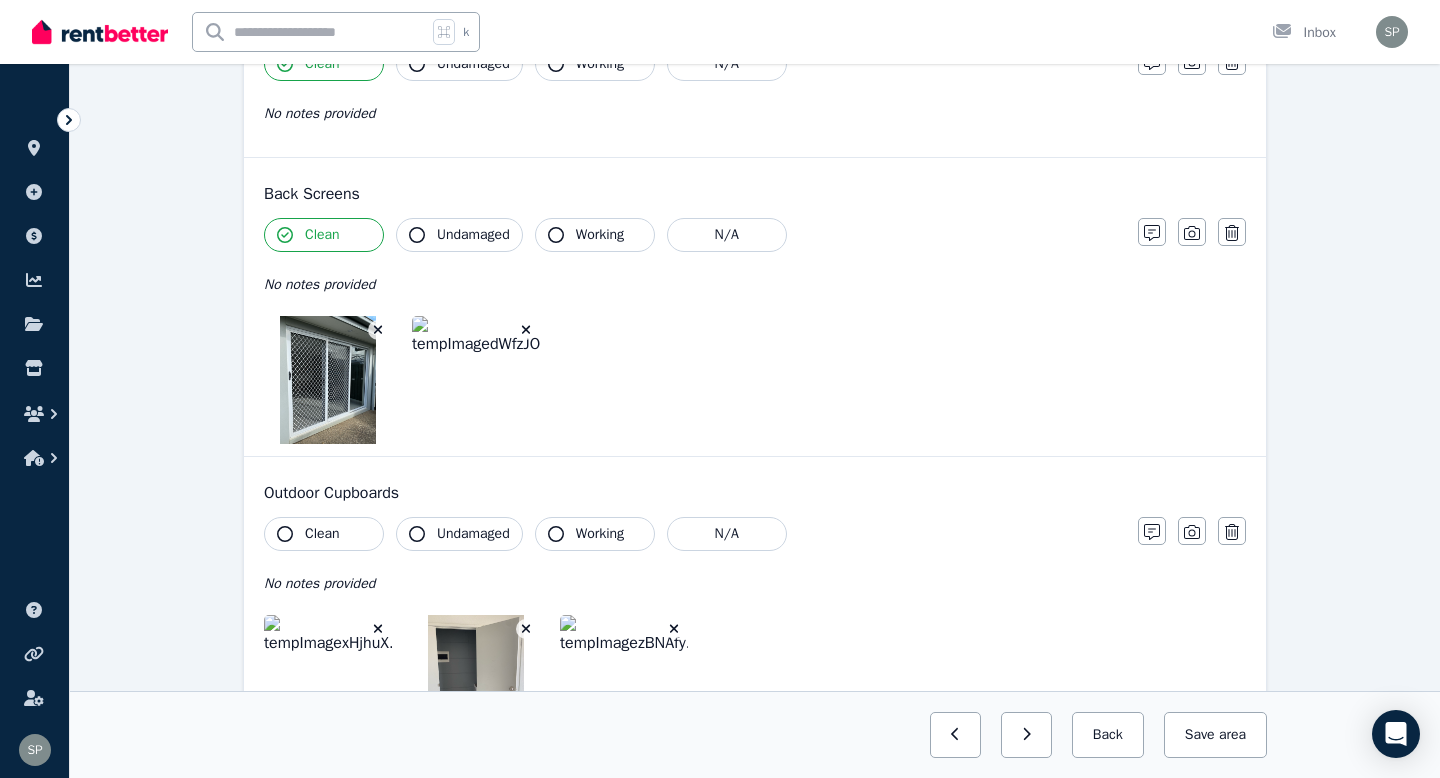 click 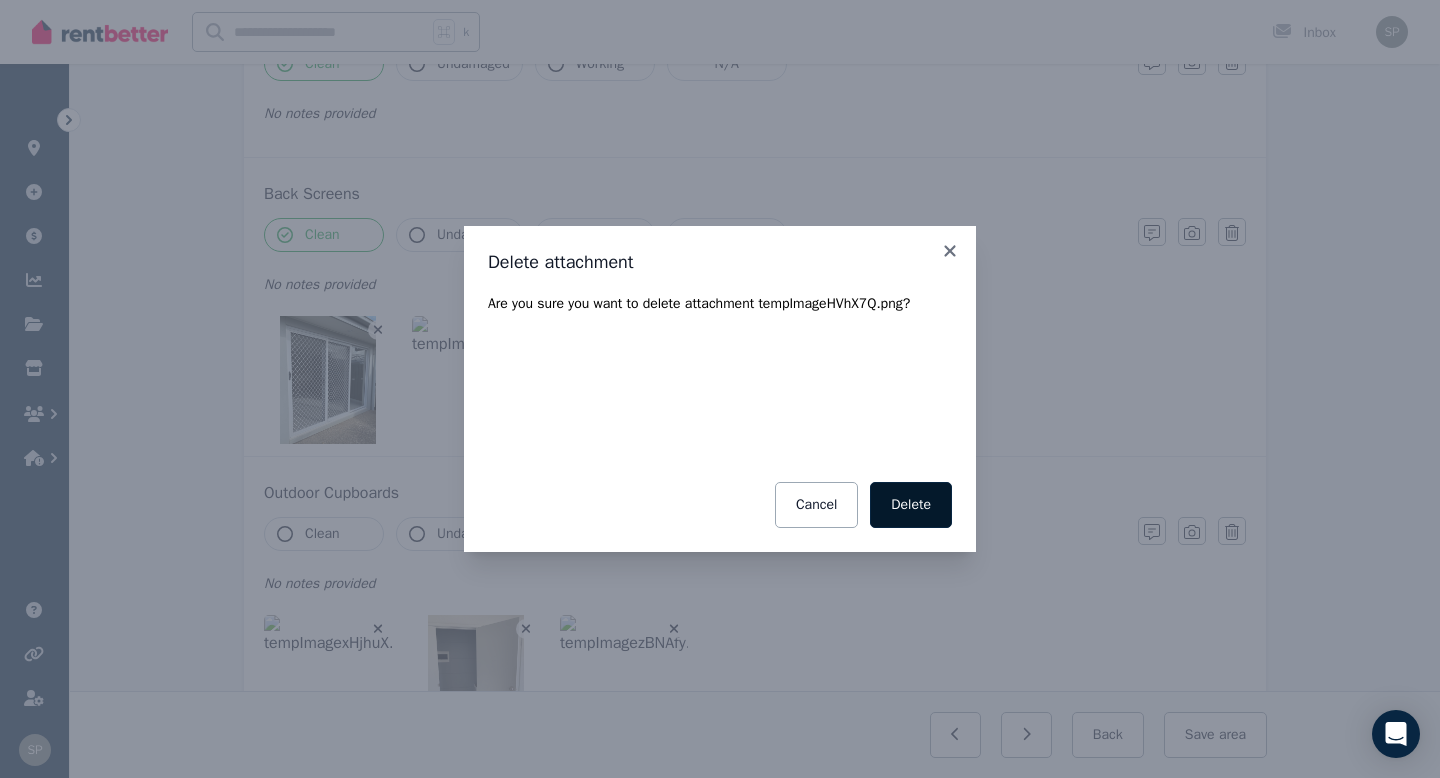 click on "Delete" at bounding box center [911, 505] 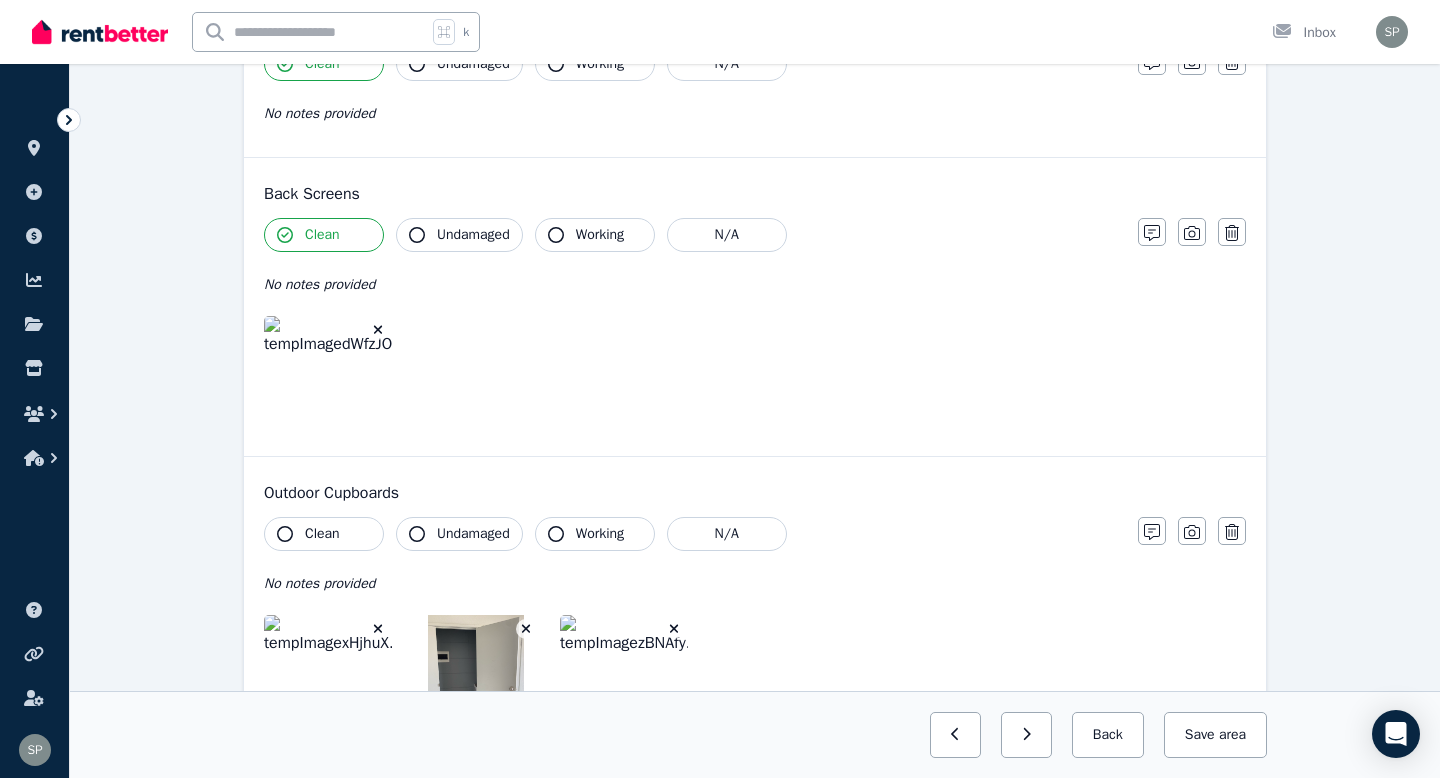 click at bounding box center (328, 380) 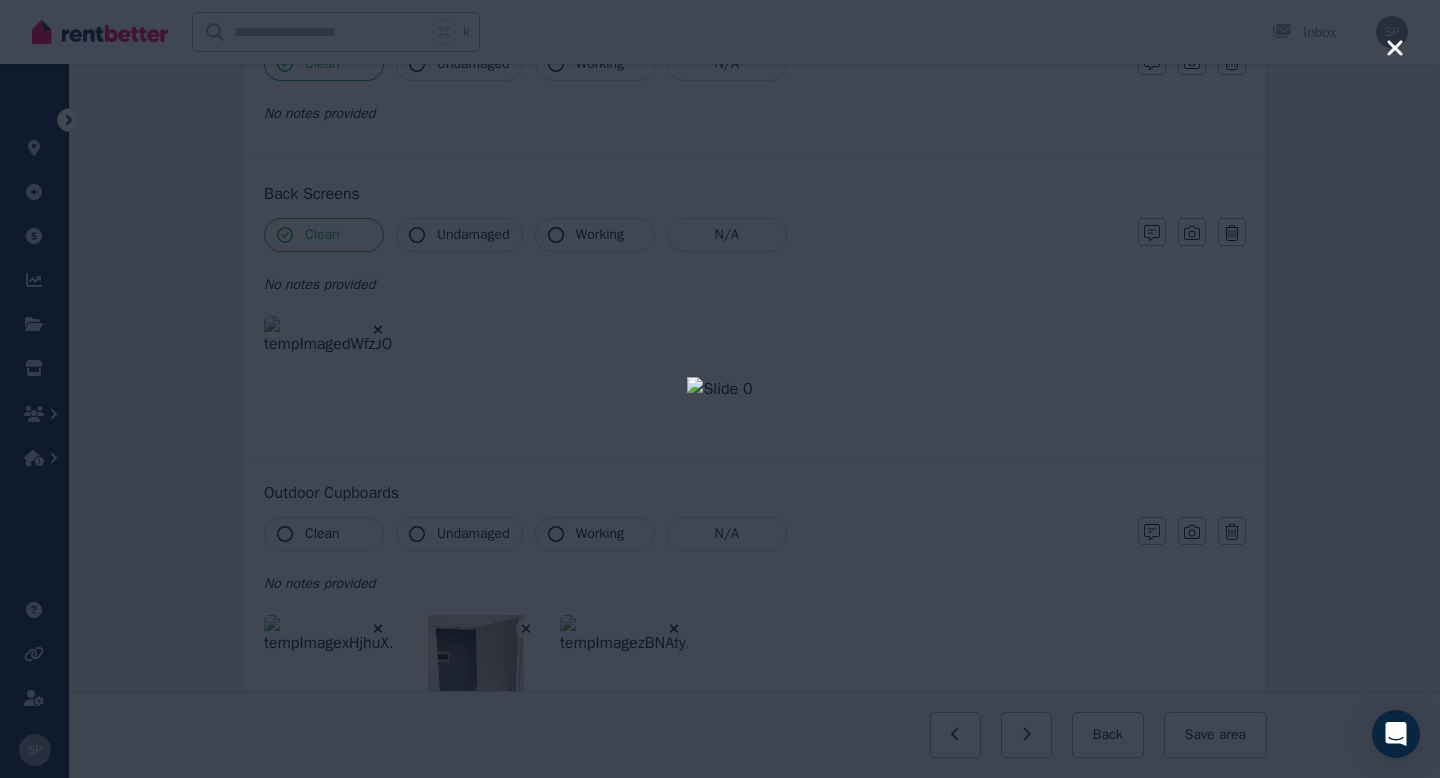 click 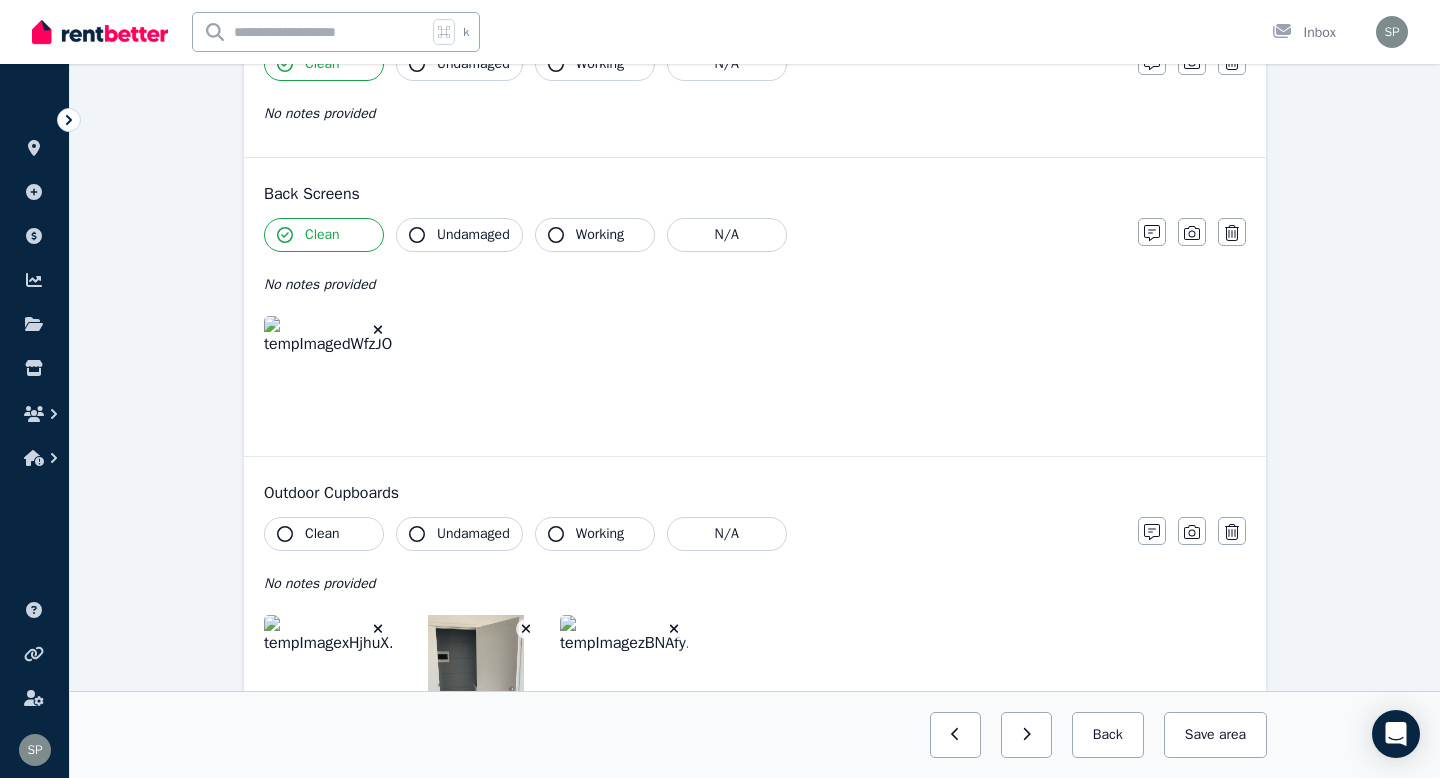click at bounding box center (378, 330) 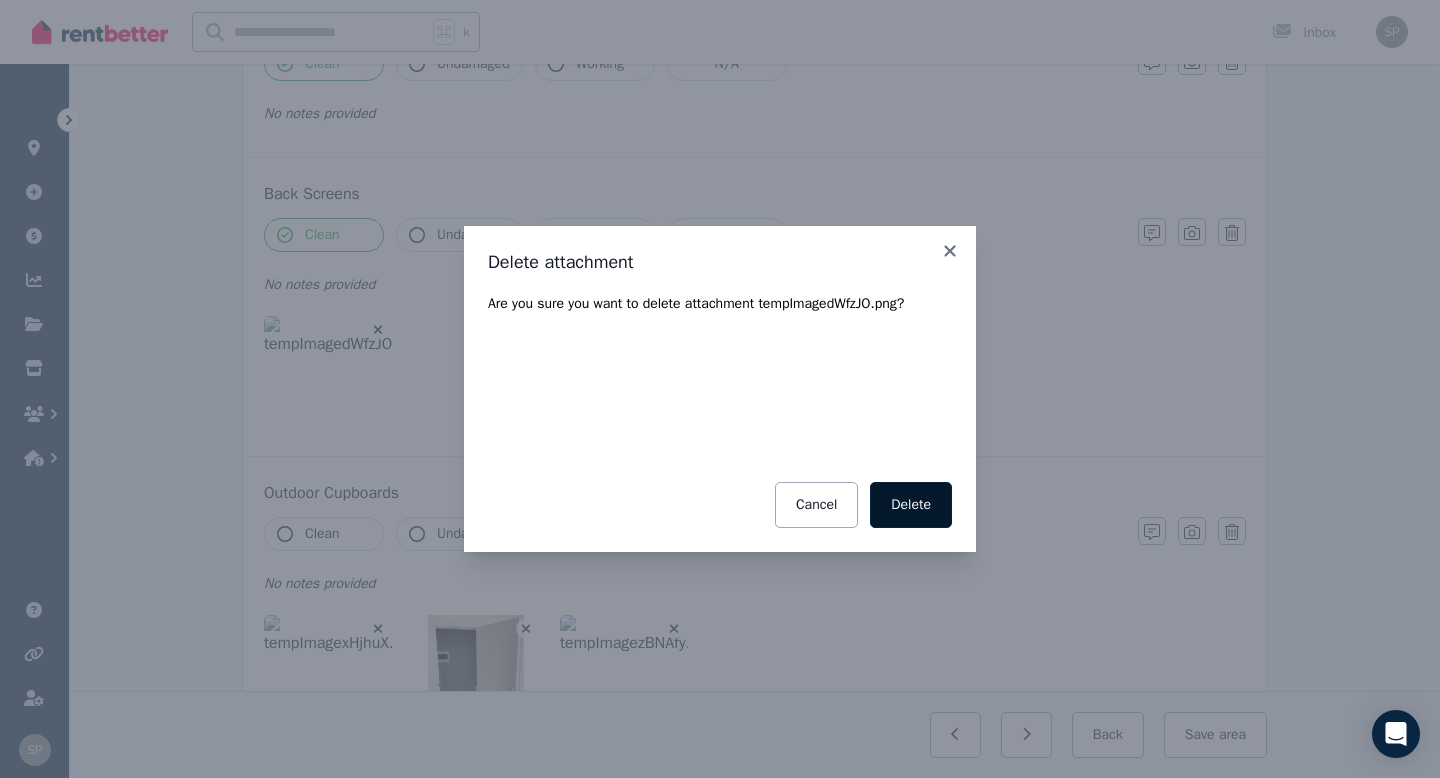 click on "Delete" at bounding box center (911, 505) 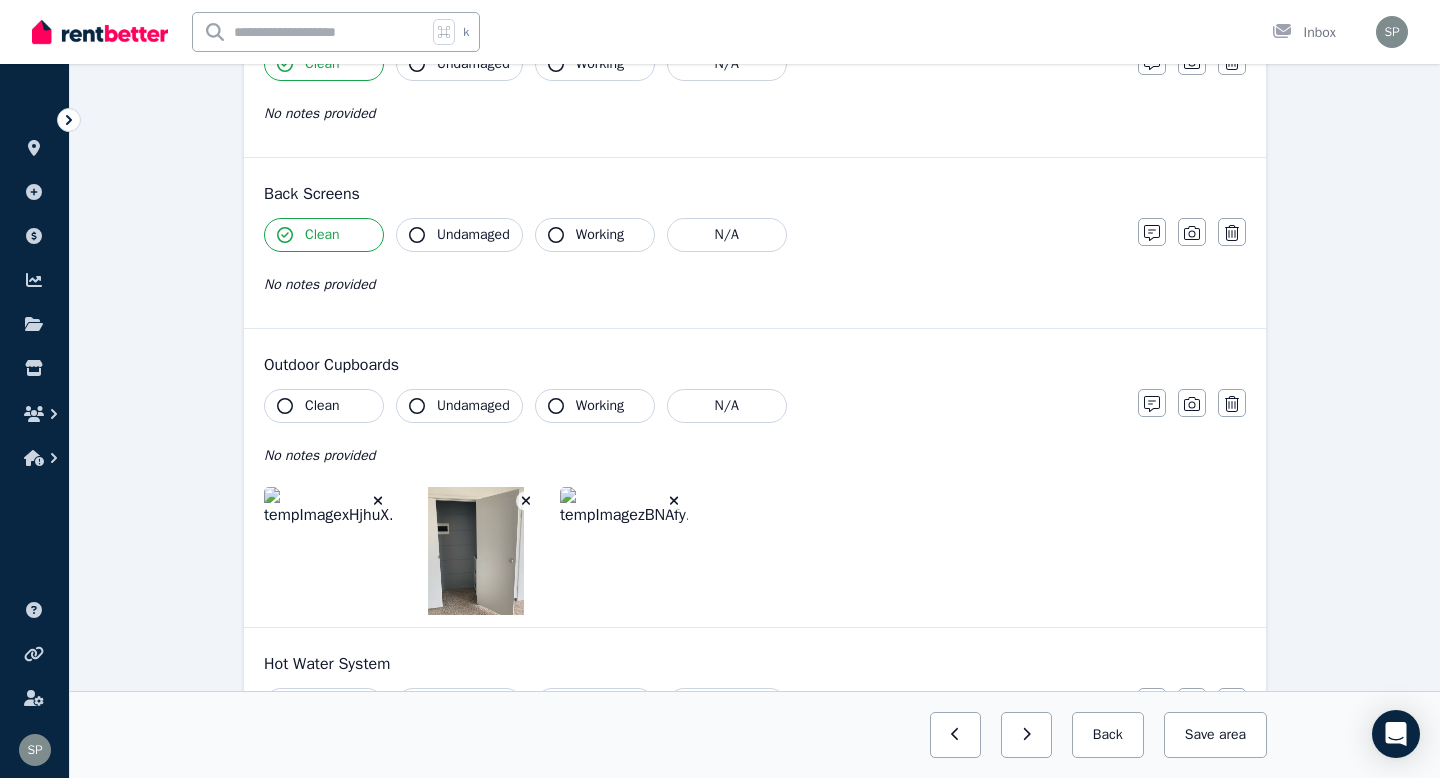 click on "Clean" at bounding box center (324, 406) 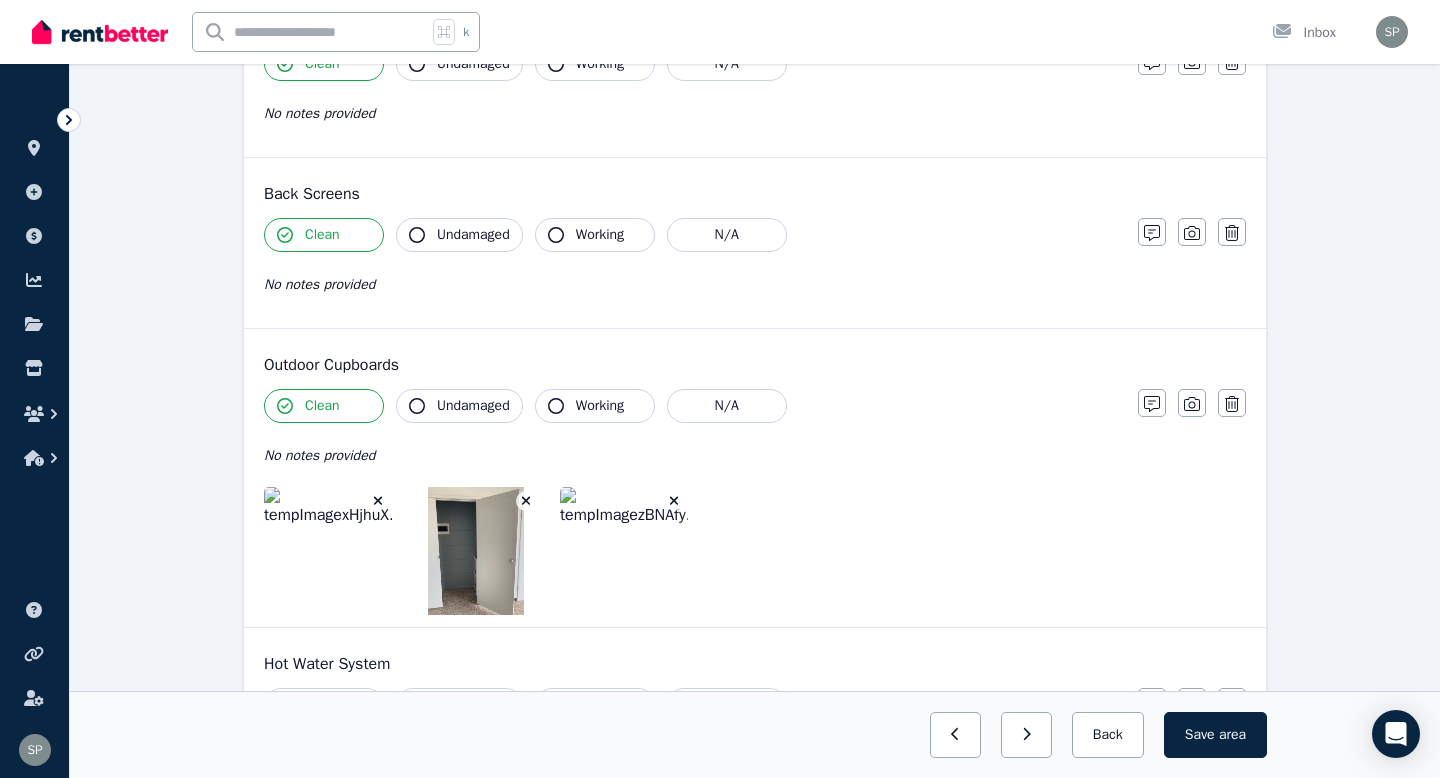 click 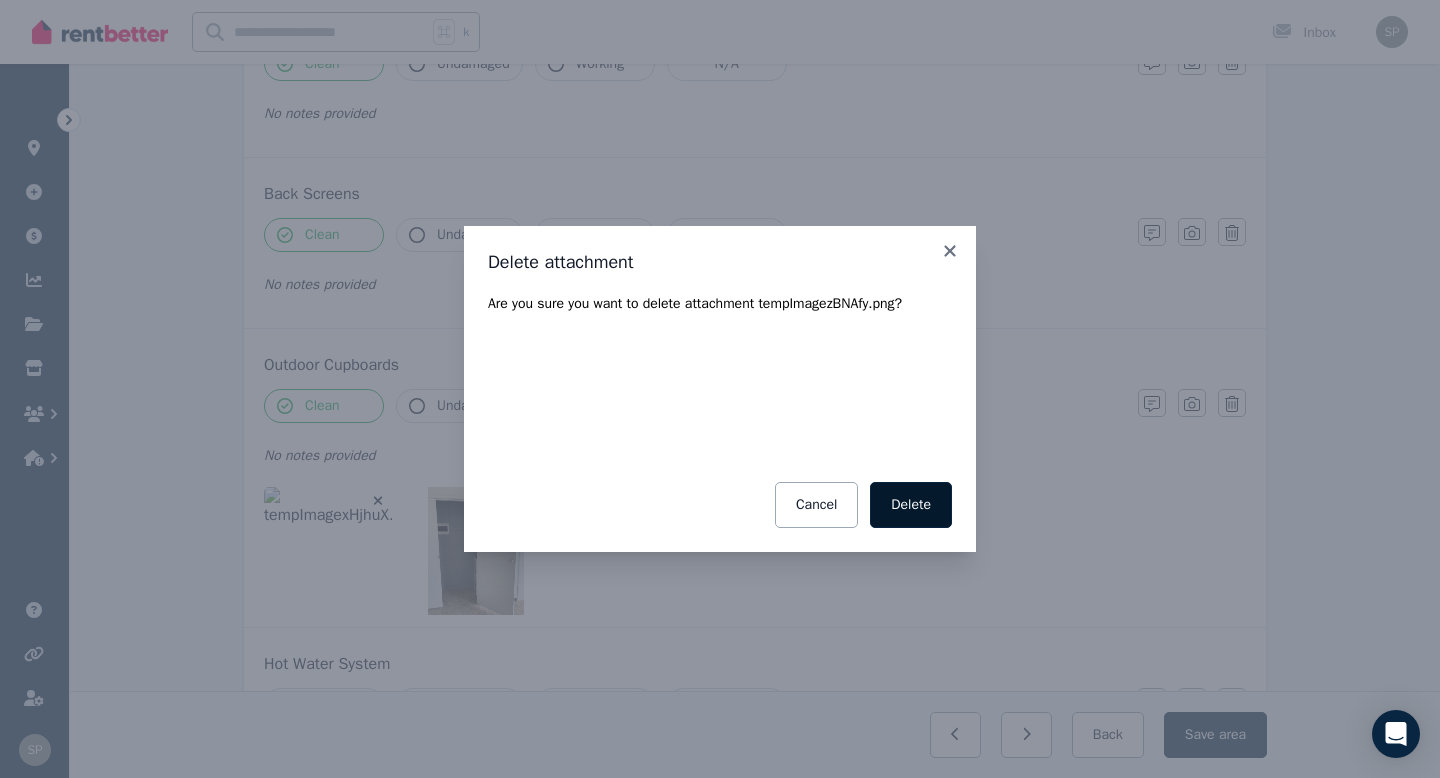 click on "Delete" at bounding box center [911, 505] 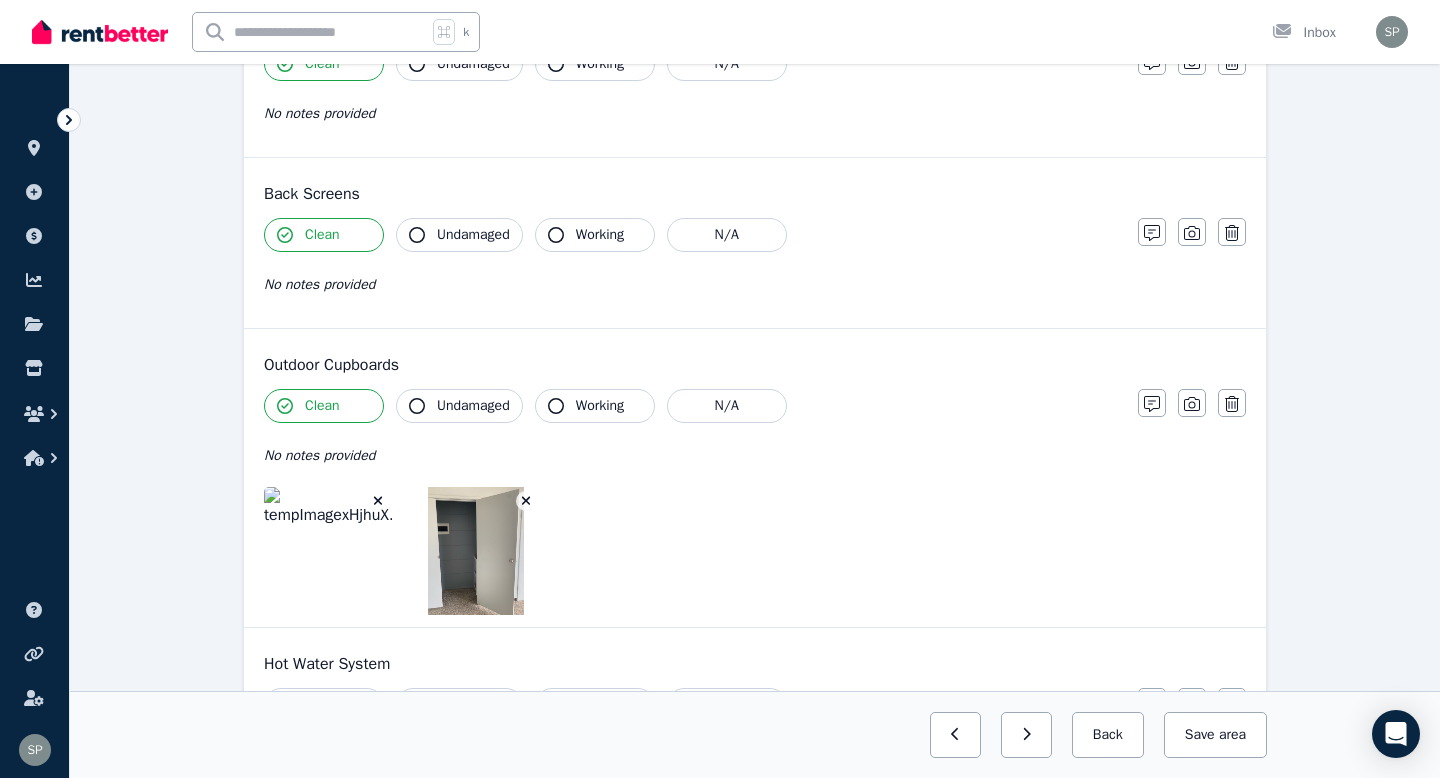 click 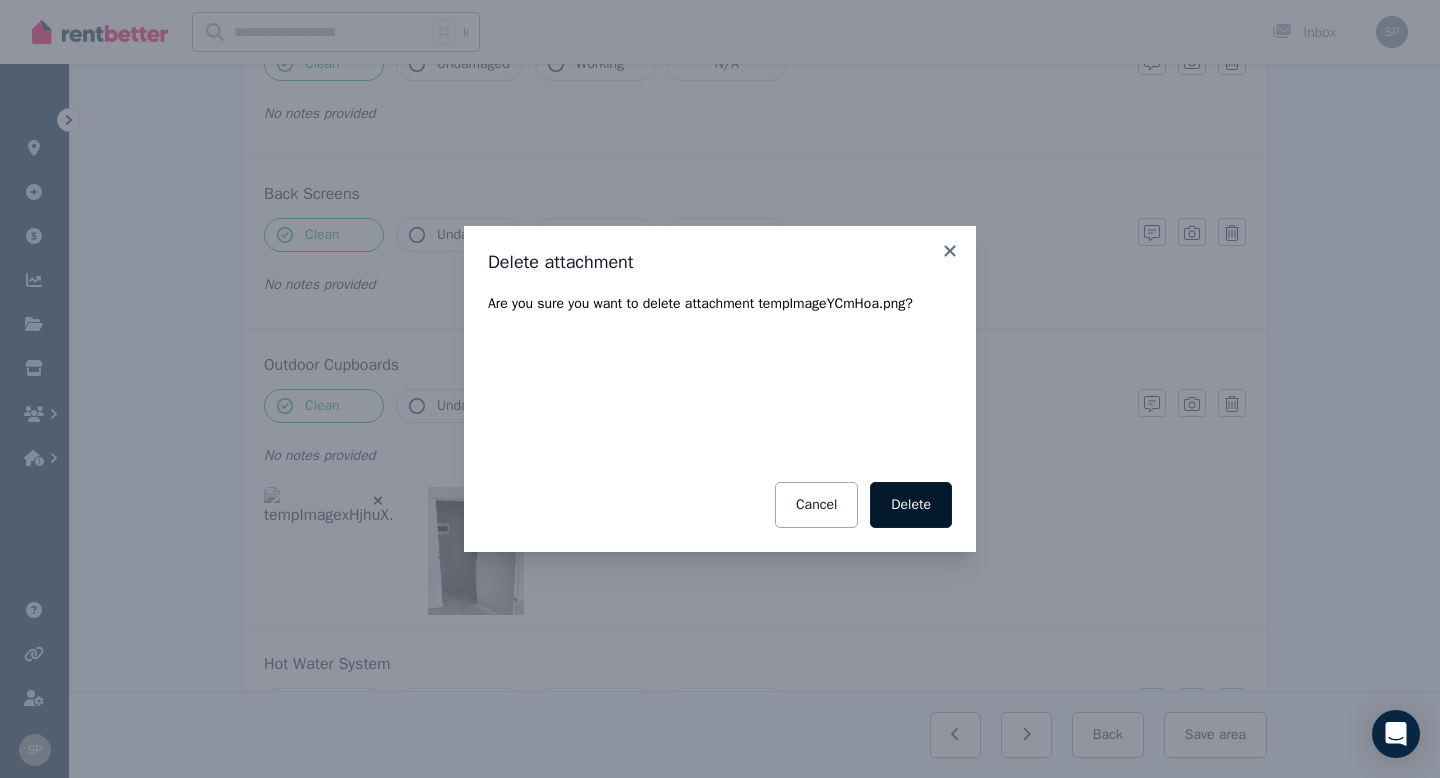 click on "Delete" at bounding box center [911, 505] 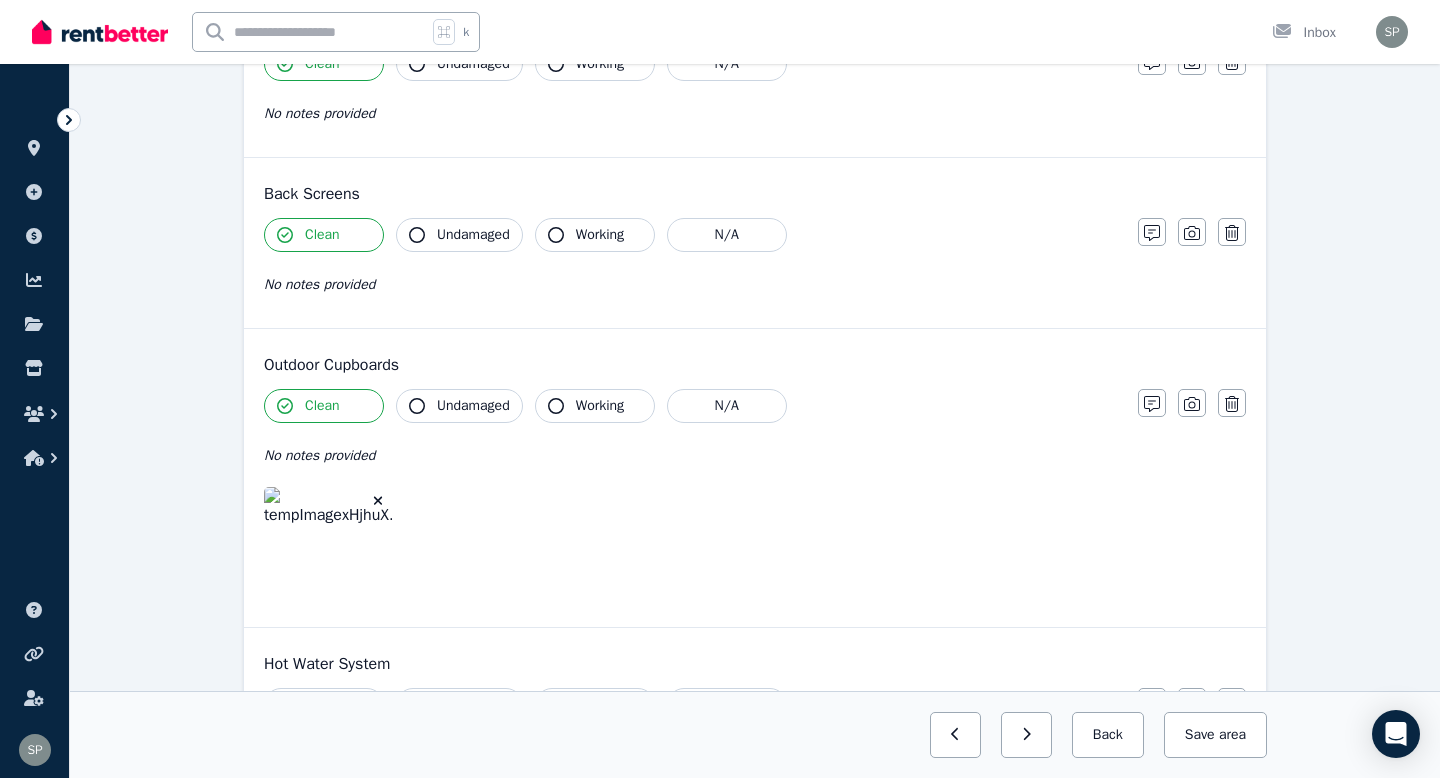 click 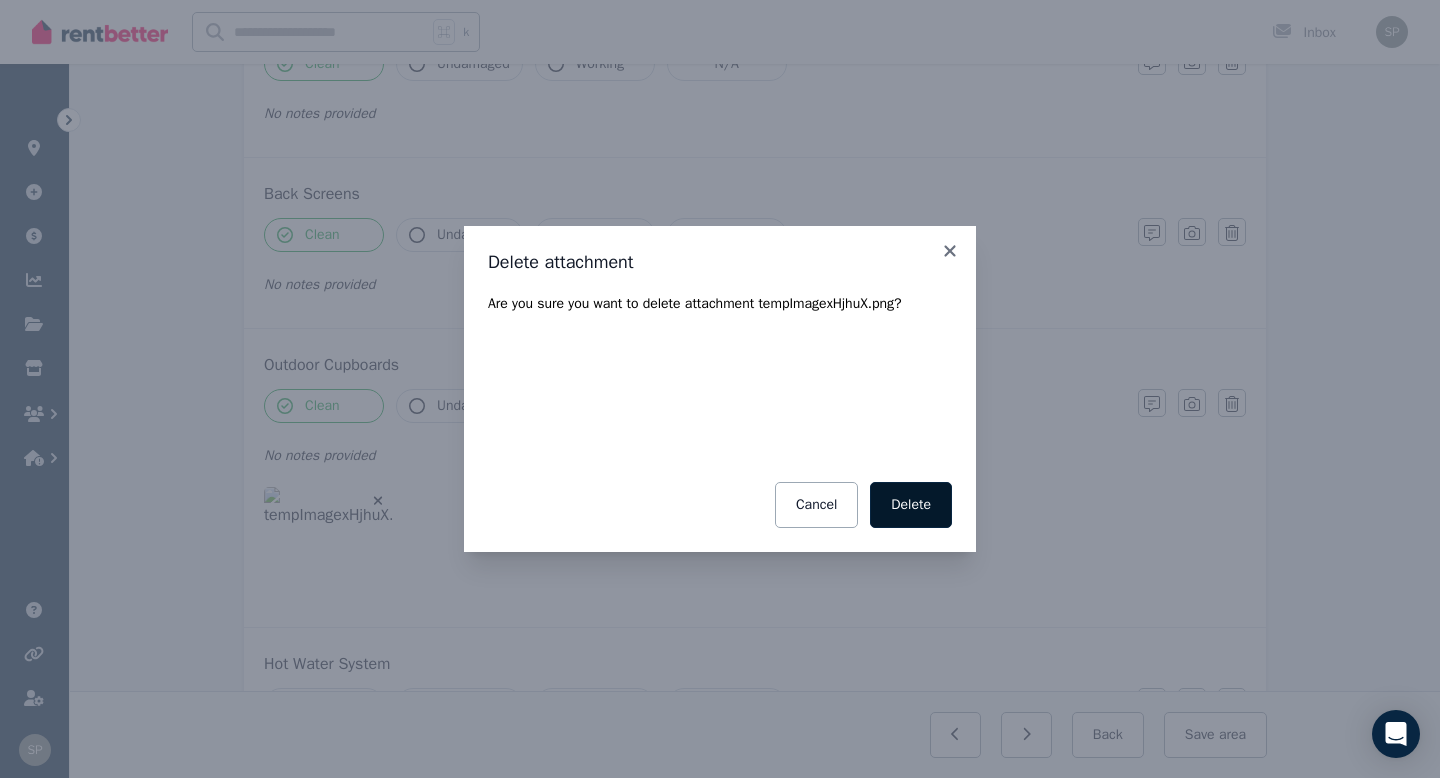 click on "Delete" at bounding box center (911, 505) 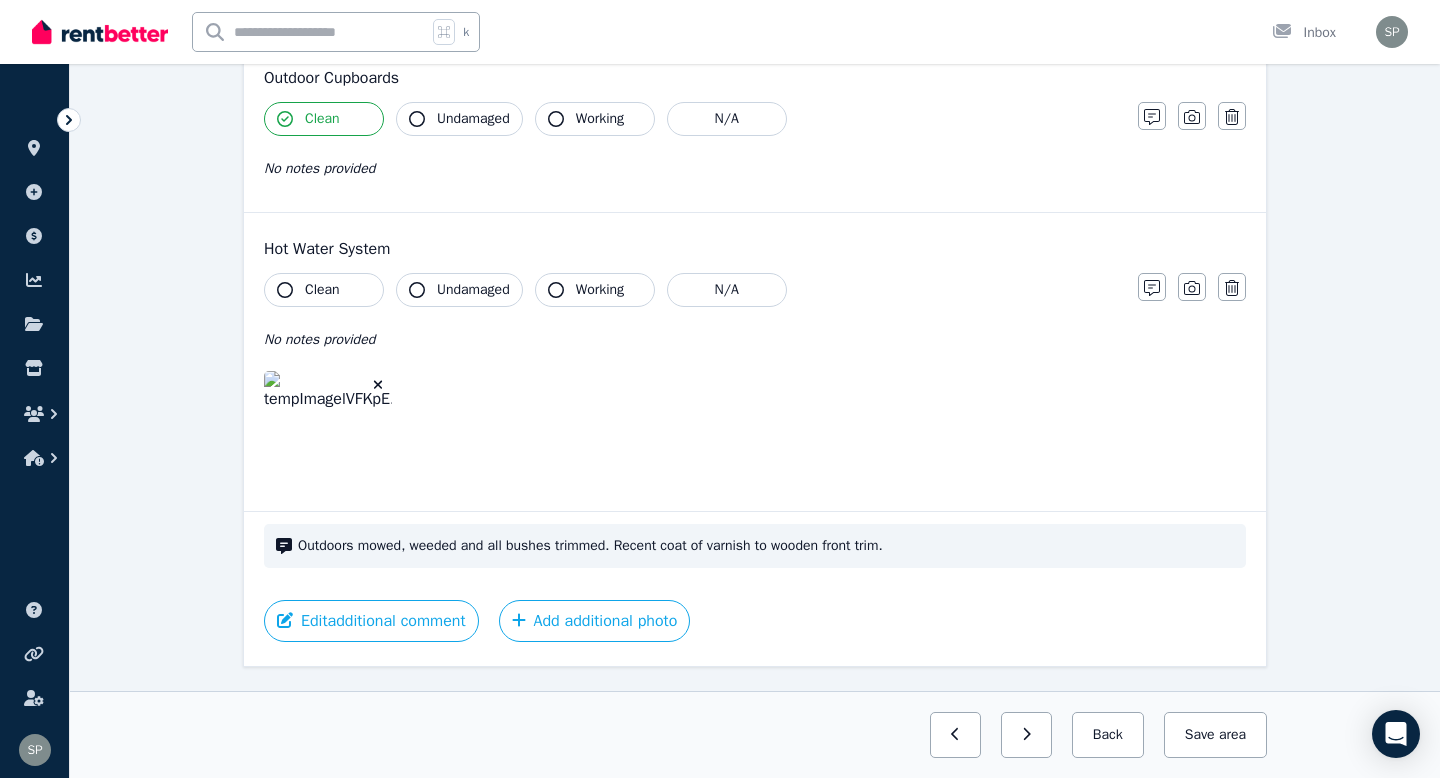 scroll, scrollTop: 1294, scrollLeft: 0, axis: vertical 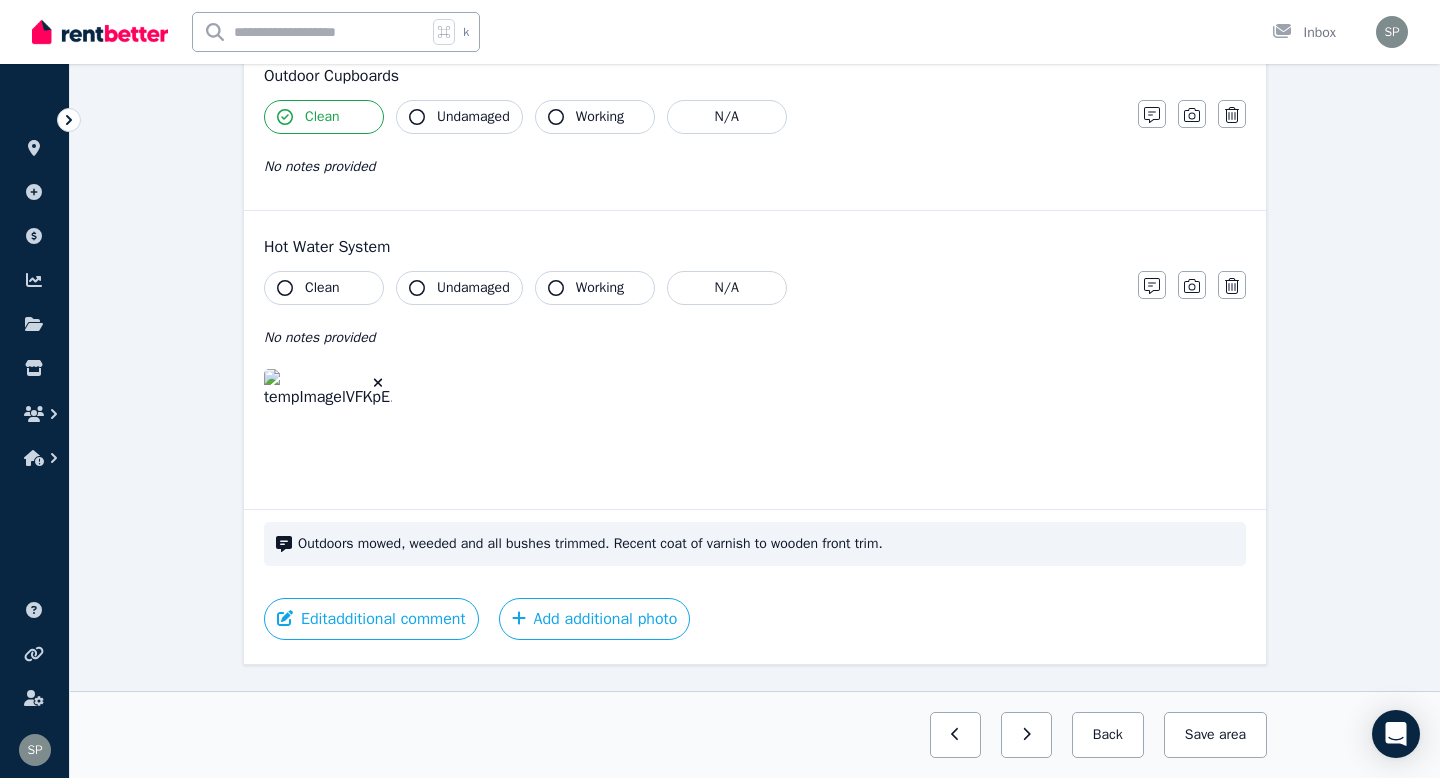 click 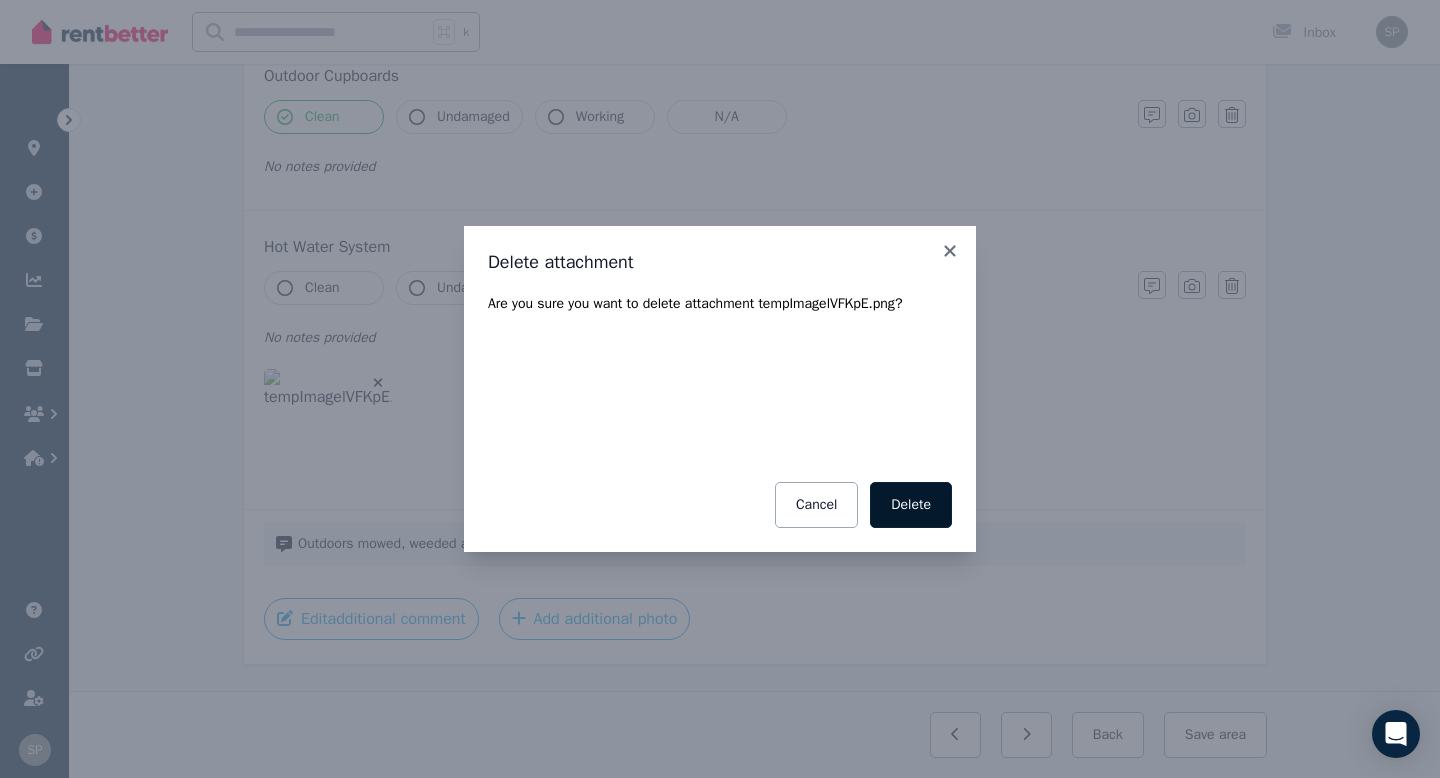 click on "Delete" at bounding box center (911, 505) 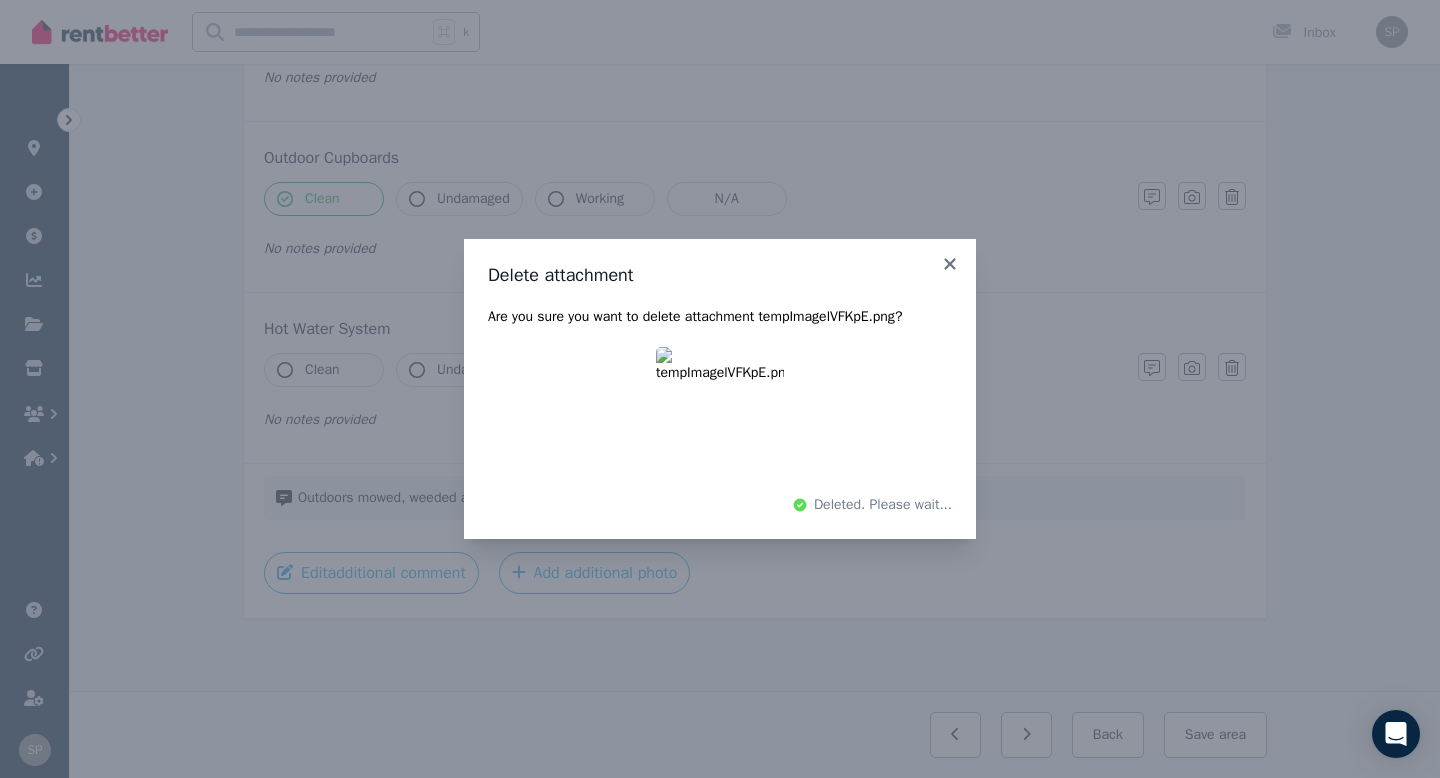 scroll, scrollTop: 1166, scrollLeft: 0, axis: vertical 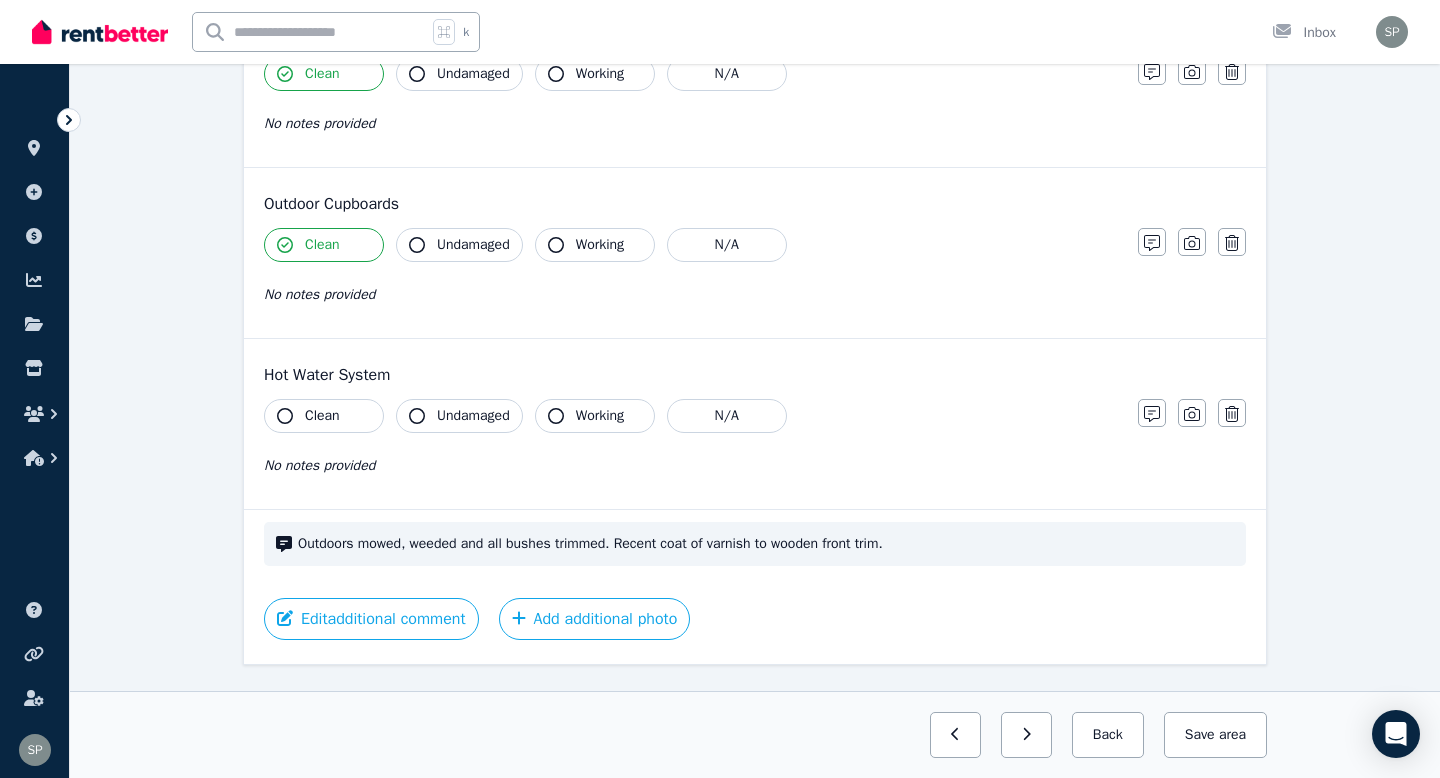 click on "Clean" at bounding box center (322, 416) 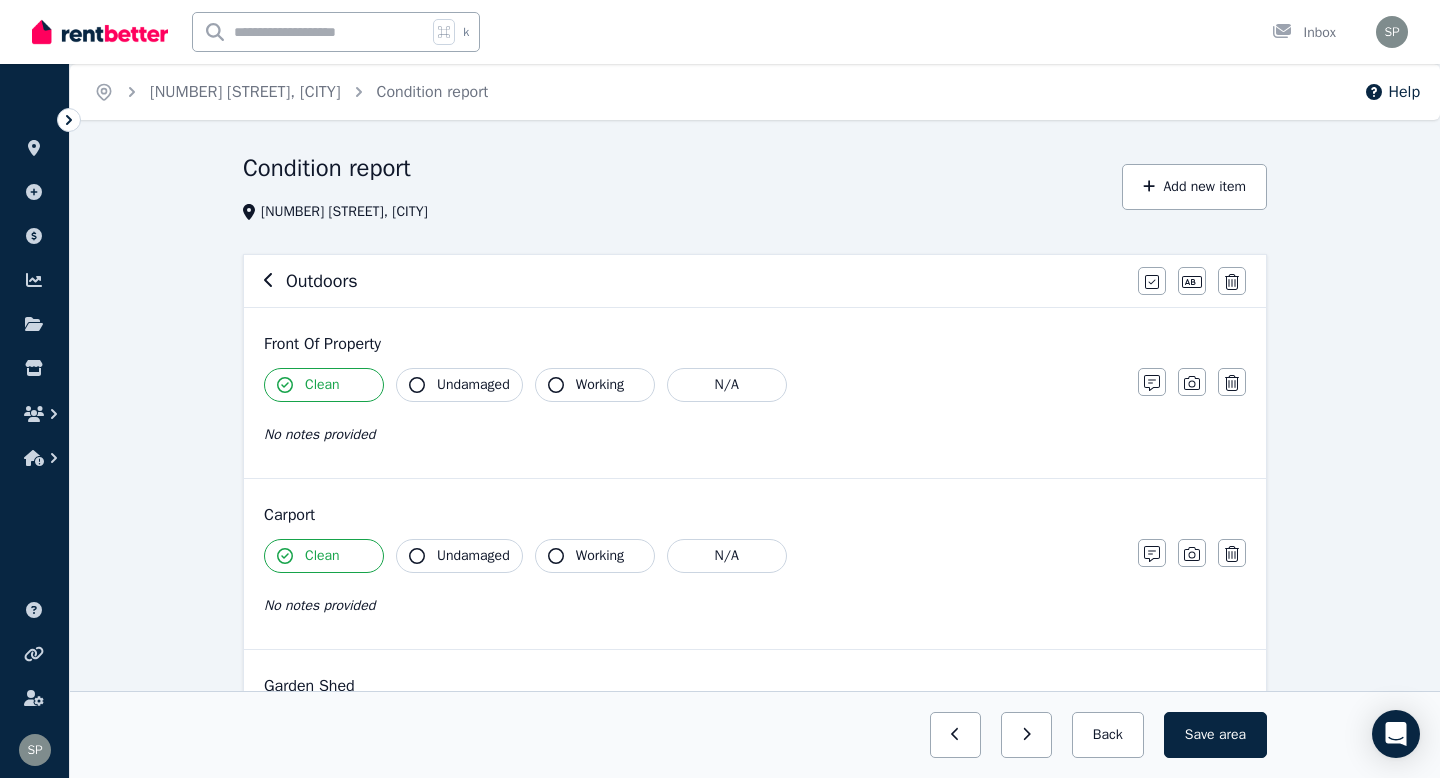 scroll, scrollTop: 1212, scrollLeft: 0, axis: vertical 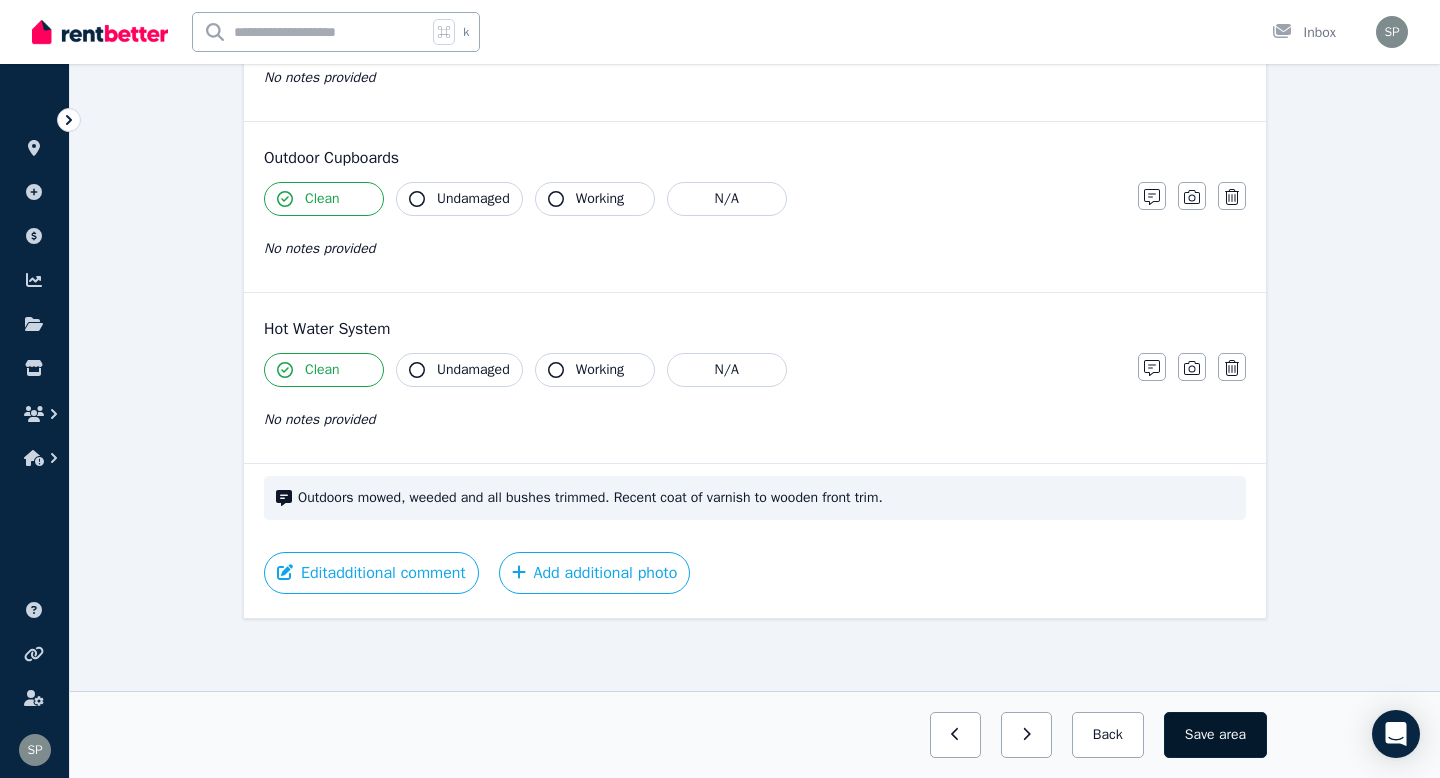 click on "Save   area" at bounding box center (1215, 735) 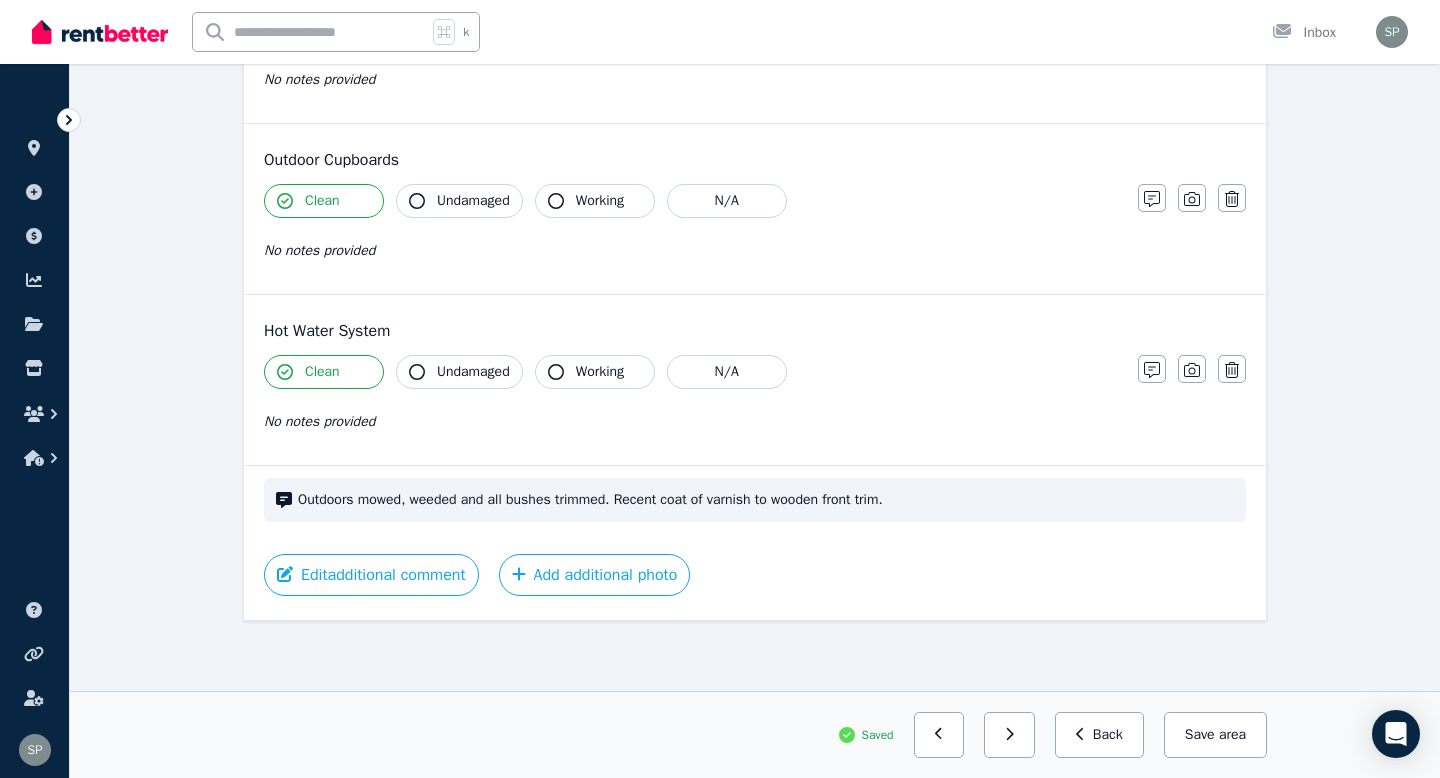 scroll, scrollTop: 1212, scrollLeft: 0, axis: vertical 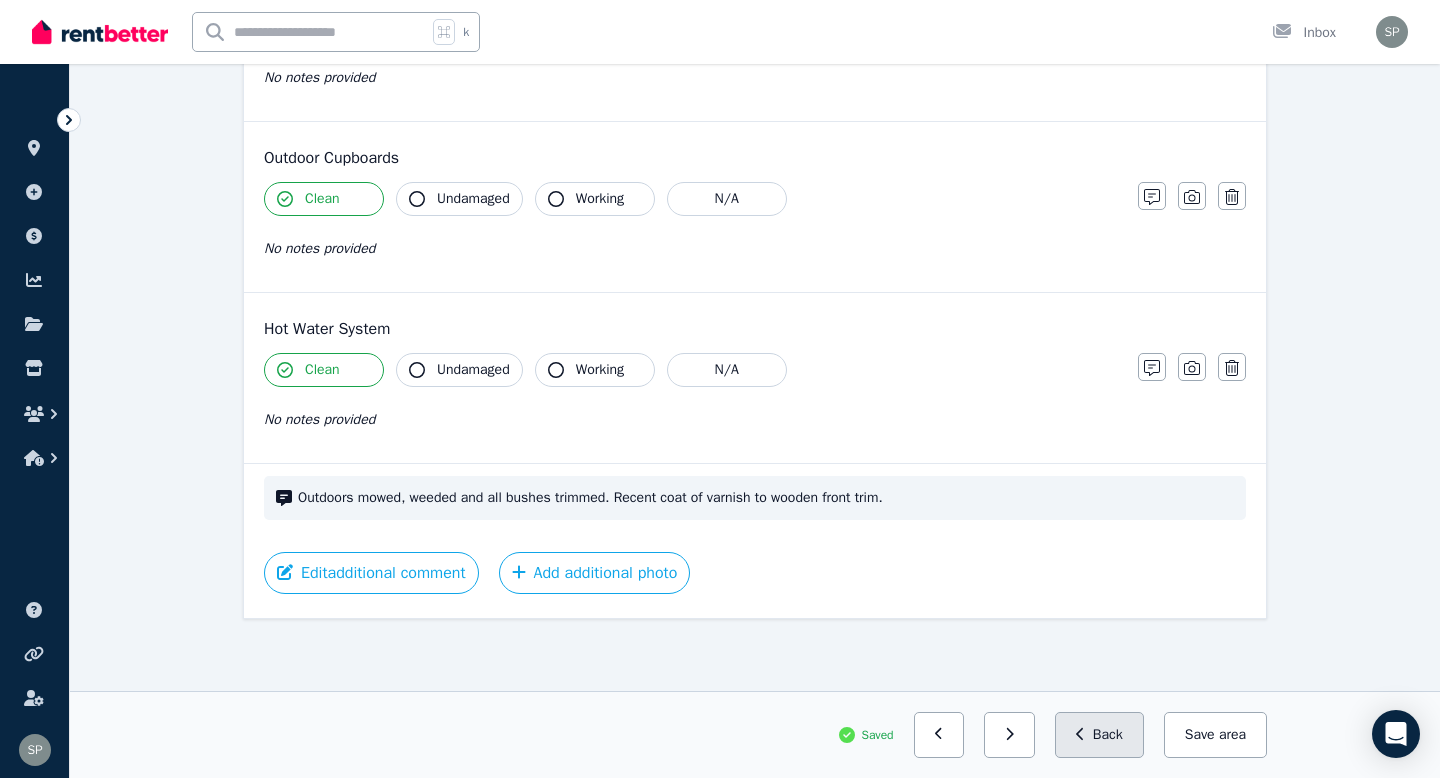 click on "Back" at bounding box center [1099, 735] 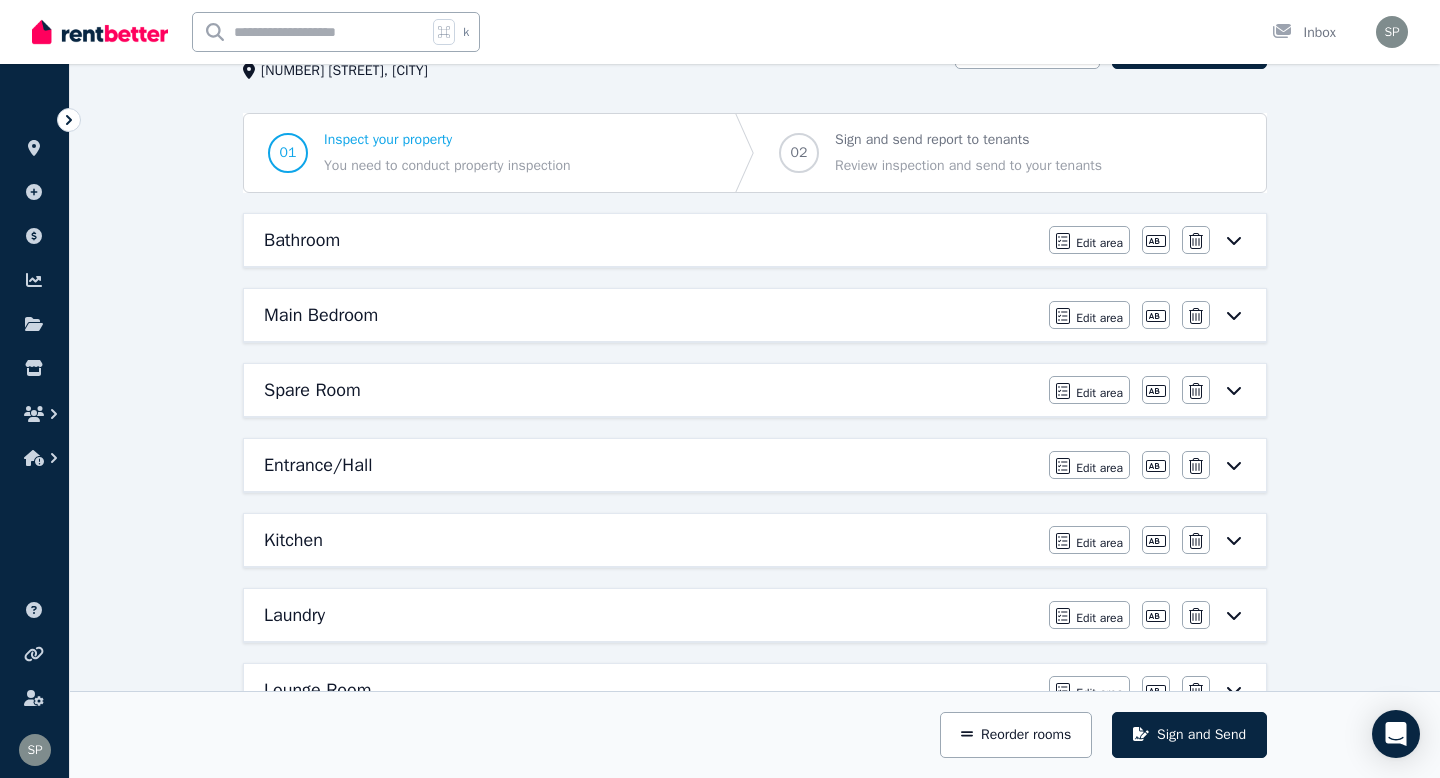 scroll, scrollTop: 133, scrollLeft: 0, axis: vertical 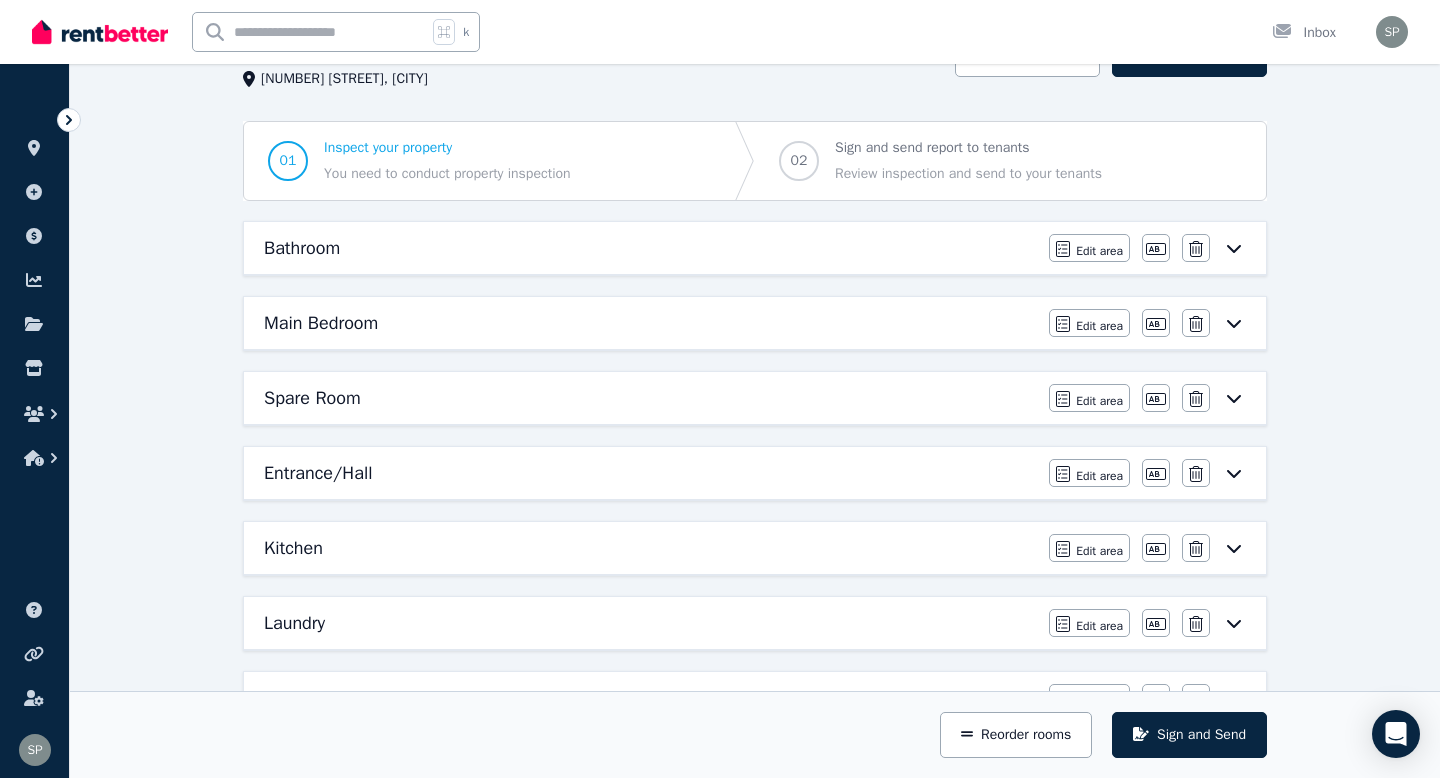 click on "Bathroom" at bounding box center (650, 248) 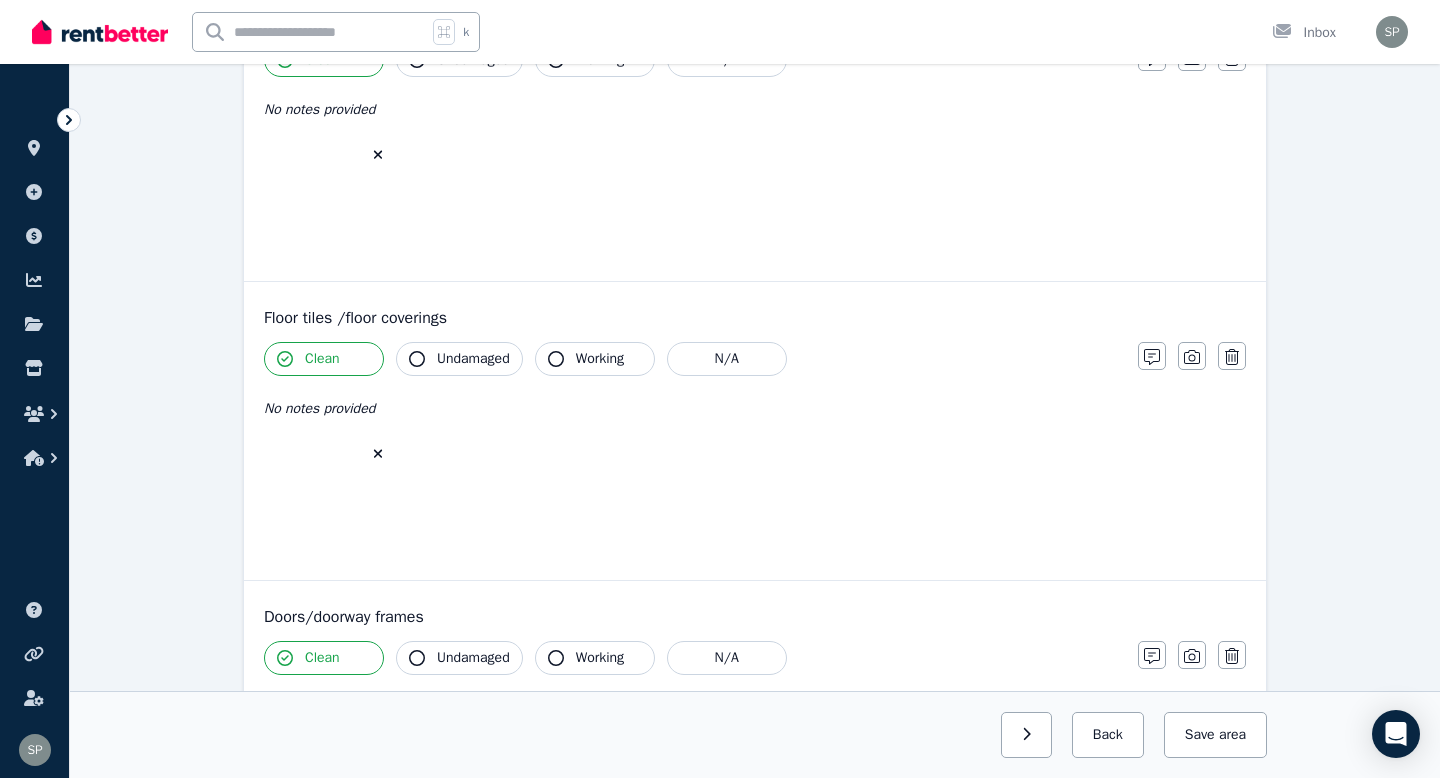 scroll, scrollTop: 329, scrollLeft: 0, axis: vertical 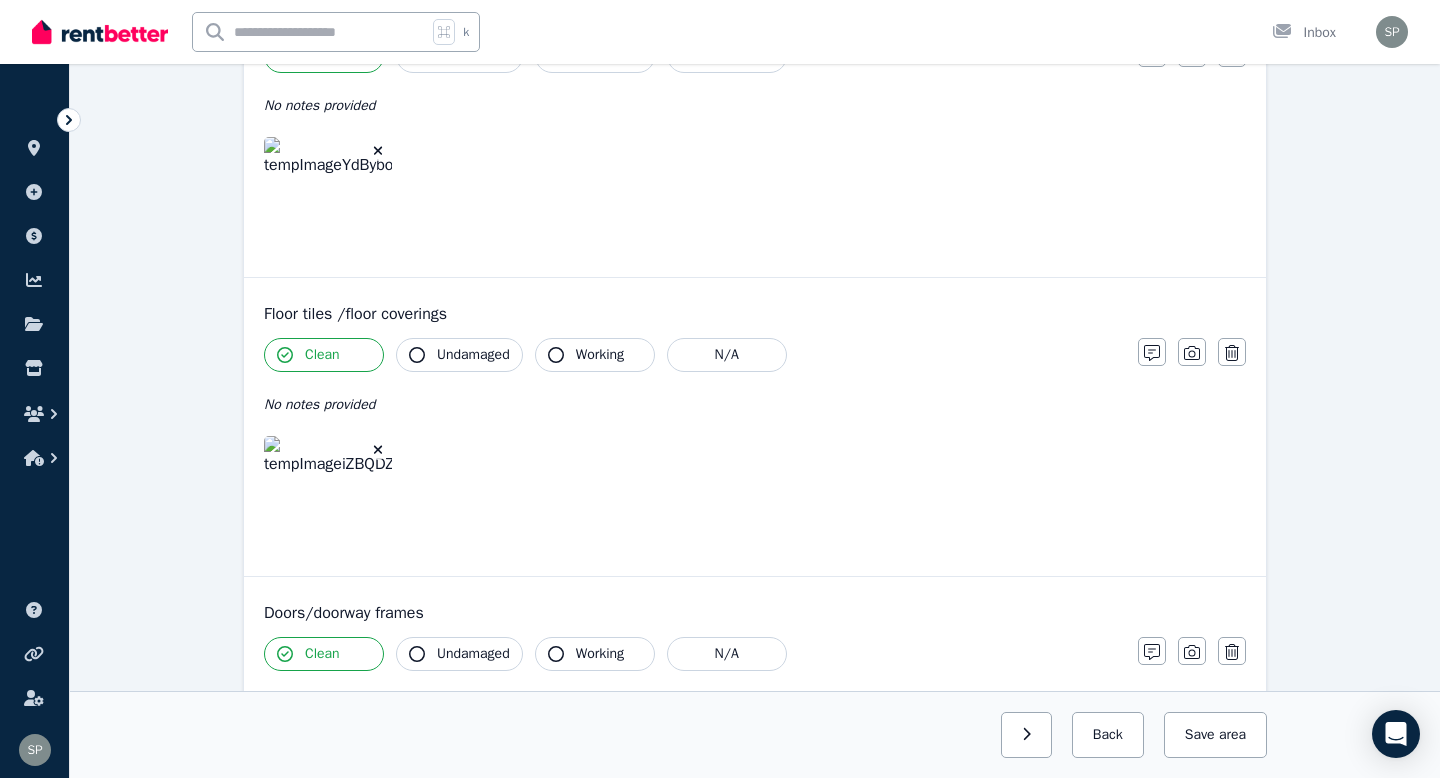 click at bounding box center (378, 151) 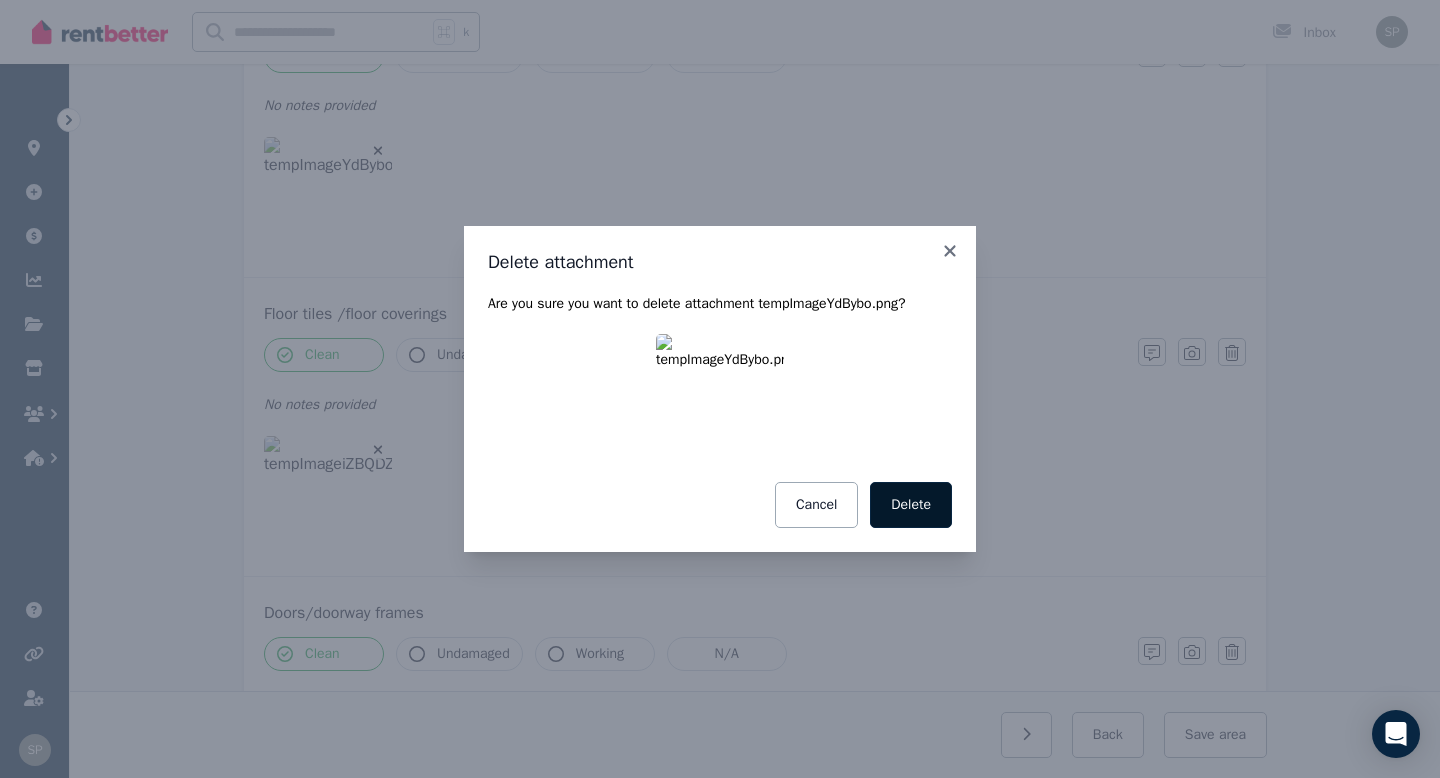 click on "Delete" at bounding box center (911, 505) 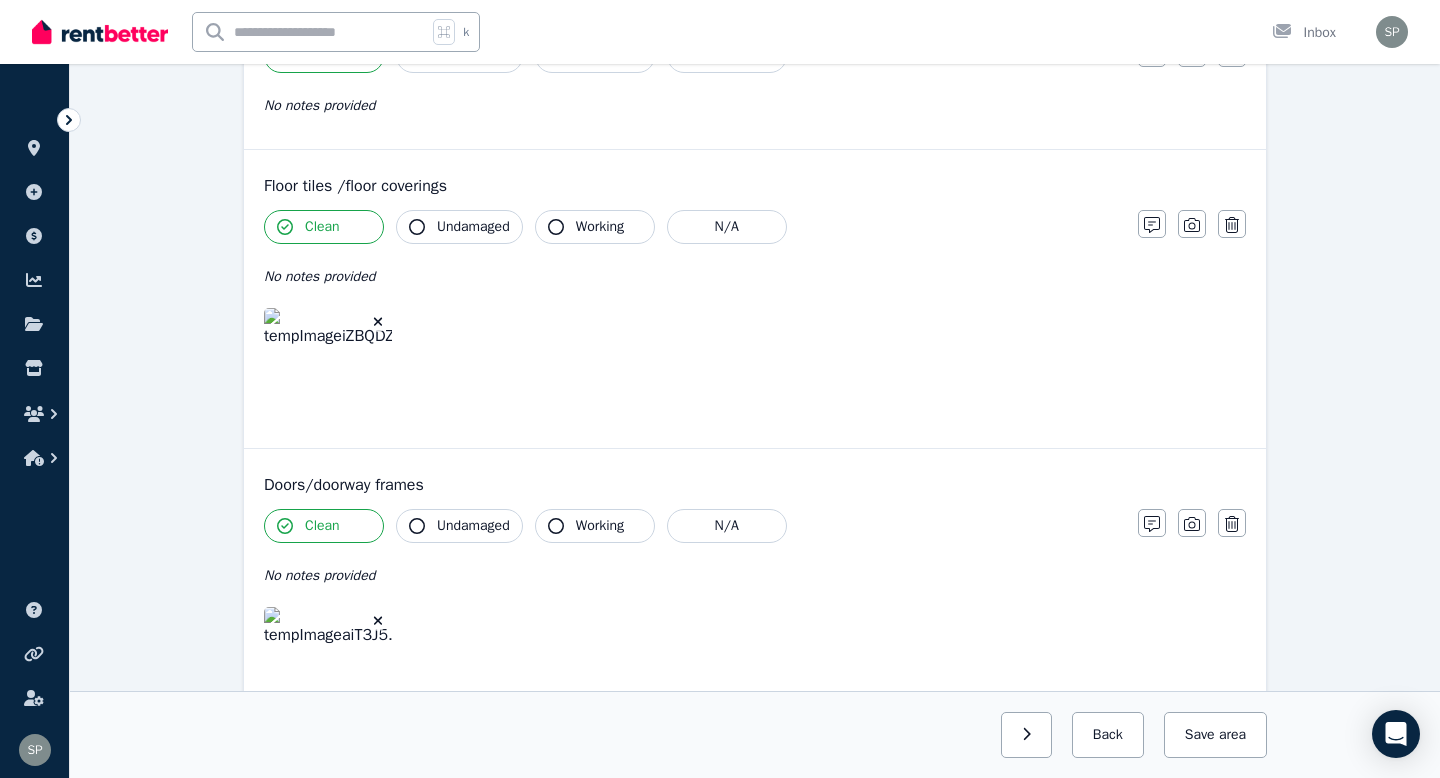 click 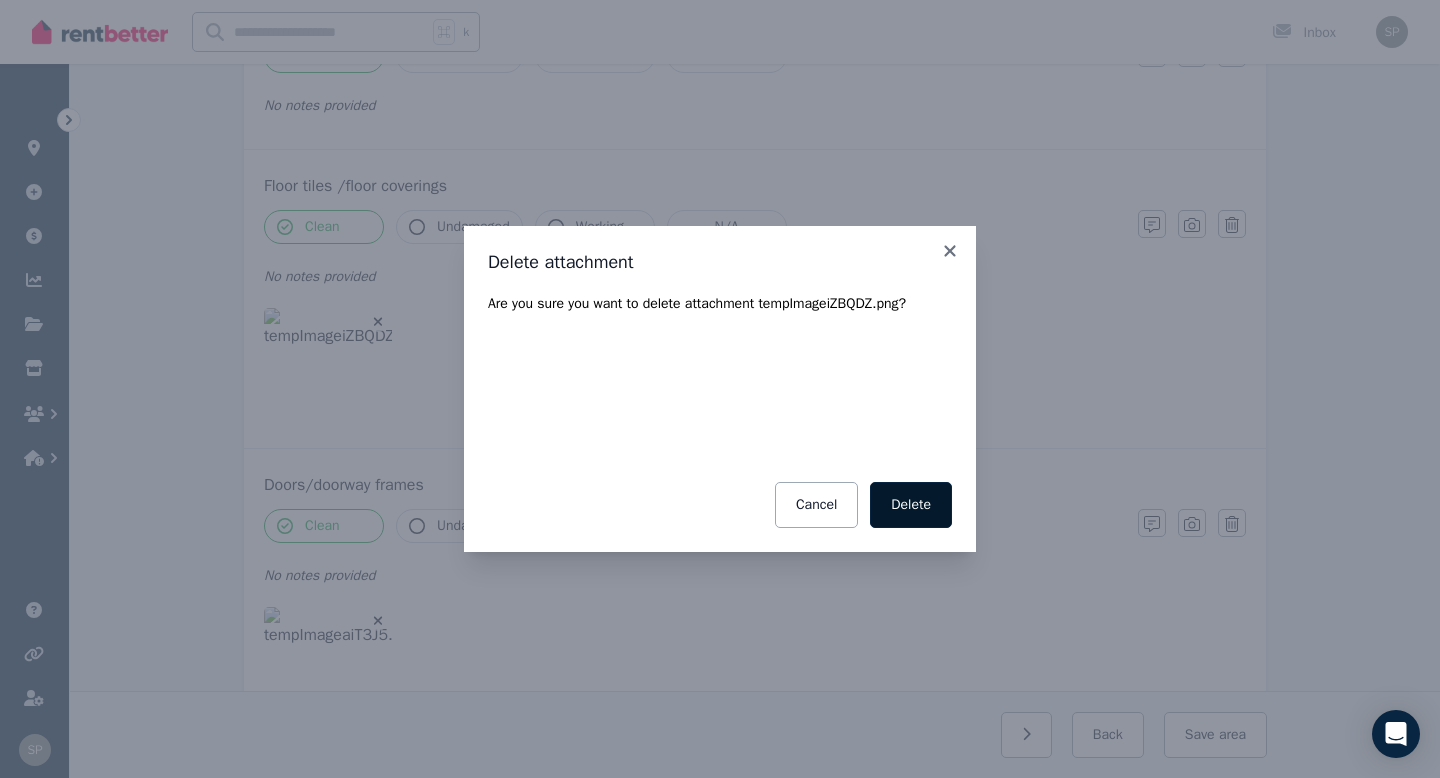 click on "Delete" at bounding box center [911, 505] 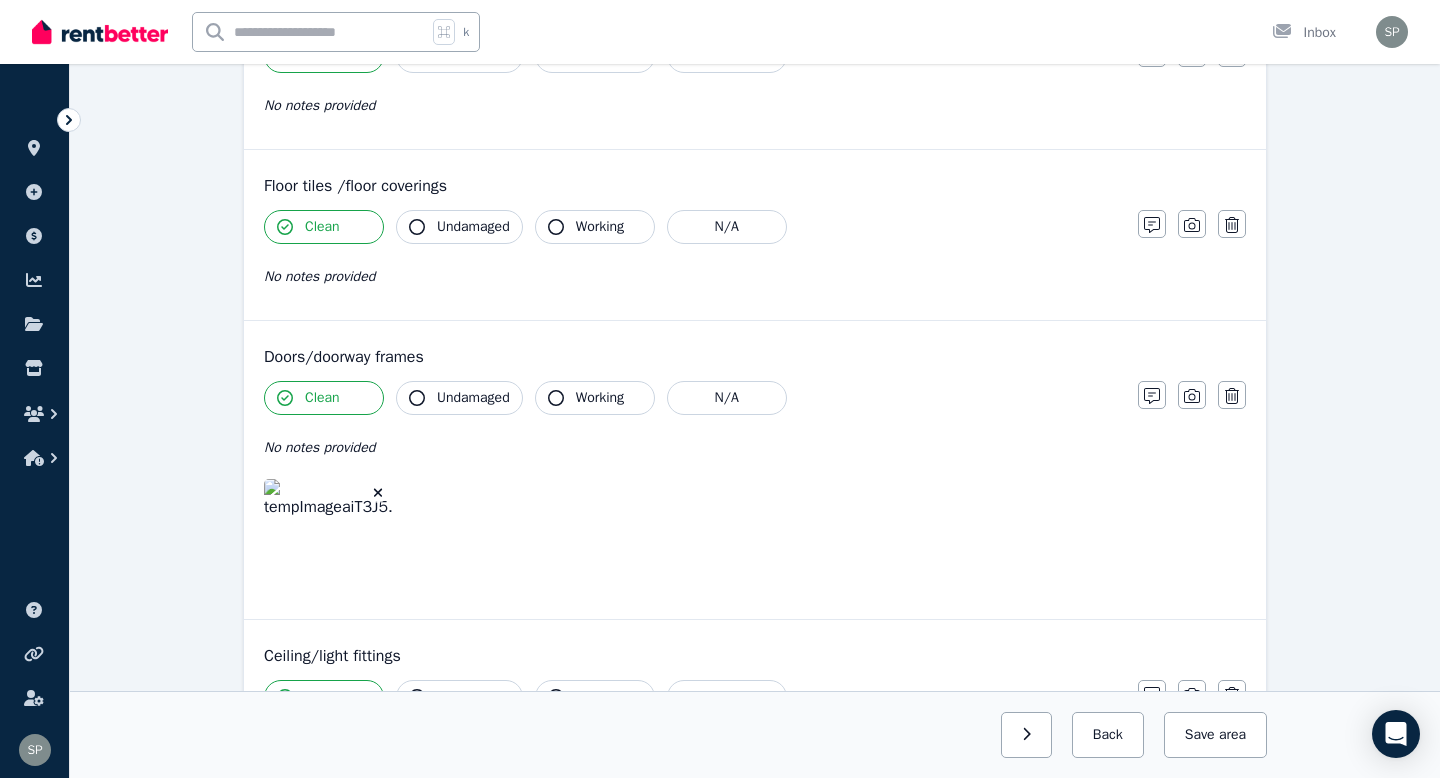 click 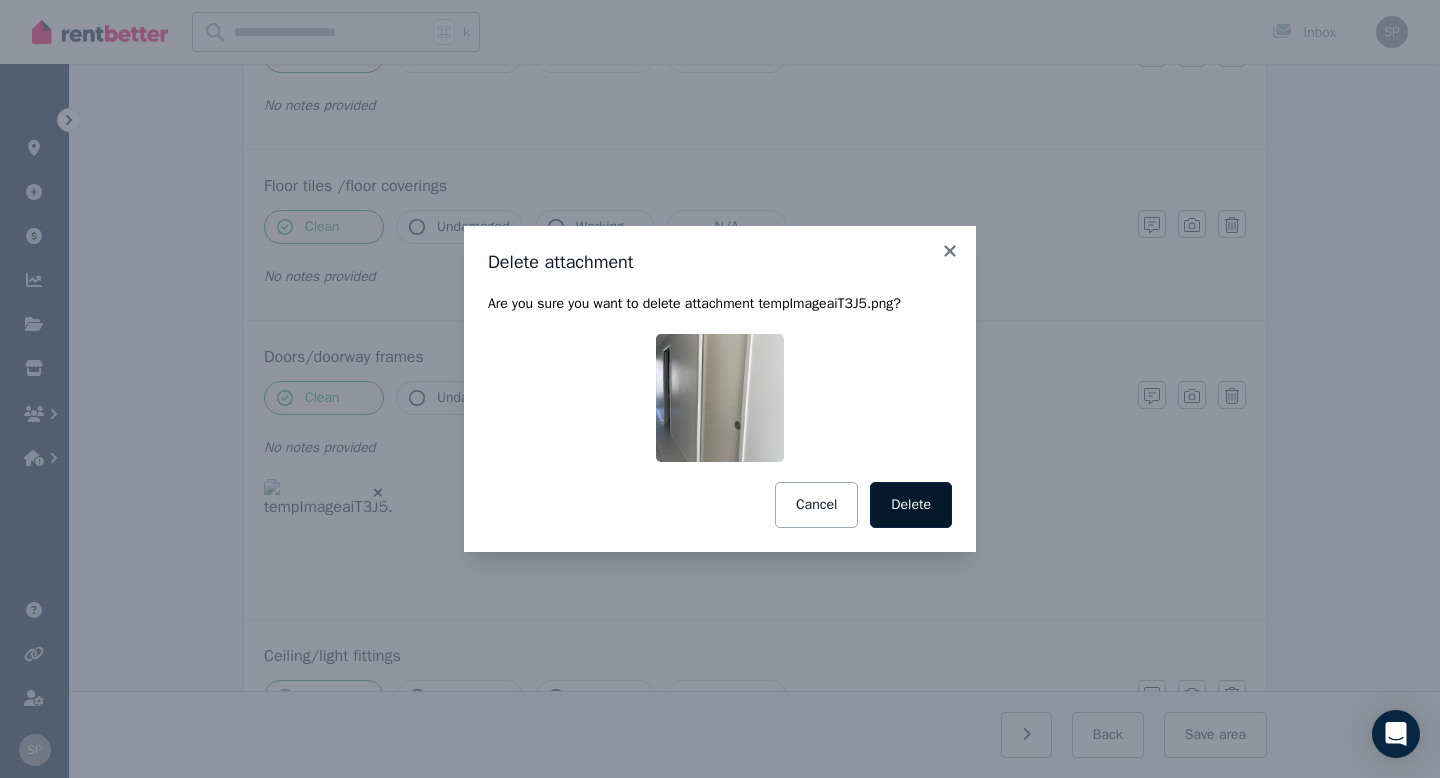click on "Delete" at bounding box center [911, 505] 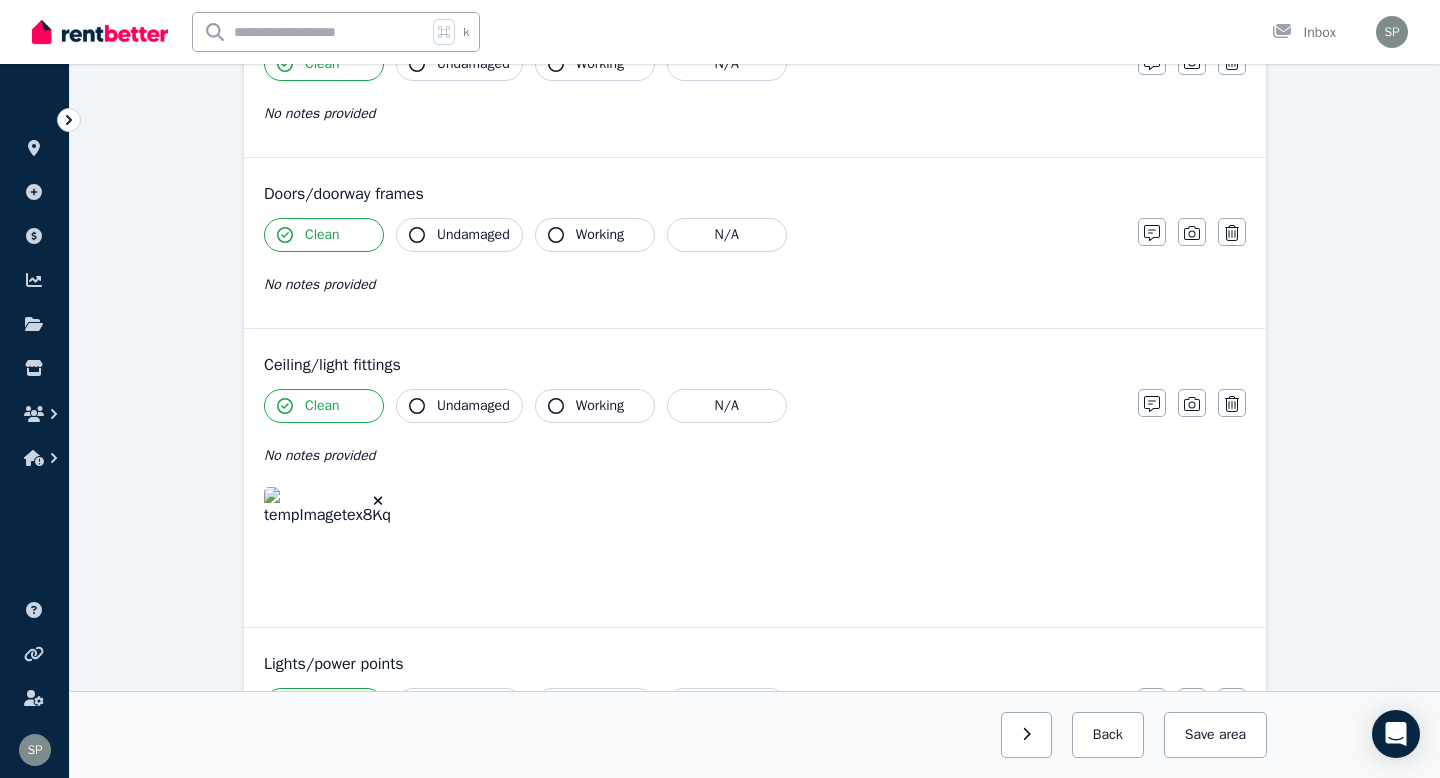 scroll, scrollTop: 703, scrollLeft: 0, axis: vertical 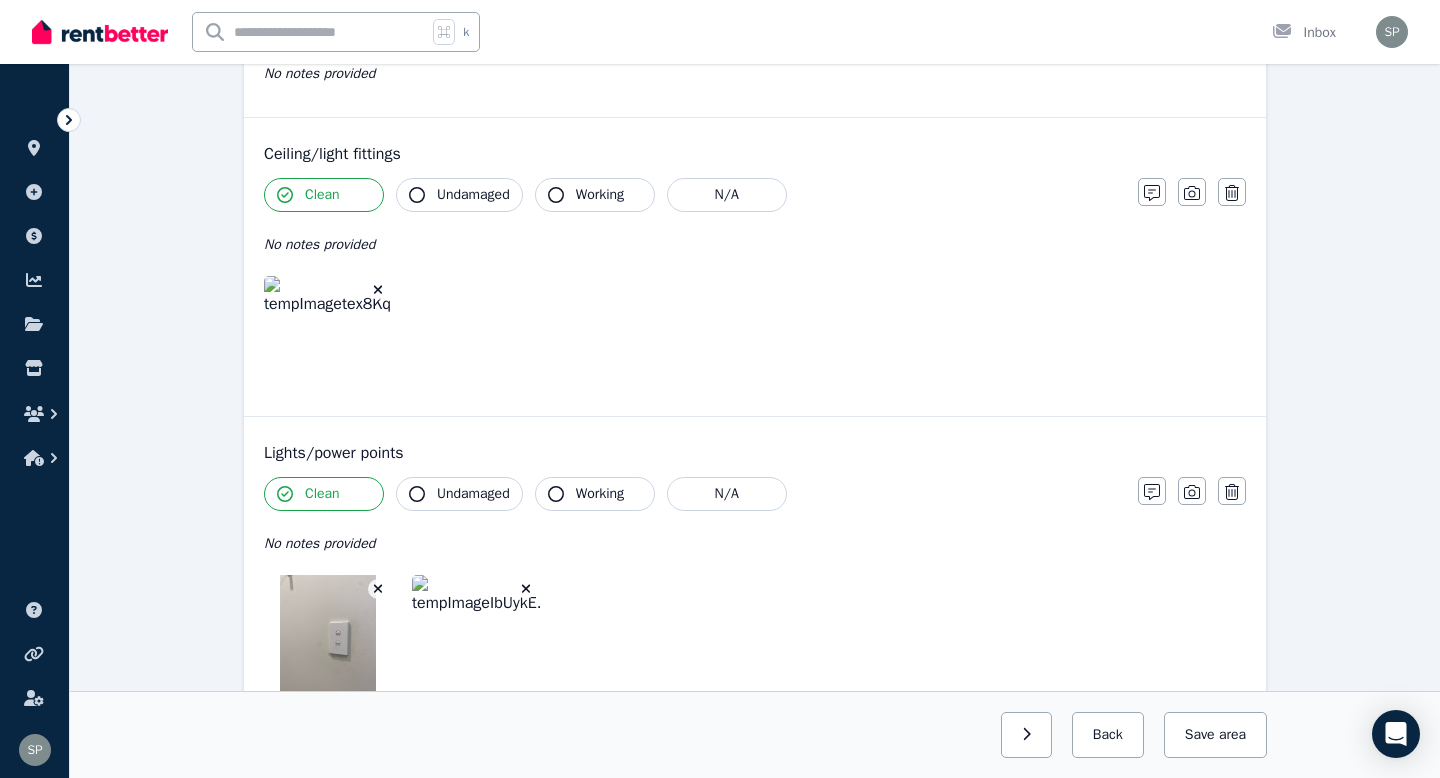 click 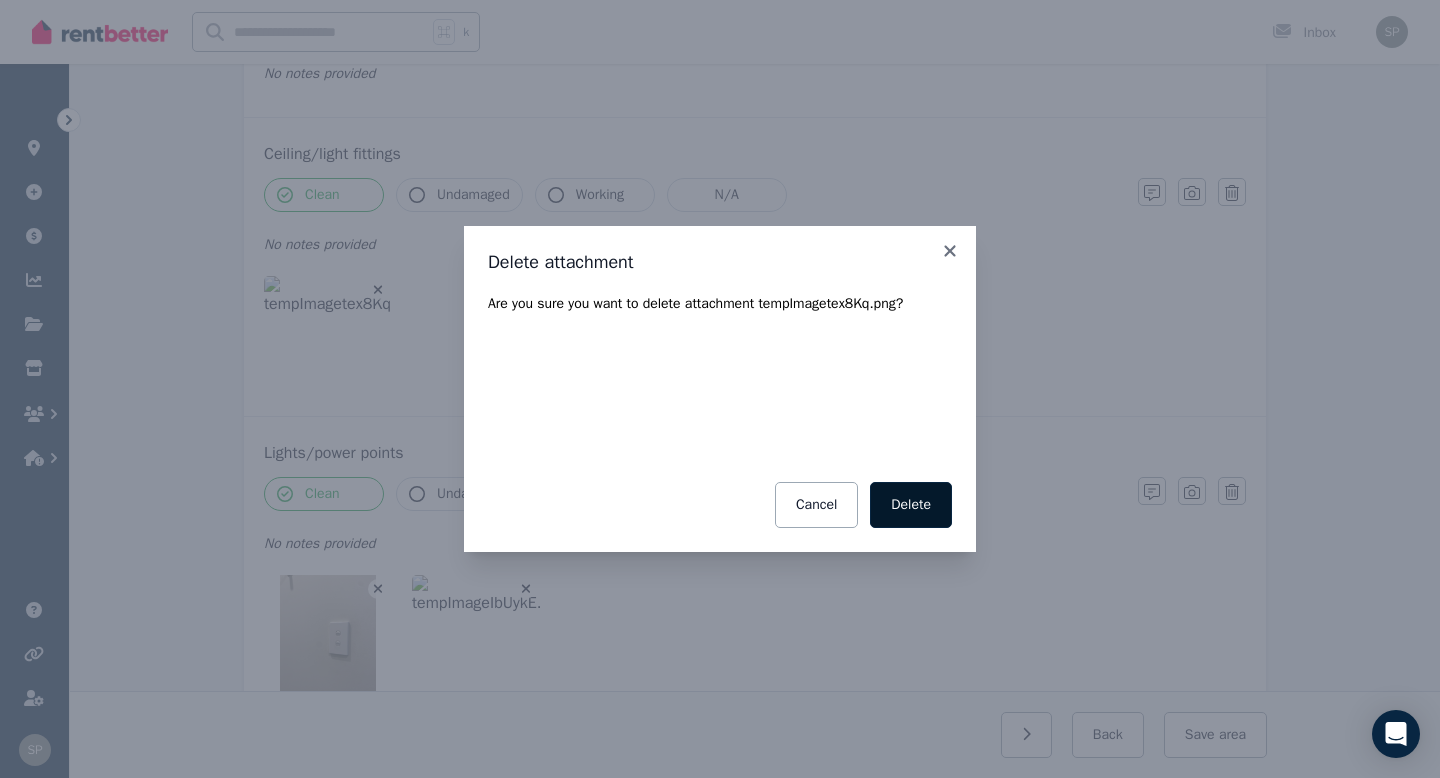 click on "Delete" at bounding box center [911, 505] 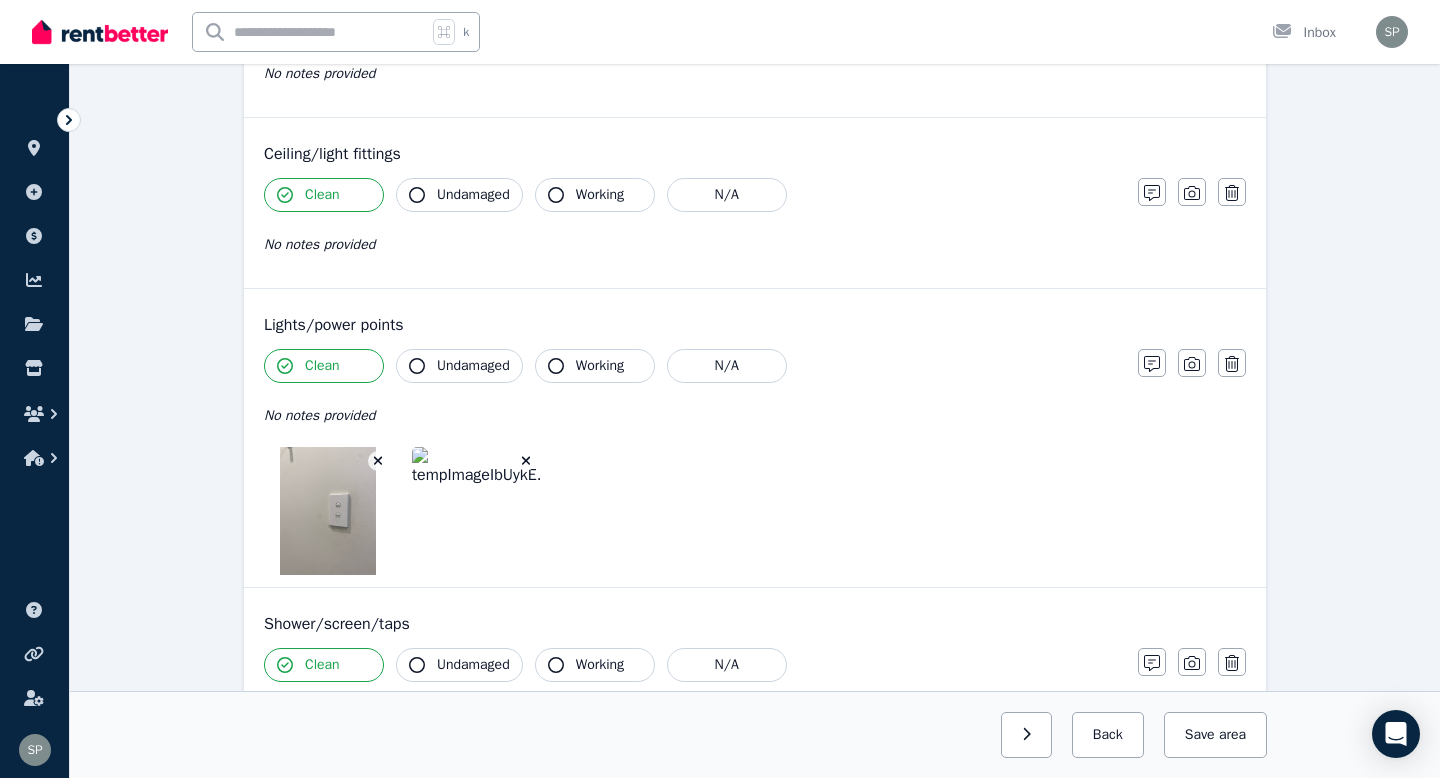click 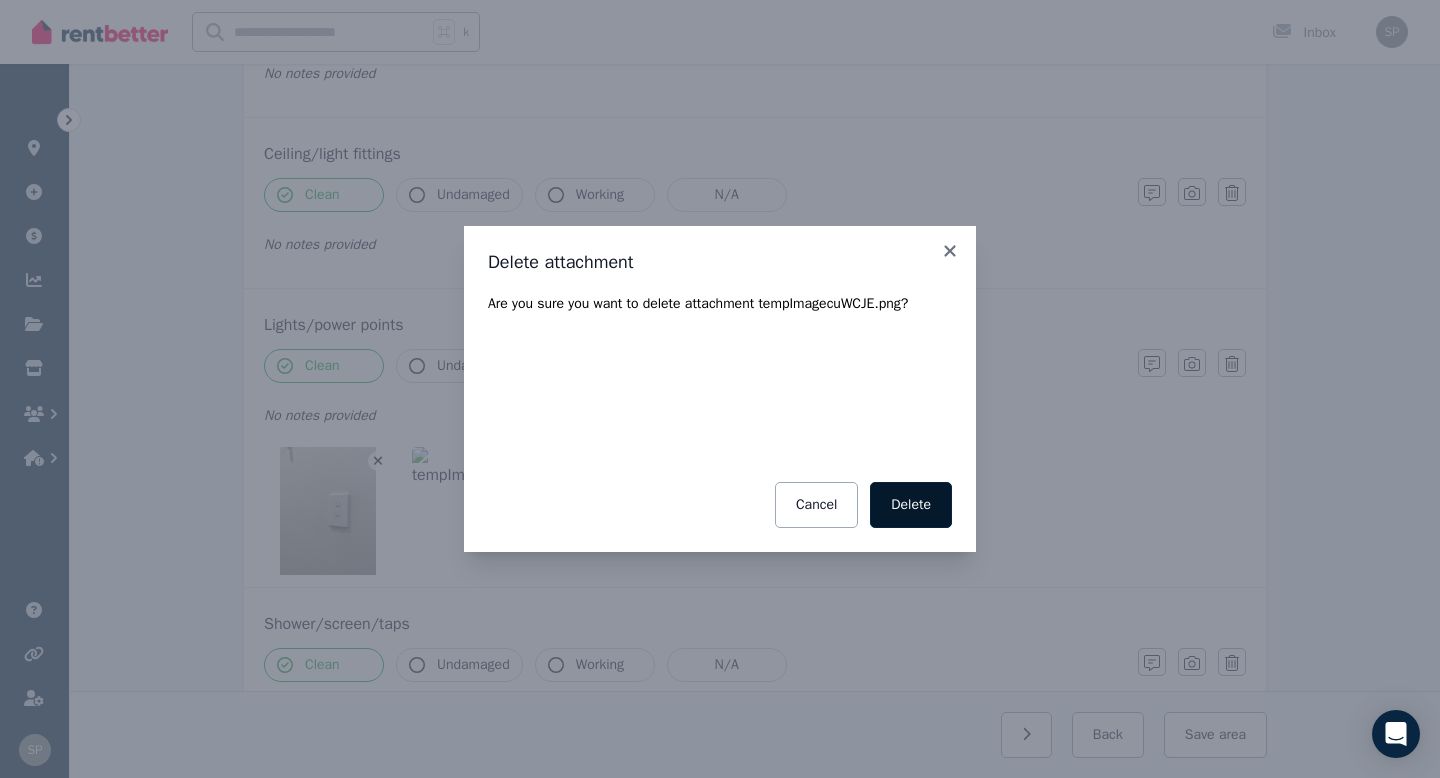 click on "Delete" at bounding box center [911, 505] 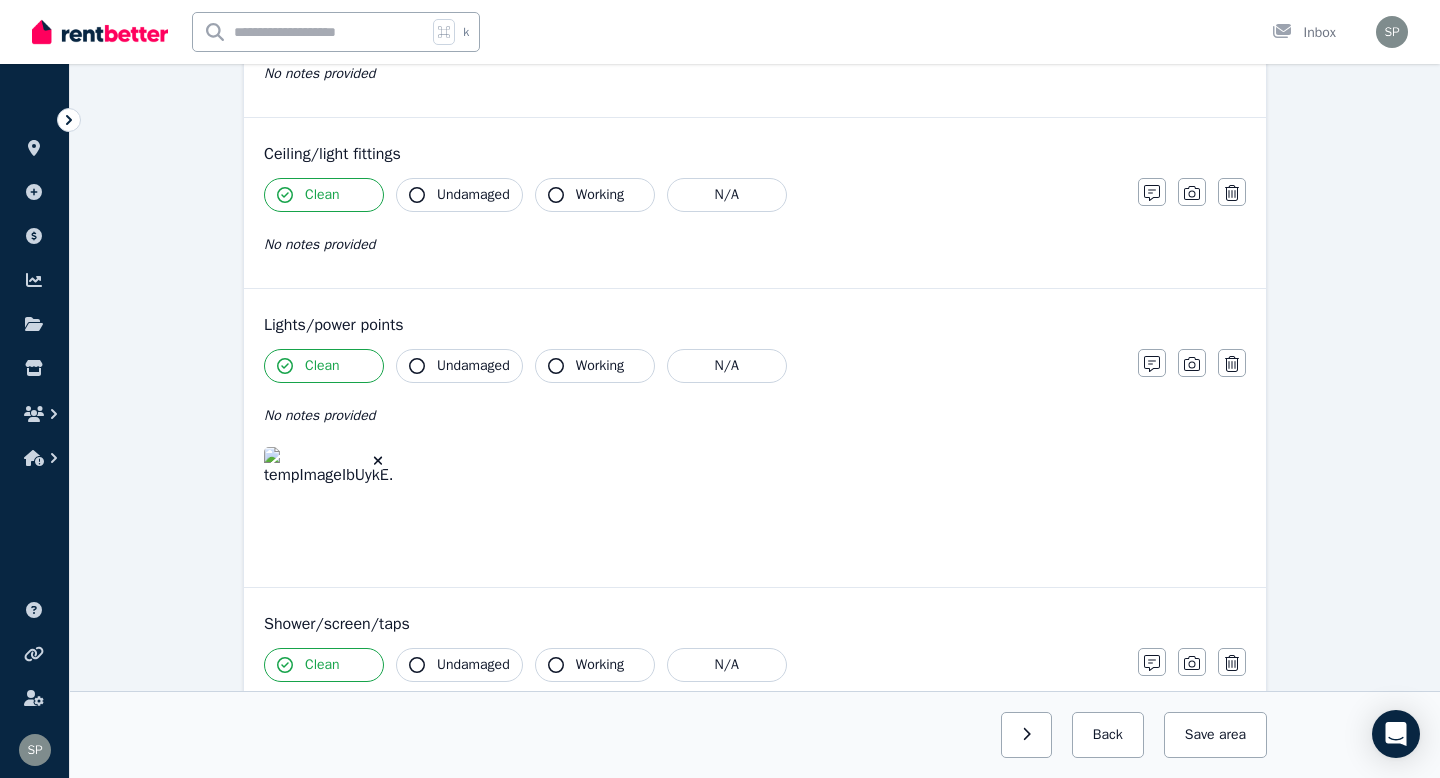 click at bounding box center (378, 461) 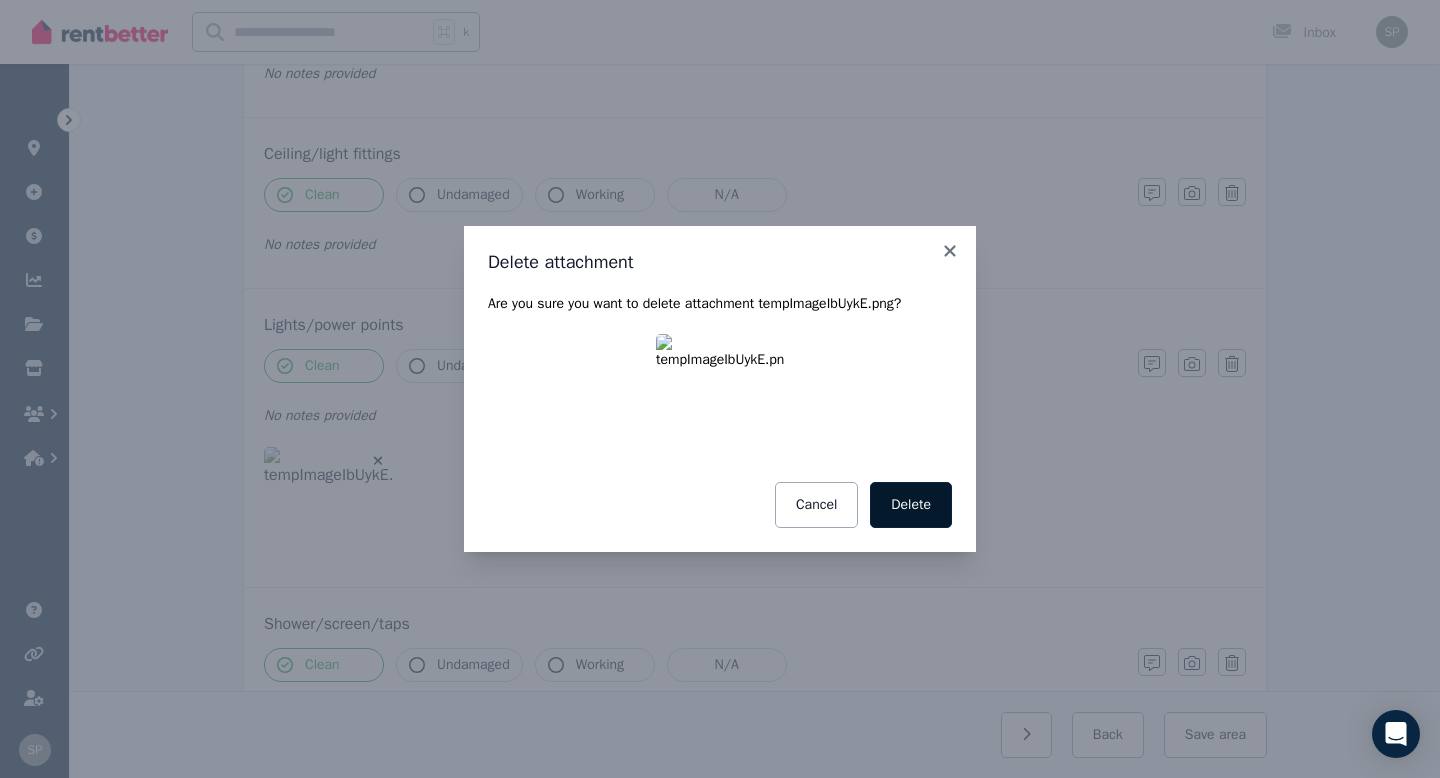 click on "Delete" at bounding box center [911, 505] 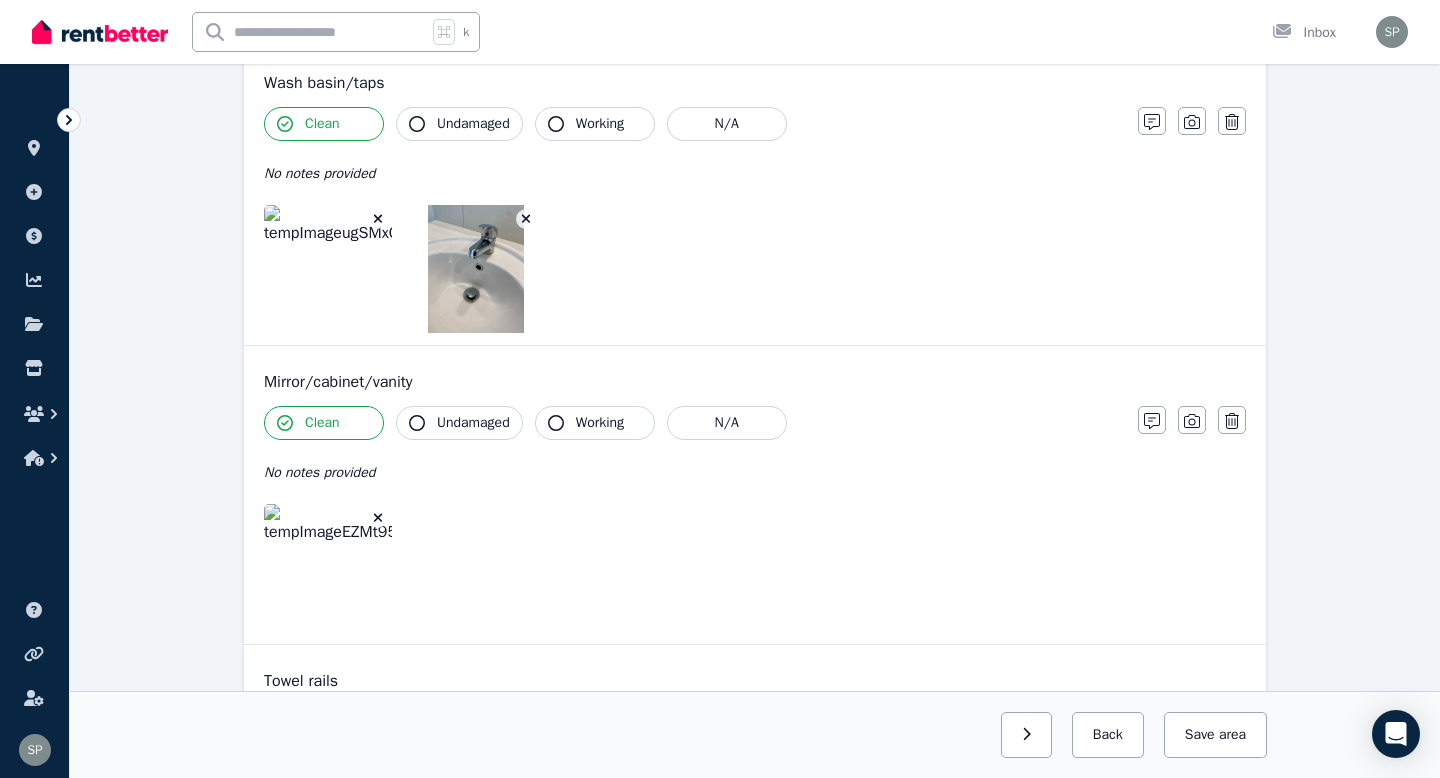 scroll, scrollTop: 1417, scrollLeft: 0, axis: vertical 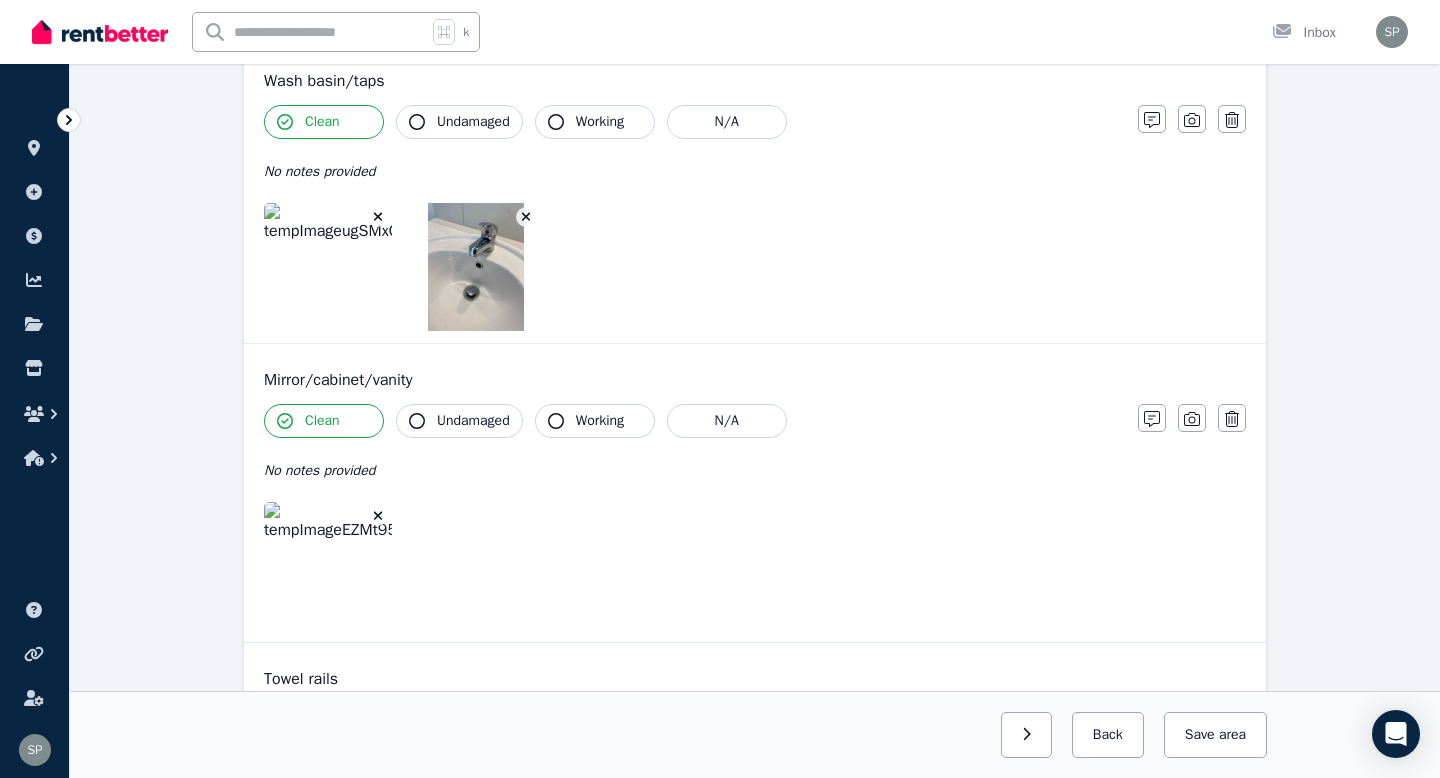click 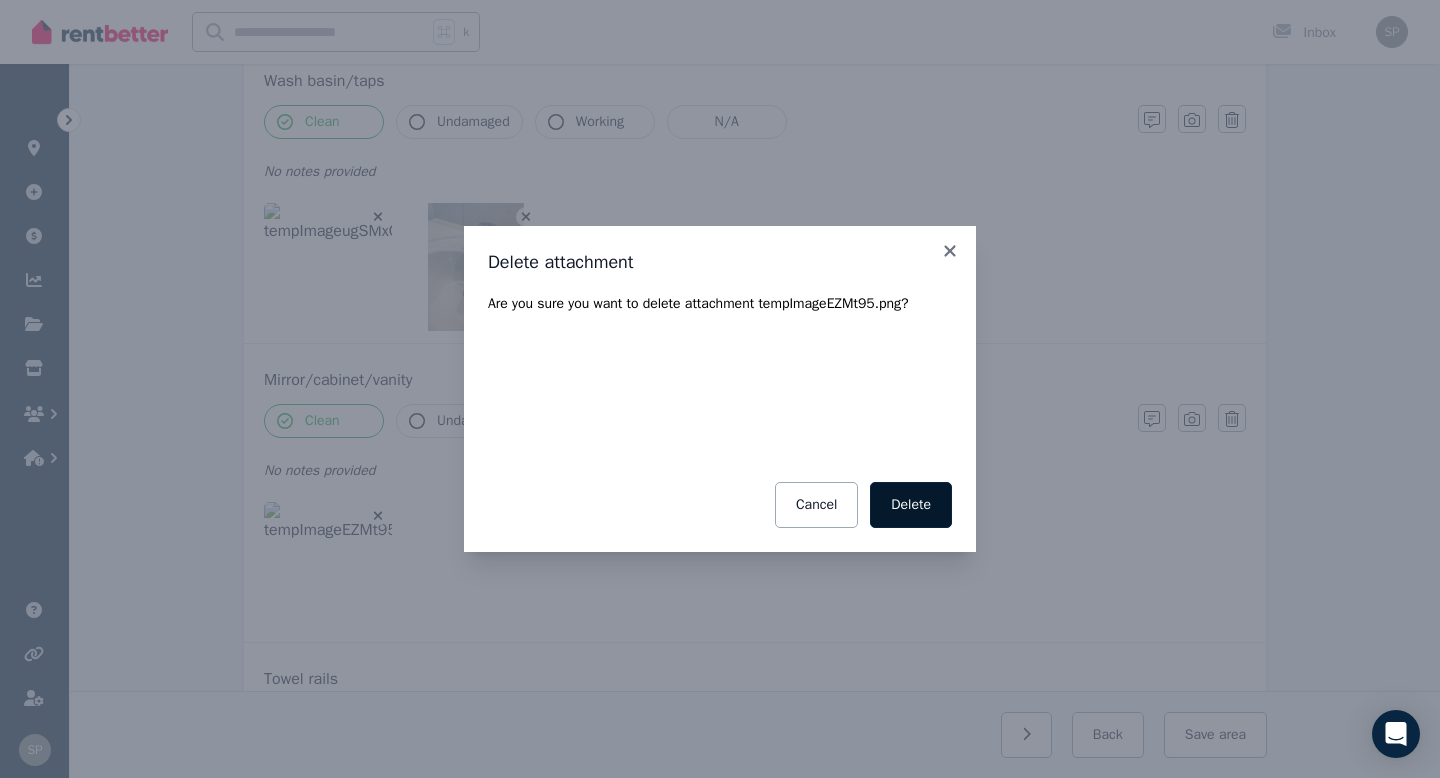click on "Delete" at bounding box center (911, 505) 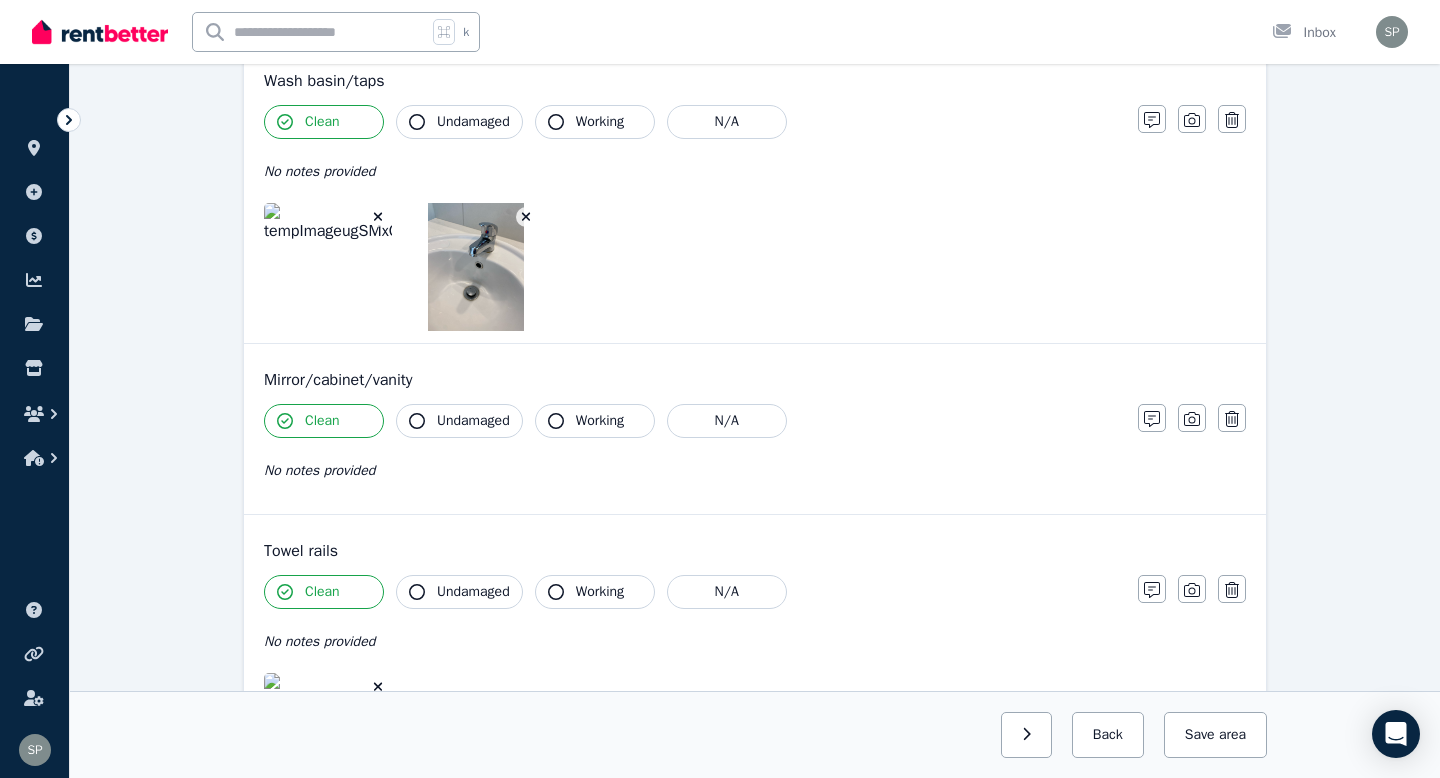 click 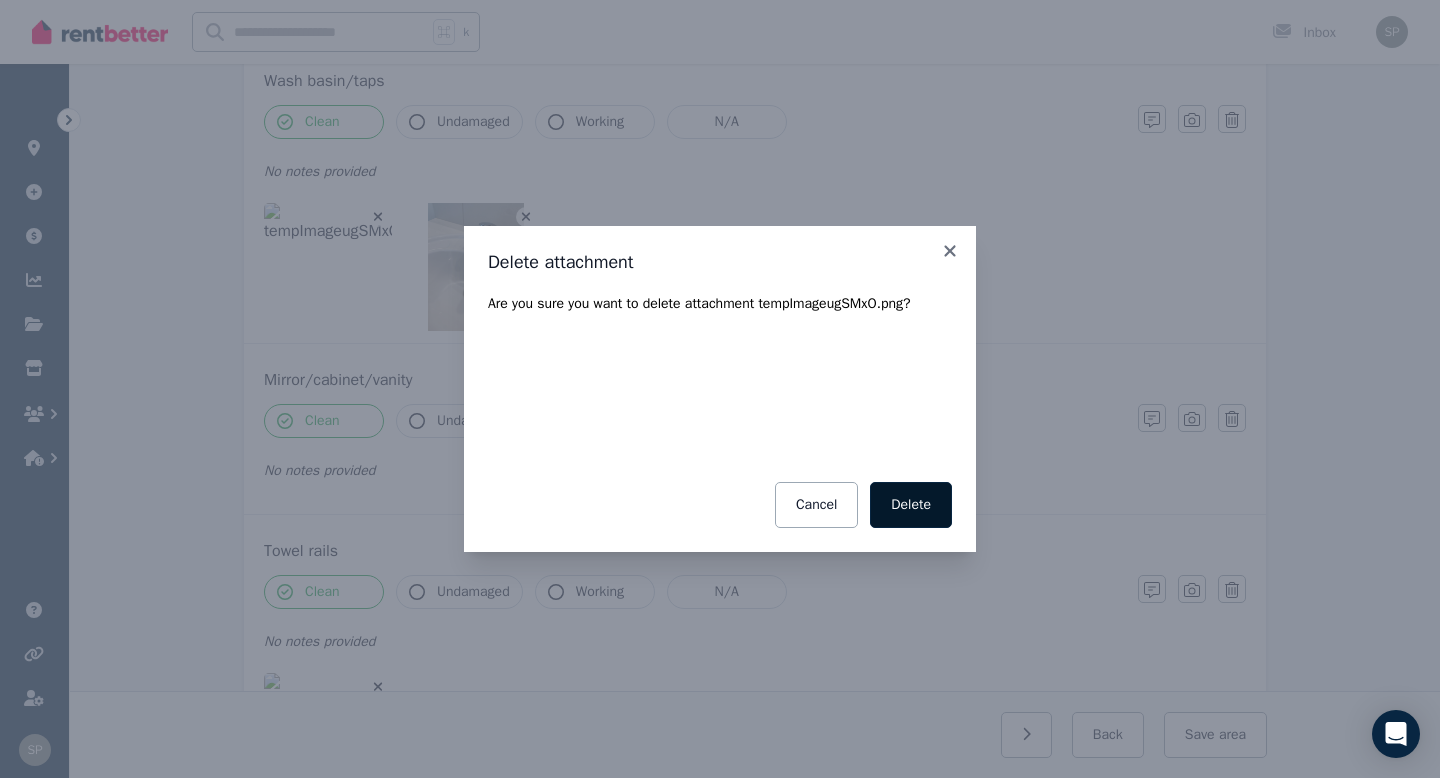 click on "Delete" at bounding box center (911, 505) 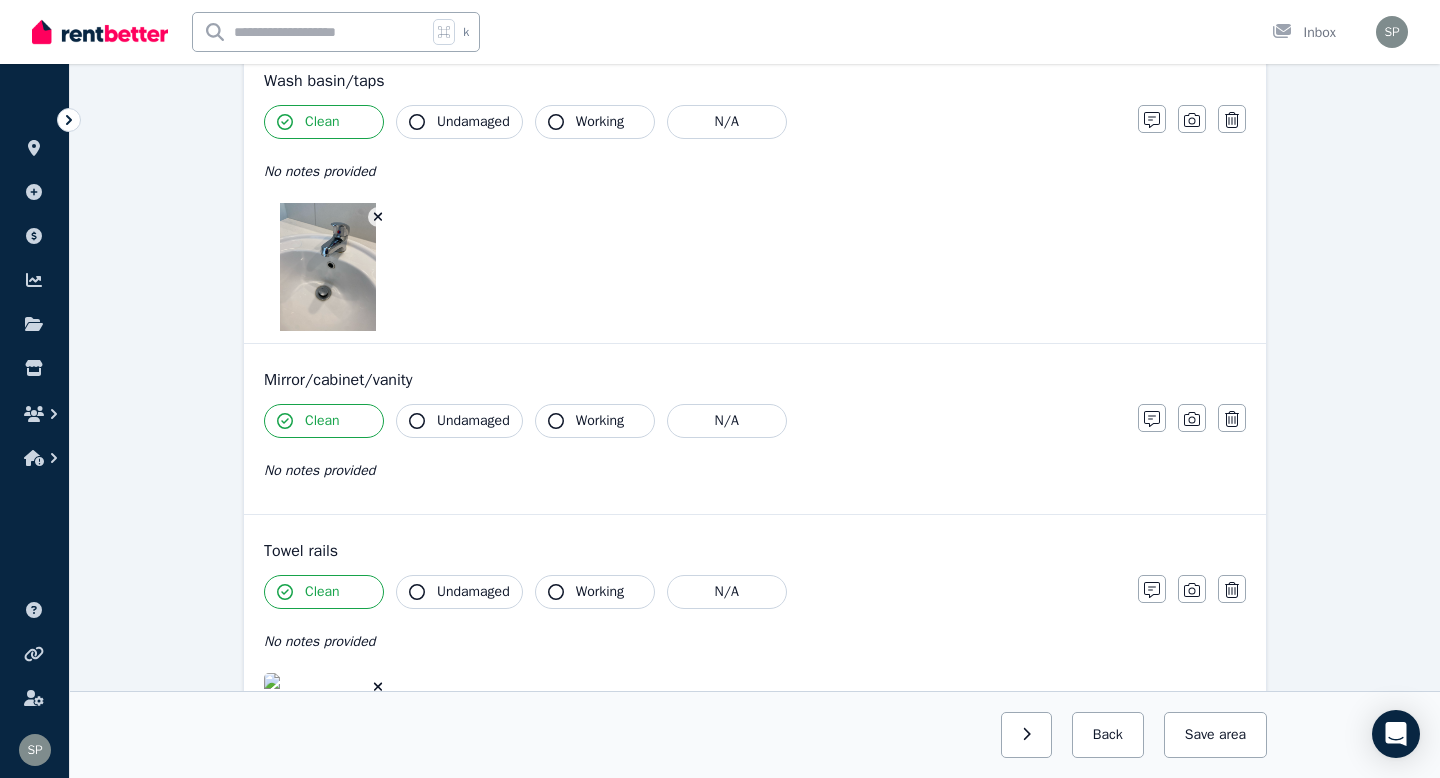 click 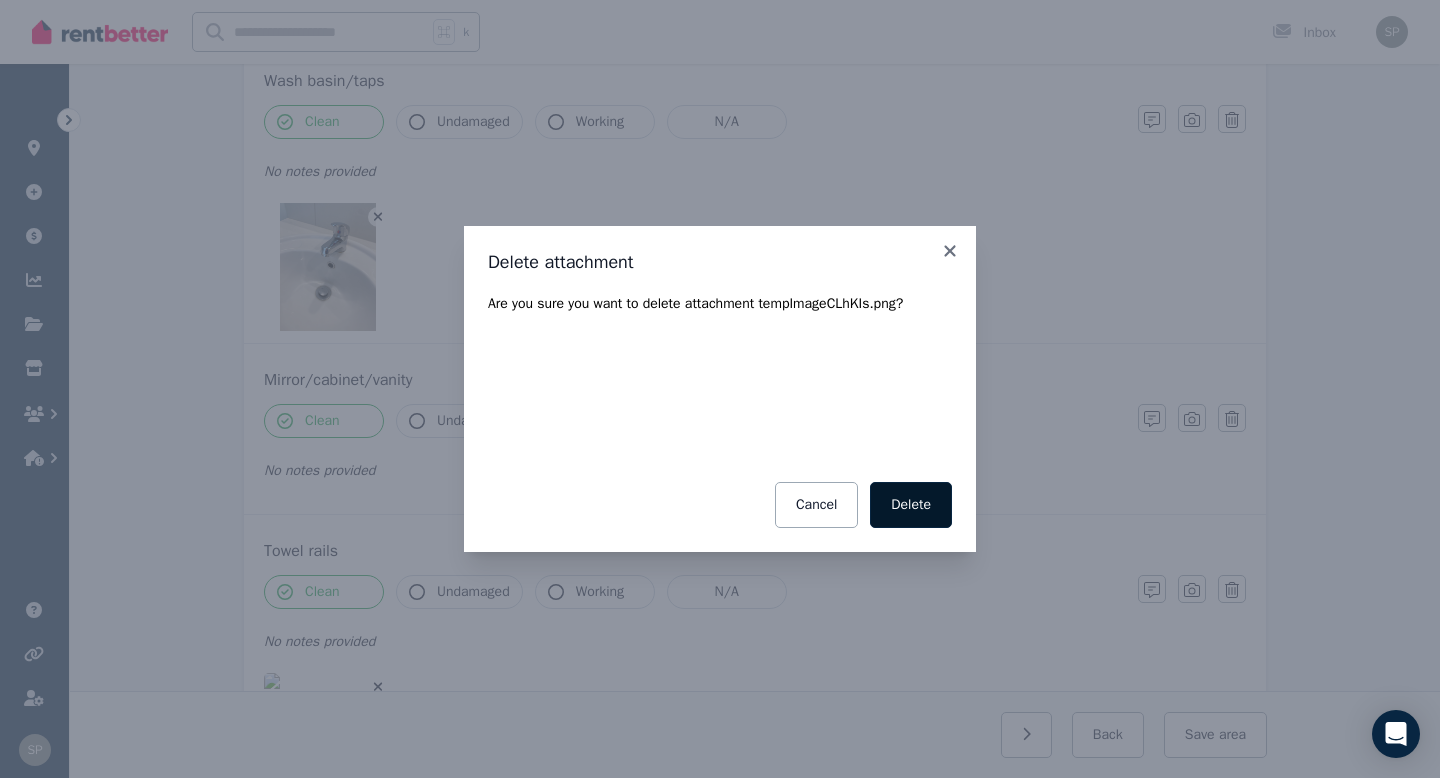click on "Delete" at bounding box center [911, 505] 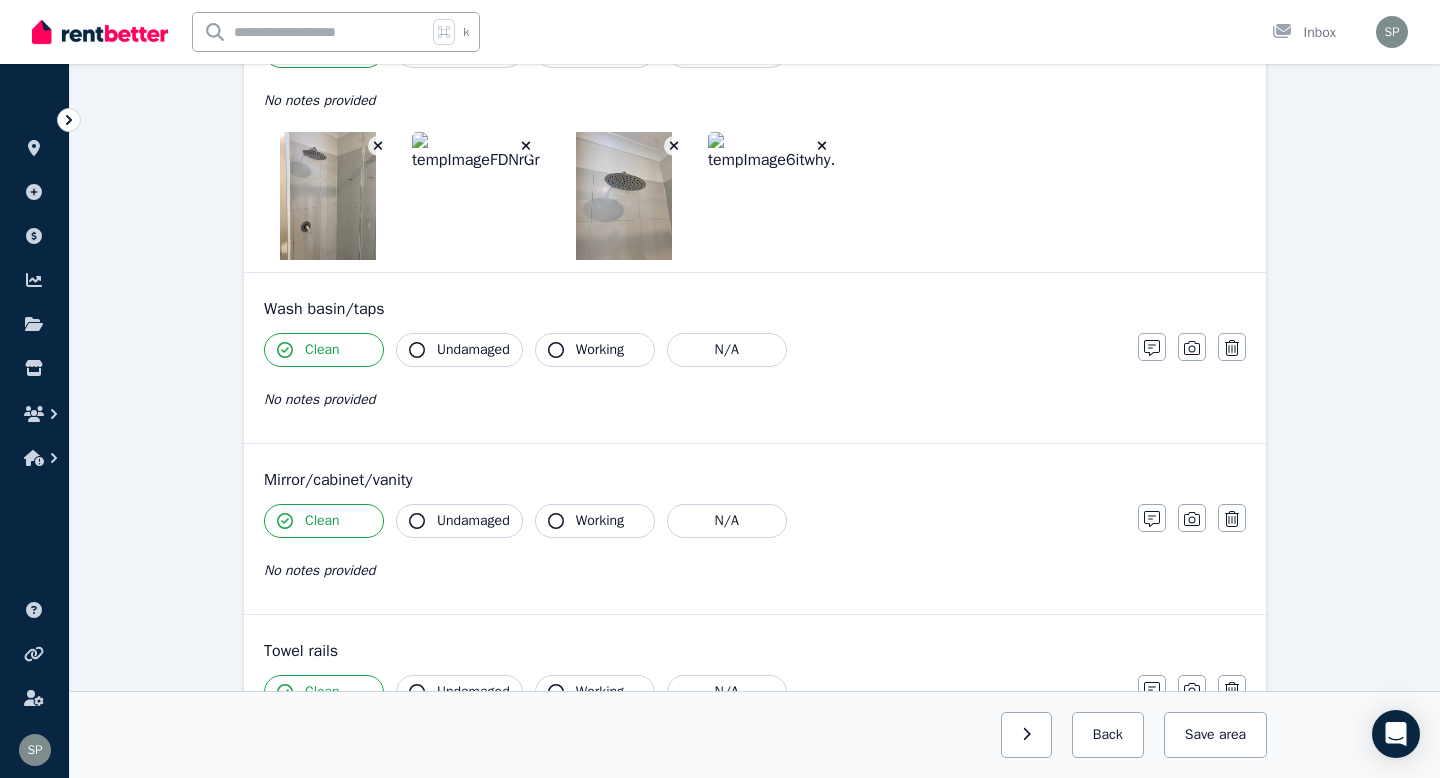 scroll, scrollTop: 1138, scrollLeft: 0, axis: vertical 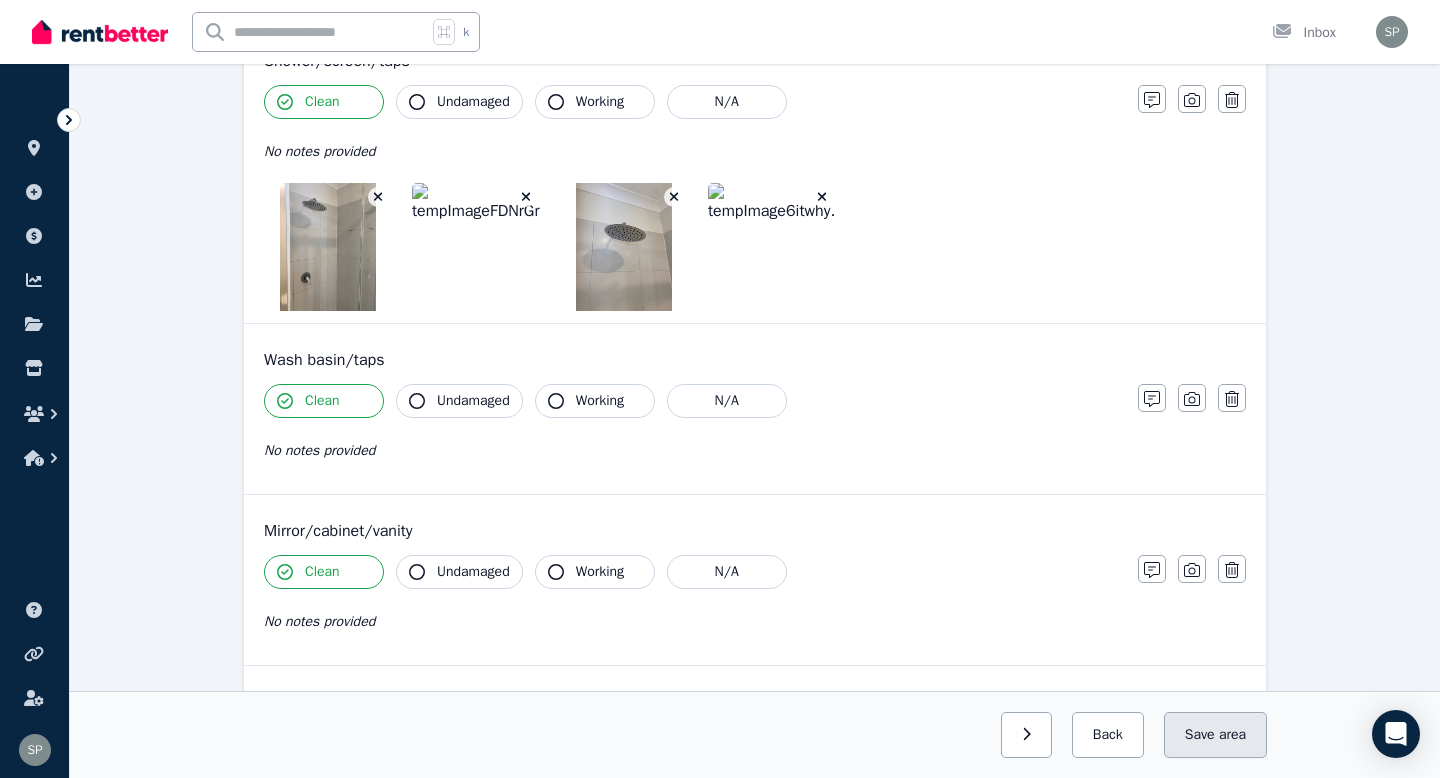 click on "Save   area" at bounding box center [1215, 735] 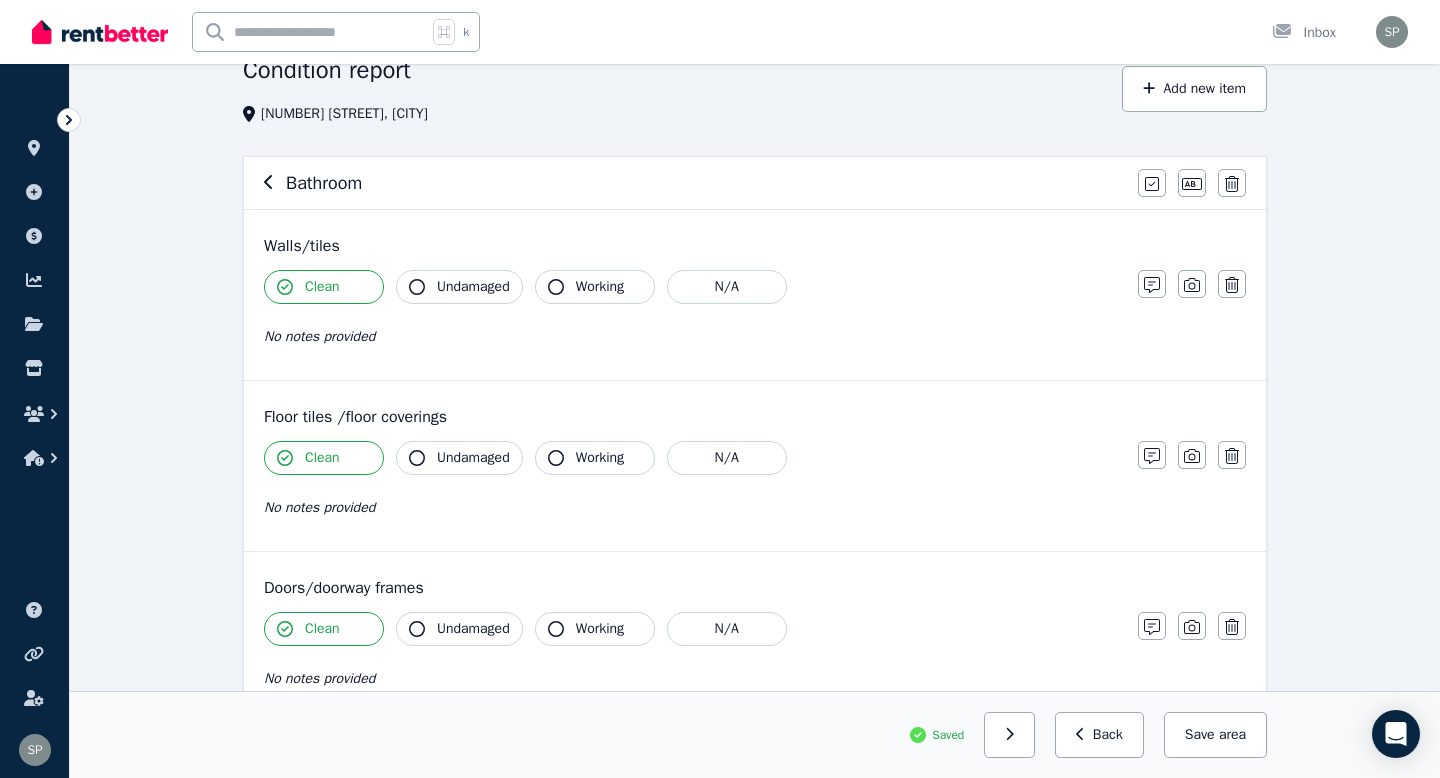 scroll, scrollTop: 0, scrollLeft: 0, axis: both 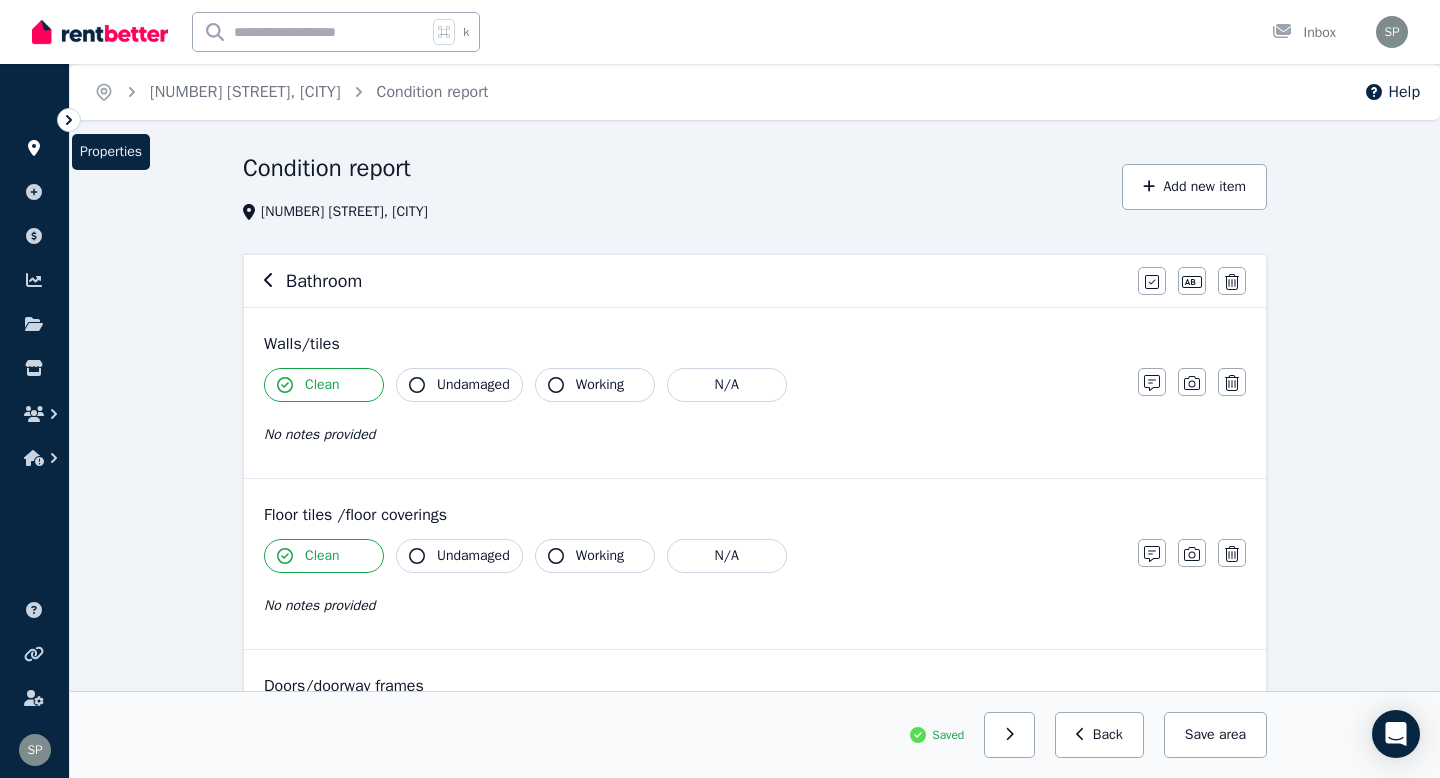 click 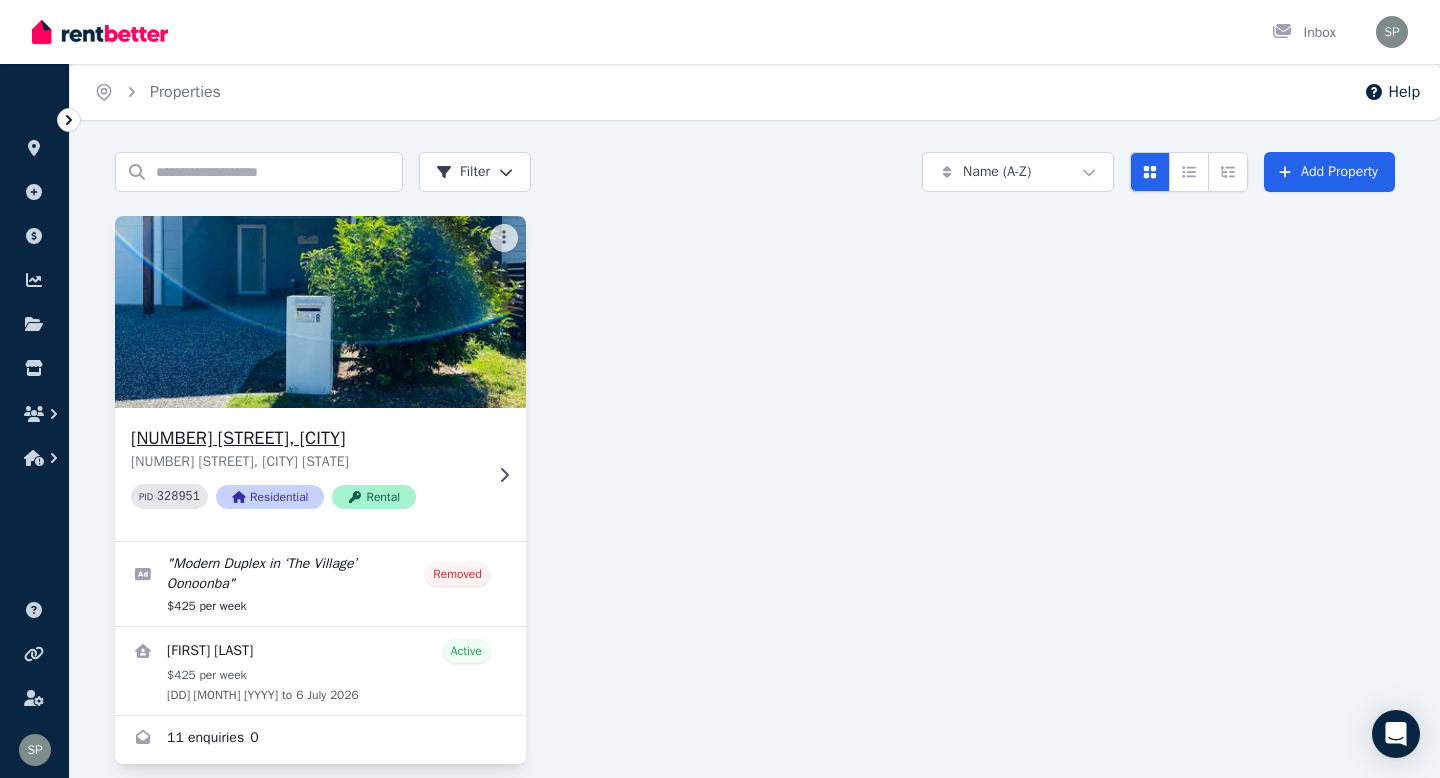 click at bounding box center (320, 312) 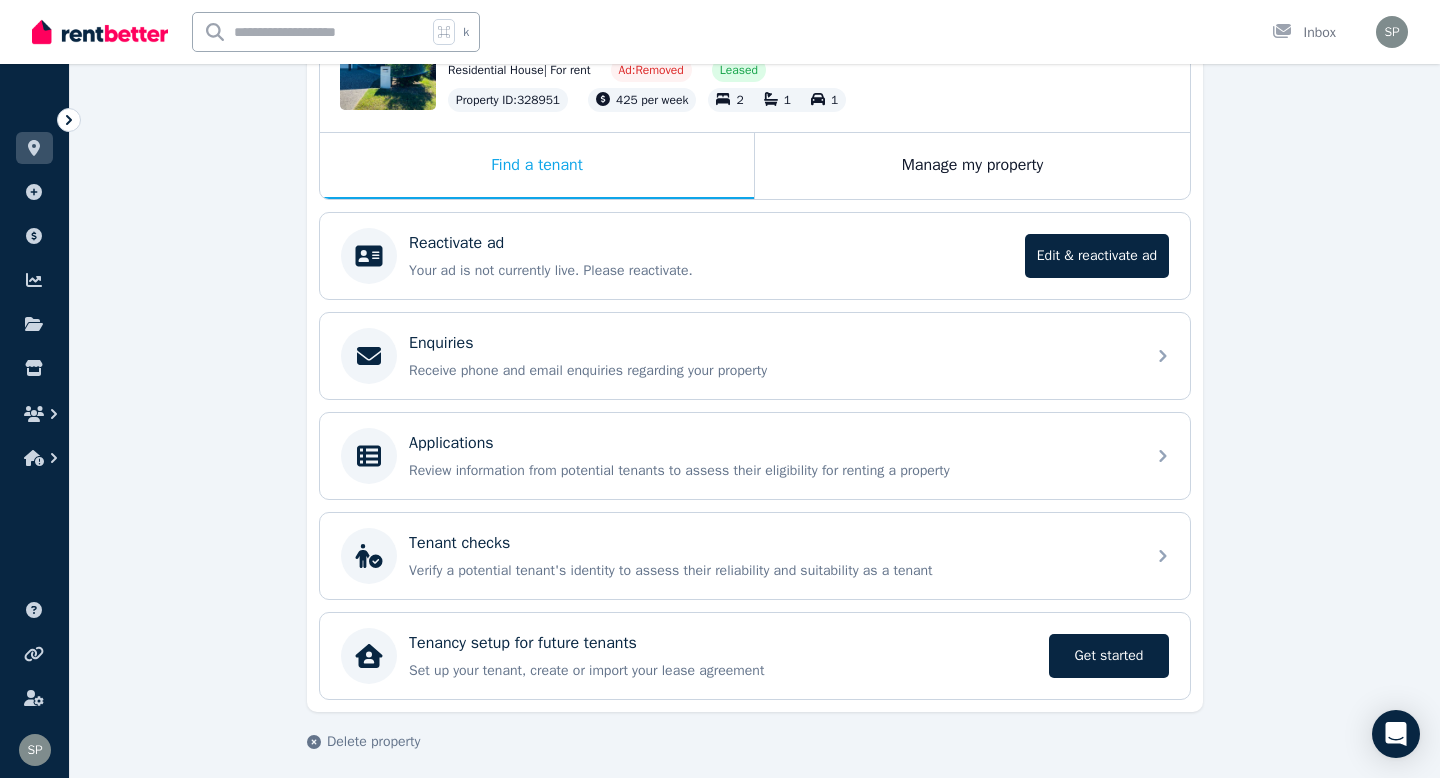 scroll, scrollTop: 265, scrollLeft: 0, axis: vertical 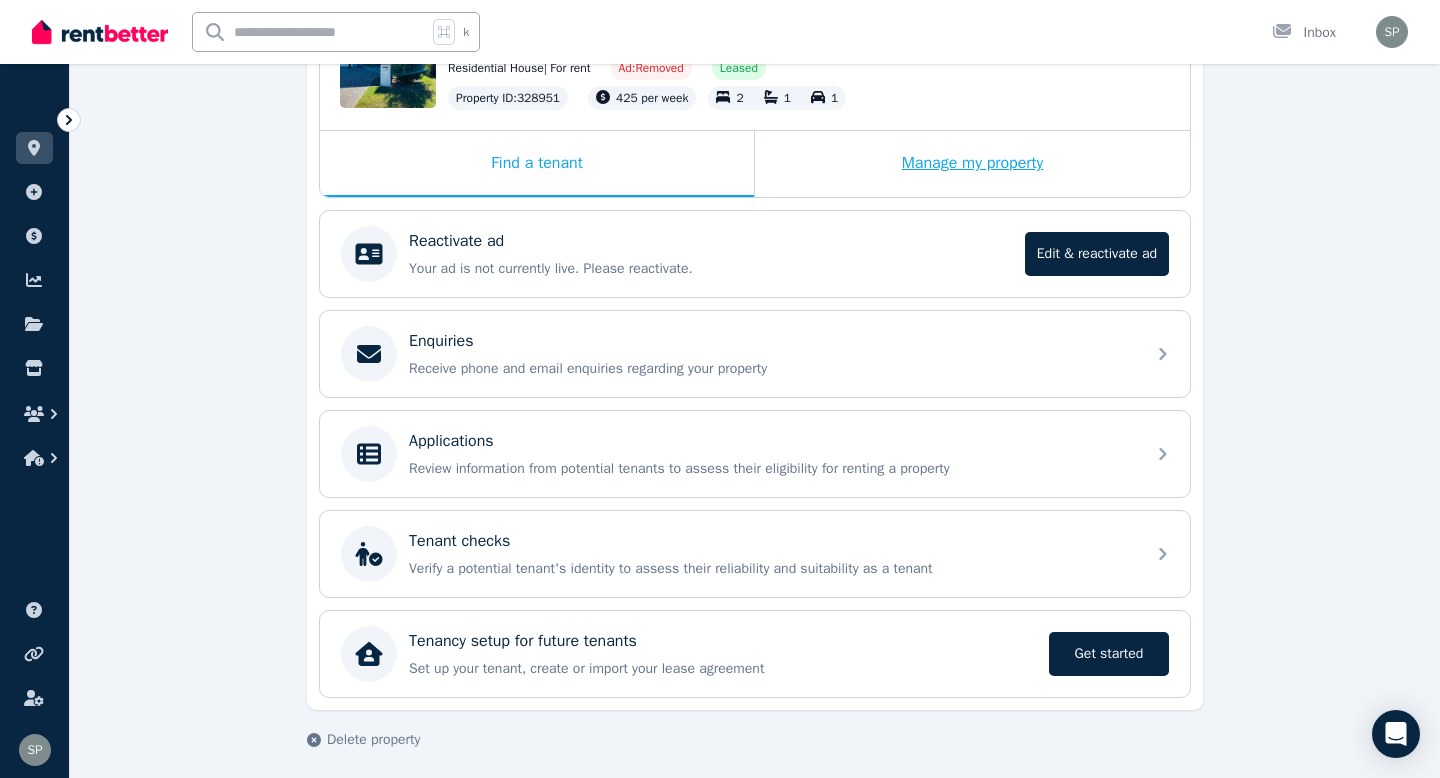 click on "Manage my property" at bounding box center [972, 164] 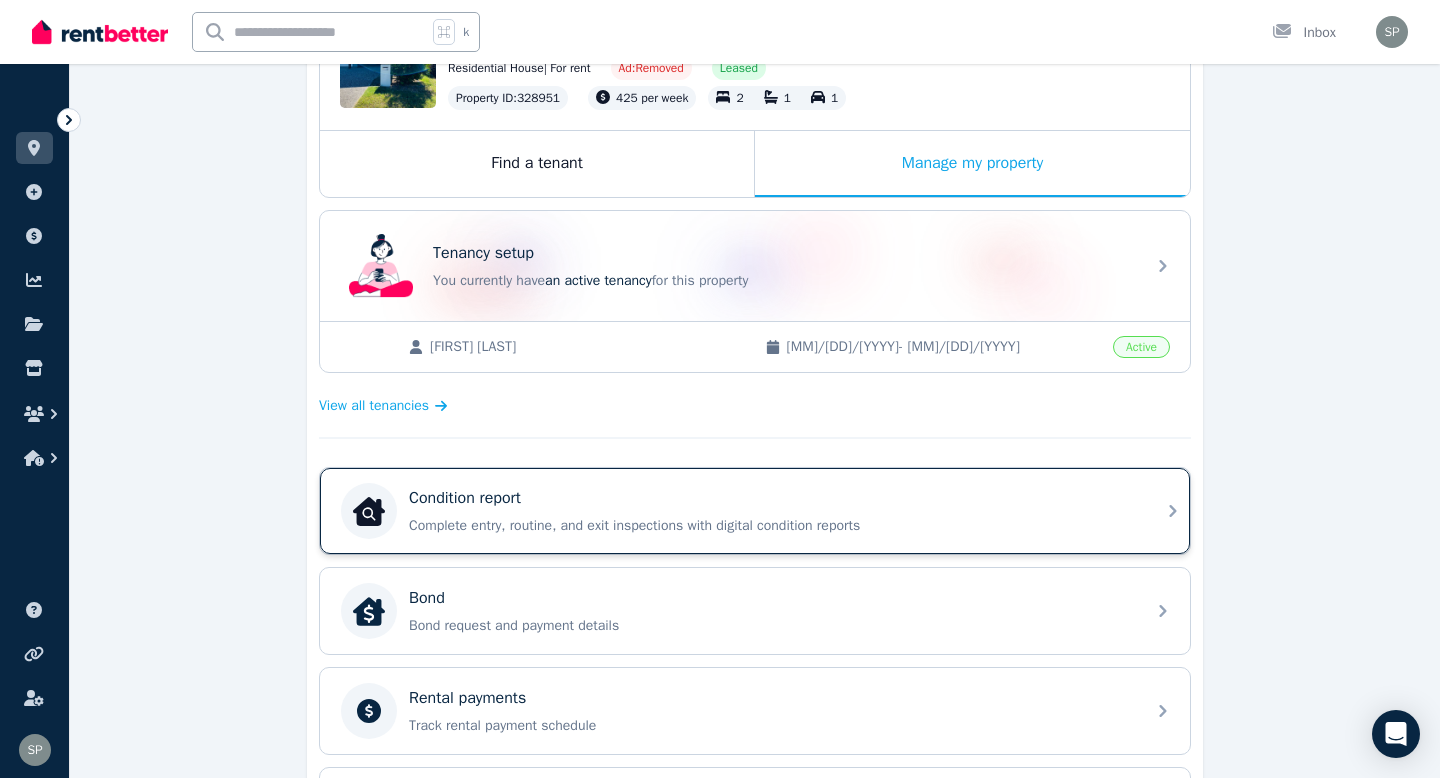 click on "Condition report" at bounding box center (771, 498) 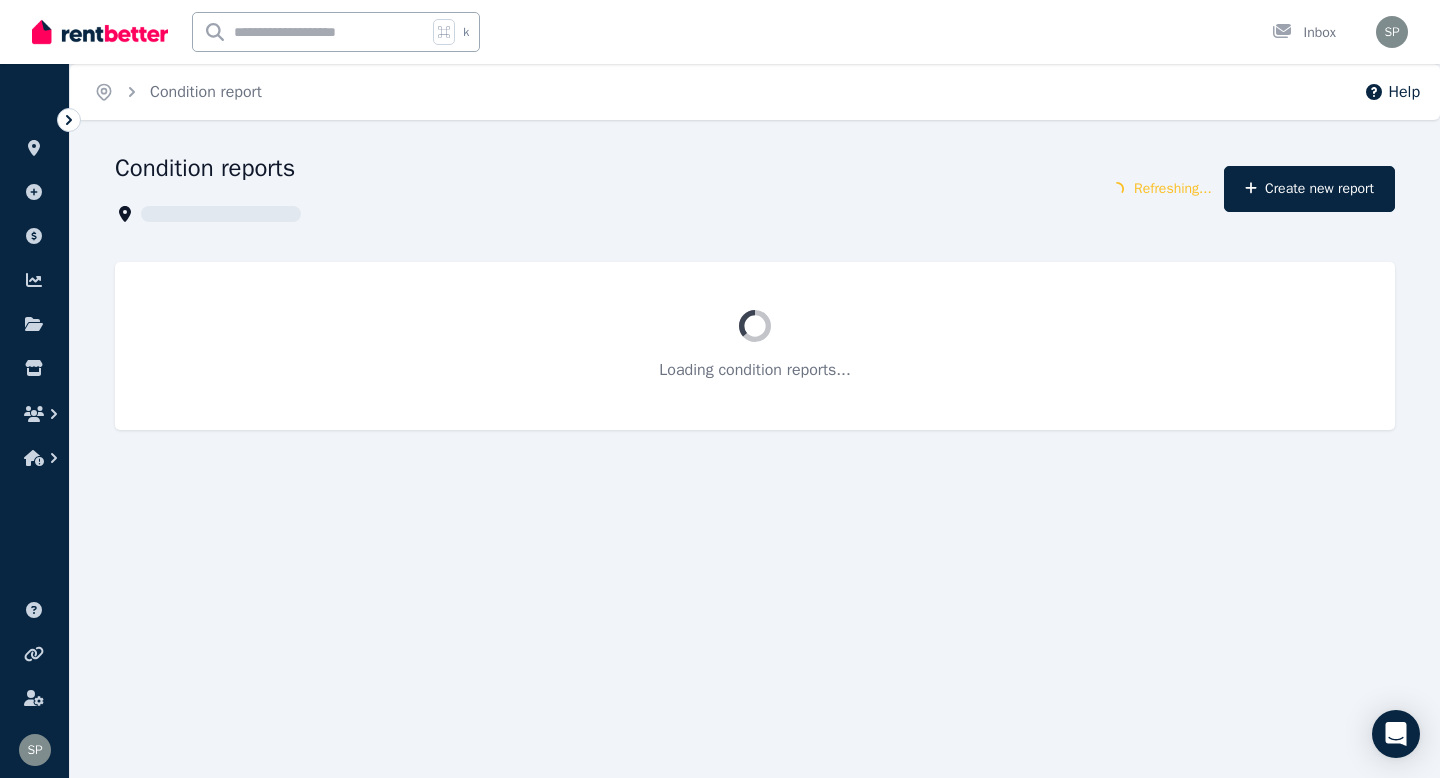 scroll, scrollTop: 0, scrollLeft: 0, axis: both 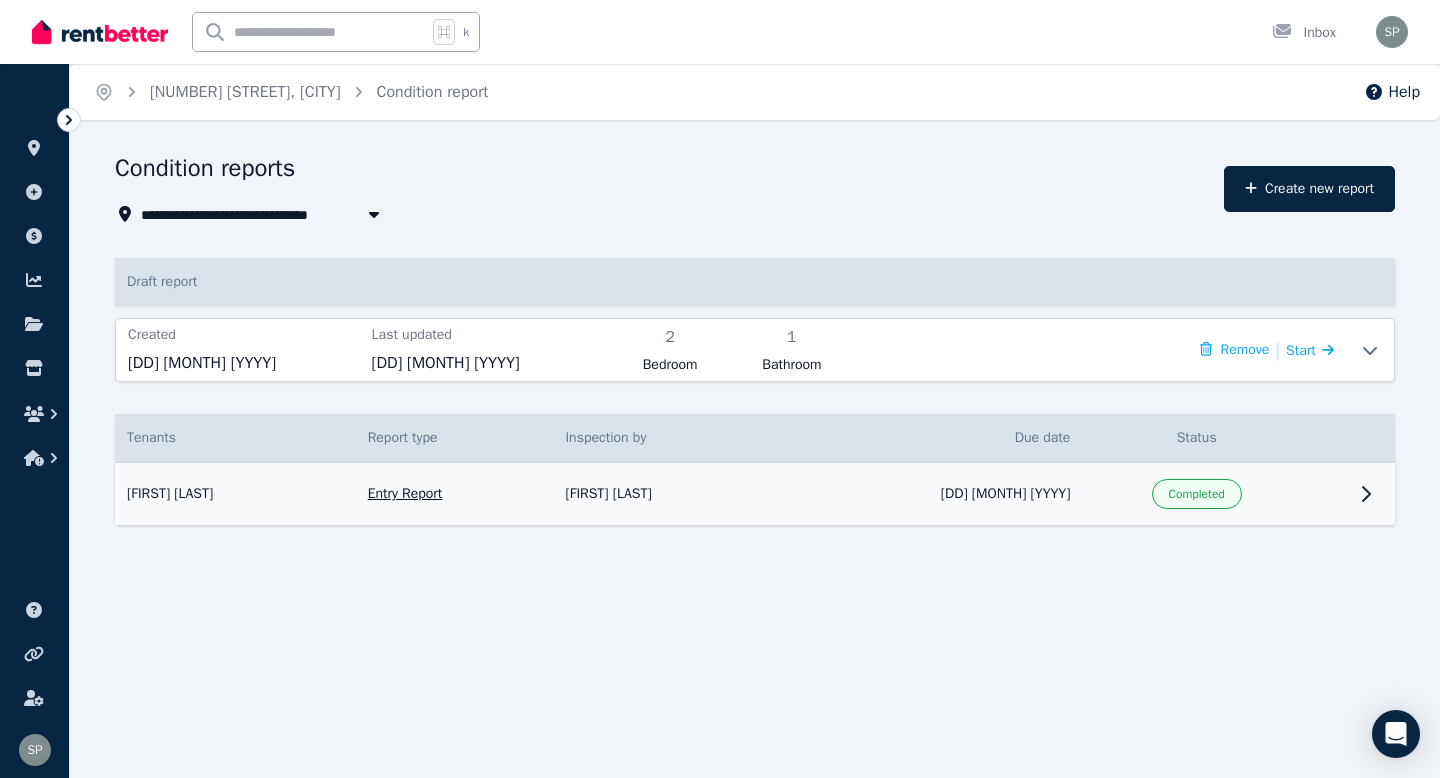 click on "[FIRST] [LAST]" at bounding box center (663, 494) 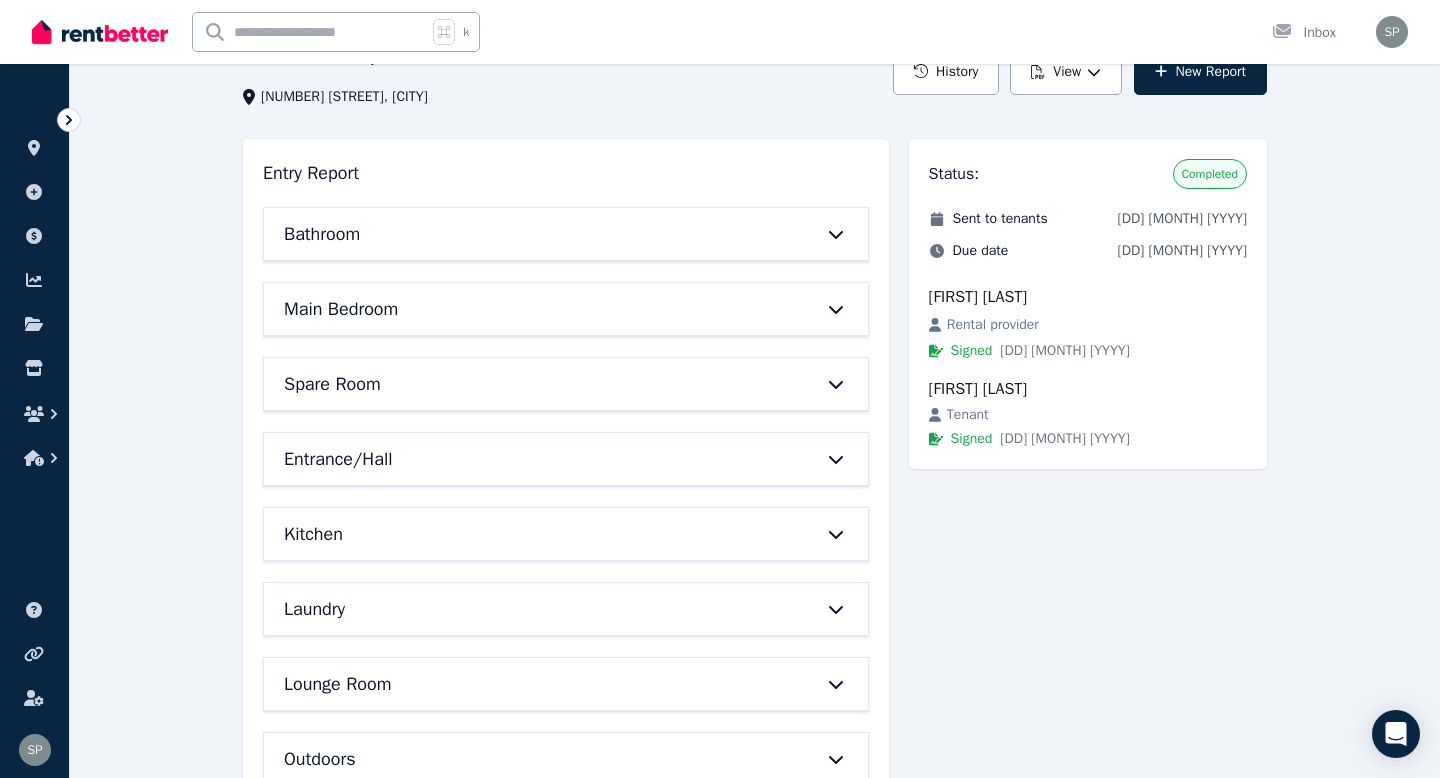 scroll, scrollTop: 147, scrollLeft: 0, axis: vertical 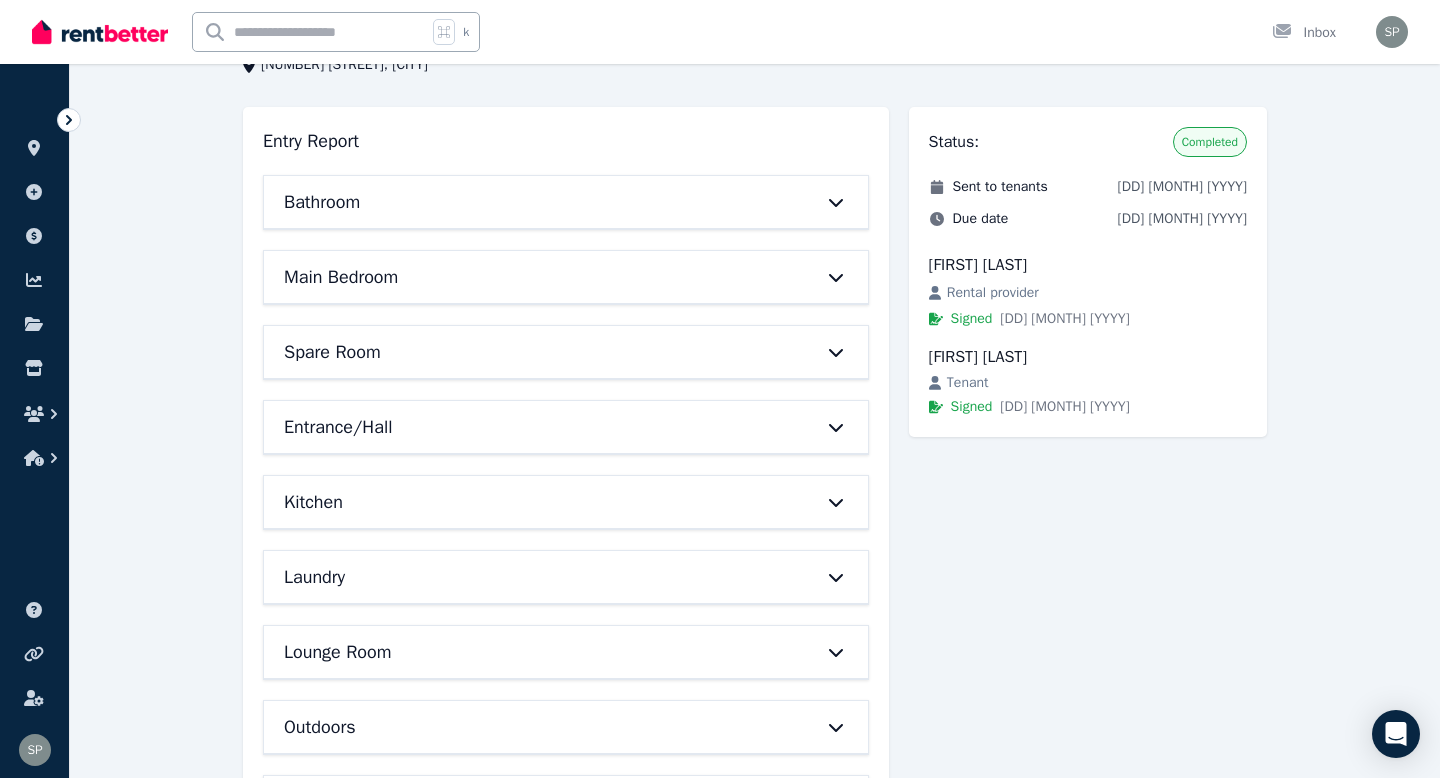 click on "Entrance/Hall" at bounding box center [538, 427] 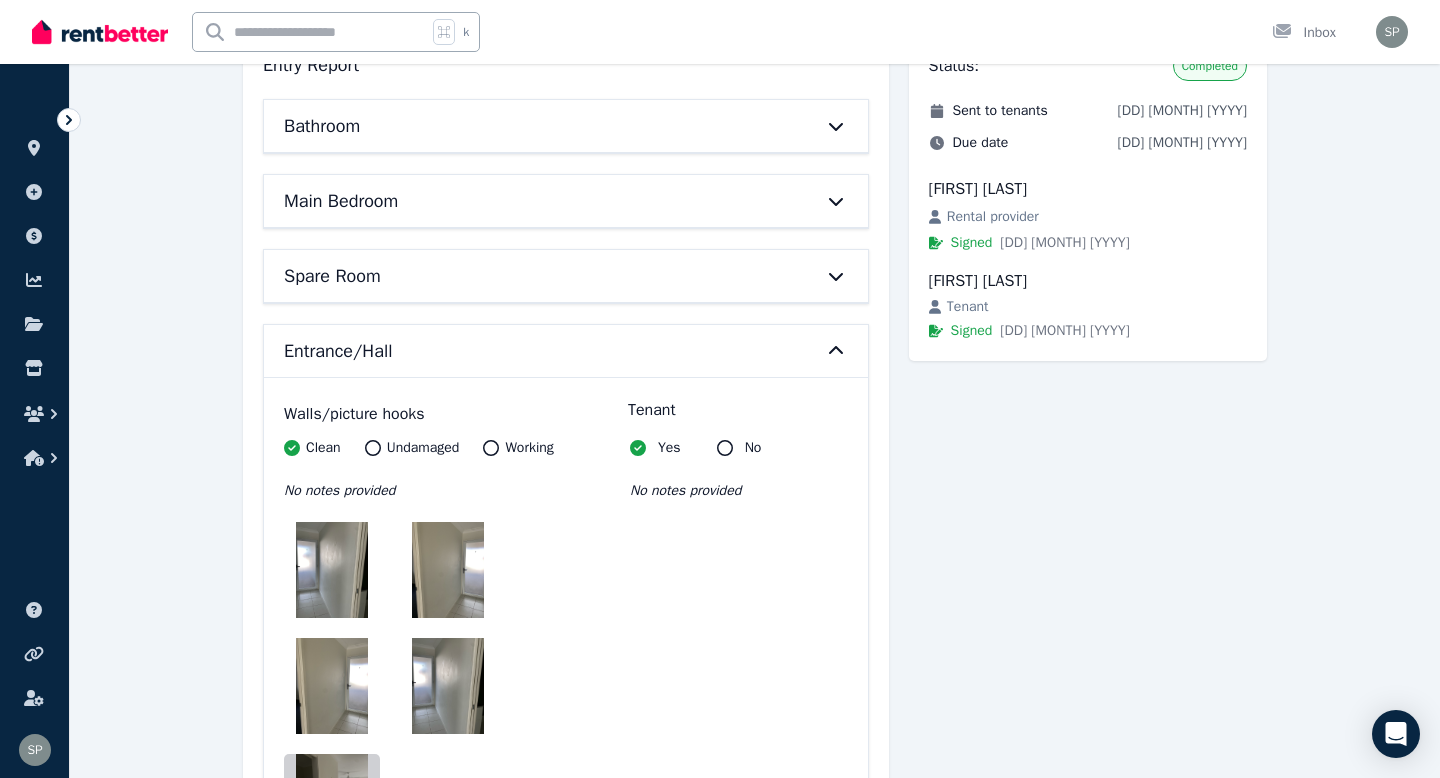 scroll, scrollTop: 54, scrollLeft: 0, axis: vertical 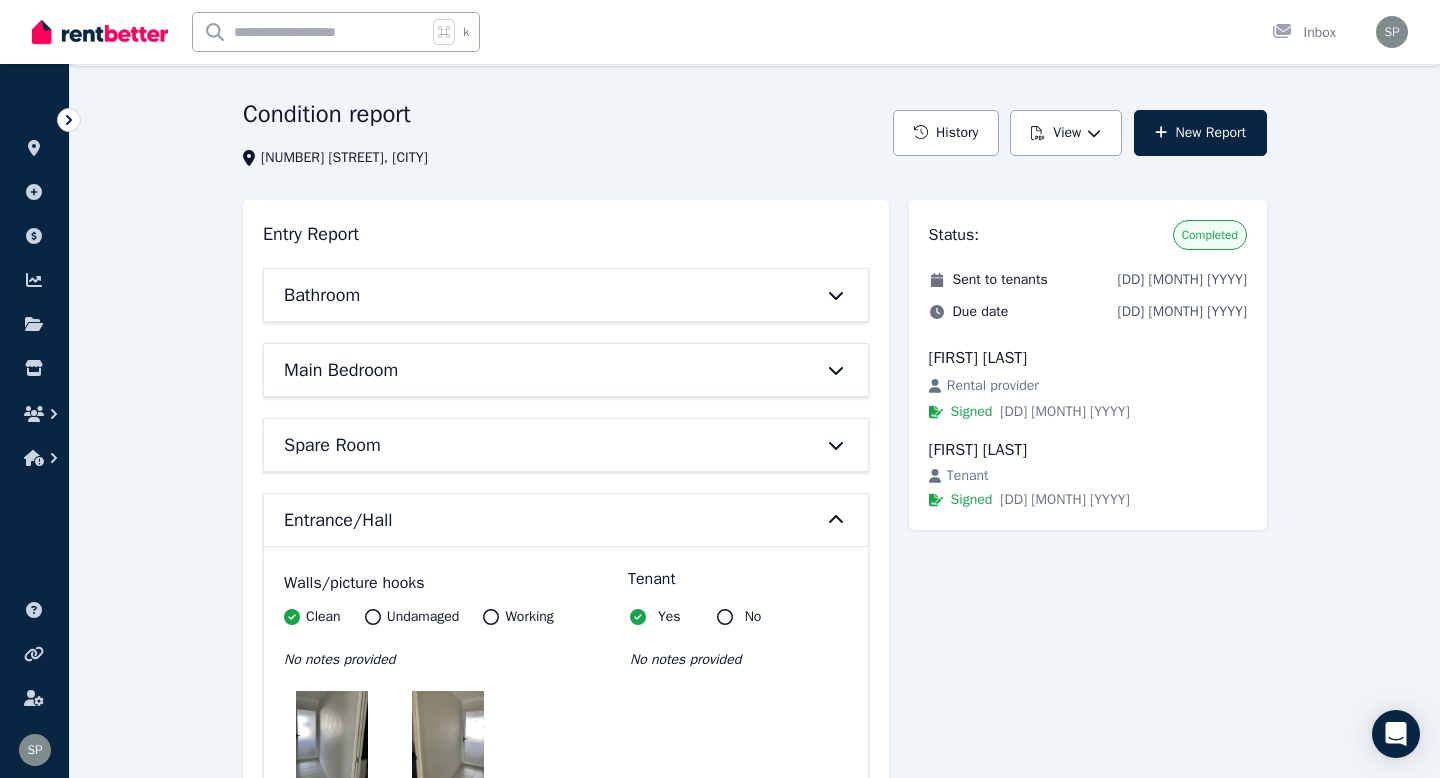 click 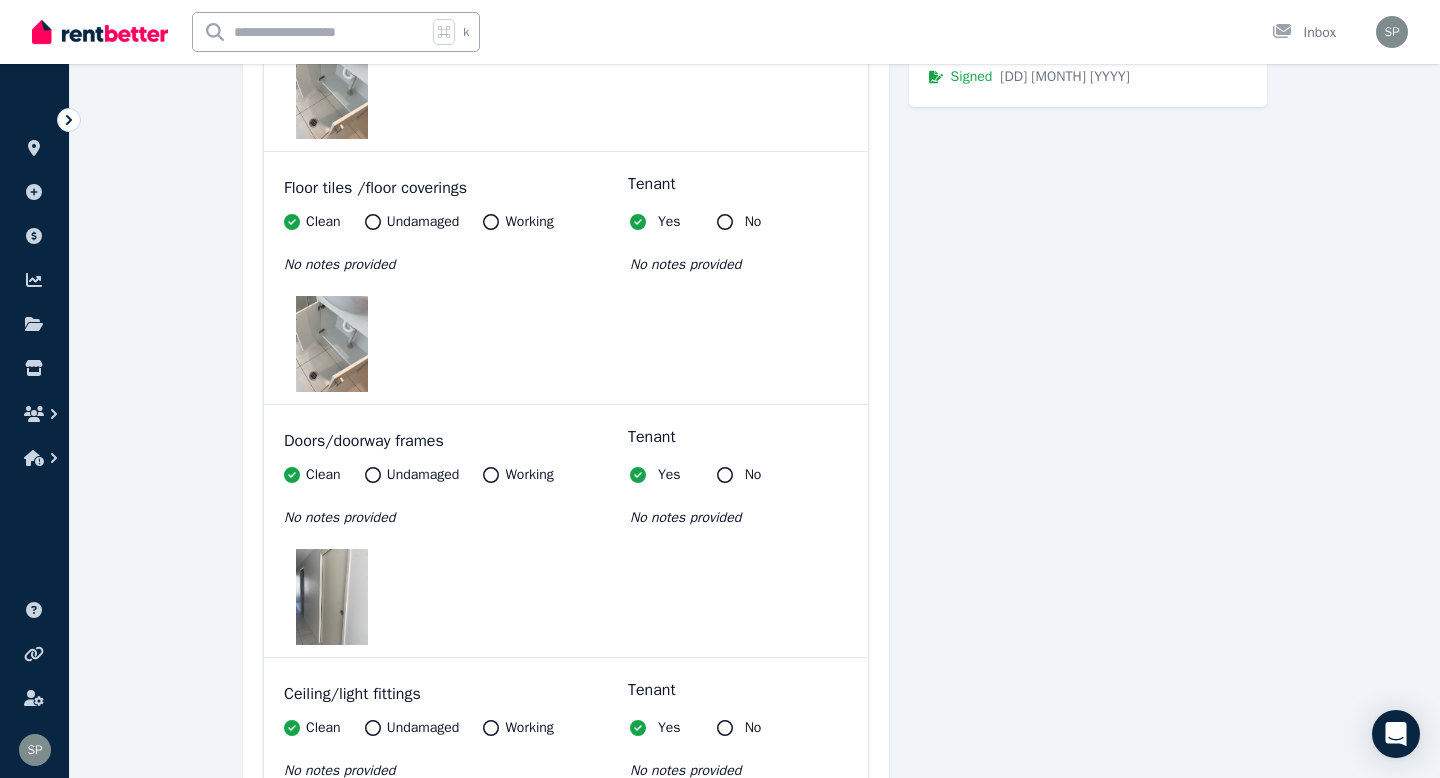 scroll, scrollTop: 0, scrollLeft: 0, axis: both 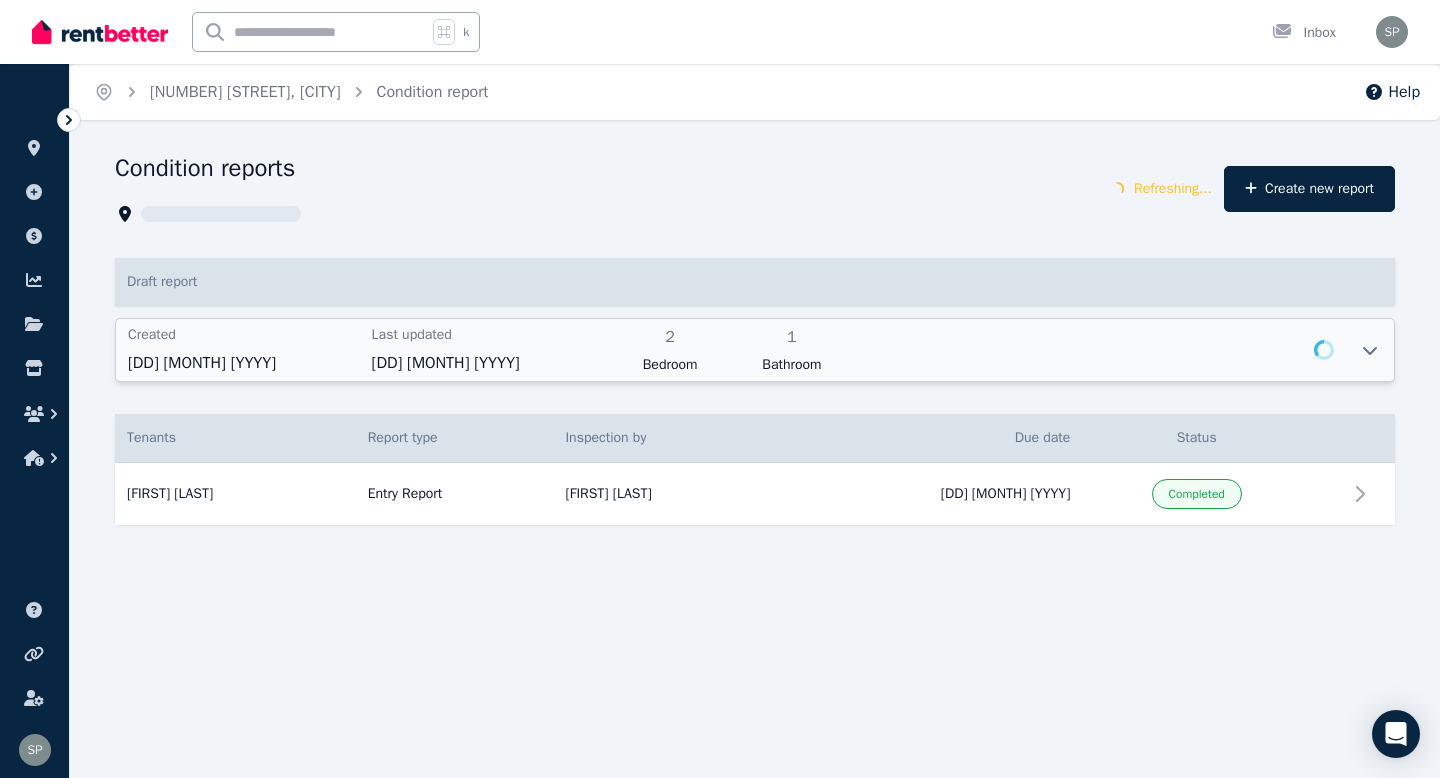 click at bounding box center (1096, 350) 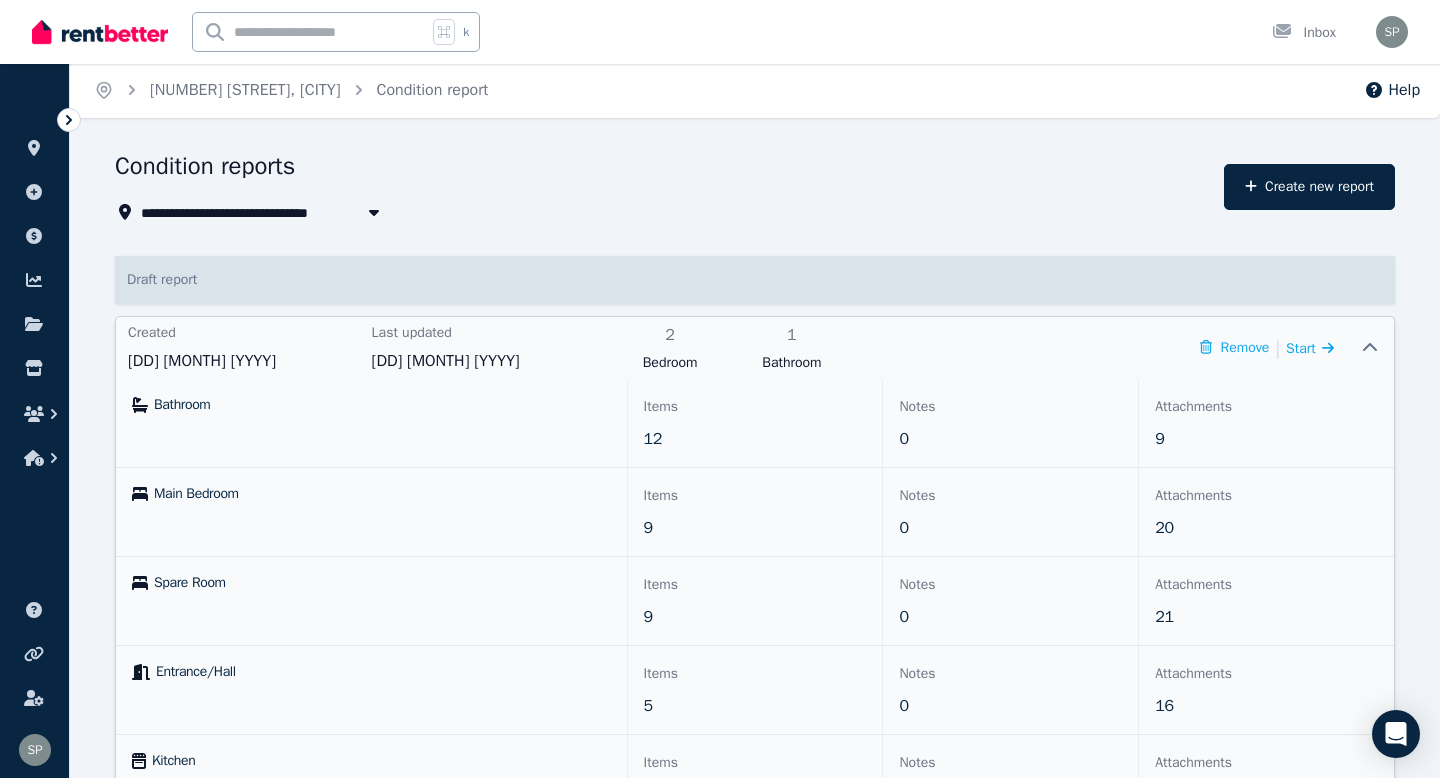 scroll, scrollTop: 0, scrollLeft: 0, axis: both 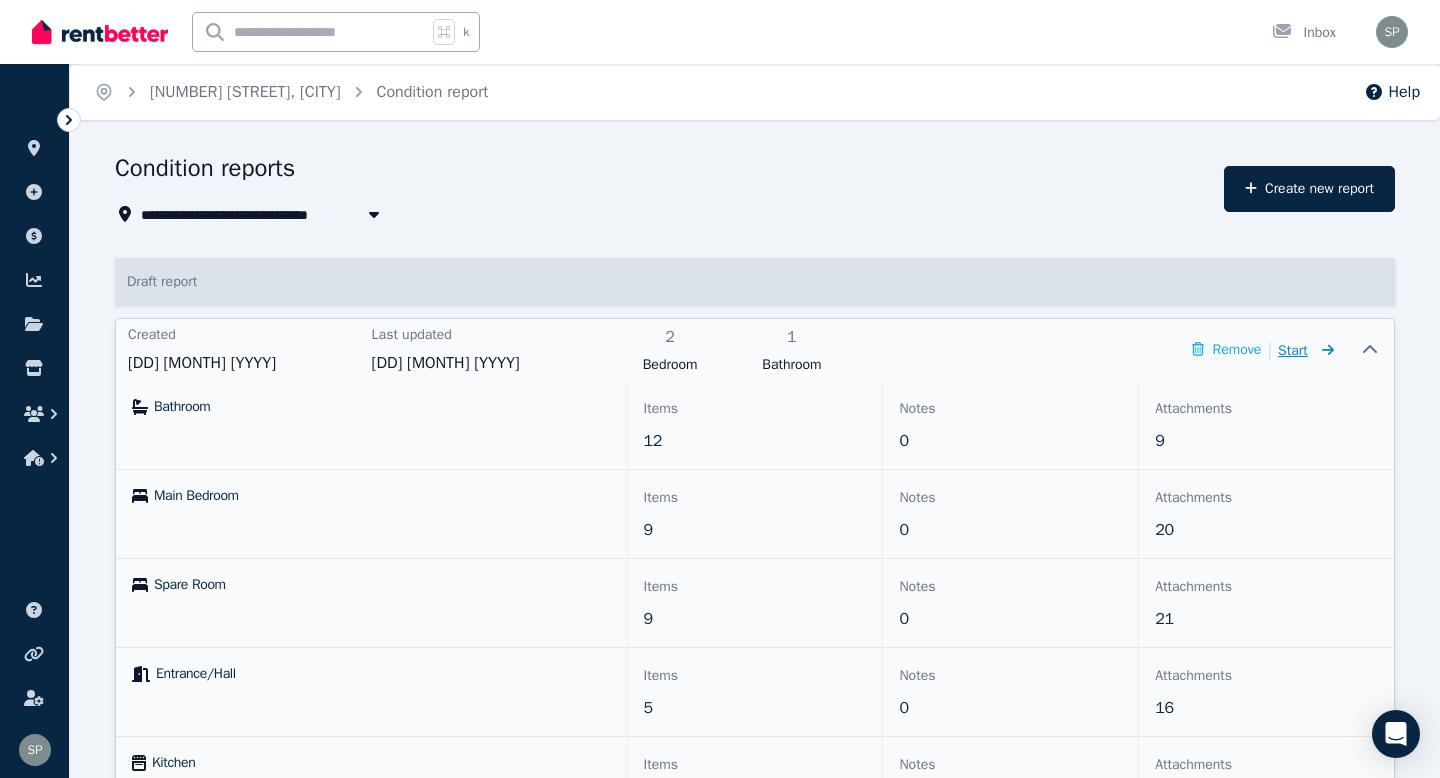 click 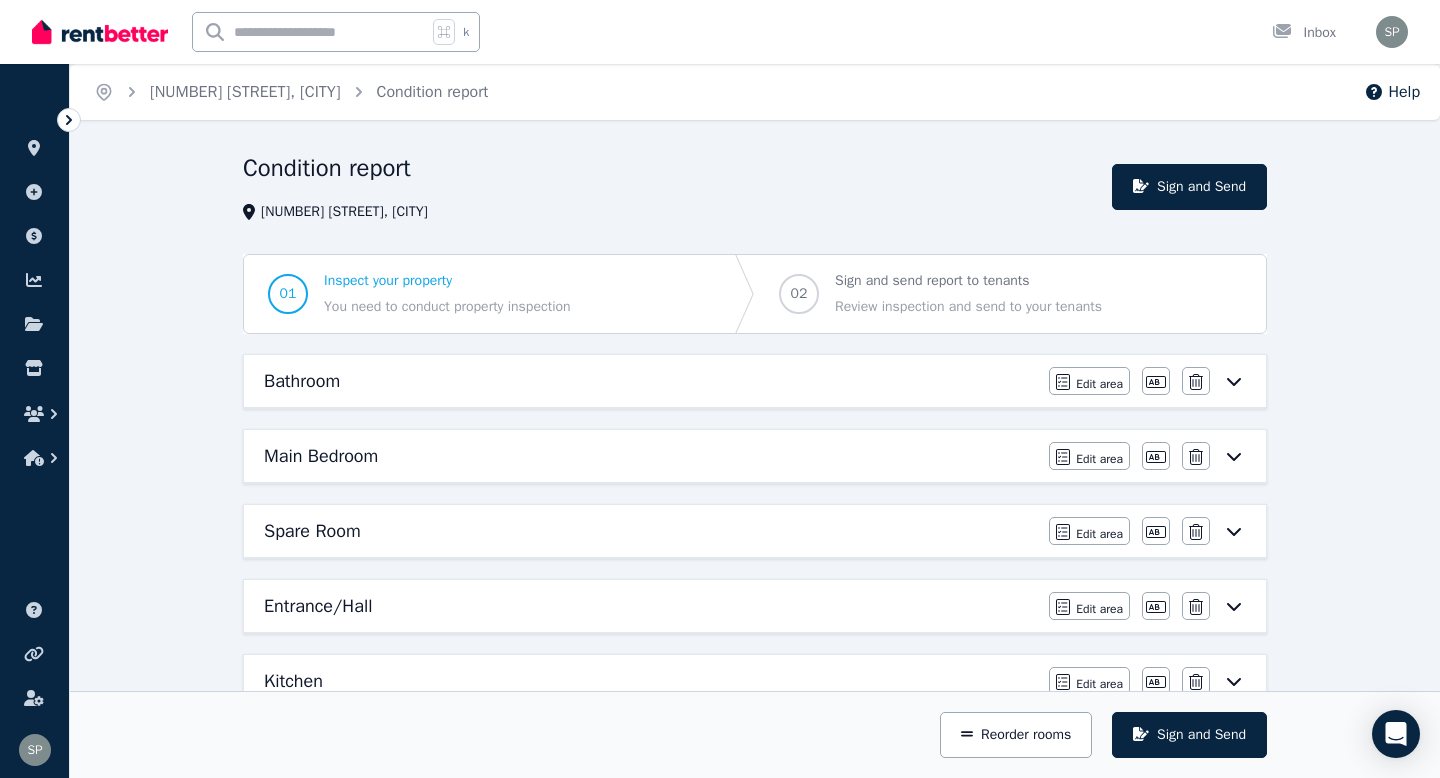 click on "Bathroom" at bounding box center [650, 381] 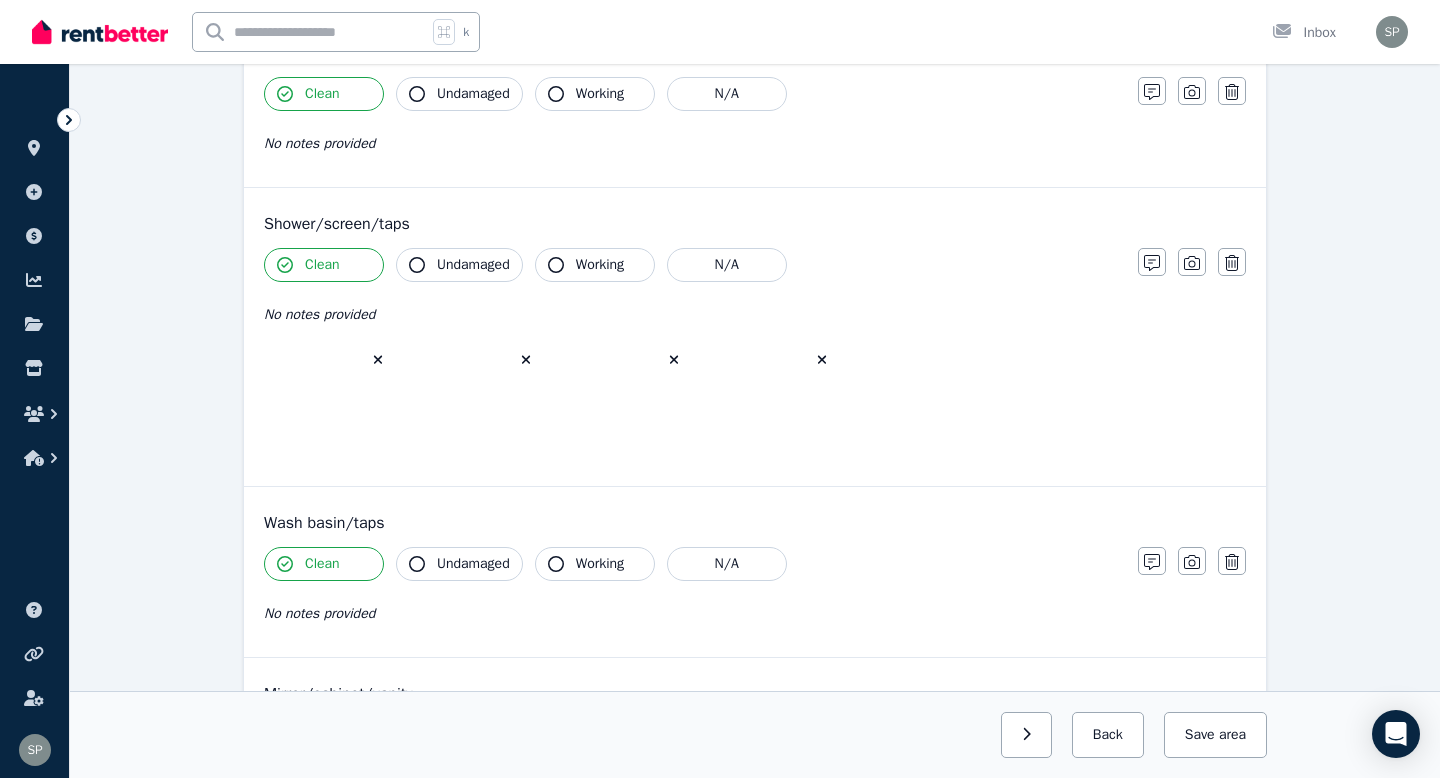 scroll, scrollTop: 978, scrollLeft: 0, axis: vertical 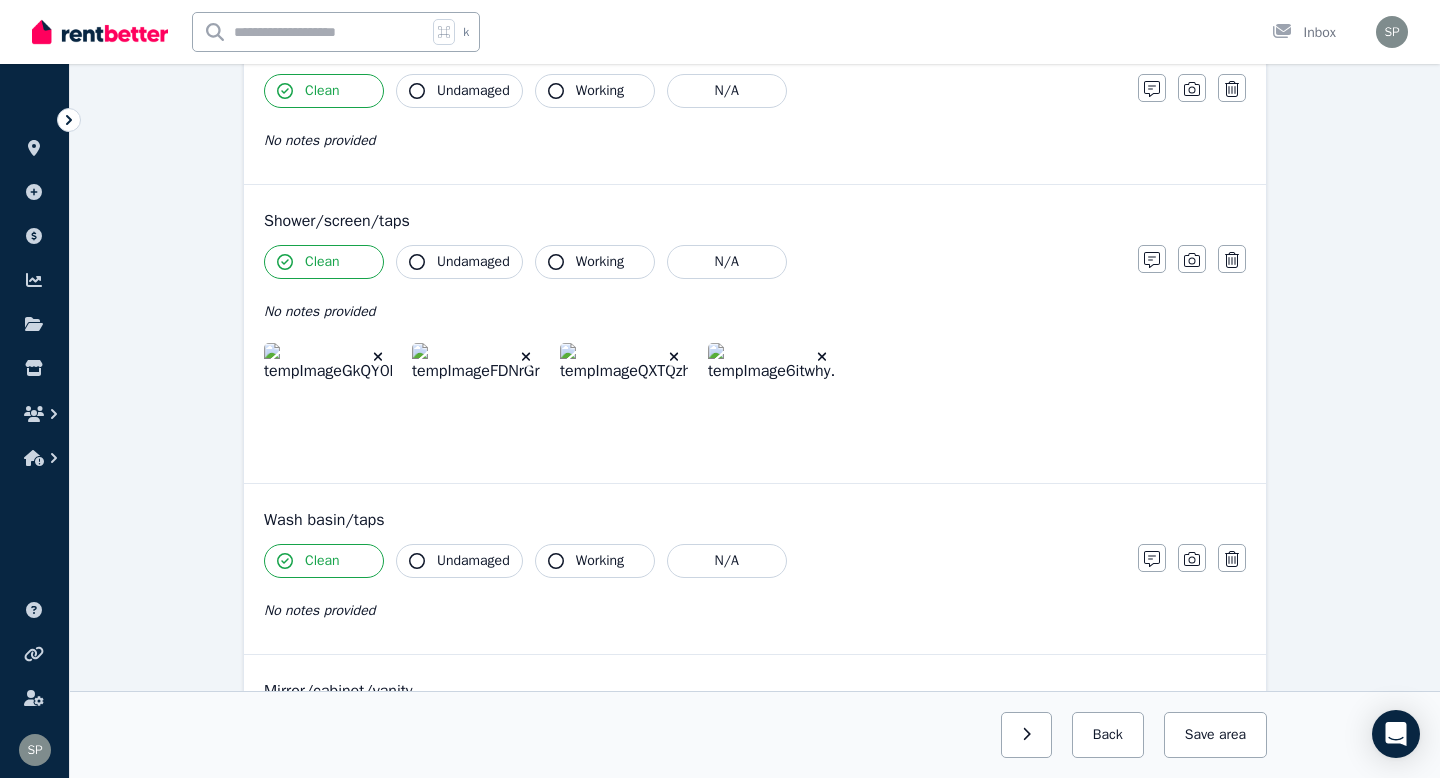 click 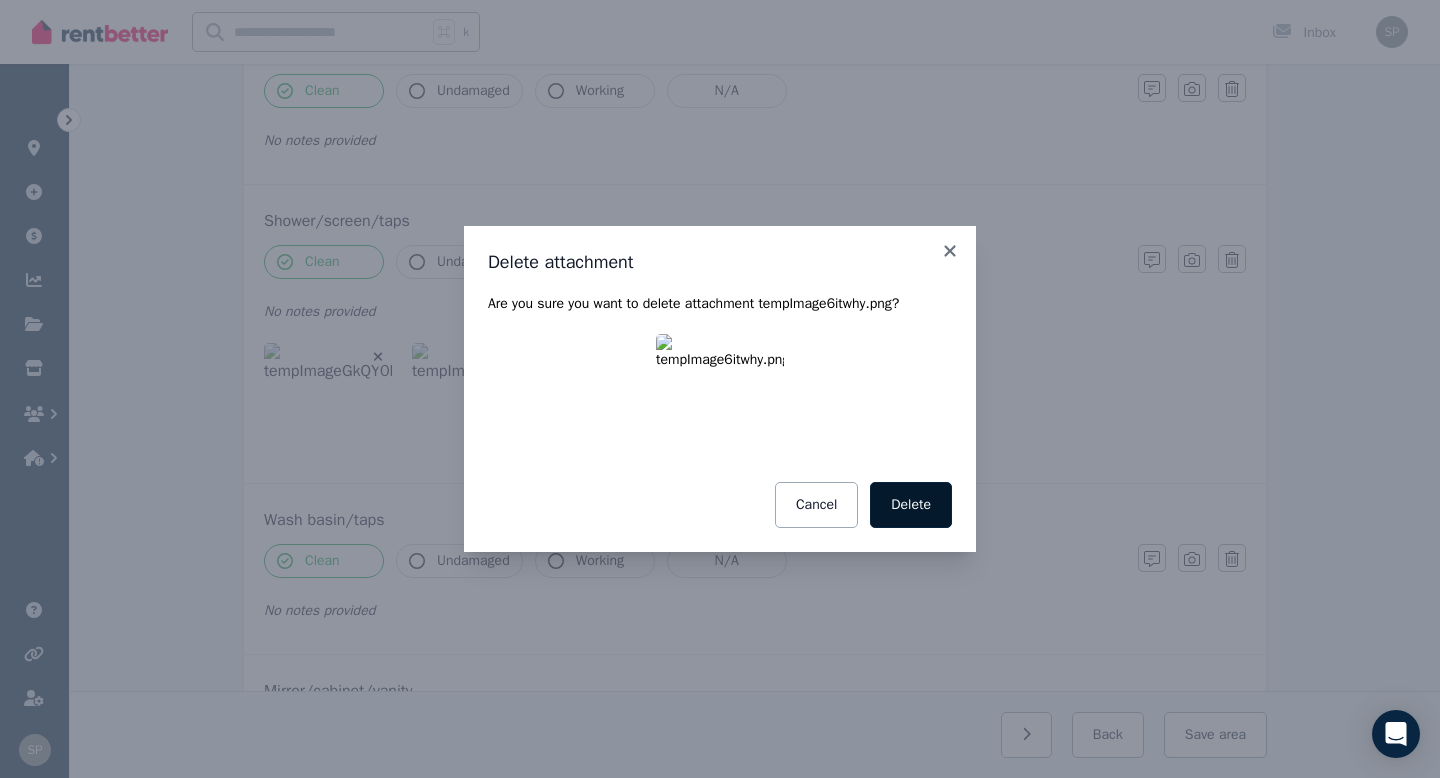 click on "Delete" at bounding box center (911, 505) 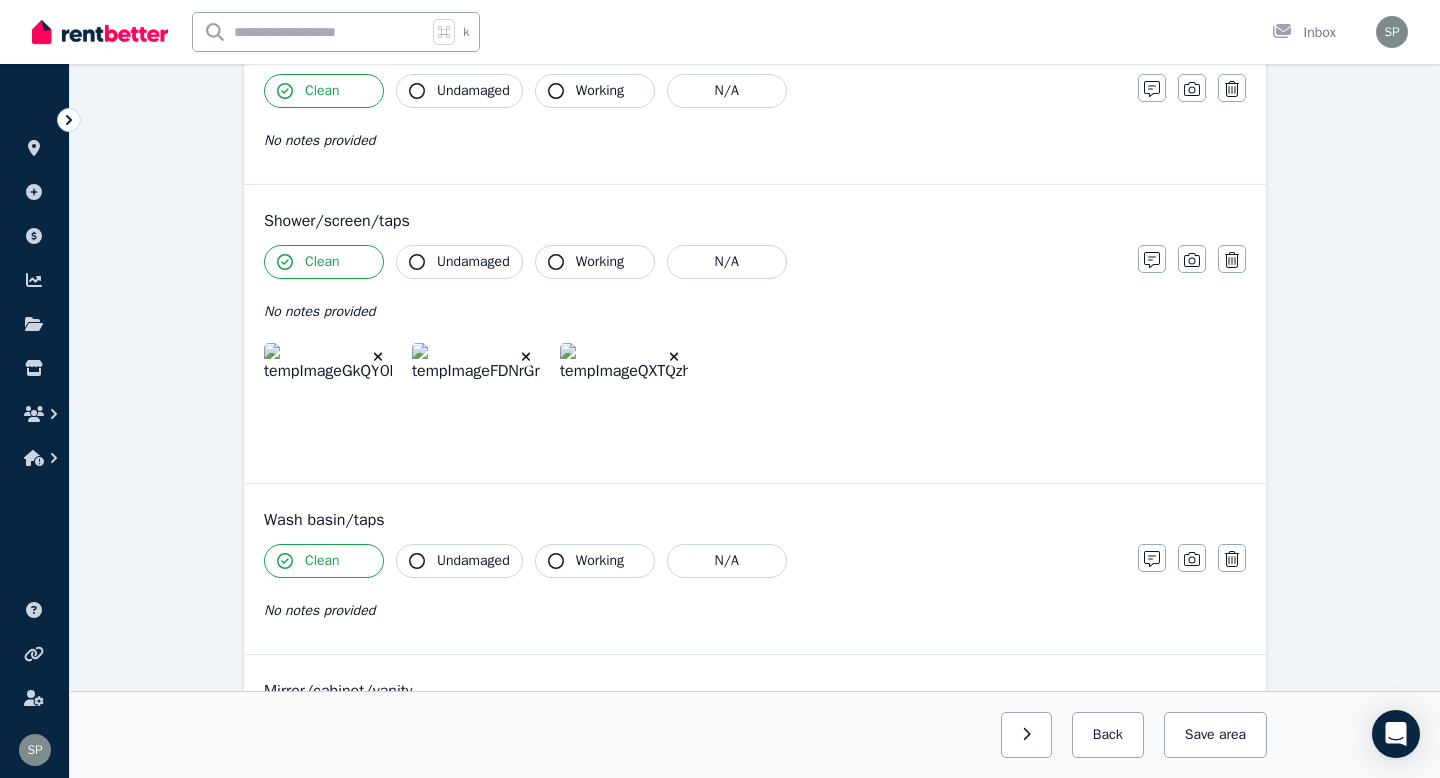 click on "Clean Undamaged Working N/A No notes provided" at bounding box center (691, 358) 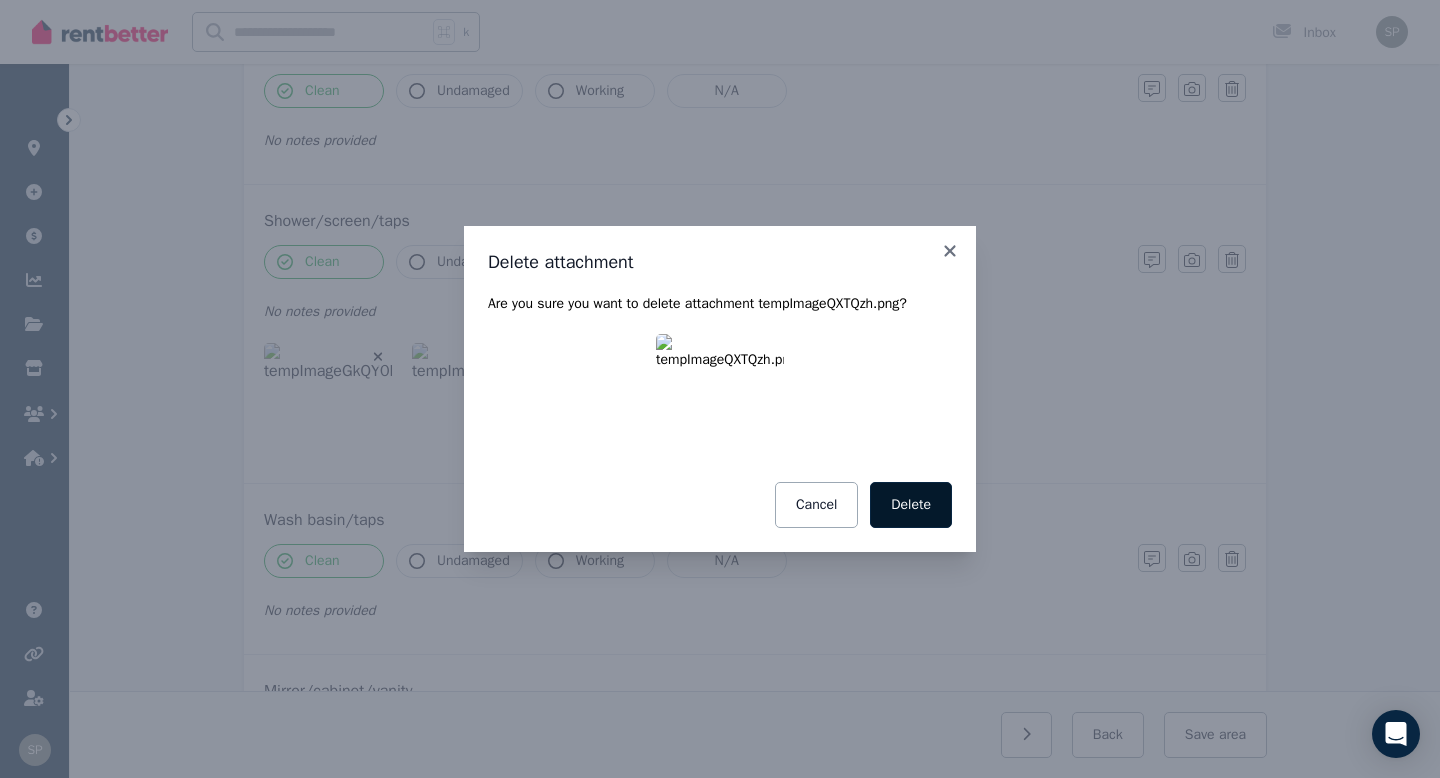click on "Delete" at bounding box center (911, 505) 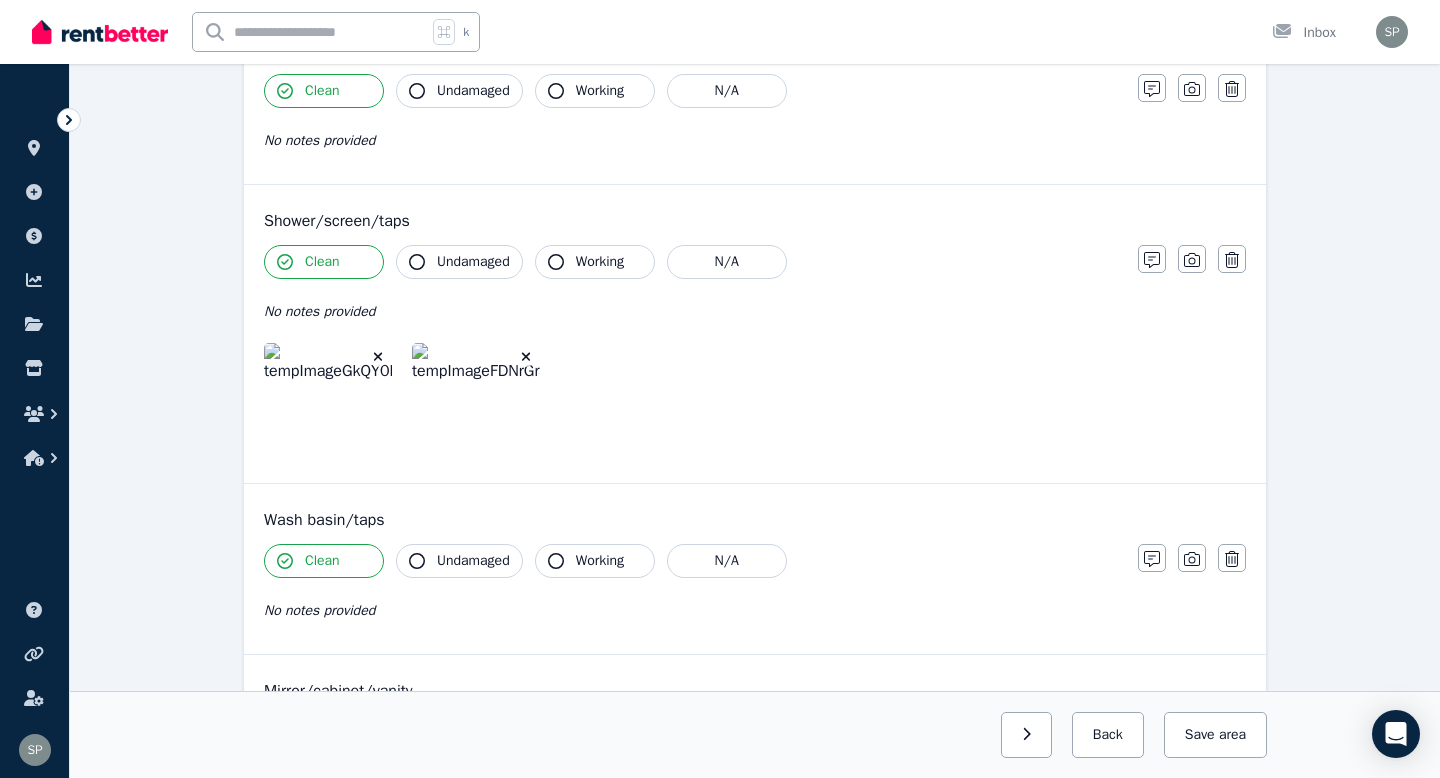 click 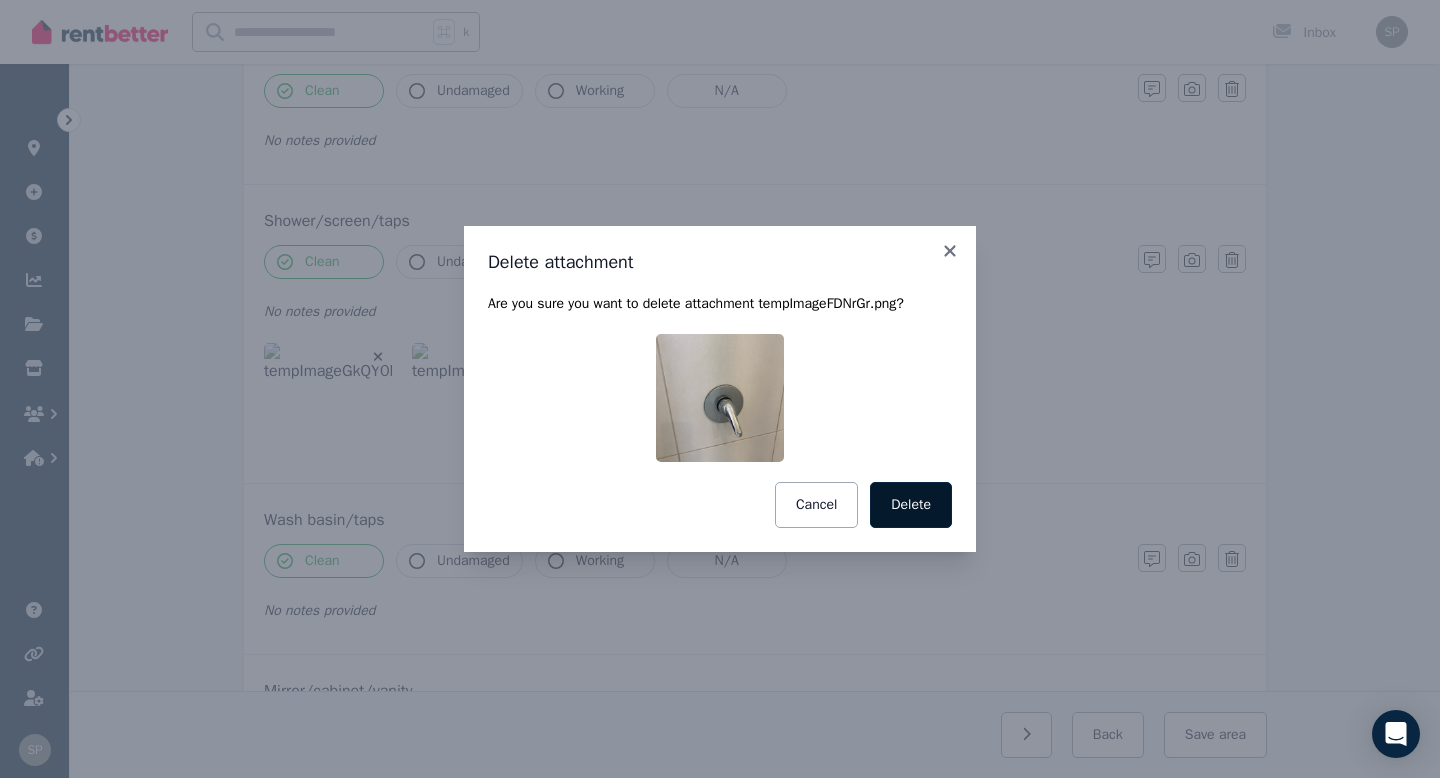 click on "Delete" at bounding box center (911, 505) 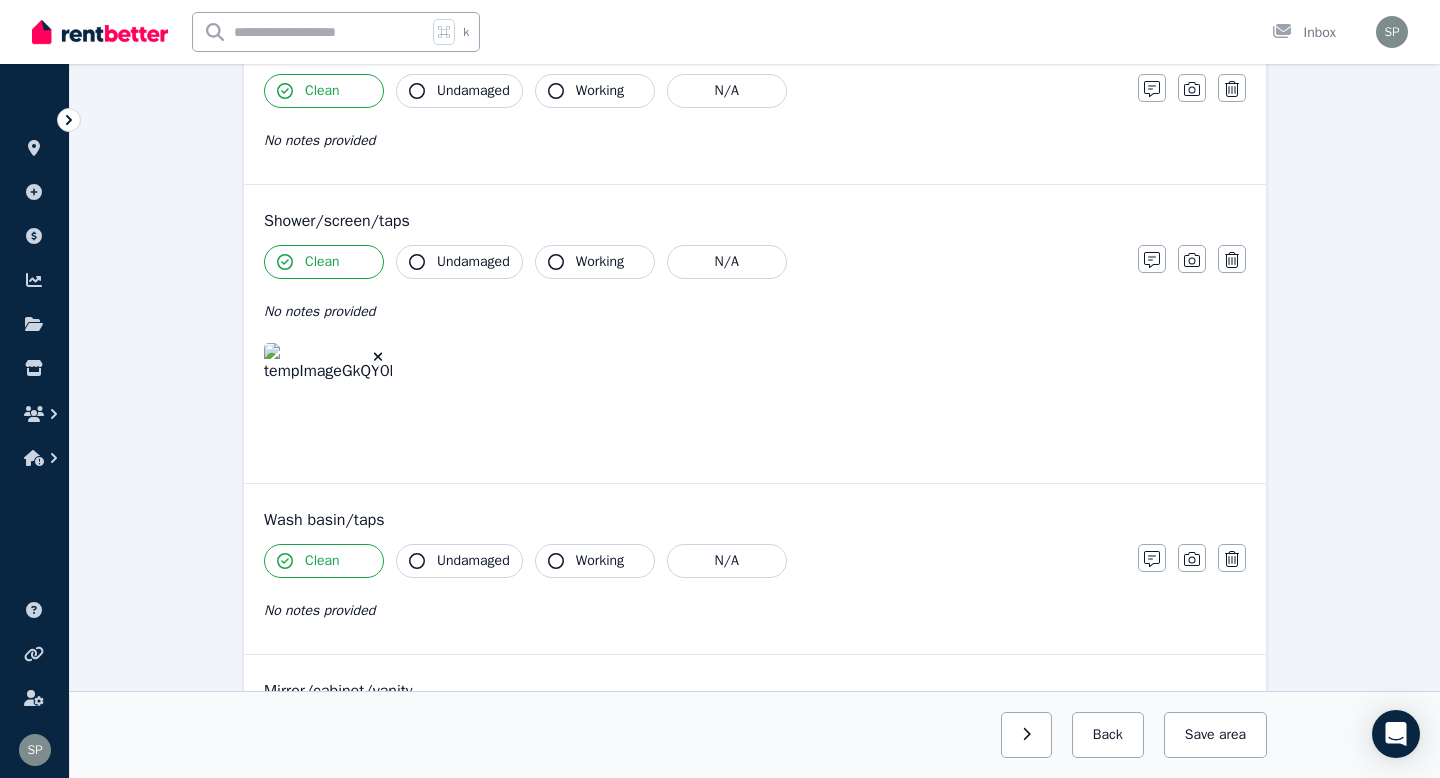 click 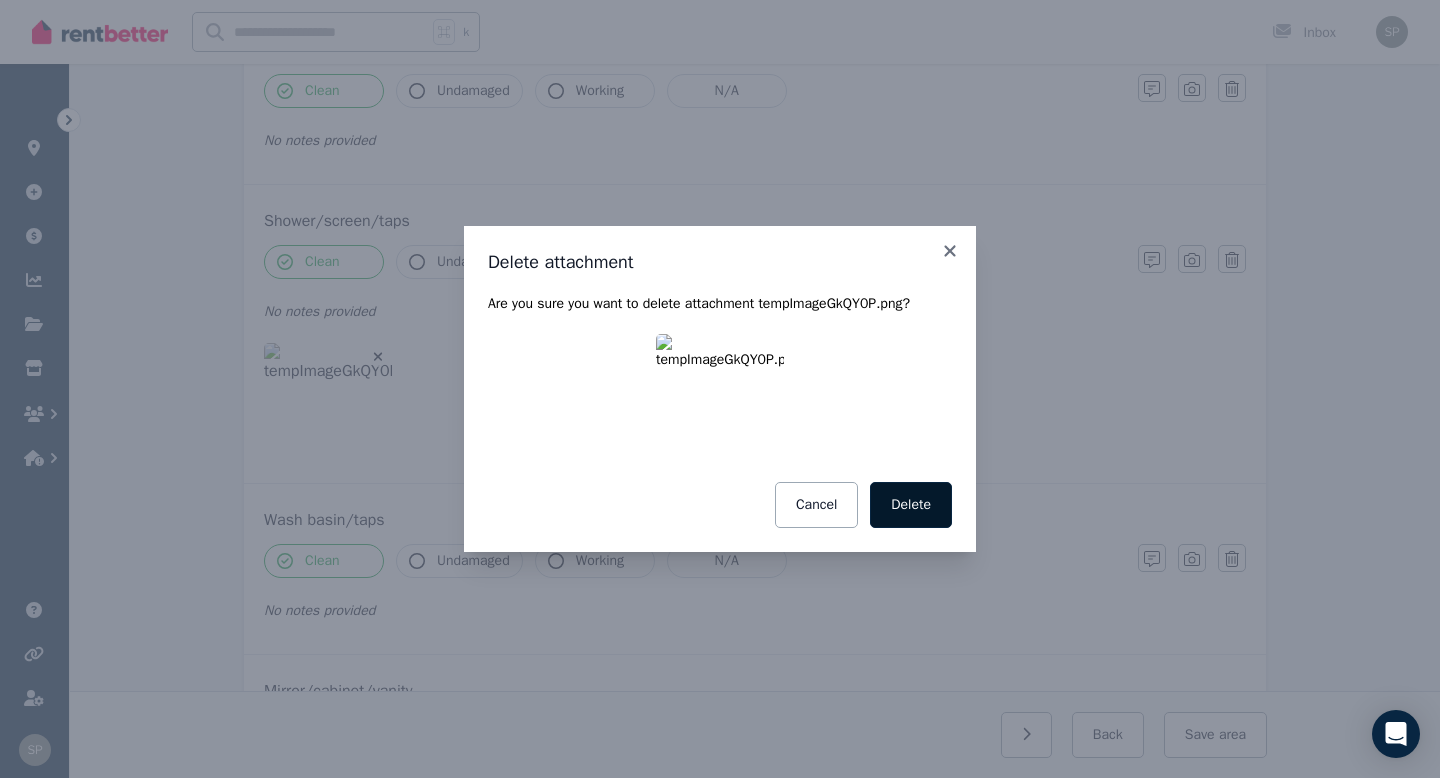 click on "Delete" at bounding box center (911, 505) 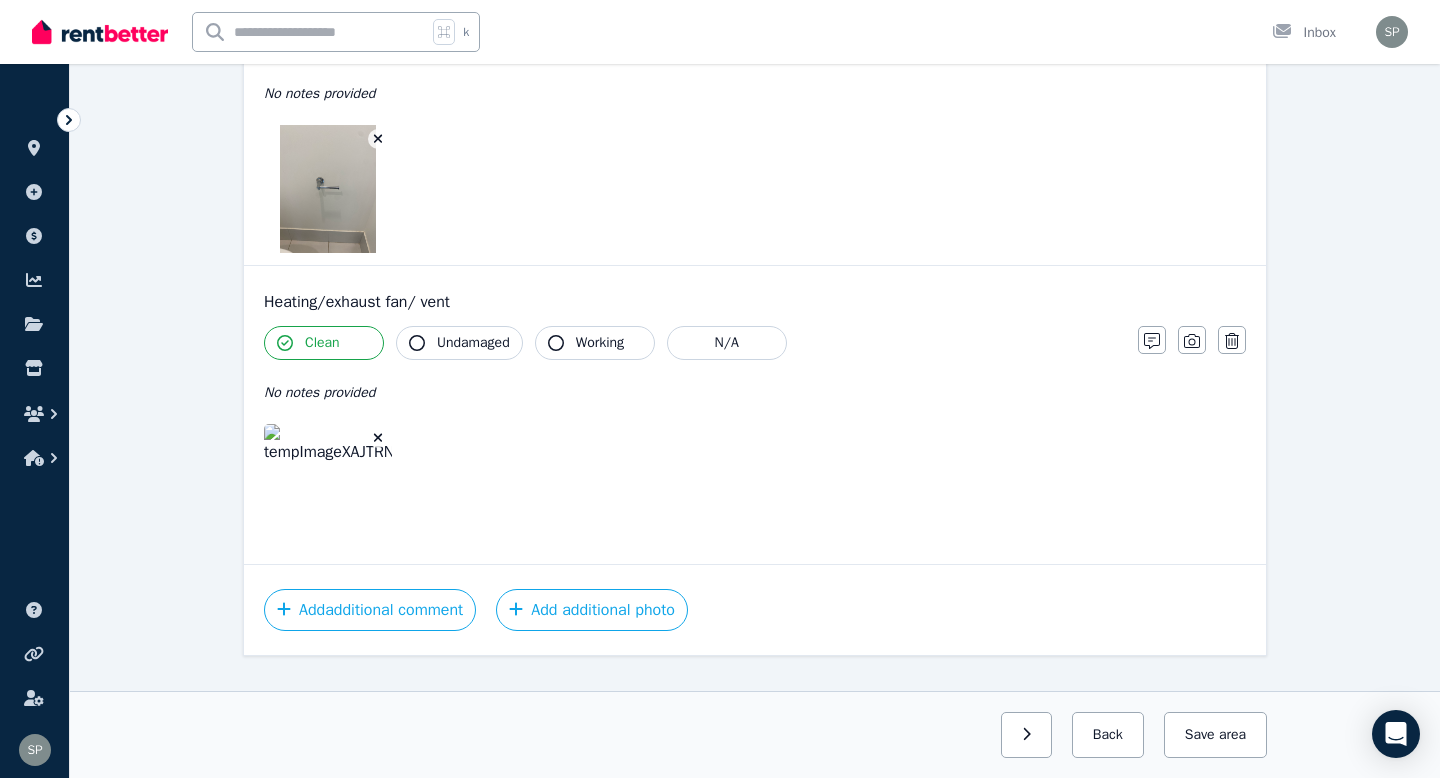 scroll, scrollTop: 2289, scrollLeft: 0, axis: vertical 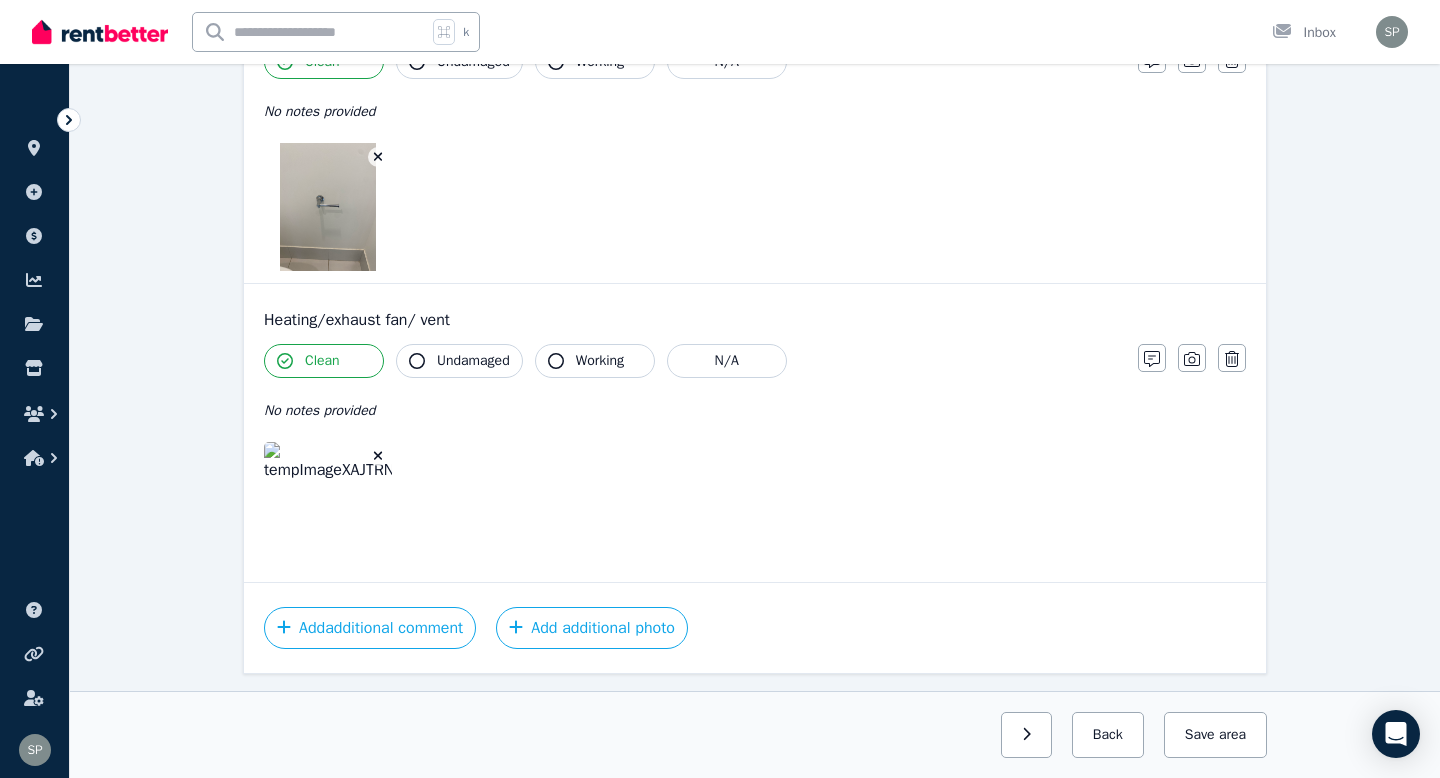 click 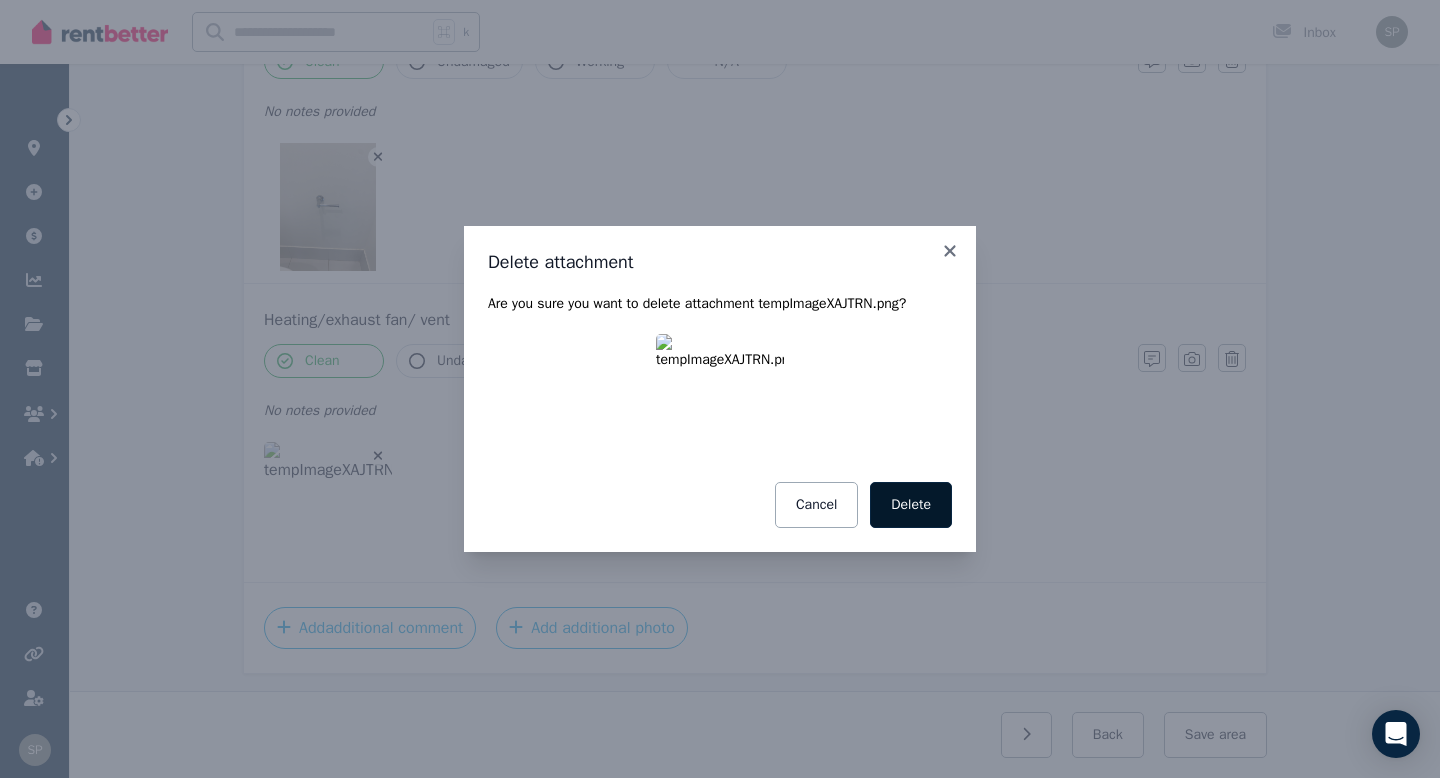 click on "Delete" at bounding box center [911, 505] 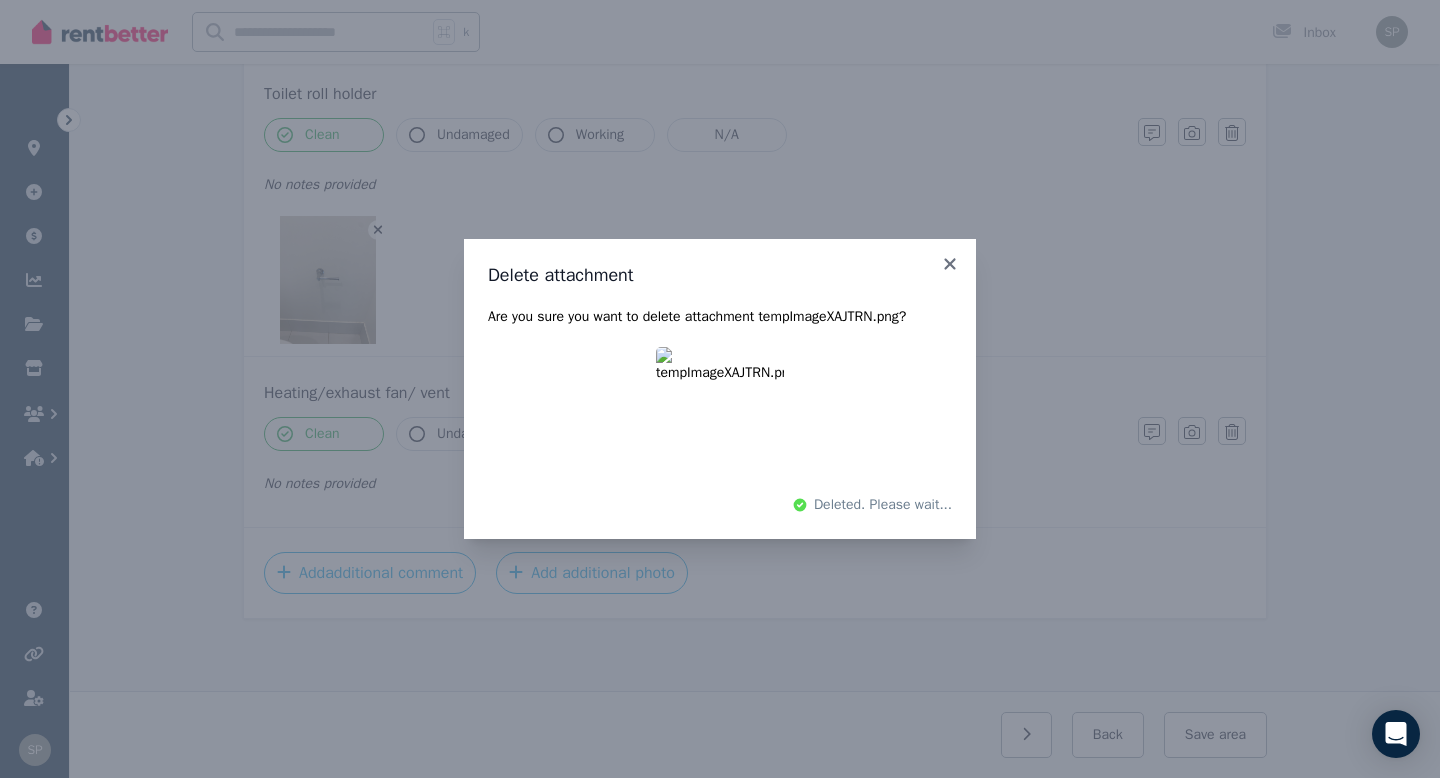 scroll, scrollTop: 2161, scrollLeft: 0, axis: vertical 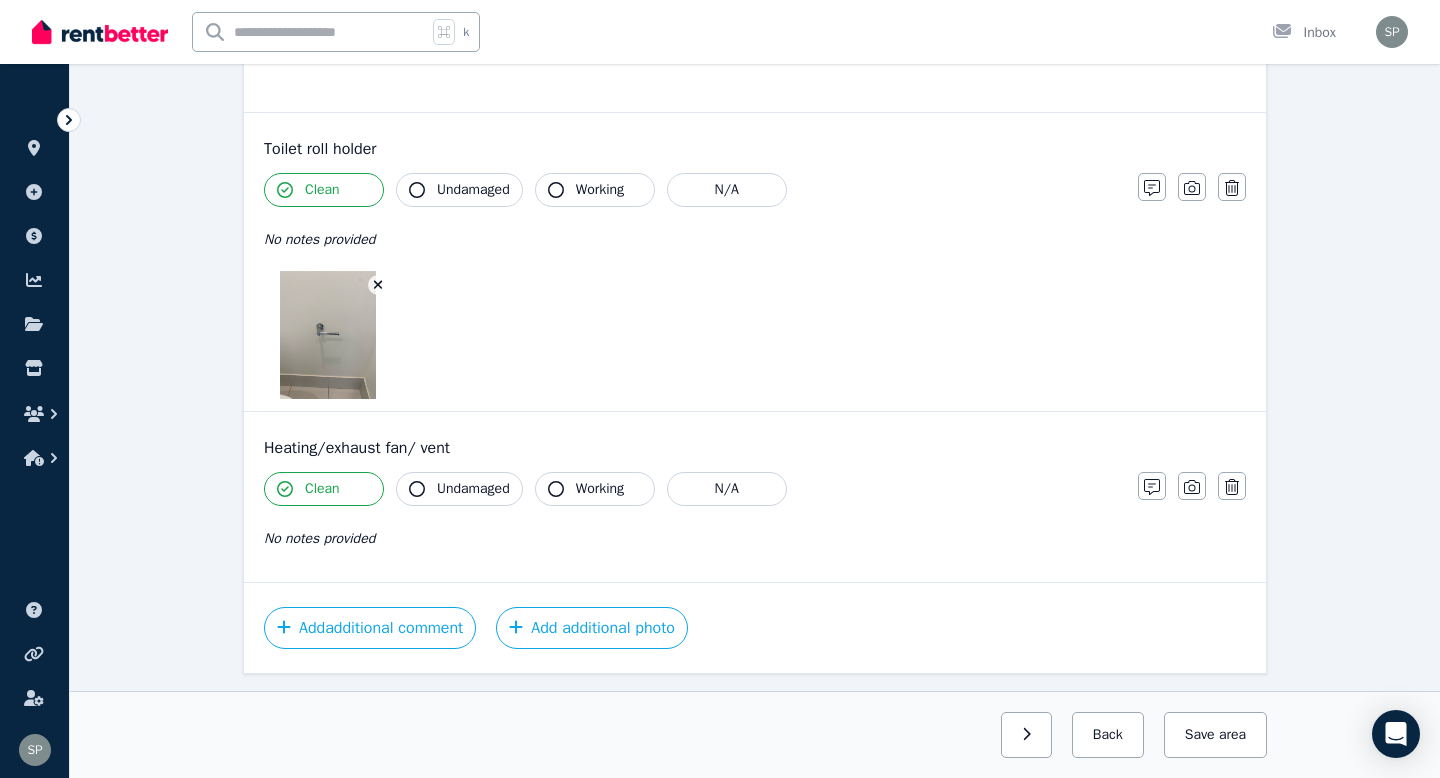 click 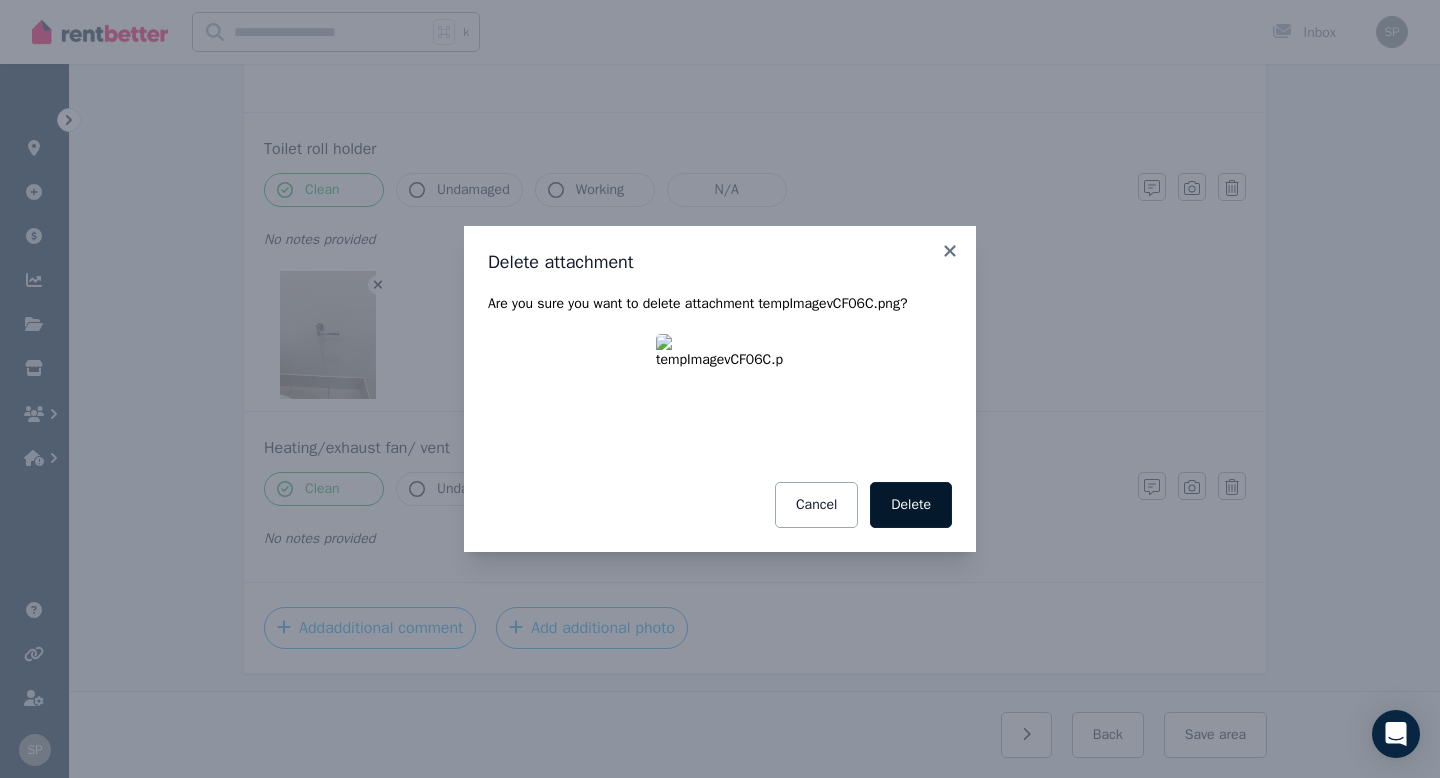 click on "Delete" at bounding box center [911, 505] 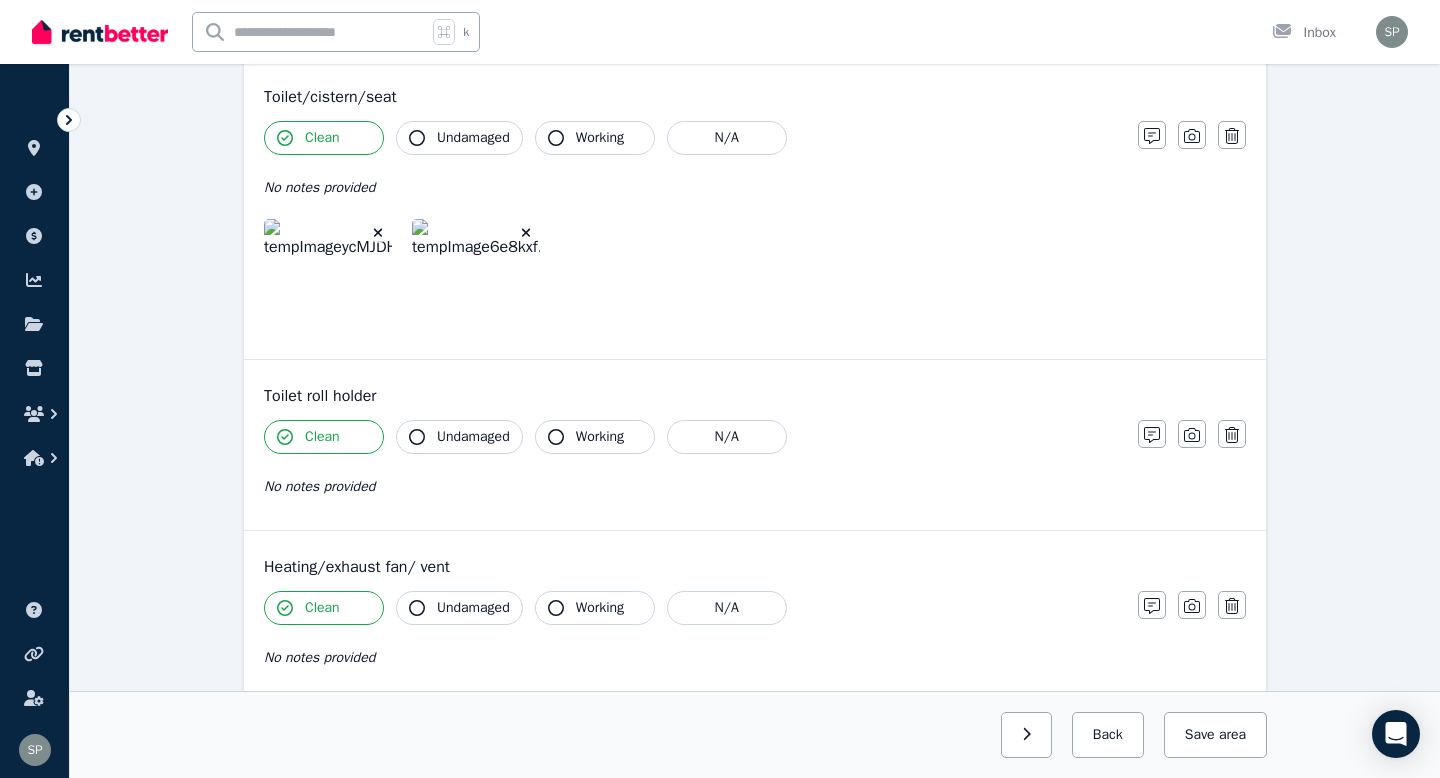 scroll, scrollTop: 1759, scrollLeft: 0, axis: vertical 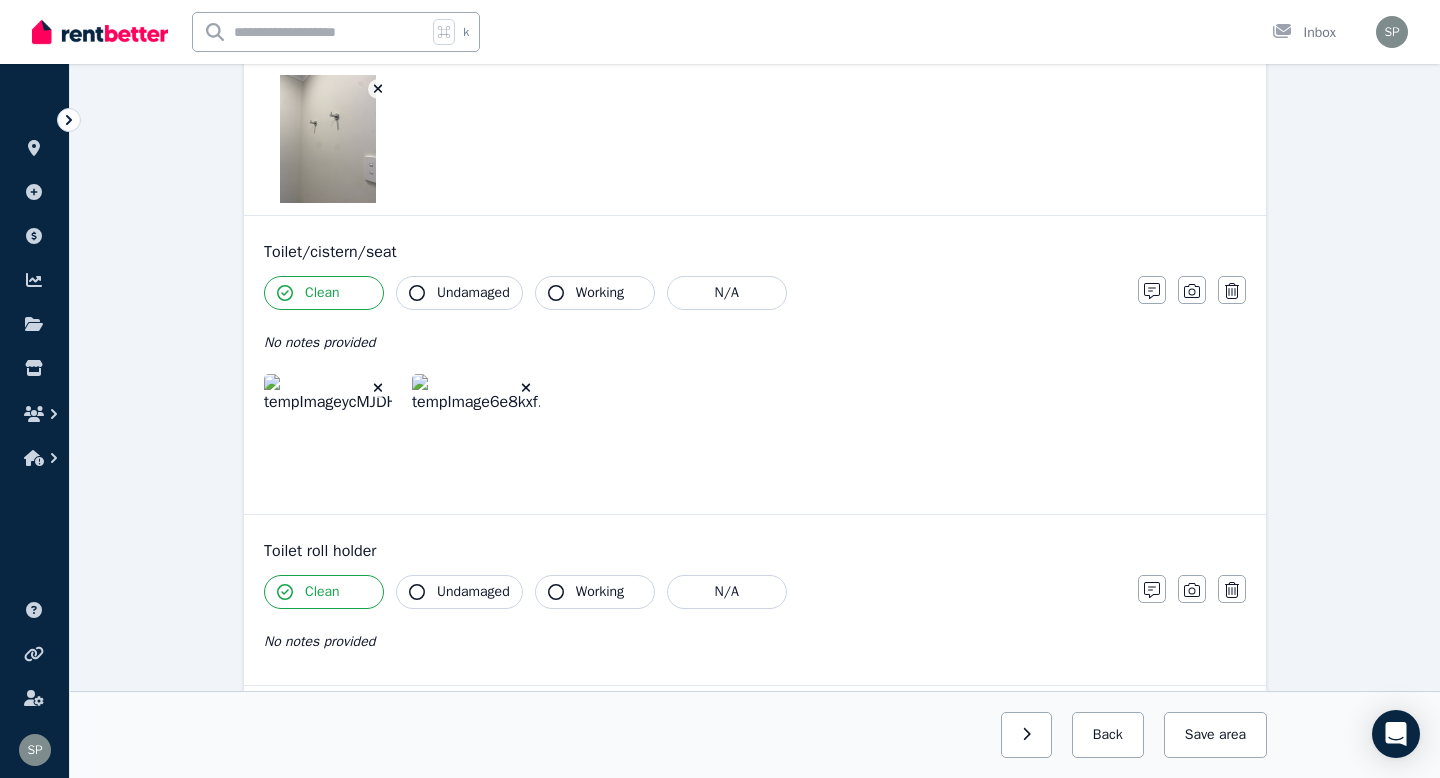 click at bounding box center (526, 388) 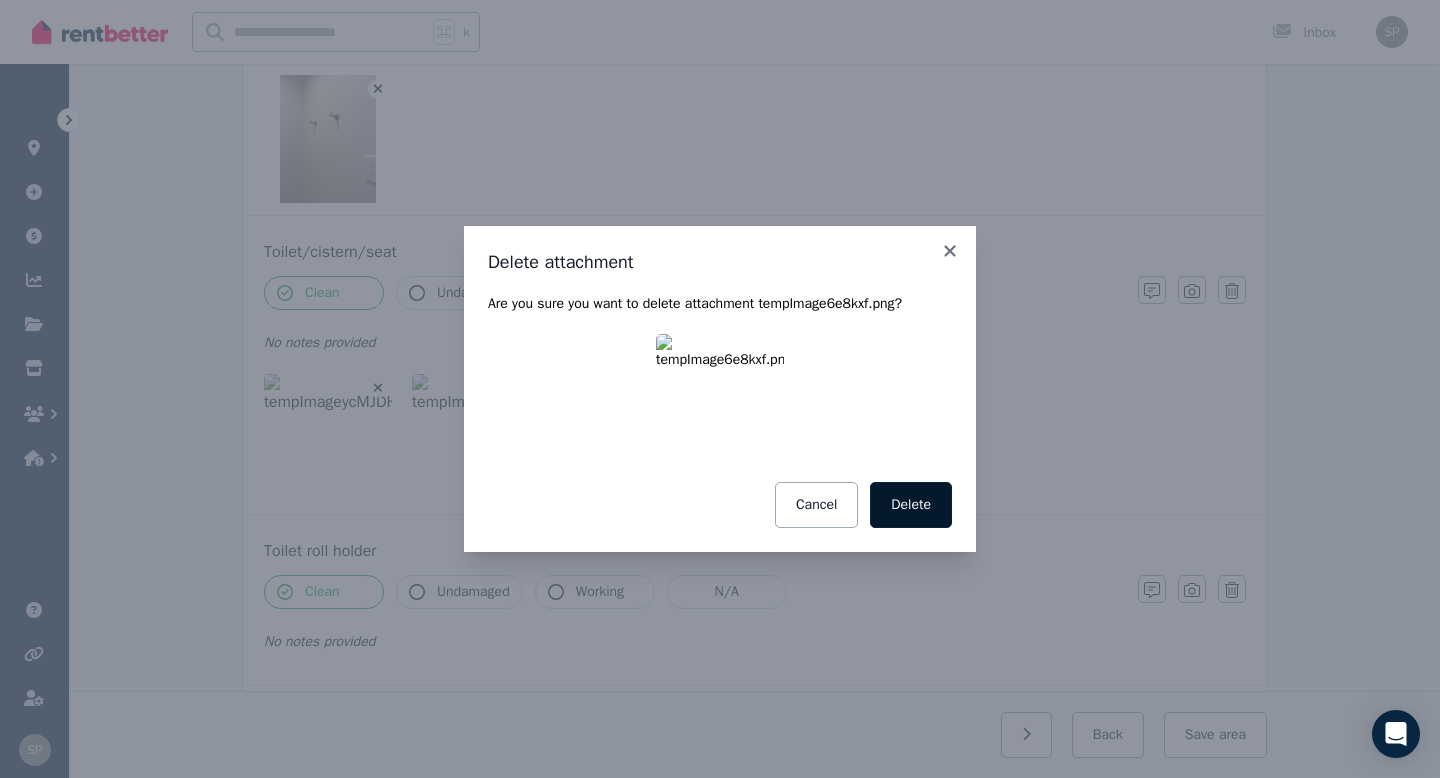 click on "Delete" at bounding box center (911, 505) 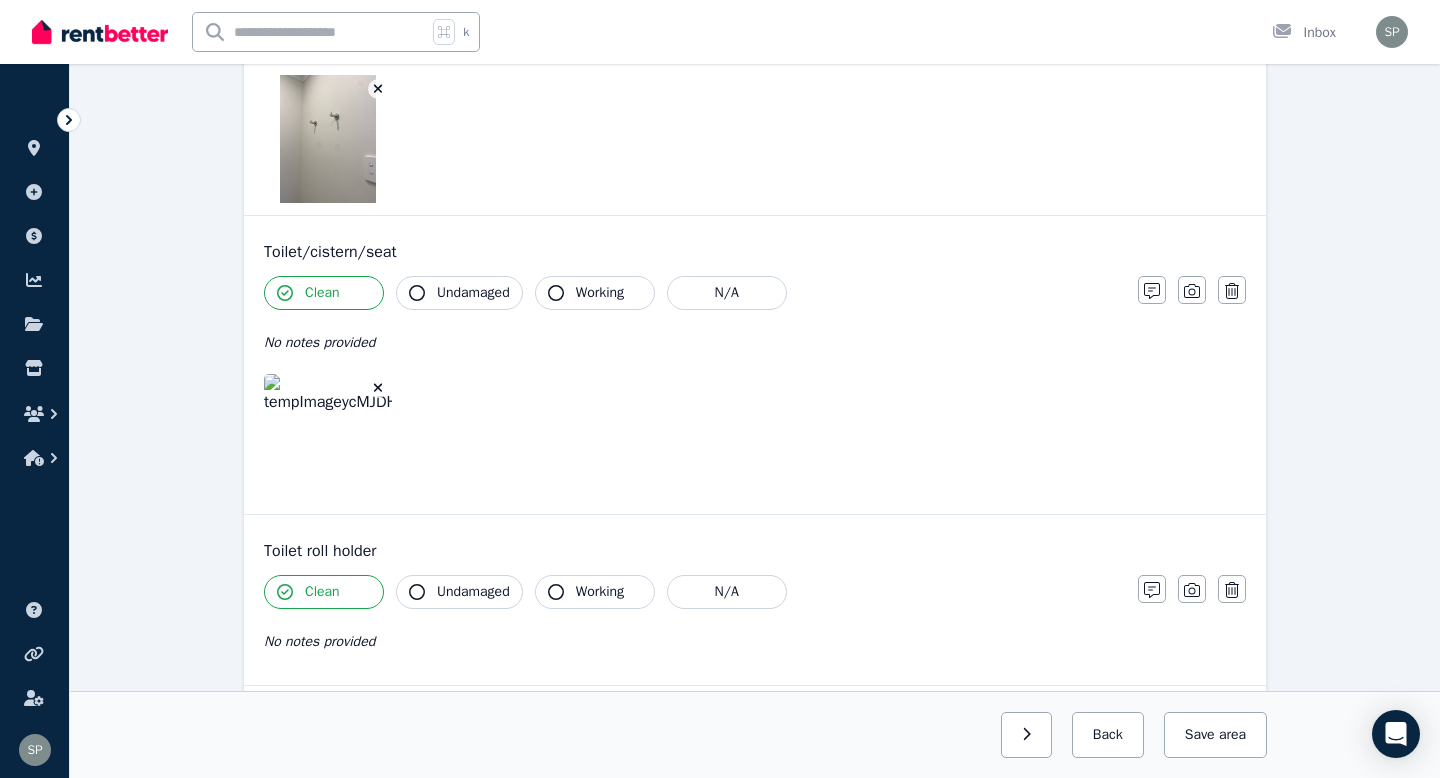 click 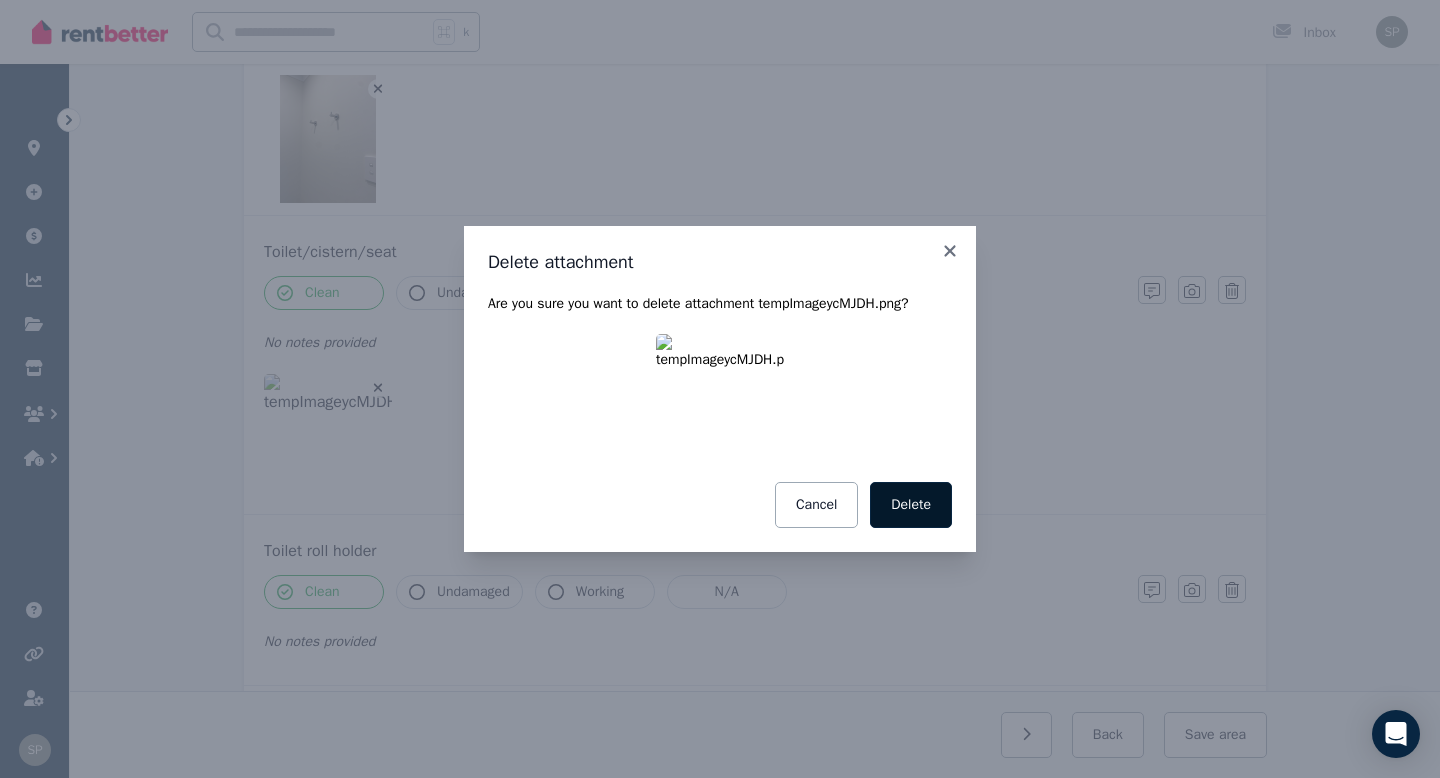 click on "Delete" at bounding box center (911, 505) 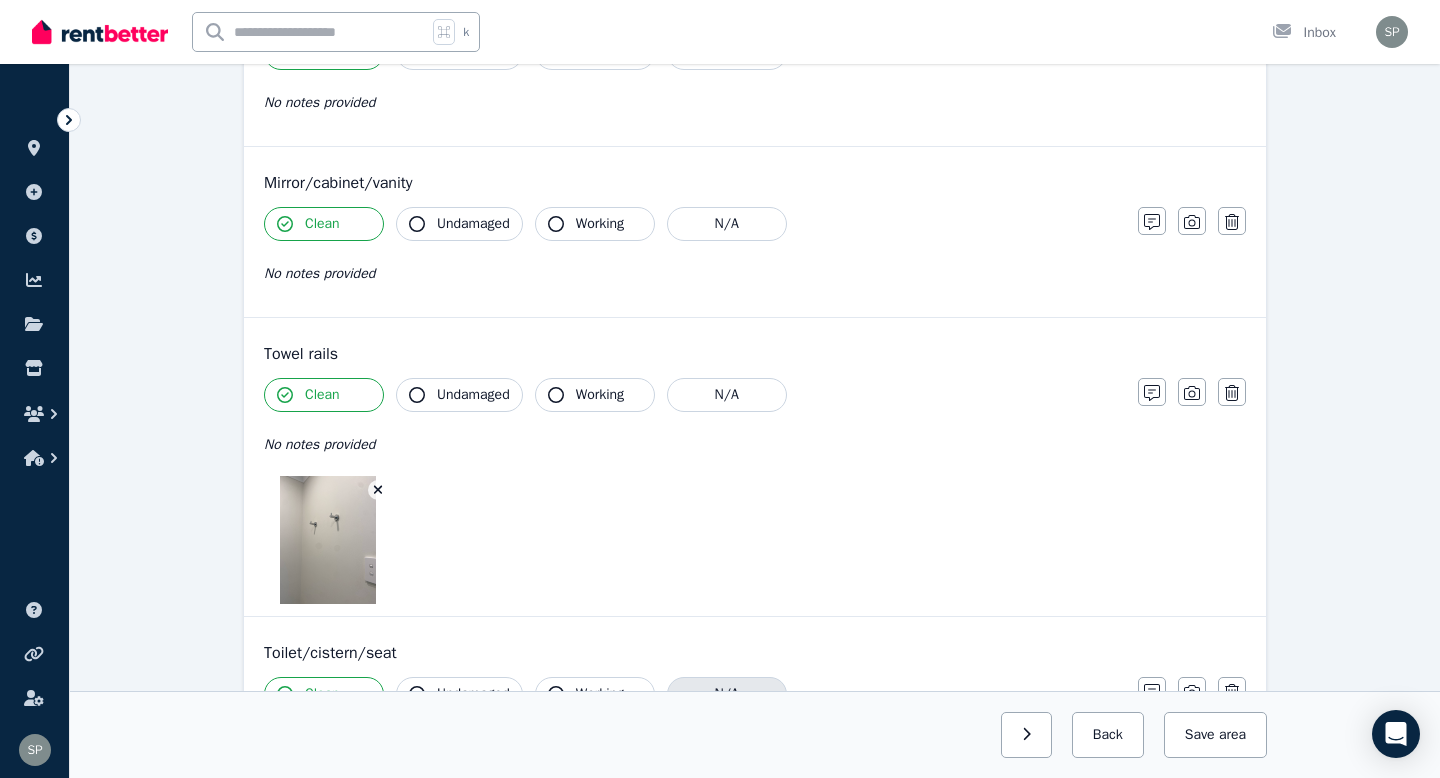 scroll, scrollTop: 1356, scrollLeft: 0, axis: vertical 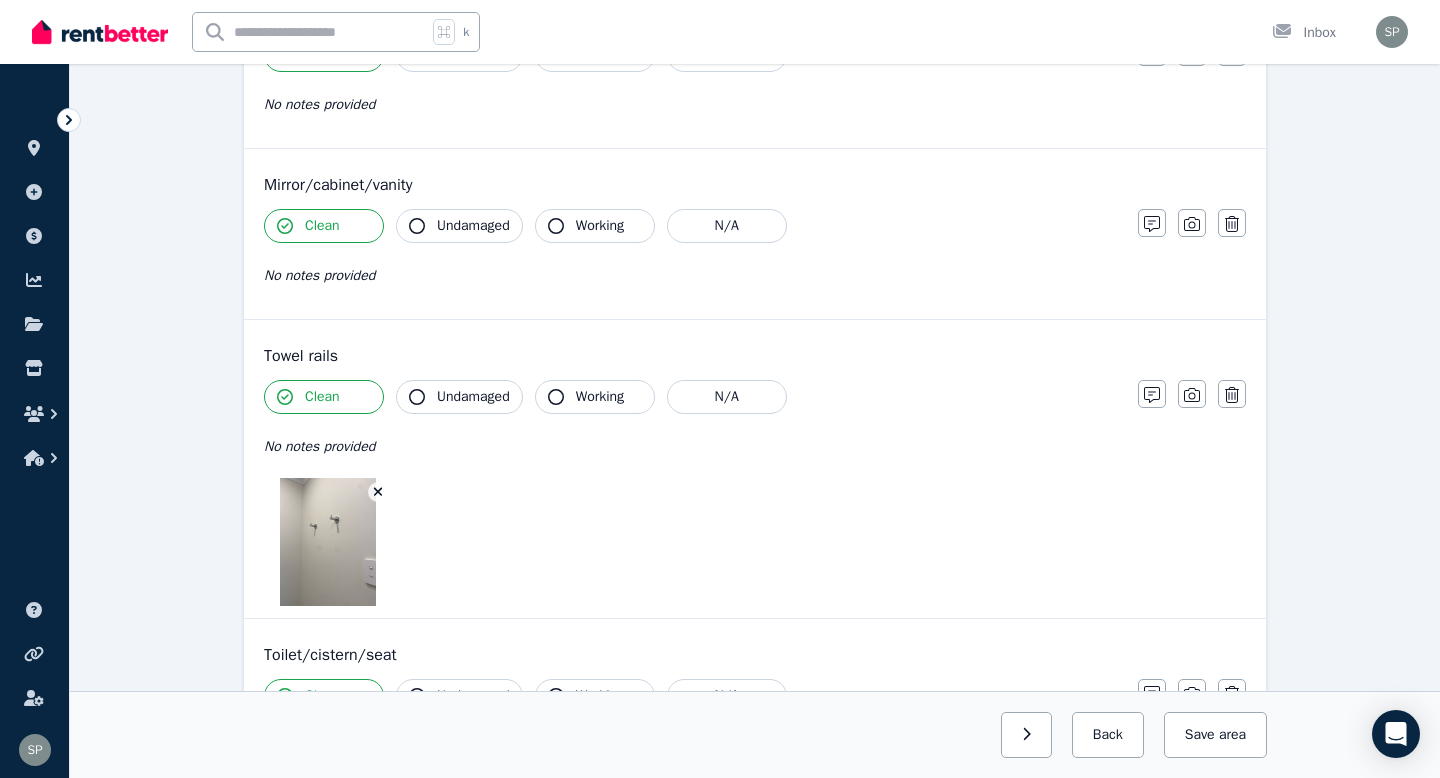 click 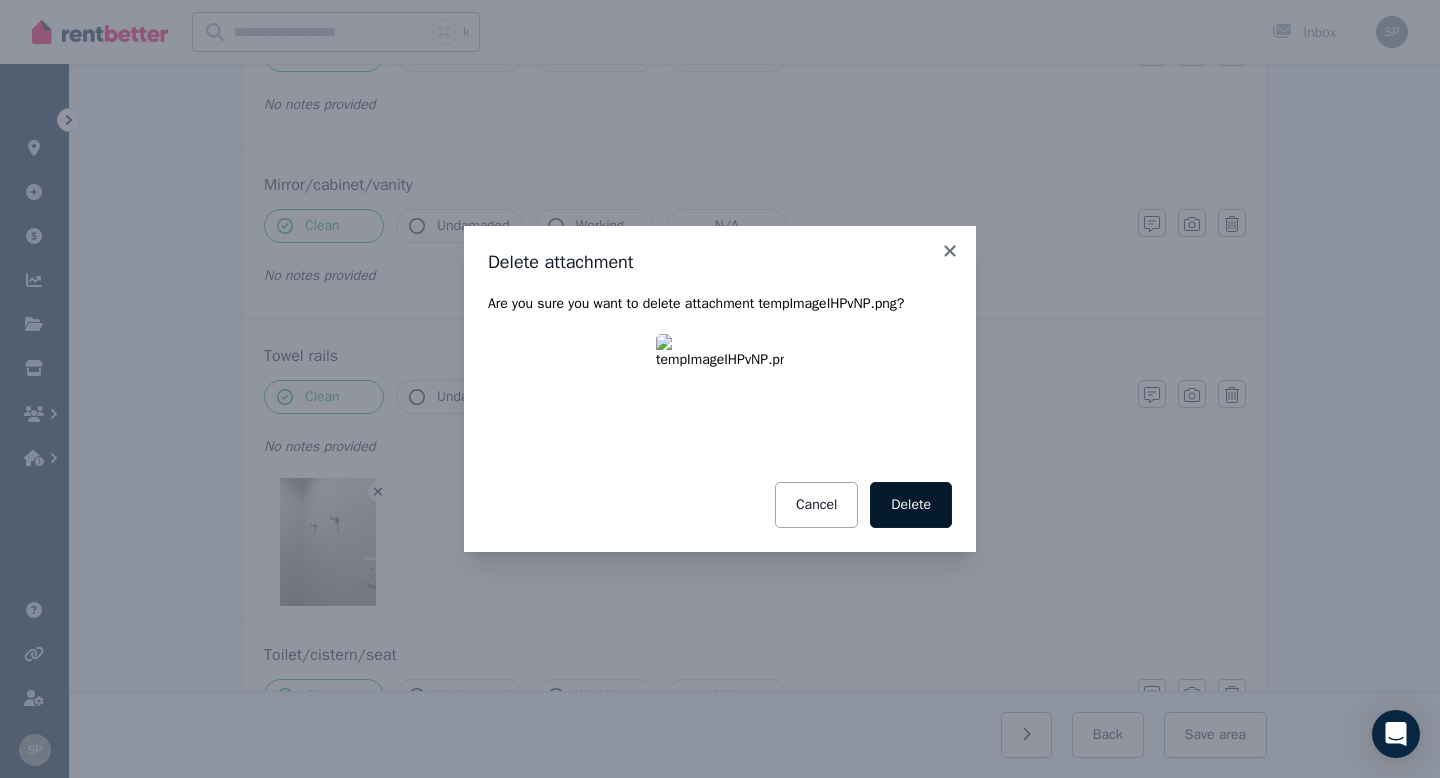 click on "Delete" at bounding box center (911, 505) 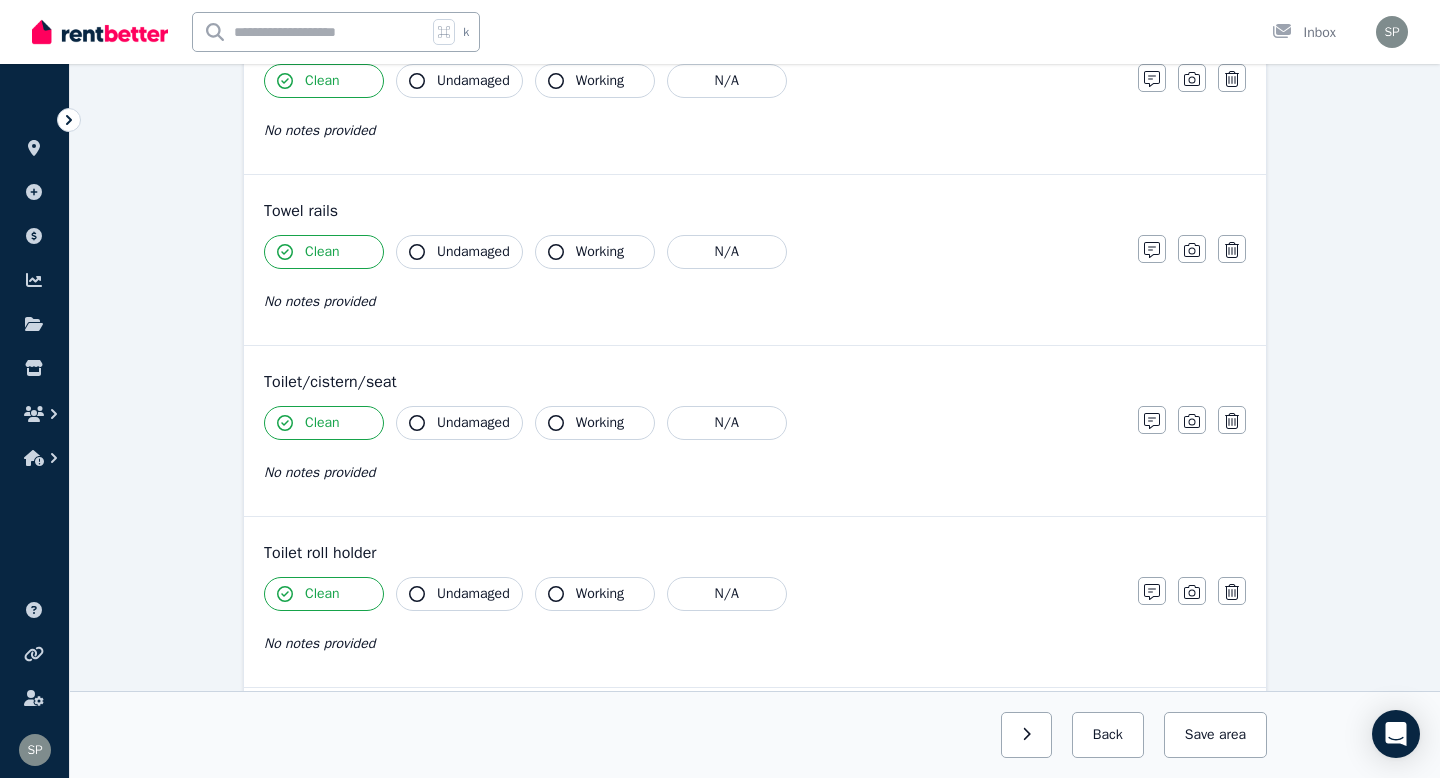 scroll, scrollTop: 1832, scrollLeft: 0, axis: vertical 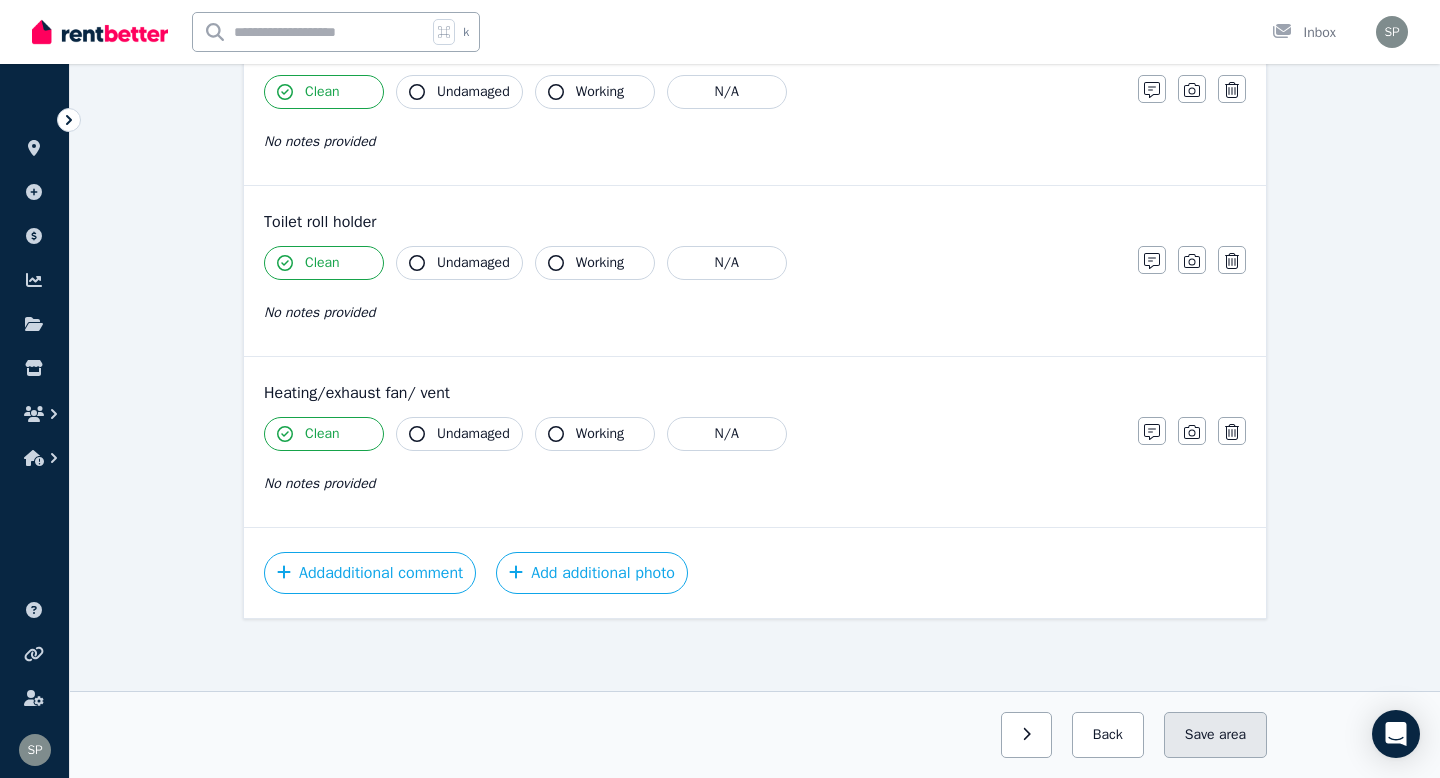 click on "Save   area" at bounding box center (1215, 735) 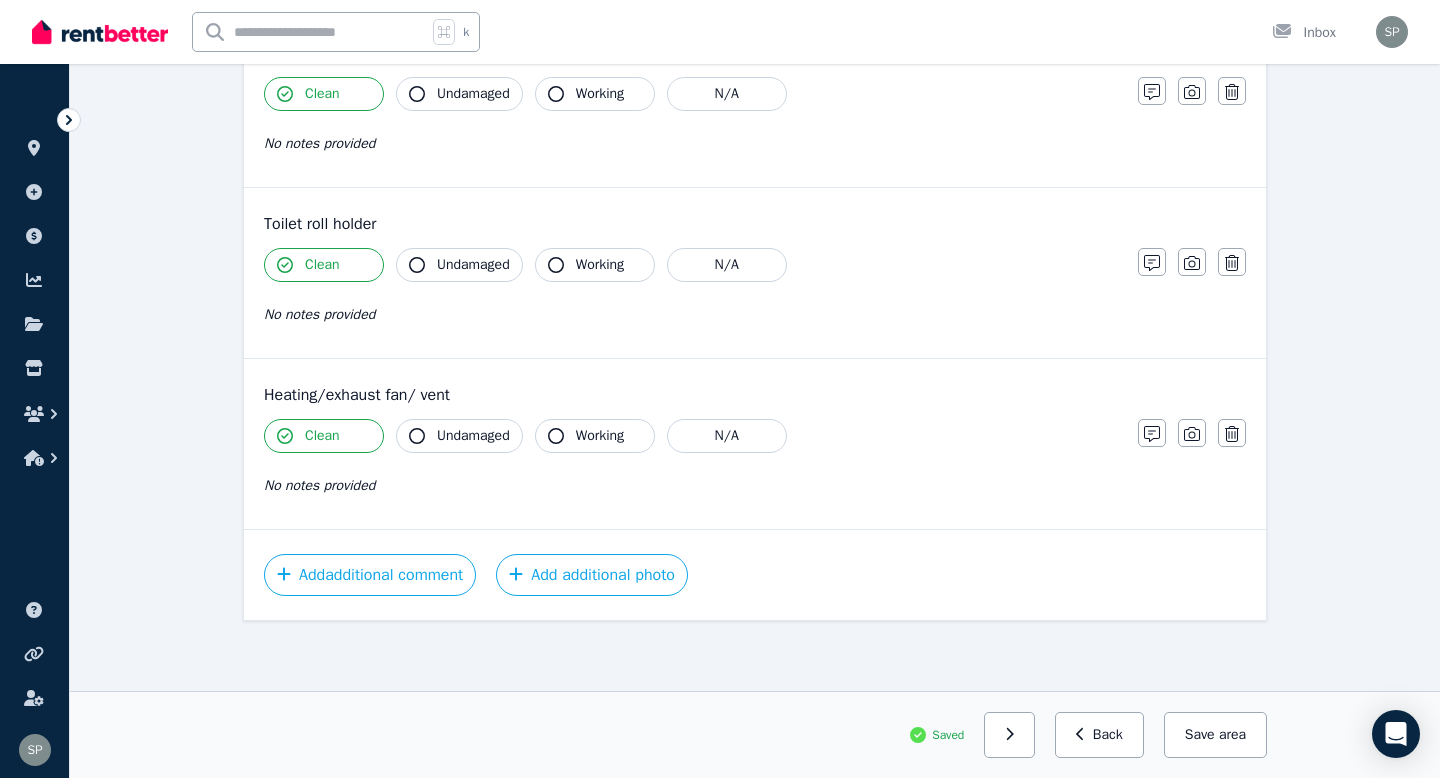 scroll, scrollTop: 1832, scrollLeft: 0, axis: vertical 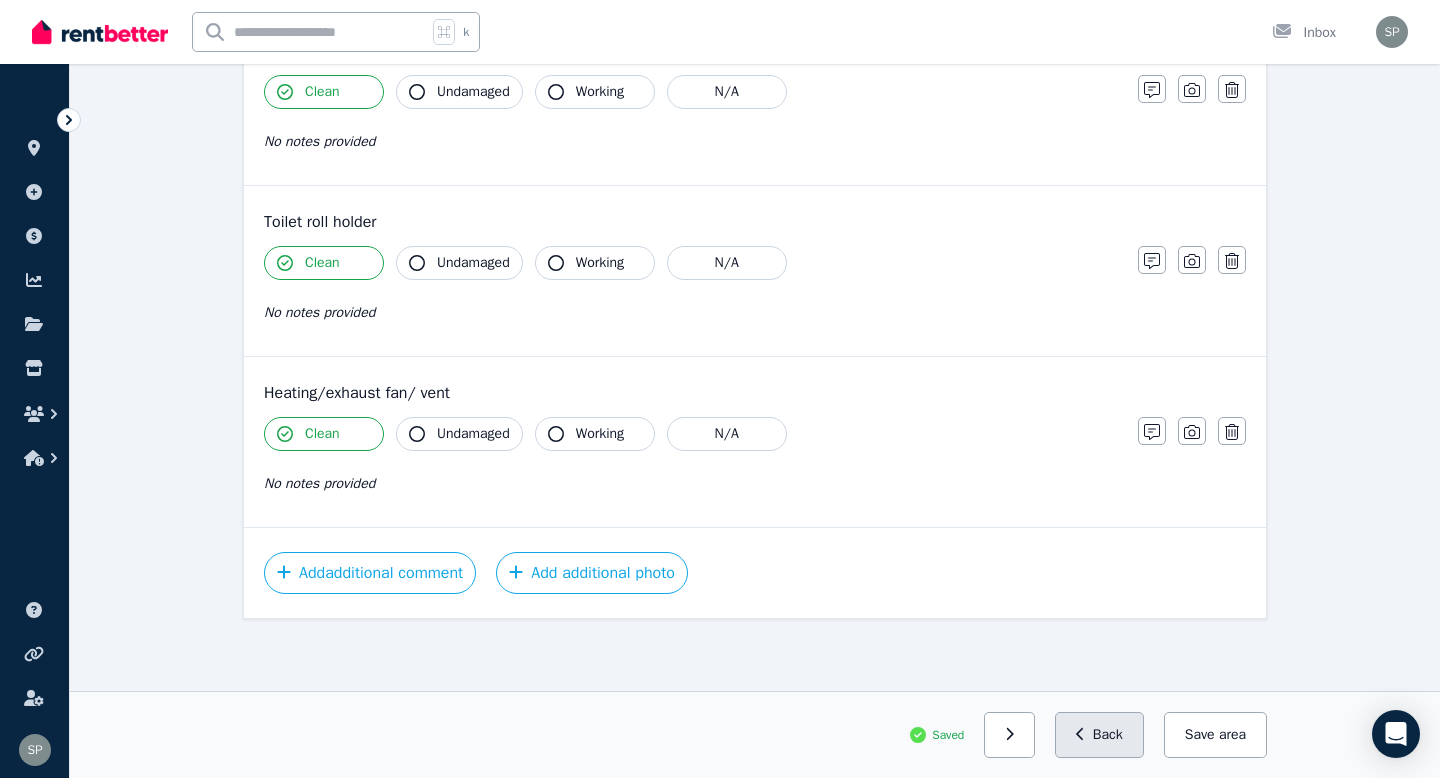 click on "Back" at bounding box center (1099, 735) 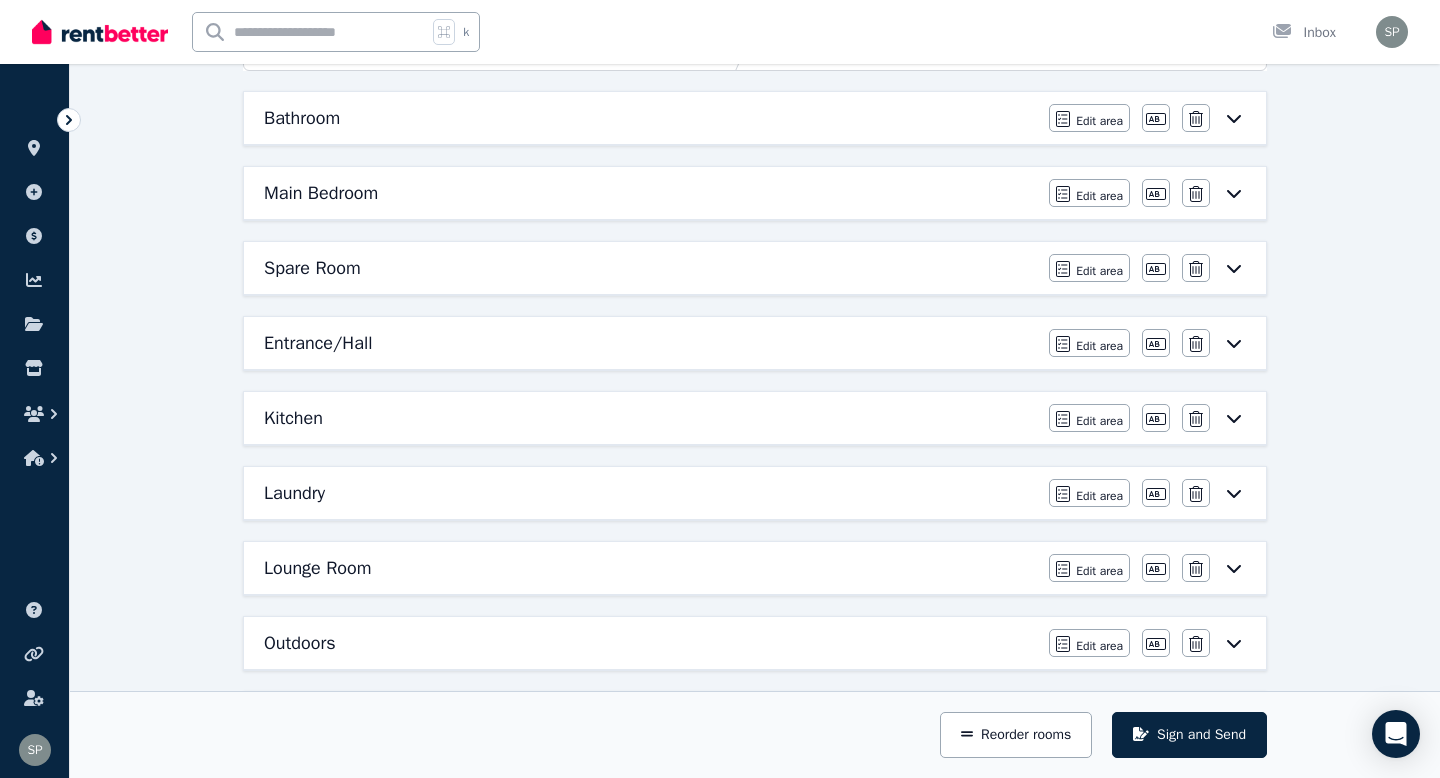 scroll, scrollTop: 0, scrollLeft: 0, axis: both 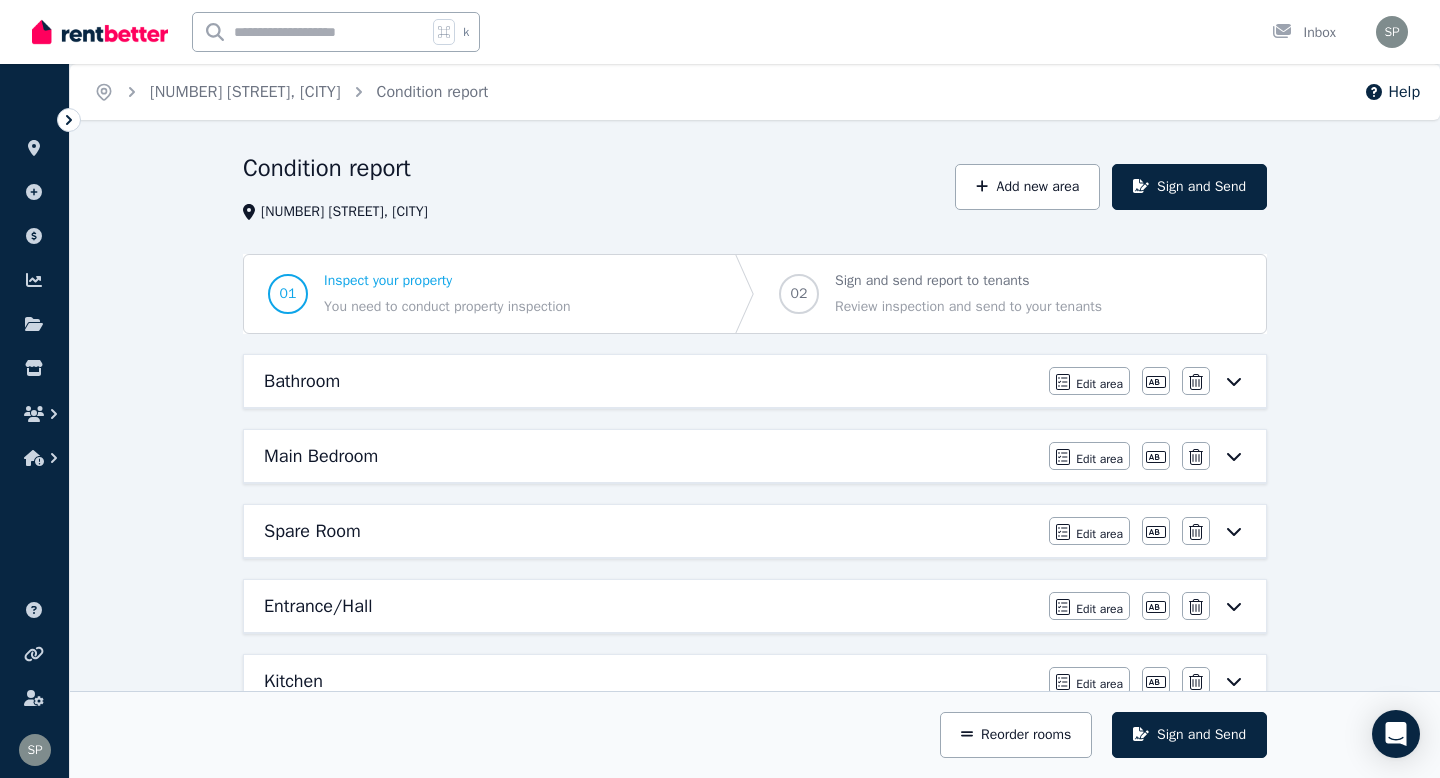 click on "Main Bedroom" at bounding box center (650, 456) 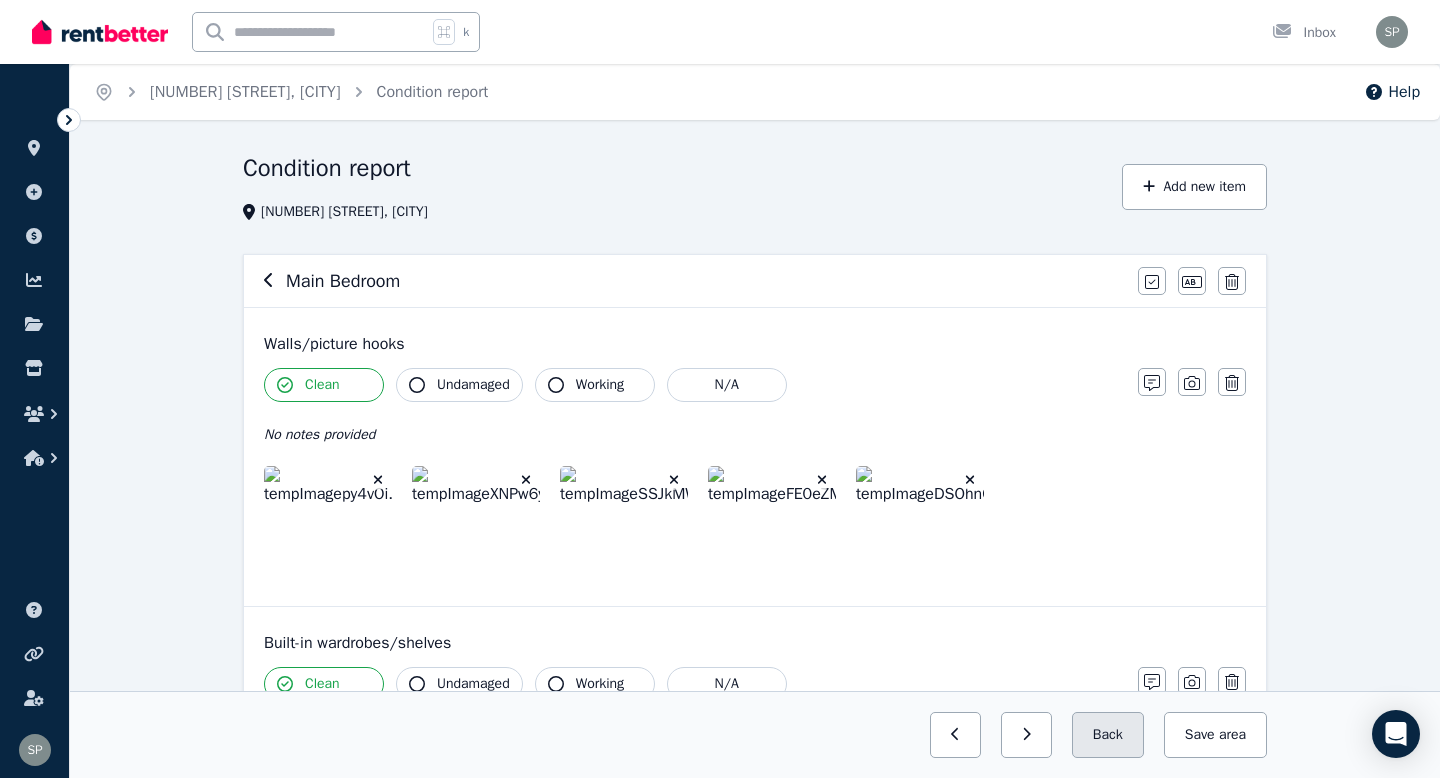 click on "Back" at bounding box center (1108, 735) 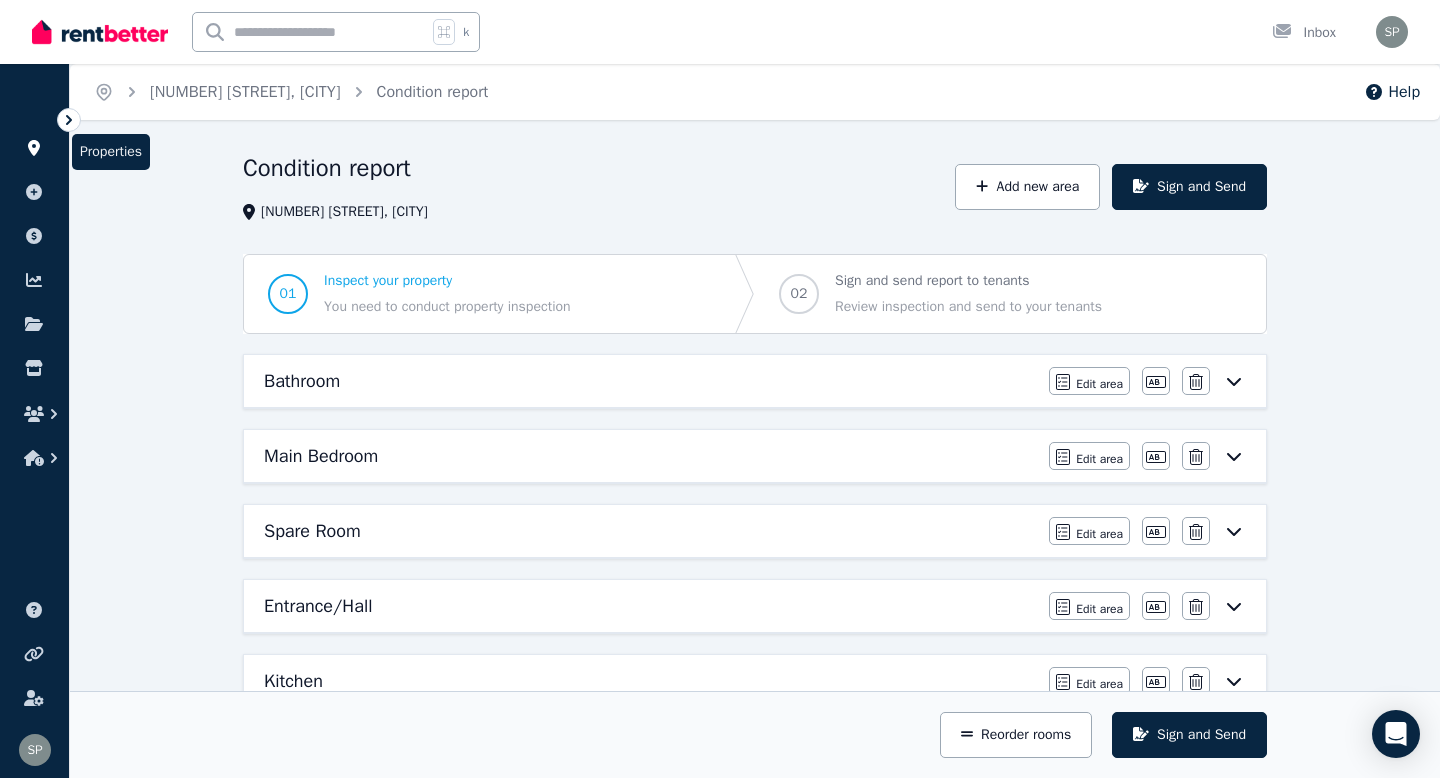 click at bounding box center (34, 148) 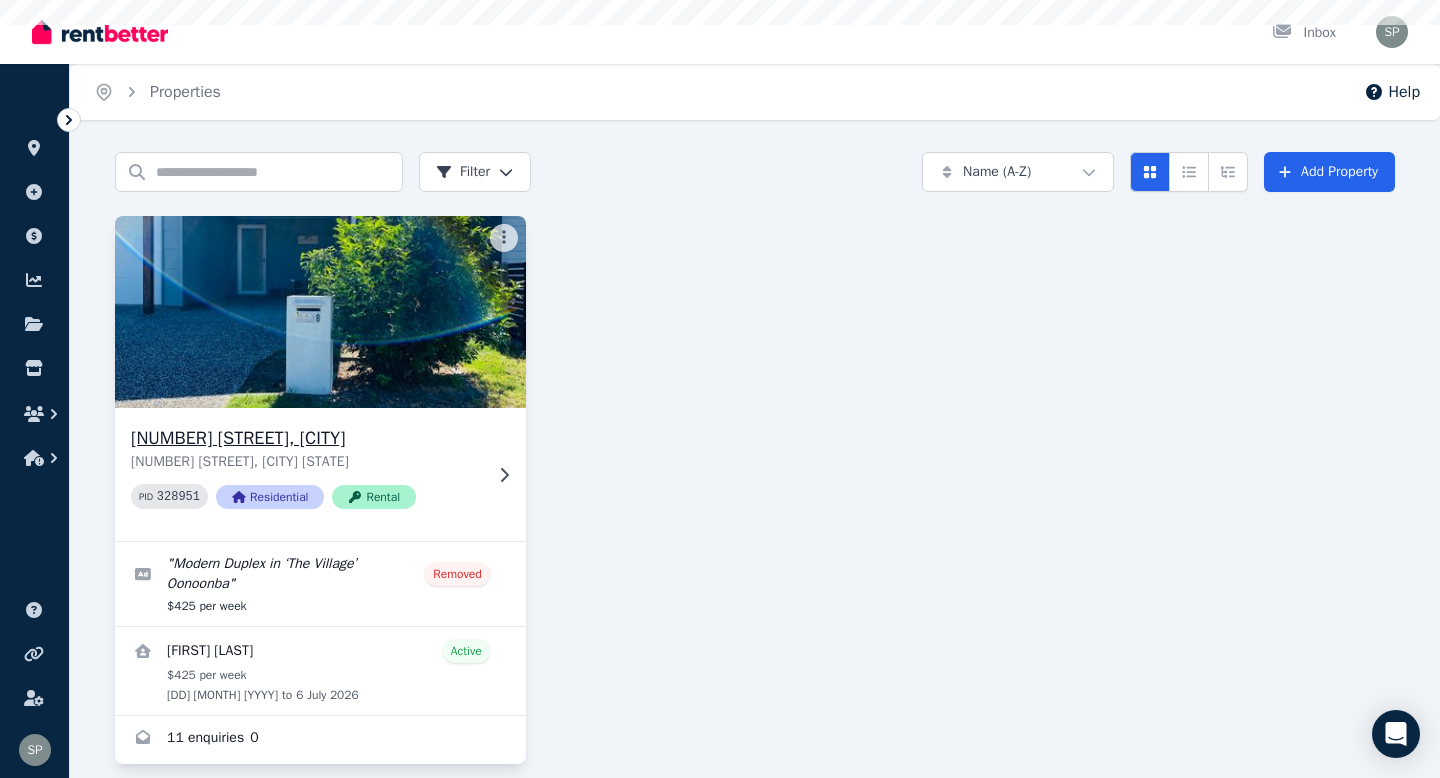 click at bounding box center [320, 312] 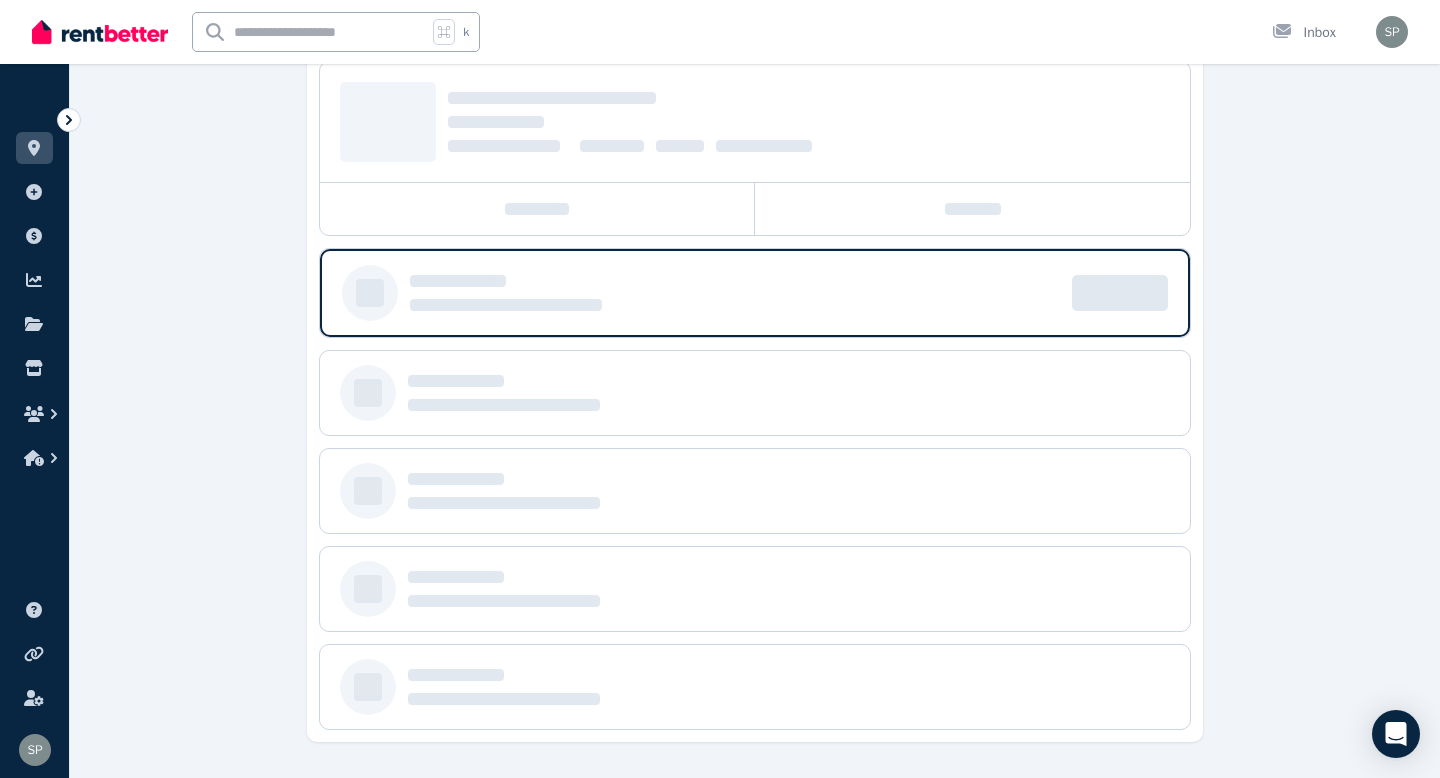 scroll, scrollTop: 0, scrollLeft: 0, axis: both 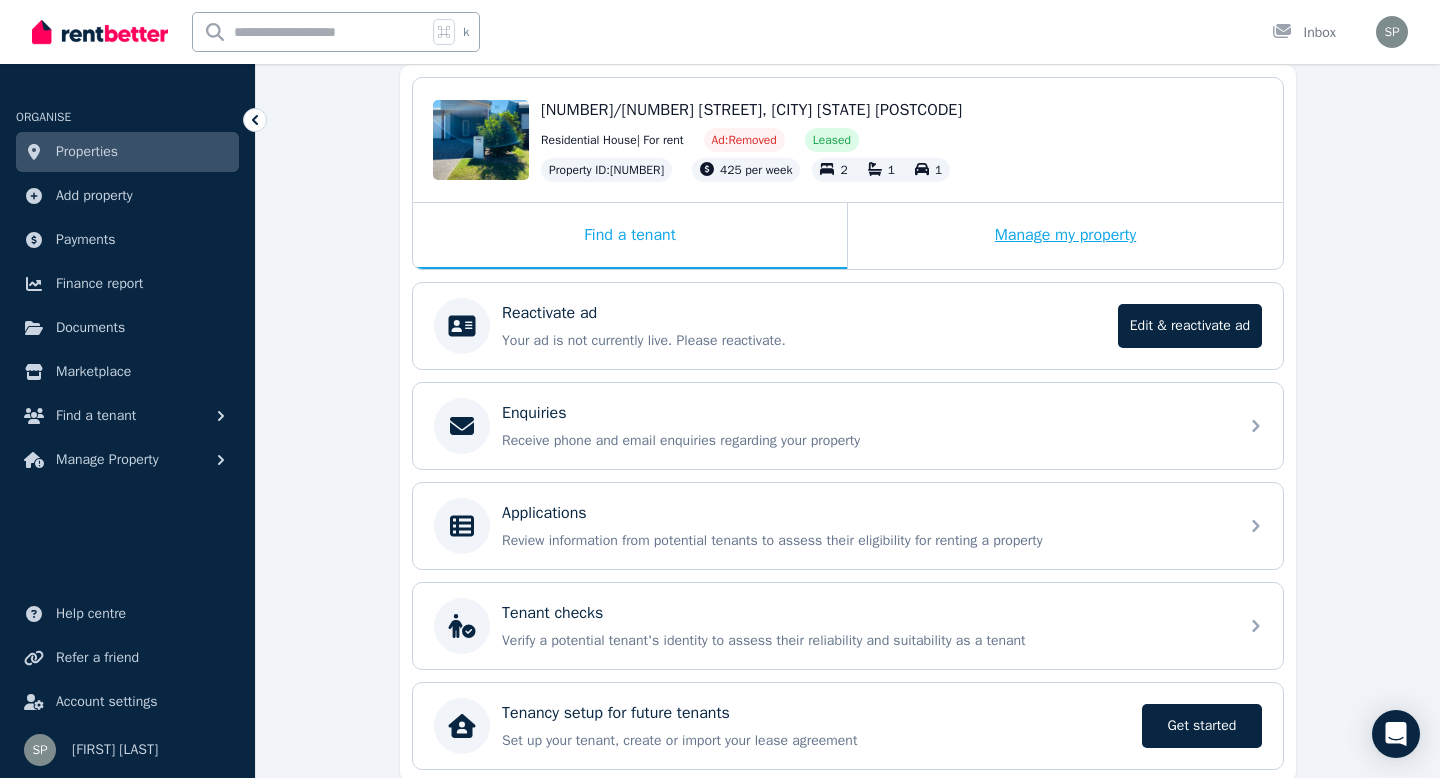 click on "Manage my property" at bounding box center [1065, 236] 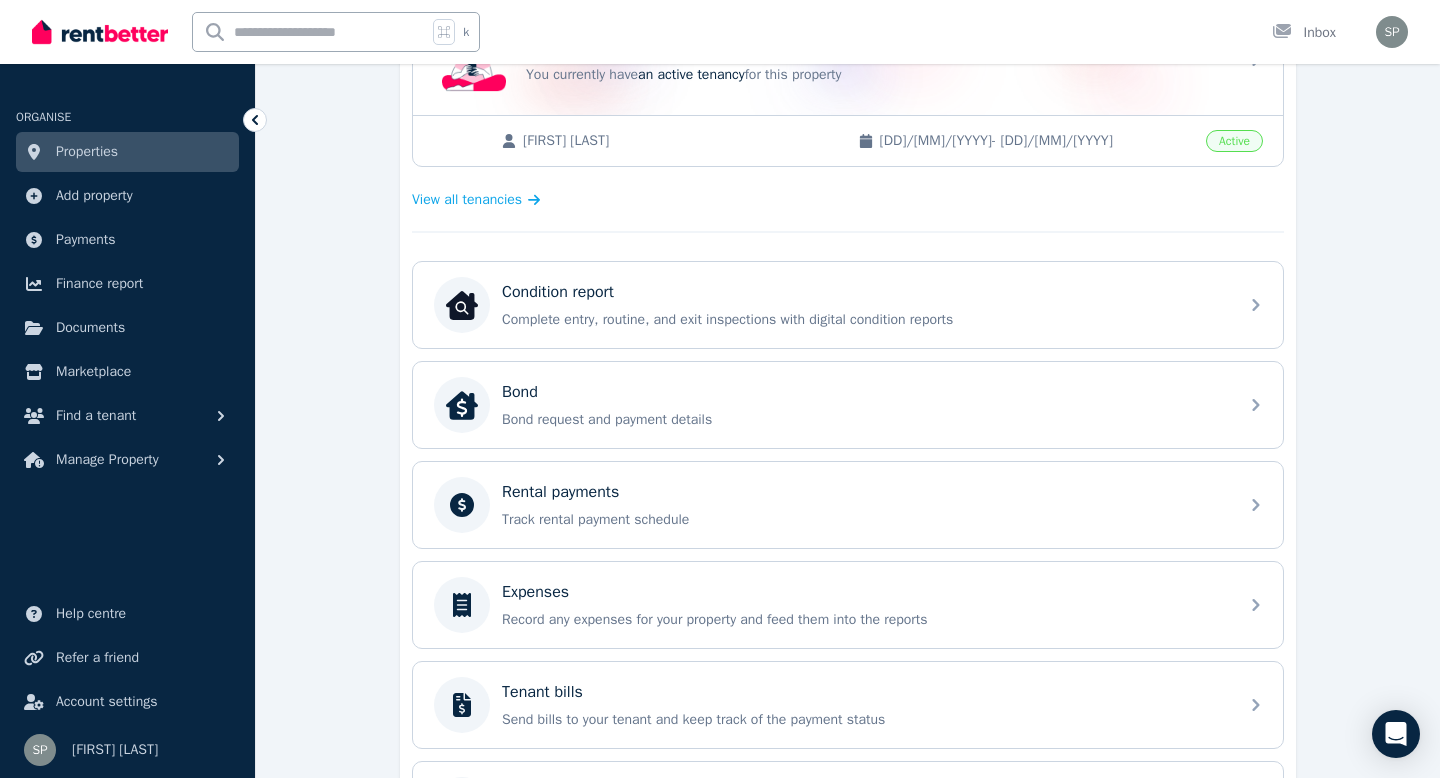 scroll, scrollTop: 494, scrollLeft: 0, axis: vertical 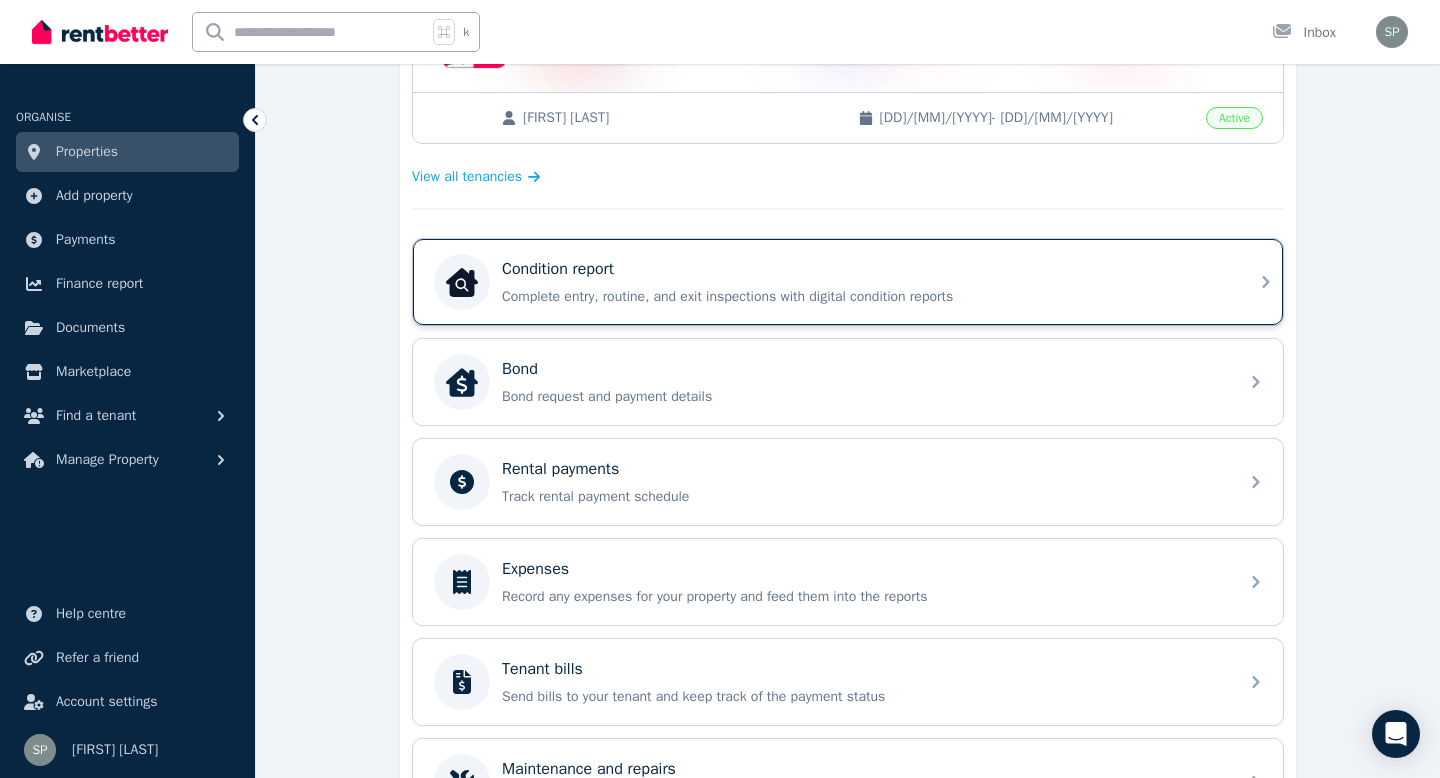 click on "Condition report Complete entry, routine, and exit inspections with digital condition reports" at bounding box center [848, 282] 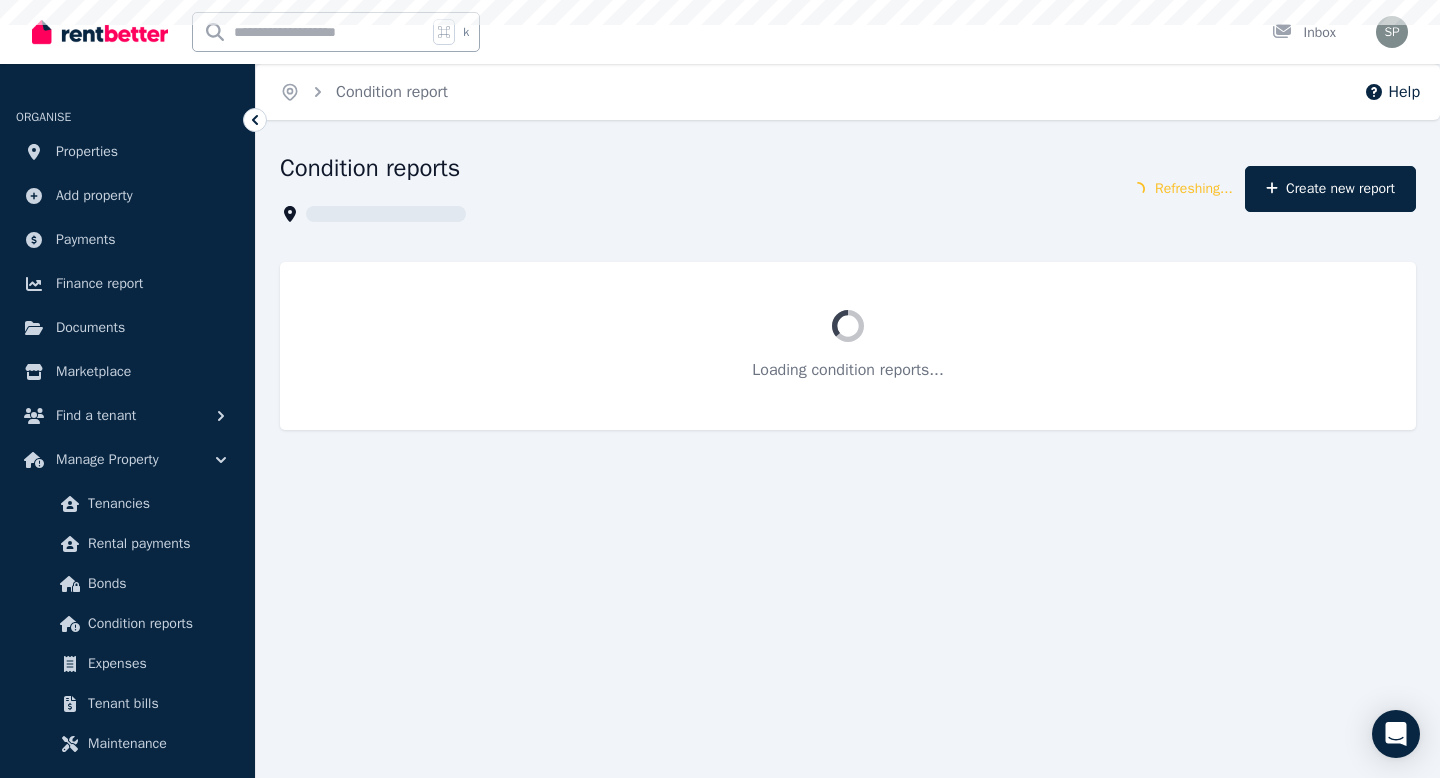 scroll, scrollTop: 0, scrollLeft: 0, axis: both 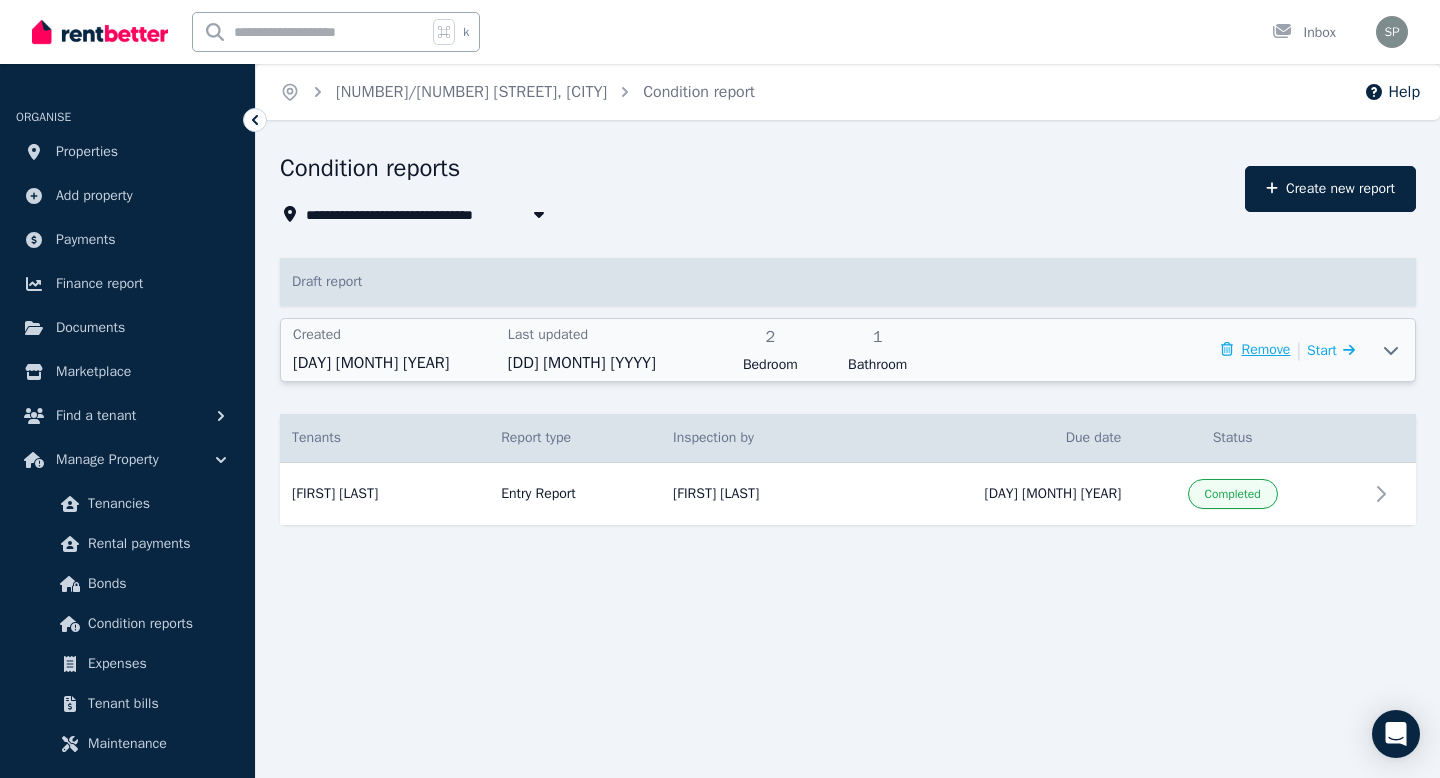 click on "Remove" at bounding box center (1255, 350) 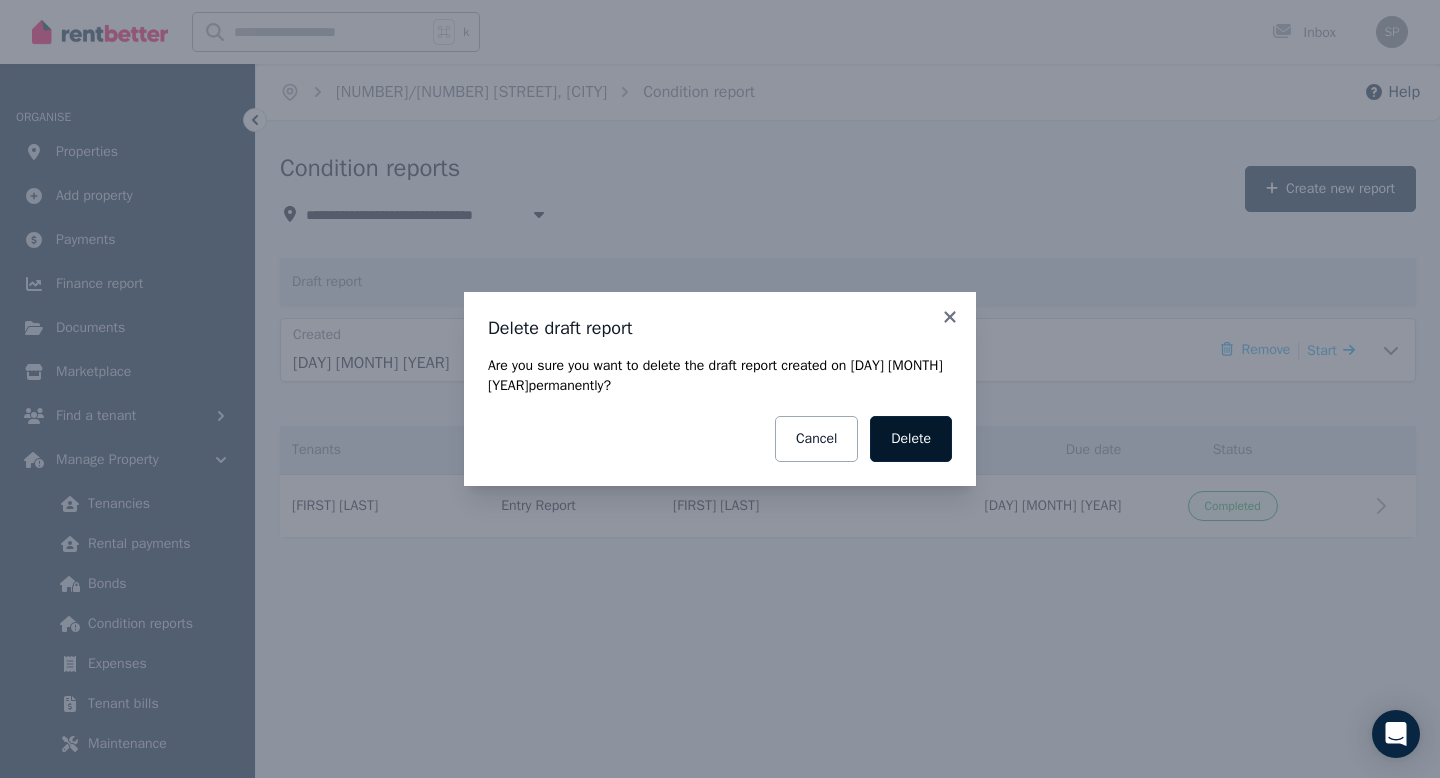 click on "Delete" at bounding box center [911, 439] 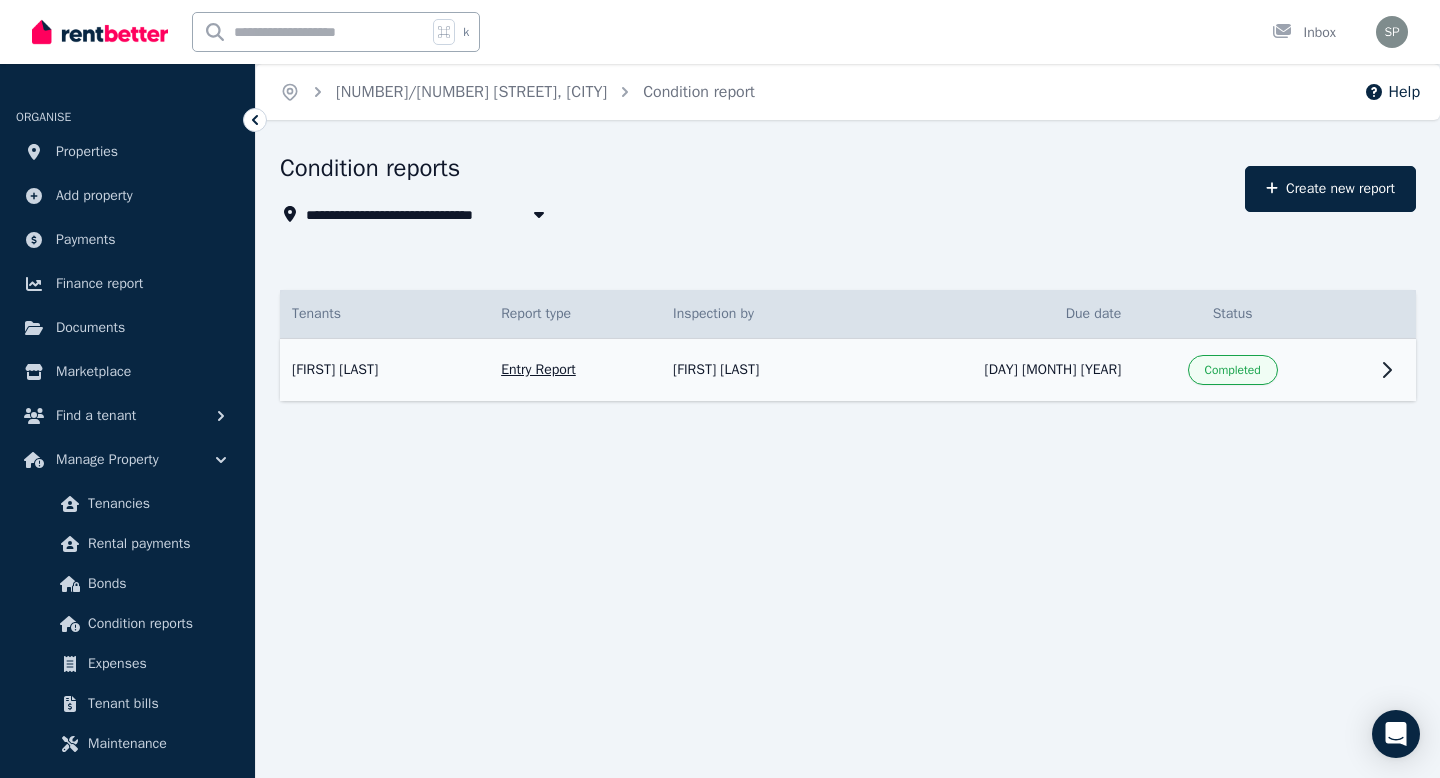 click at bounding box center (1392, 370) 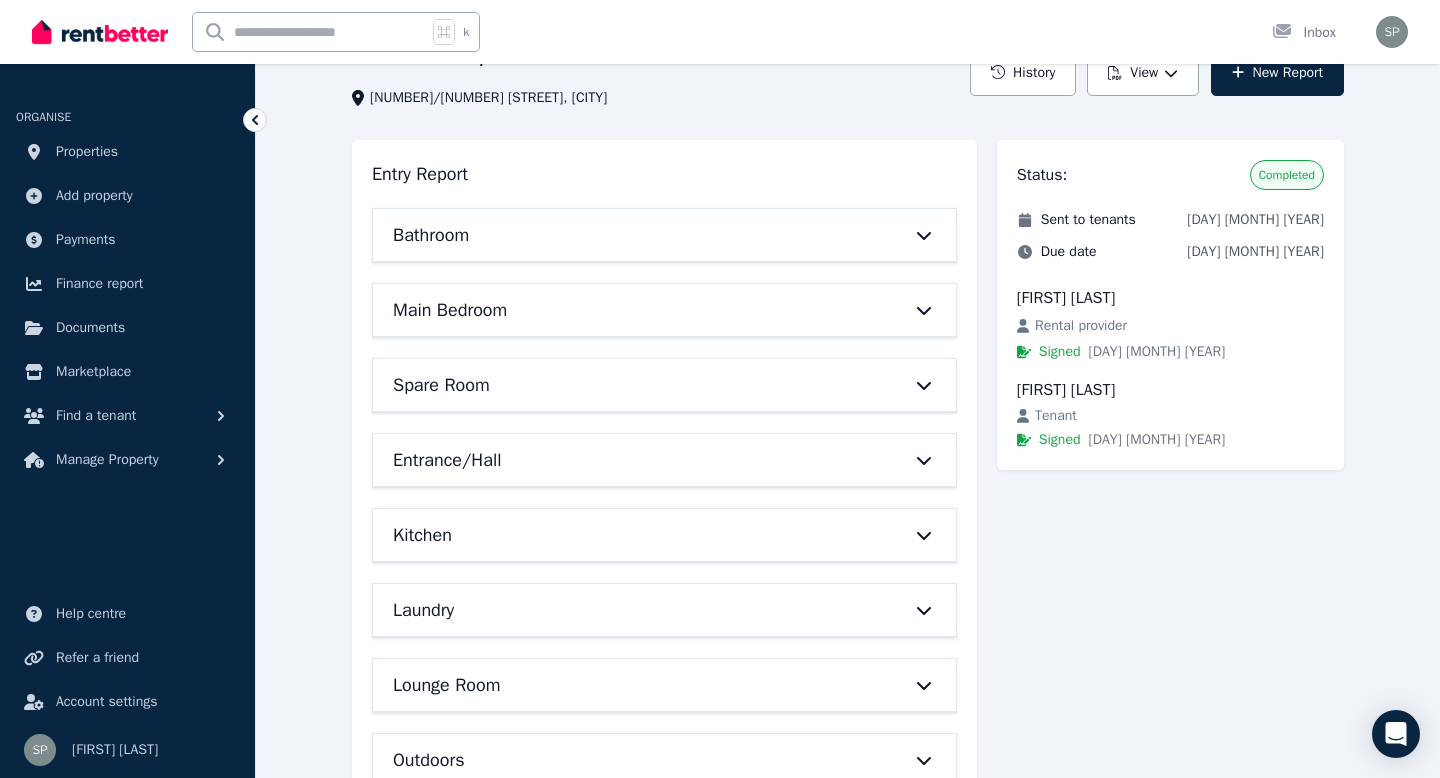 scroll, scrollTop: 0, scrollLeft: 0, axis: both 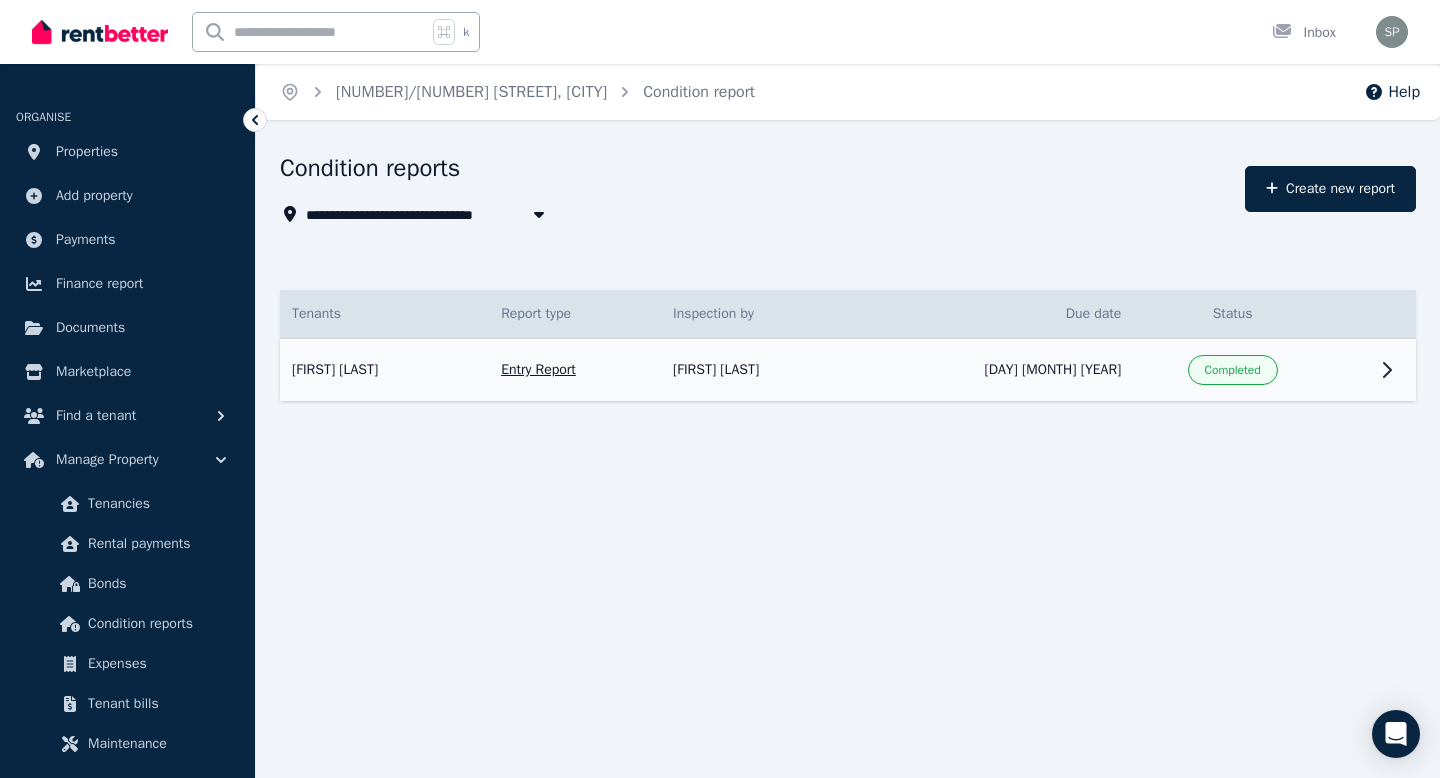 click on "[DAY] [MONTH] [YEAR]" at bounding box center [993, 370] 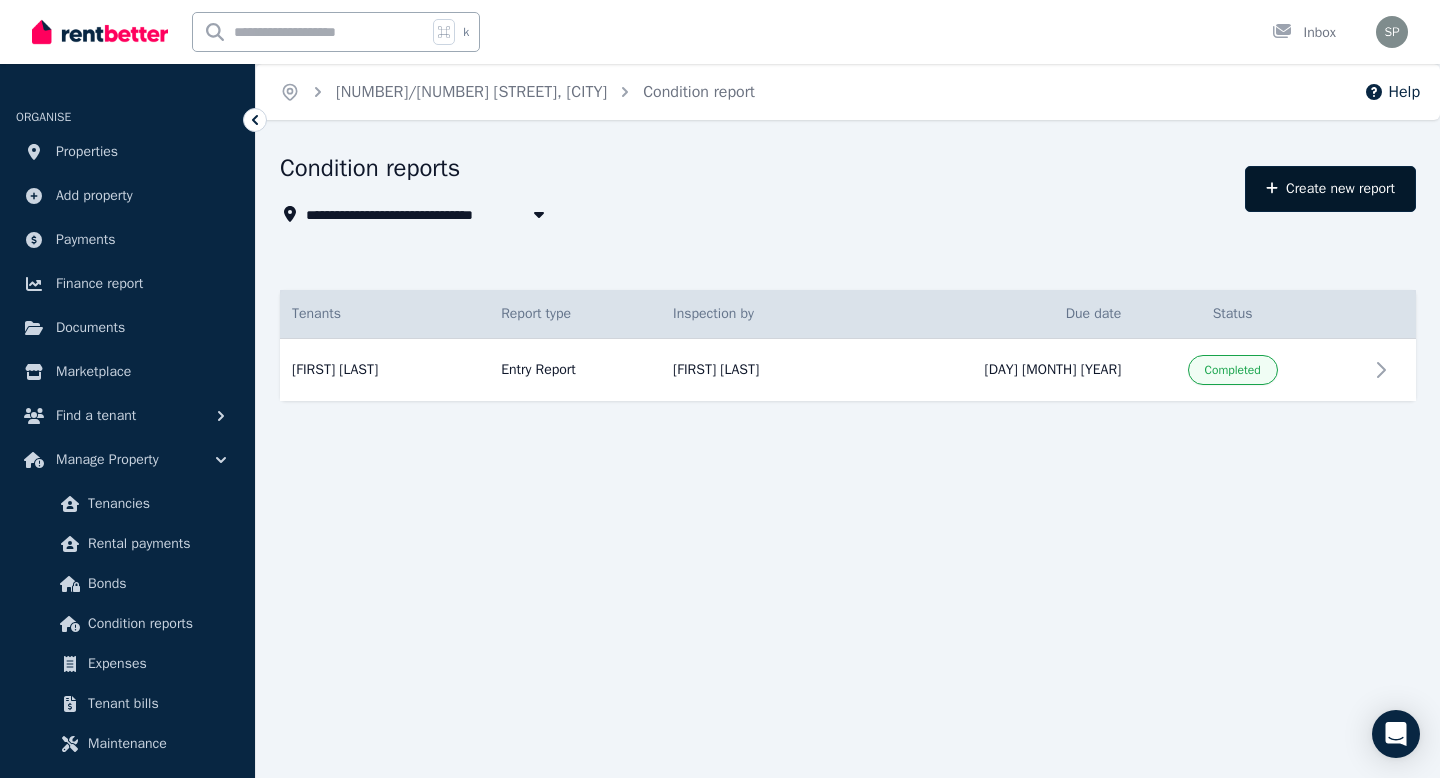 click on "Create new report" at bounding box center (1330, 189) 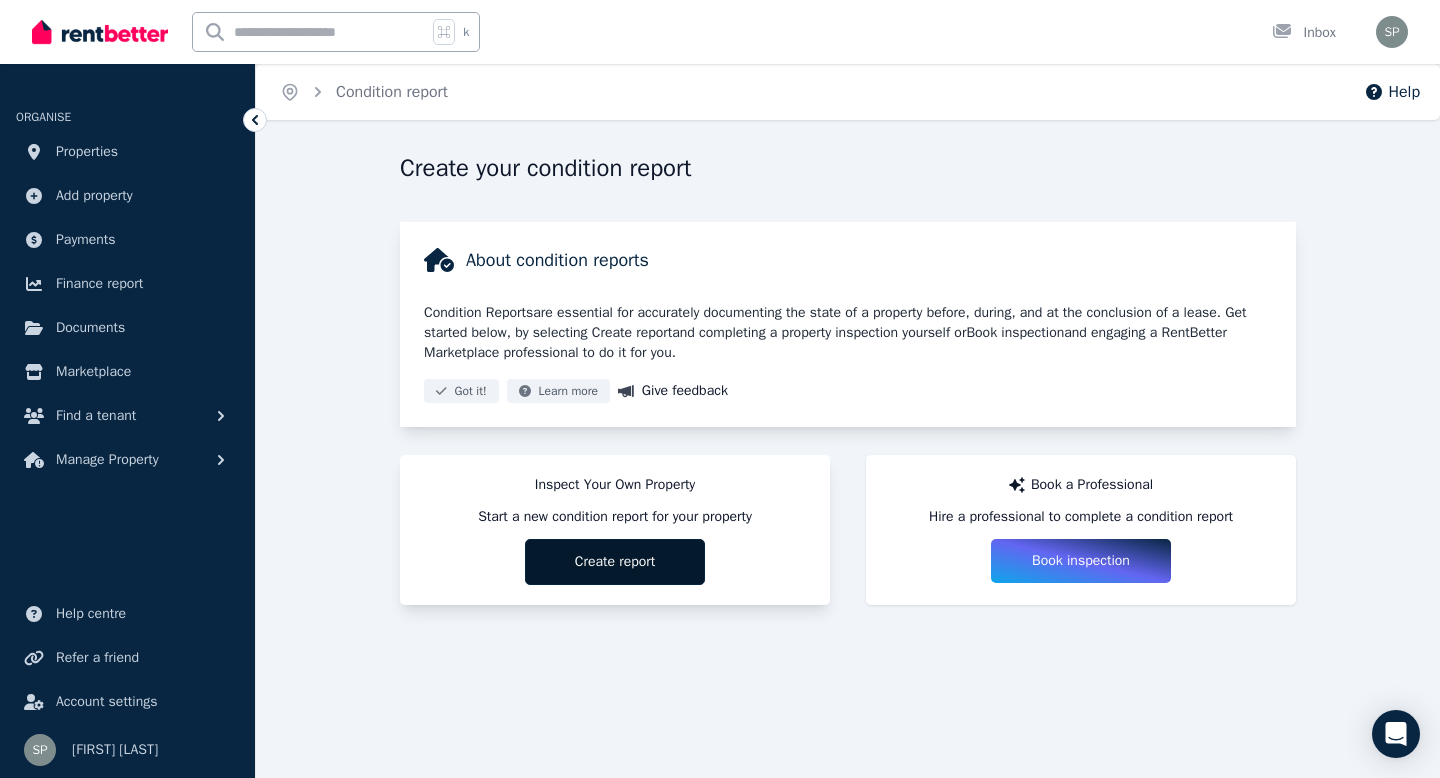 click on "Create report" at bounding box center (615, 562) 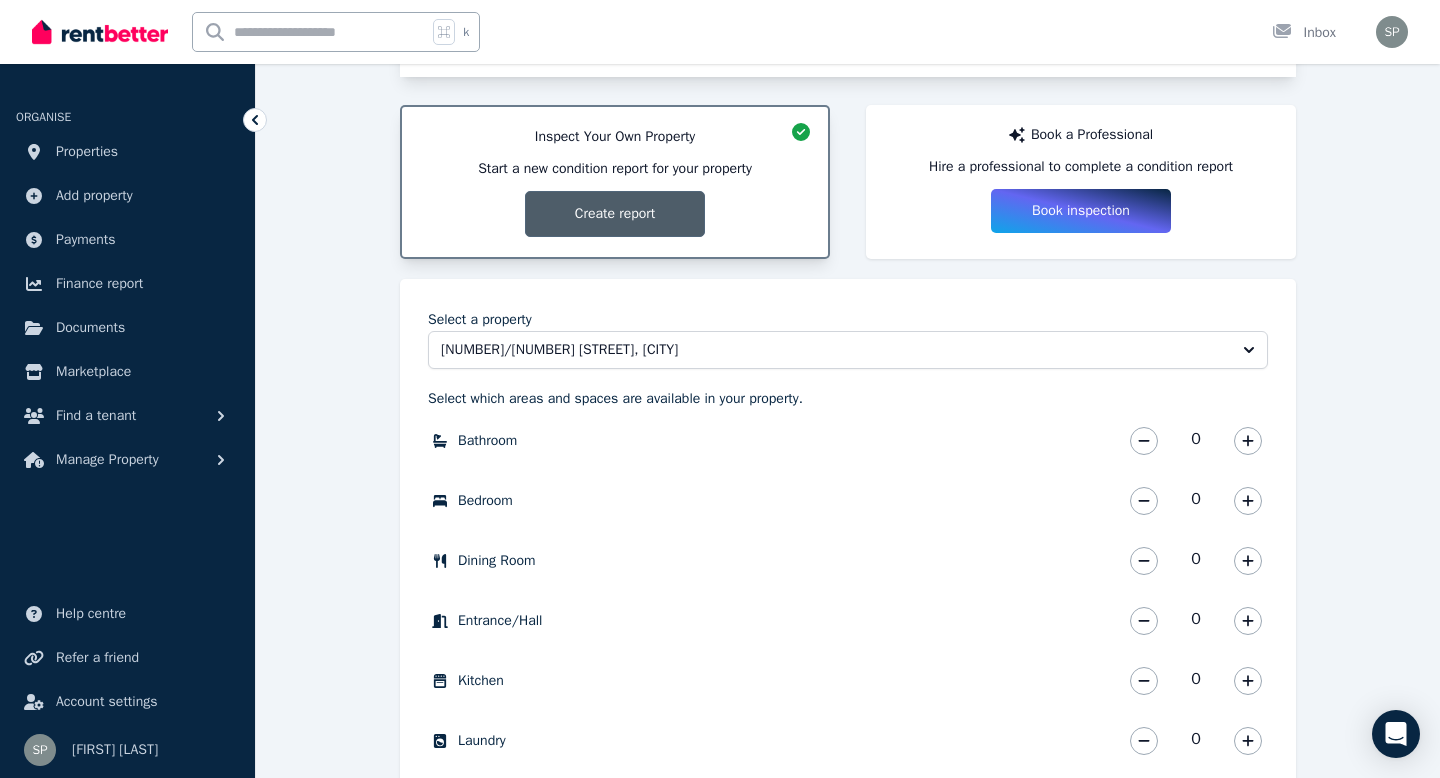 scroll, scrollTop: 404, scrollLeft: 0, axis: vertical 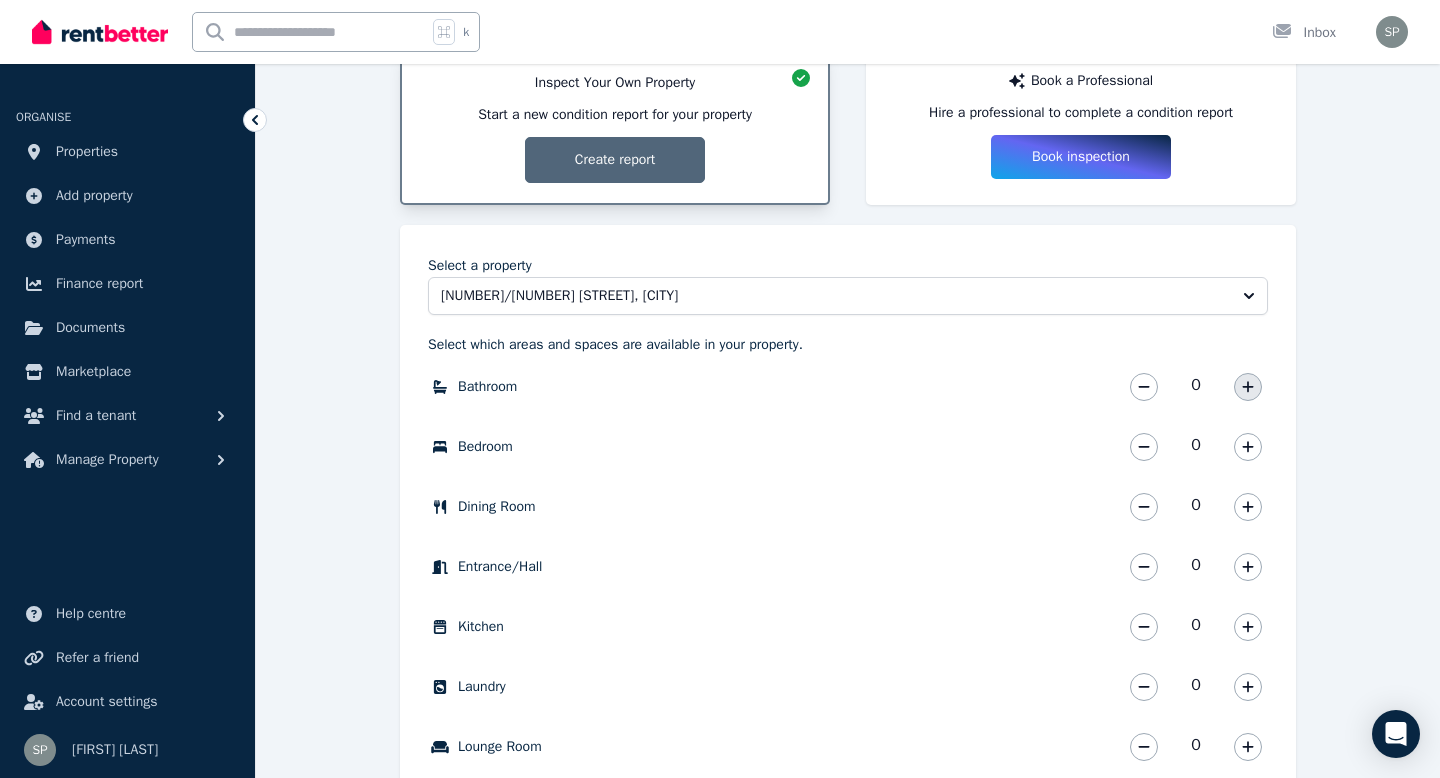 click 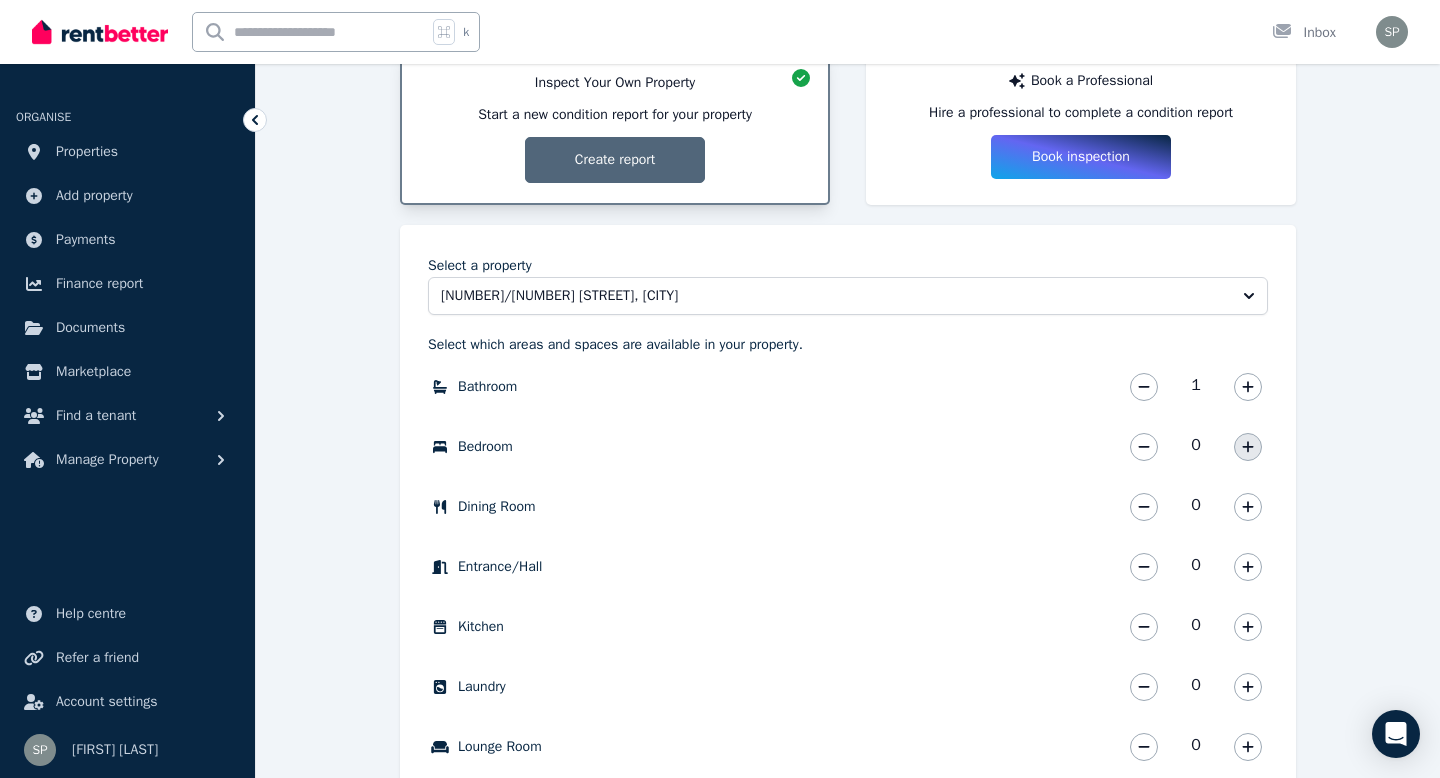 click 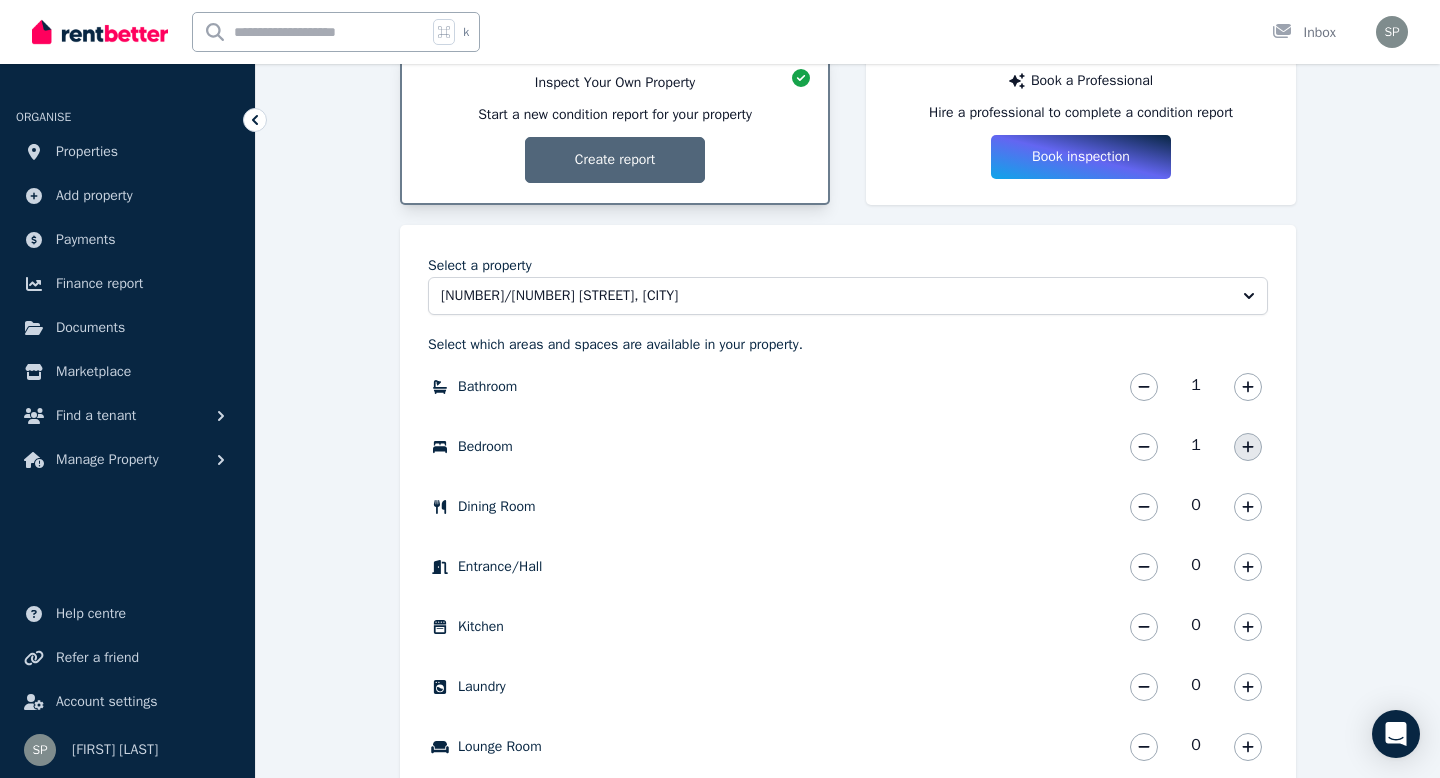 click 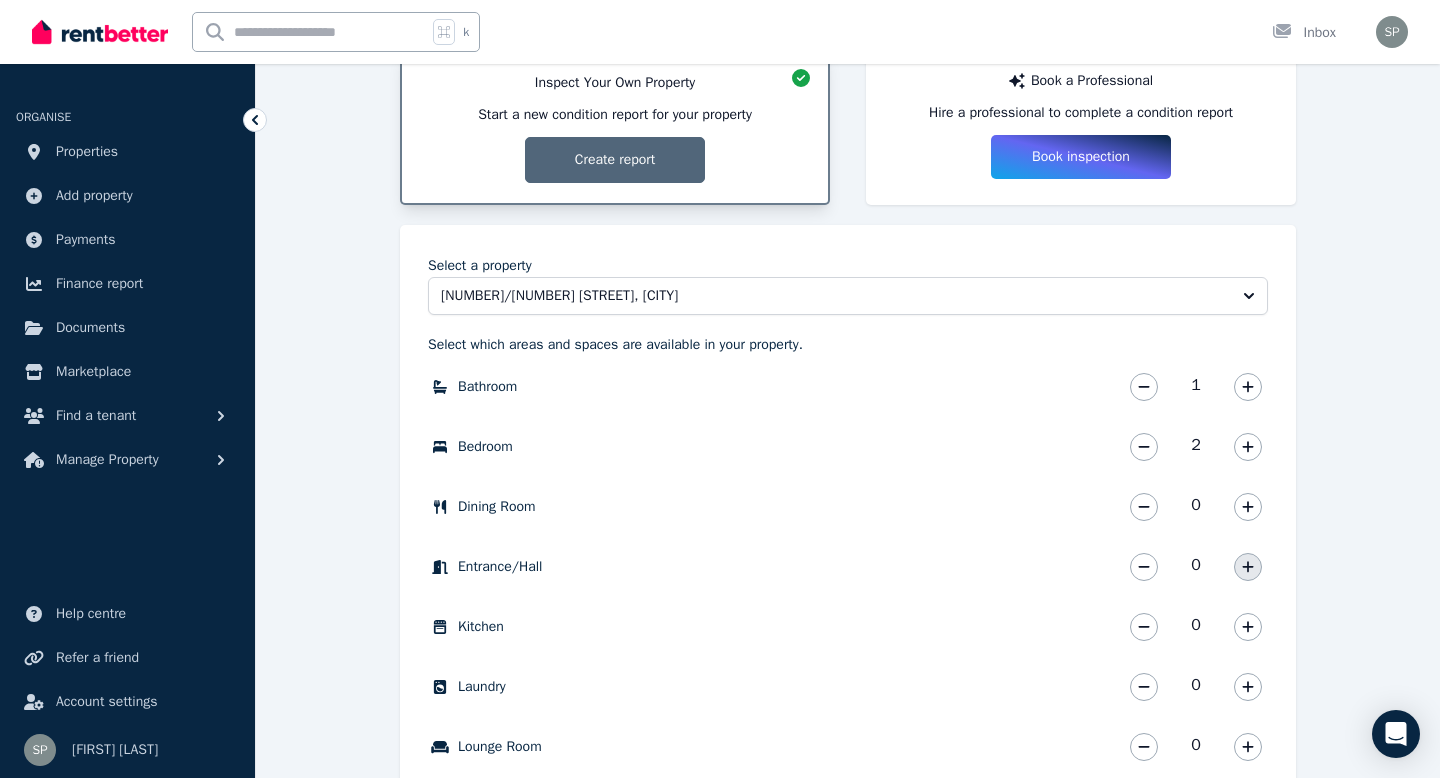 click at bounding box center (1248, 567) 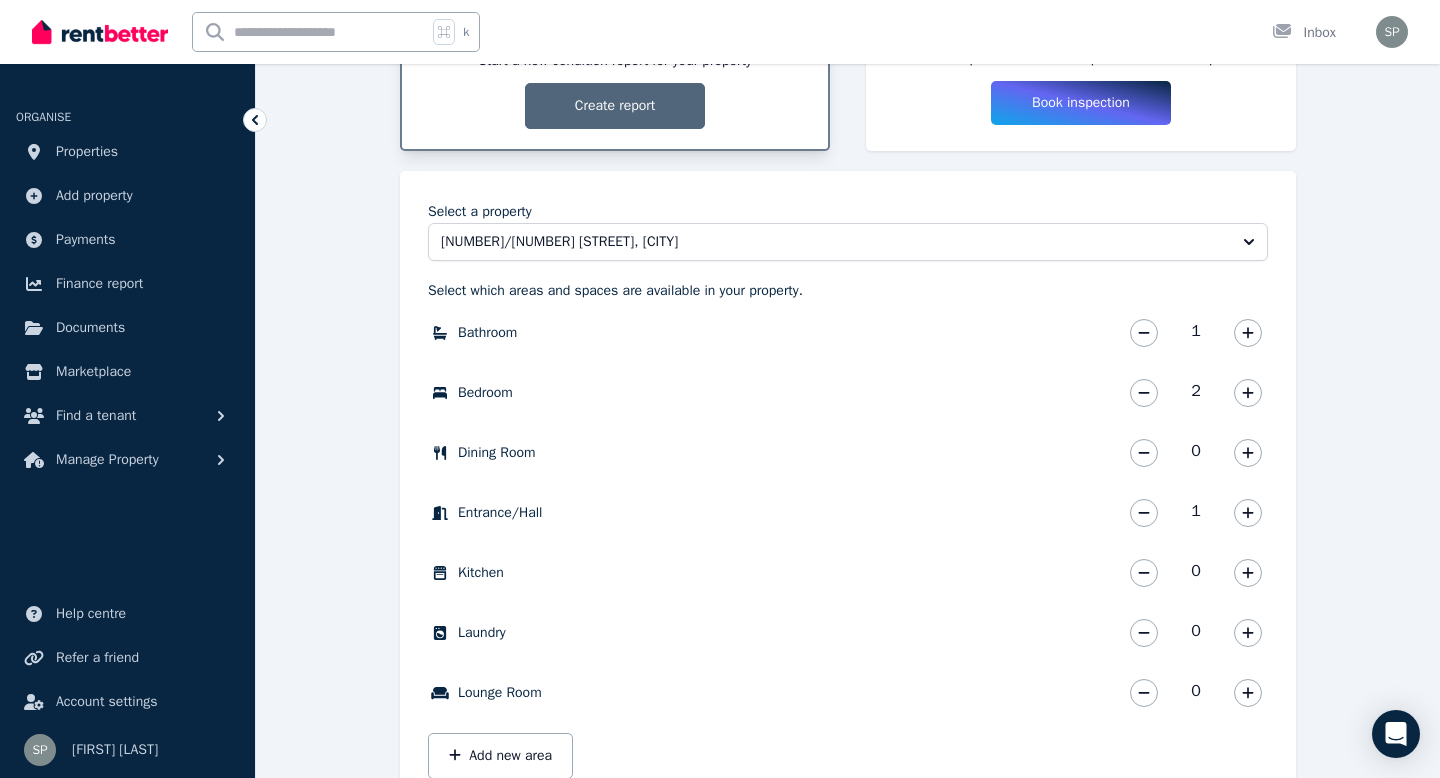 scroll, scrollTop: 473, scrollLeft: 0, axis: vertical 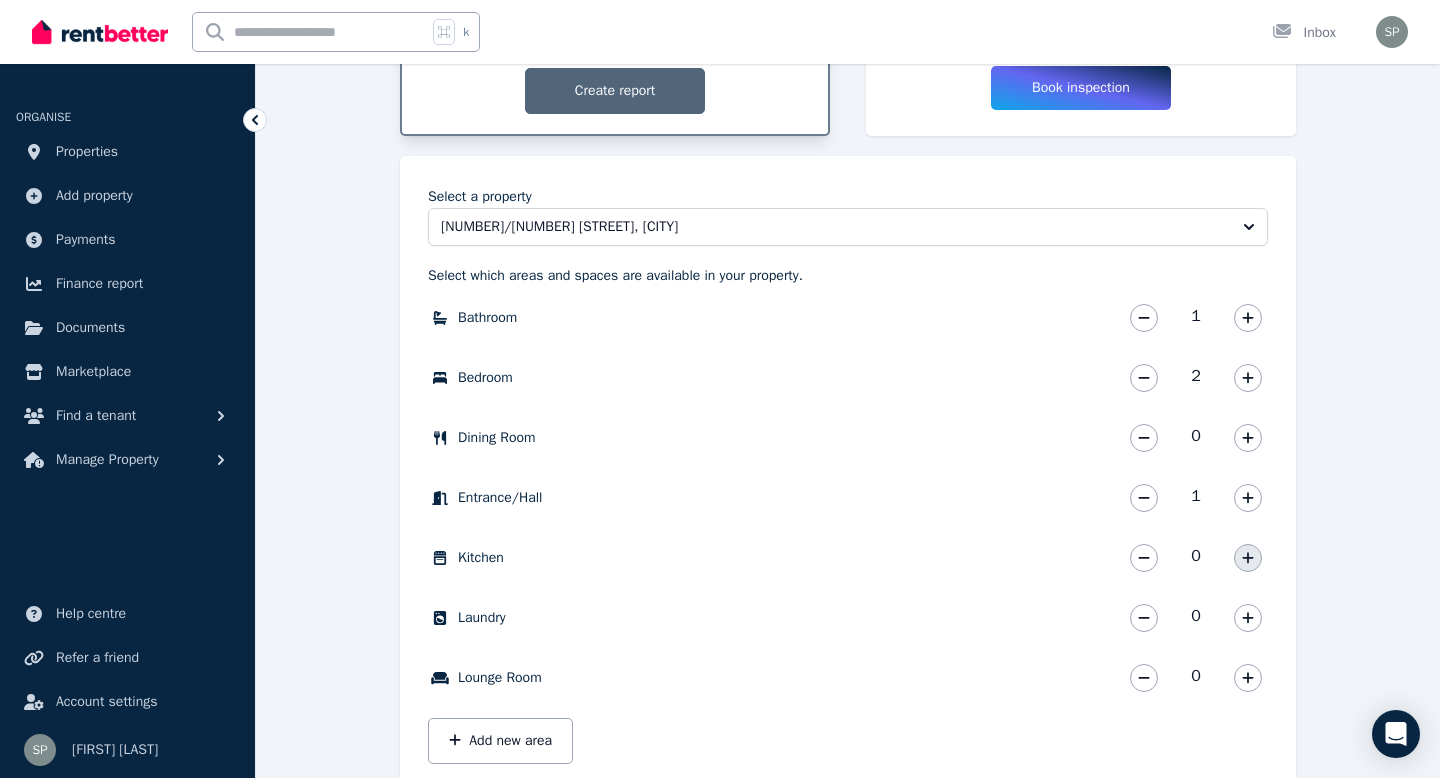 click 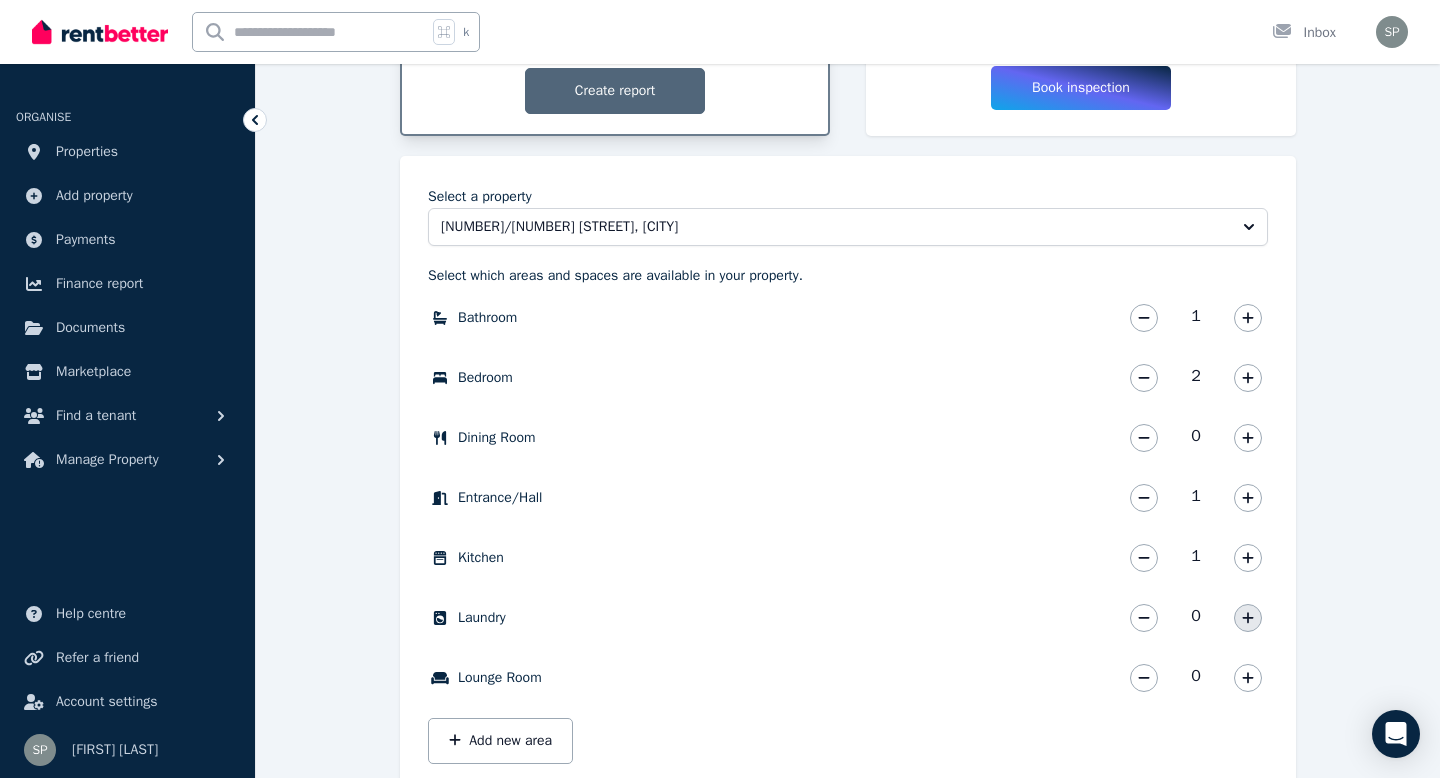click at bounding box center [1248, 618] 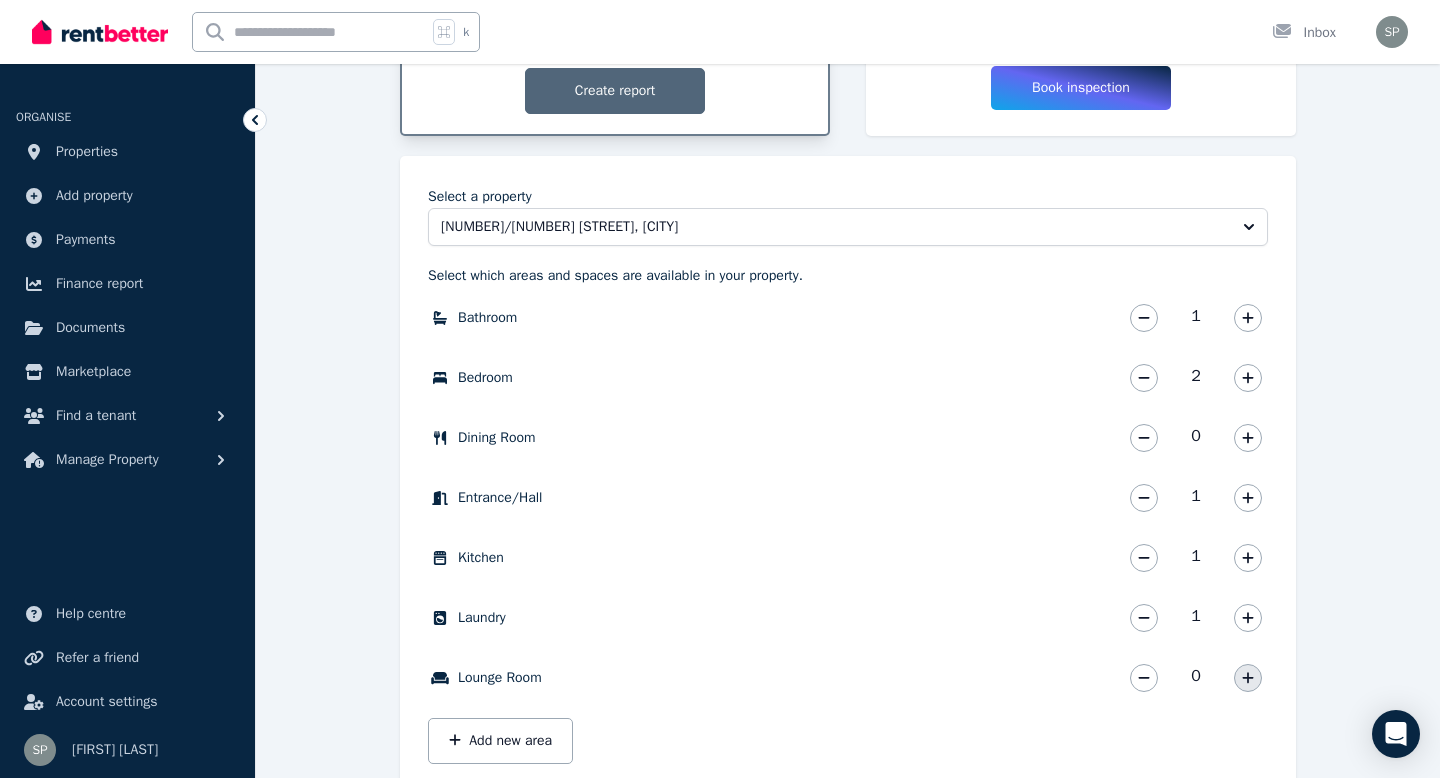 click at bounding box center (1248, 678) 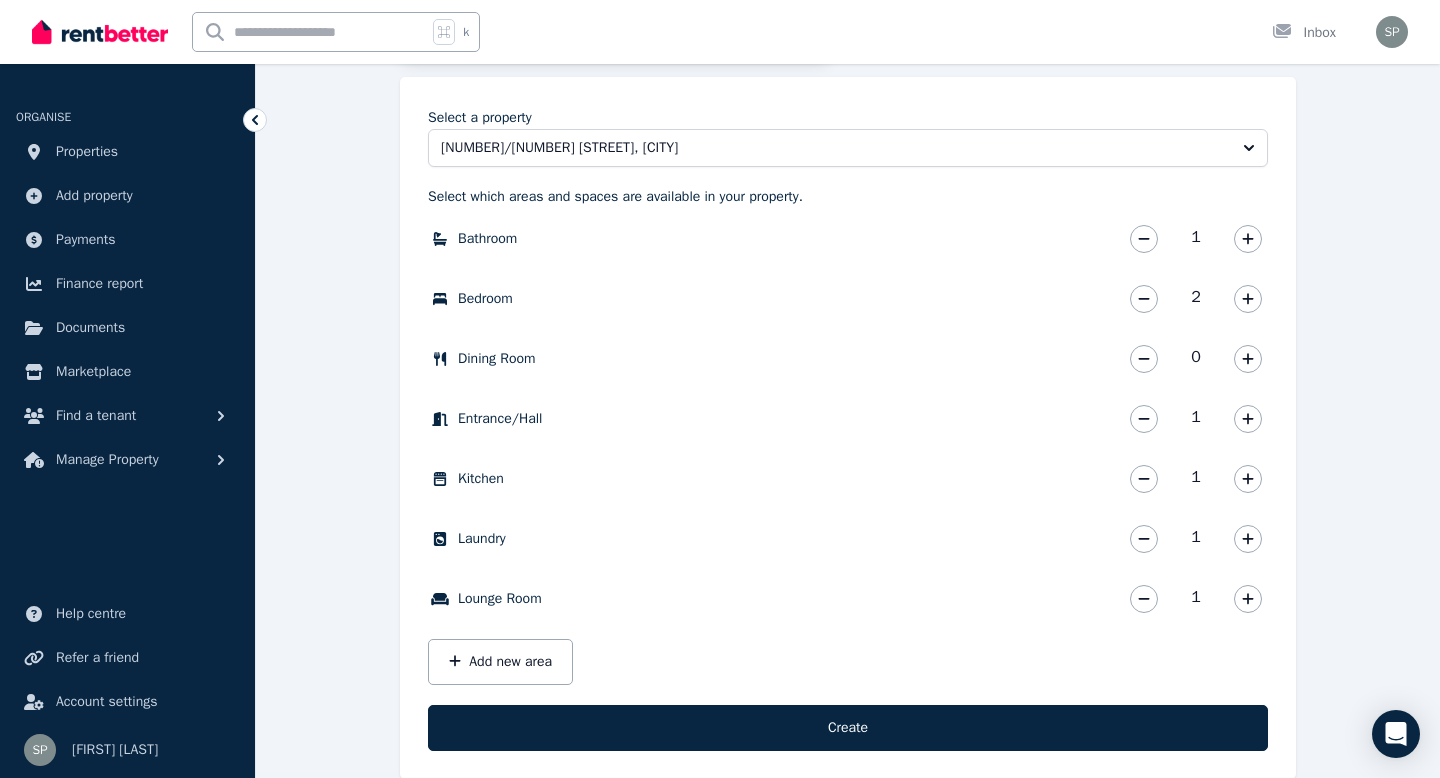 scroll, scrollTop: 589, scrollLeft: 0, axis: vertical 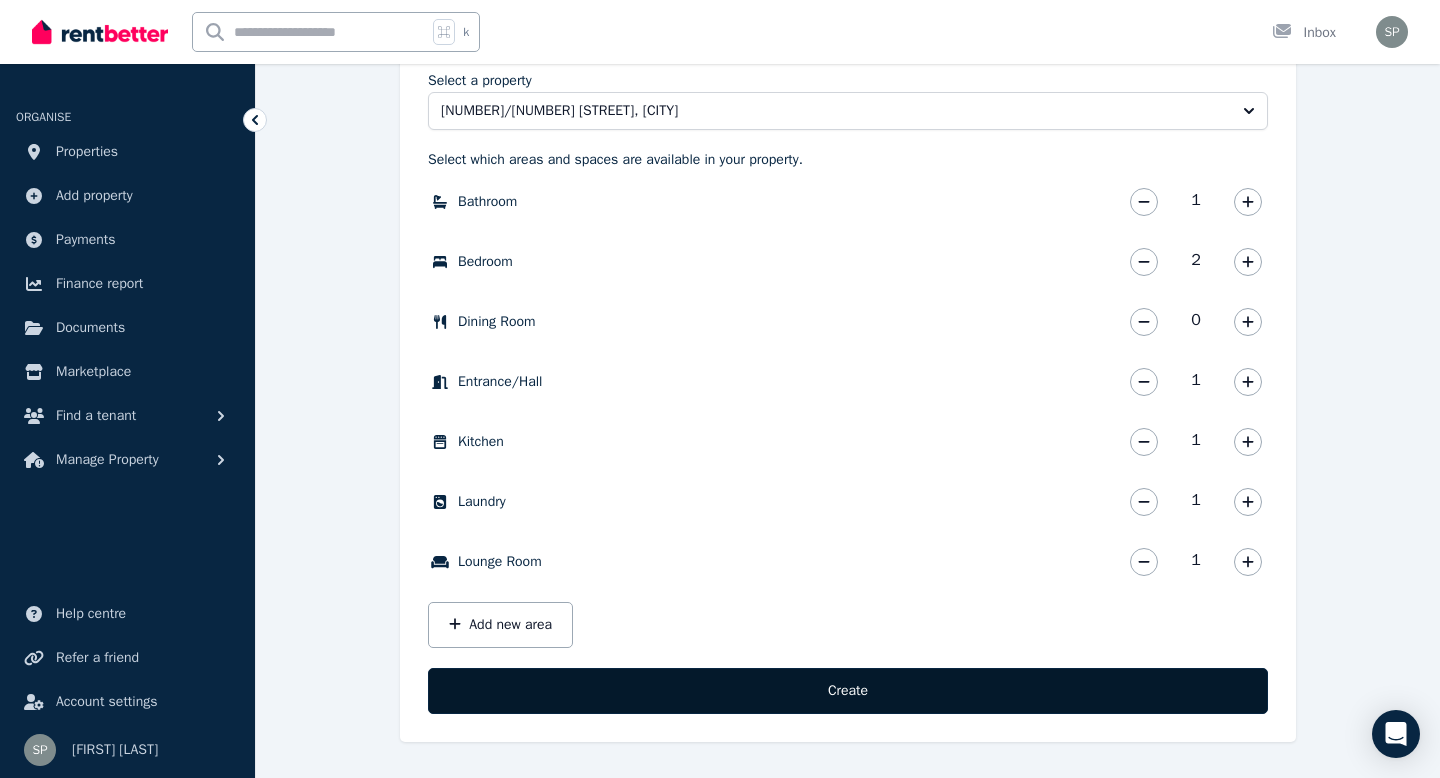 click on "Create" at bounding box center [848, 691] 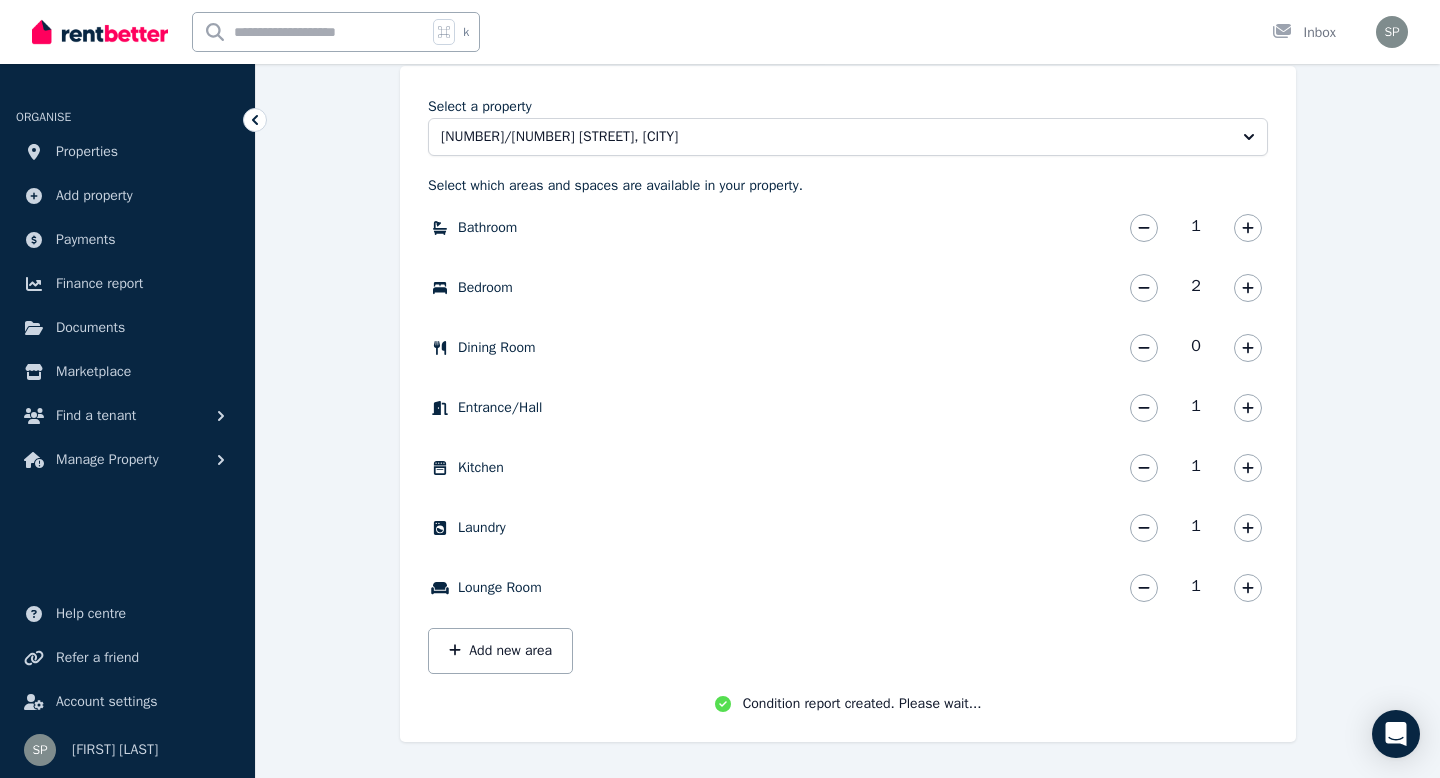 scroll, scrollTop: 563, scrollLeft: 0, axis: vertical 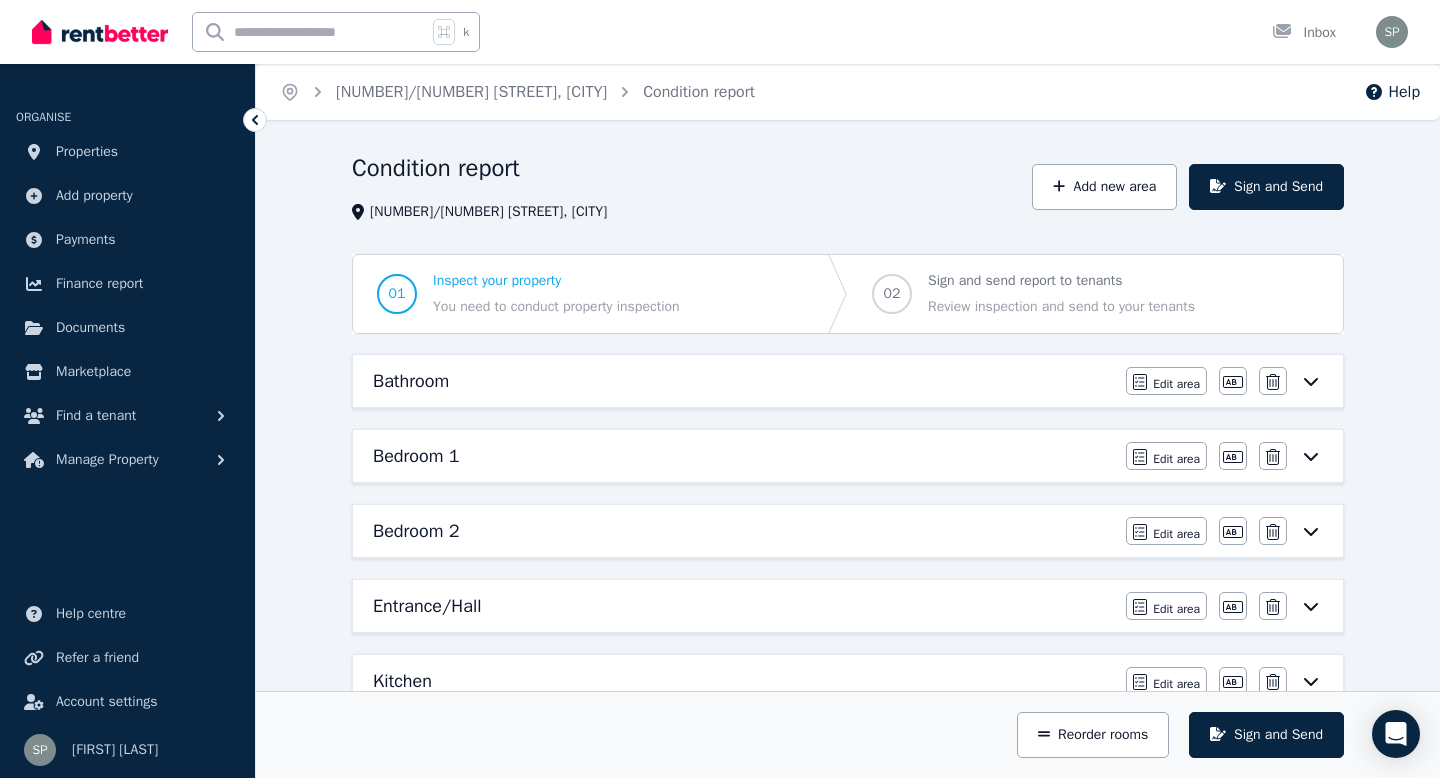 click on "Bathroom" at bounding box center (743, 381) 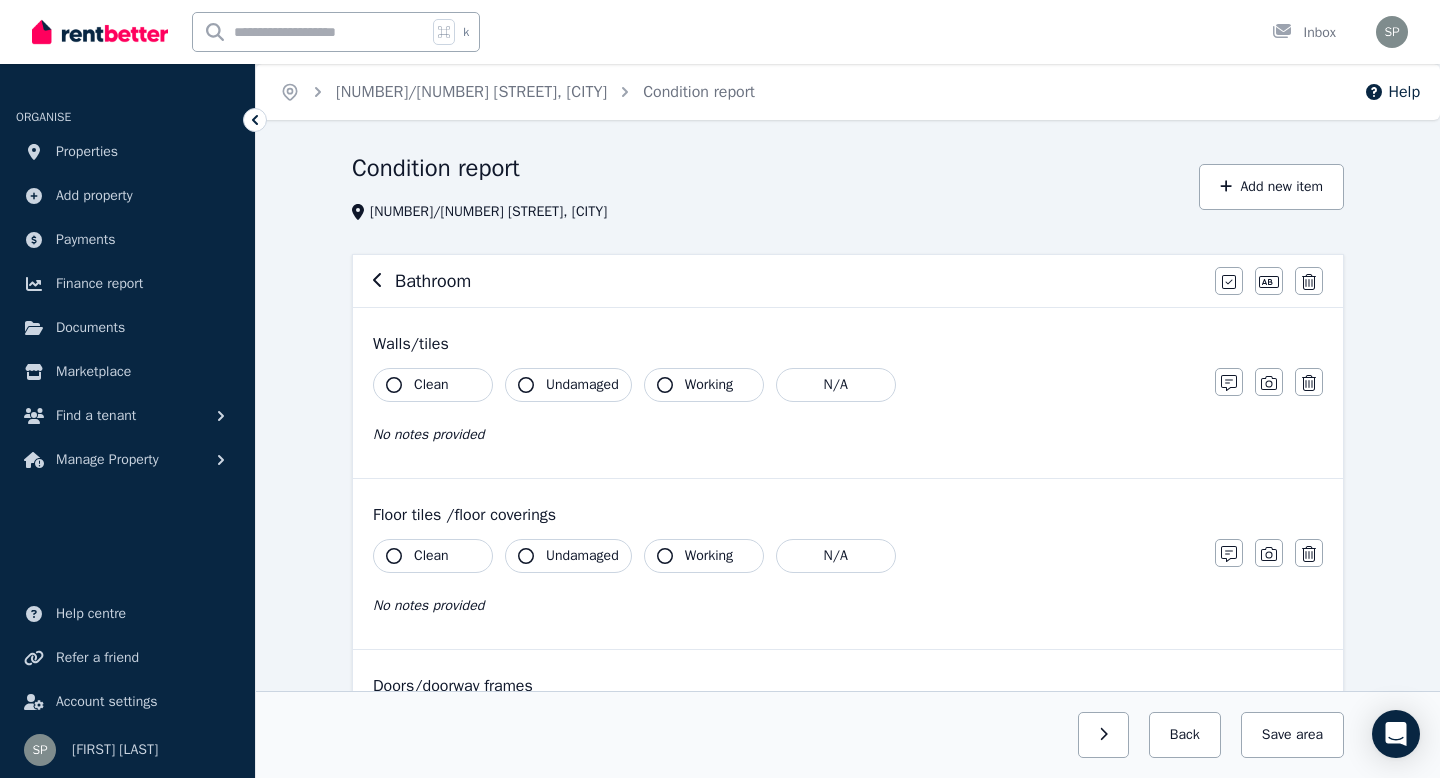click on "Clean" at bounding box center [433, 385] 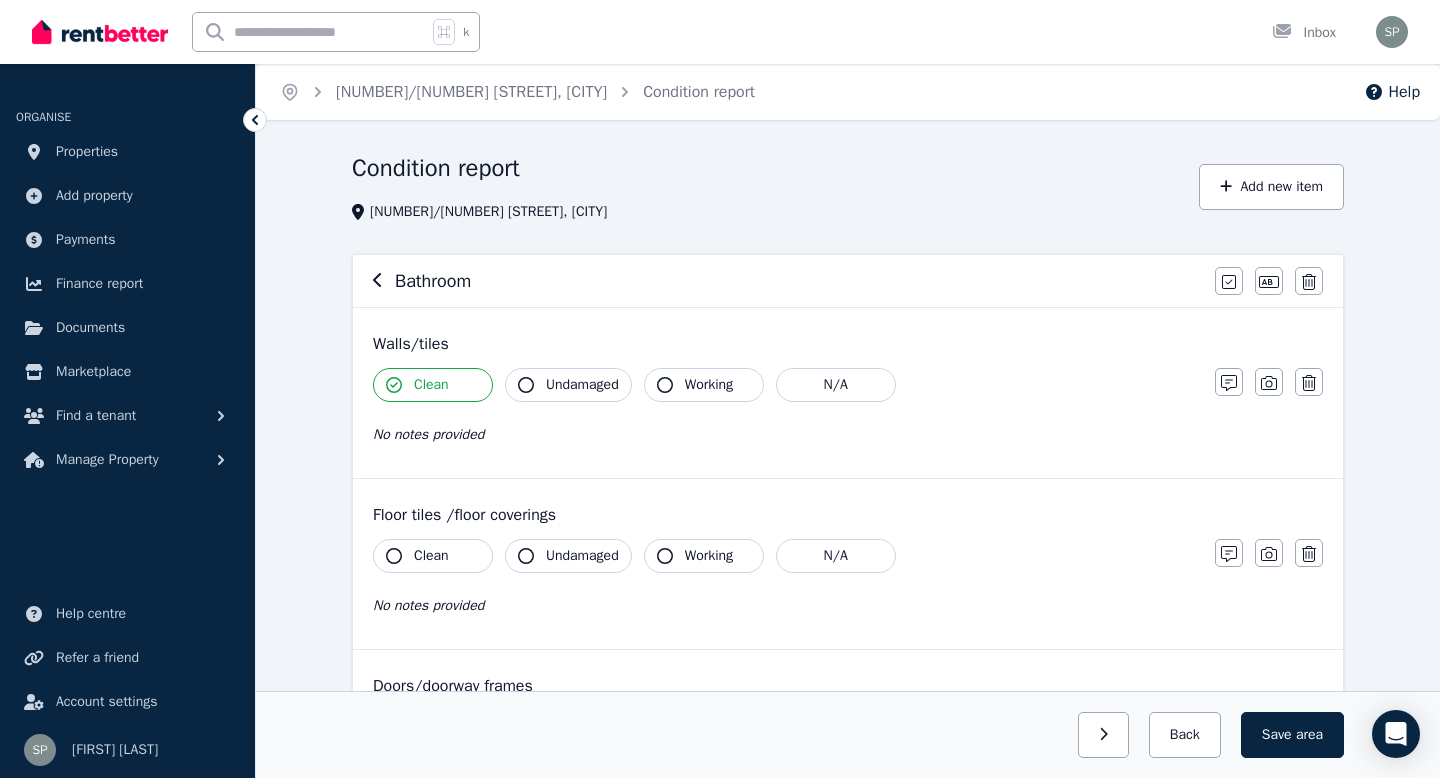 click on "Clean" at bounding box center (431, 556) 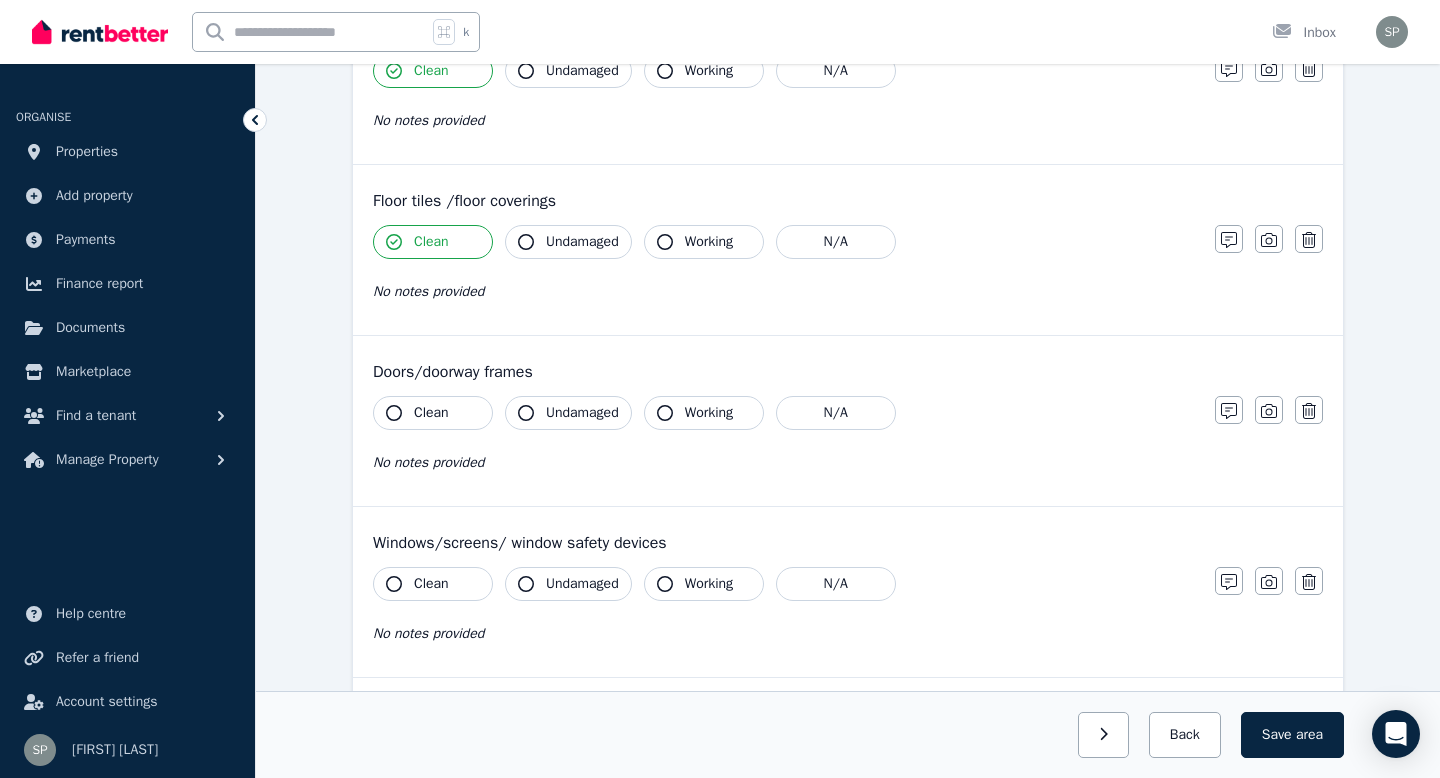 scroll, scrollTop: 320, scrollLeft: 0, axis: vertical 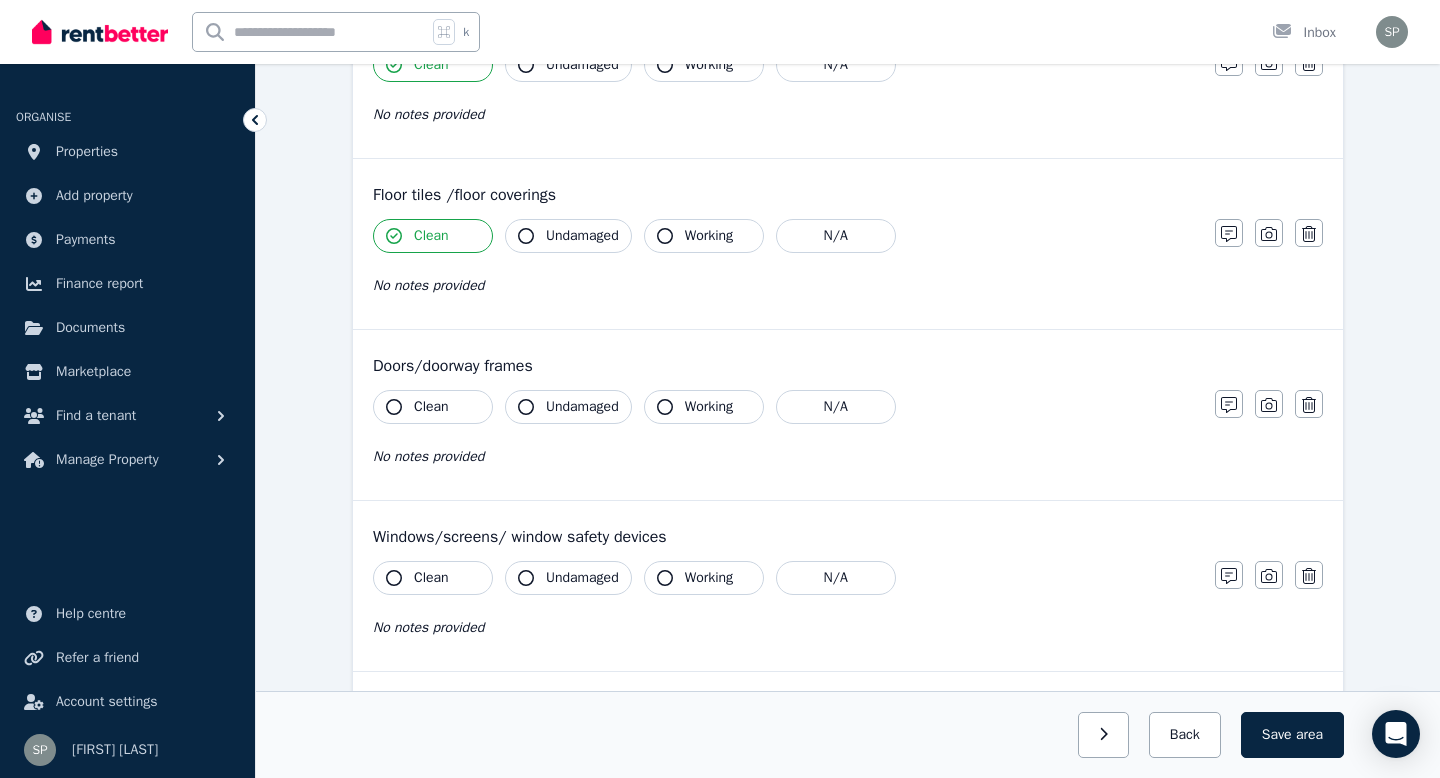 click on "Clean" at bounding box center (431, 407) 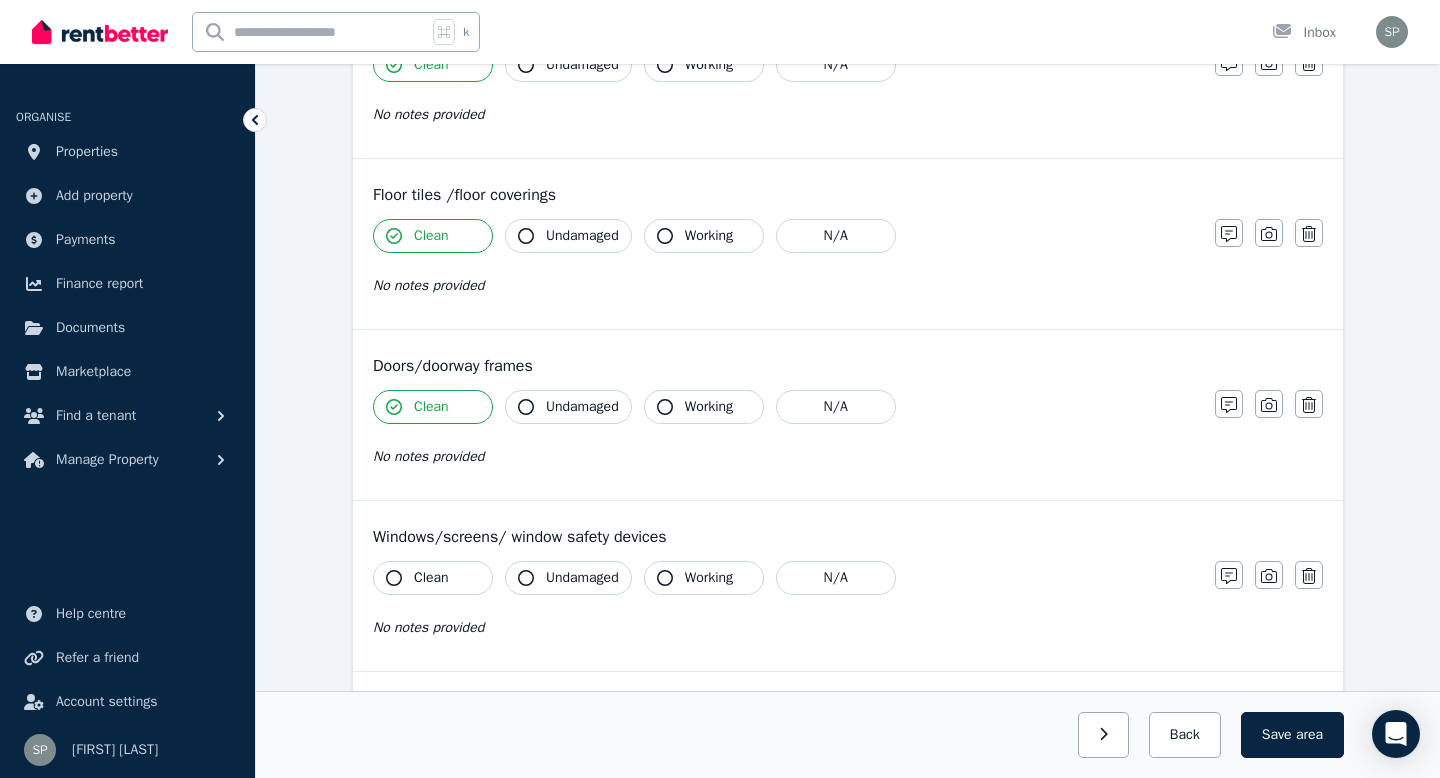 click on "Clean" at bounding box center [433, 578] 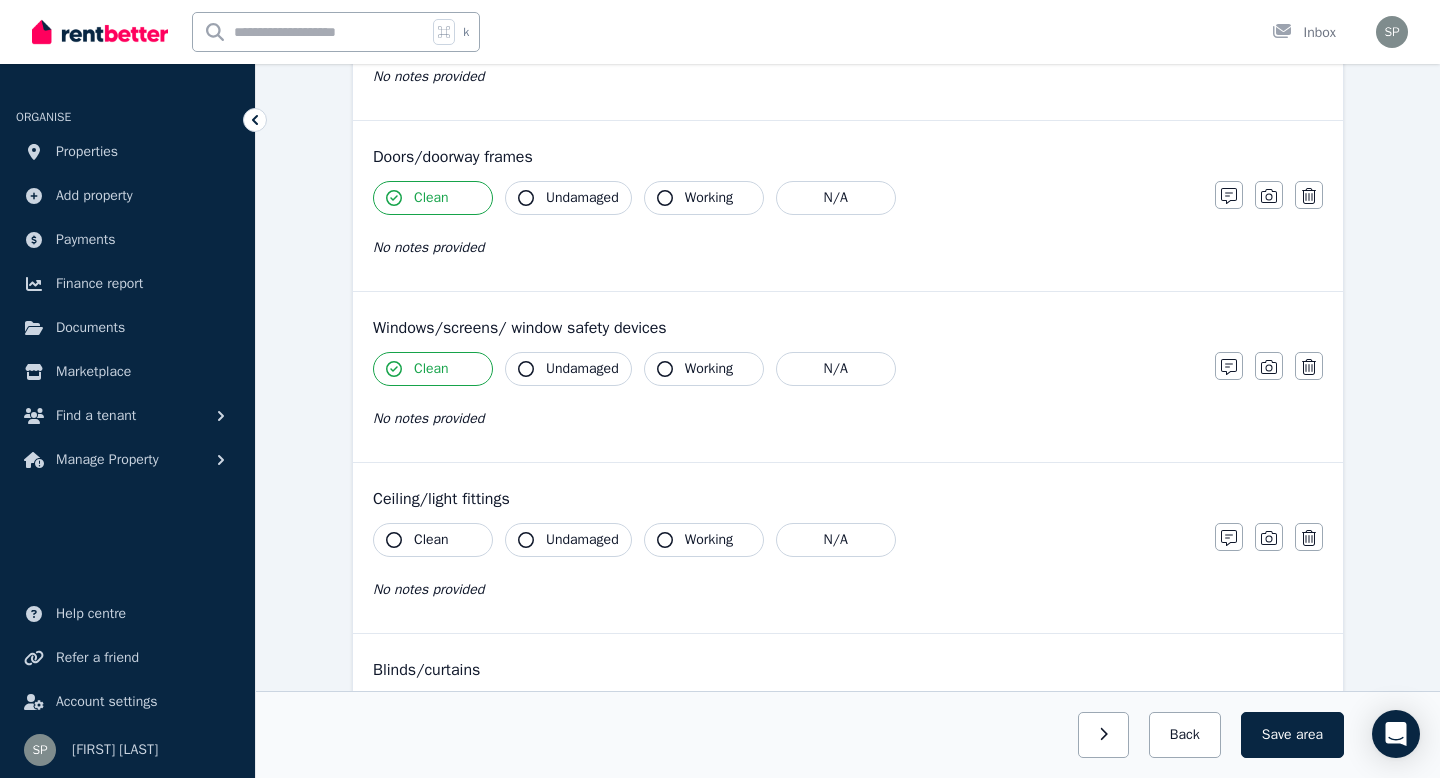 scroll, scrollTop: 601, scrollLeft: 0, axis: vertical 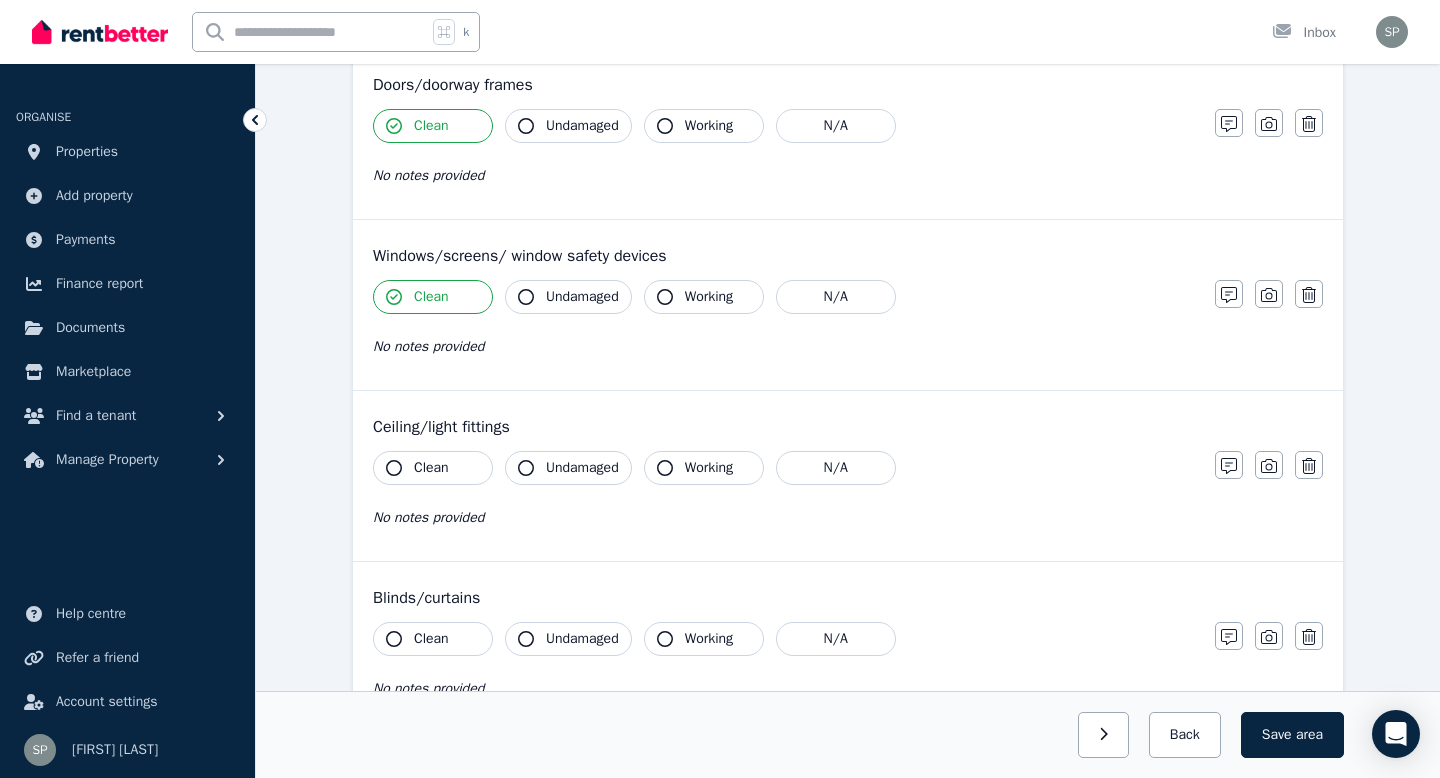 click on "Clean" at bounding box center [433, 468] 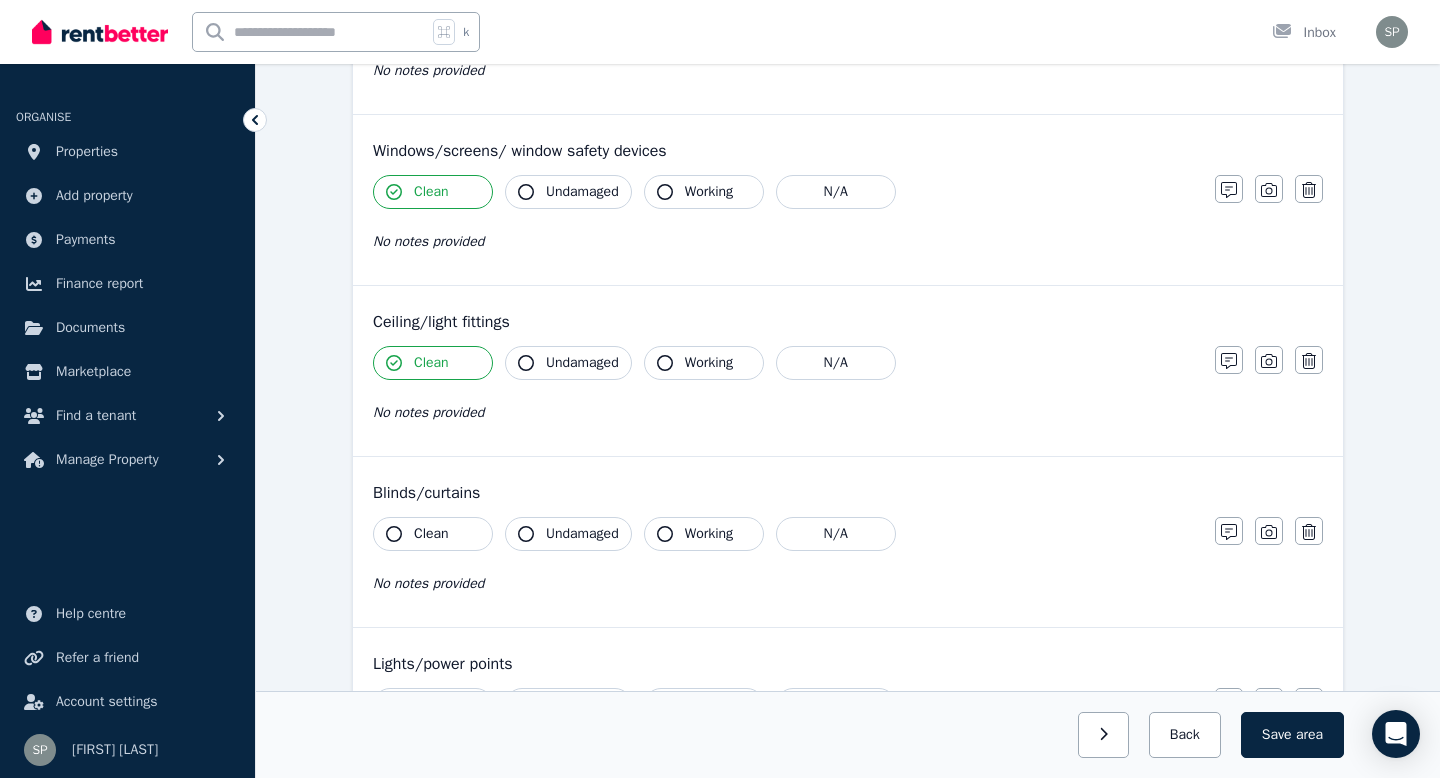scroll, scrollTop: 721, scrollLeft: 0, axis: vertical 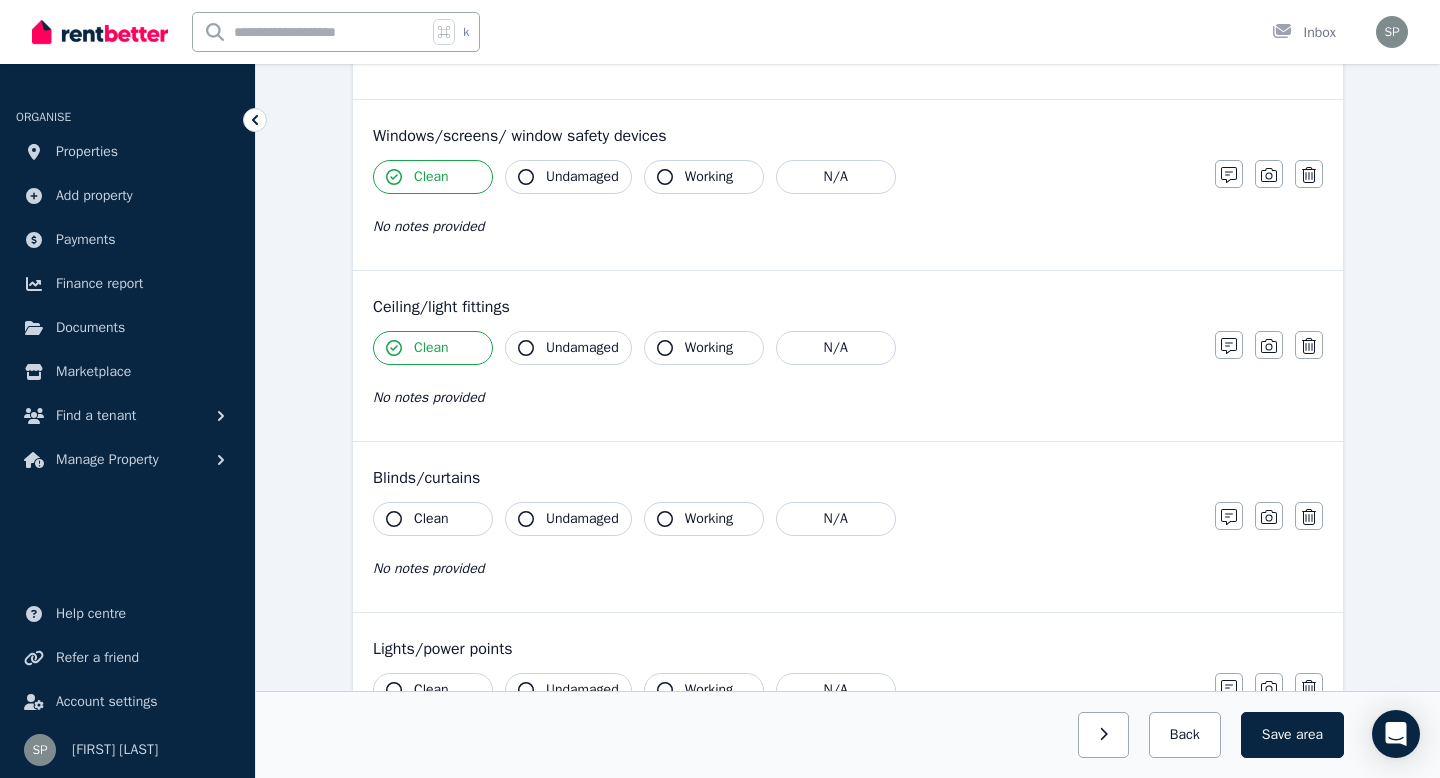 click on "Clean" at bounding box center (431, 519) 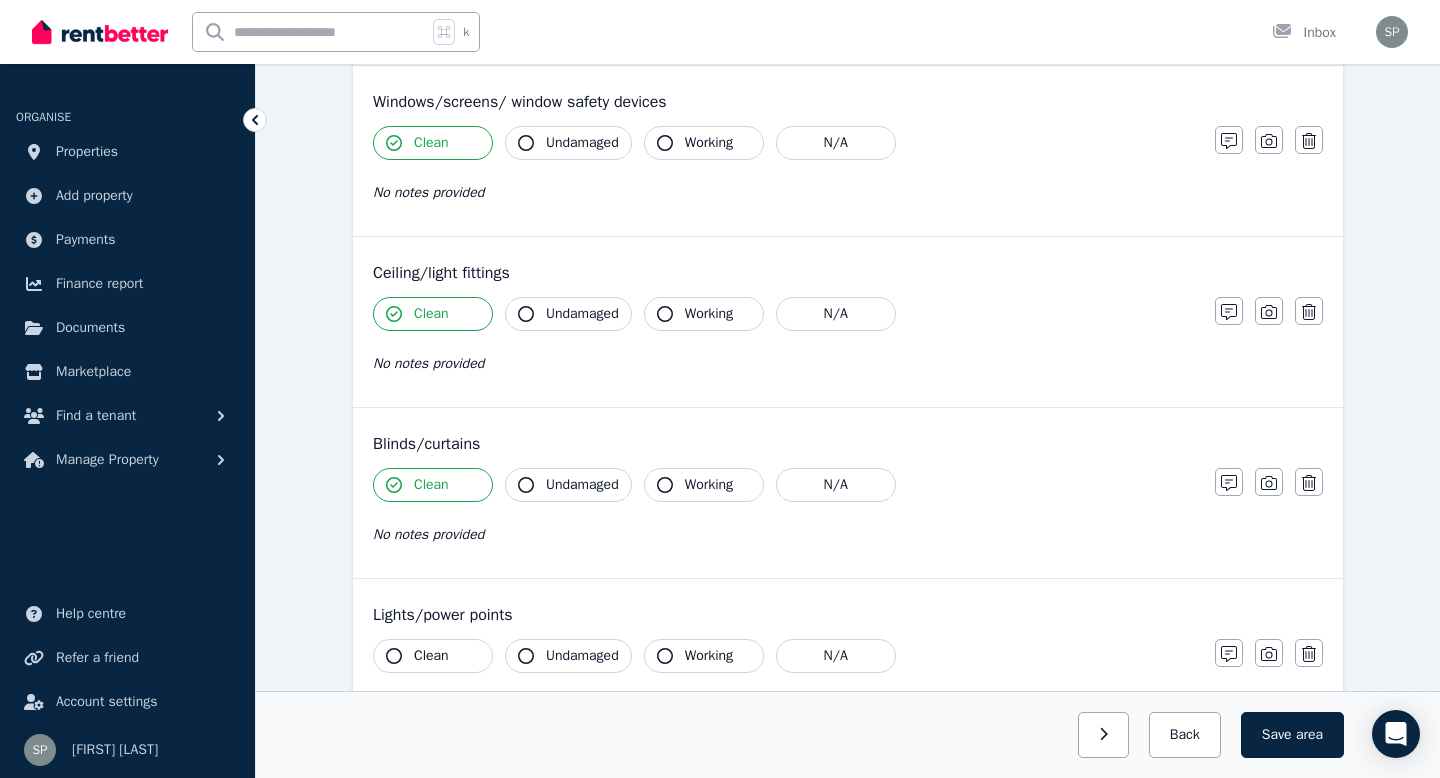 scroll, scrollTop: 758, scrollLeft: 0, axis: vertical 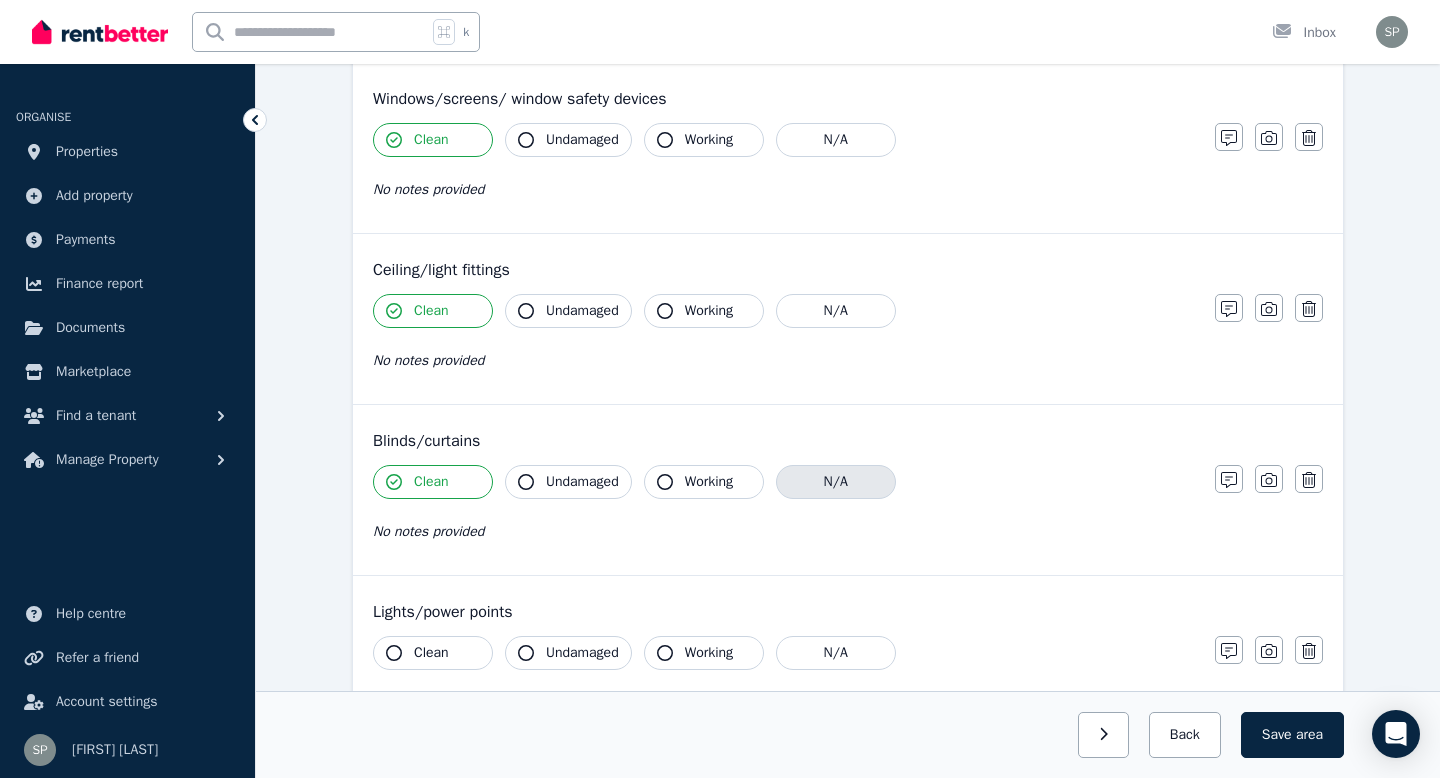 click on "N/A" at bounding box center (836, 482) 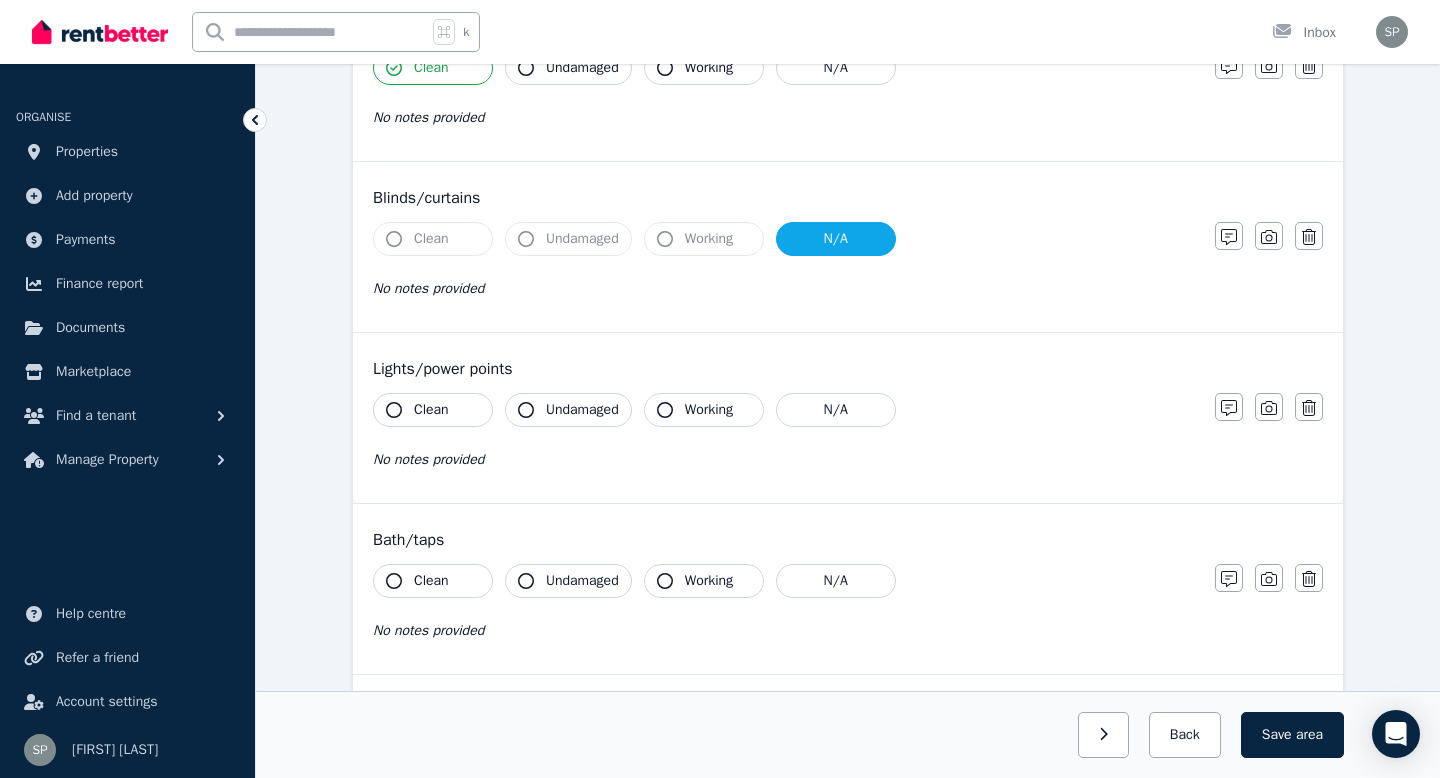 scroll, scrollTop: 1002, scrollLeft: 0, axis: vertical 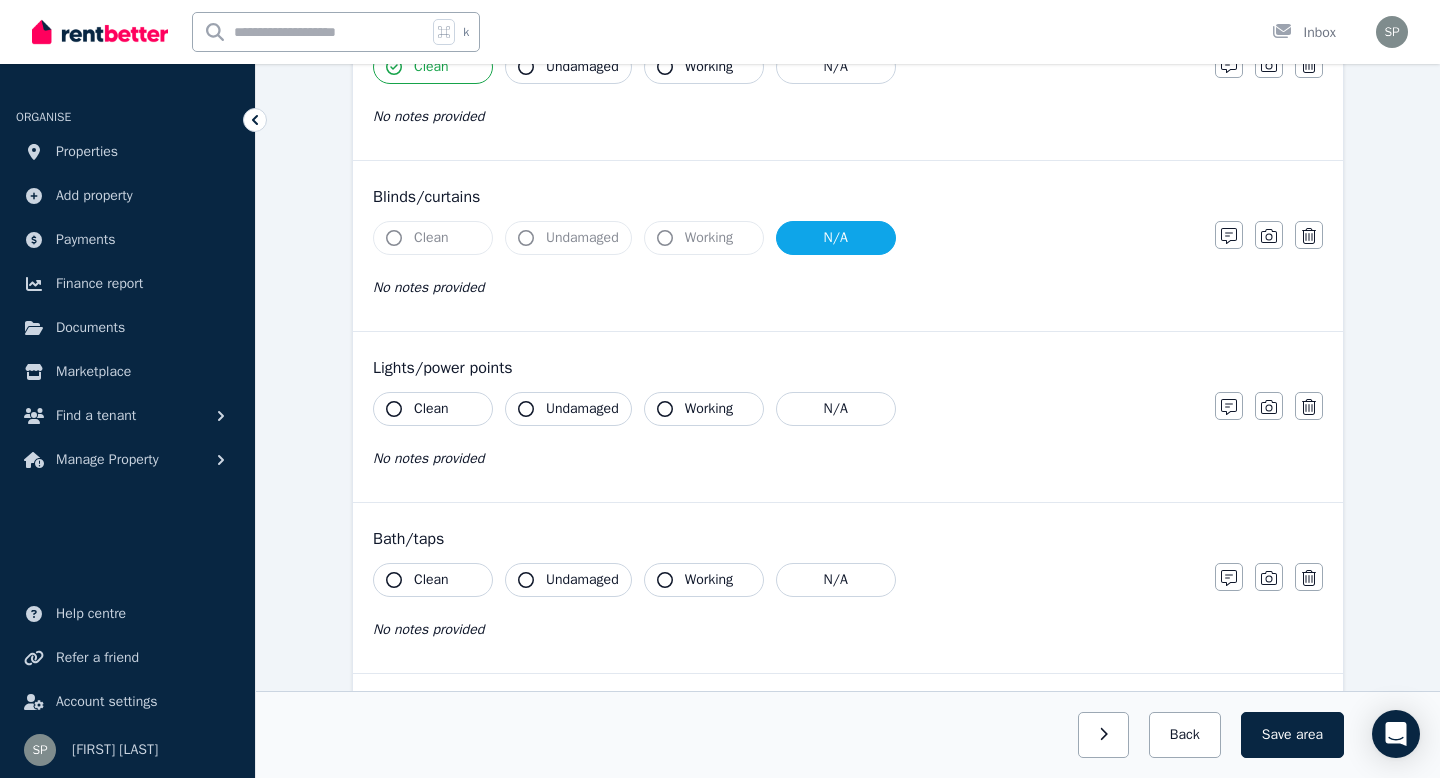 click on "Clean" at bounding box center (431, 409) 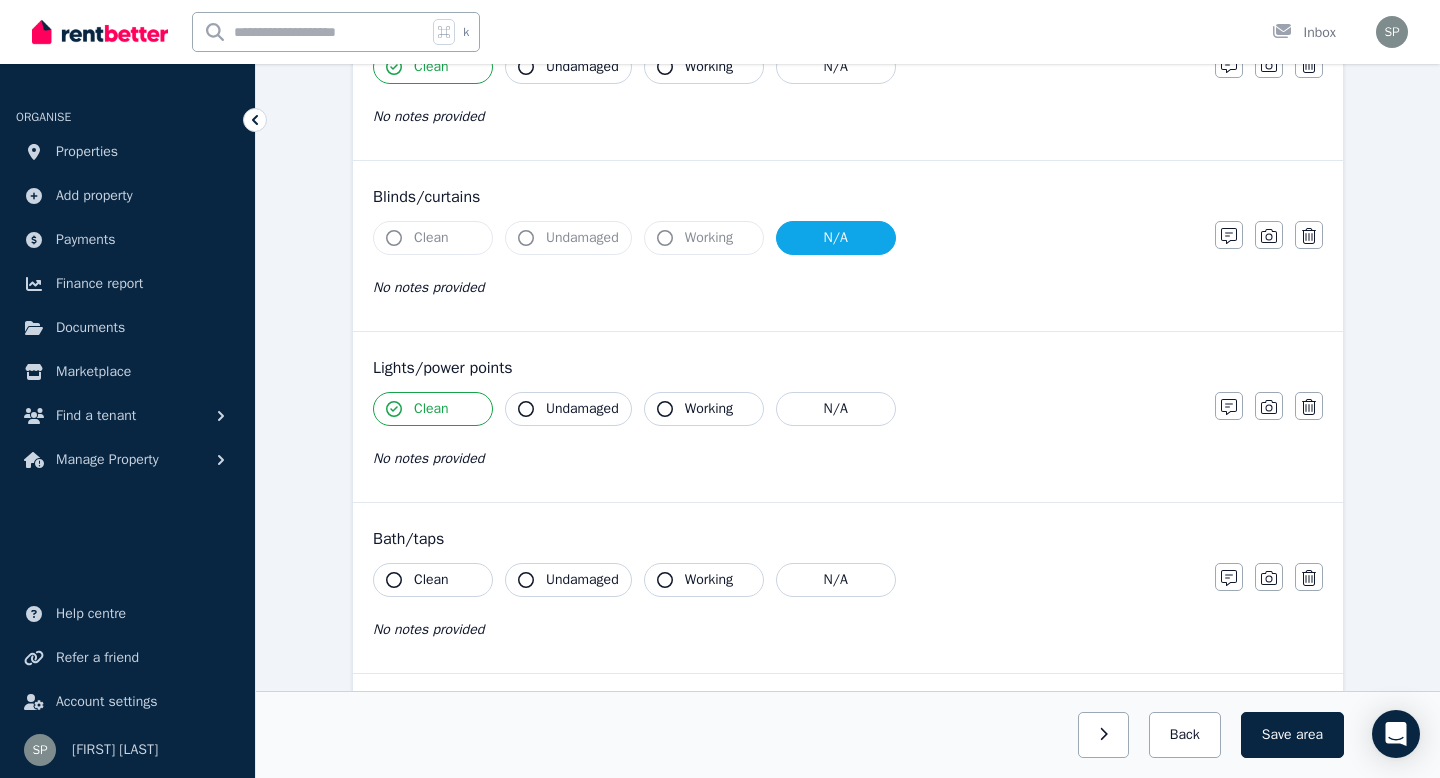 click on "Clean" at bounding box center (431, 580) 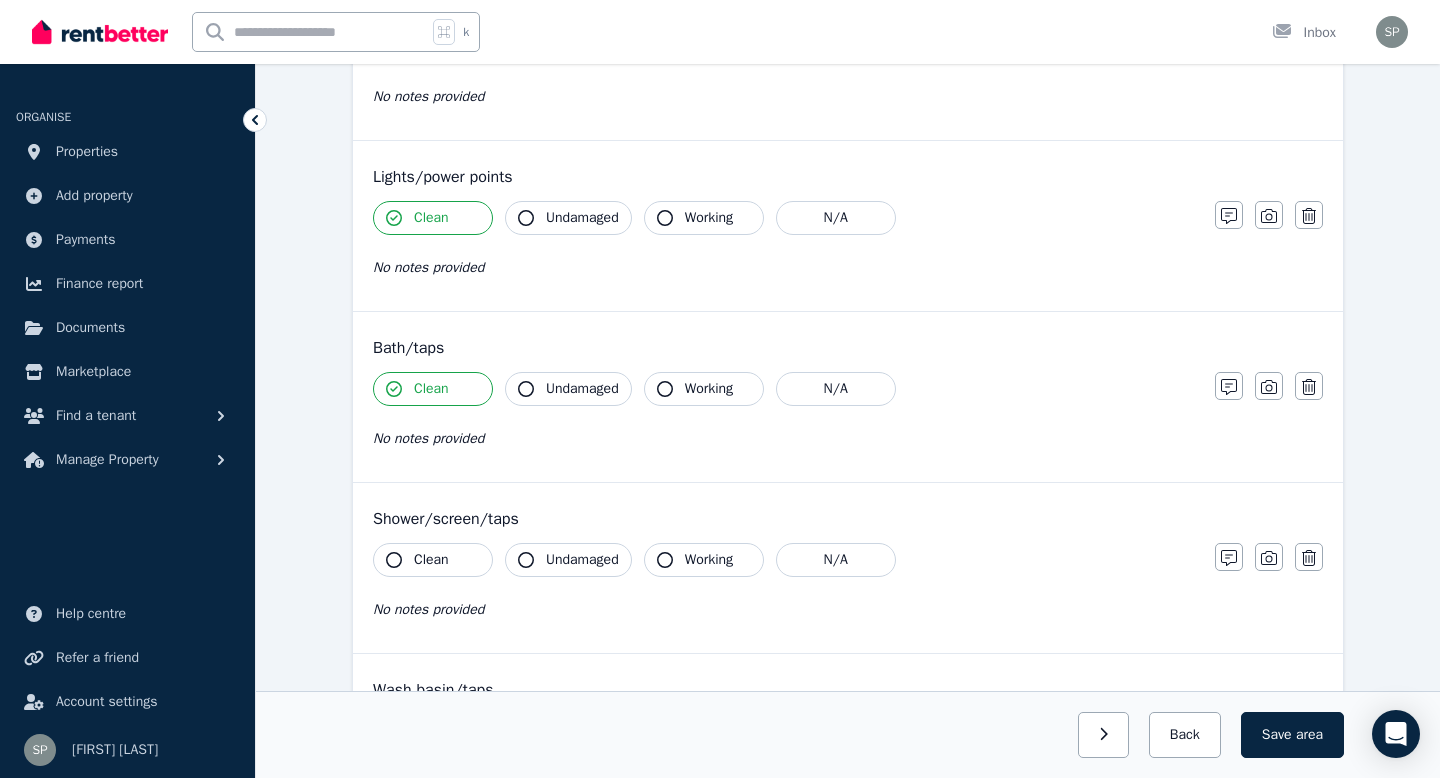 scroll, scrollTop: 1197, scrollLeft: 0, axis: vertical 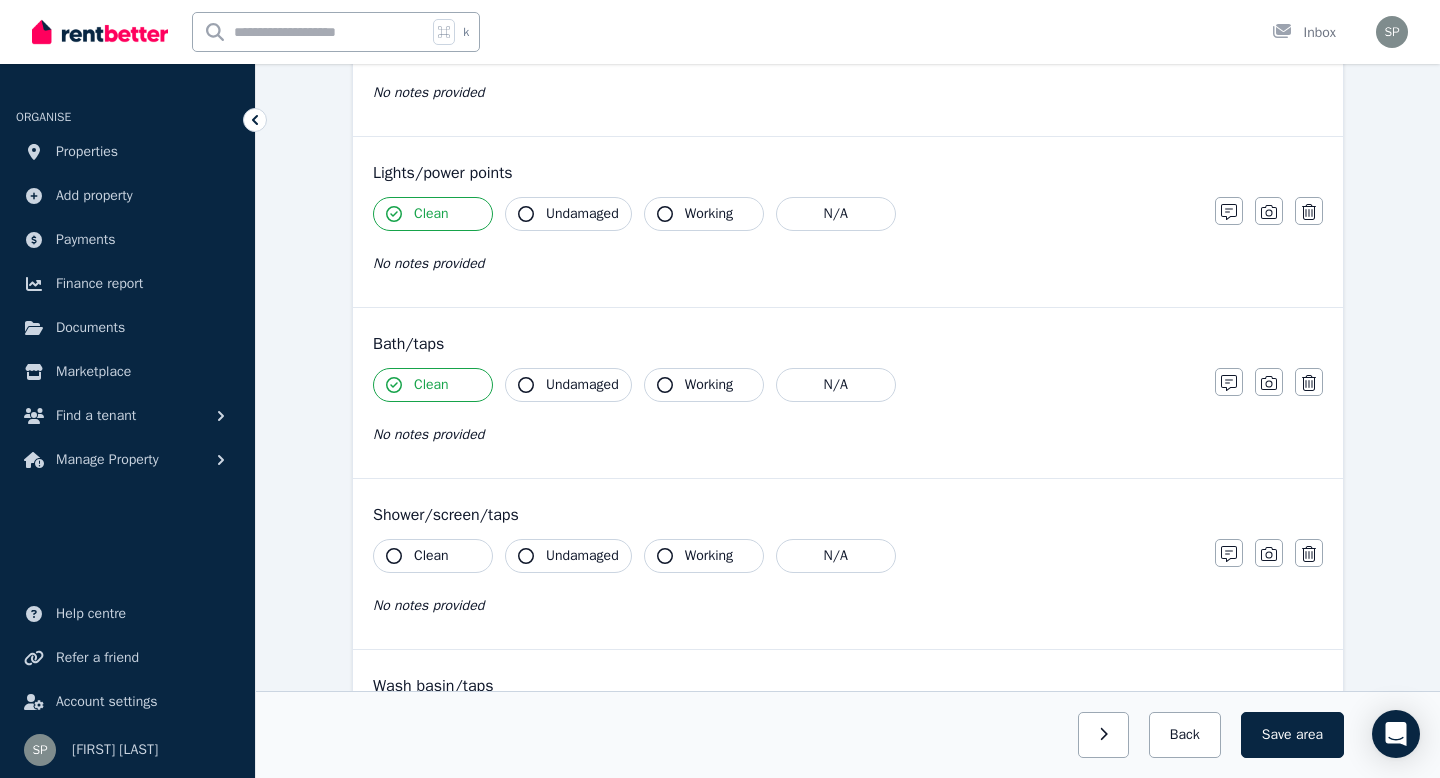 click on "Clean" at bounding box center [431, 556] 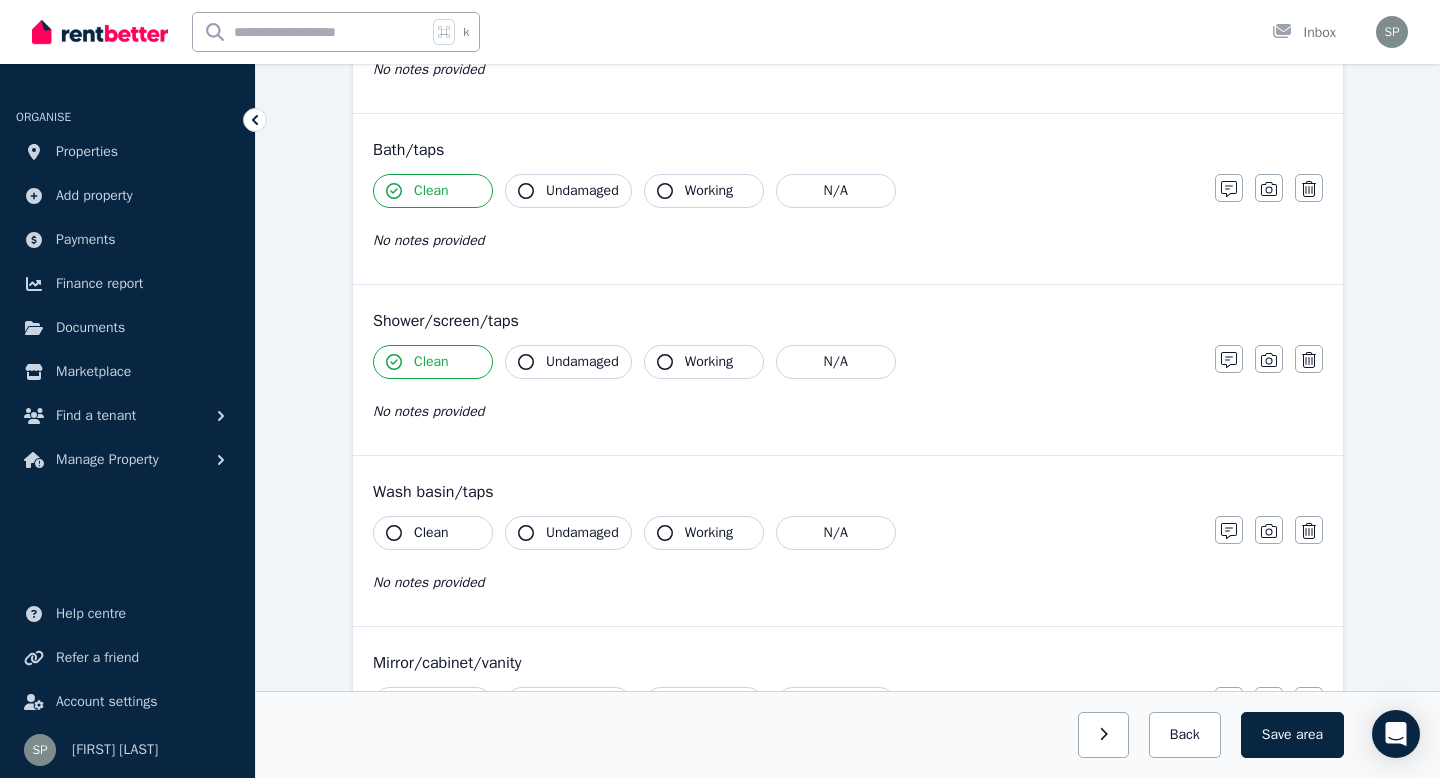 scroll, scrollTop: 1438, scrollLeft: 0, axis: vertical 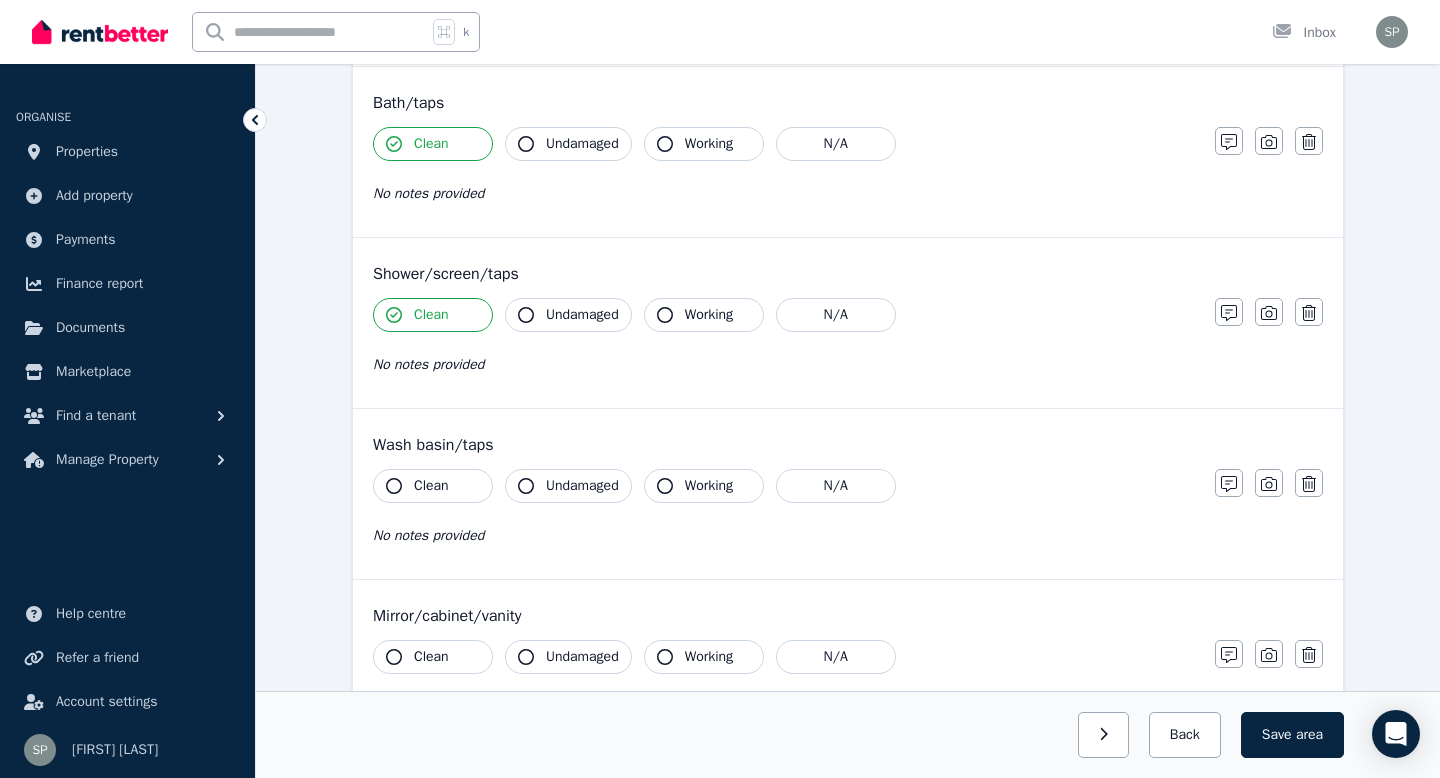 click on "Wash basin/taps Clean Undamaged Working N/A No notes provided Notes Photo Delete" at bounding box center (848, 494) 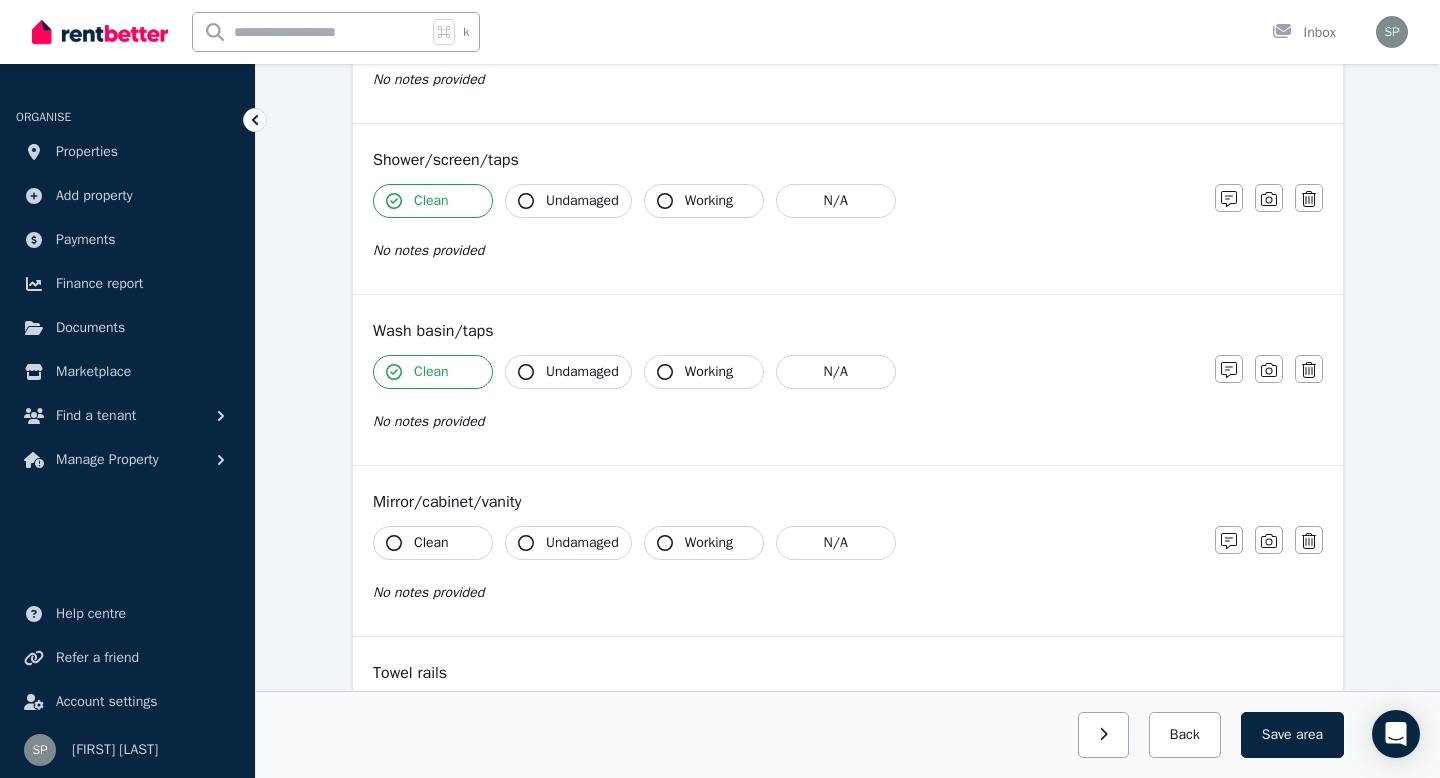 scroll, scrollTop: 1662, scrollLeft: 0, axis: vertical 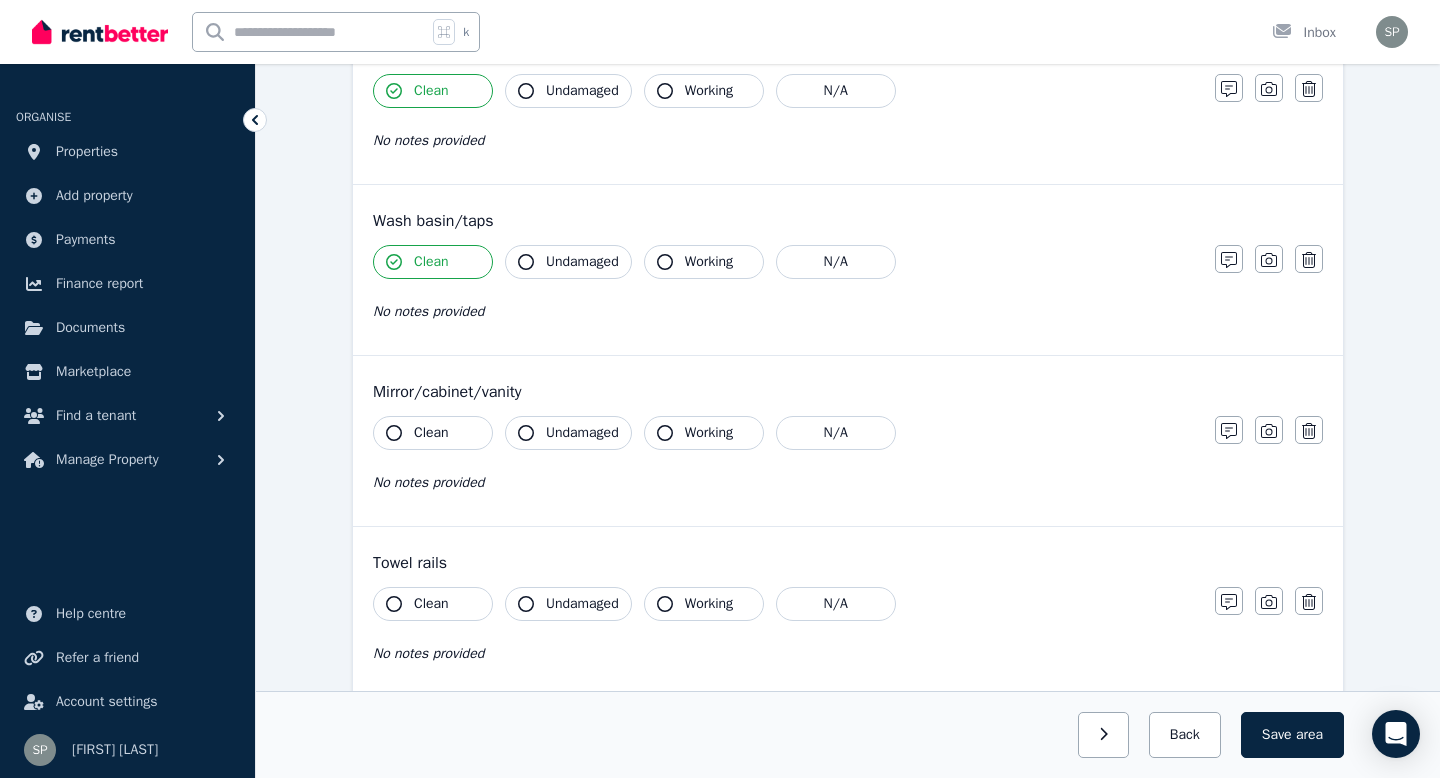 click on "Clean" at bounding box center (431, 433) 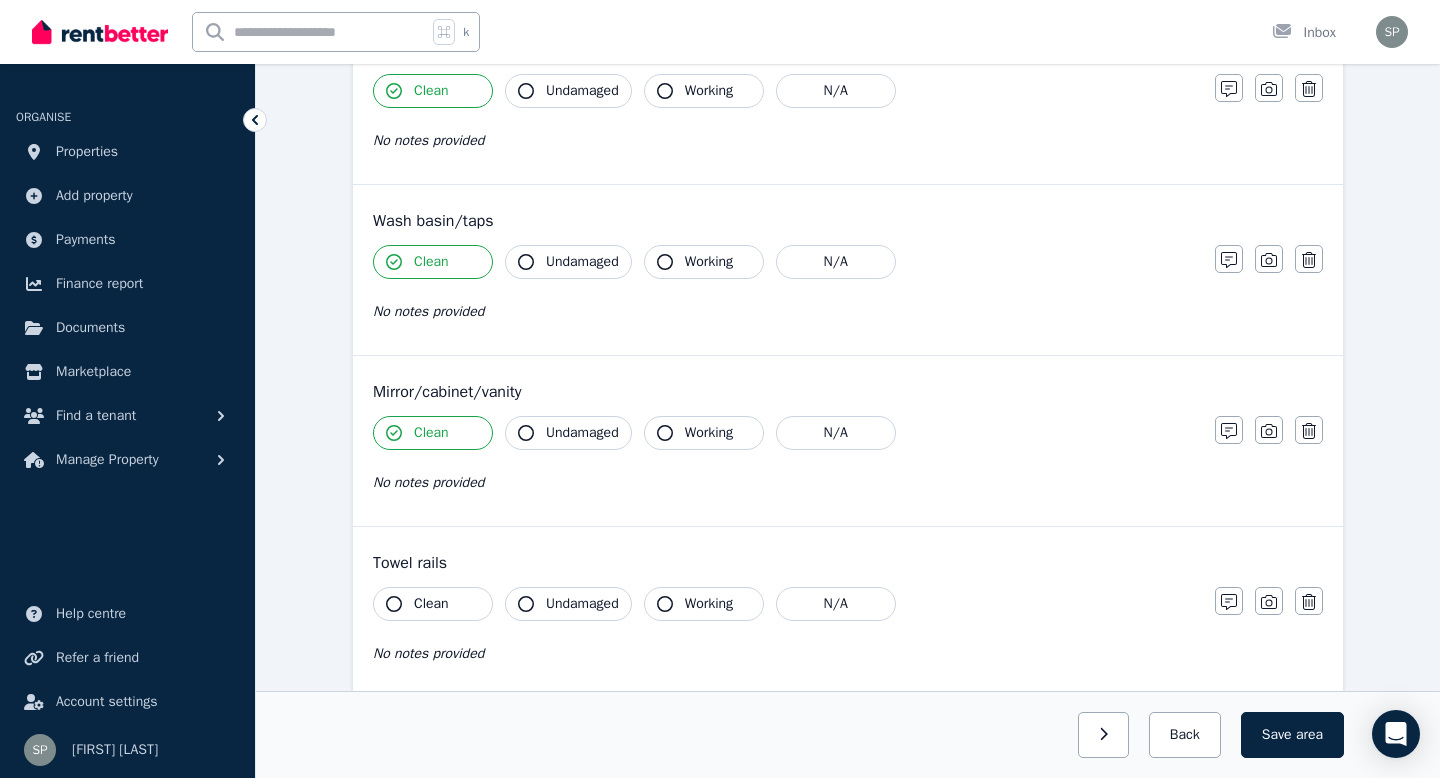 click on "Clean" at bounding box center [431, 604] 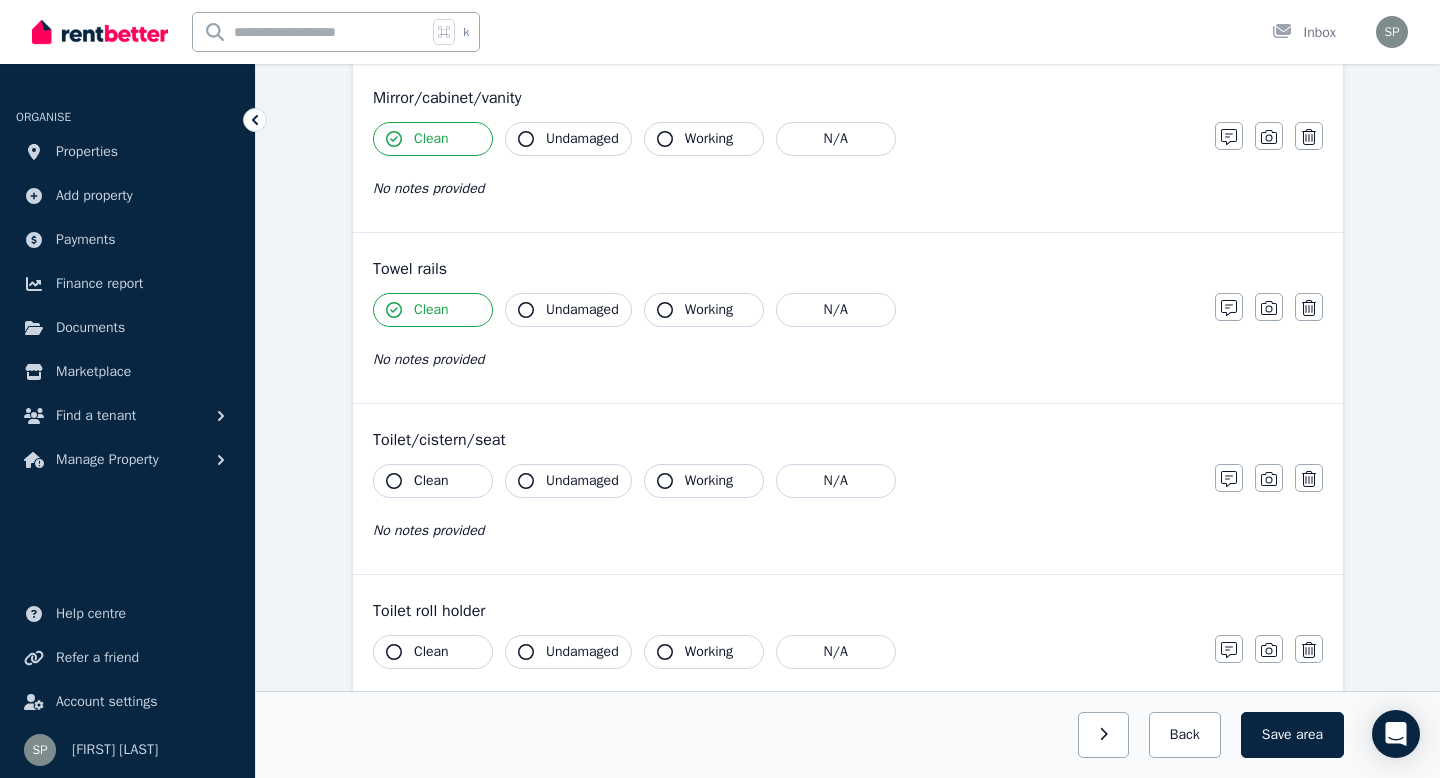 scroll, scrollTop: 1959, scrollLeft: 0, axis: vertical 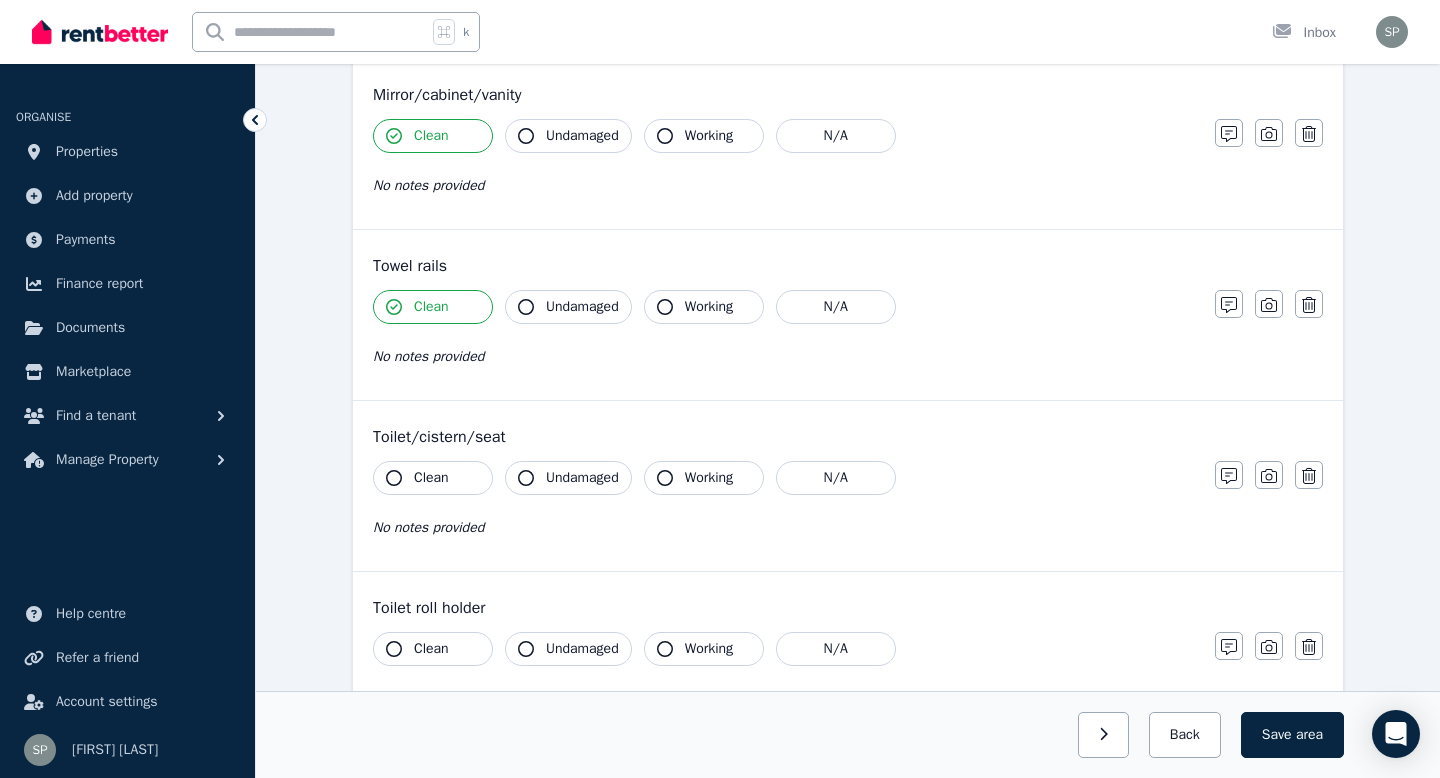 click on "Clean" at bounding box center [431, 478] 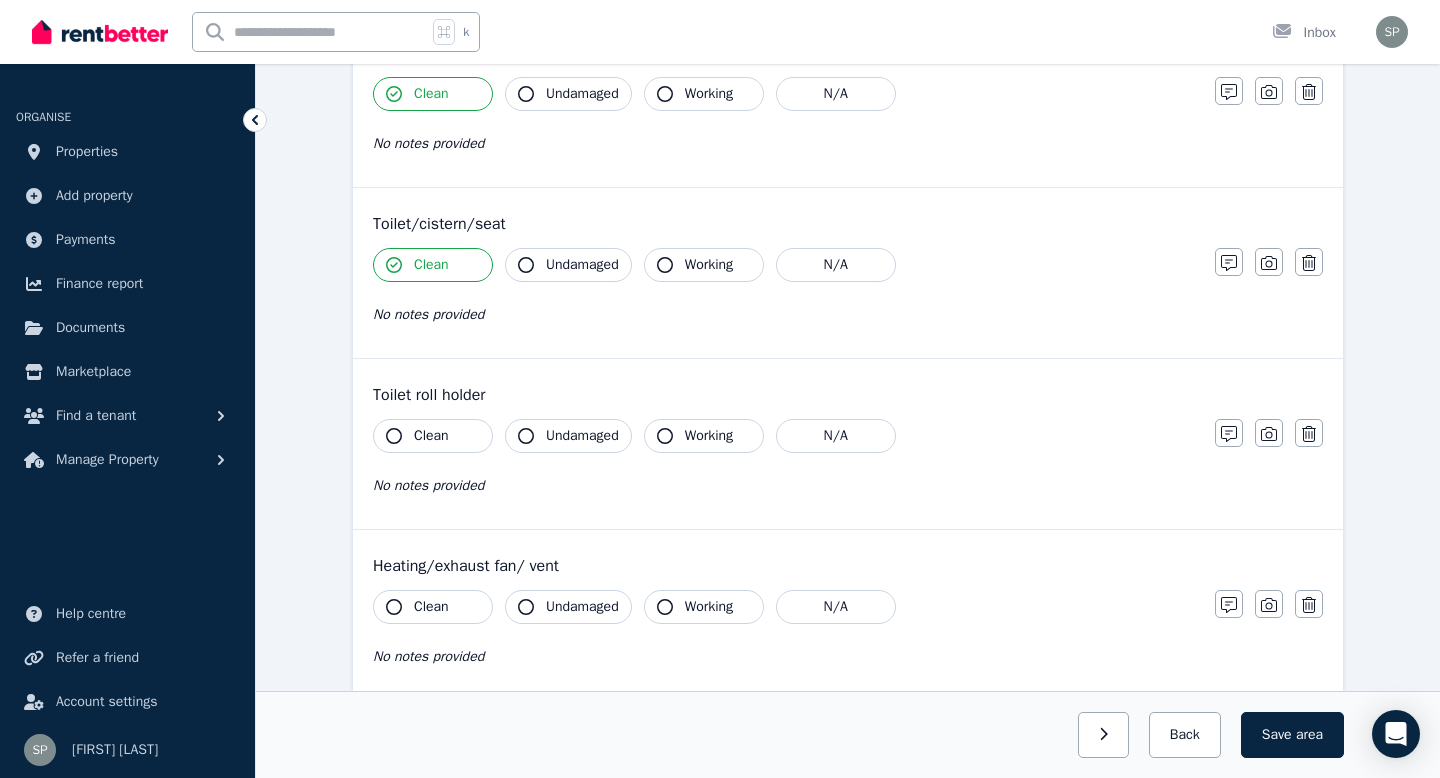 scroll, scrollTop: 2219, scrollLeft: 0, axis: vertical 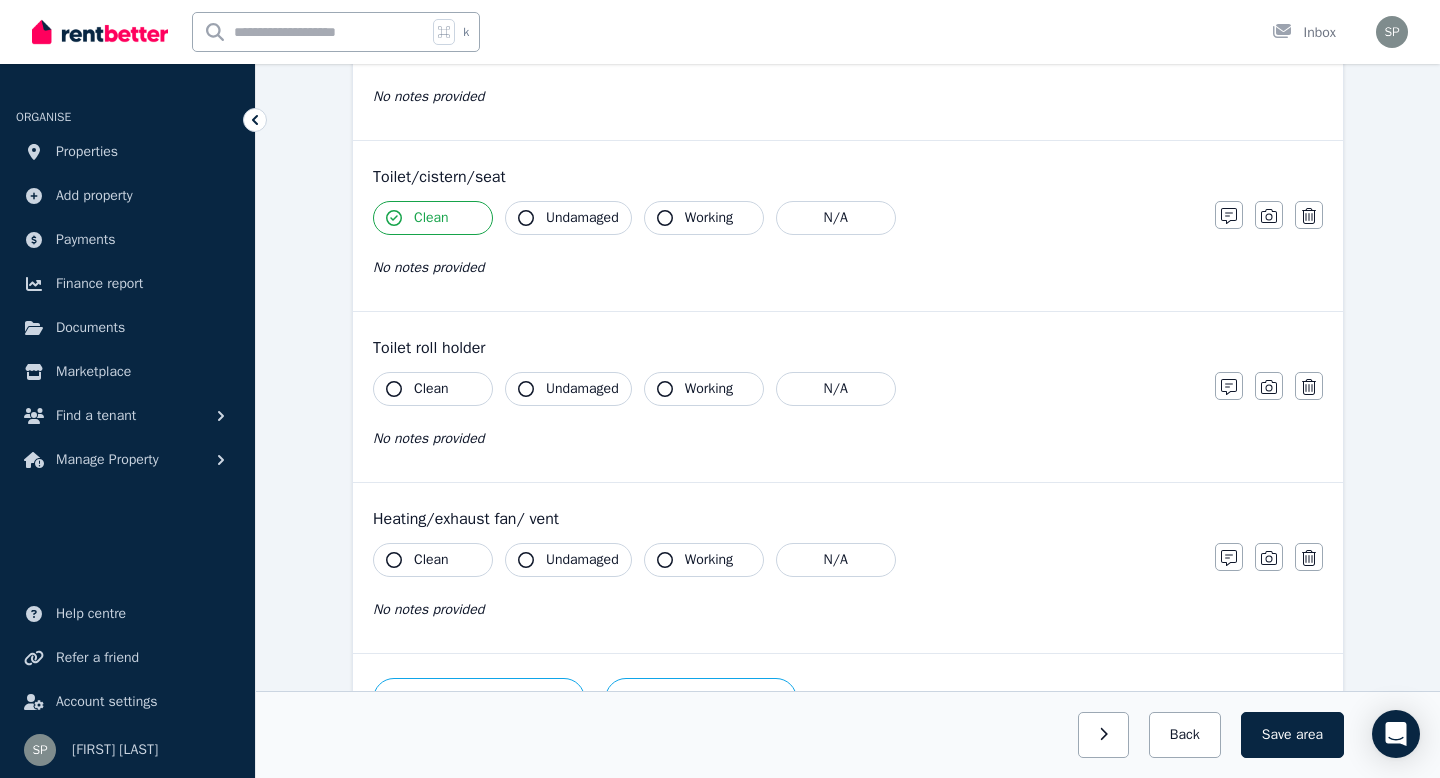click on "Clean" at bounding box center (431, 389) 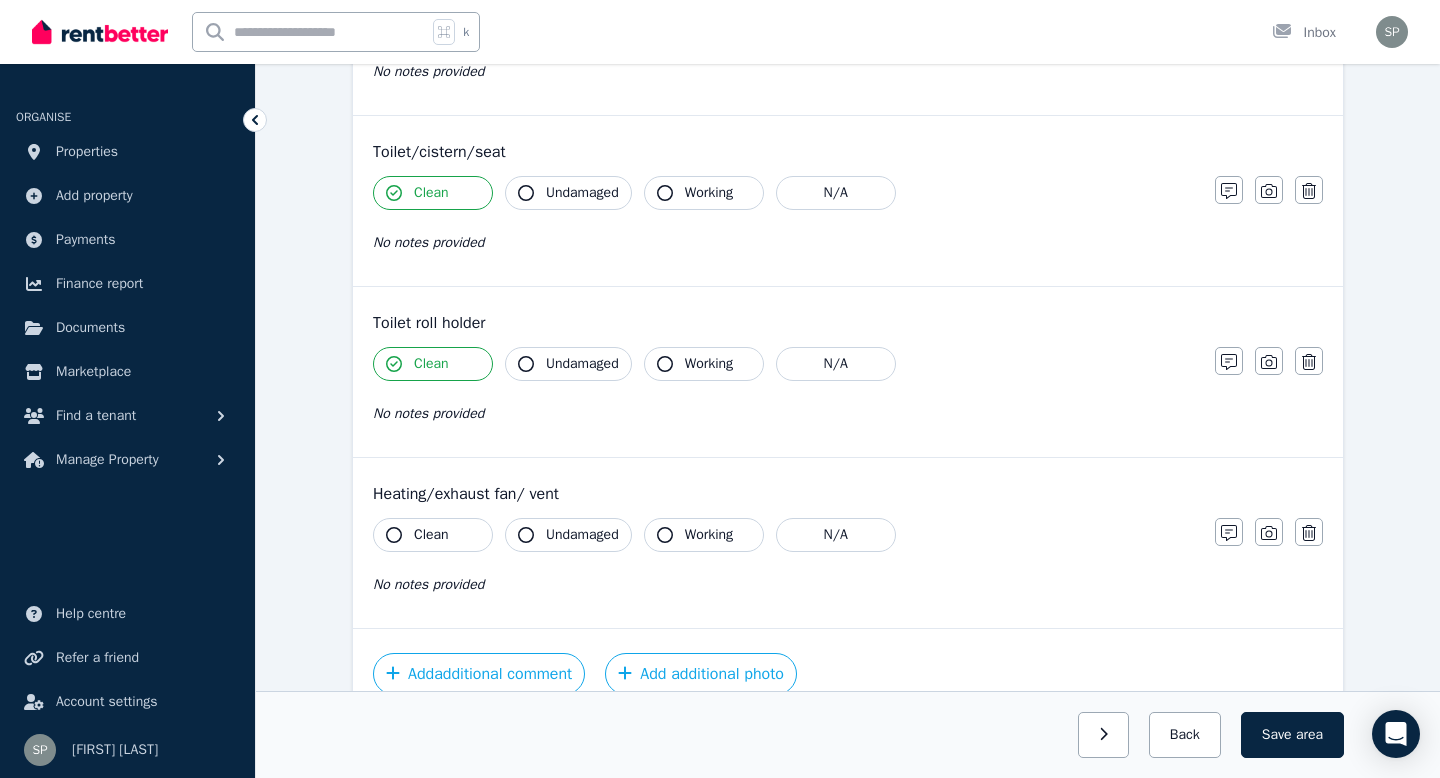 scroll, scrollTop: 2345, scrollLeft: 0, axis: vertical 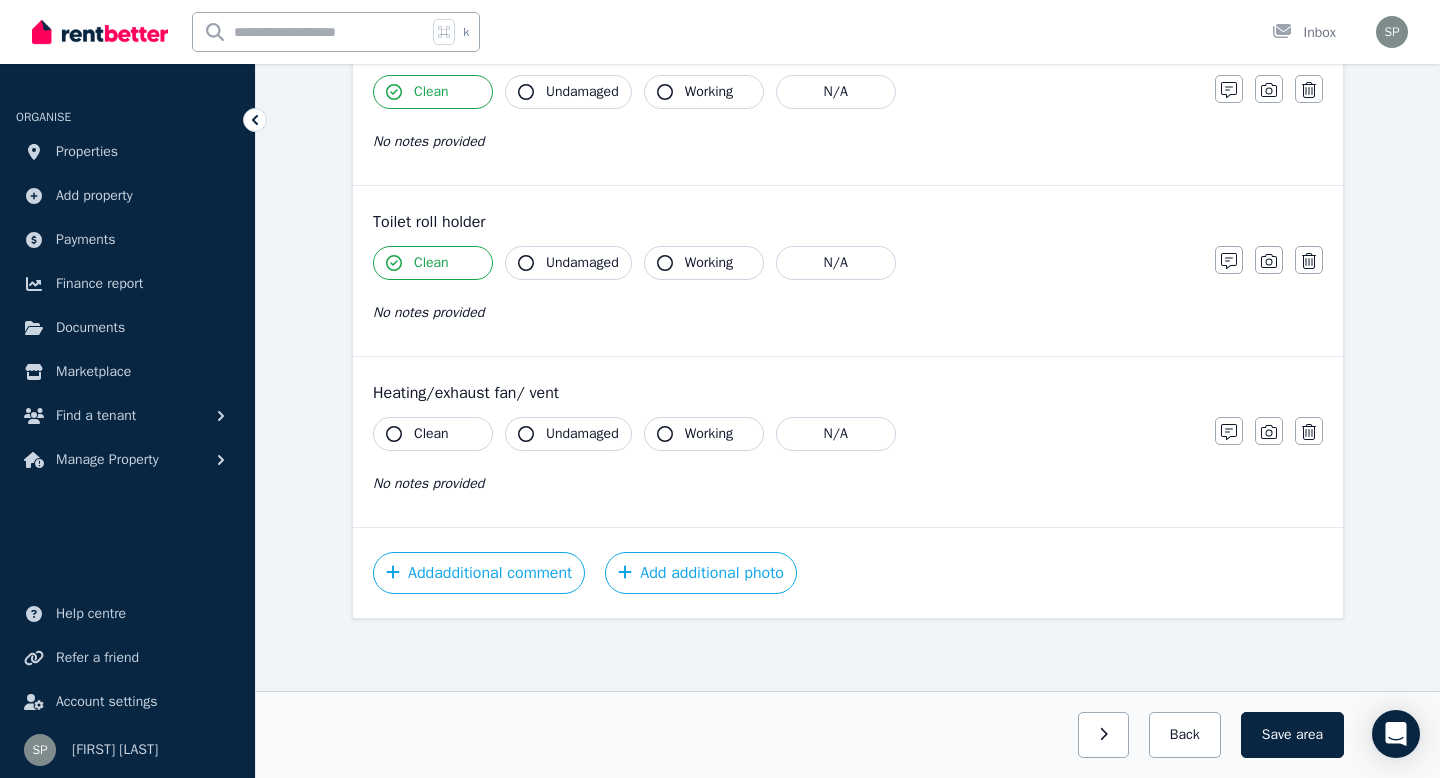 click on "Clean" at bounding box center (431, 434) 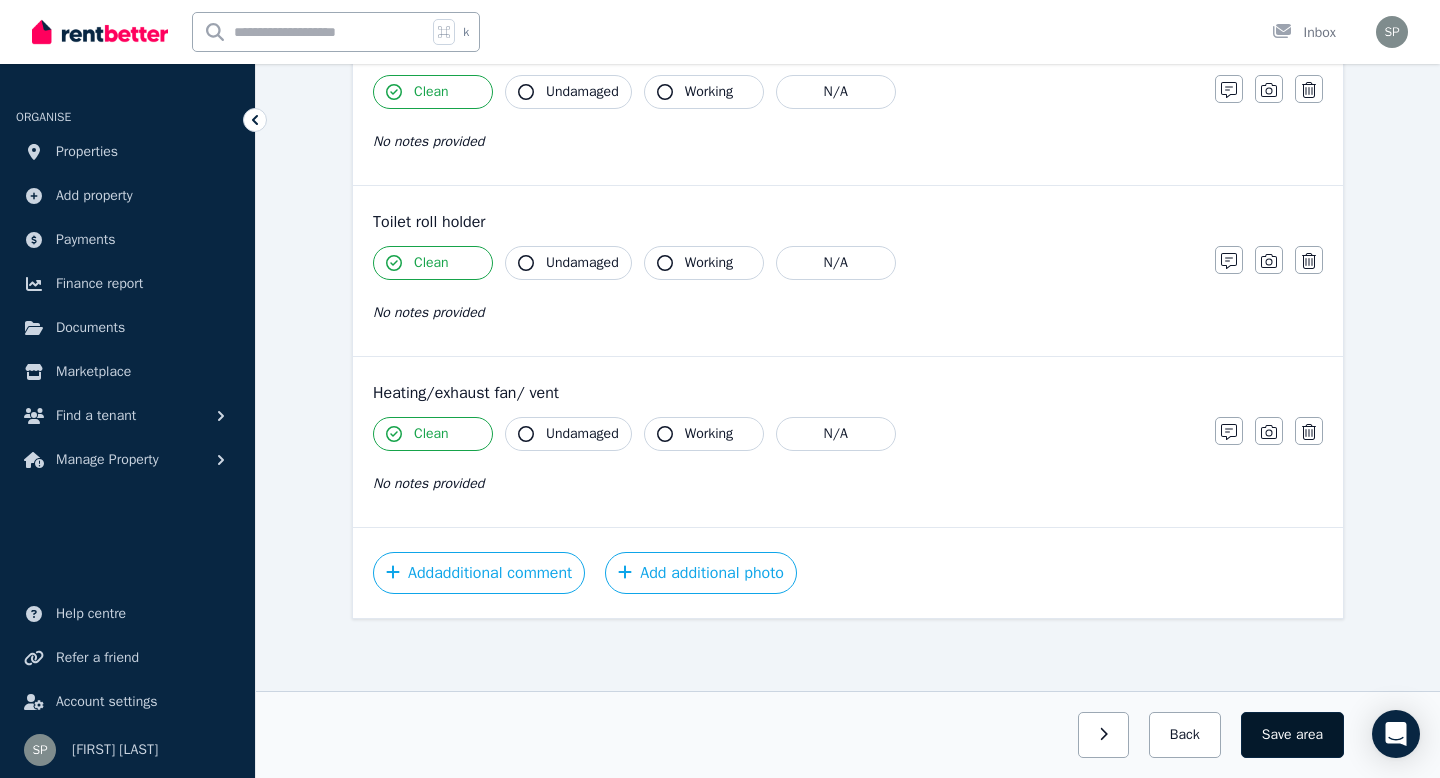 click on "area" at bounding box center [1309, 735] 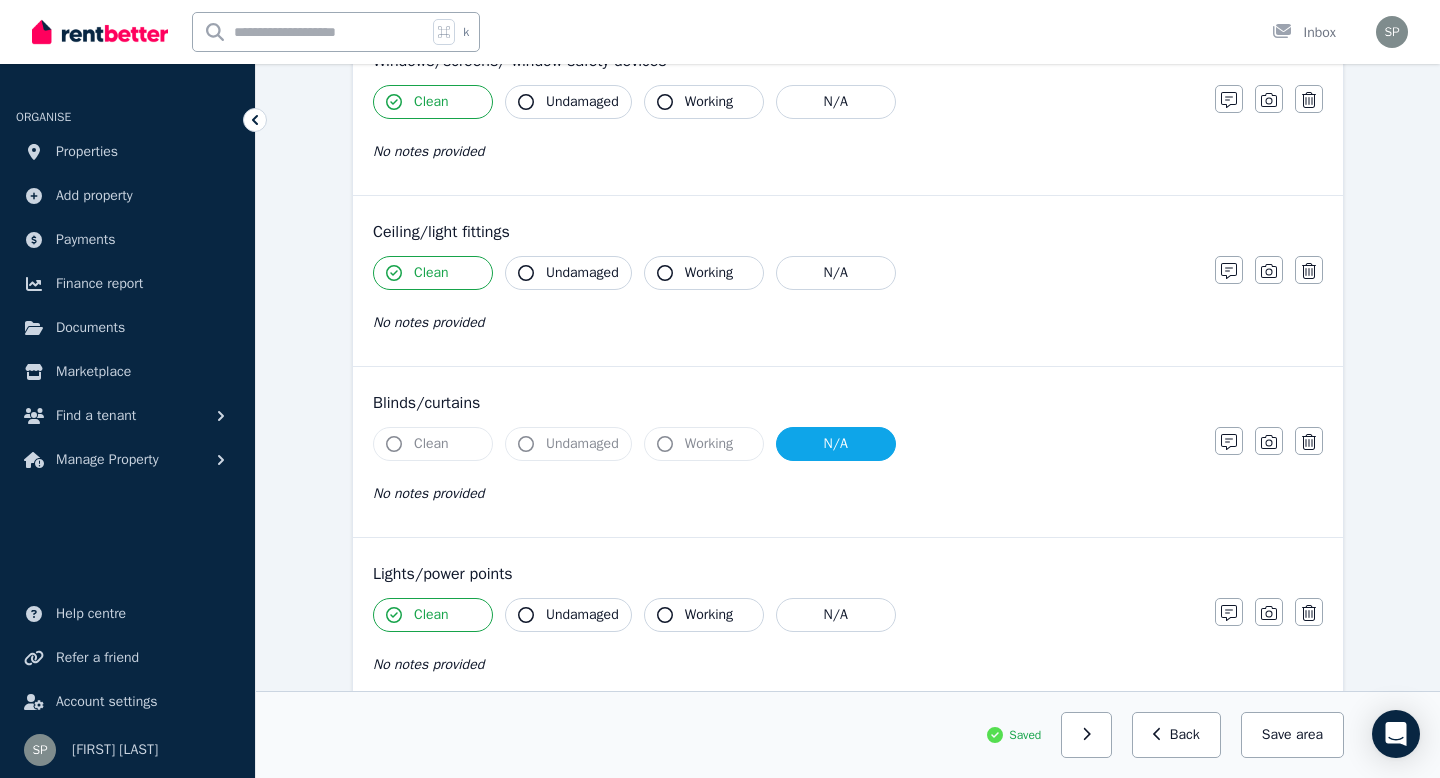 scroll, scrollTop: 0, scrollLeft: 0, axis: both 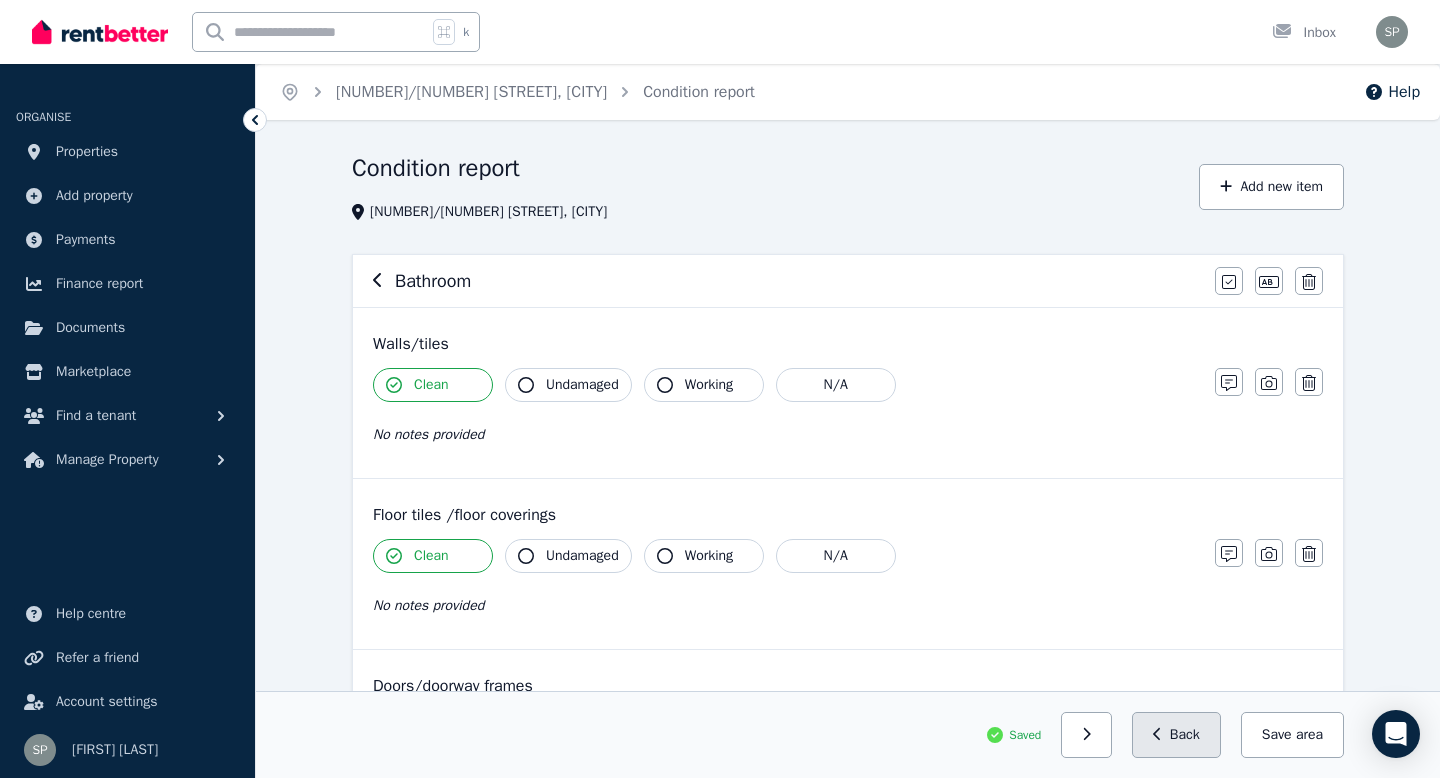 click on "Back" at bounding box center (1176, 735) 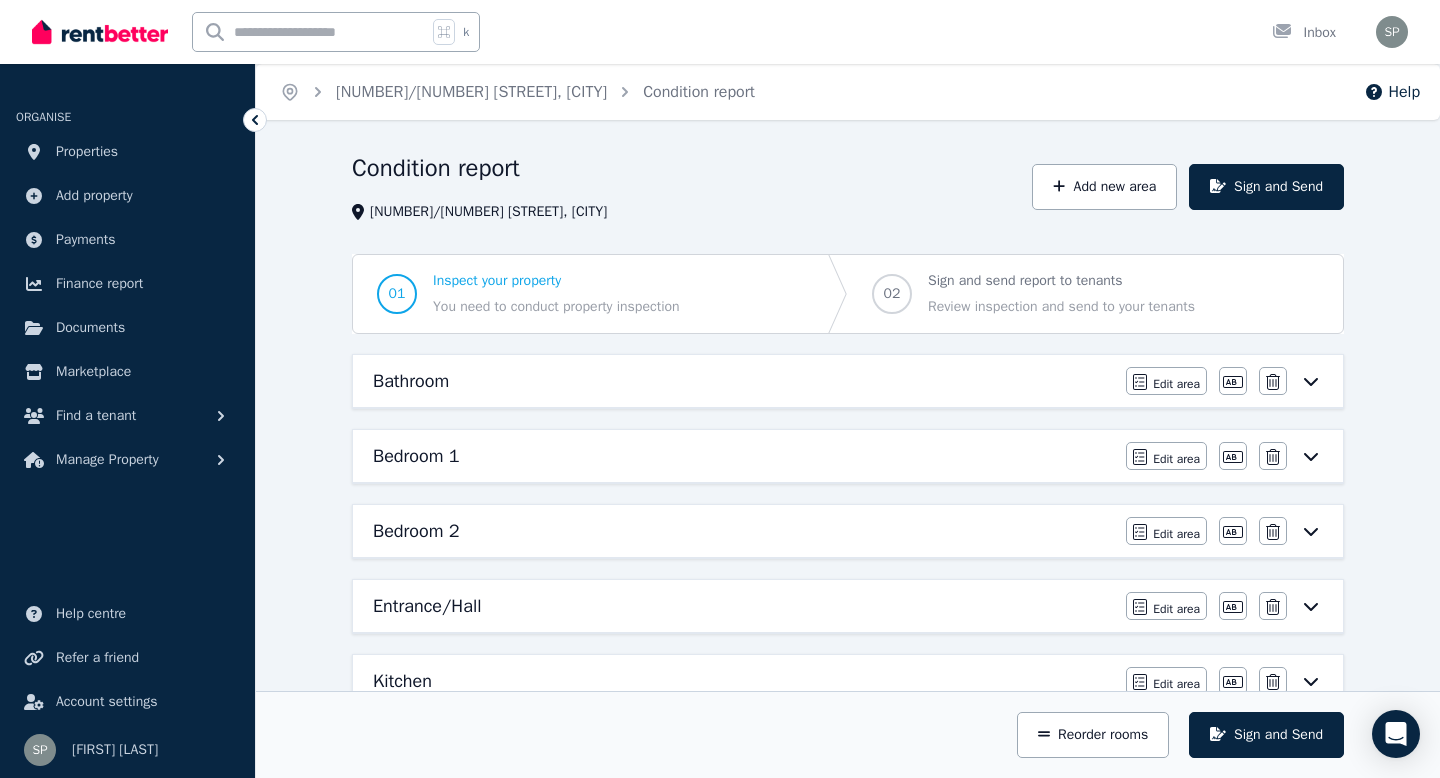 click on "Bathroom" at bounding box center (743, 381) 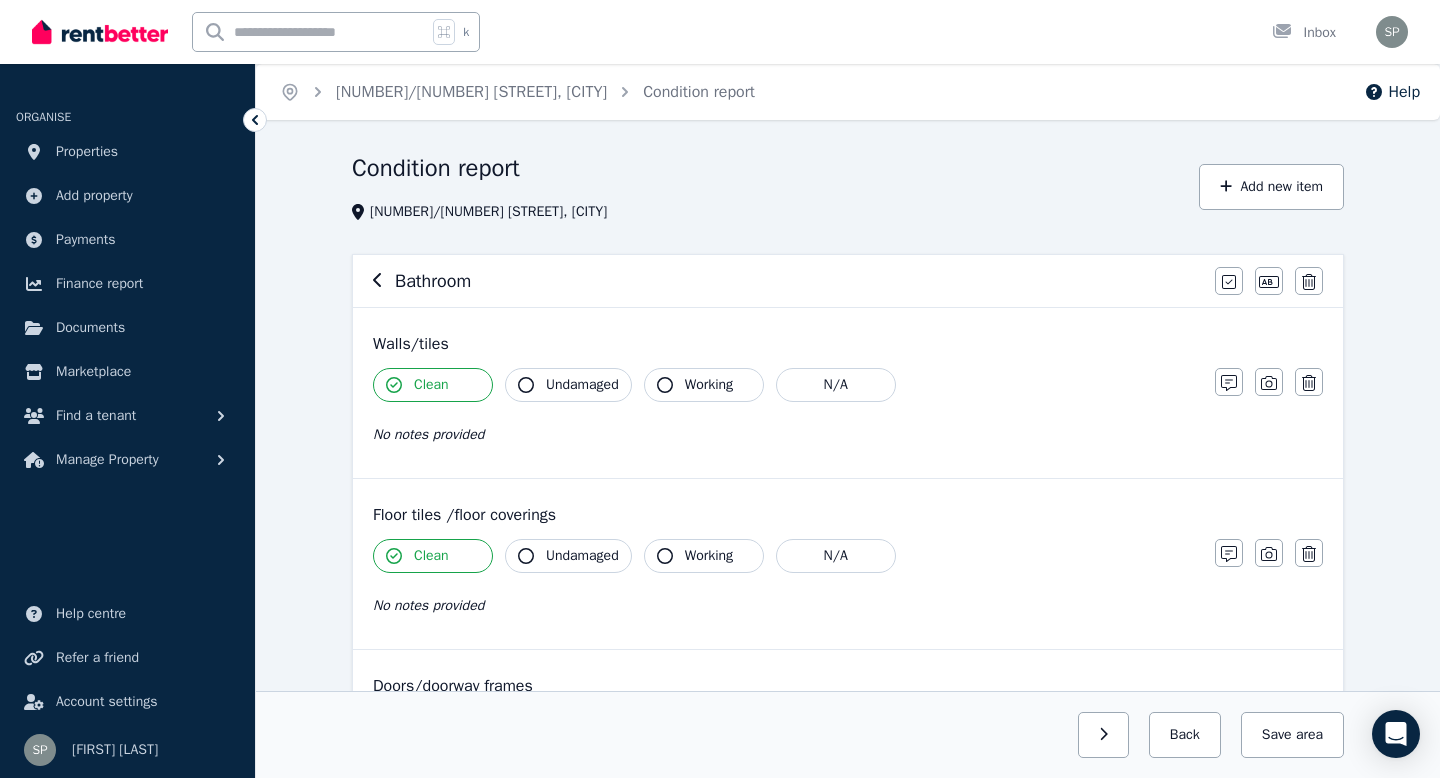 click on "Walls/tiles Clean Undamaged Working N/A No notes provided Notes Photo Delete" at bounding box center [848, 393] 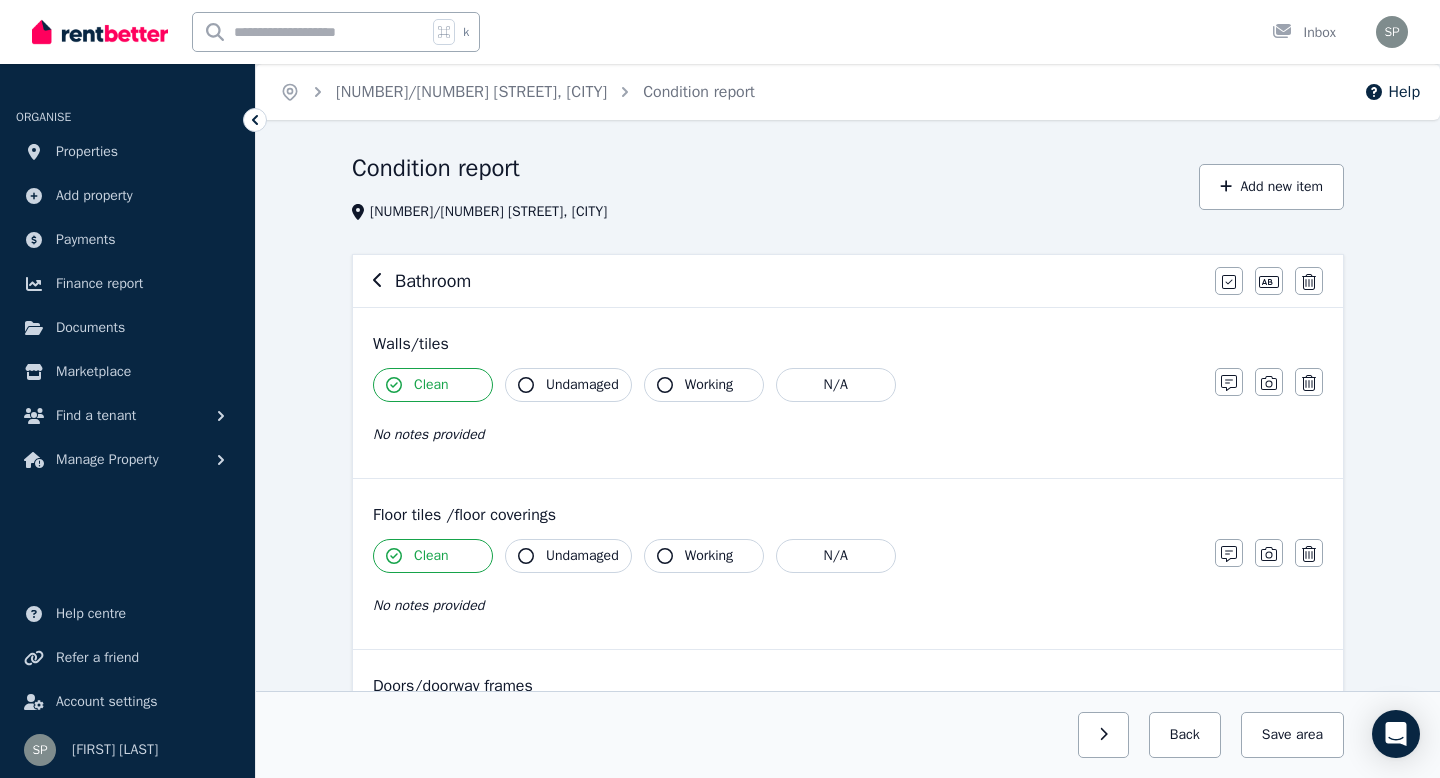 click on "Bathroom Mark all items as good Edit name Delete" at bounding box center (848, 281) 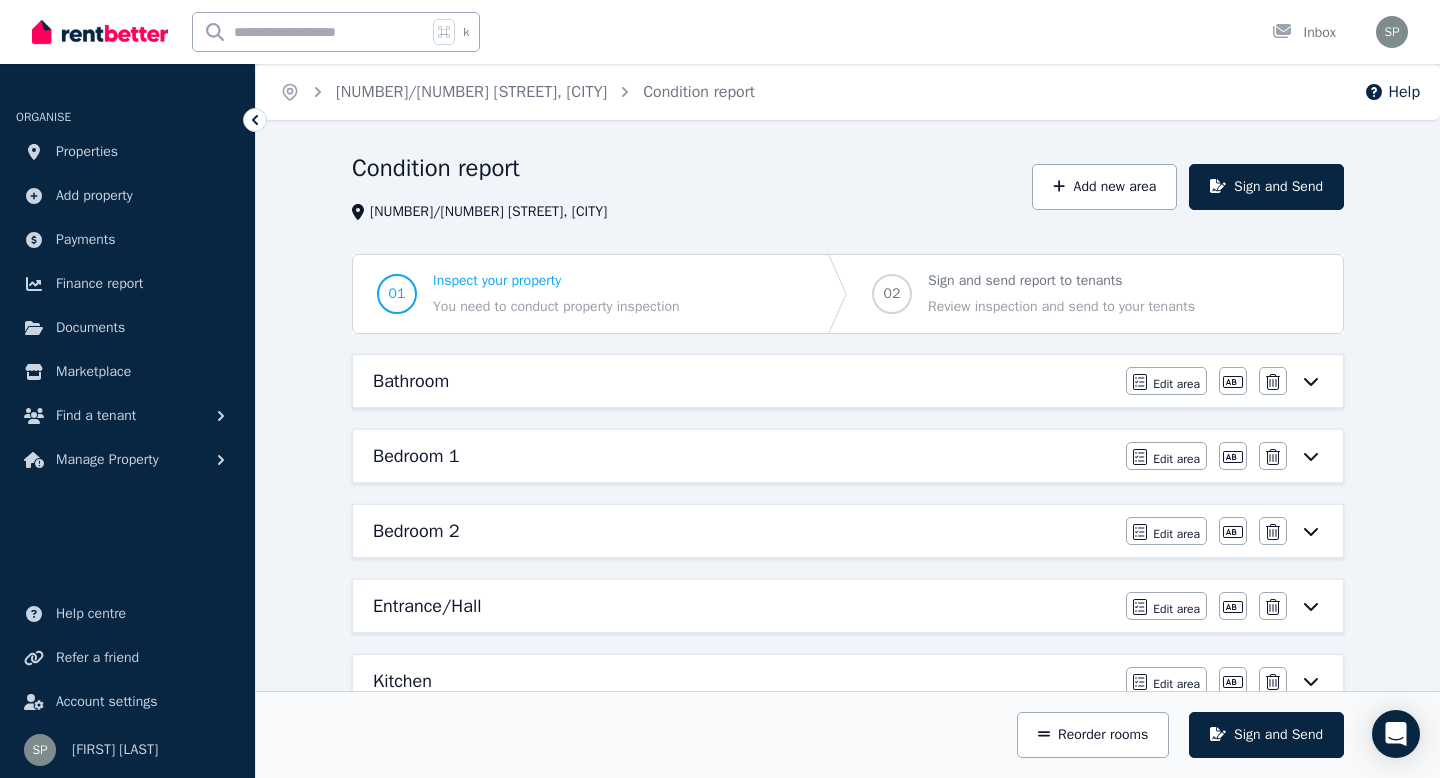 click on "Bedroom 1" at bounding box center (743, 456) 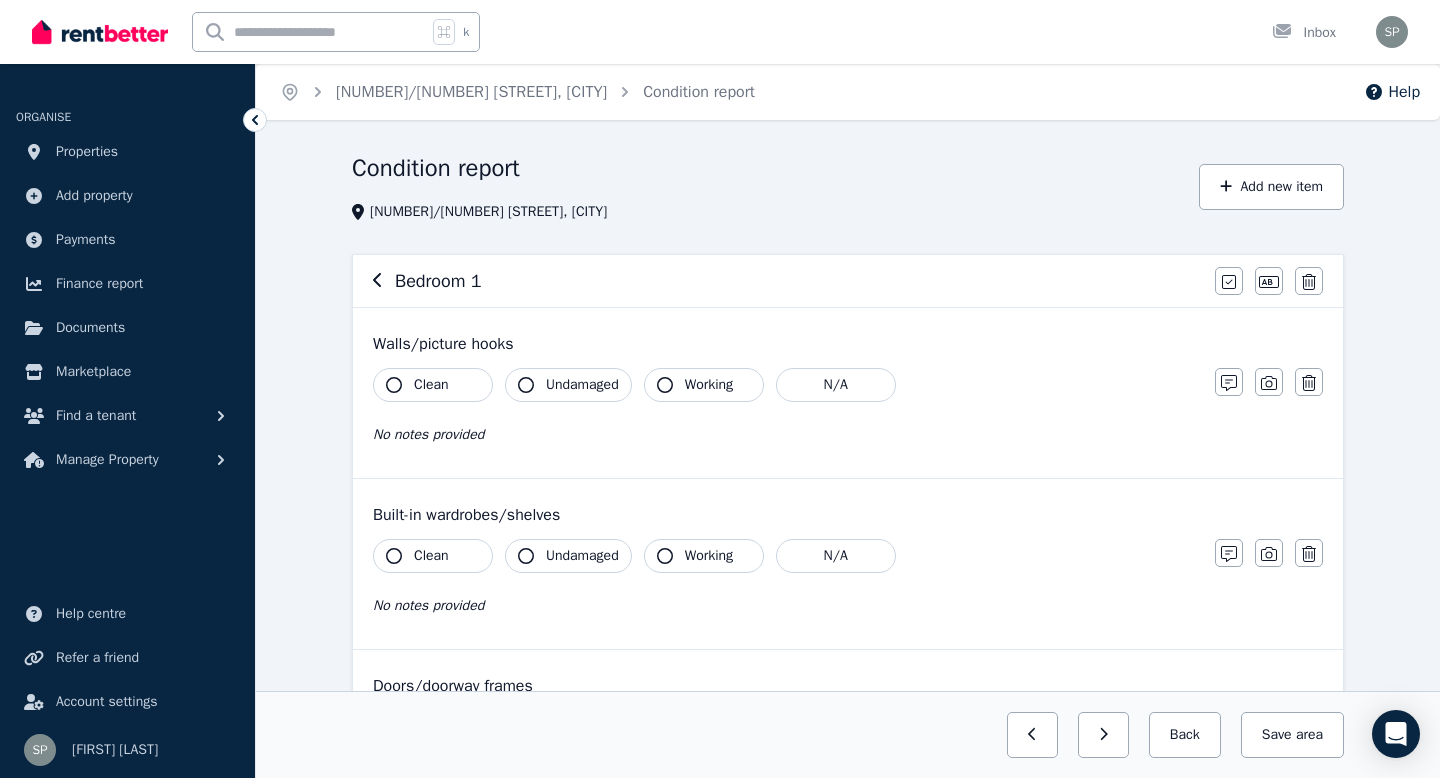 click on "Bedroom 1" at bounding box center [788, 281] 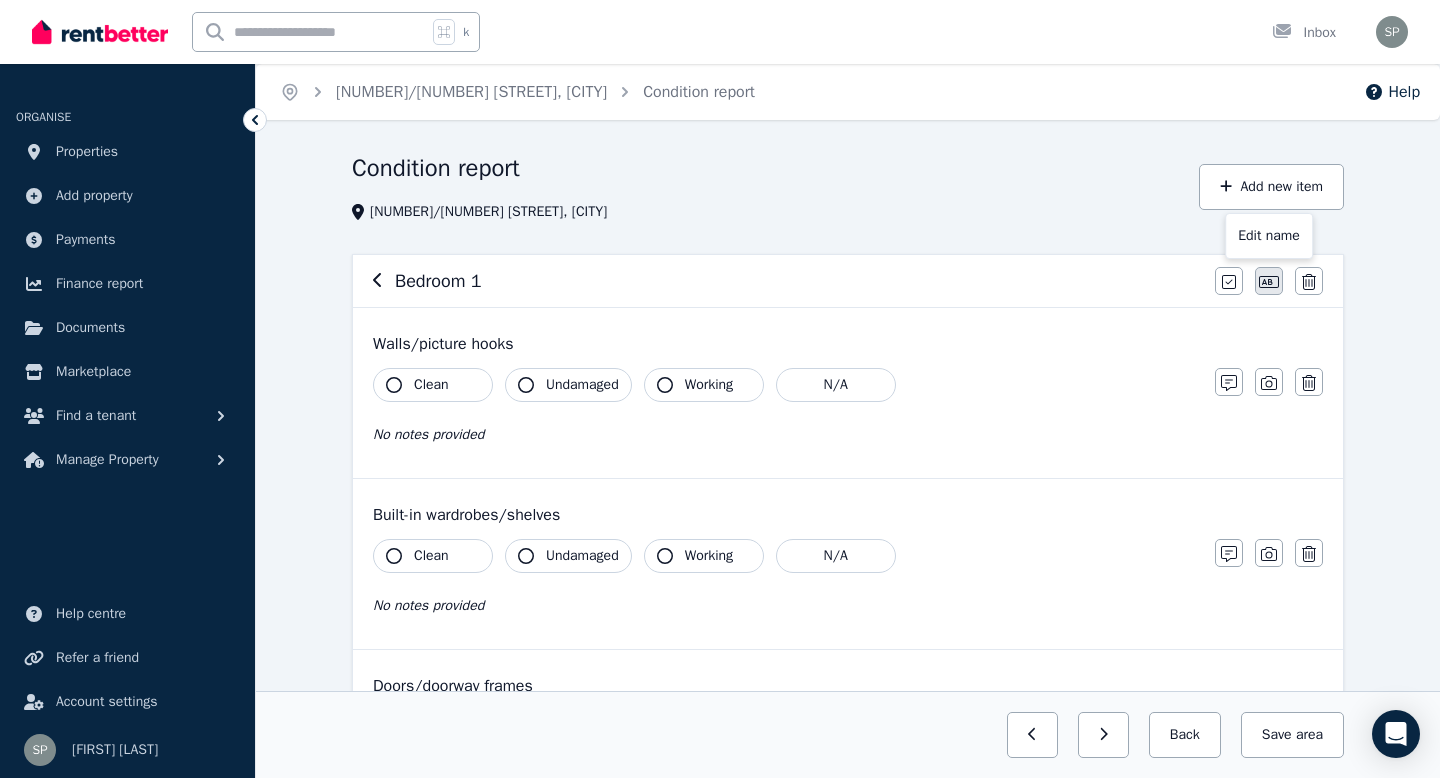 click 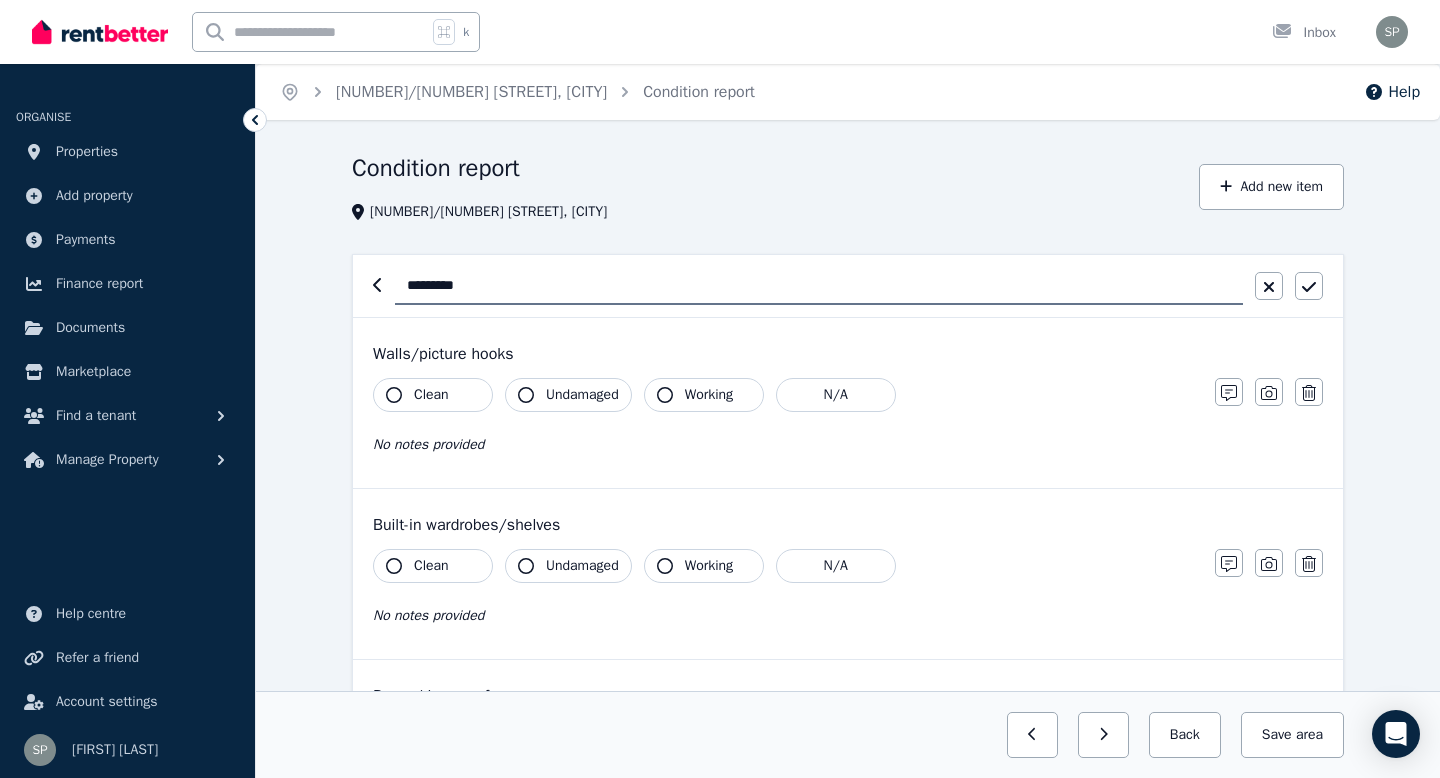drag, startPoint x: 728, startPoint y: 287, endPoint x: 289, endPoint y: 279, distance: 439.07288 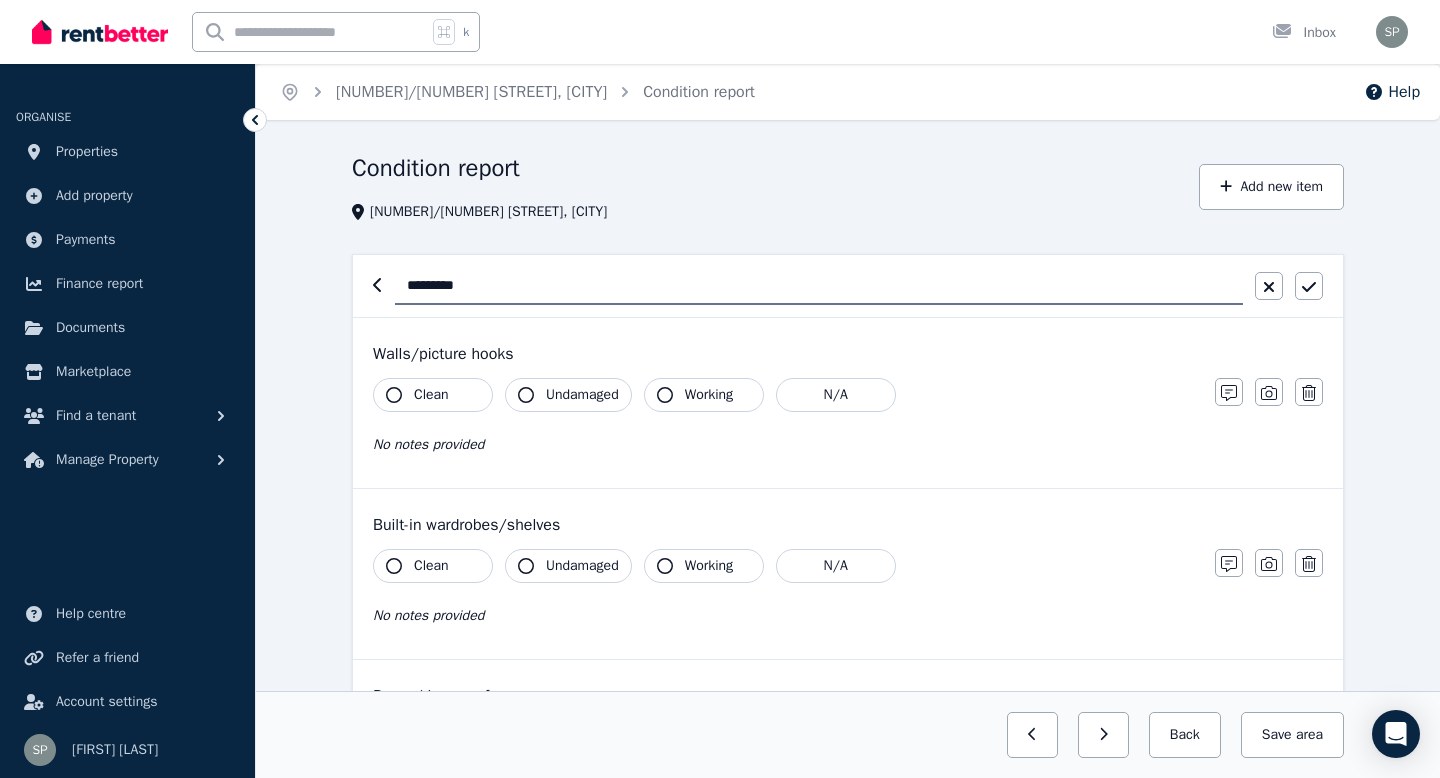 click on "Condition report 1/8 Intelligence Street, Oonoonba Add new item ********* Walls/picture hooks Clean Undamaged Working N/A No notes provided Notes Photo Delete Built-in wardrobes/shelves Clean Undamaged Working N/A No notes provided Notes Photo Delete Doors/doorway frames Clean Undamaged Working N/A No notes provided Notes Photo Delete Windows/screens/ window safety devices Clean Undamaged Working N/A No notes provided Notes Photo Delete Ceiling/light fittings Clean Undamaged Working N/A No notes provided Notes Photo Delete Blinds/curtains Clean Undamaged Working N/A No notes provided Notes Photo Delete Lights/power points /door bell Clean Undamaged Working N/A No notes provided Notes Photo Delete Skirting boards Clean Undamaged Working N/A No notes provided Notes Photo Delete Floor coverings Clean Undamaged Working N/A No notes provided Notes Photo Delete Add  additional comment Add additional photo Previous: Bathroom Next: Bedroom 2 Back Save   area" at bounding box center [848, 1129] 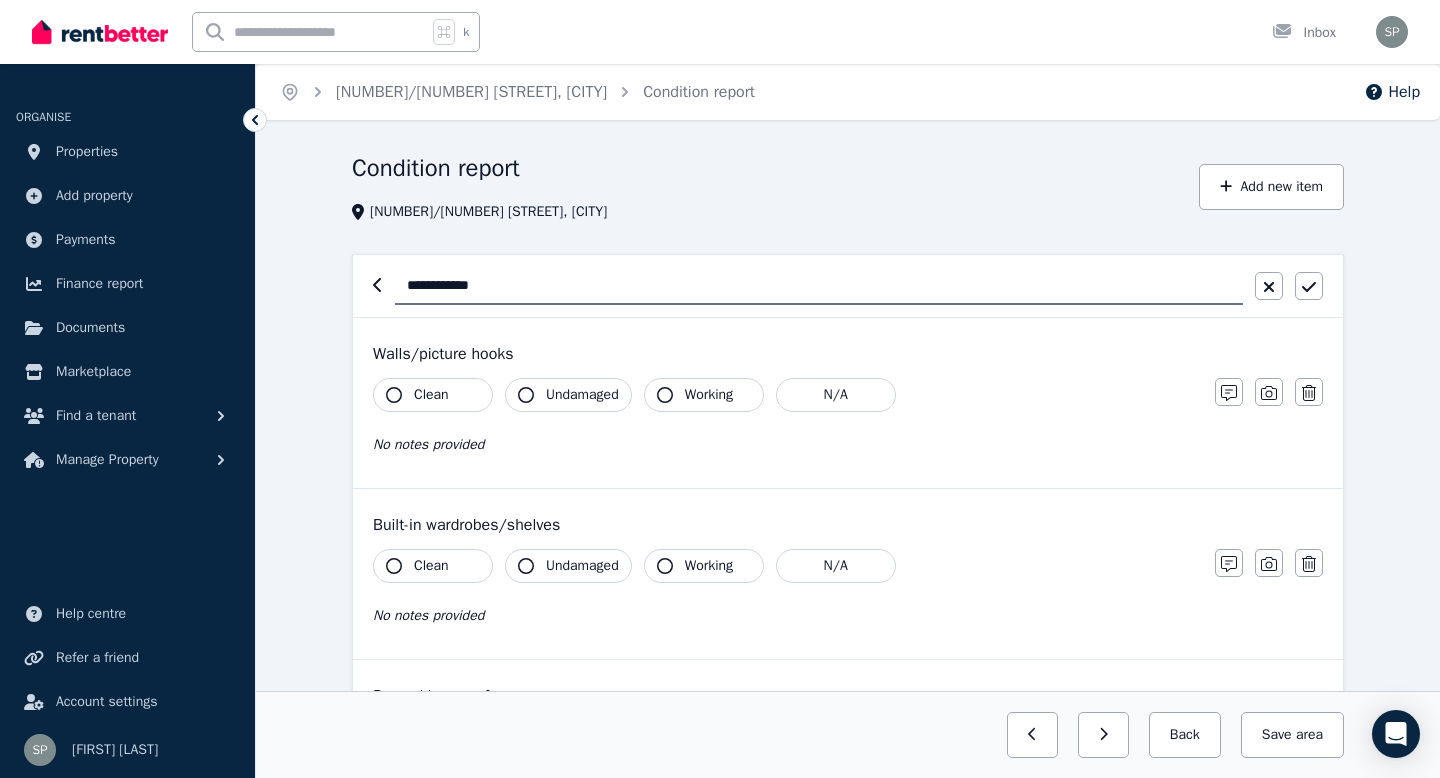 type on "**********" 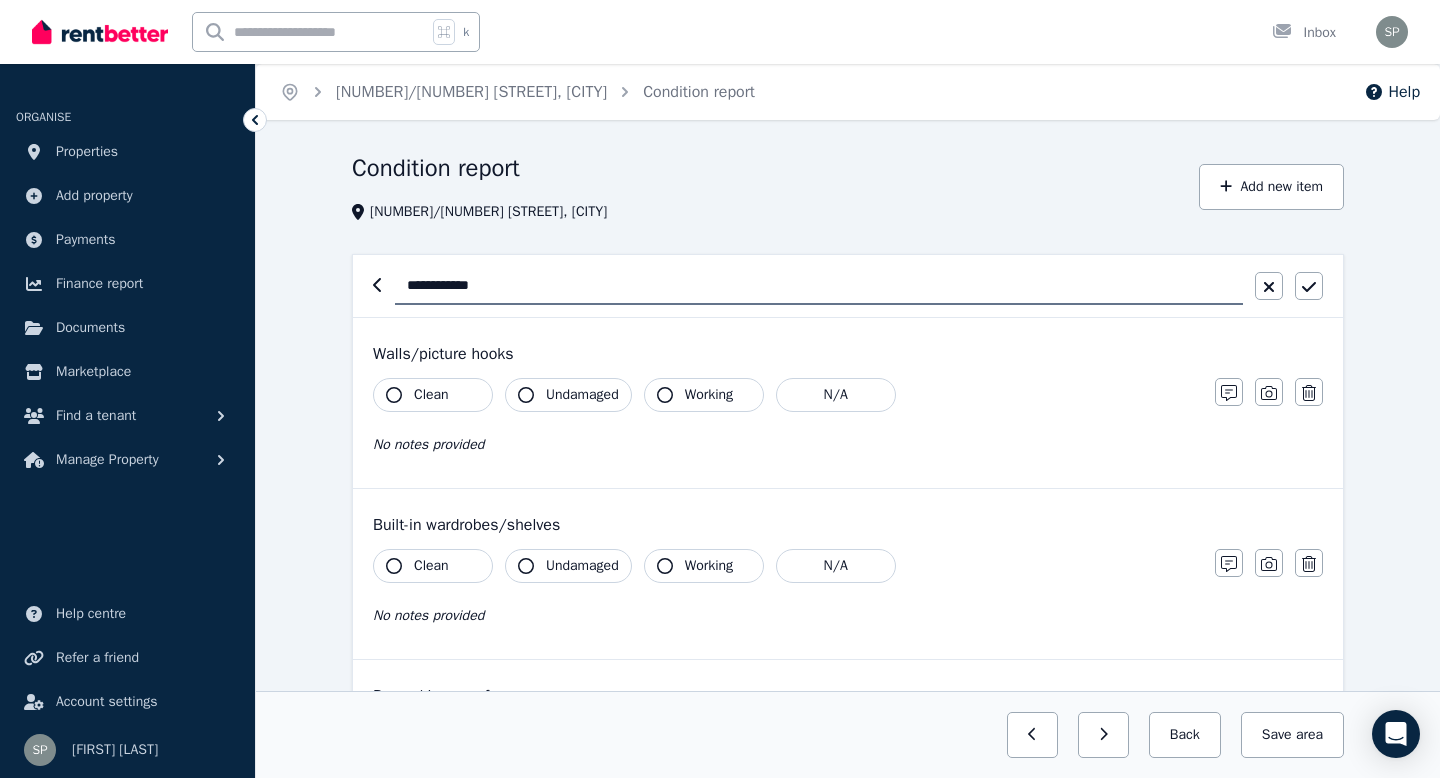 click on "**********" at bounding box center (848, 1129) 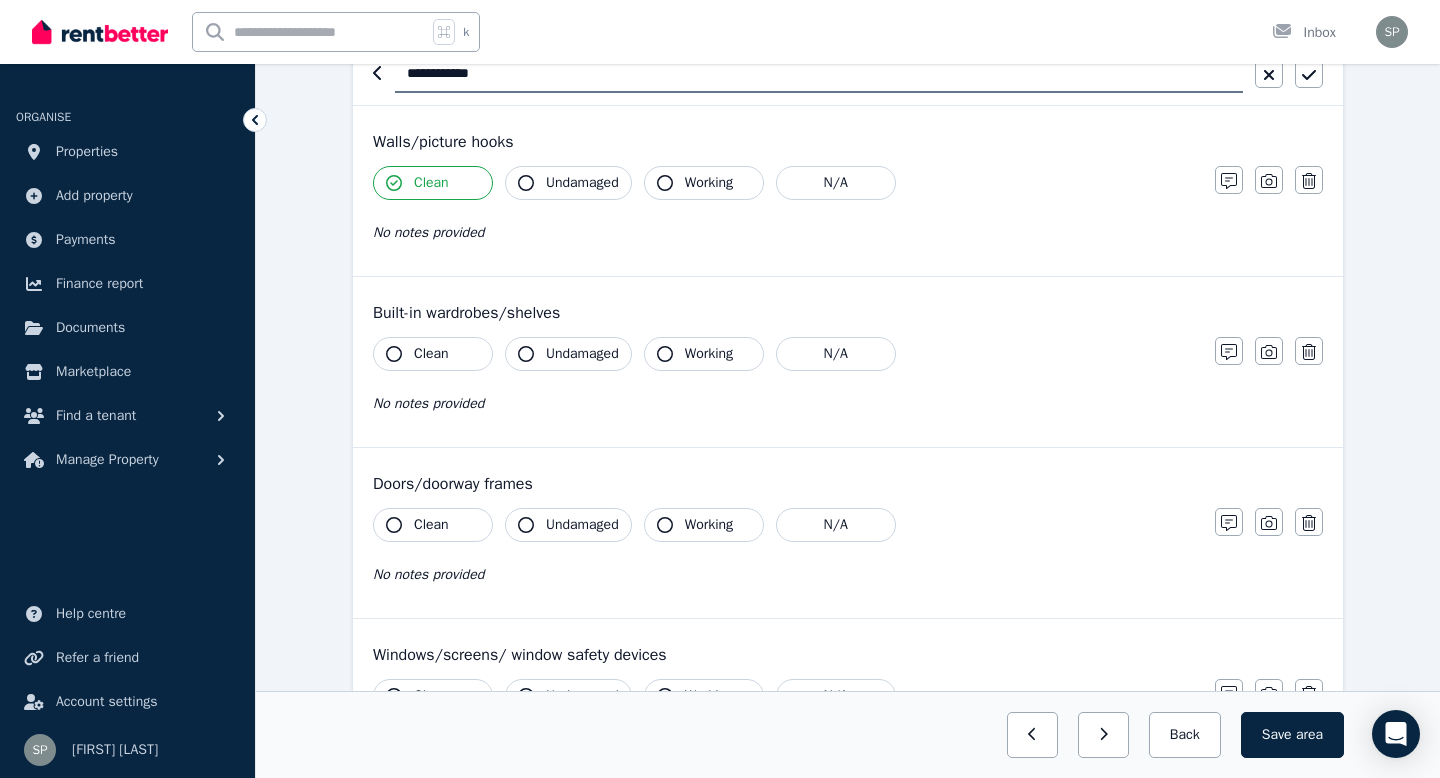 scroll, scrollTop: 229, scrollLeft: 0, axis: vertical 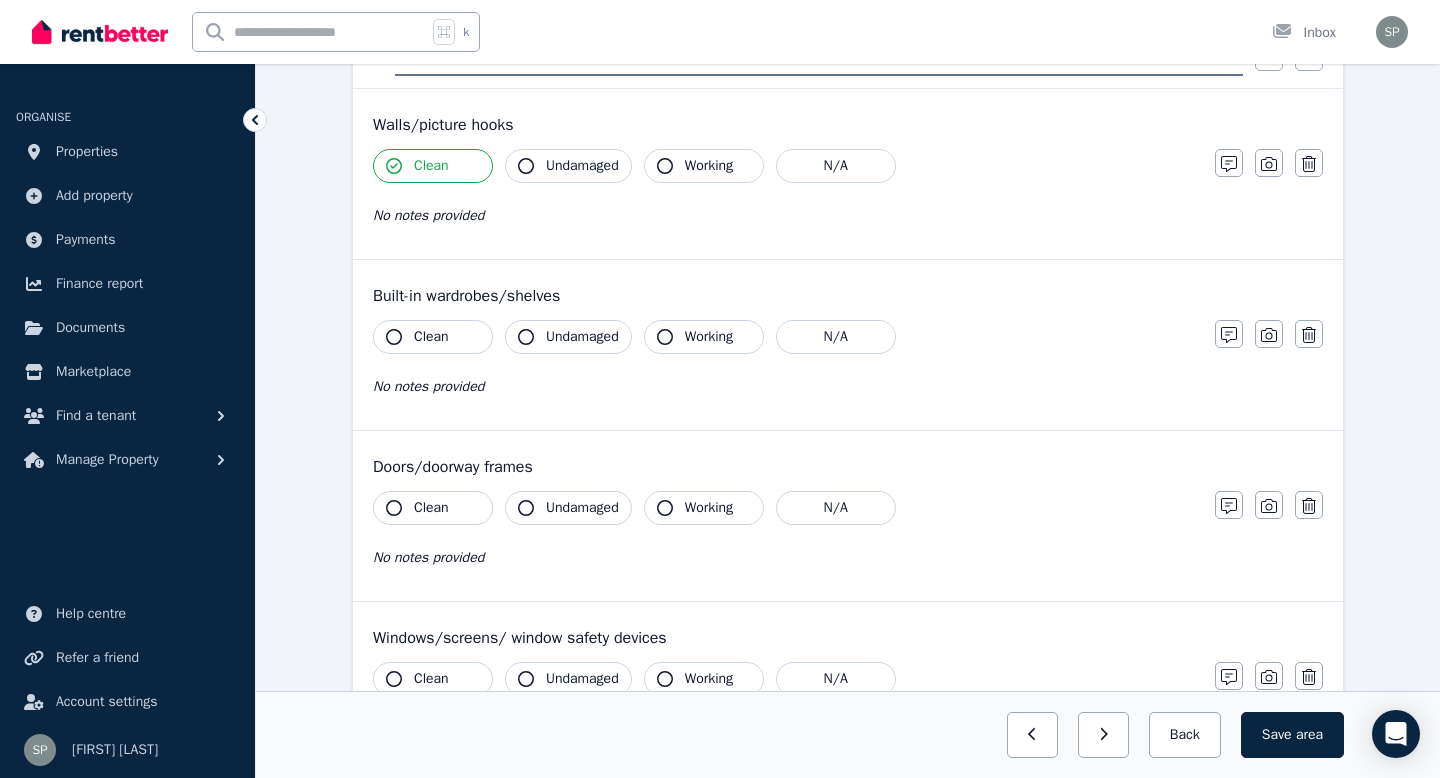 click 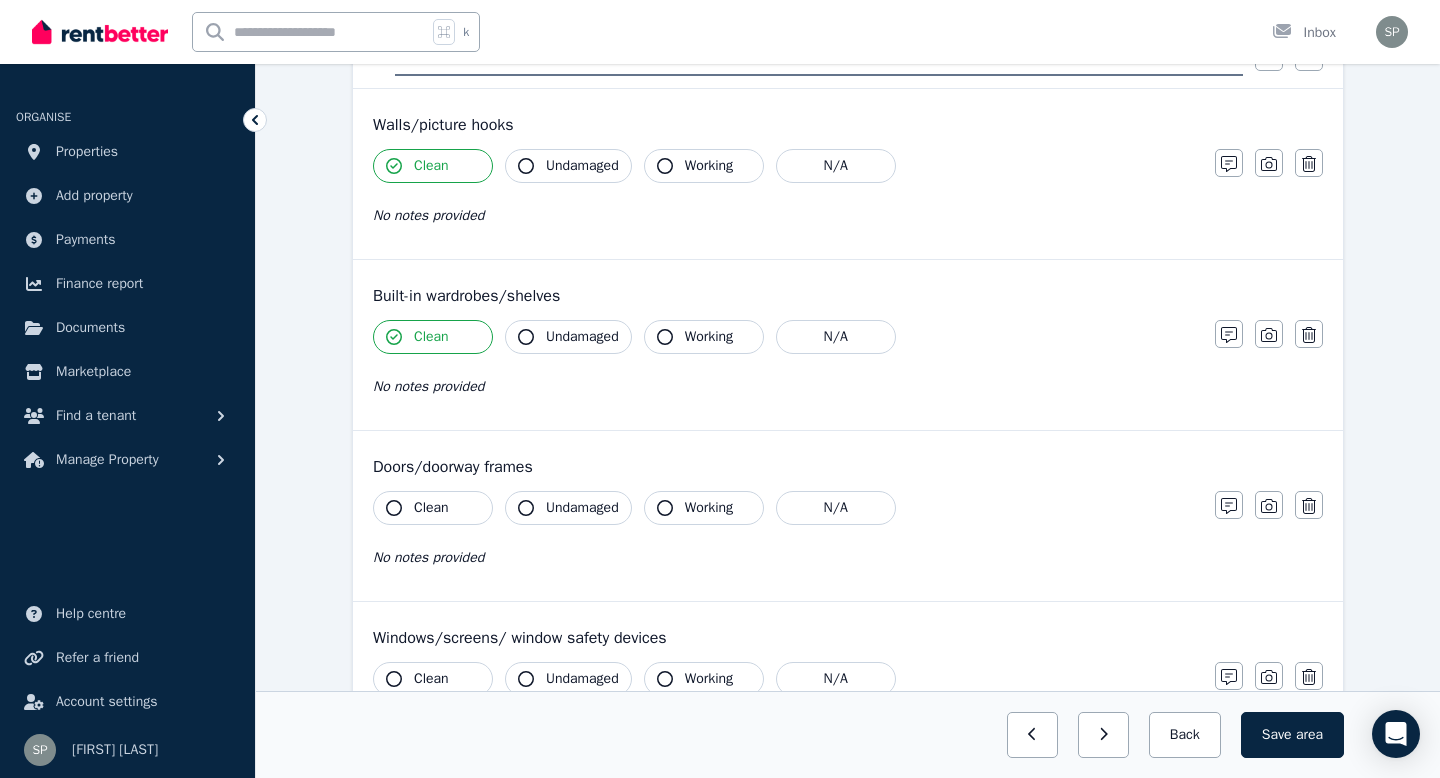 click 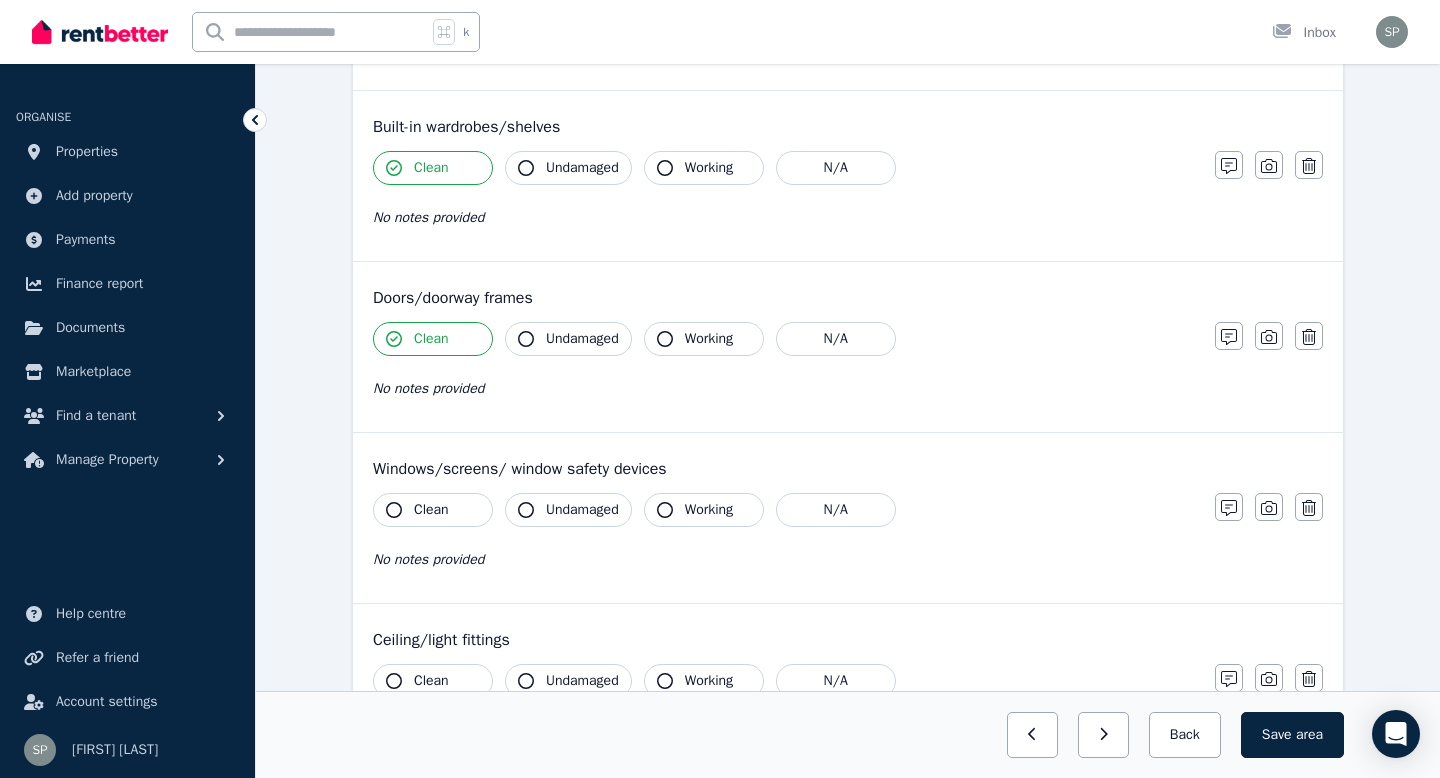 click on "Clean" at bounding box center [433, 510] 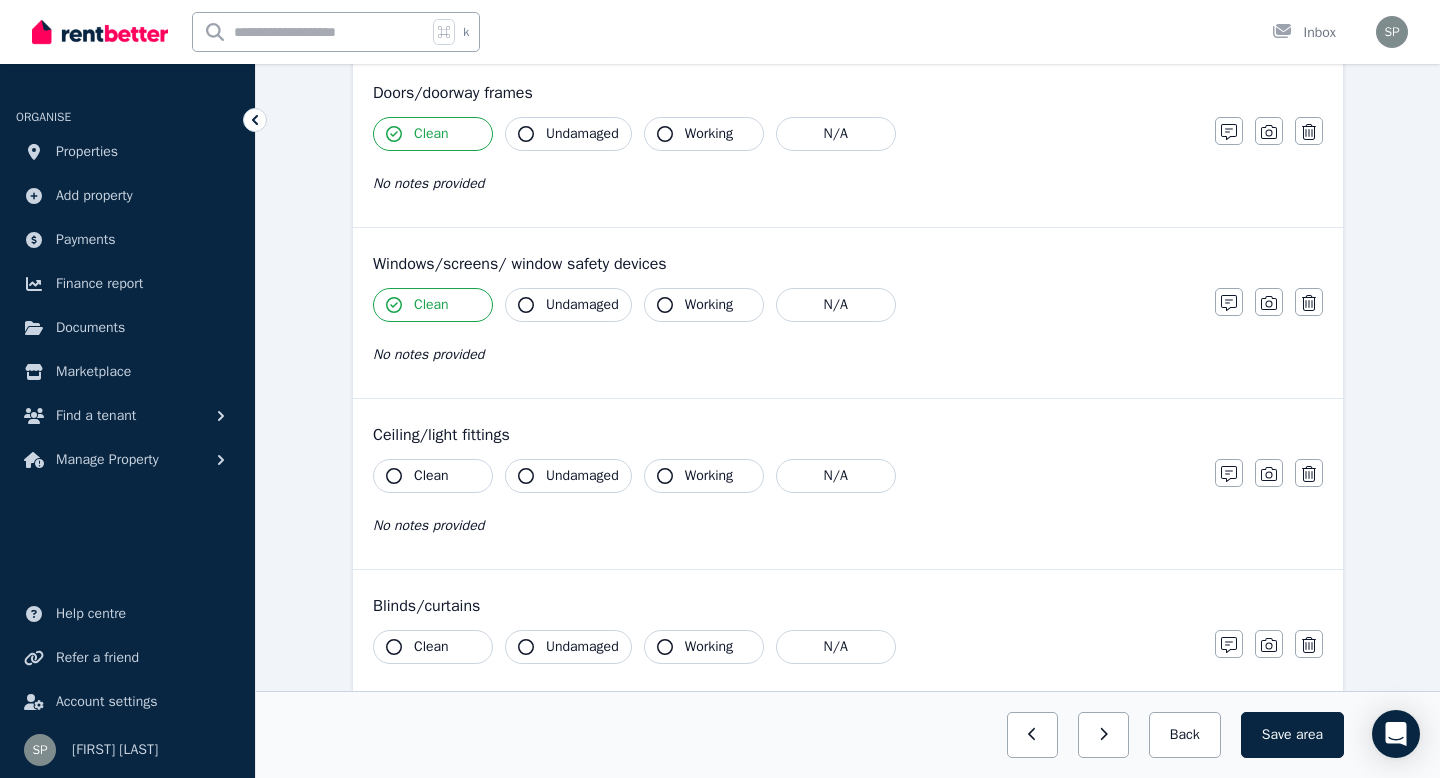 scroll, scrollTop: 649, scrollLeft: 0, axis: vertical 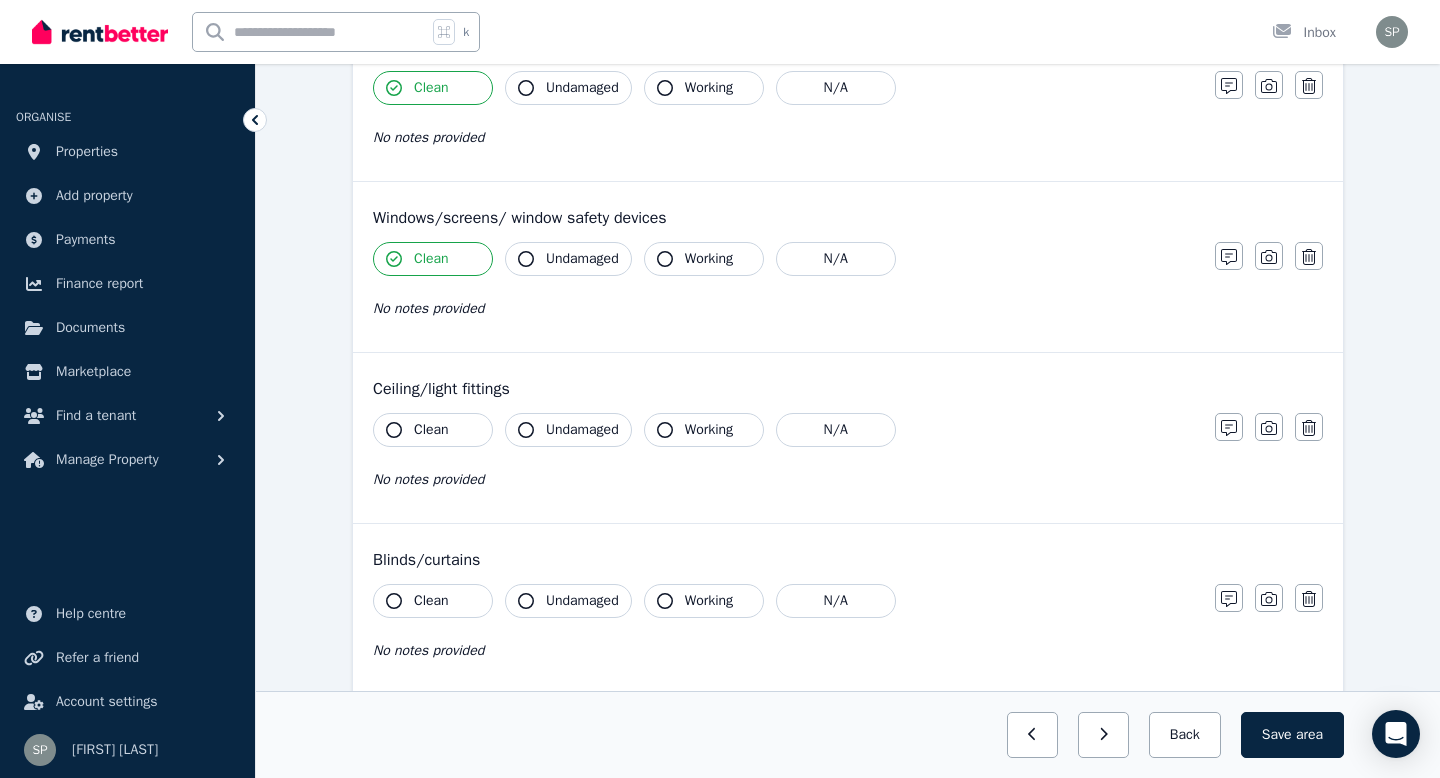 click 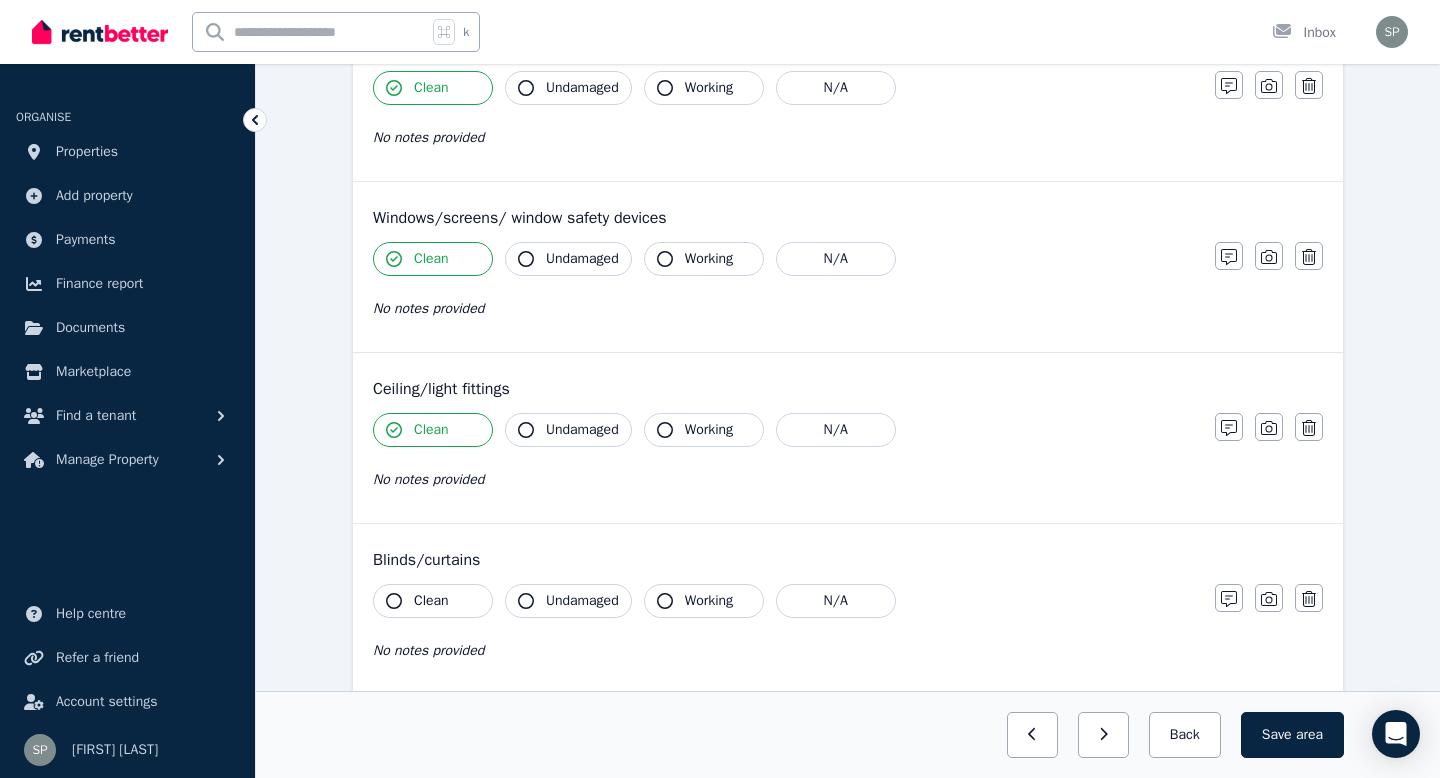 click 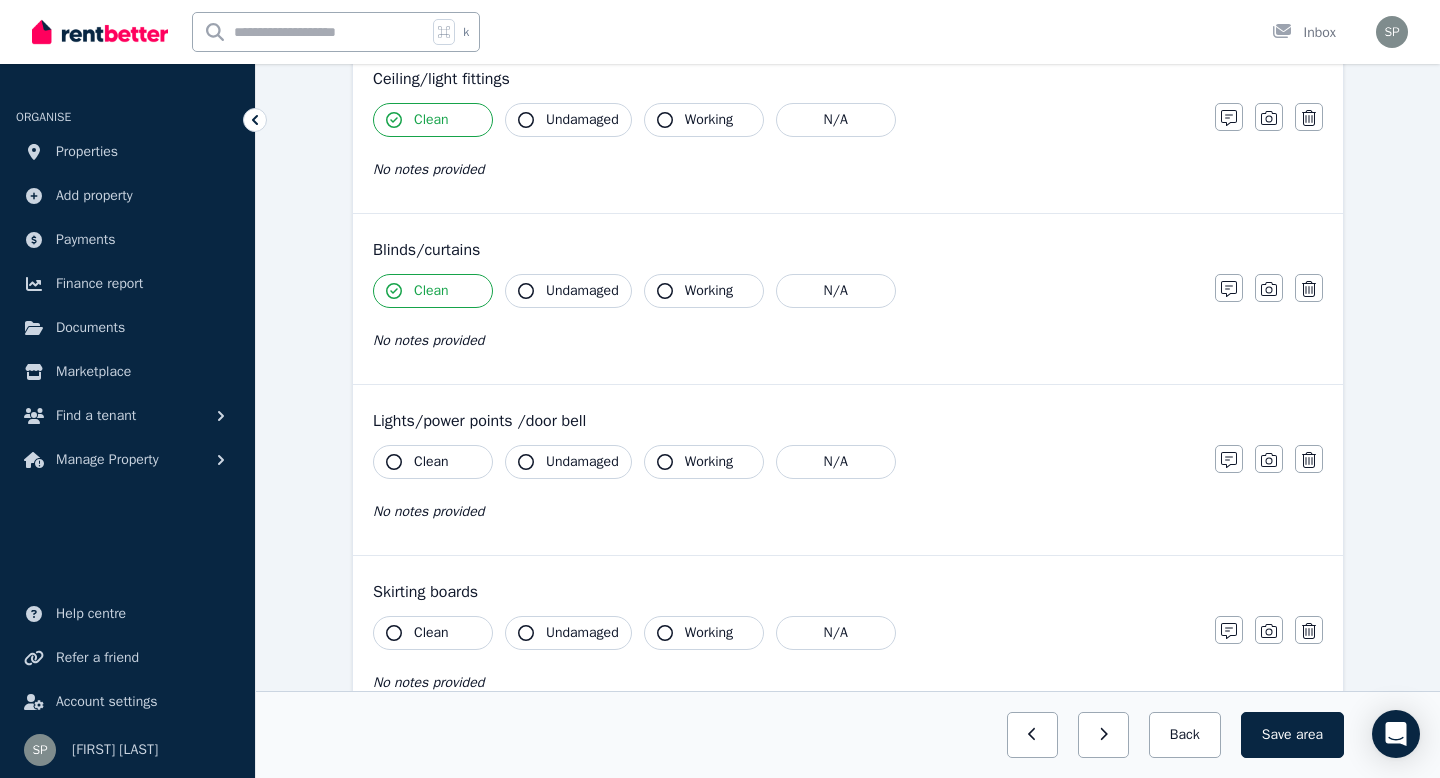scroll, scrollTop: 962, scrollLeft: 0, axis: vertical 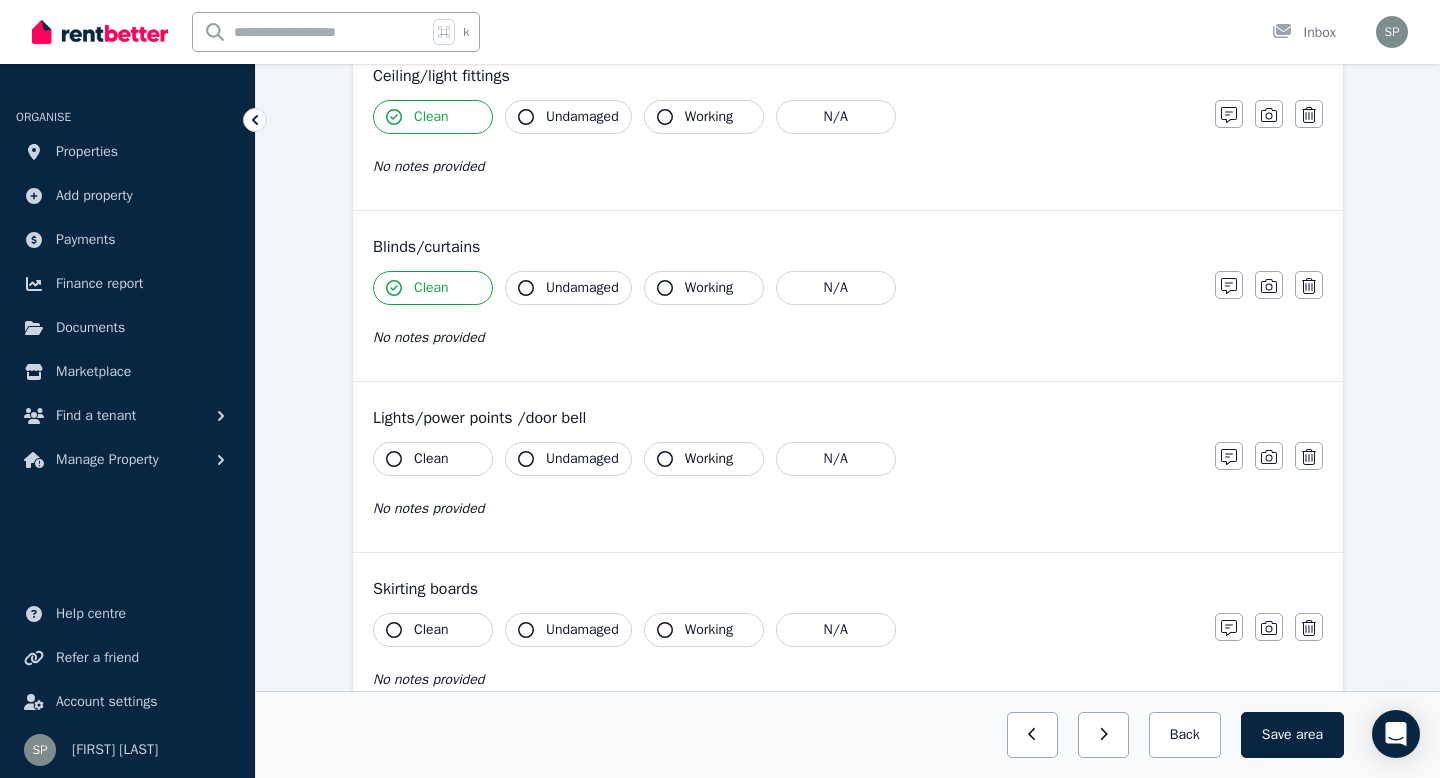 click 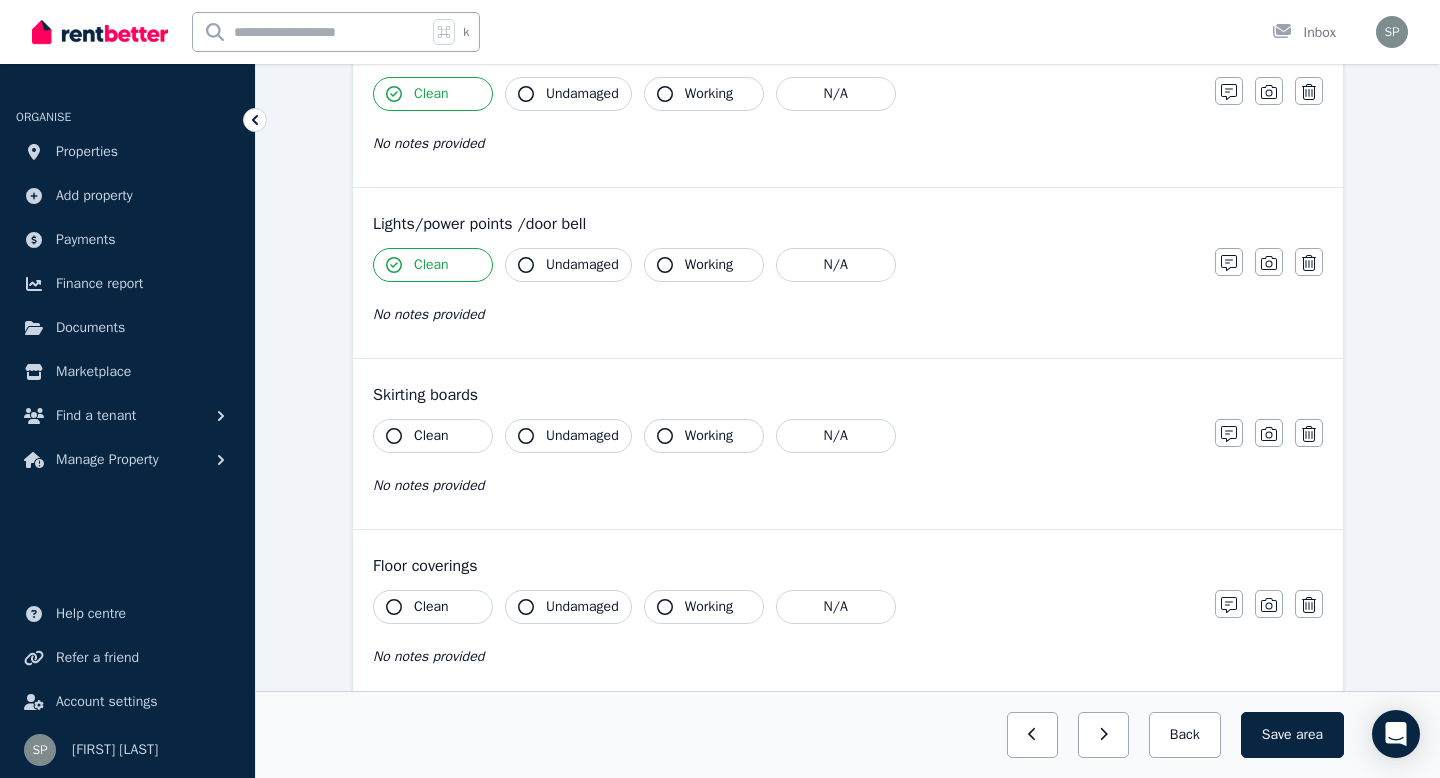 scroll, scrollTop: 1186, scrollLeft: 0, axis: vertical 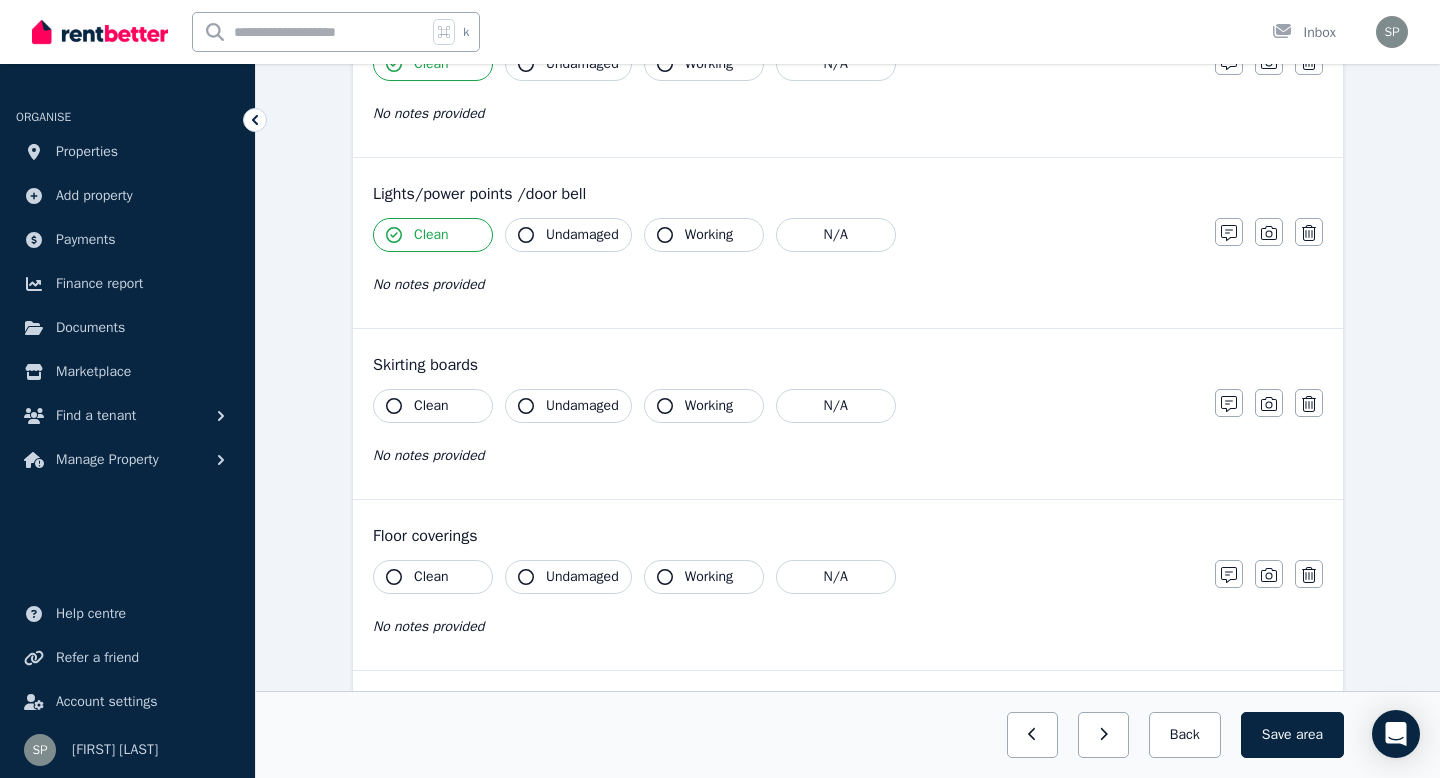 click on "Clean" at bounding box center (433, 406) 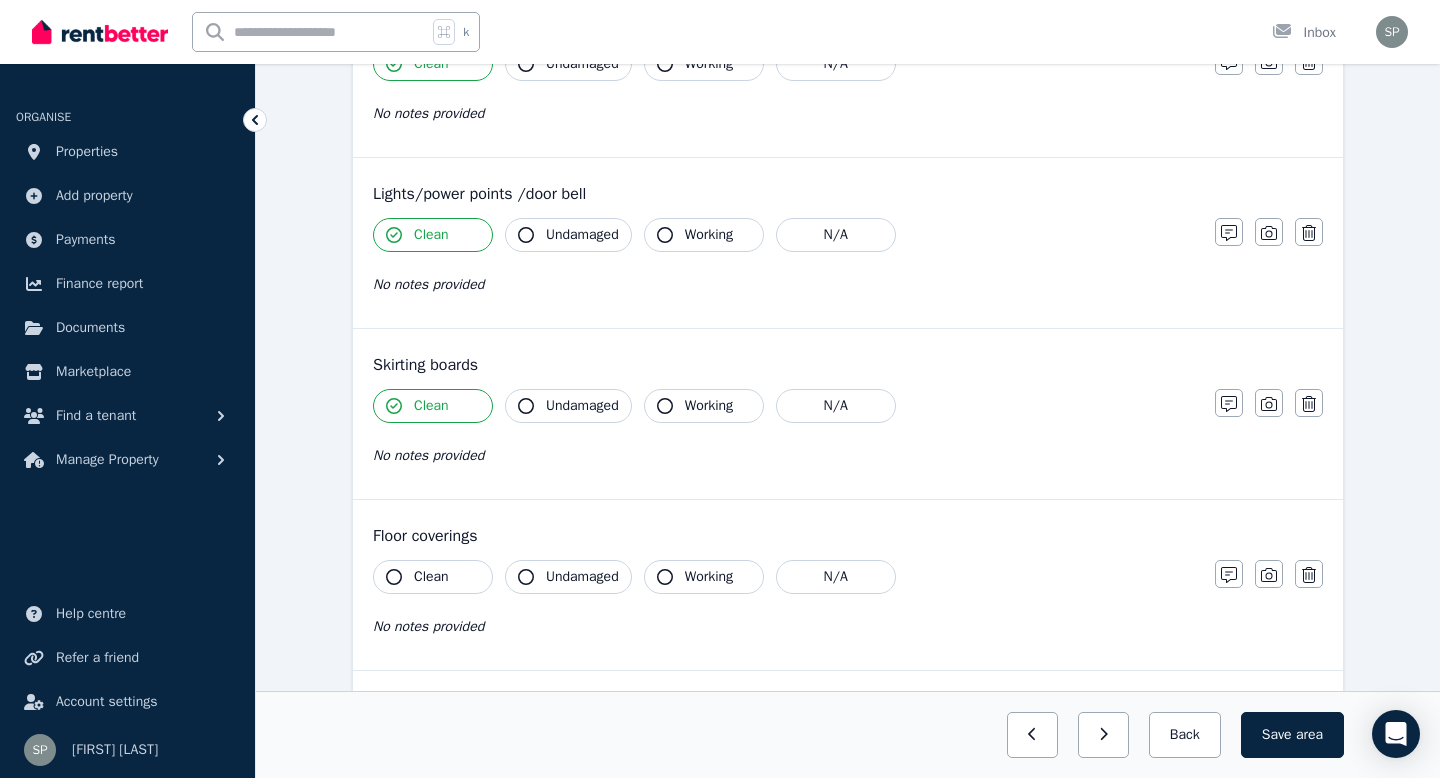 click on "Clean" at bounding box center [433, 577] 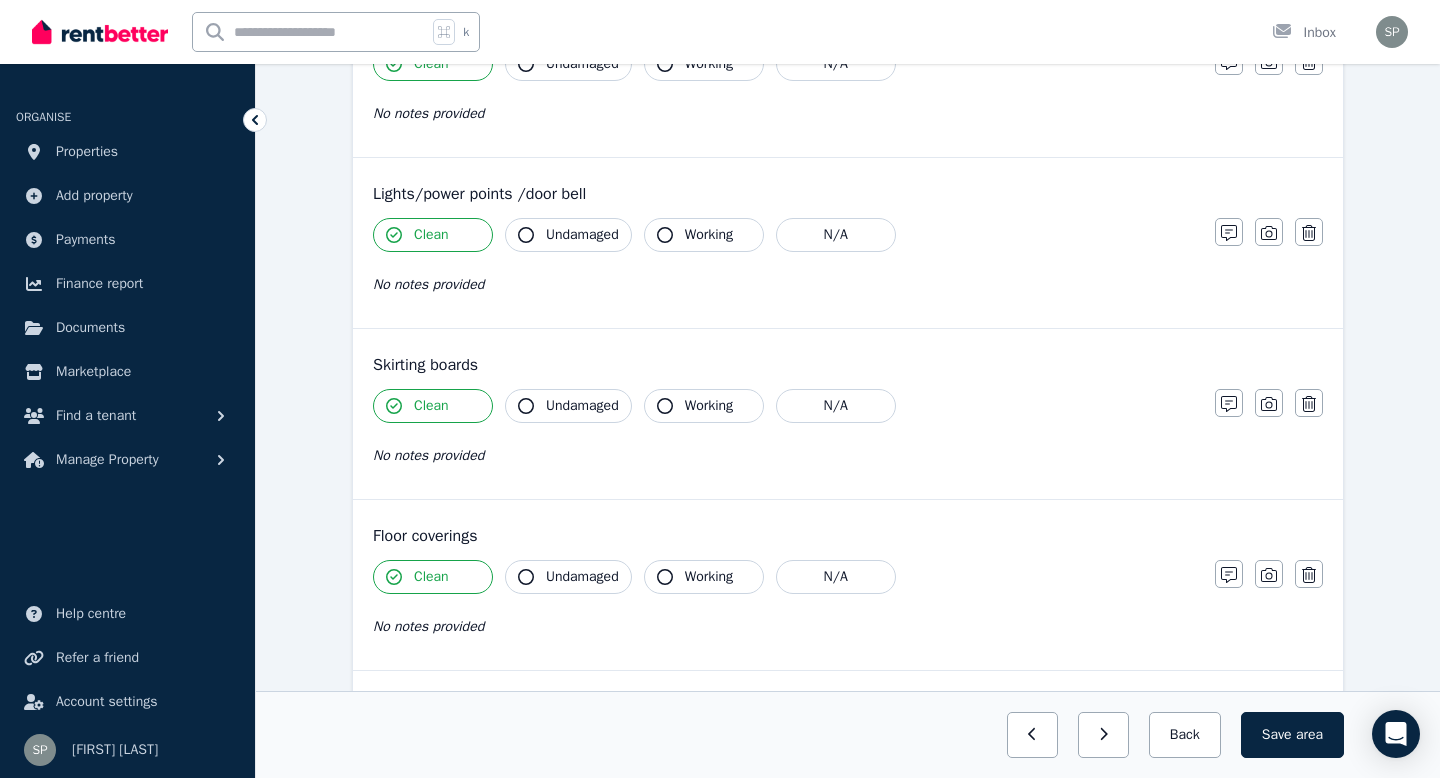 scroll, scrollTop: 1329, scrollLeft: 0, axis: vertical 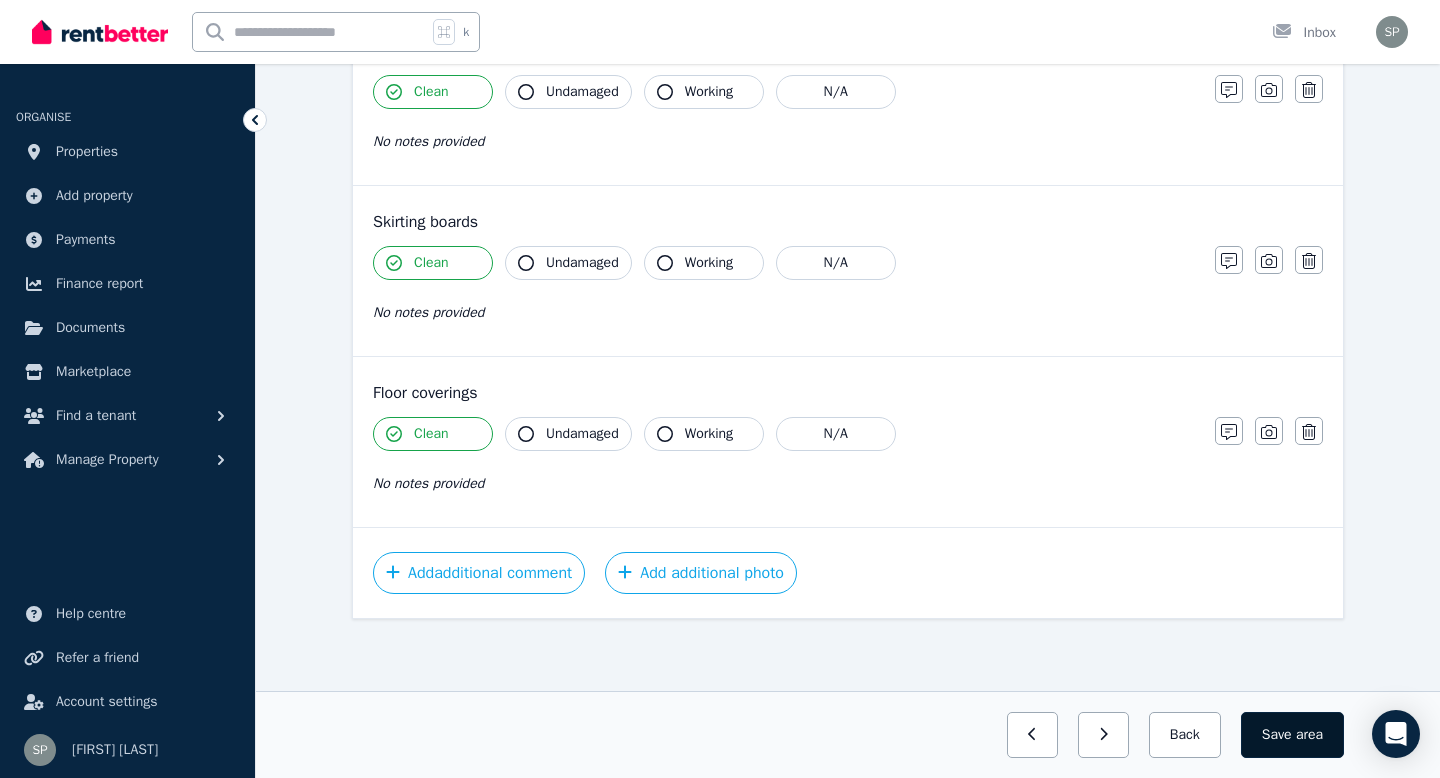 click on "area" at bounding box center [1309, 735] 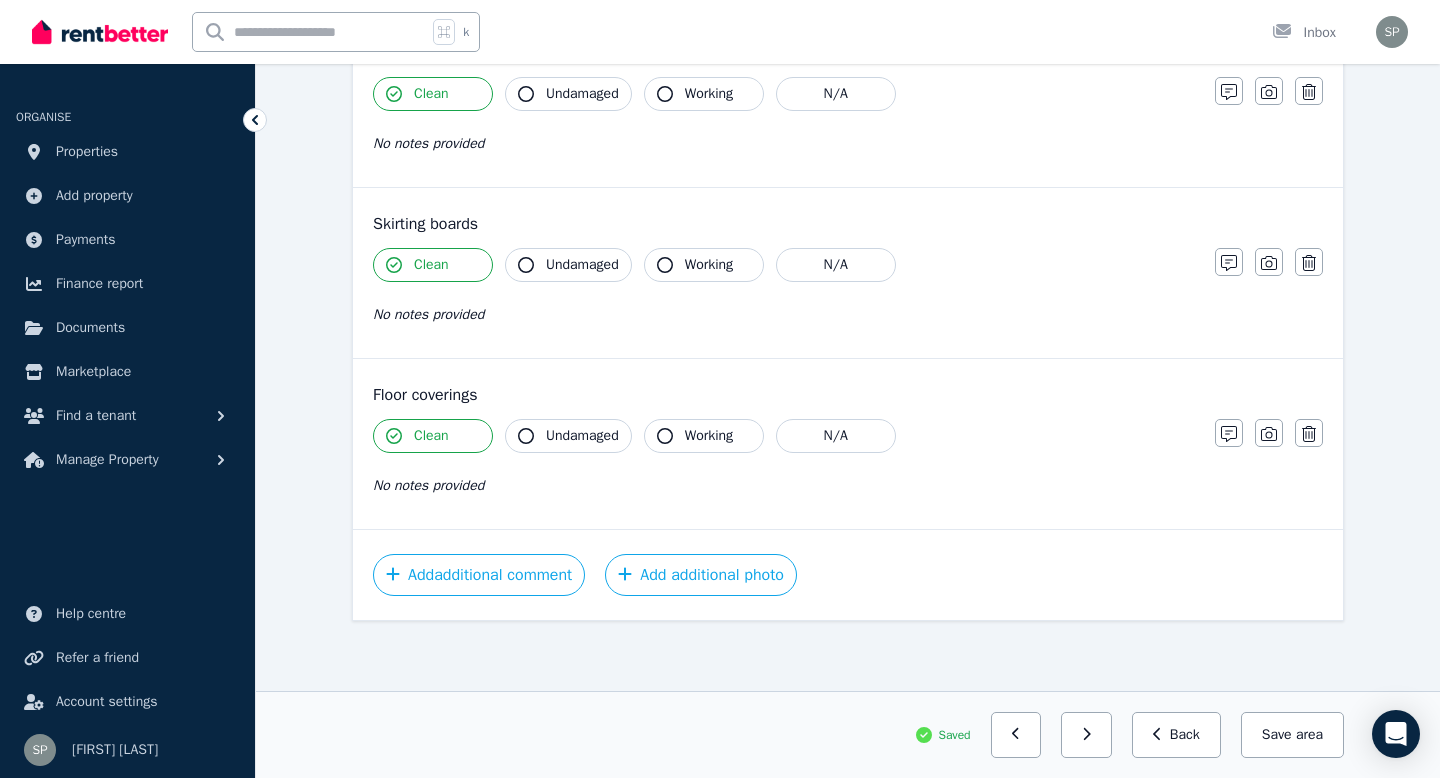 scroll, scrollTop: 1329, scrollLeft: 0, axis: vertical 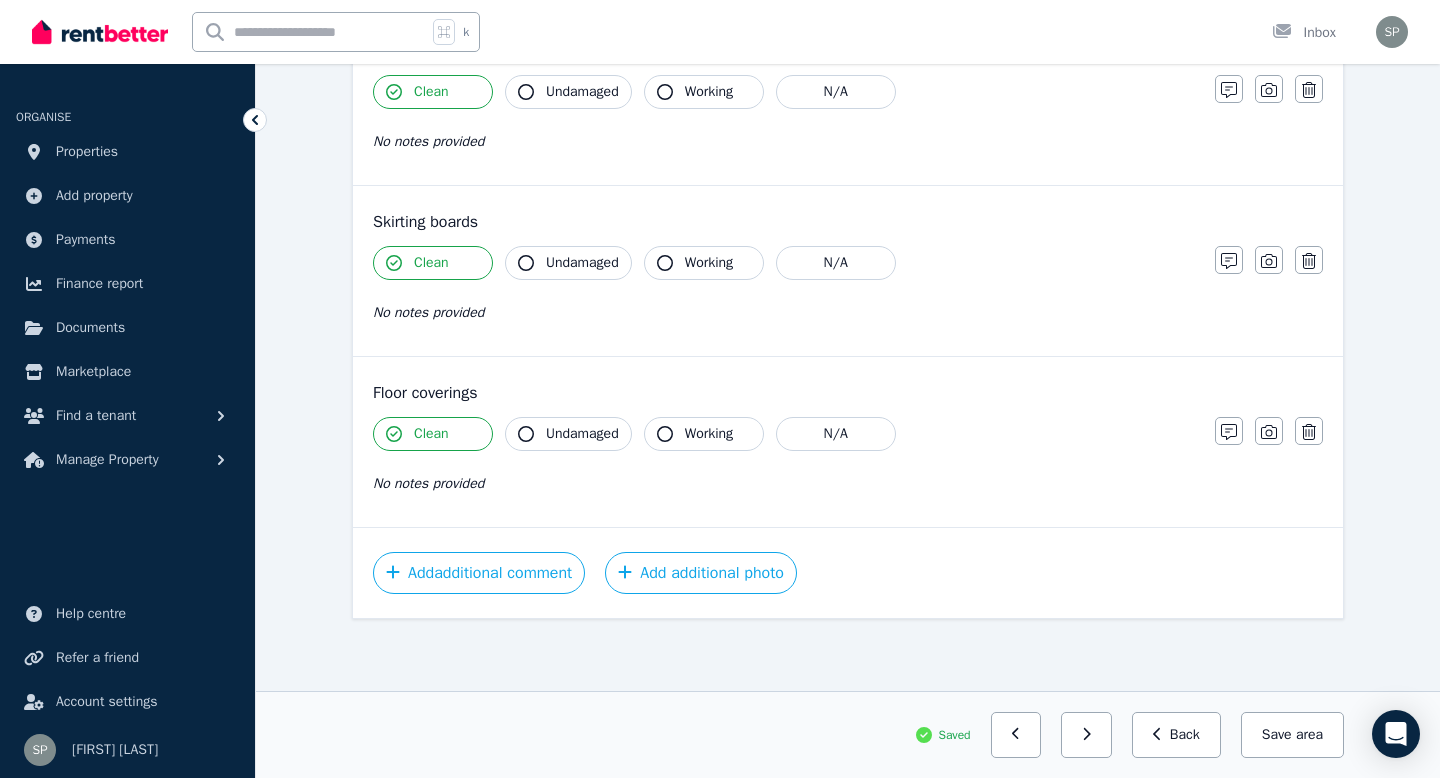 click on "area" at bounding box center [1309, 735] 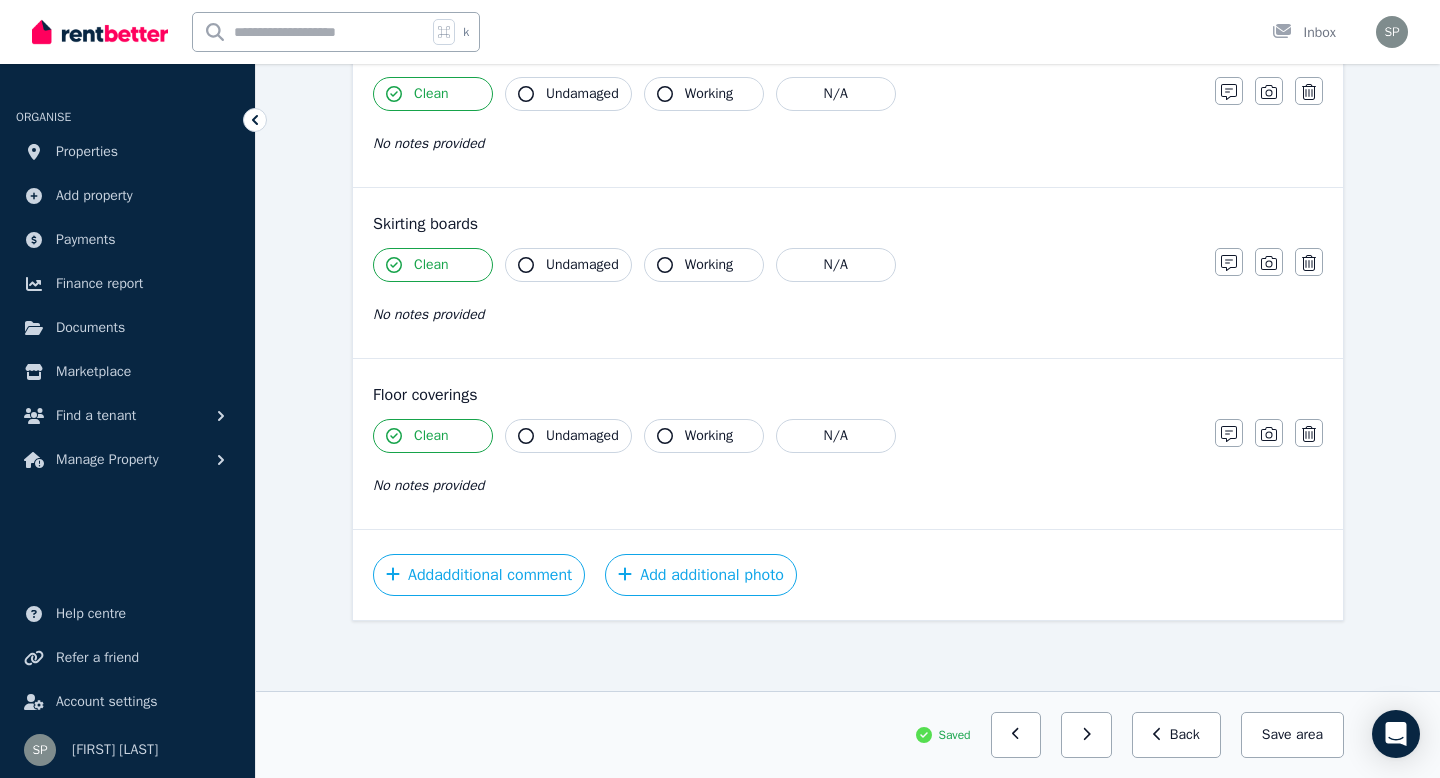 scroll, scrollTop: 1329, scrollLeft: 0, axis: vertical 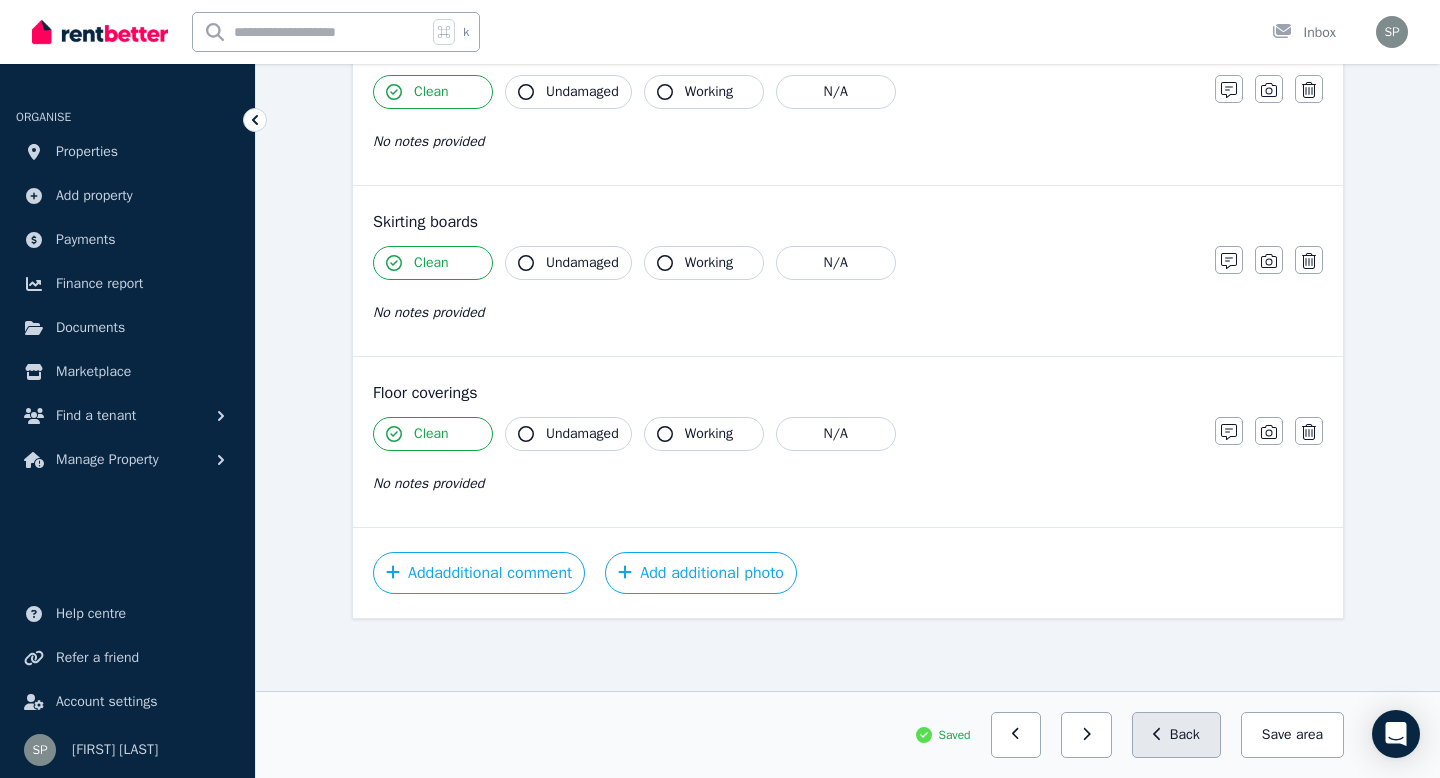 click 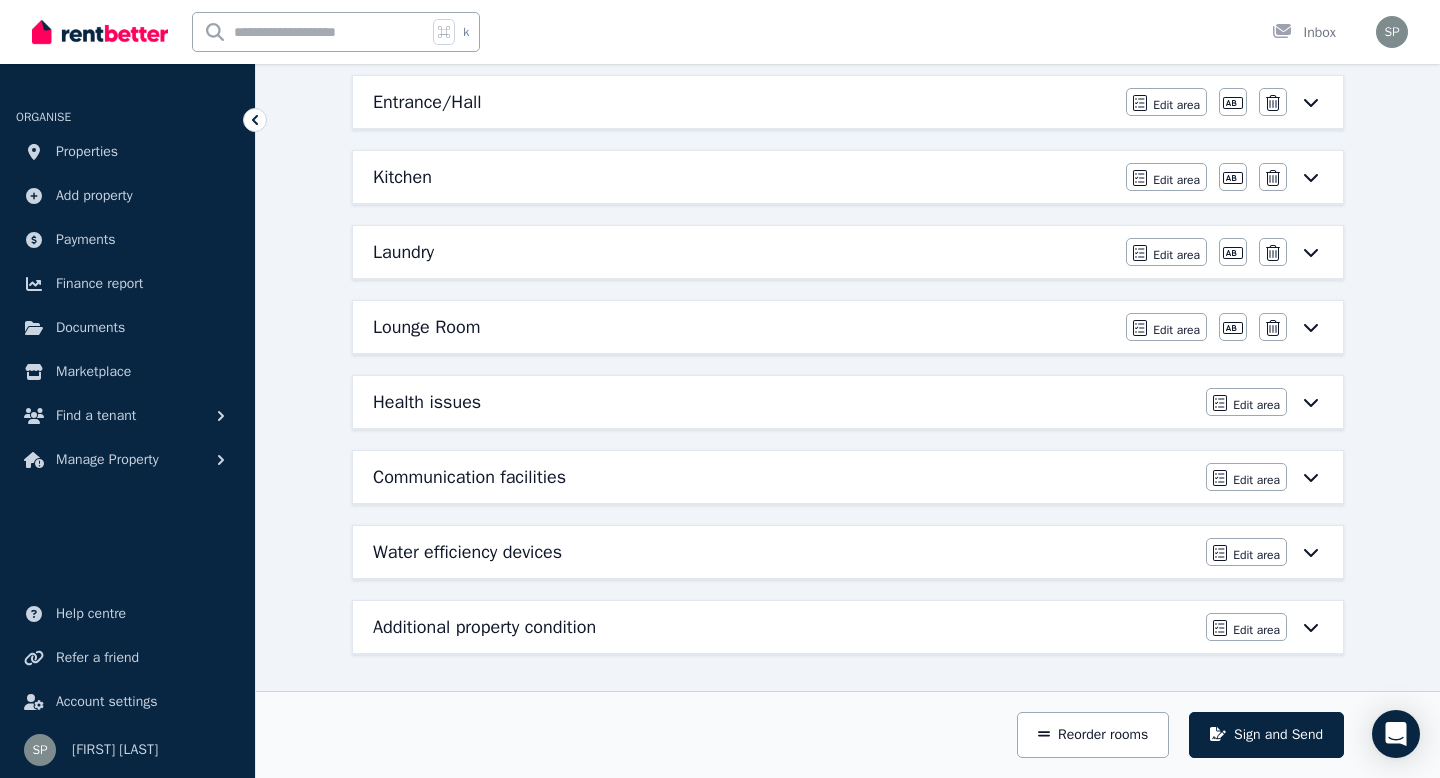 scroll, scrollTop: 71, scrollLeft: 0, axis: vertical 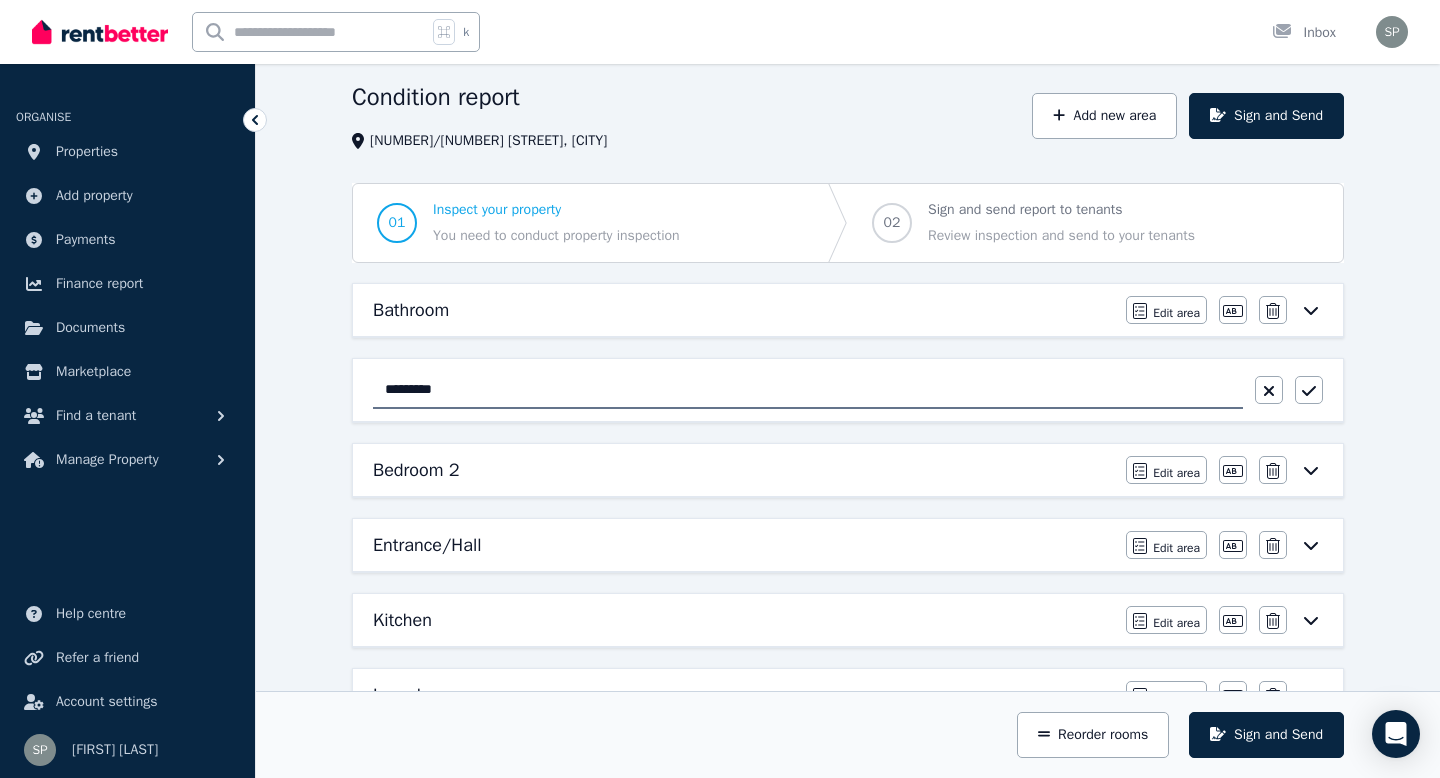 drag, startPoint x: 868, startPoint y: 377, endPoint x: 352, endPoint y: 362, distance: 516.21796 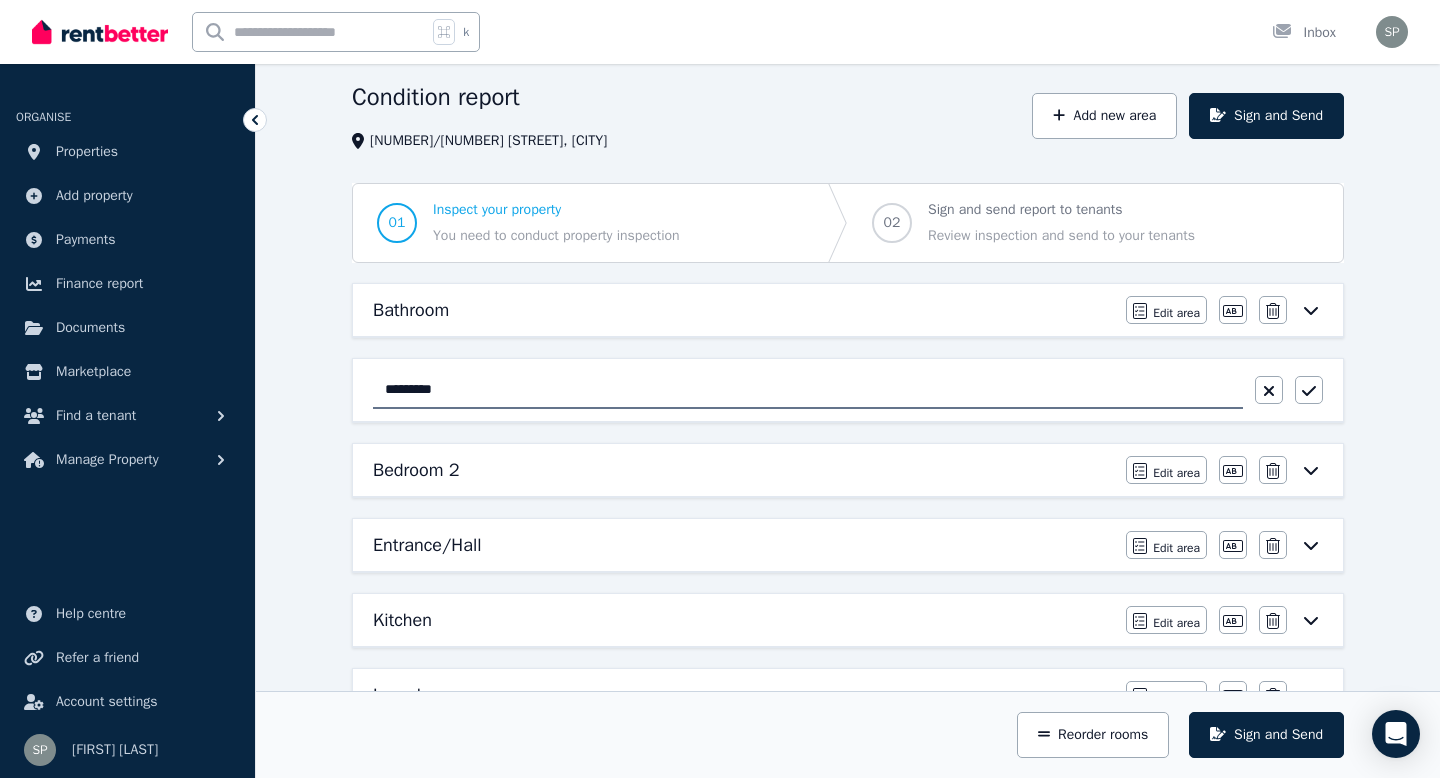 click on "*********" at bounding box center (848, 390) 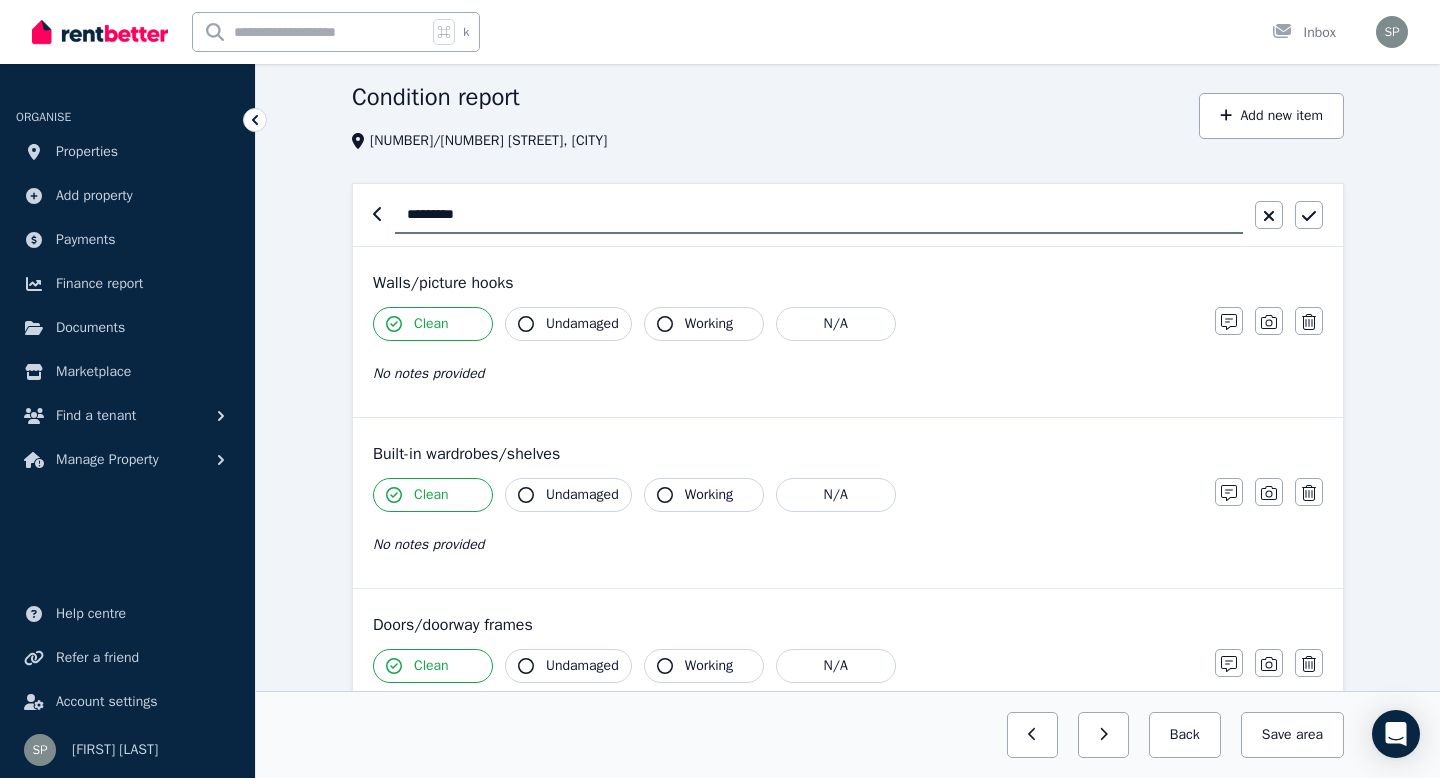 scroll, scrollTop: 0, scrollLeft: 0, axis: both 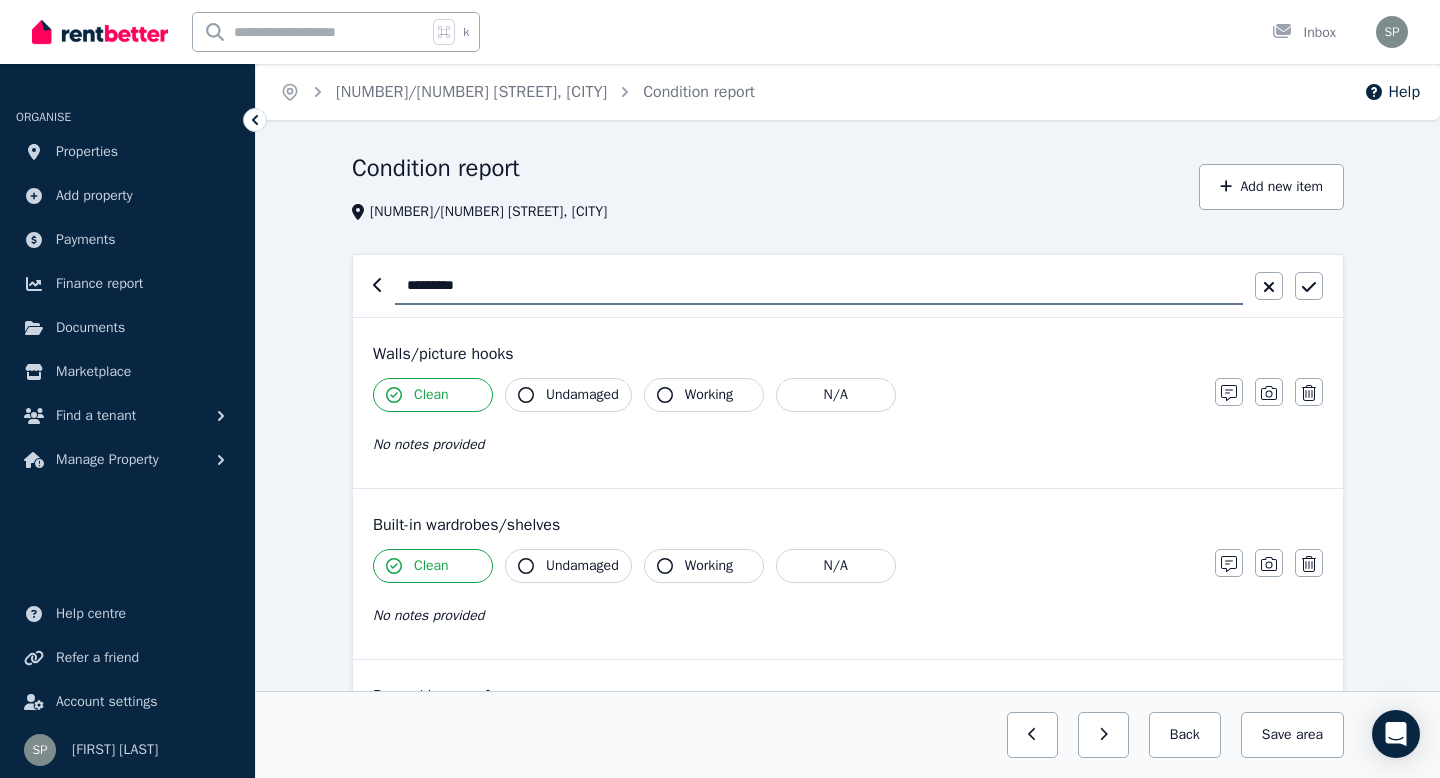 click 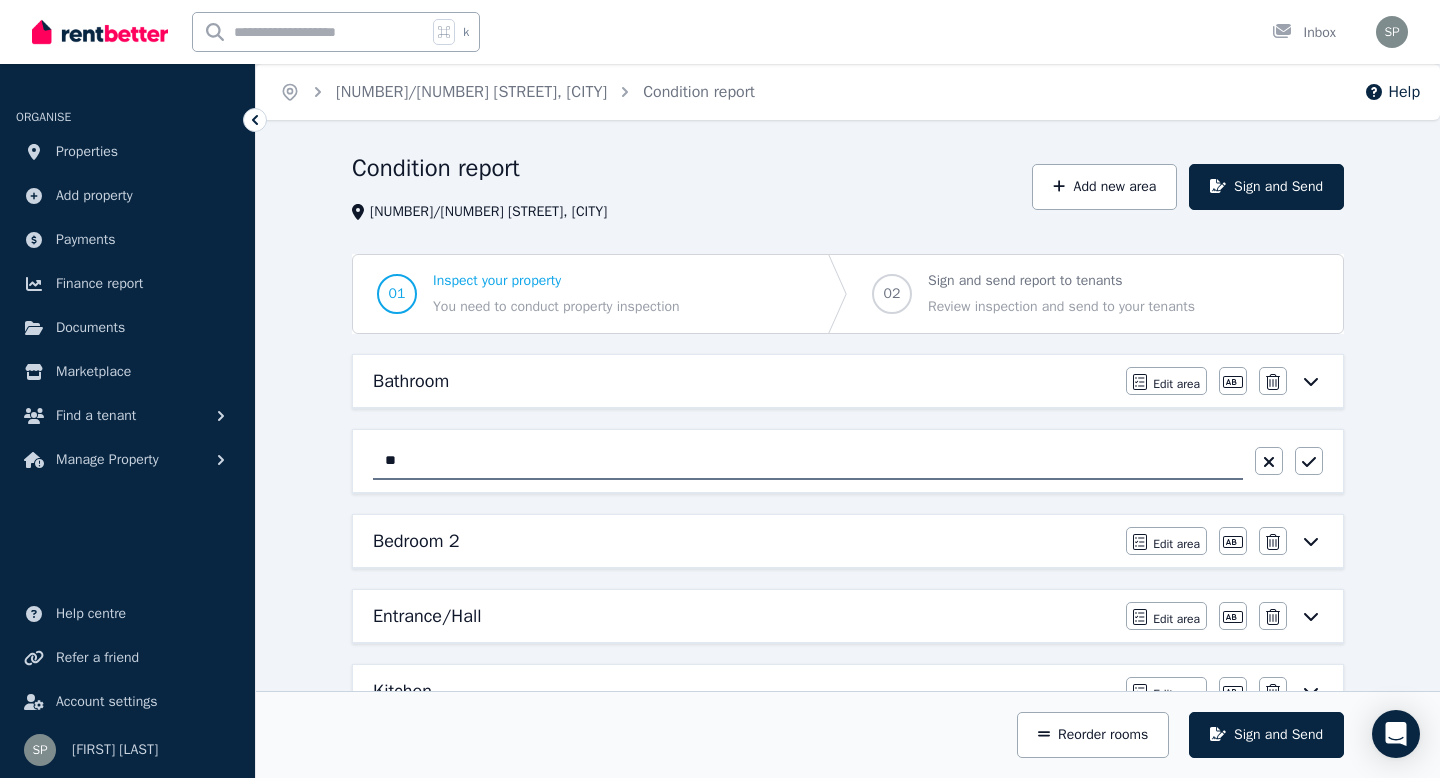 type on "*" 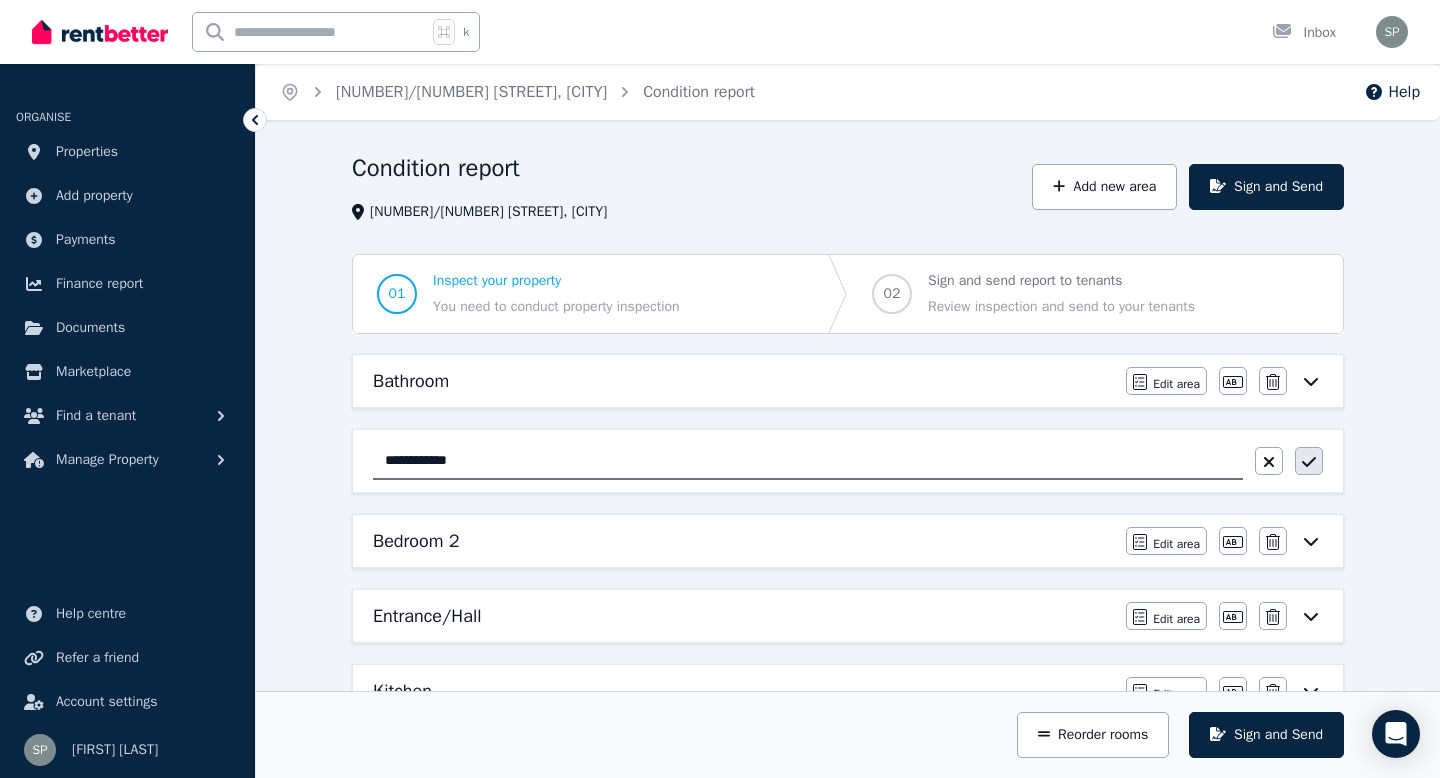 type on "**********" 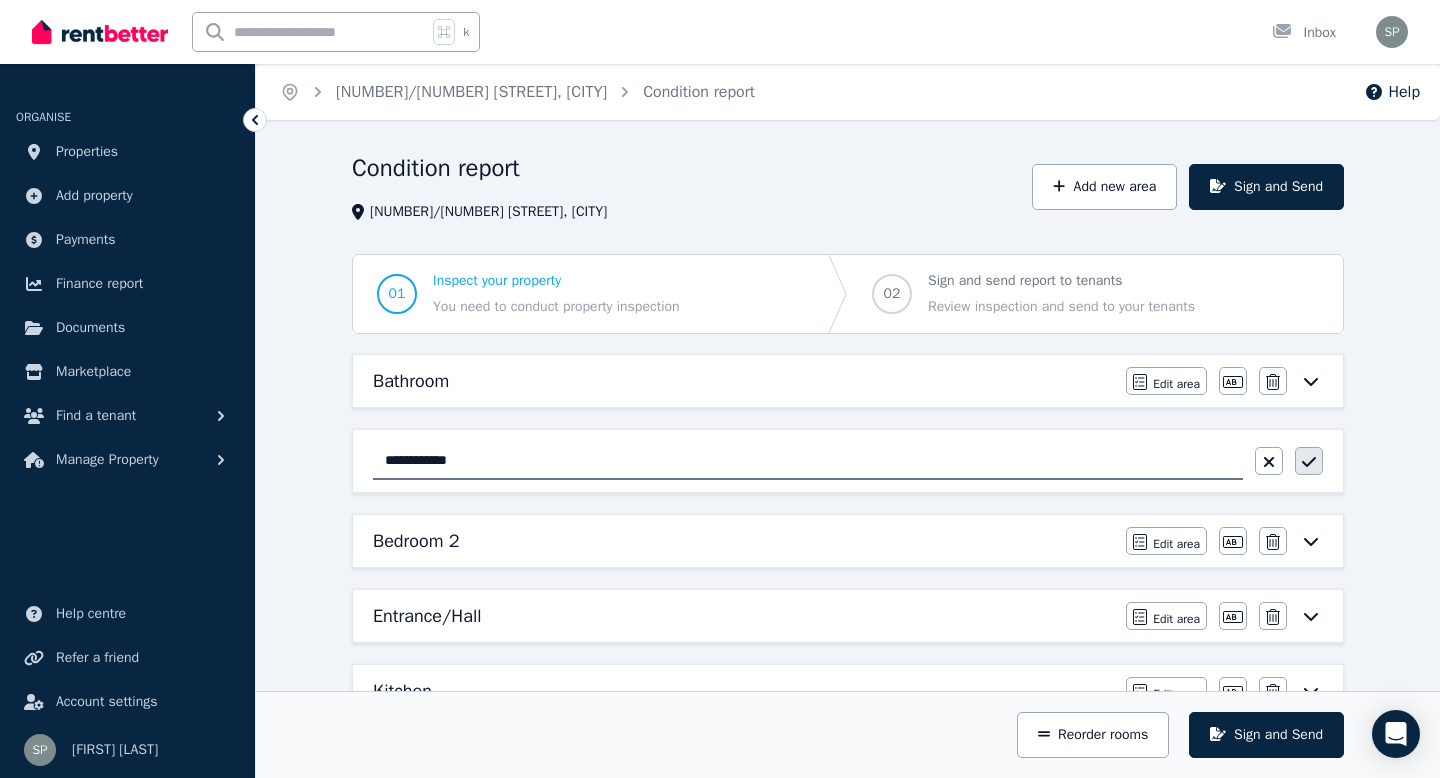 click 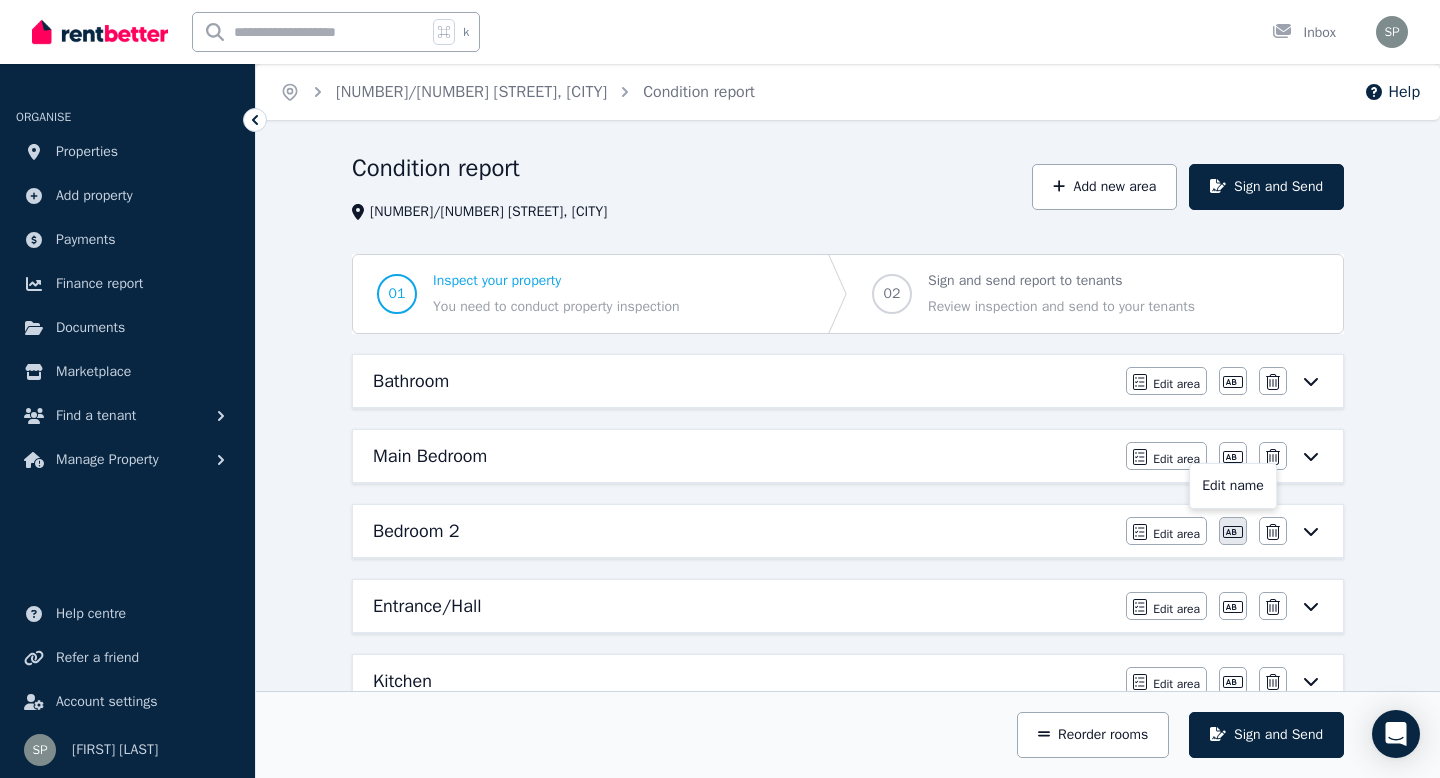 click 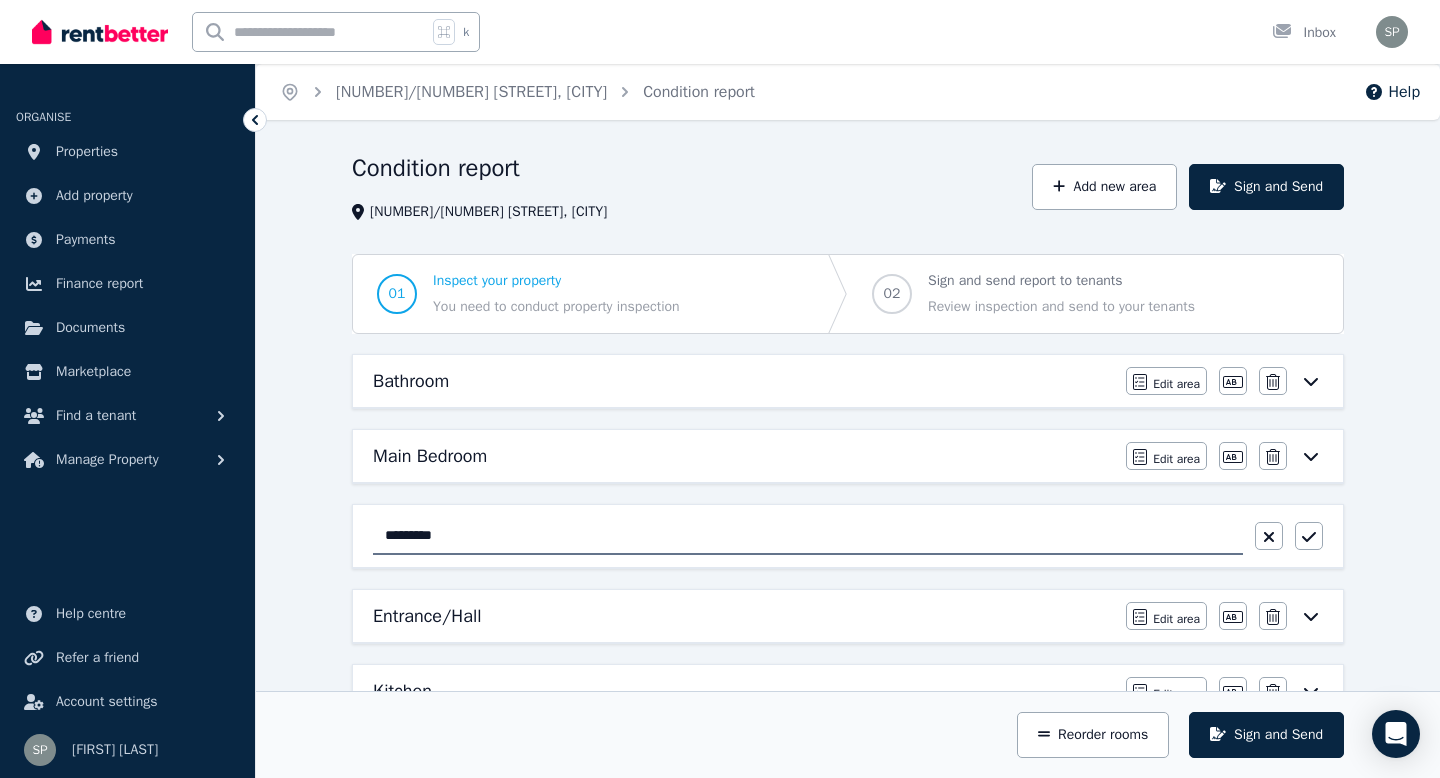 drag, startPoint x: 470, startPoint y: 539, endPoint x: 345, endPoint y: 536, distance: 125.035995 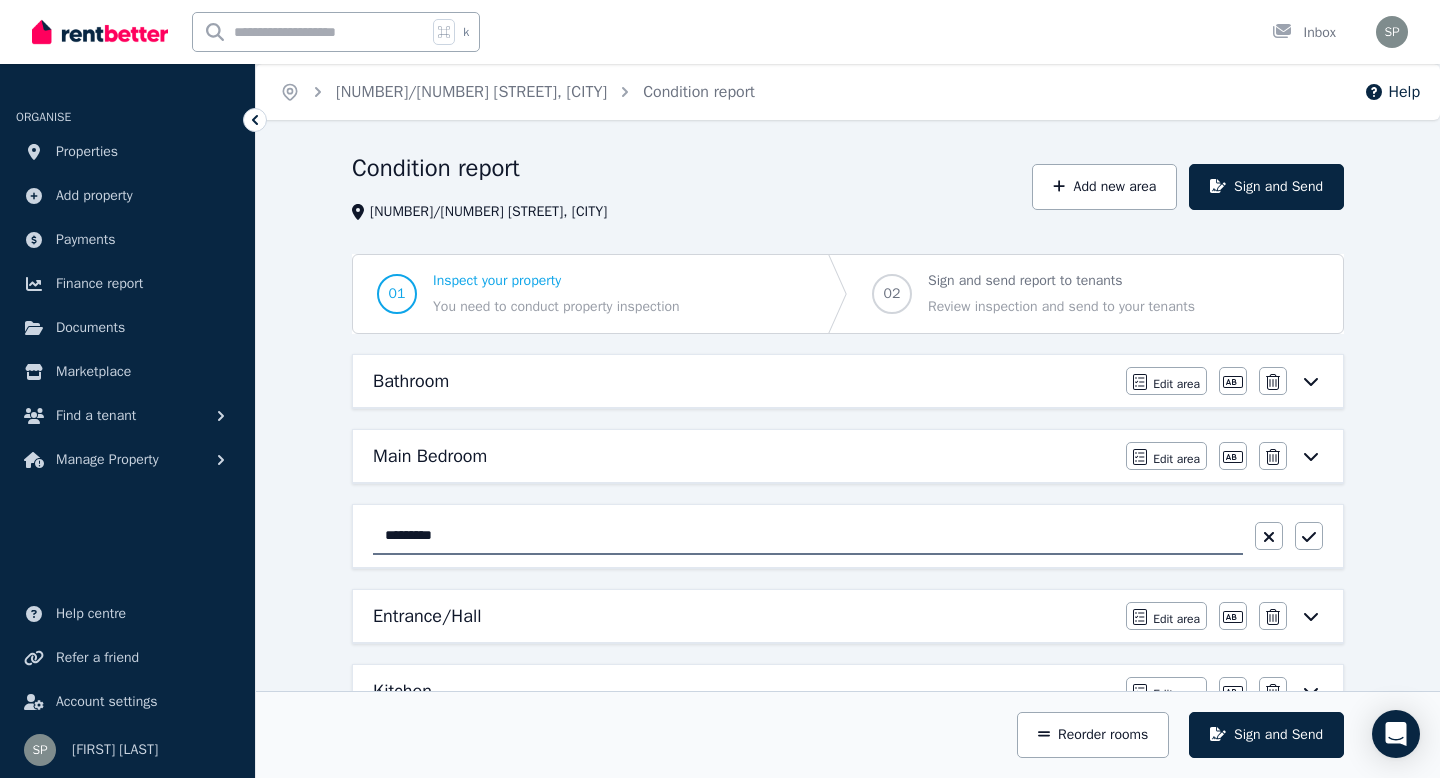 click on "Condition report 1/8 Intelligence Street, Oonoonba Add new area Sign and Send 01 Inspect your property You need to conduct property inspection 02 Sign and send report to tenants Review inspection and send to your tenants Bathroom Edit area Edit area Edit name Delete Main Bedroom Edit area Edit area Edit name Delete ********* Entrance/Hall Edit area Edit area Edit name Delete Kitchen Edit area Edit area Edit name Delete Laundry Edit area Edit area Edit name Delete Lounge Room Edit area Edit area Edit name Delete Health issues Edit area Edit area Communication facilities Edit area Edit area Water efficiency devices Edit area Edit area Additional property condition Edit area Edit area" at bounding box center [848, 678] 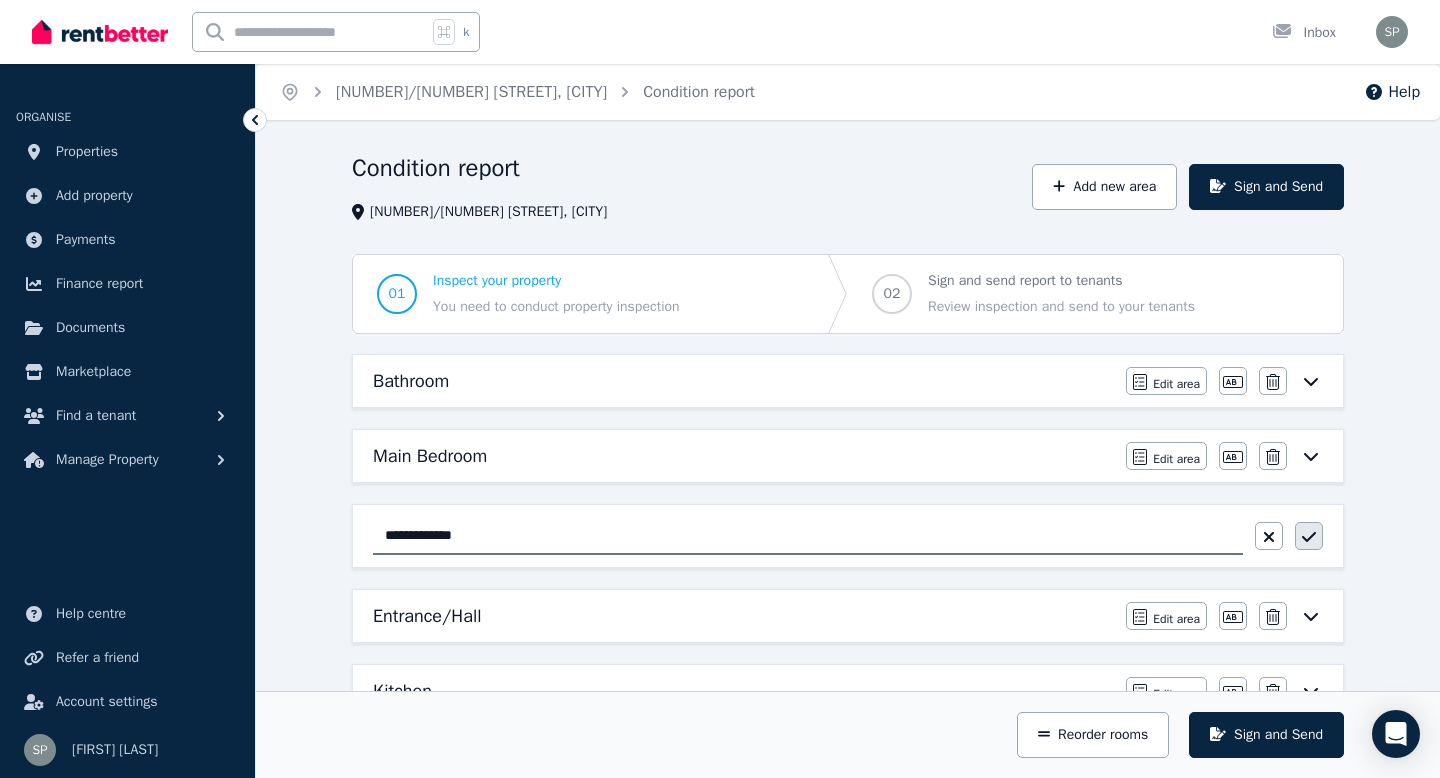 type on "**********" 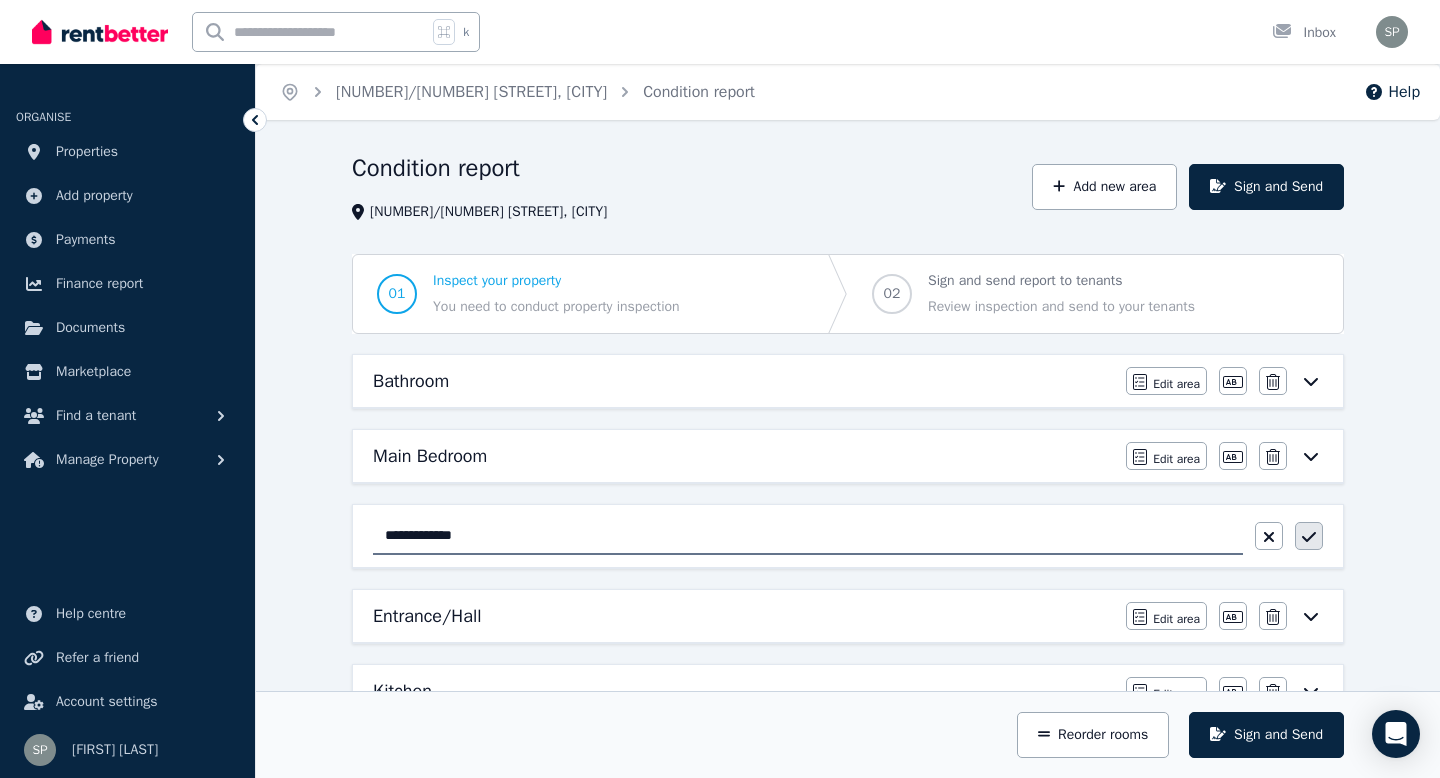 click 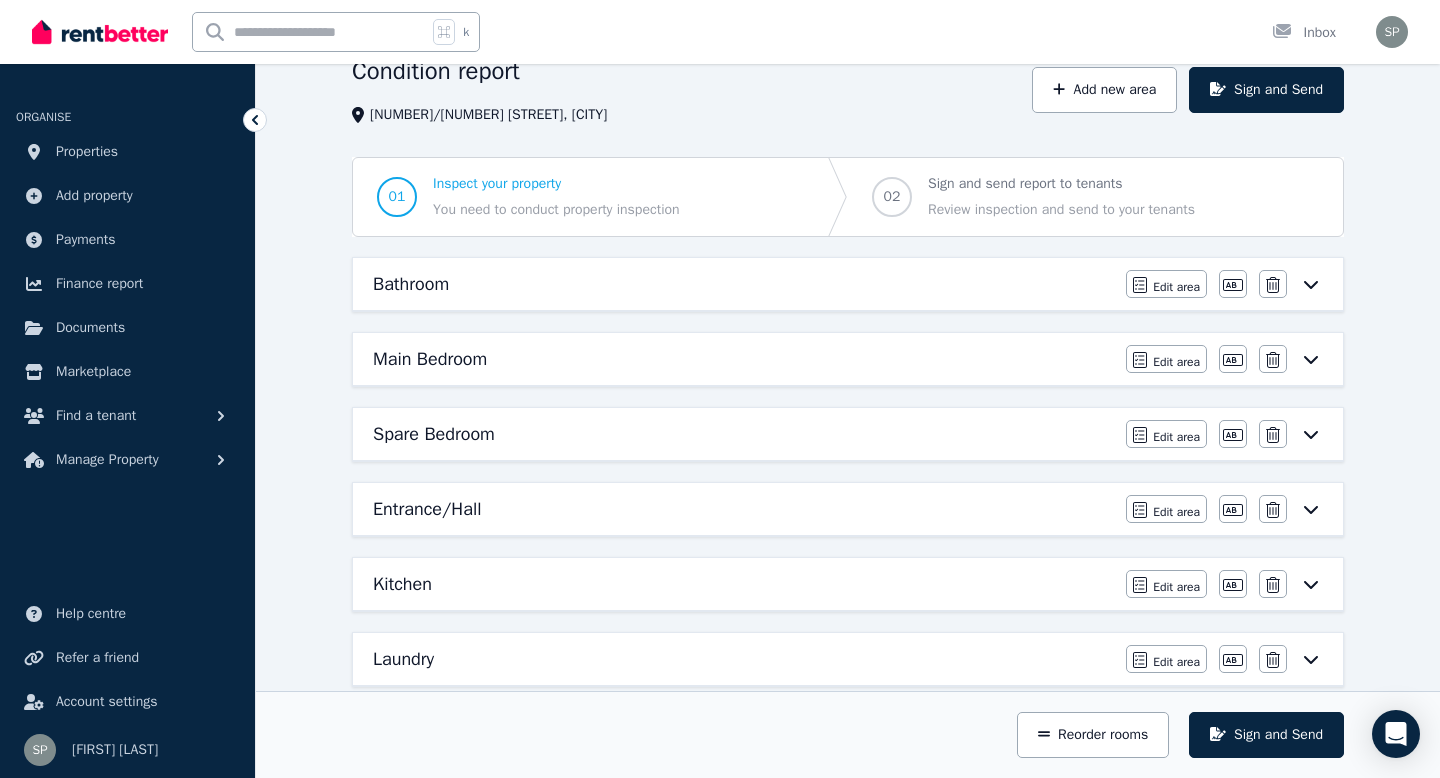 scroll, scrollTop: 62, scrollLeft: 0, axis: vertical 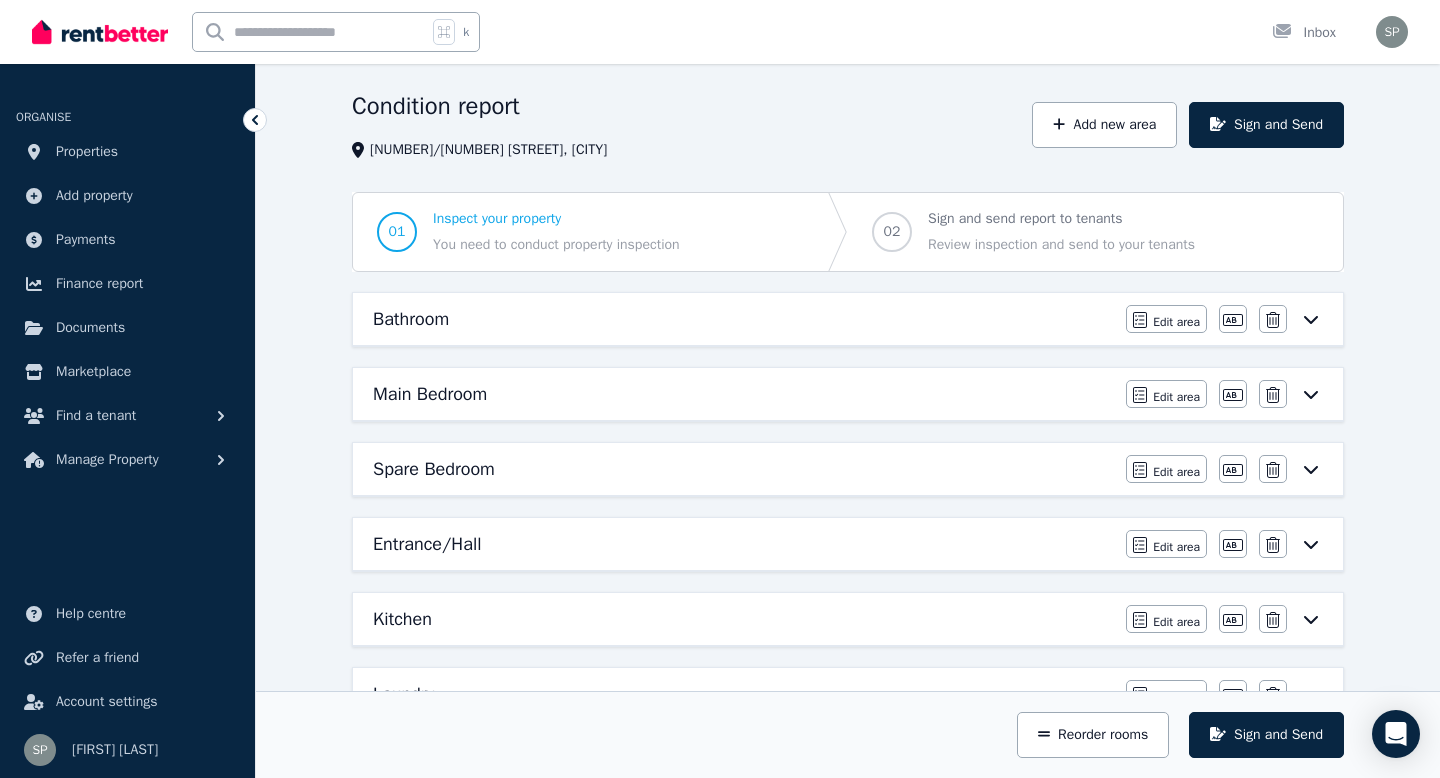 click on "Spare Bedroom Edit area Edit area Edit name Delete" at bounding box center (848, 469) 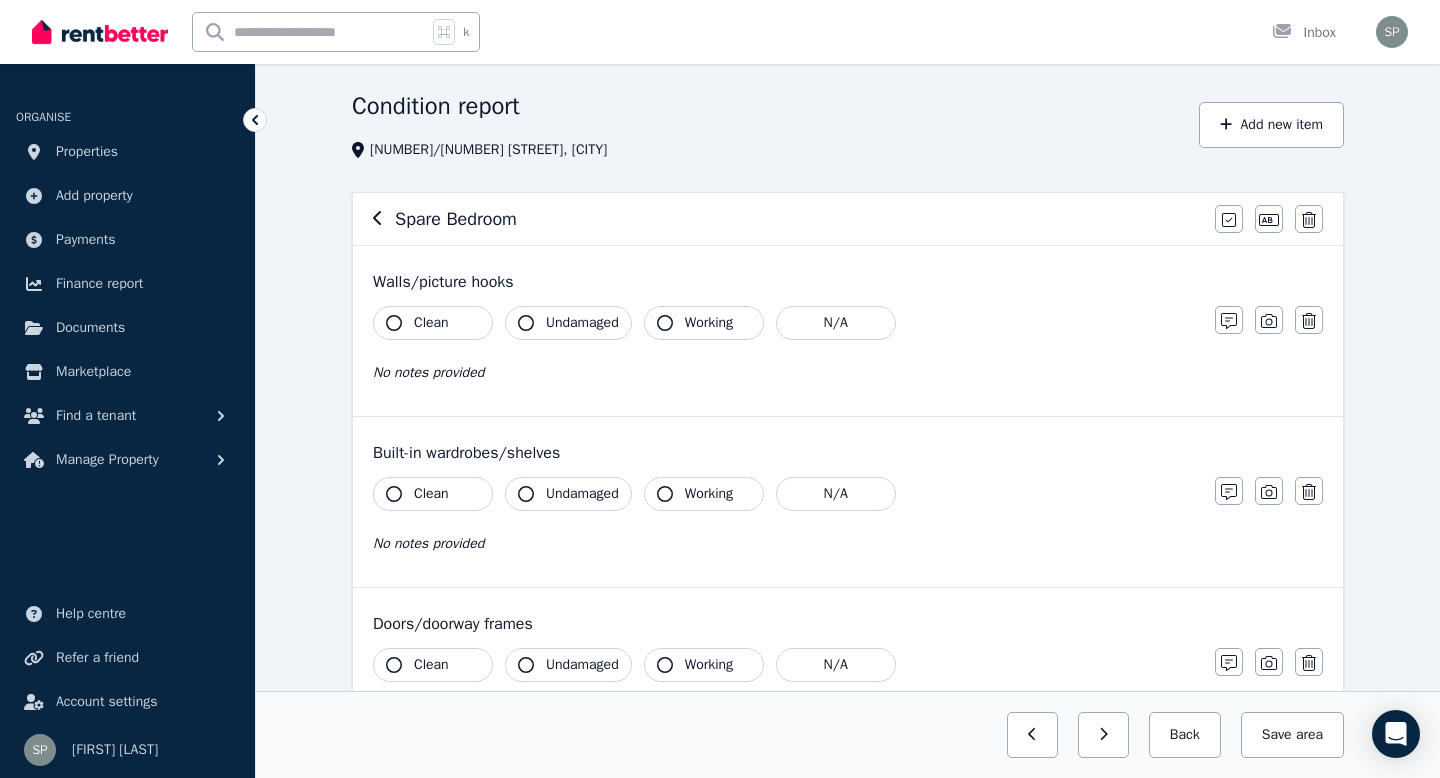 scroll, scrollTop: 0, scrollLeft: 0, axis: both 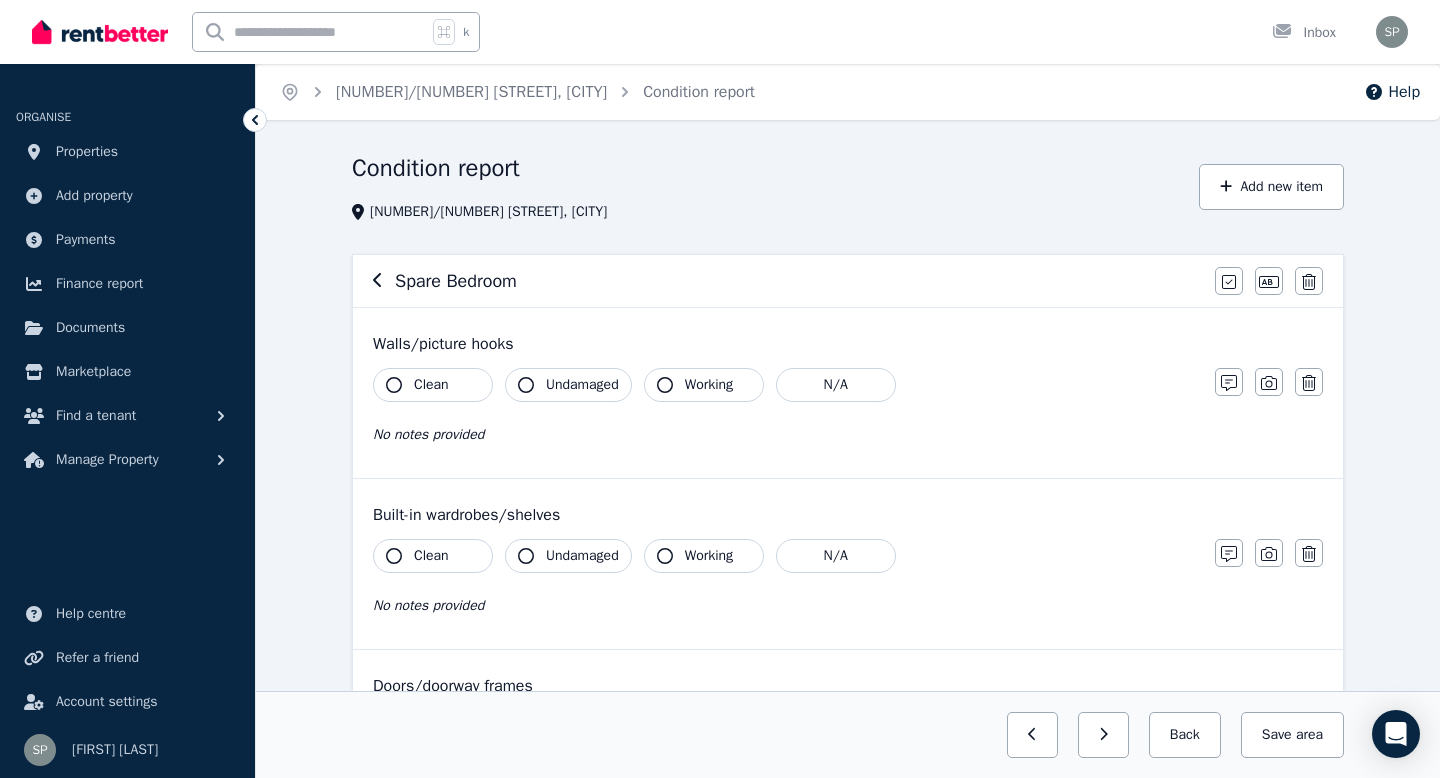 click on "Clean" at bounding box center (433, 385) 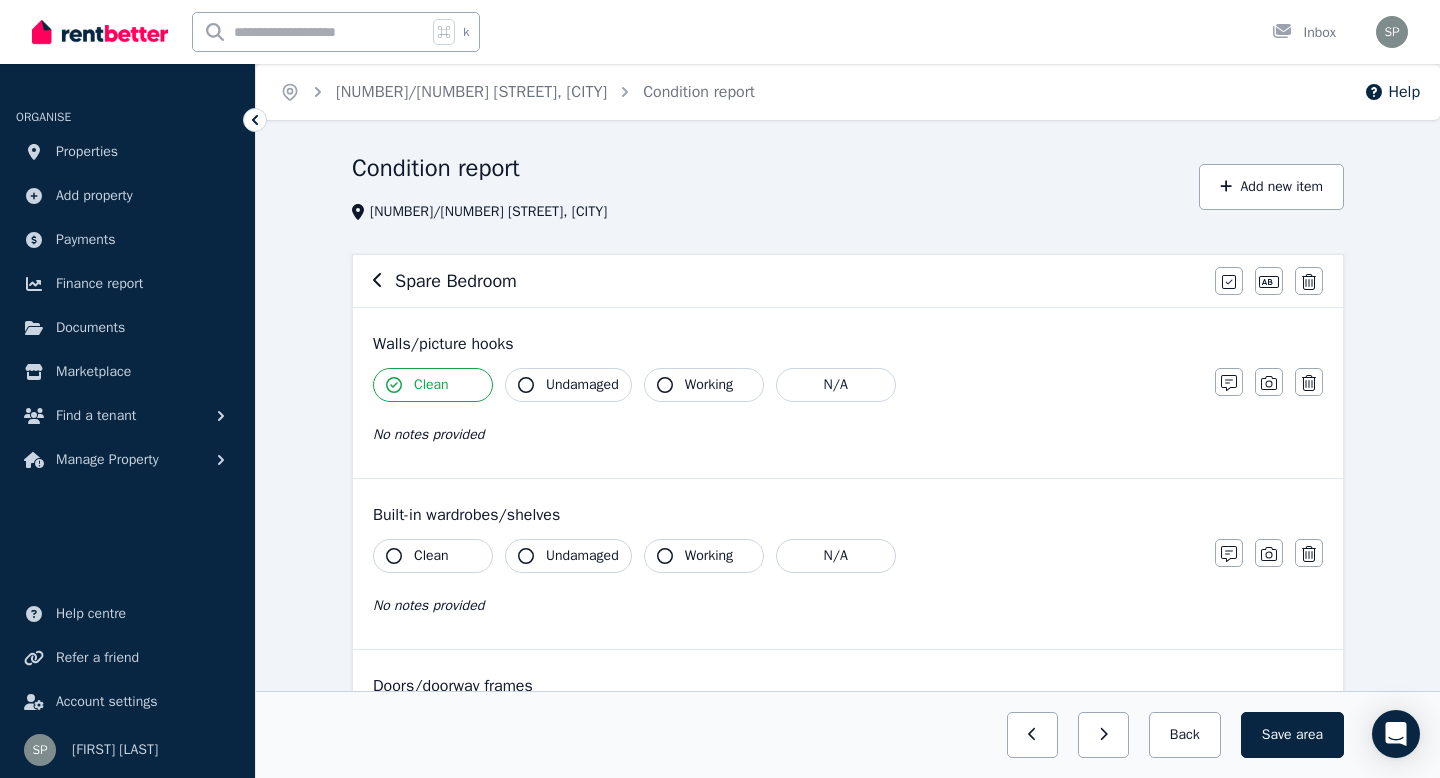 click on "Clean" at bounding box center [433, 556] 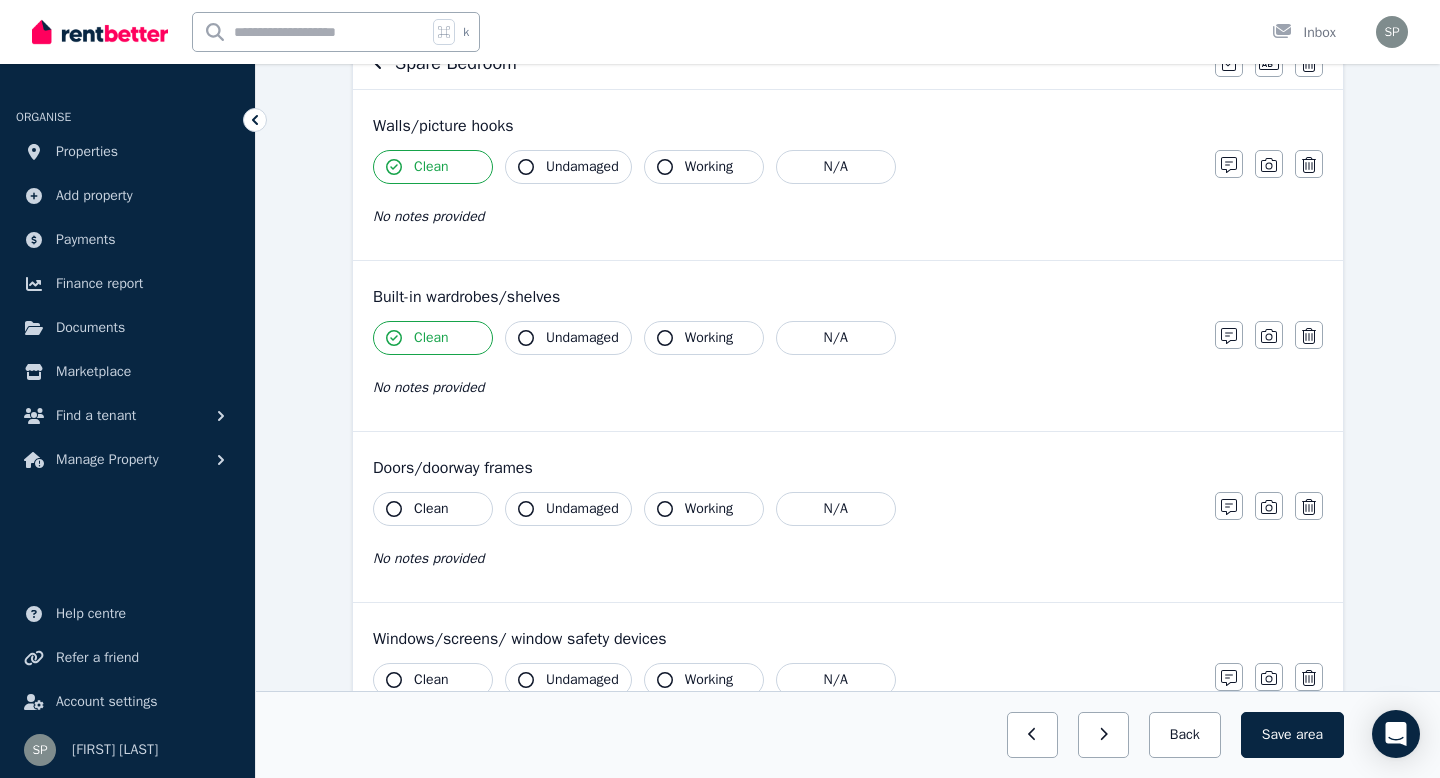 click on "Clean" at bounding box center (433, 509) 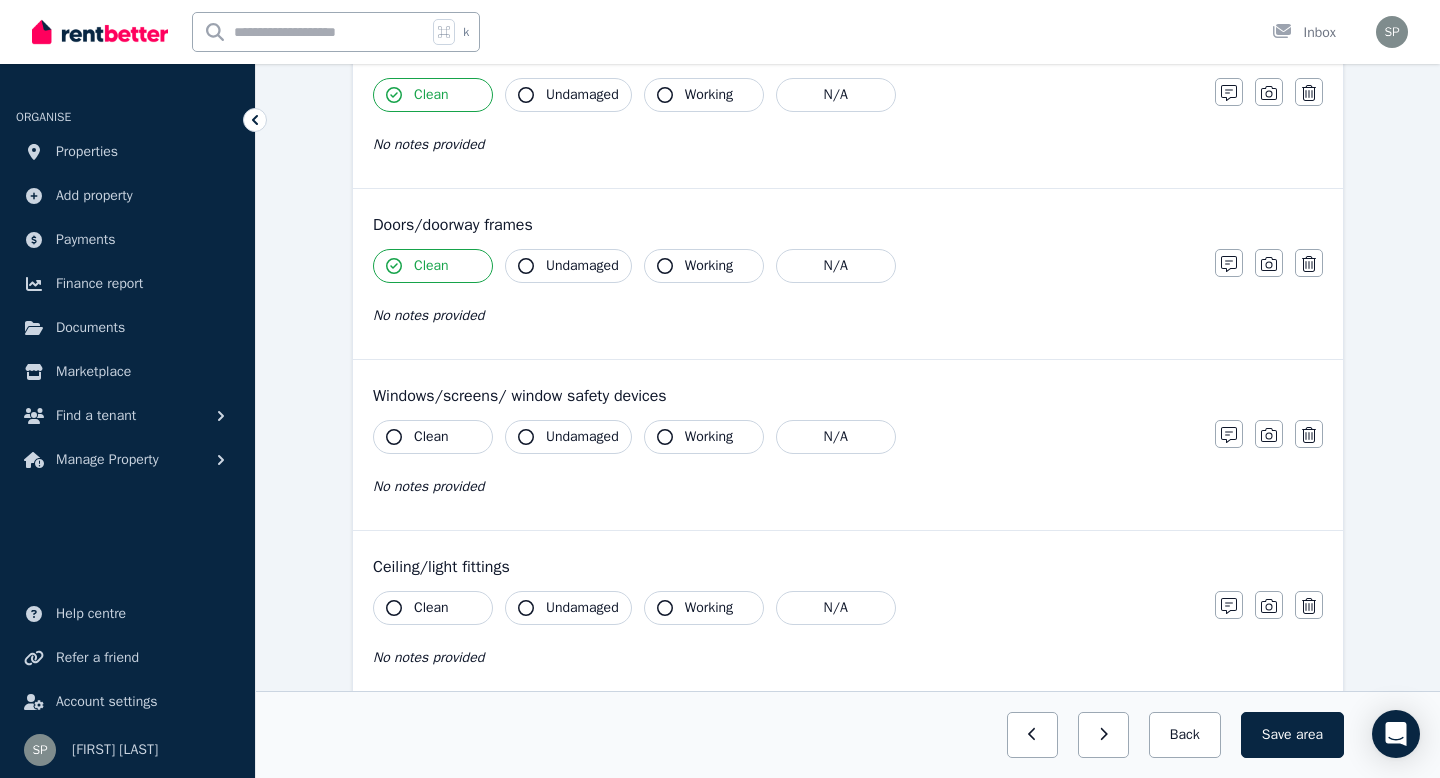 scroll, scrollTop: 482, scrollLeft: 0, axis: vertical 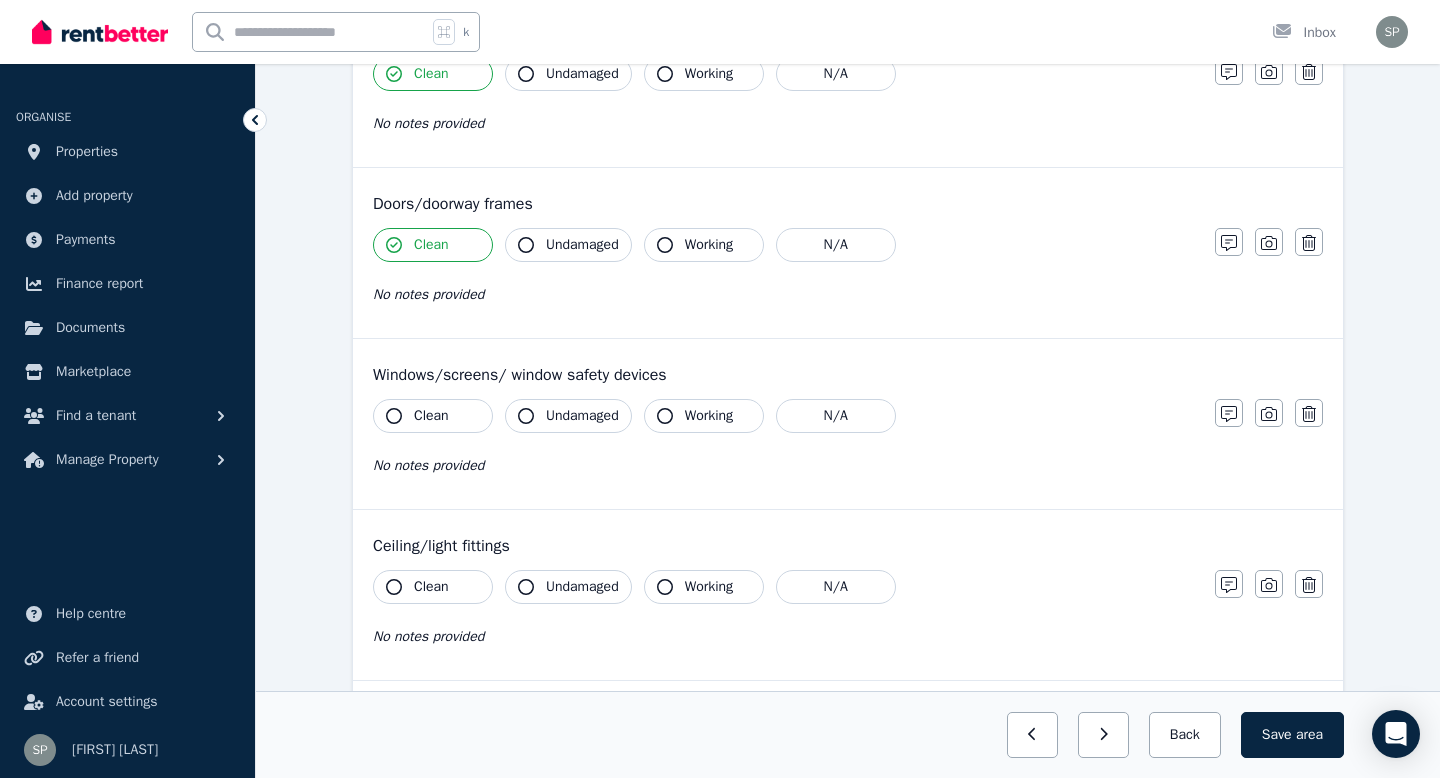 click on "Clean" at bounding box center (431, 416) 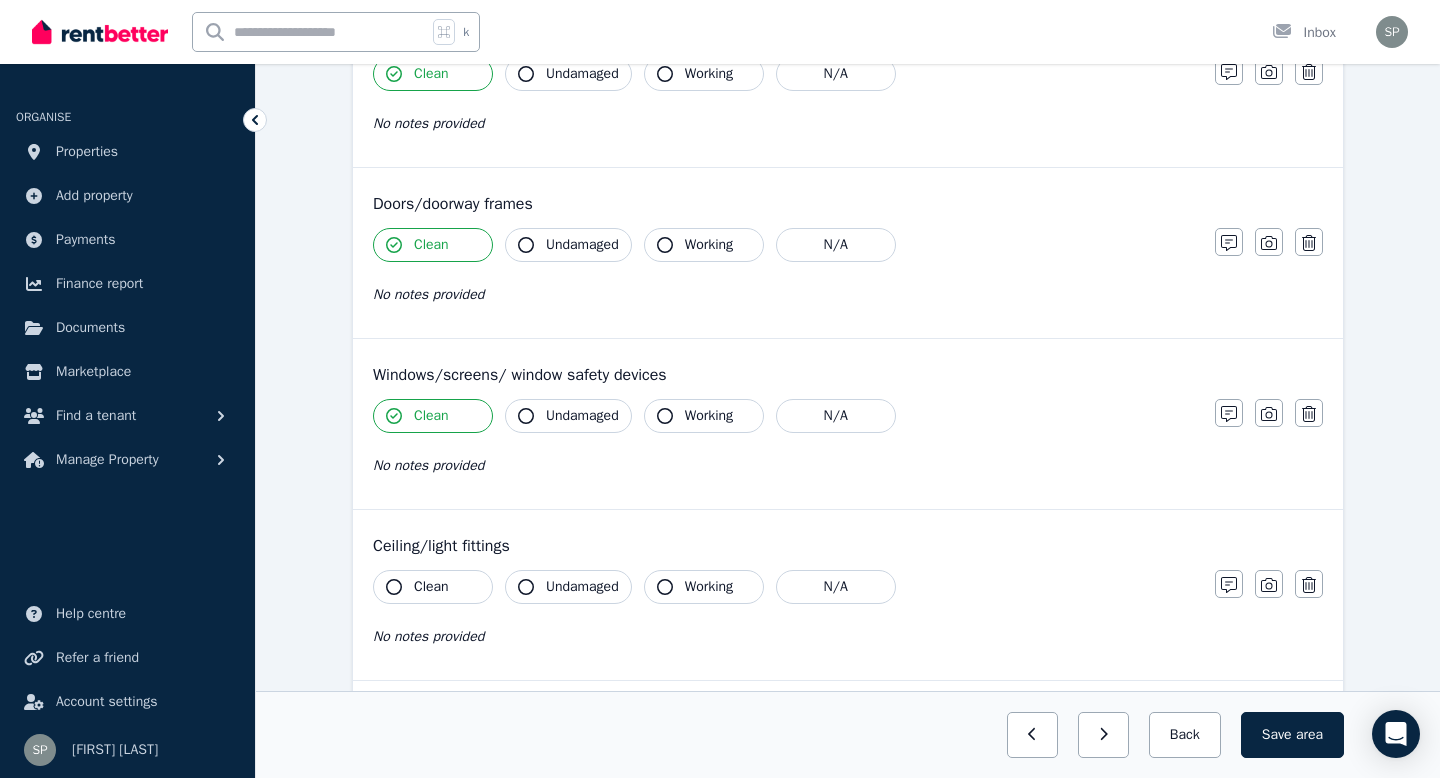 click on "Clean" at bounding box center [431, 587] 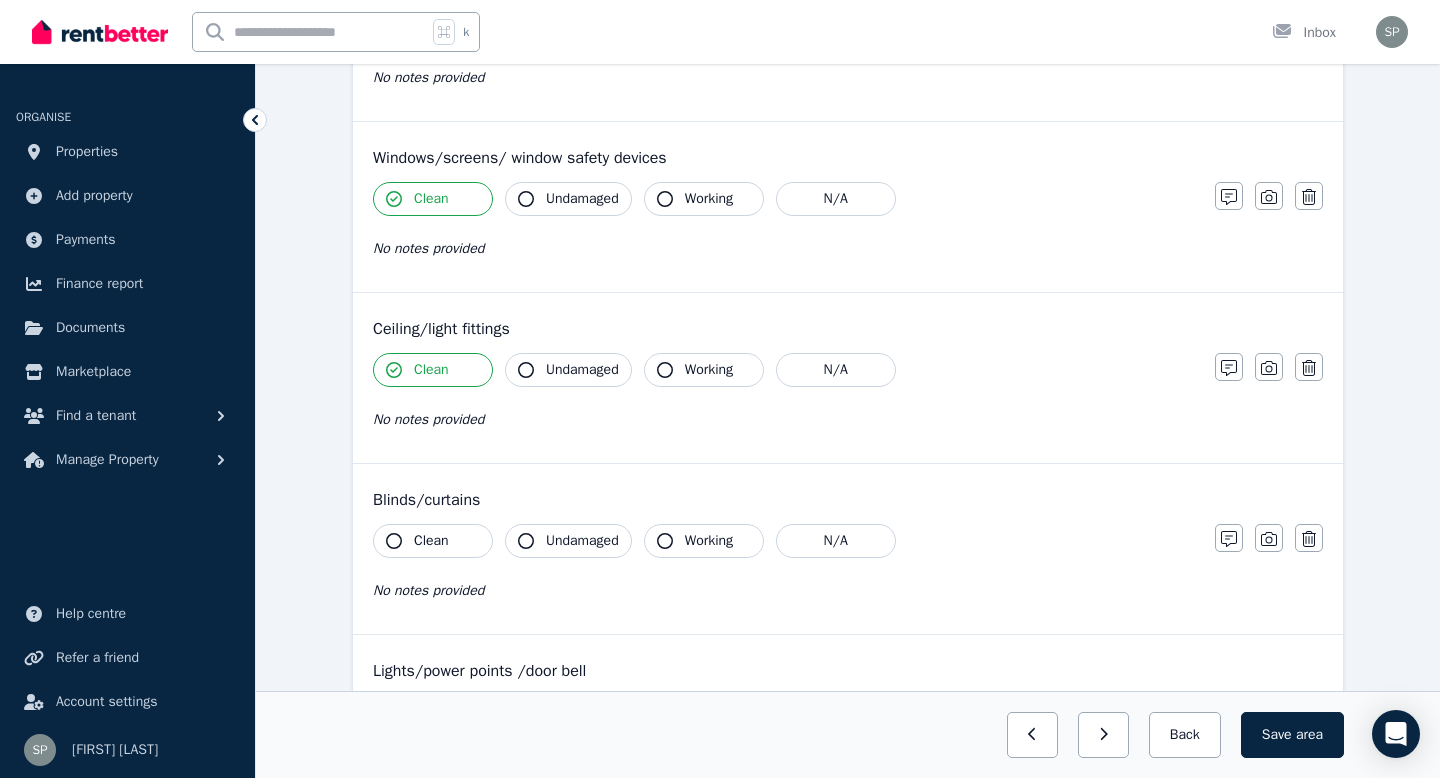 click on "Clean" at bounding box center [433, 541] 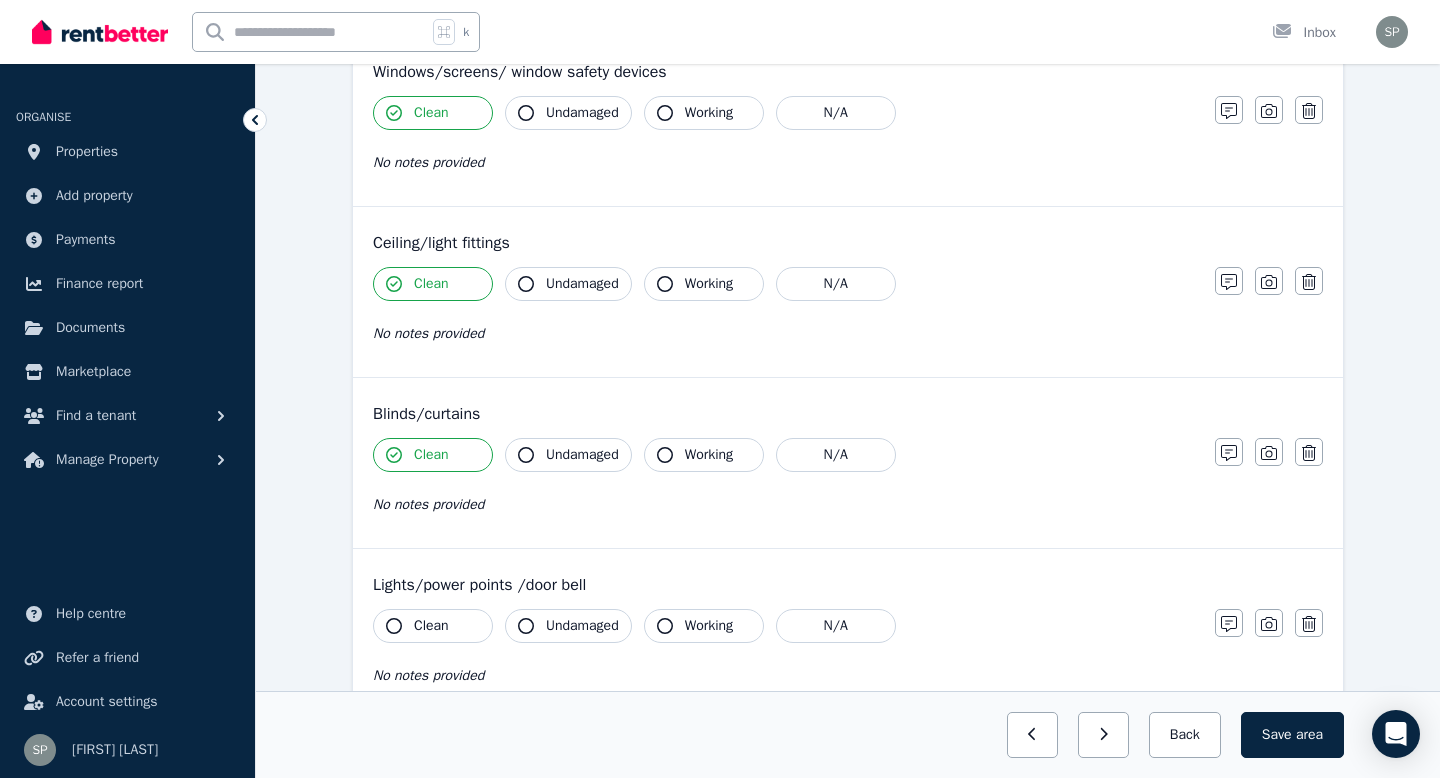 scroll, scrollTop: 913, scrollLeft: 0, axis: vertical 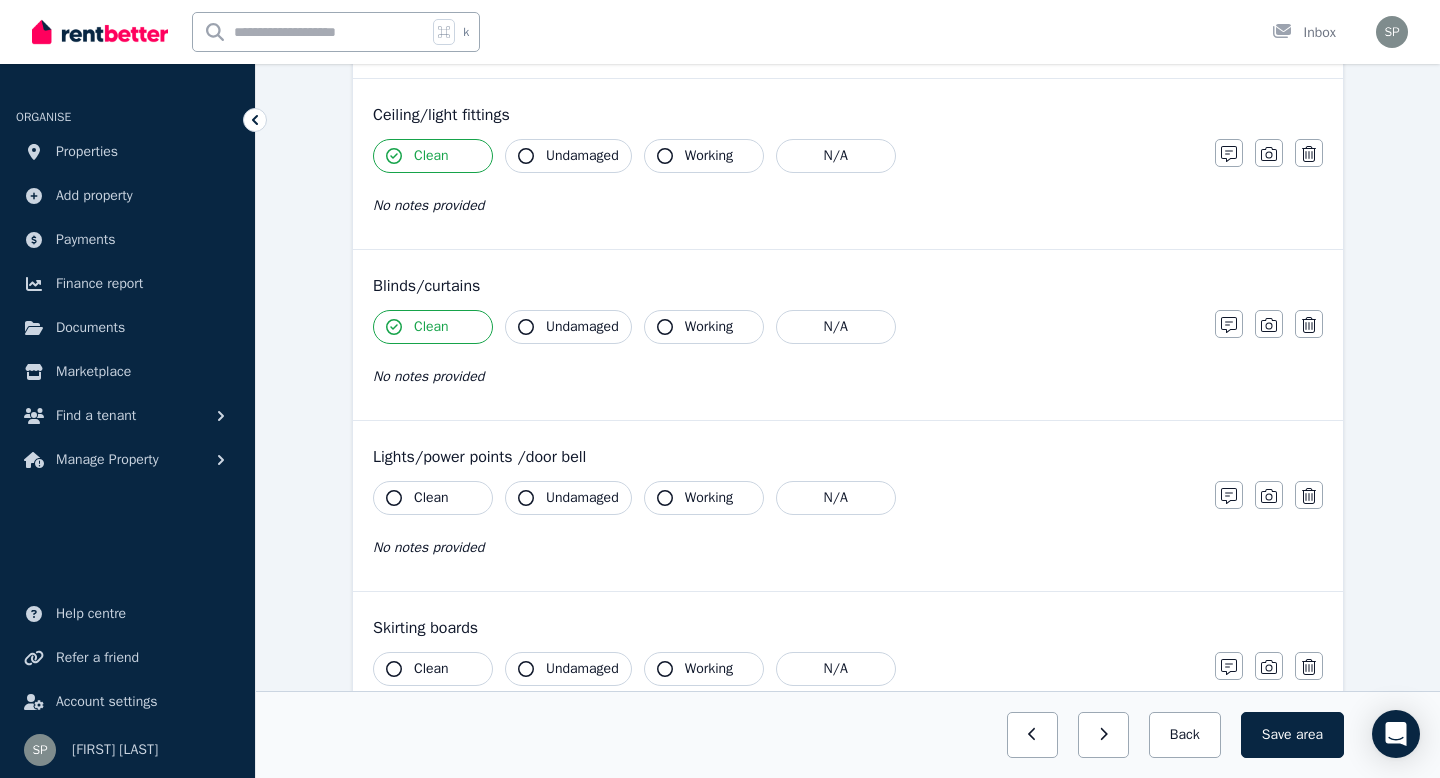 click on "Clean" at bounding box center (431, 498) 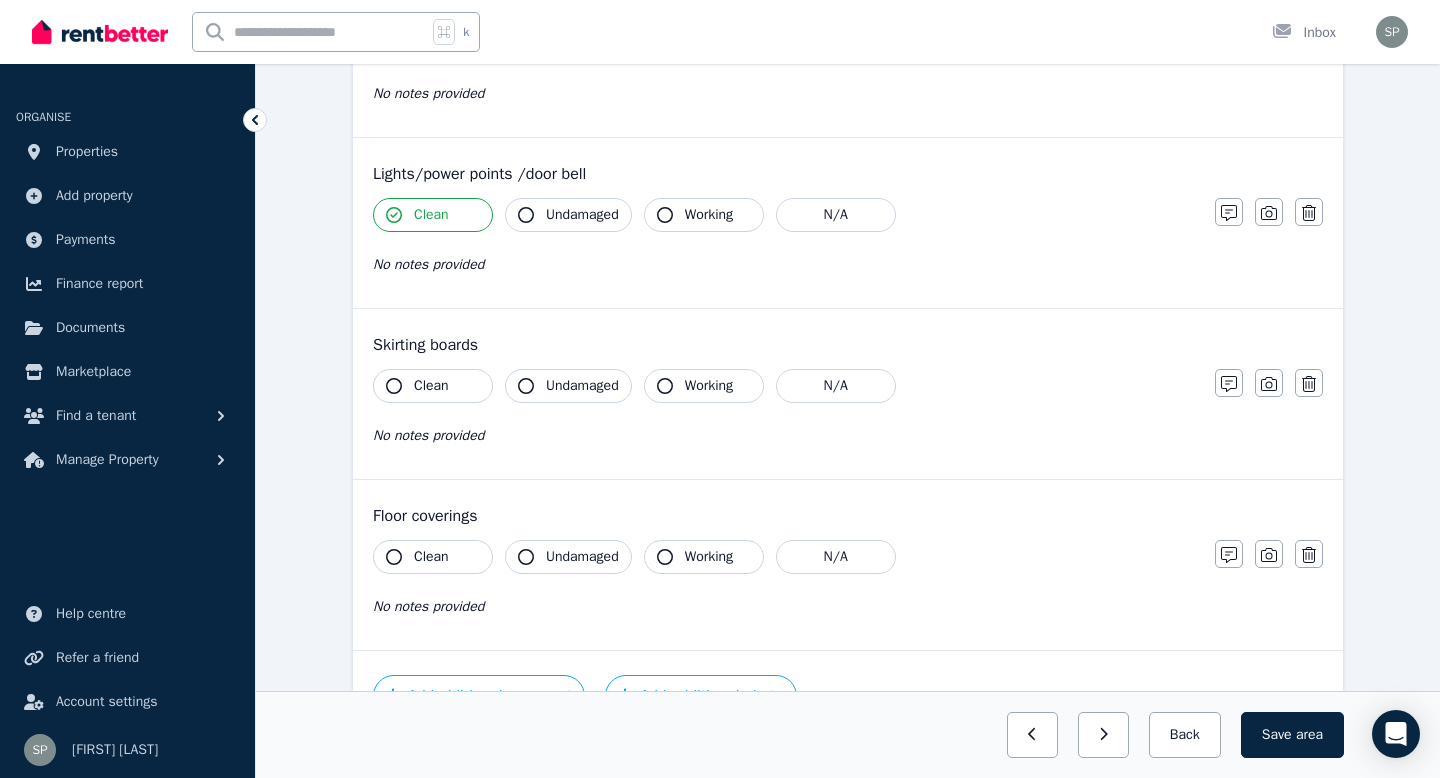 scroll, scrollTop: 1214, scrollLeft: 0, axis: vertical 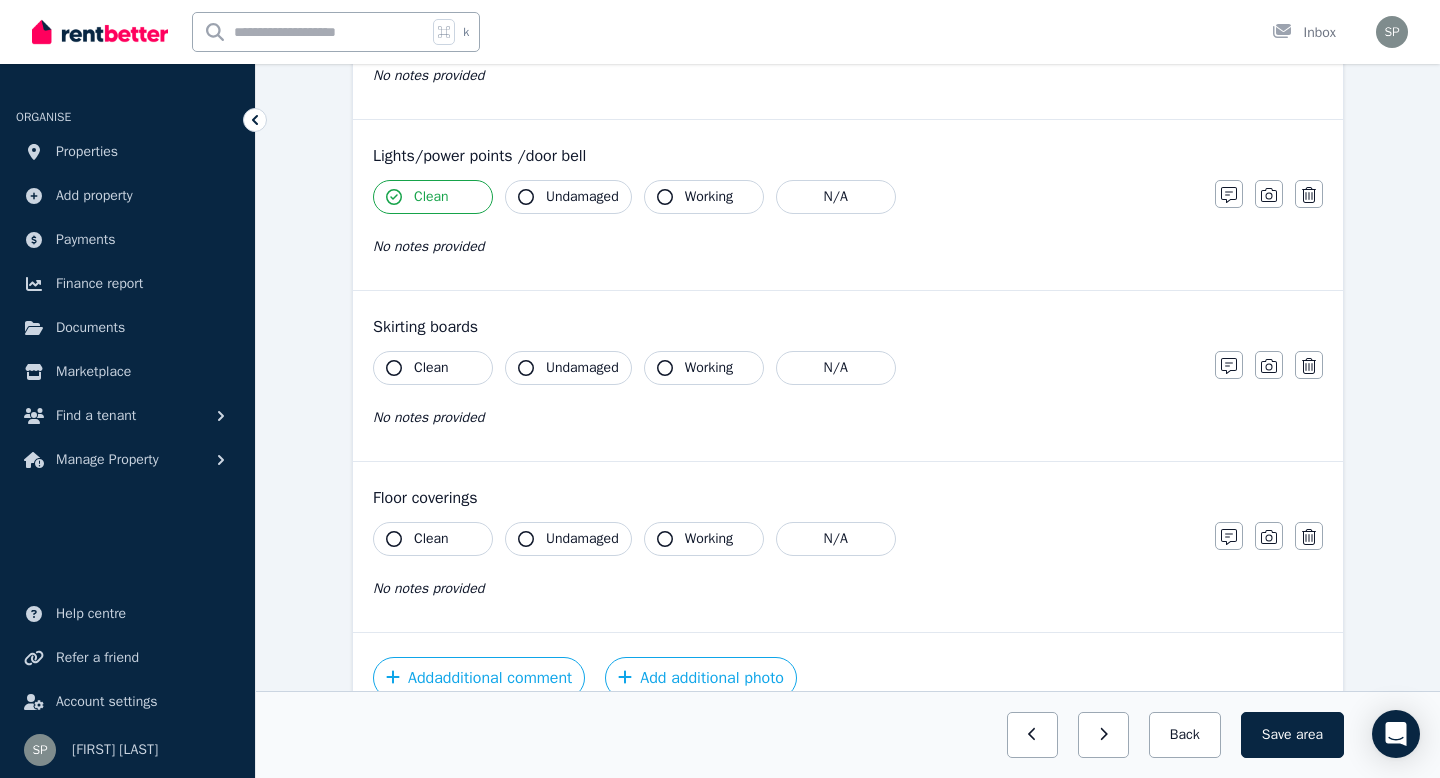 click on "Clean" at bounding box center [431, 368] 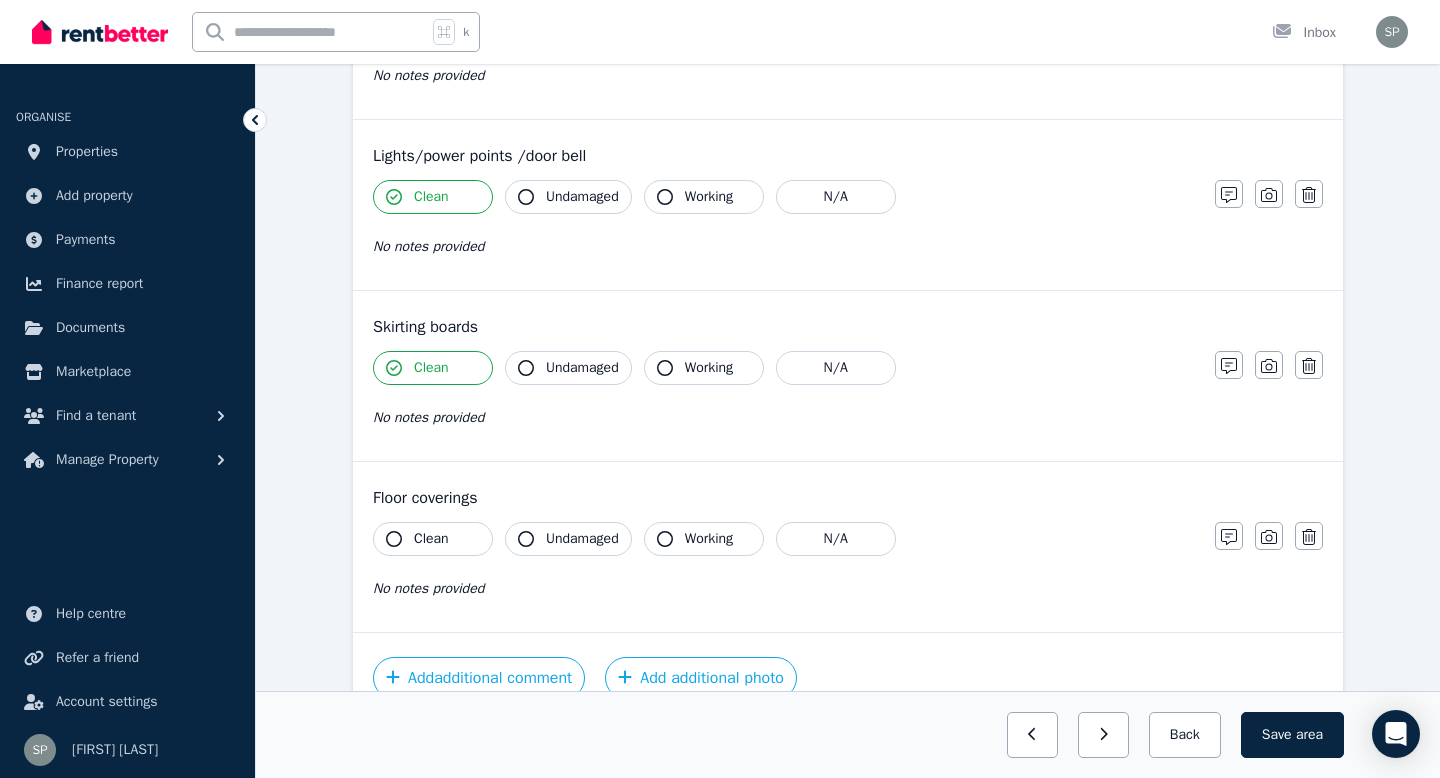 click on "Clean" at bounding box center [433, 539] 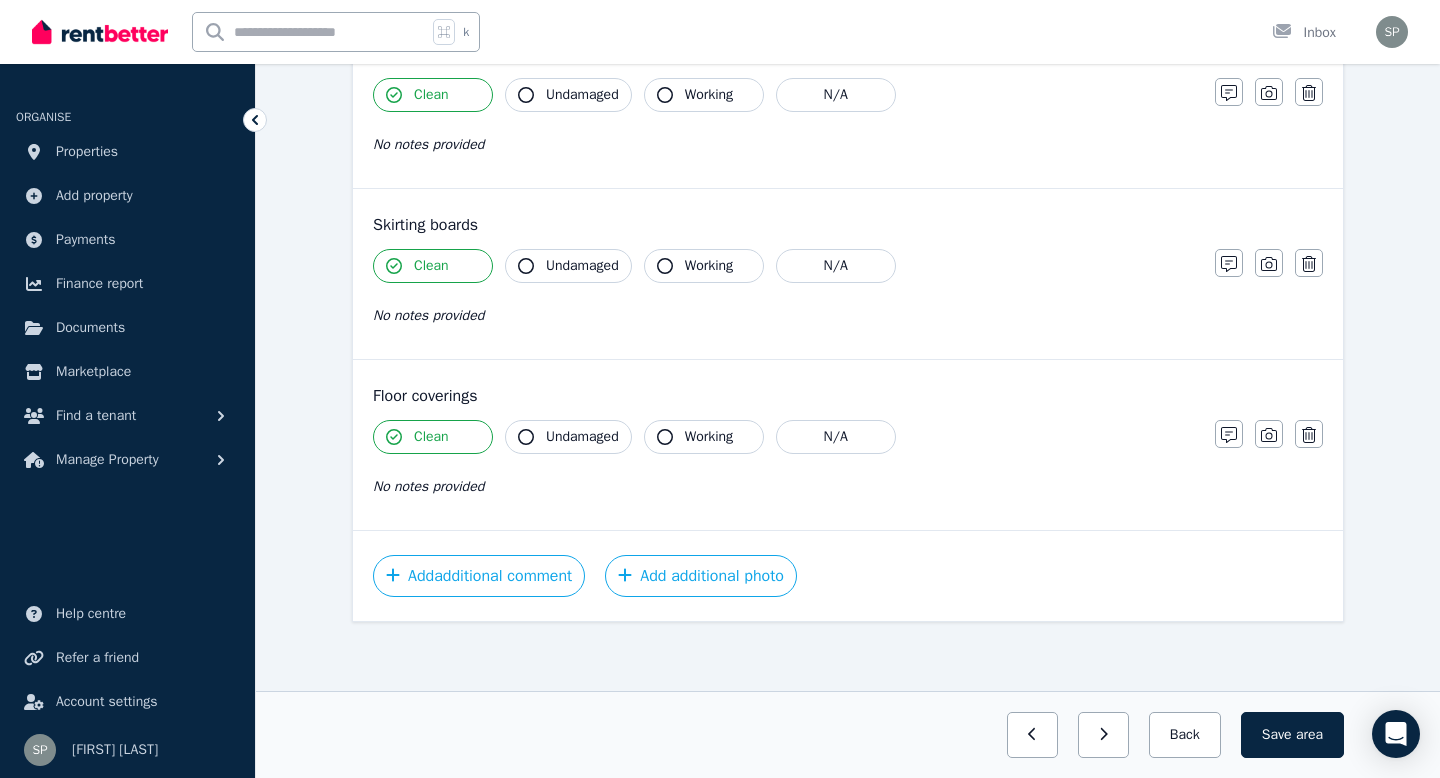 scroll, scrollTop: 1319, scrollLeft: 0, axis: vertical 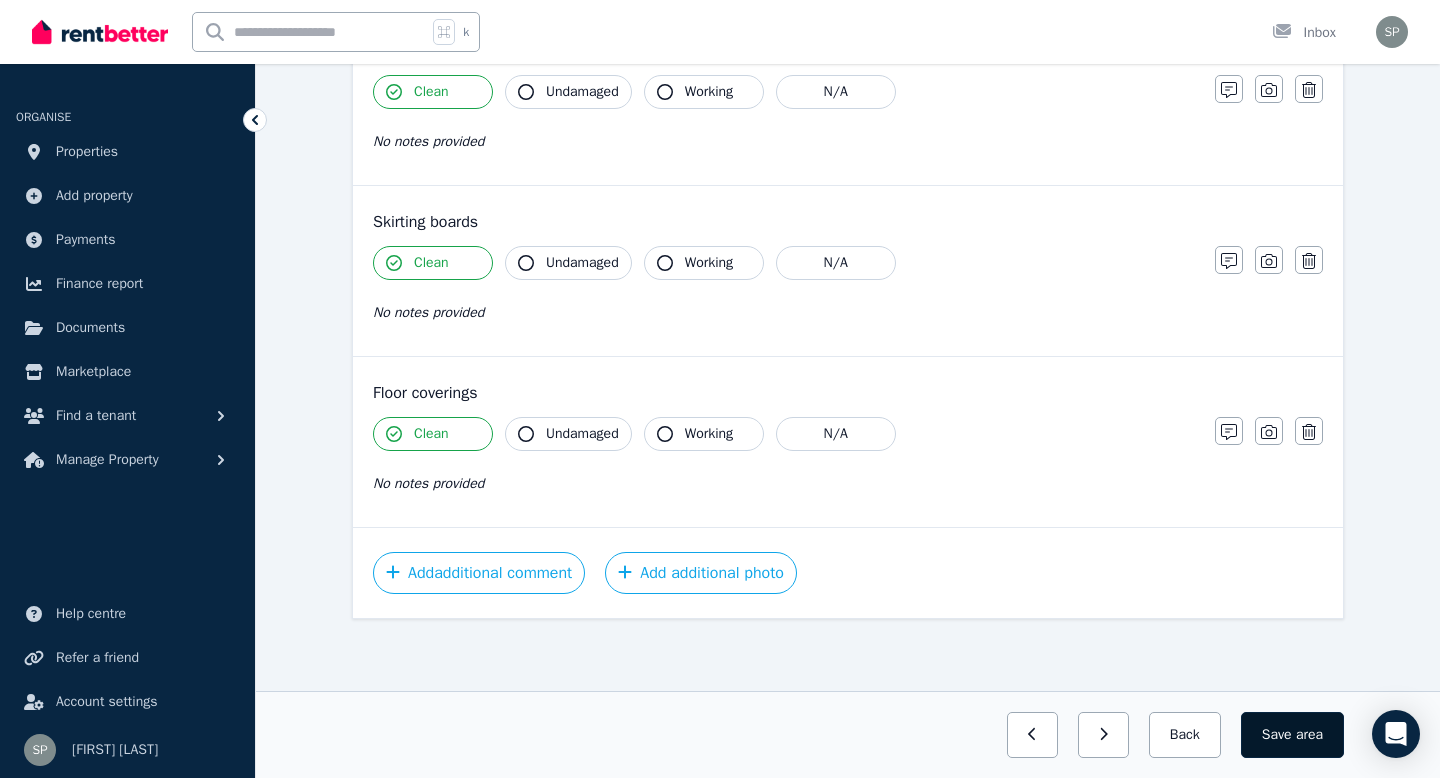 click on "Save   area" at bounding box center [1292, 735] 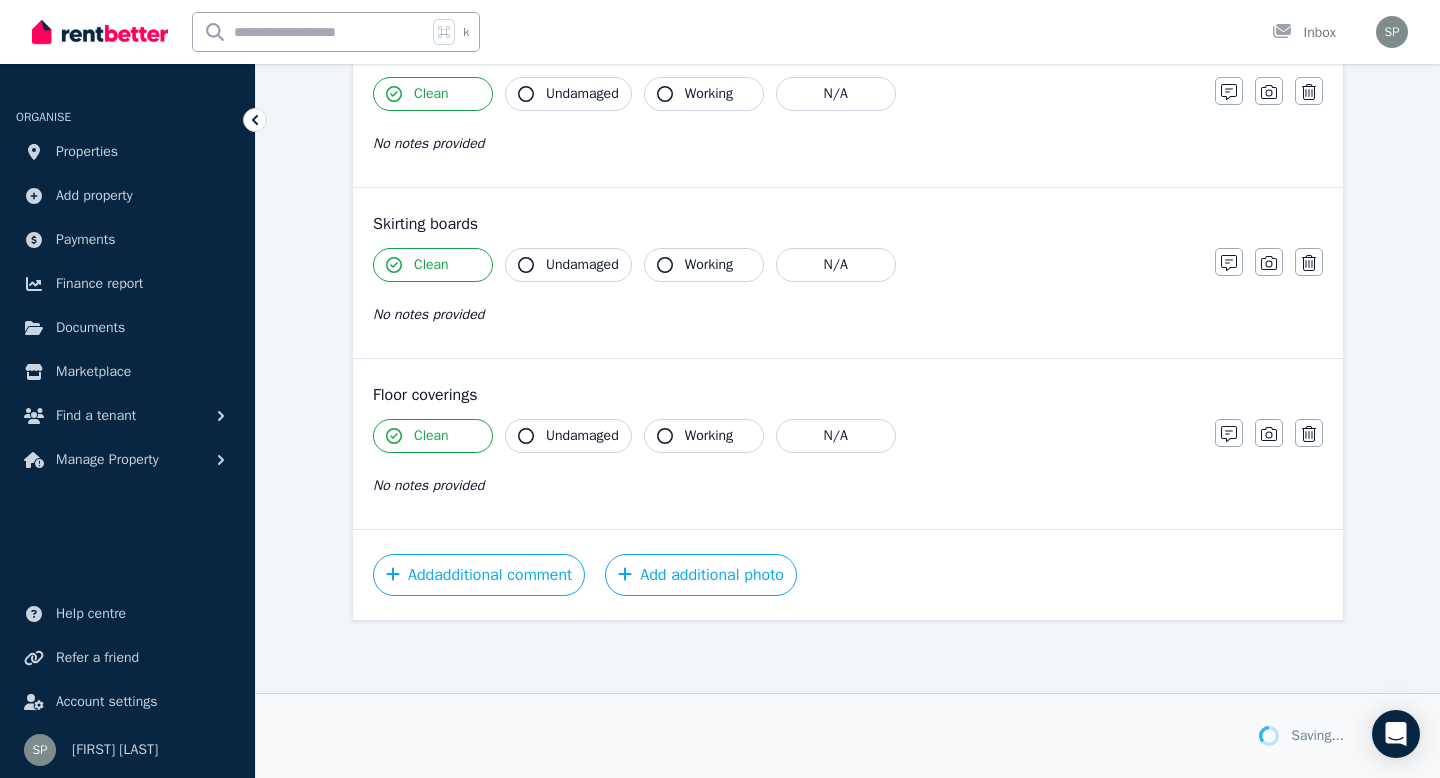 scroll, scrollTop: 1319, scrollLeft: 0, axis: vertical 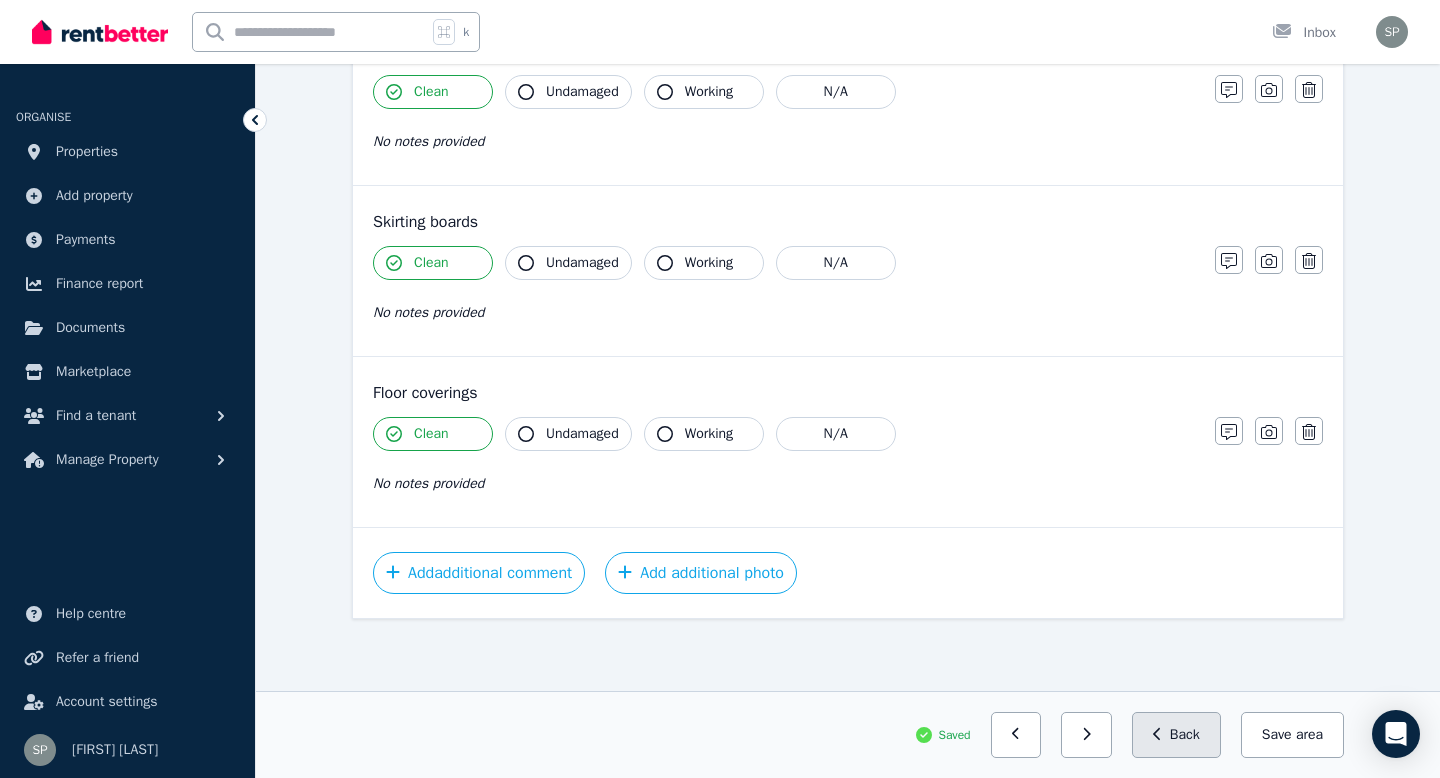 click on "Back" at bounding box center (1176, 735) 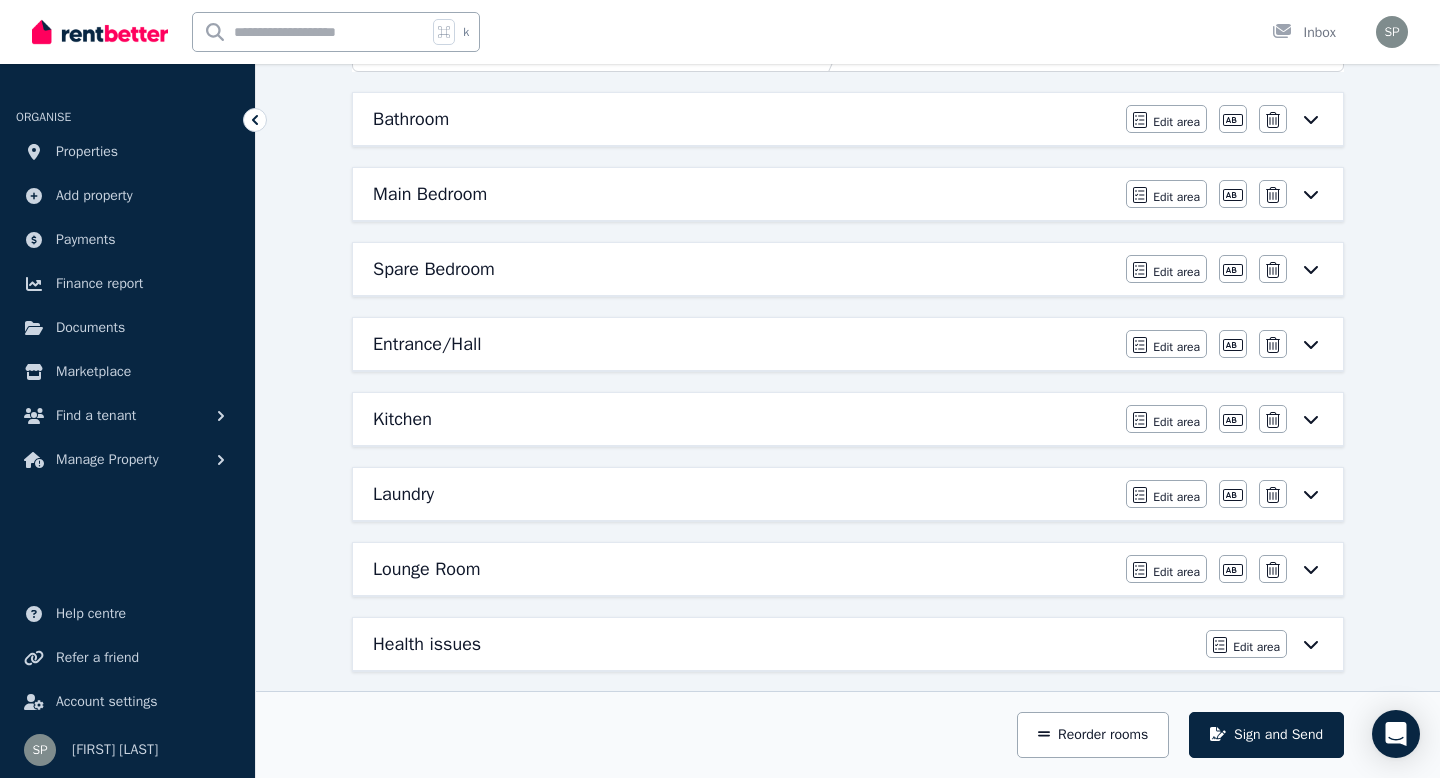 scroll, scrollTop: 259, scrollLeft: 0, axis: vertical 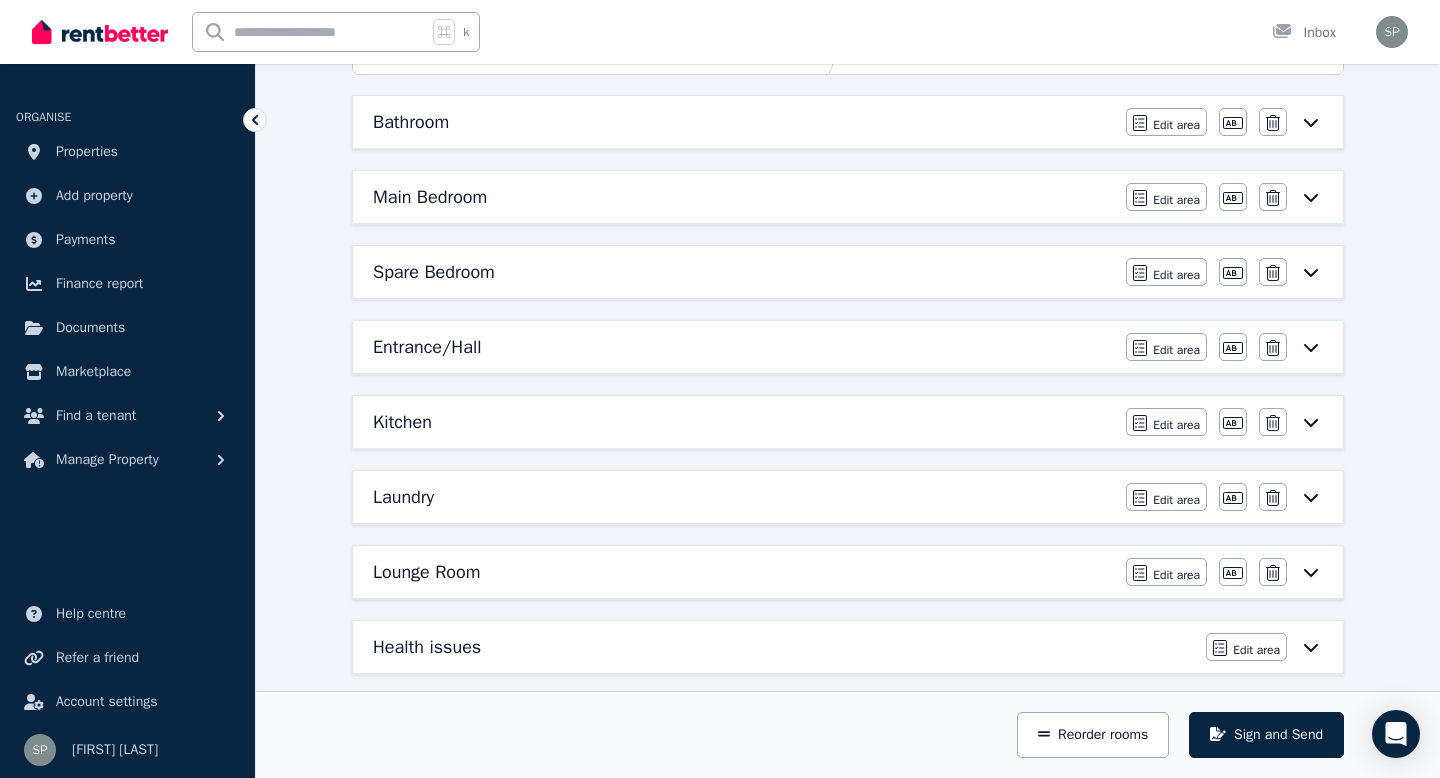 click on "Entrance/Hall Edit area Edit area Edit name Delete" at bounding box center [848, 347] 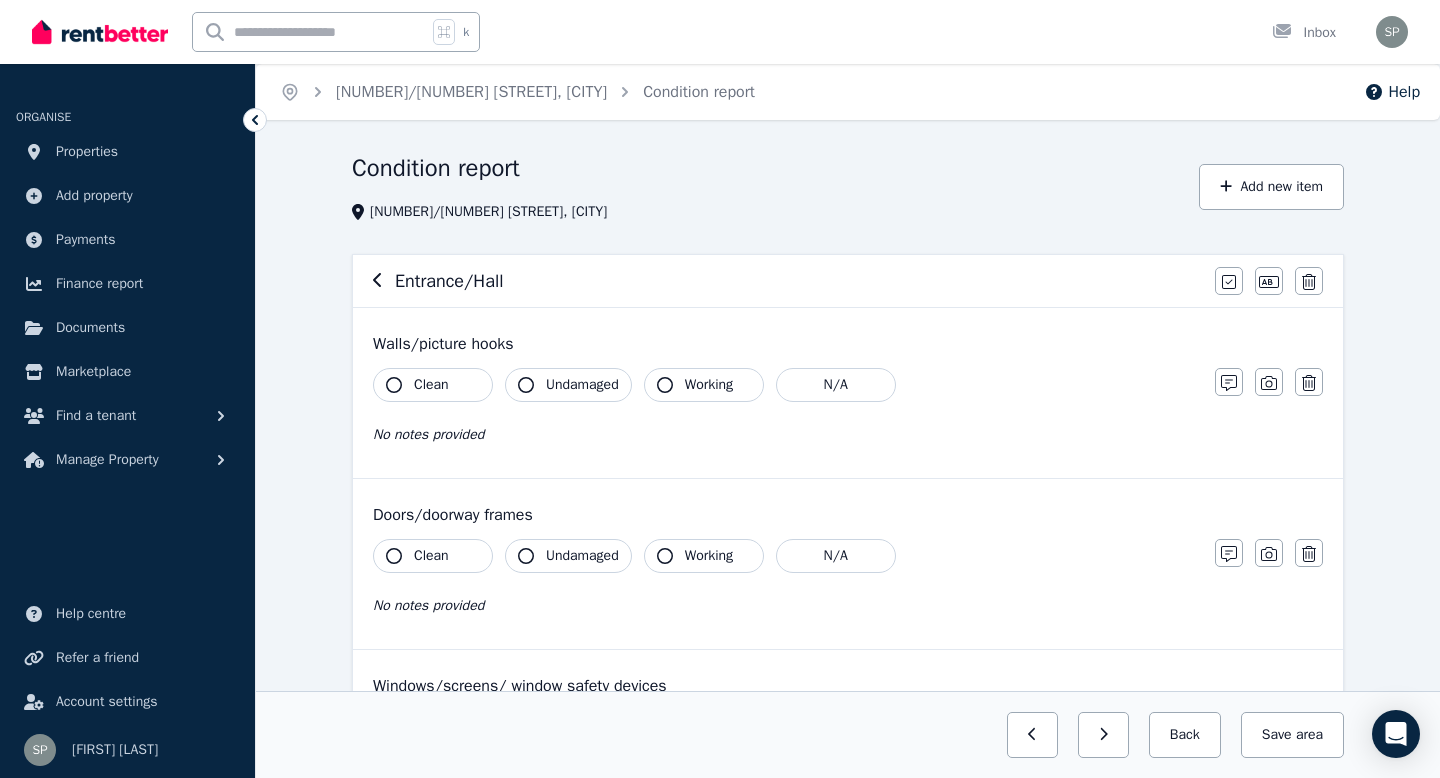 click 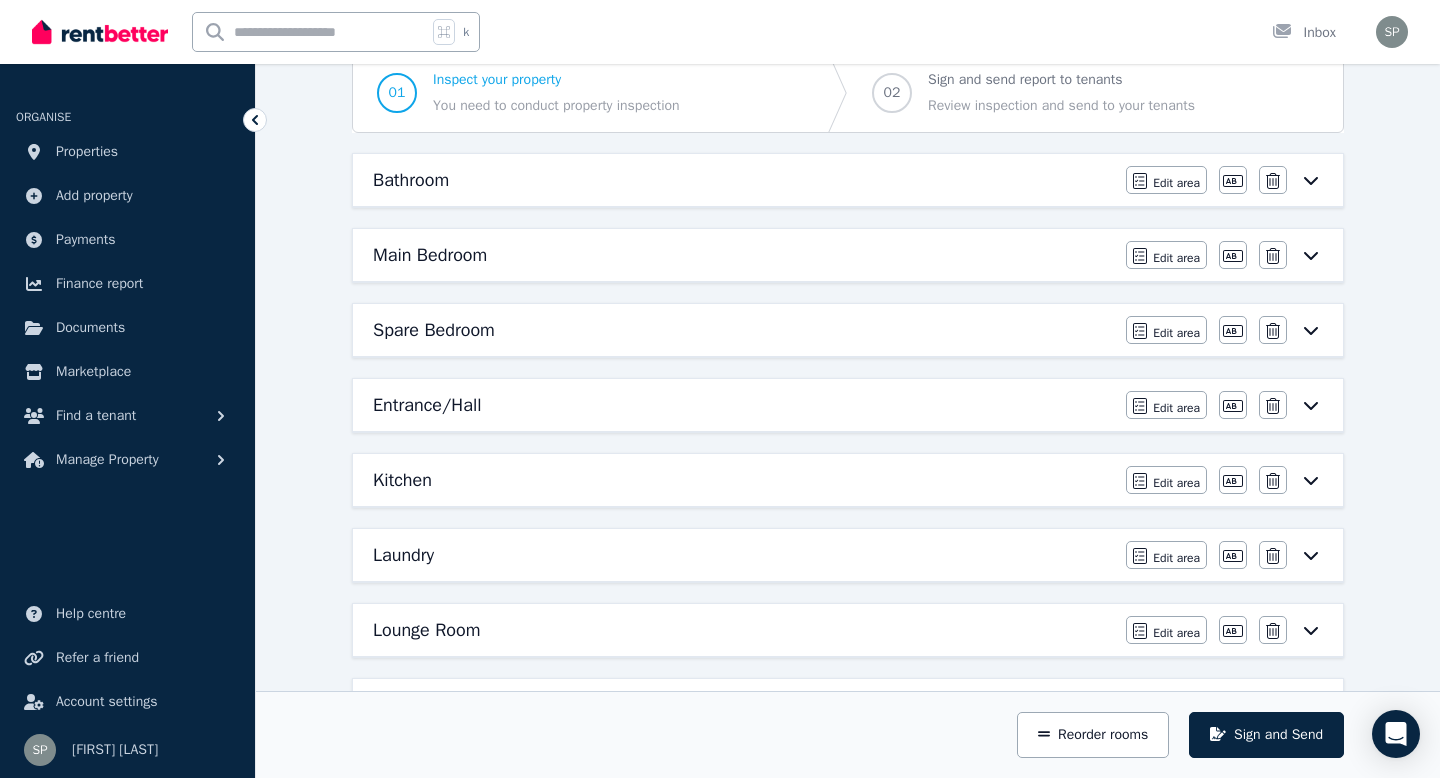 scroll, scrollTop: 209, scrollLeft: 0, axis: vertical 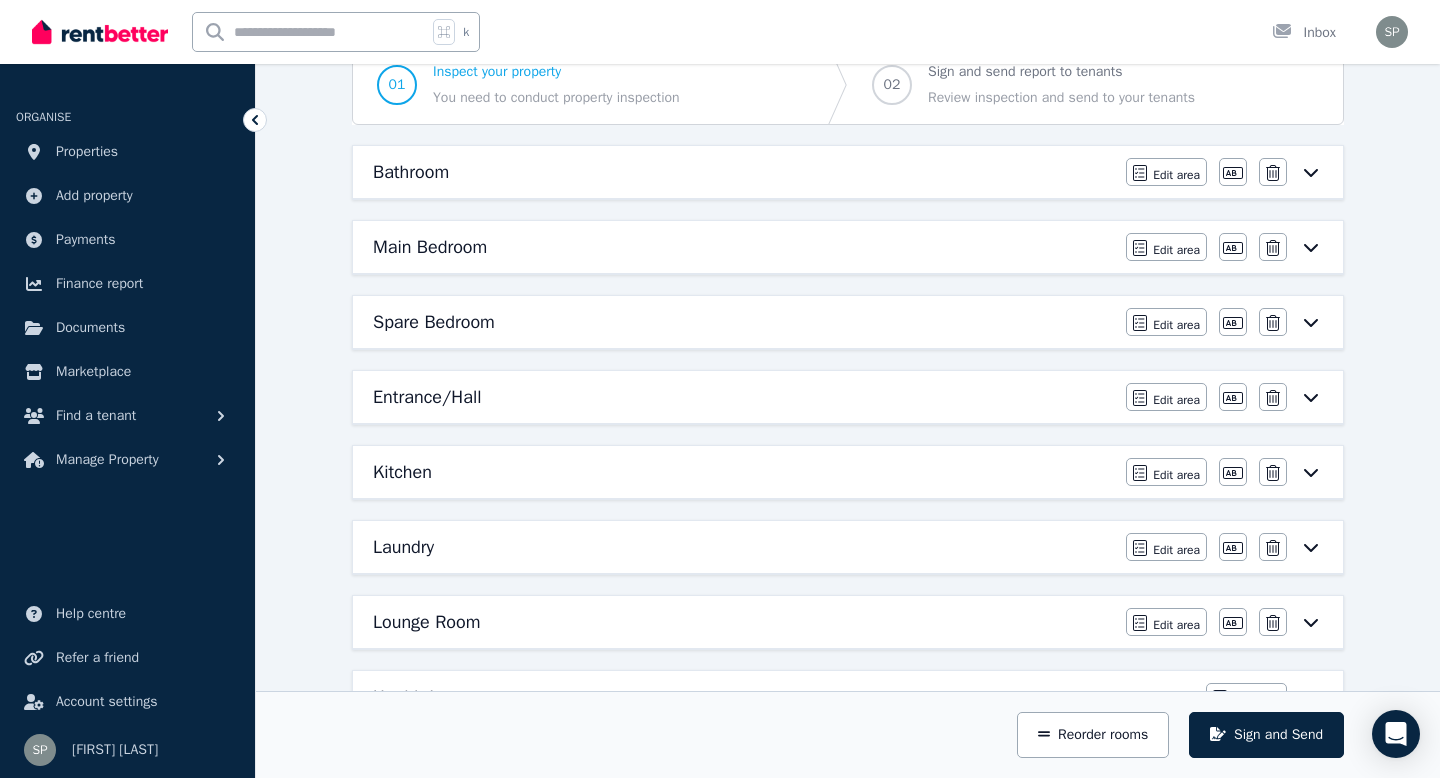 click on "Entrance/Hall Edit area Edit area Edit name Delete" at bounding box center [848, 397] 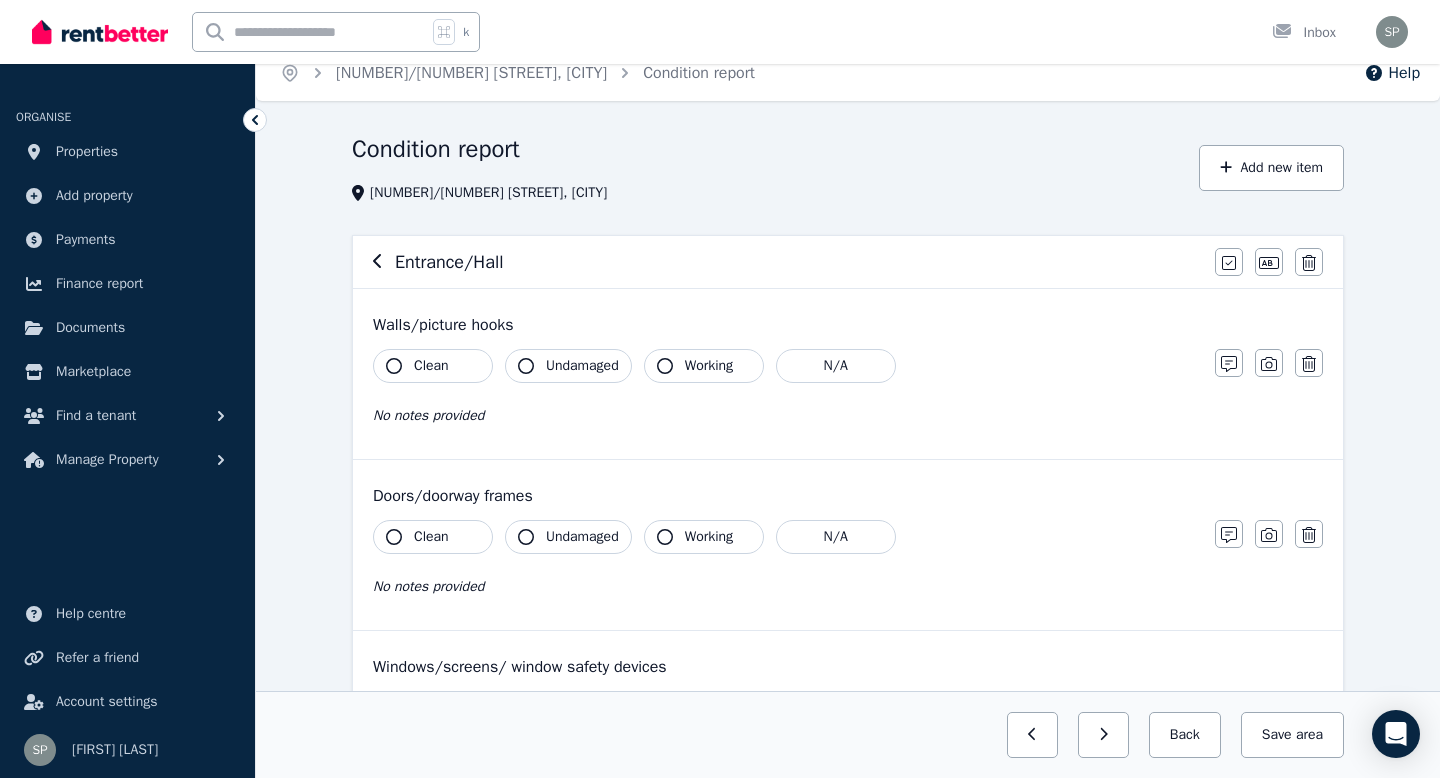 scroll, scrollTop: 20, scrollLeft: 0, axis: vertical 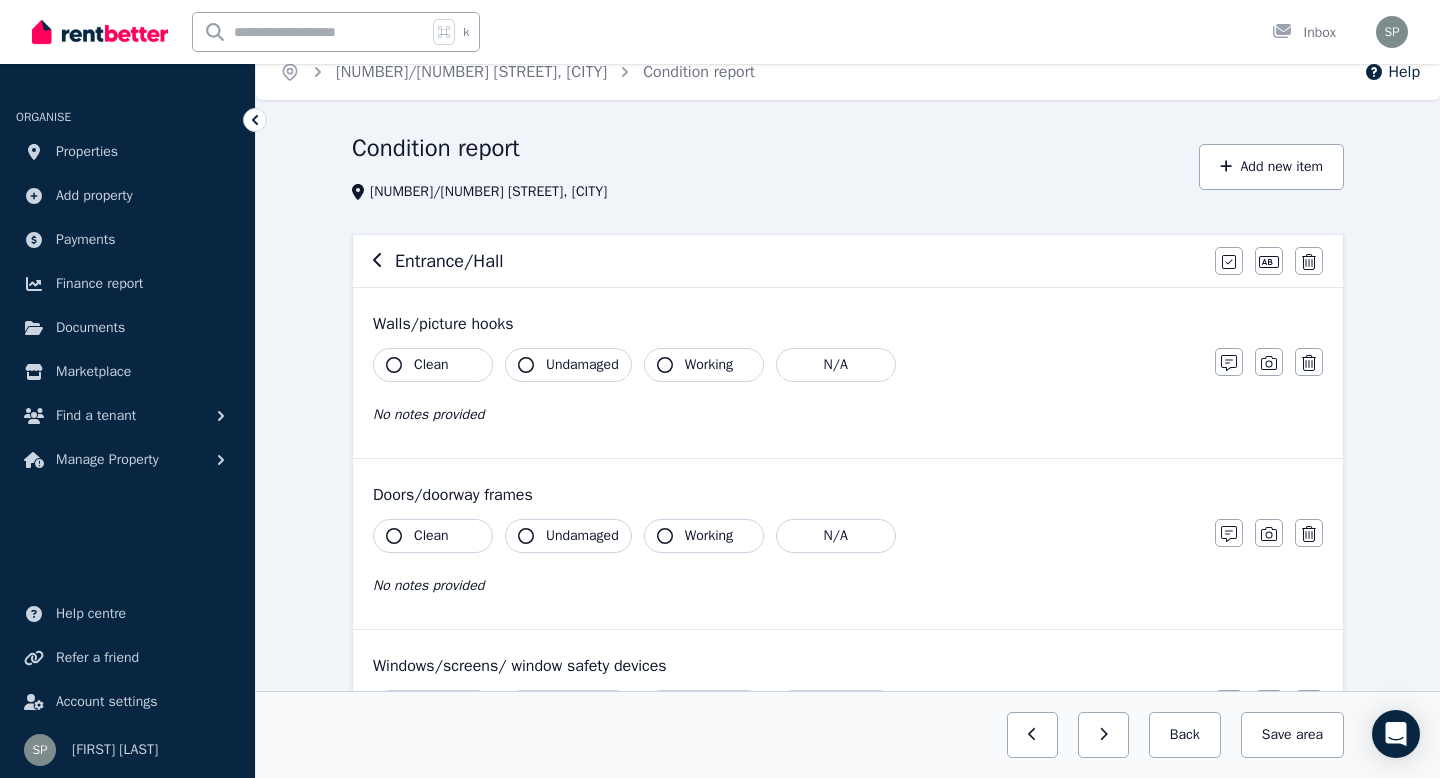 click on "Clean" at bounding box center [431, 365] 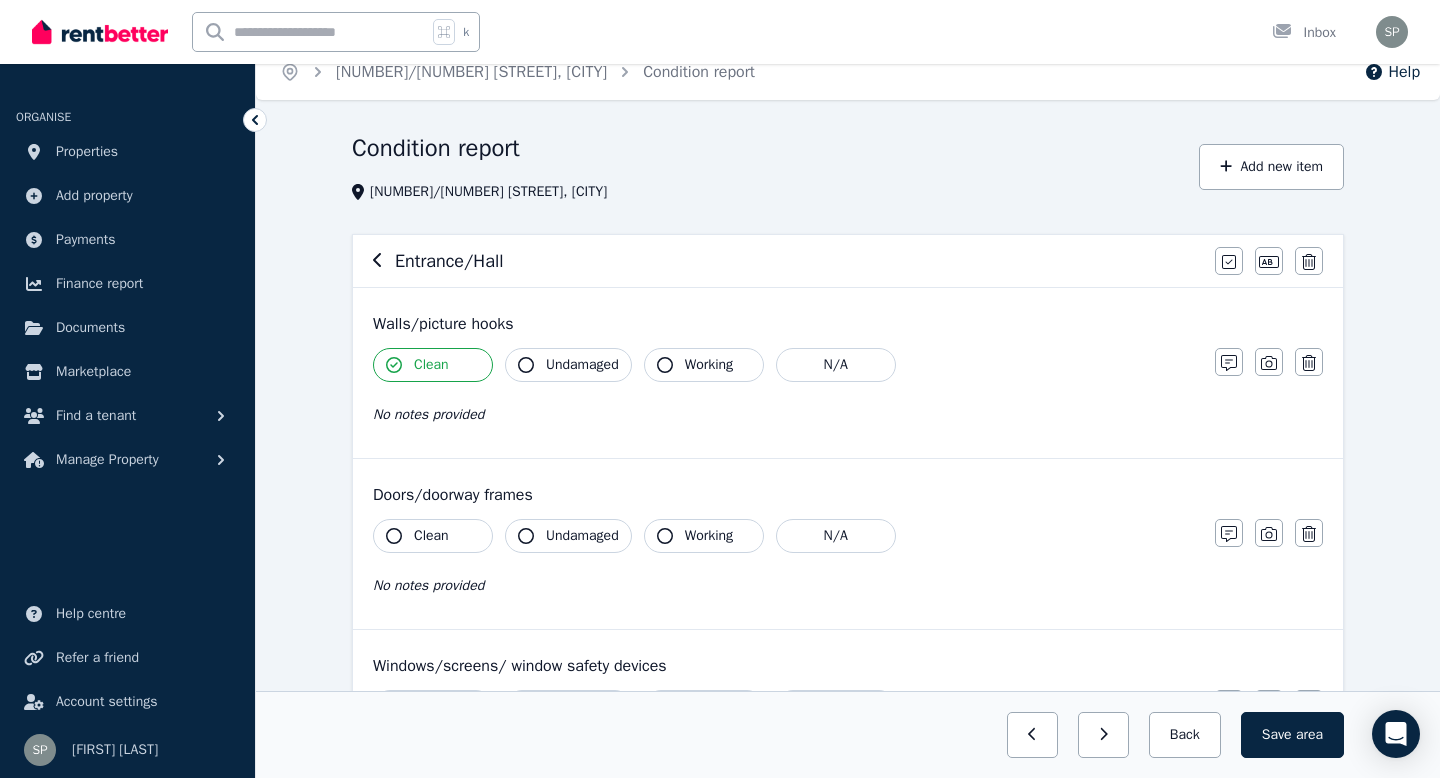 click on "Clean" at bounding box center [433, 536] 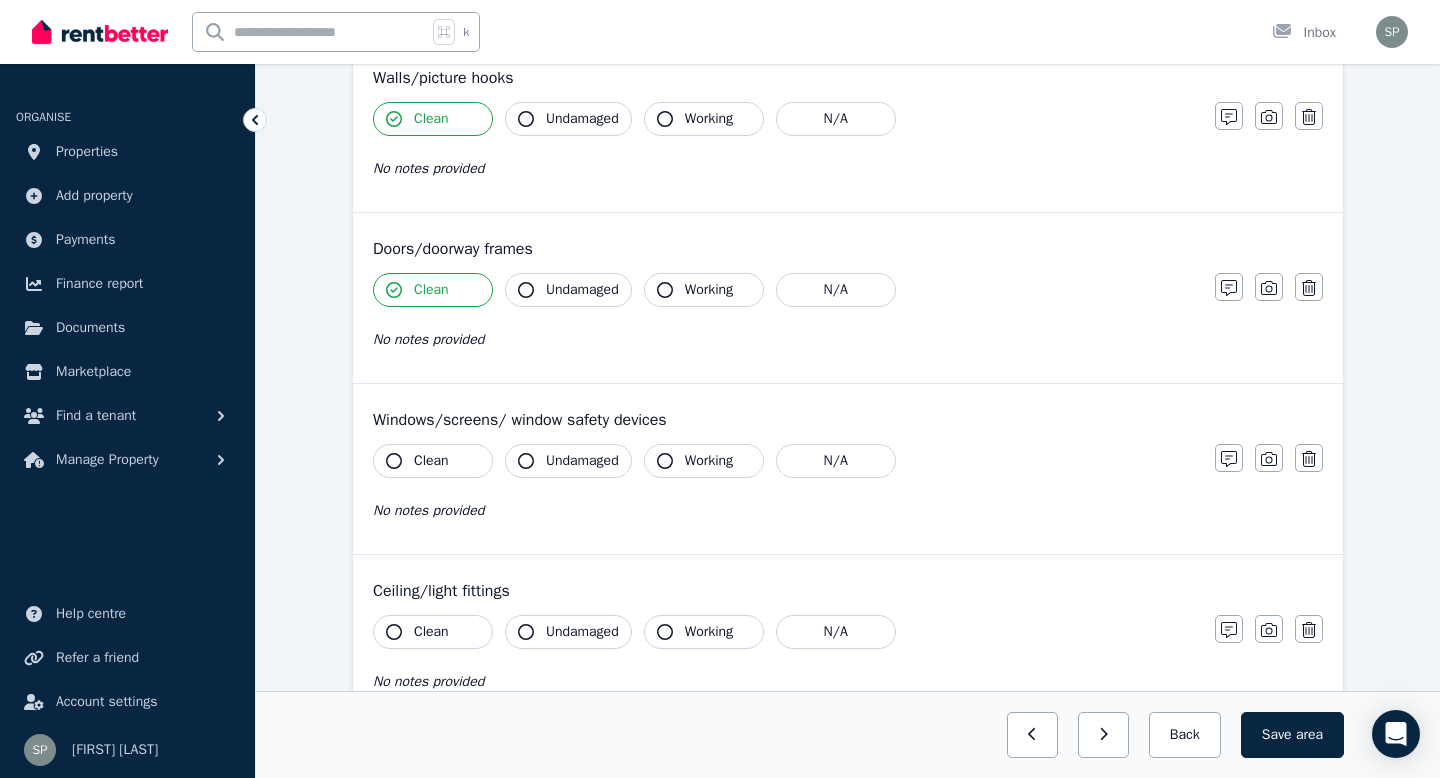 scroll, scrollTop: 274, scrollLeft: 0, axis: vertical 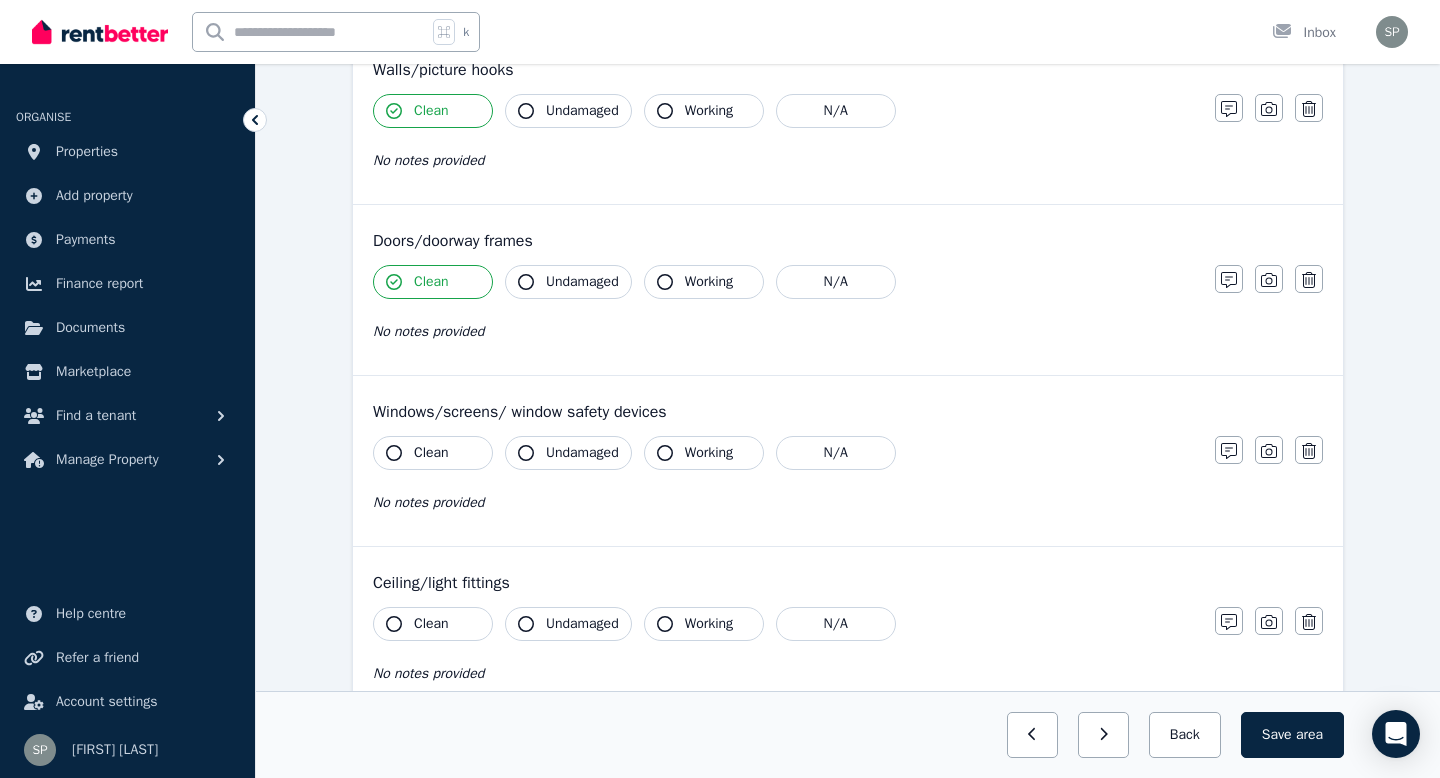 click on "Clean" at bounding box center (433, 453) 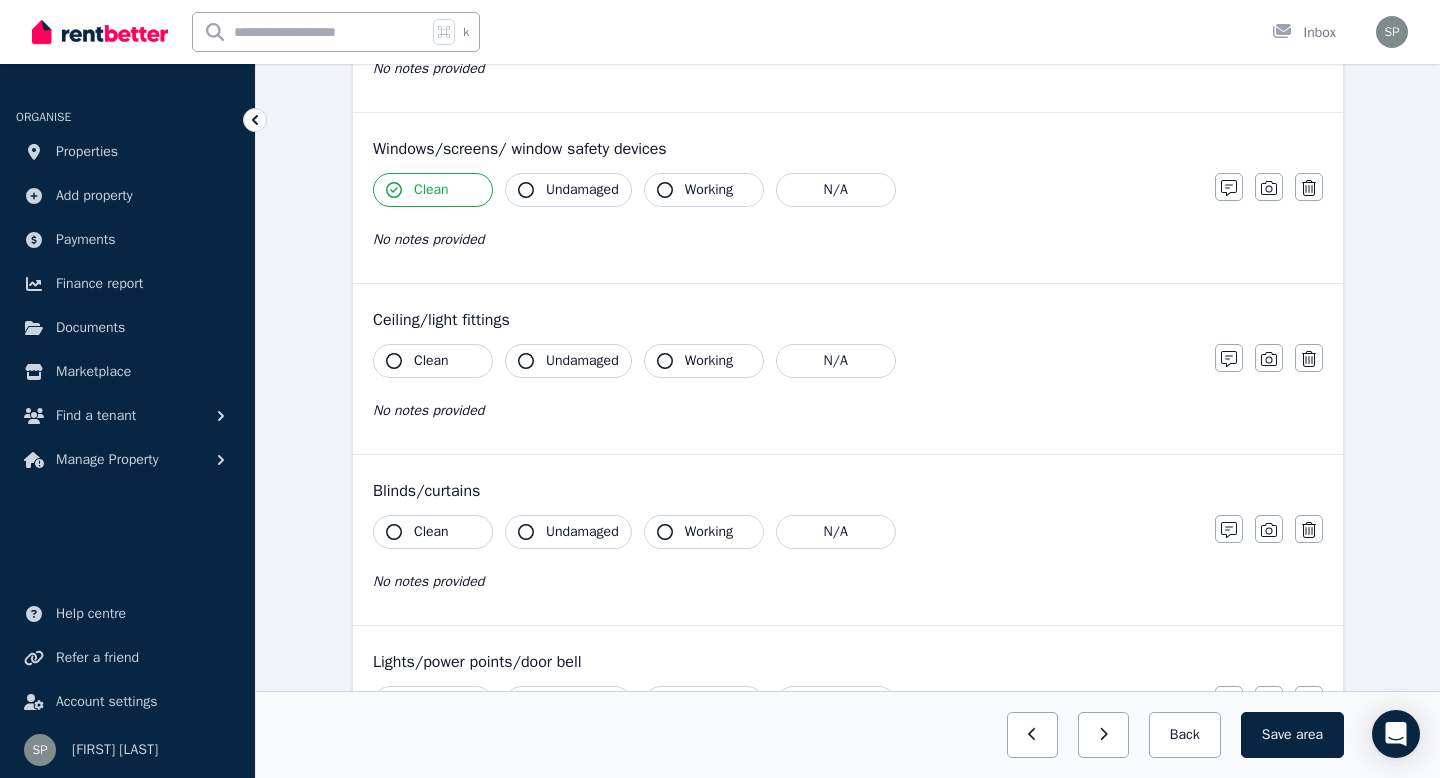 scroll, scrollTop: 550, scrollLeft: 0, axis: vertical 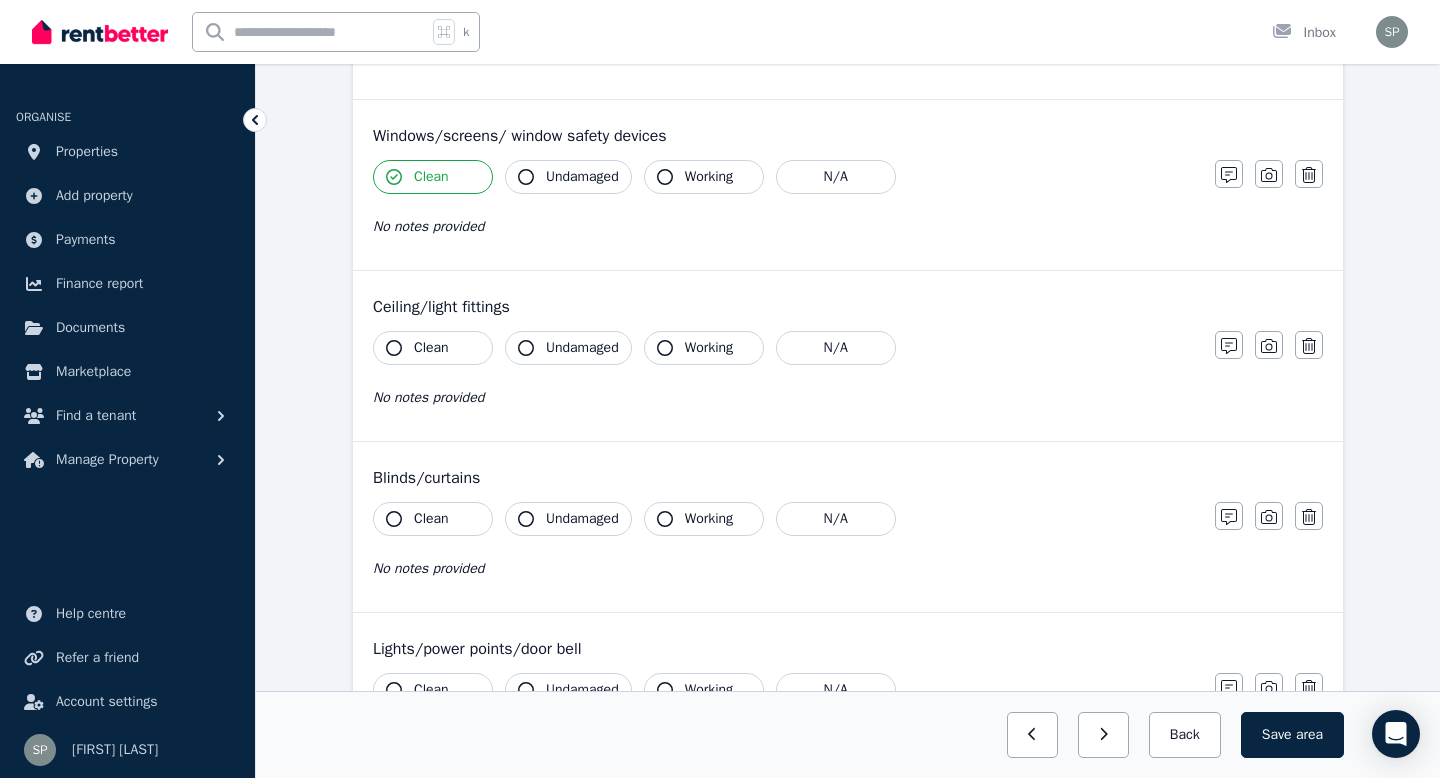 click on "Clean" at bounding box center [431, 348] 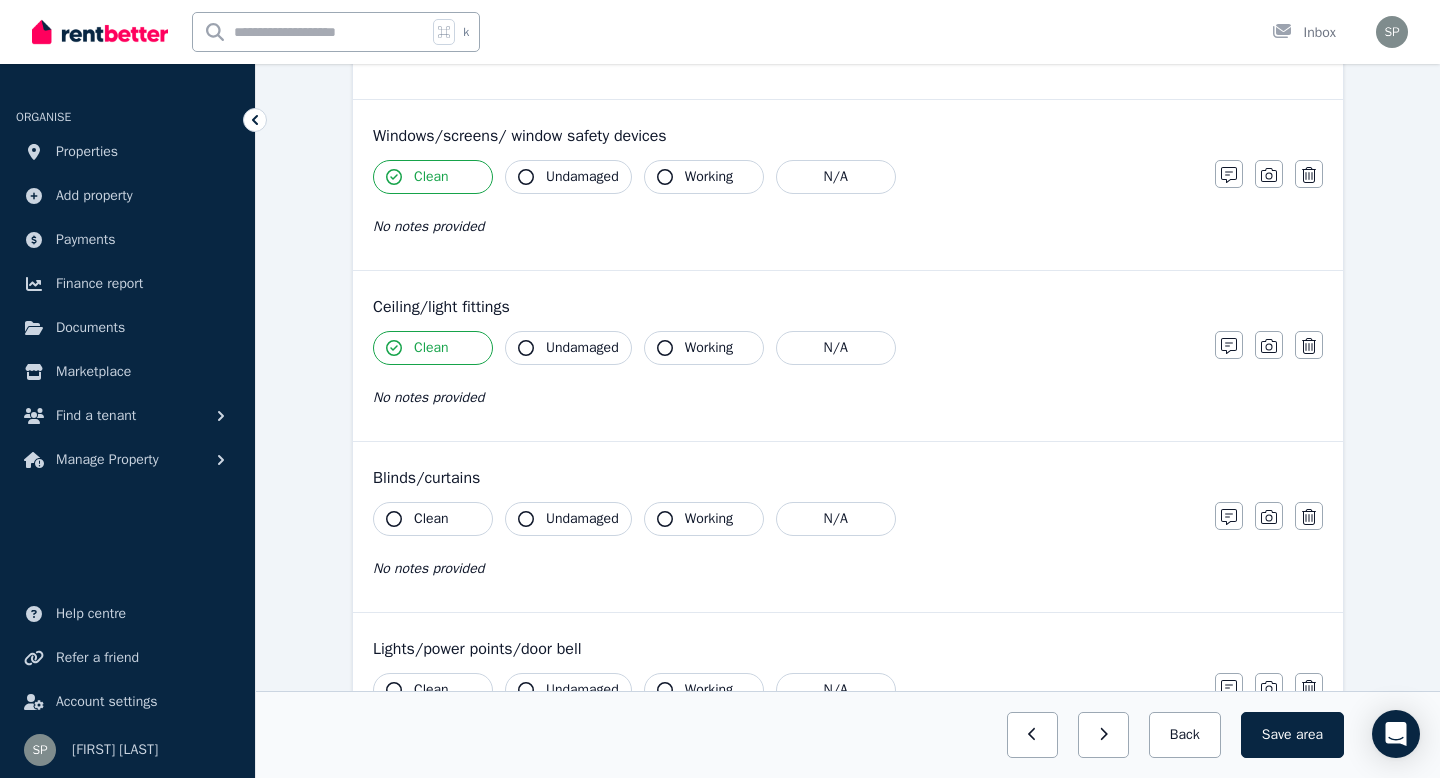 click on "Clean" at bounding box center [433, 519] 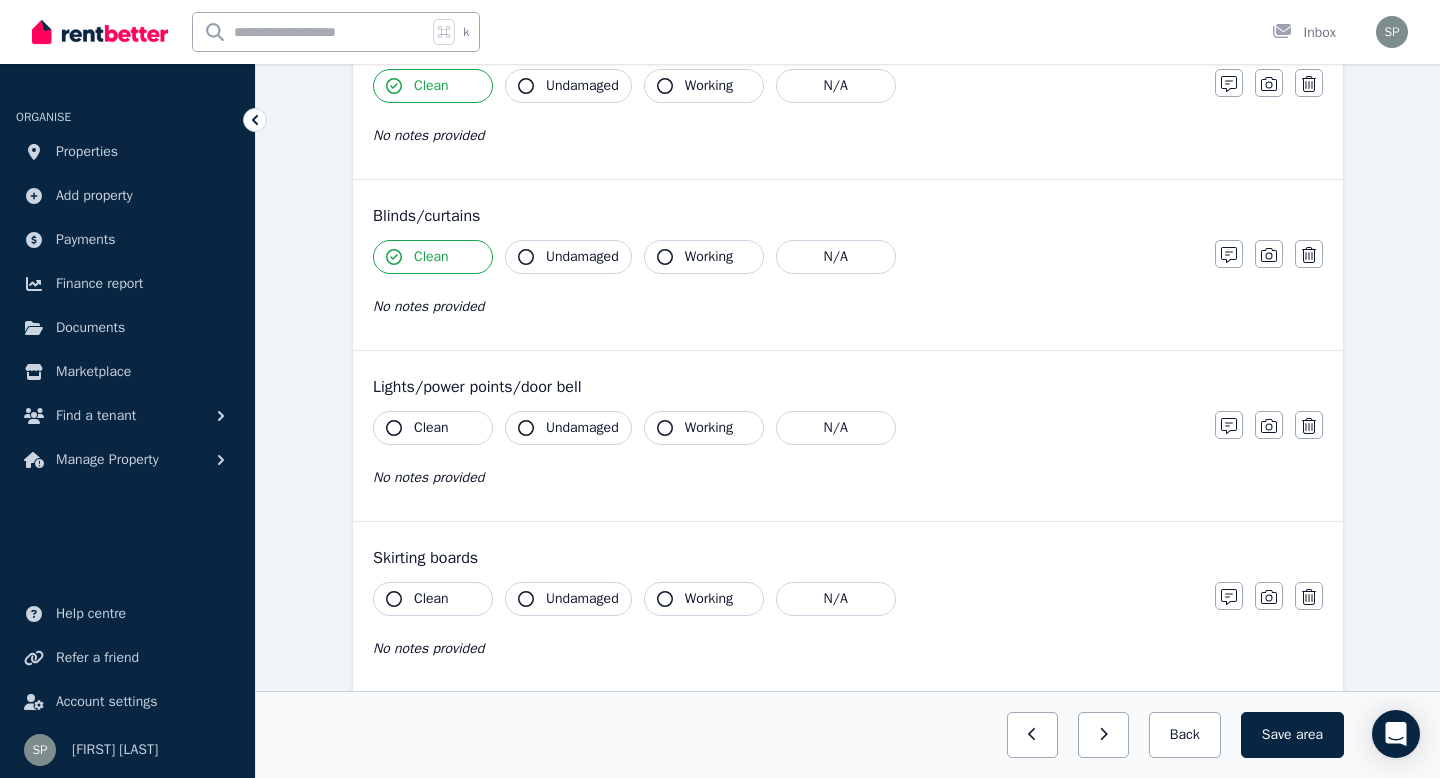 scroll, scrollTop: 830, scrollLeft: 0, axis: vertical 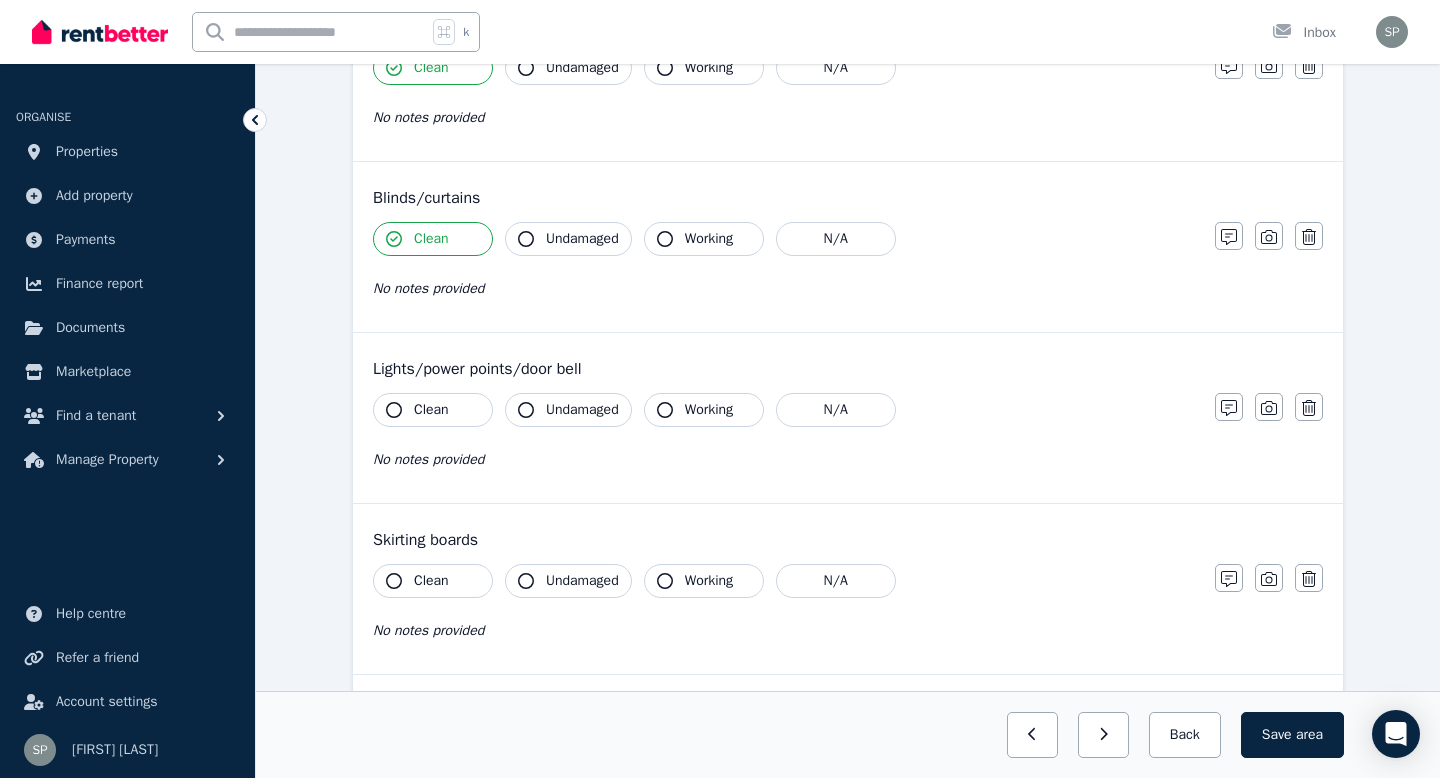 click on "Clean" at bounding box center (433, 410) 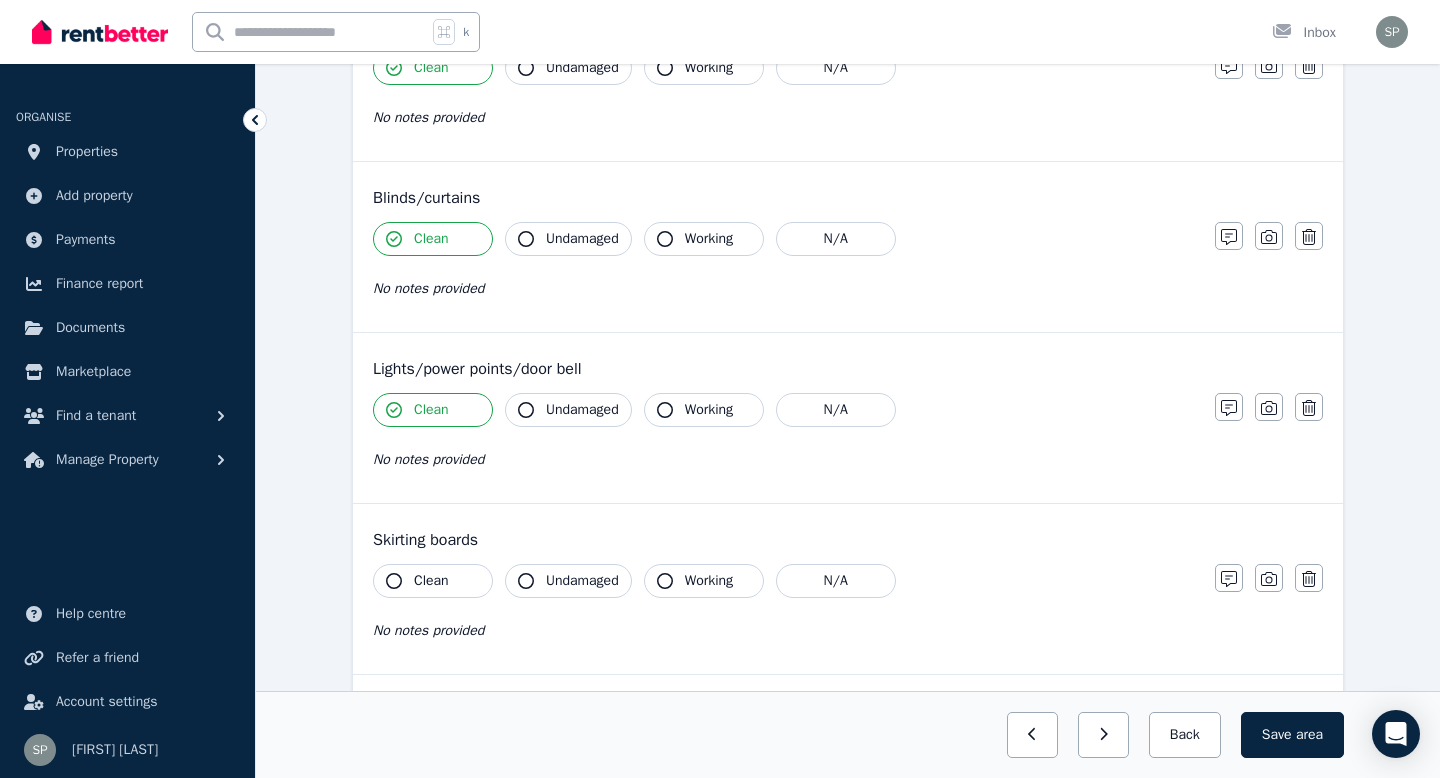 click on "Clean" at bounding box center [431, 581] 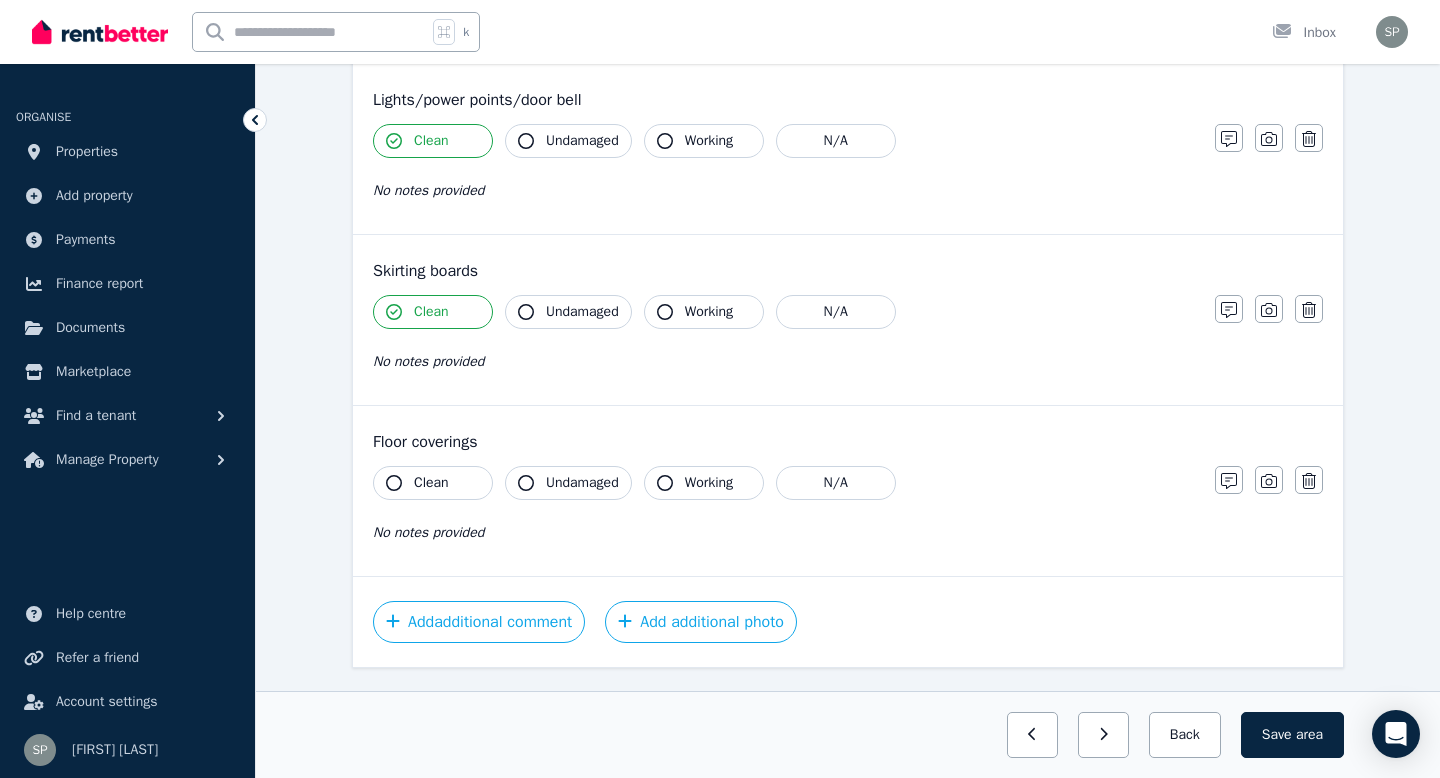 scroll, scrollTop: 1148, scrollLeft: 0, axis: vertical 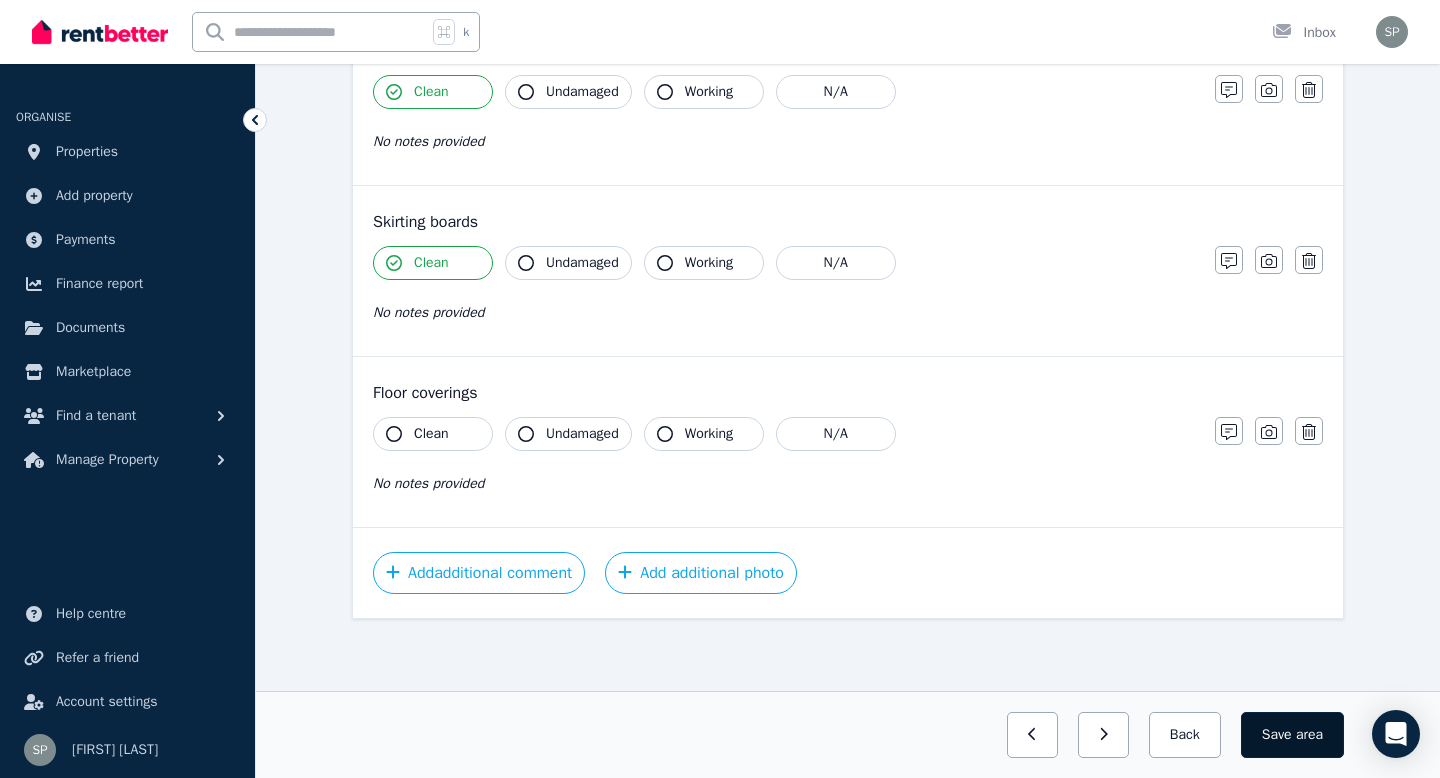 click on "Save   area" at bounding box center [1292, 735] 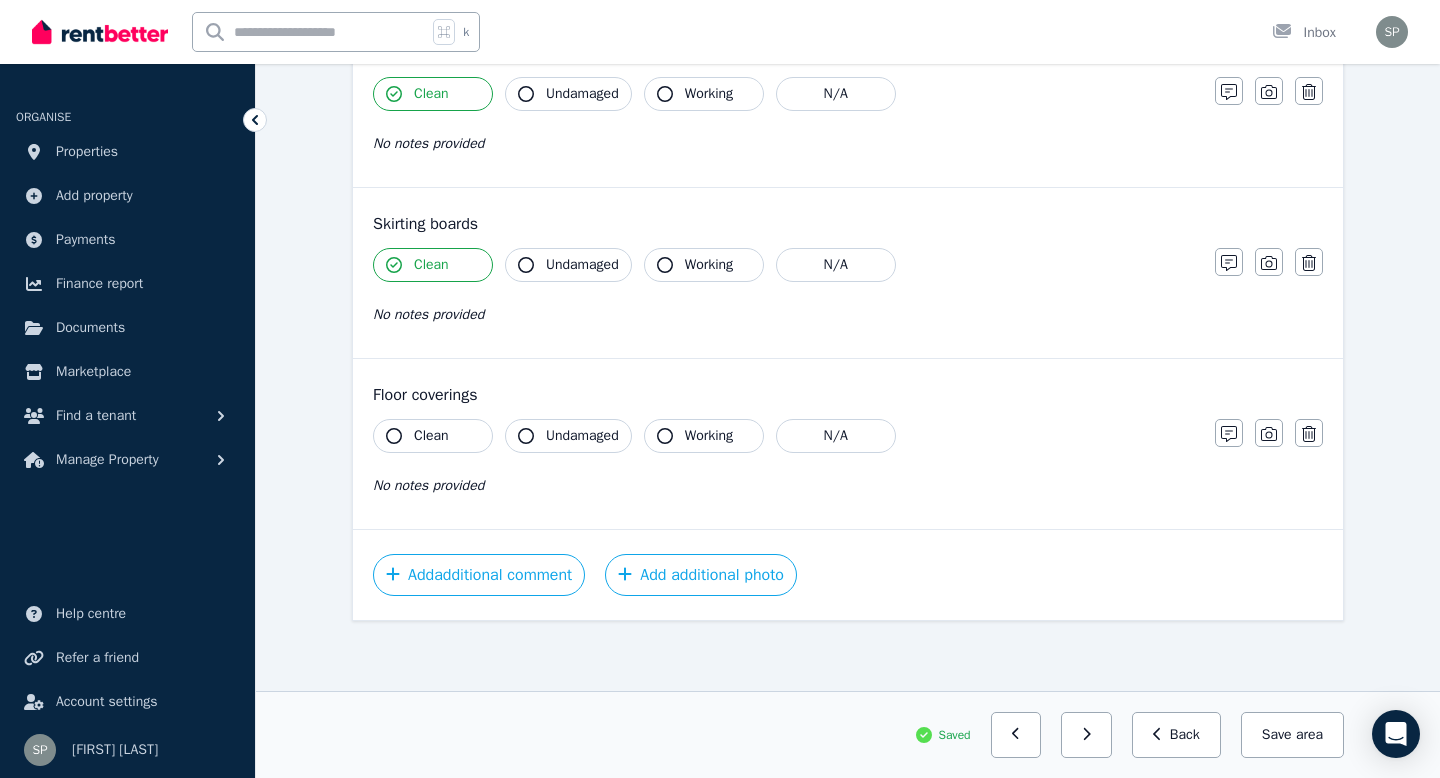 scroll, scrollTop: 1148, scrollLeft: 0, axis: vertical 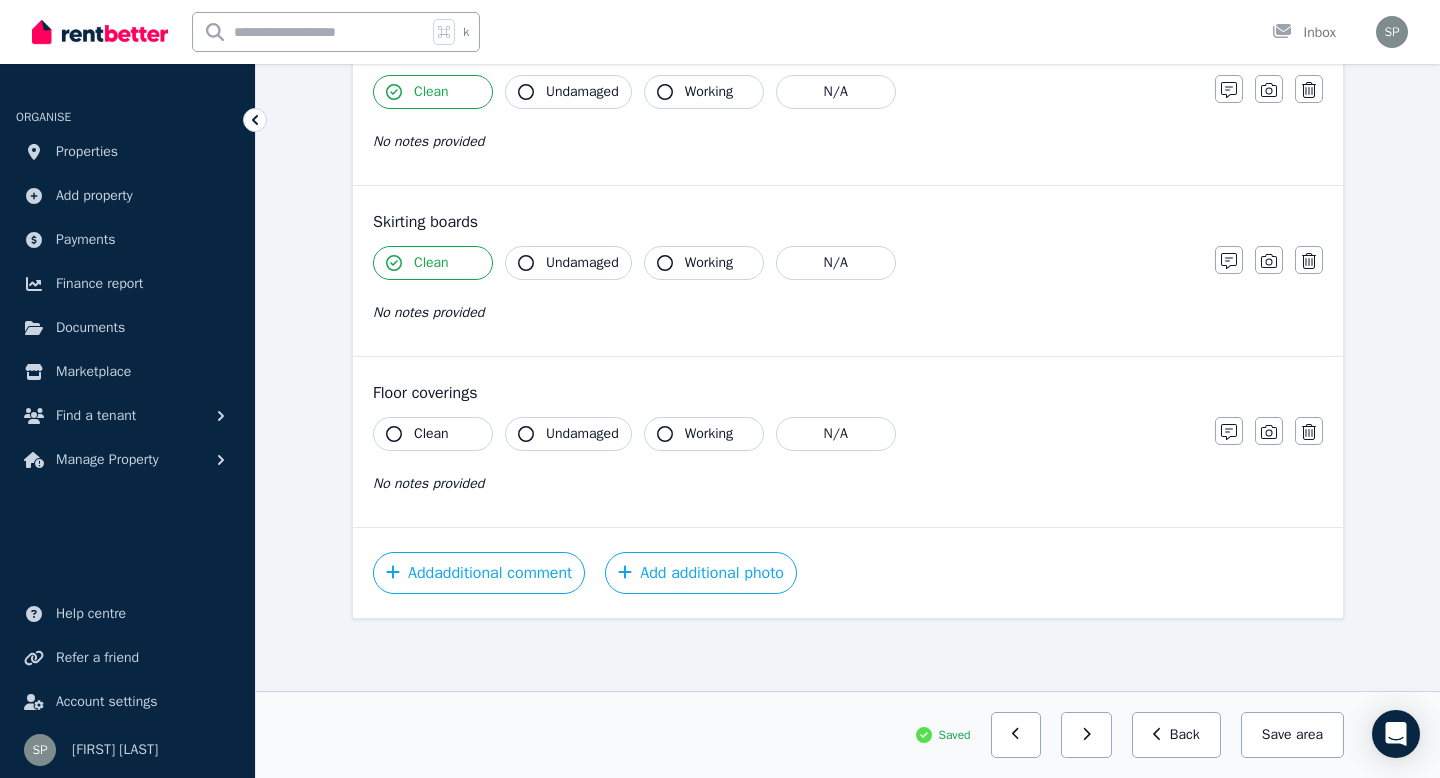 click on "Clean" at bounding box center (433, 434) 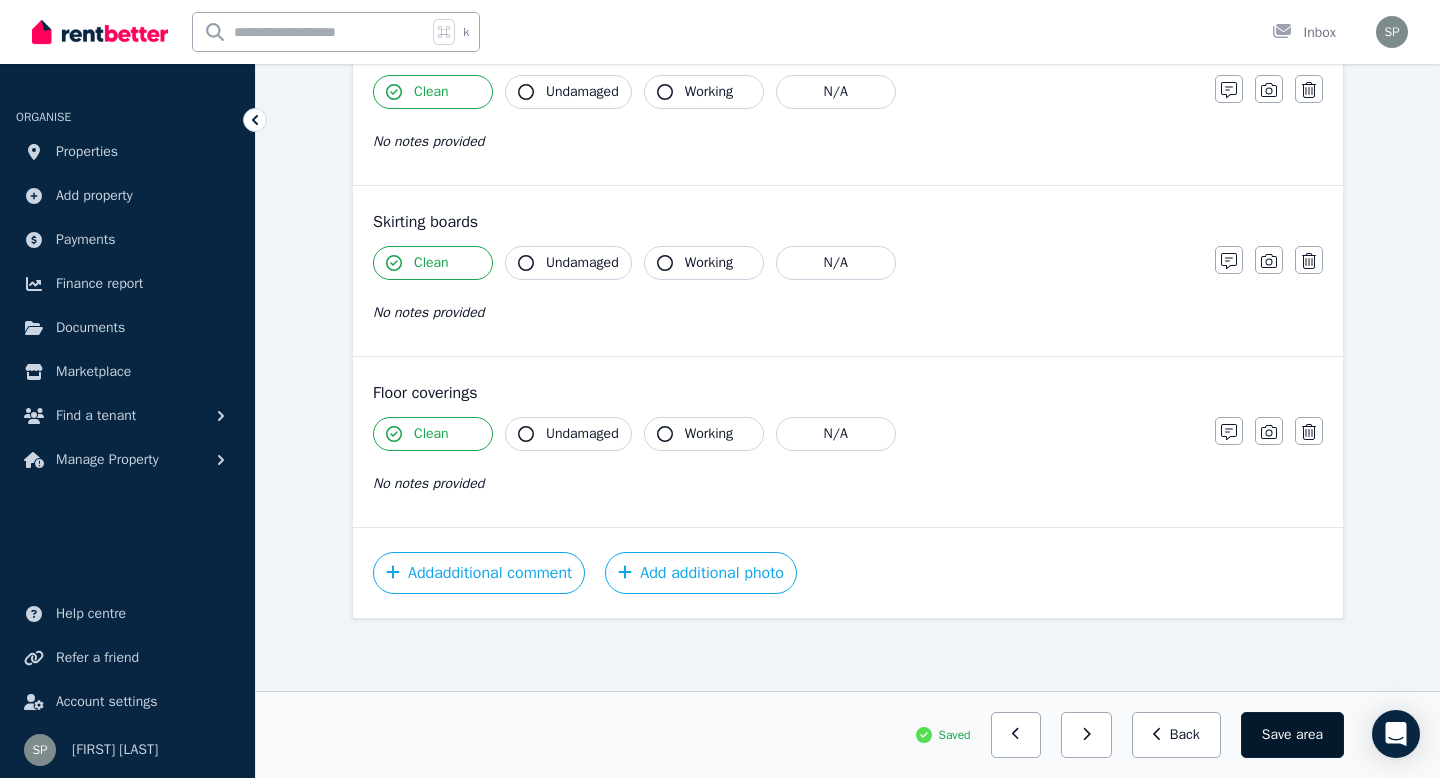 click on "Save   area" at bounding box center (1292, 735) 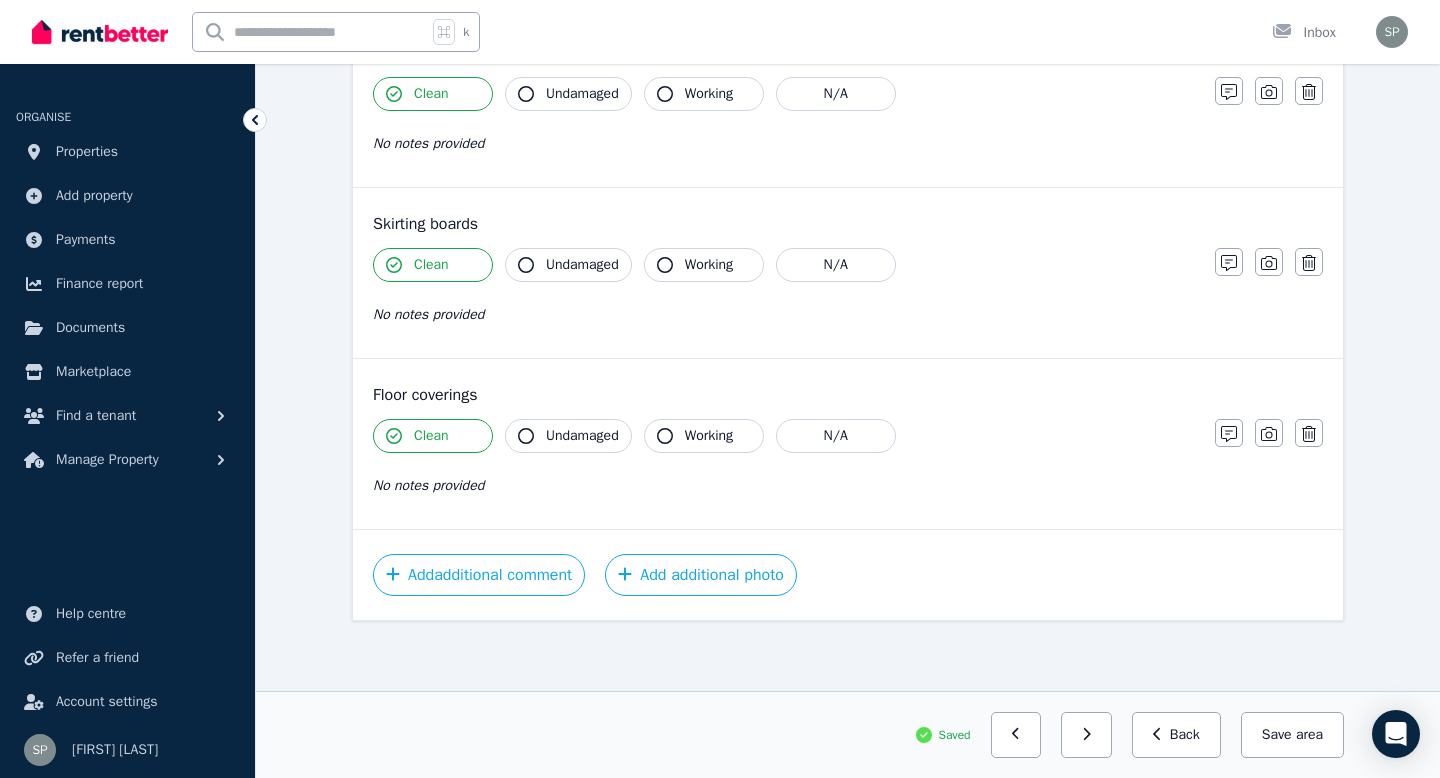 scroll, scrollTop: 1148, scrollLeft: 0, axis: vertical 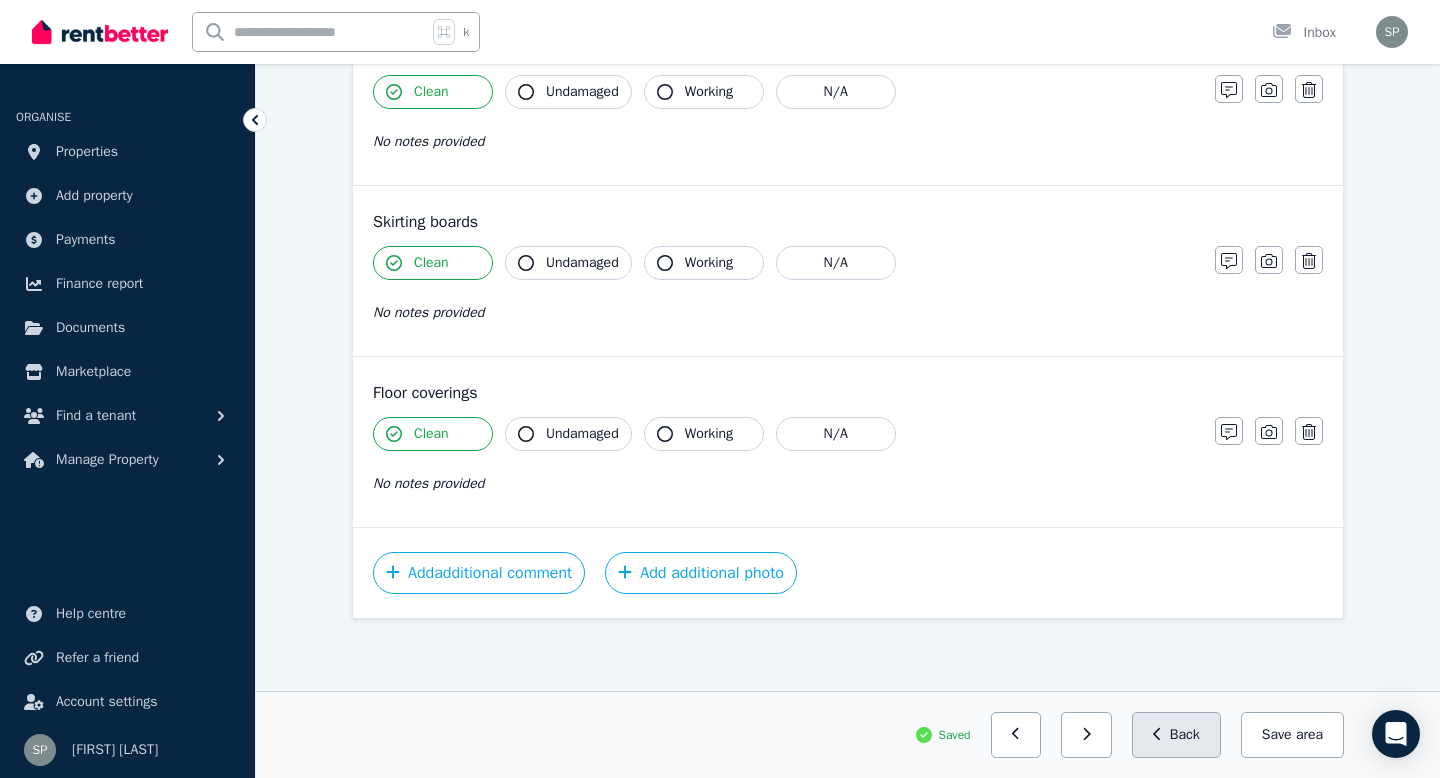 click on "Back" at bounding box center [1176, 735] 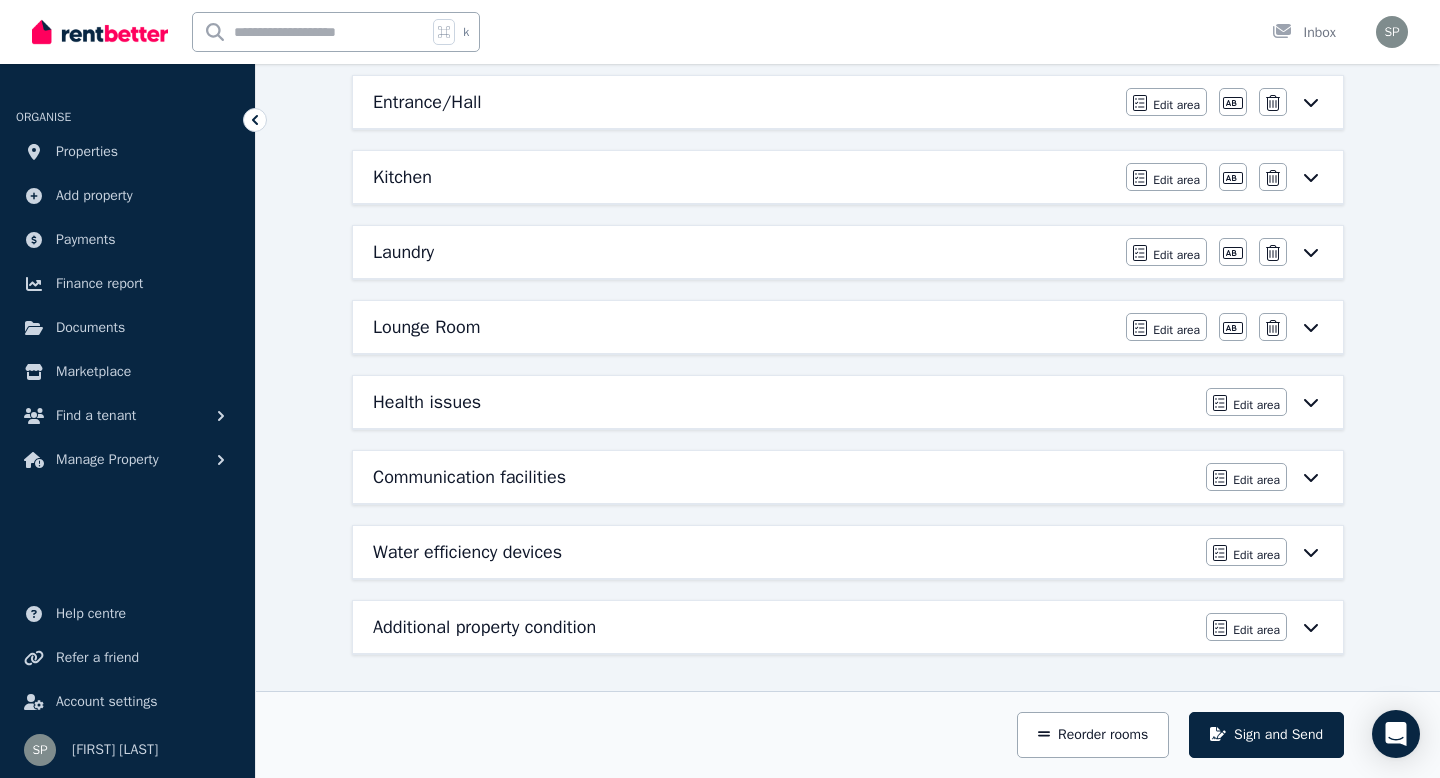click 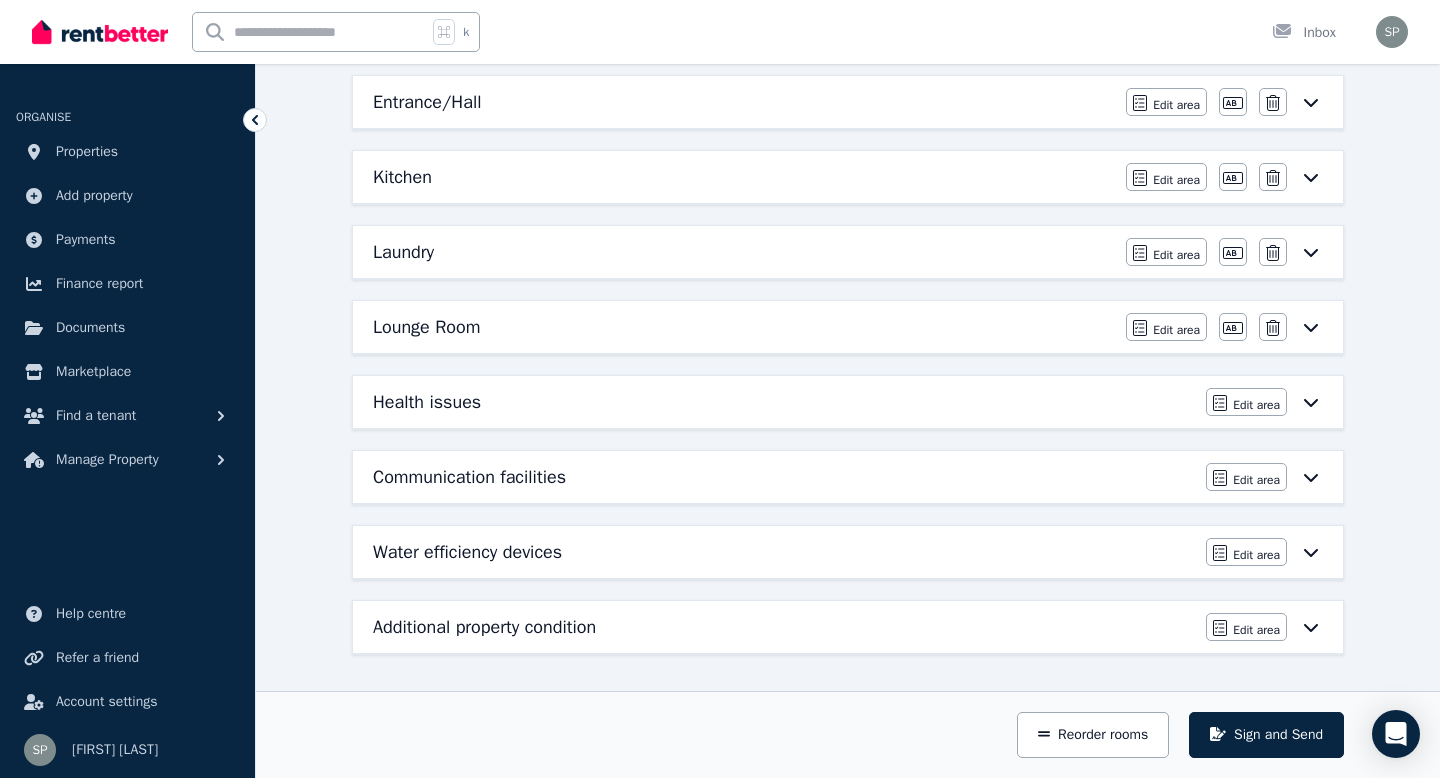 scroll, scrollTop: 0, scrollLeft: 0, axis: both 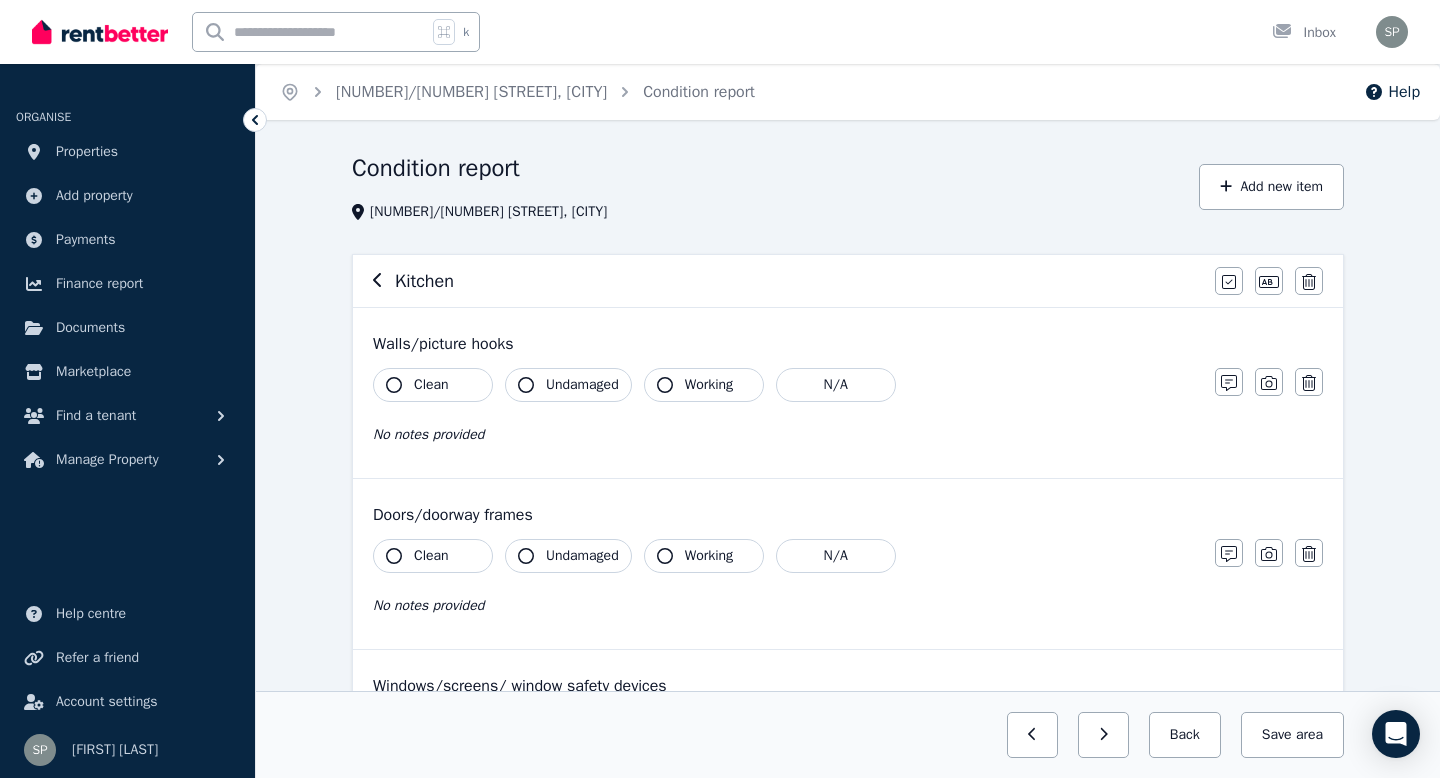 click on "Clean" at bounding box center (433, 385) 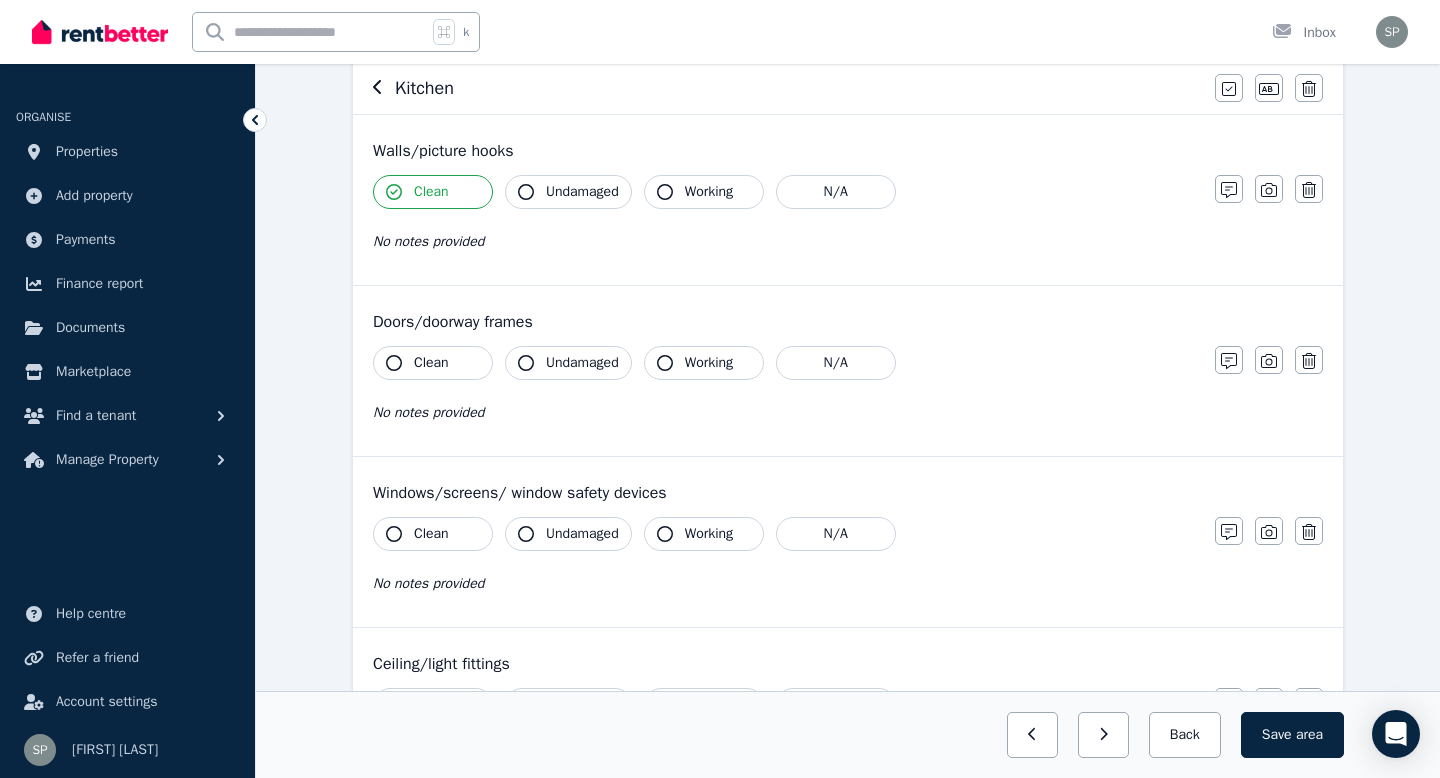 scroll, scrollTop: 213, scrollLeft: 0, axis: vertical 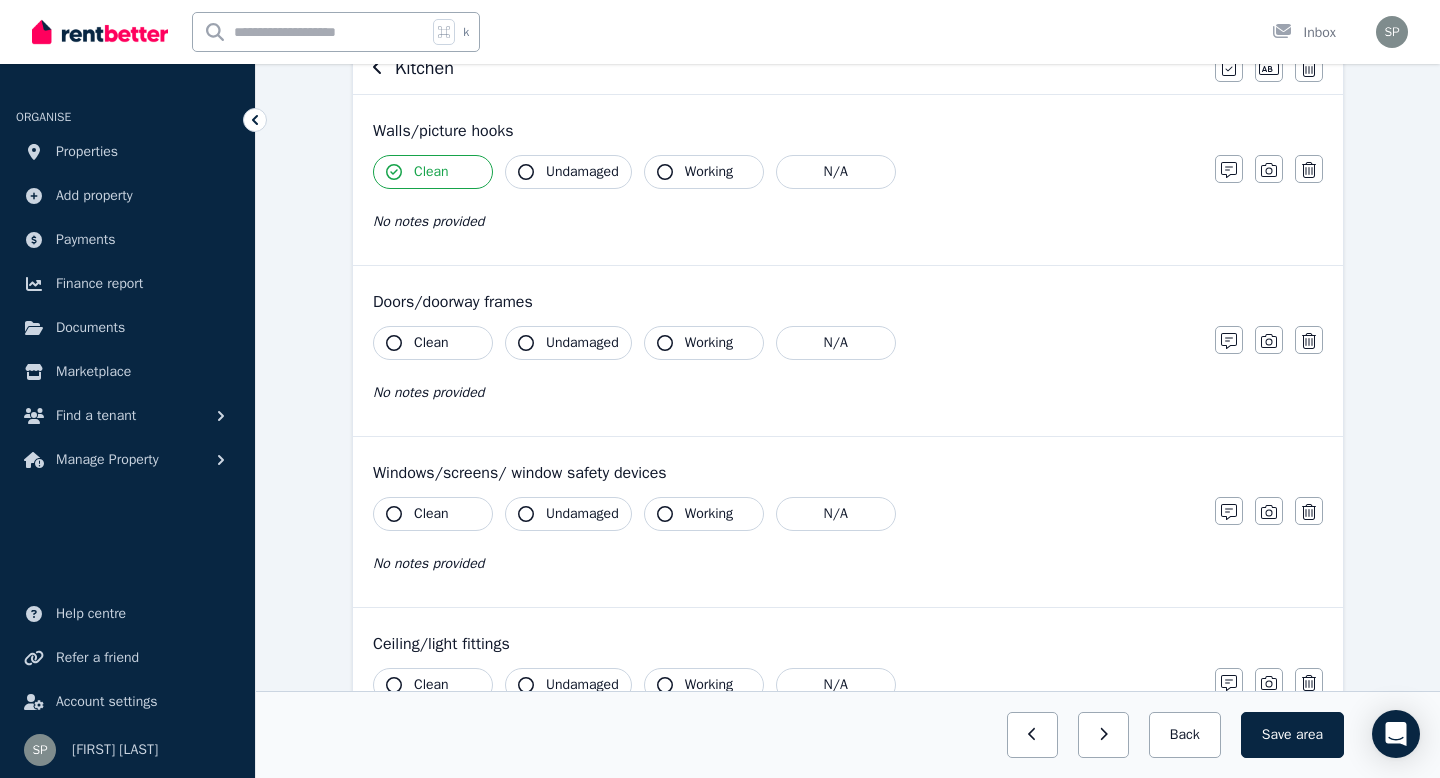 click on "Clean" at bounding box center (433, 343) 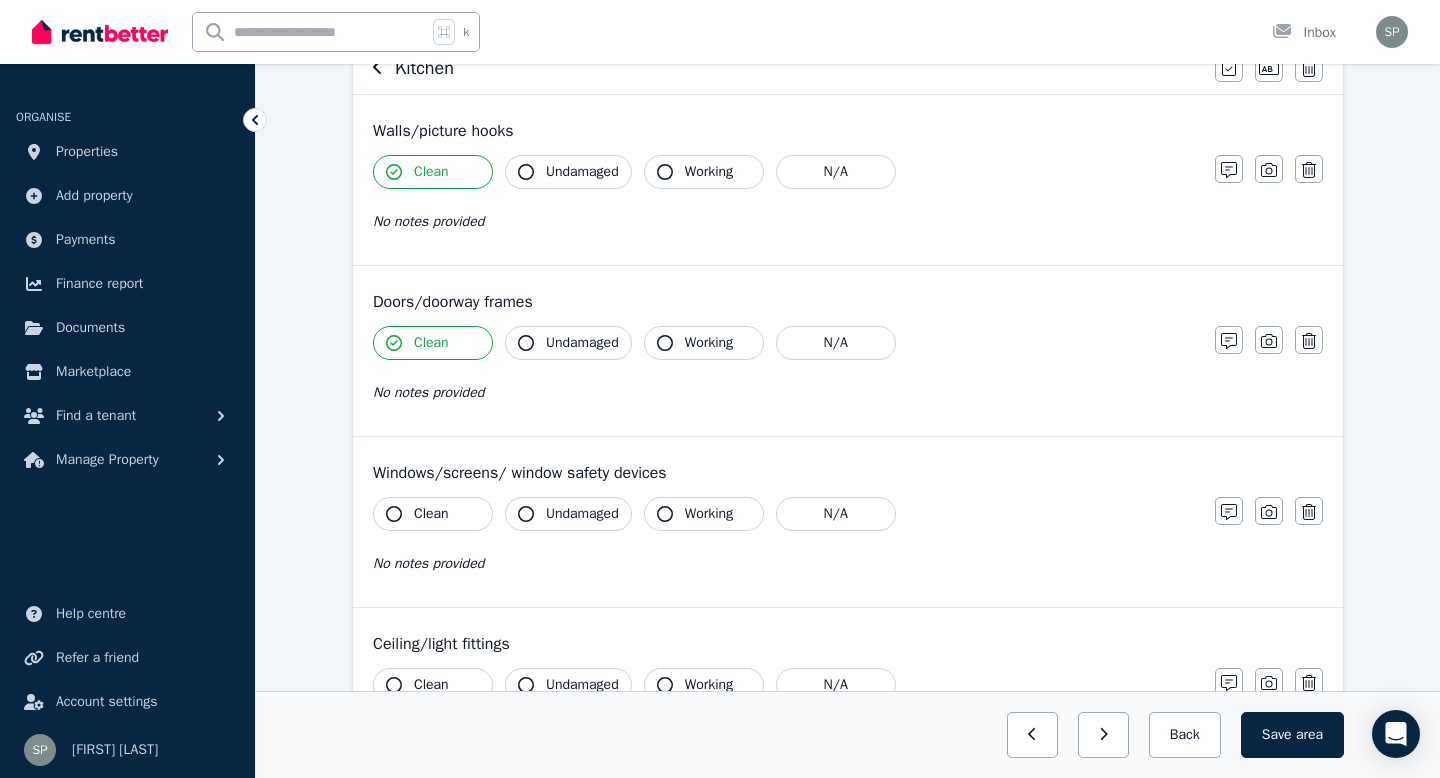 click on "Clean" at bounding box center [431, 514] 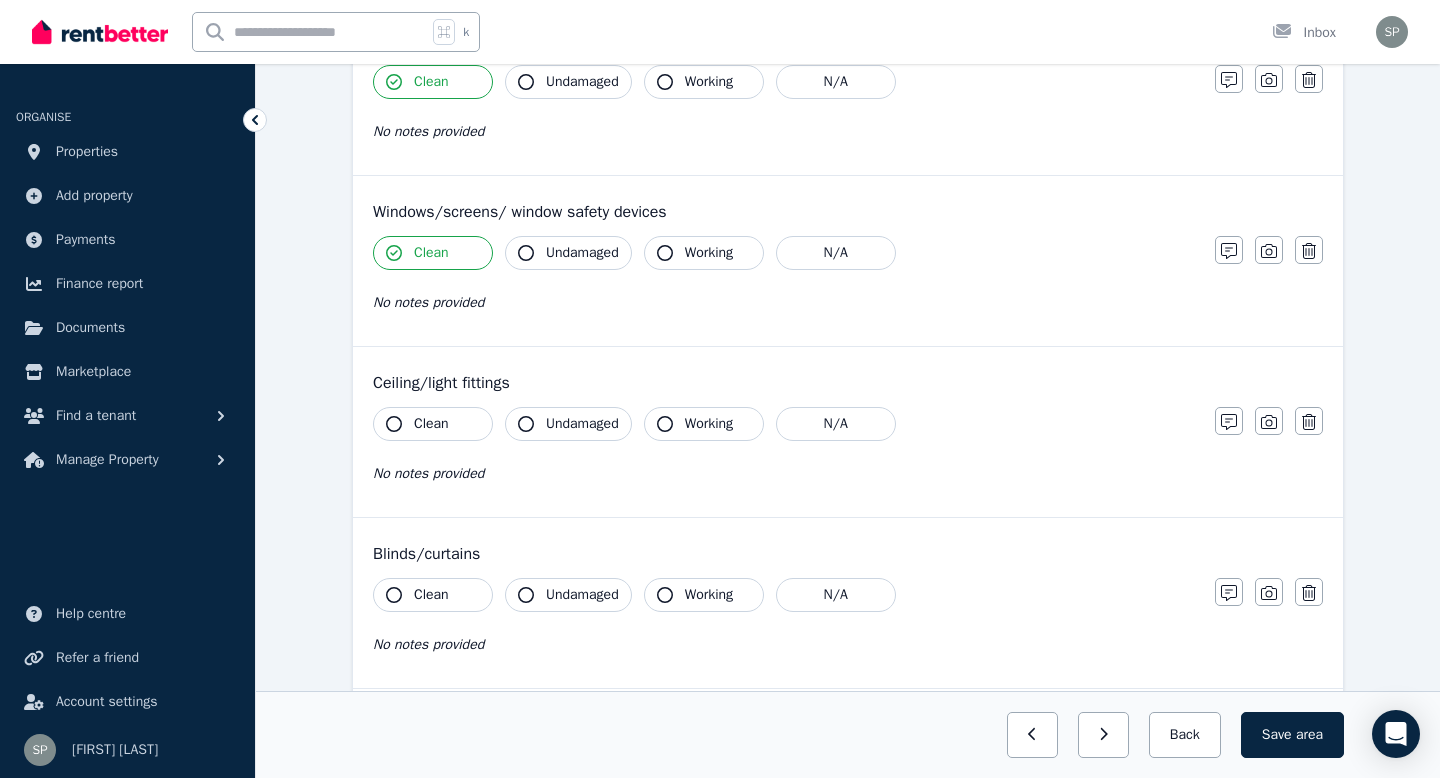 scroll, scrollTop: 479, scrollLeft: 0, axis: vertical 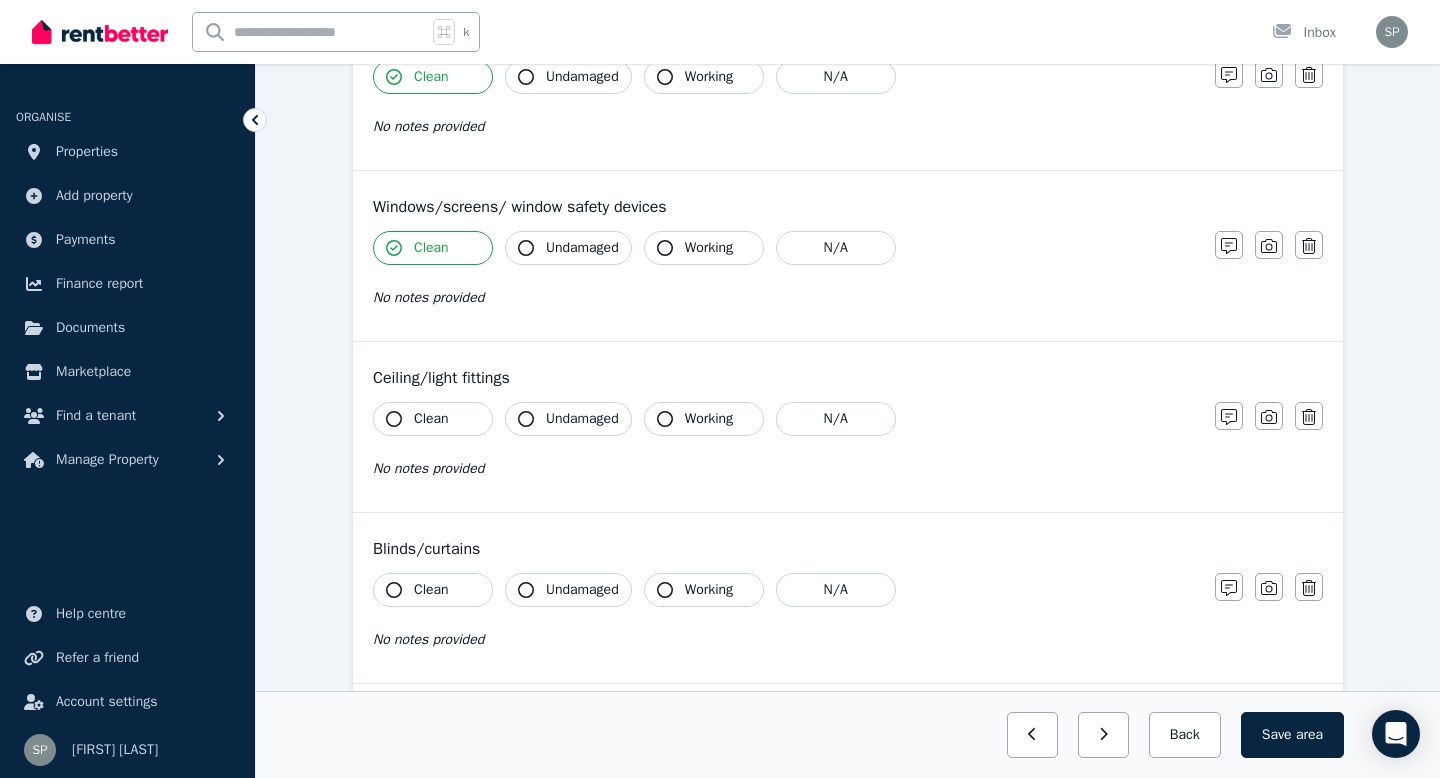 click on "Clean" at bounding box center (431, 419) 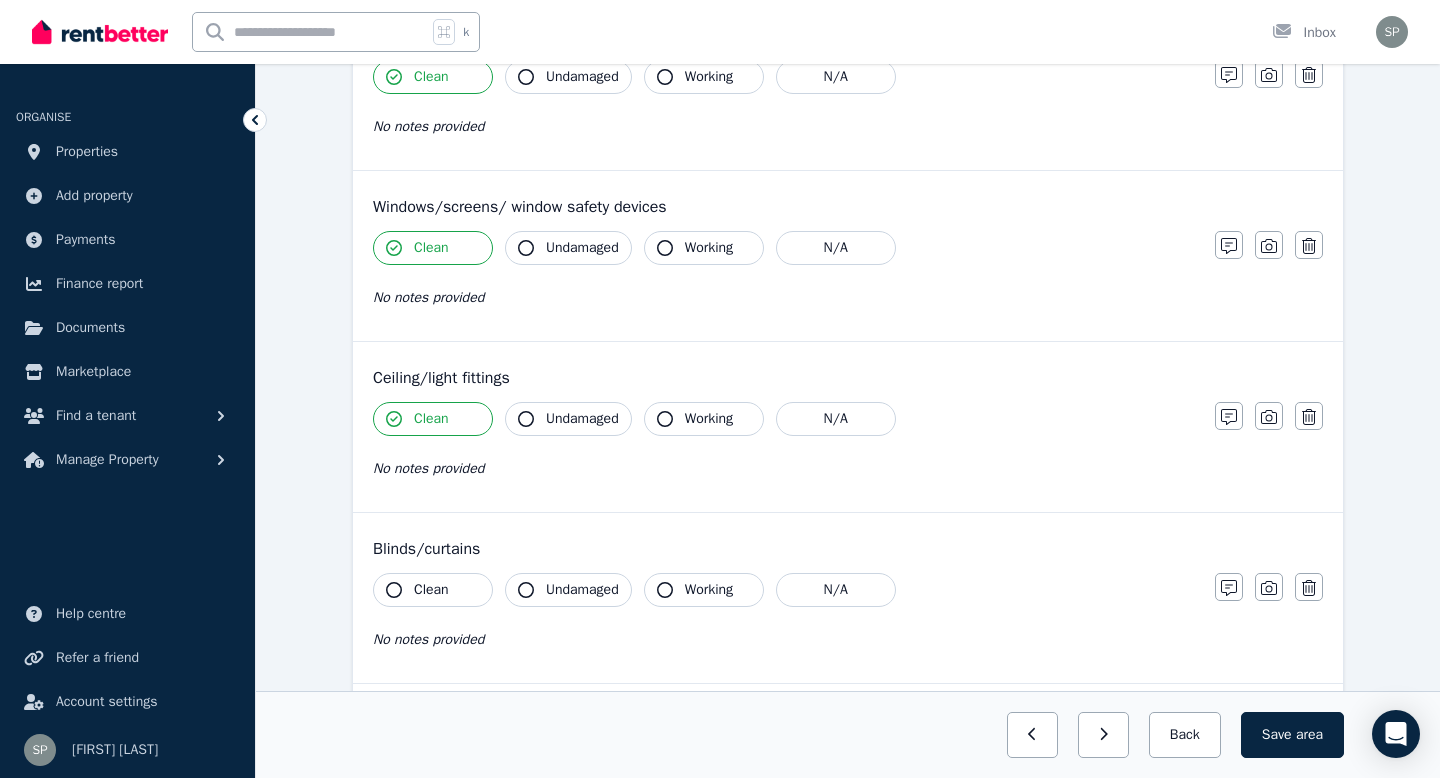 click on "Clean" at bounding box center (431, 590) 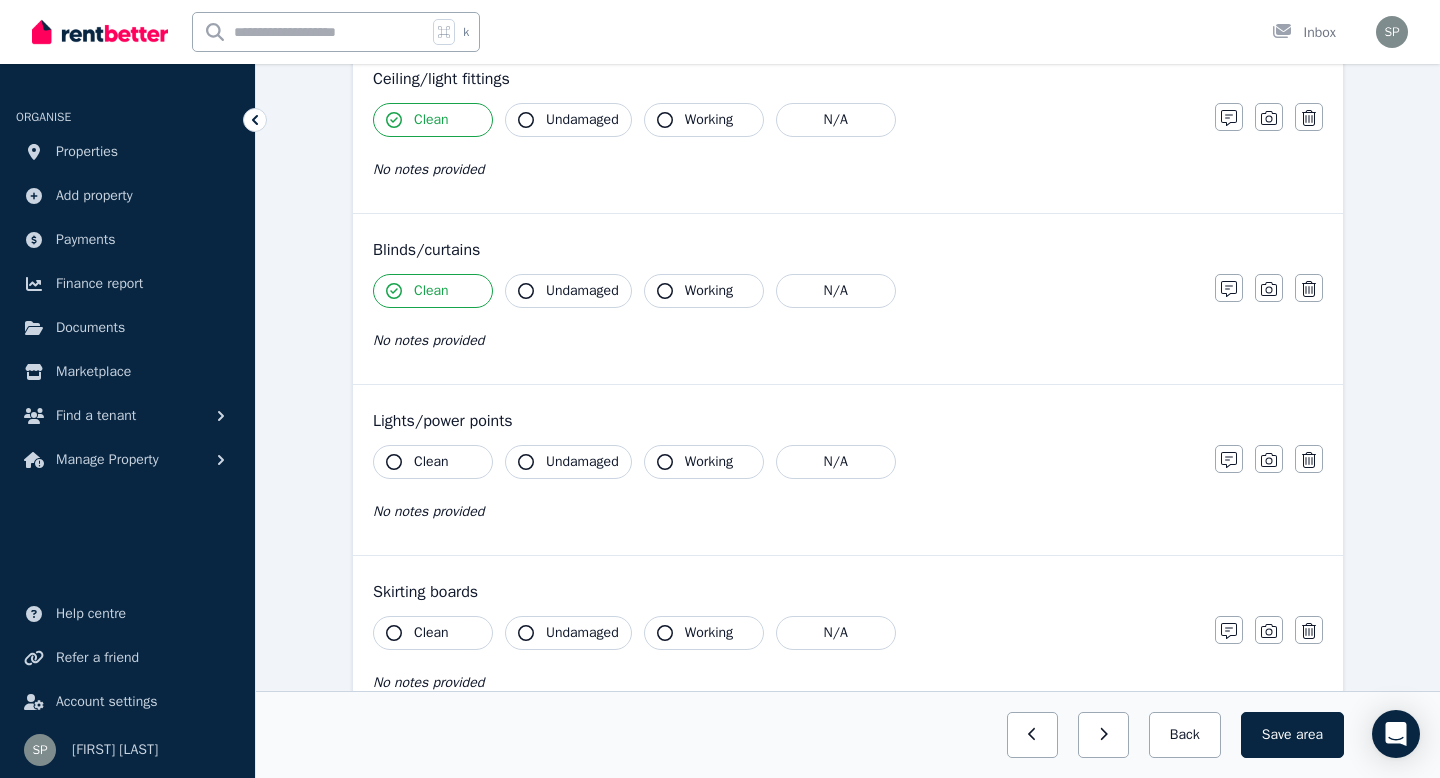 scroll, scrollTop: 805, scrollLeft: 0, axis: vertical 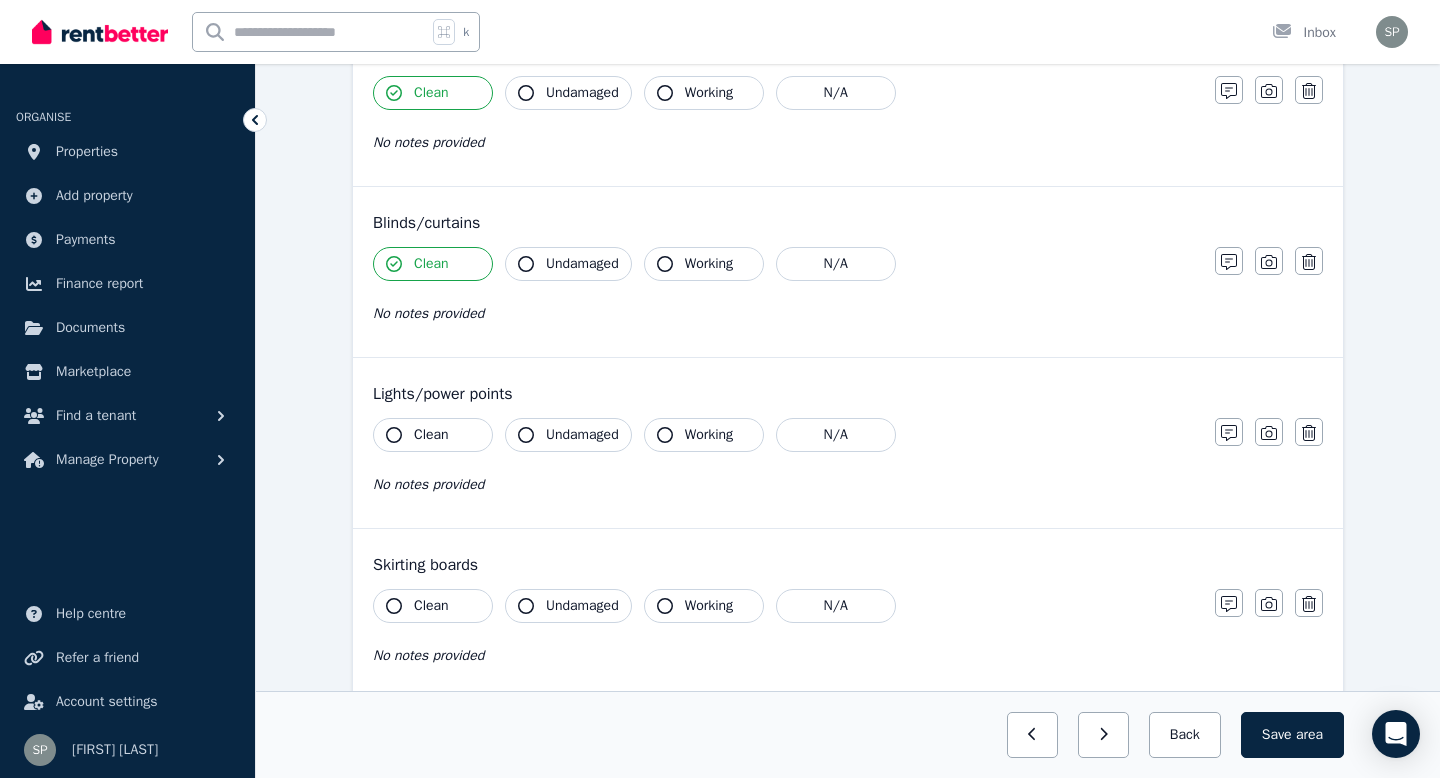 click on "Clean" at bounding box center (431, 435) 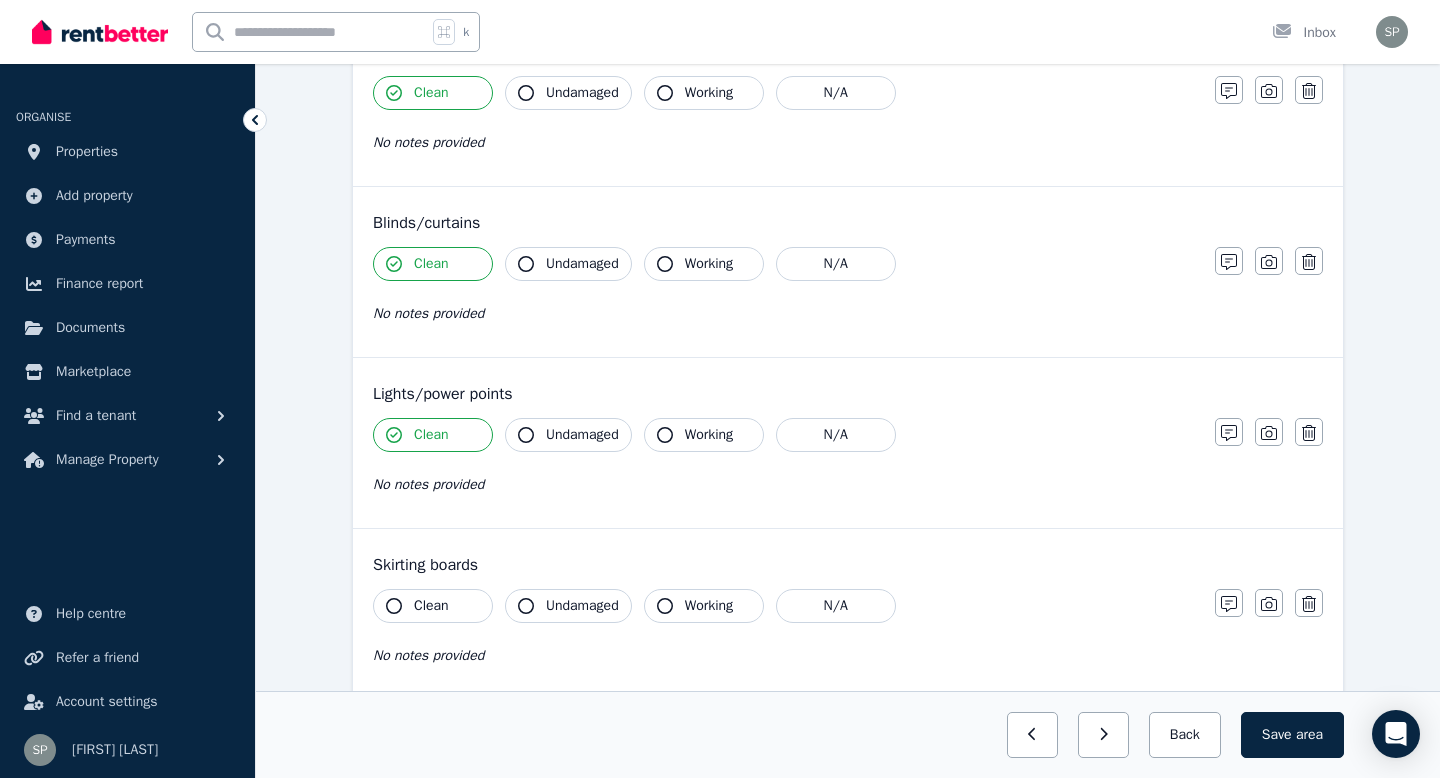 click on "Clean" at bounding box center [431, 606] 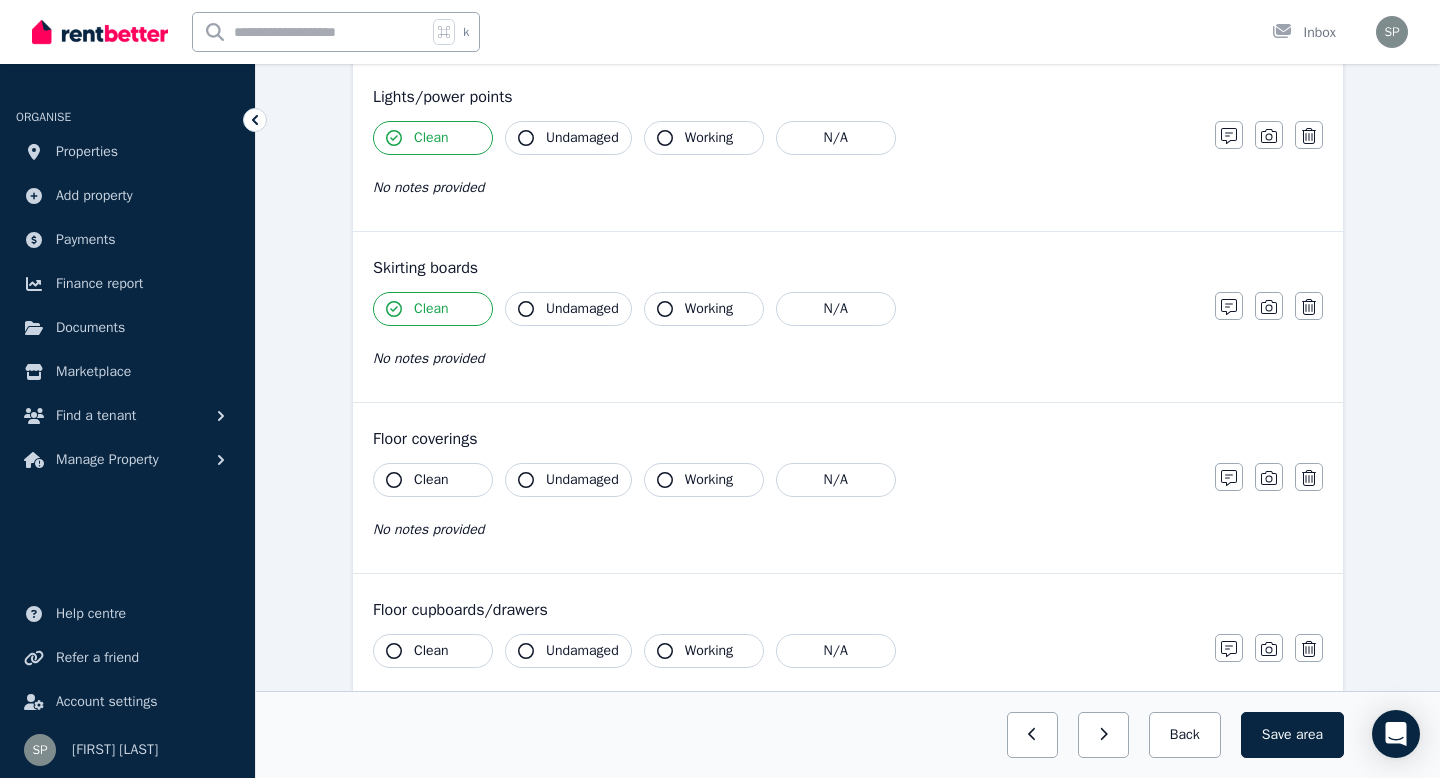 scroll, scrollTop: 1107, scrollLeft: 0, axis: vertical 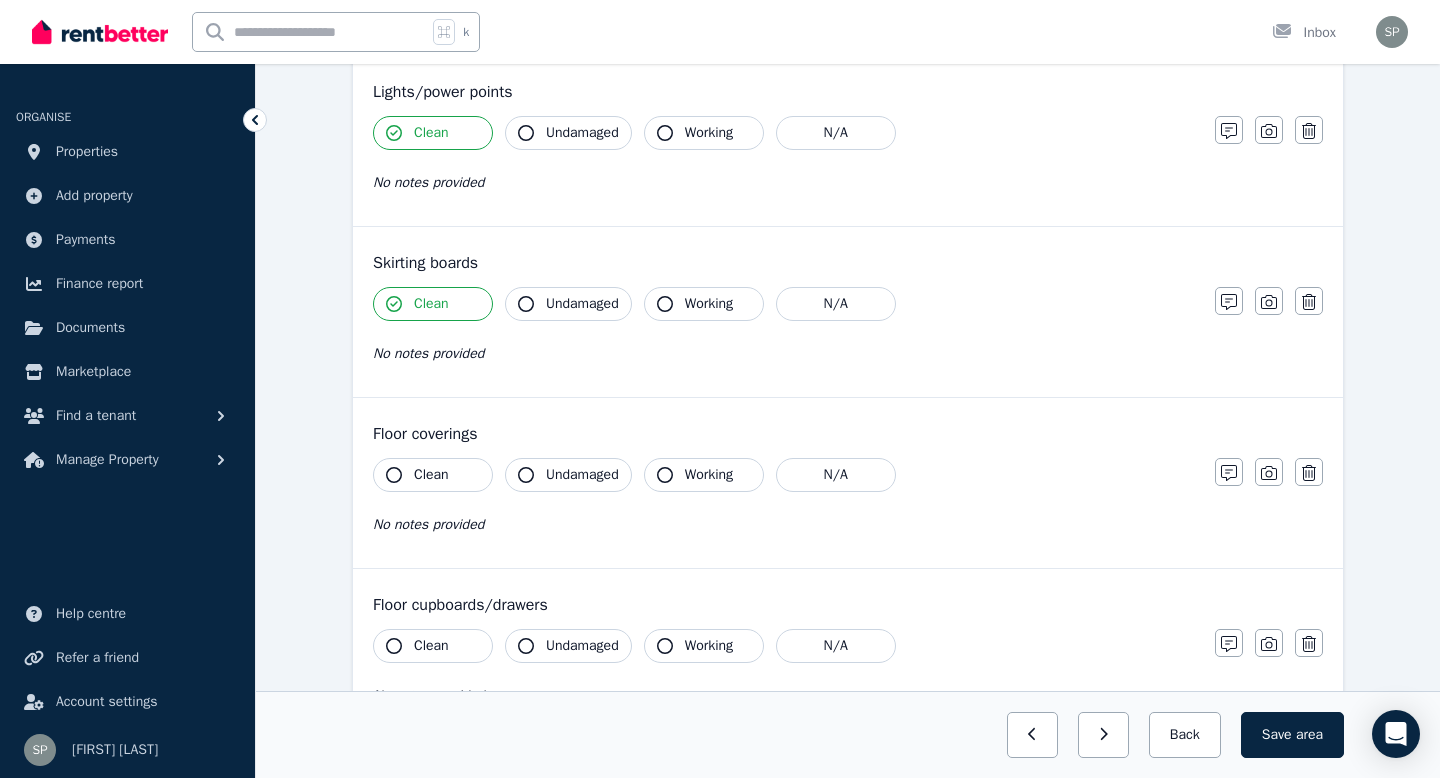 click on "Clean" at bounding box center [431, 475] 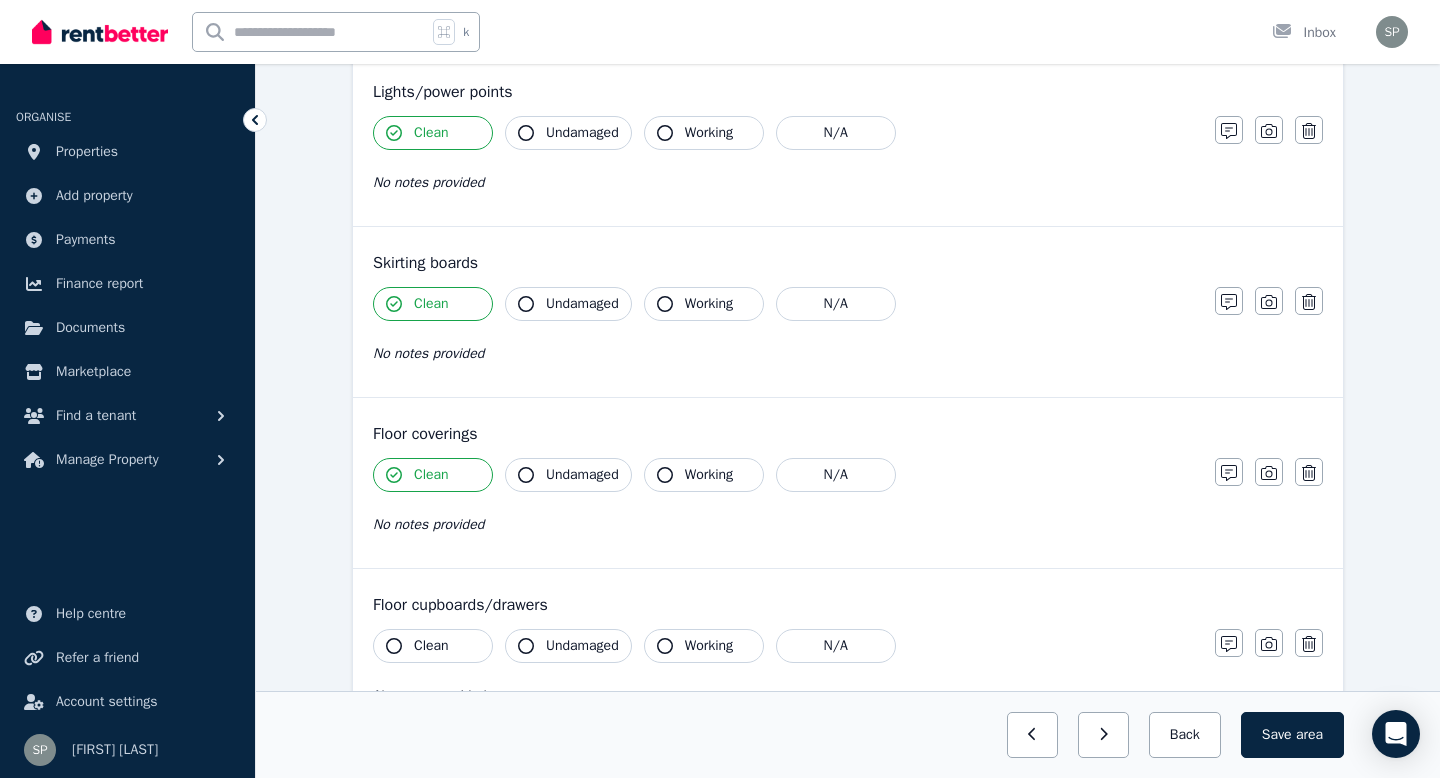 click on "Clean" at bounding box center [431, 646] 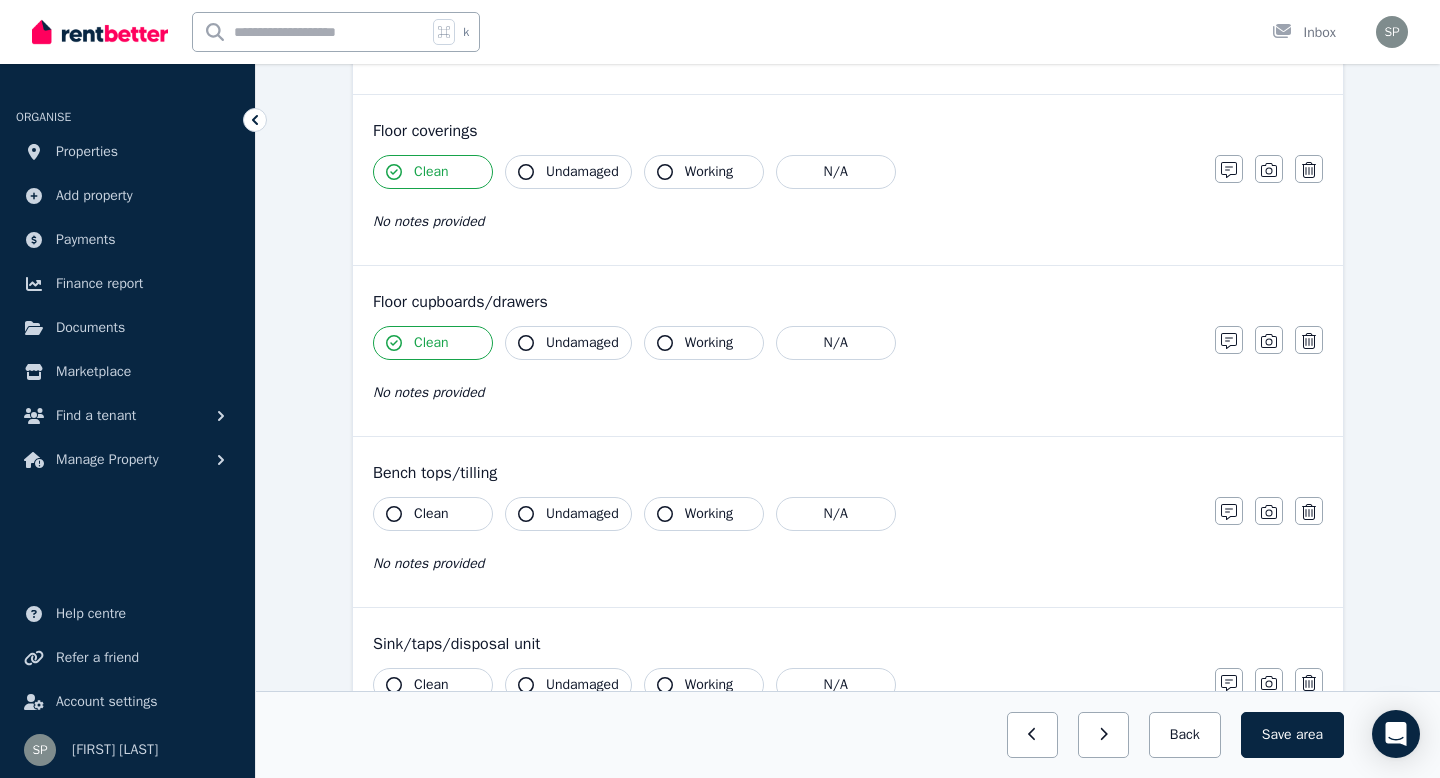 scroll, scrollTop: 1436, scrollLeft: 0, axis: vertical 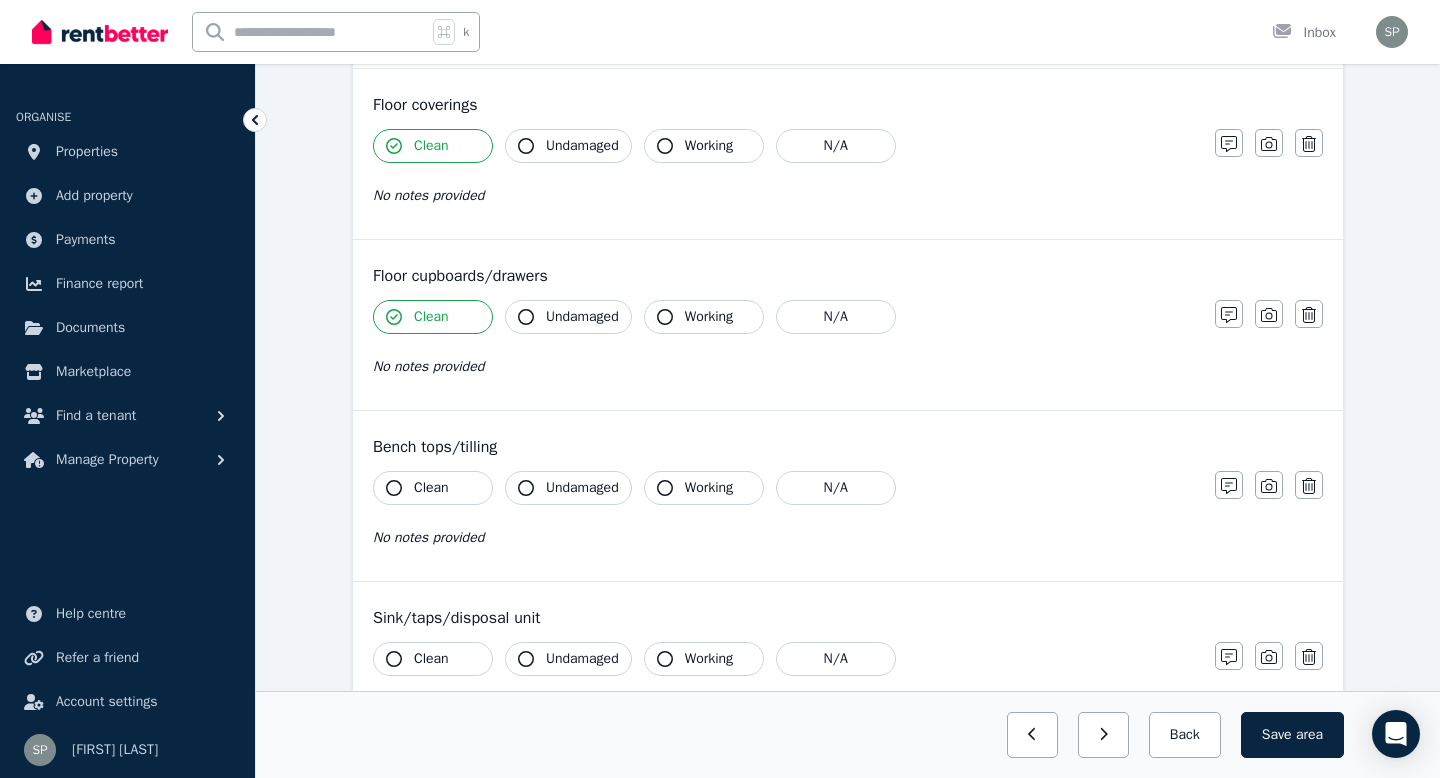click on "Clean" at bounding box center [433, 488] 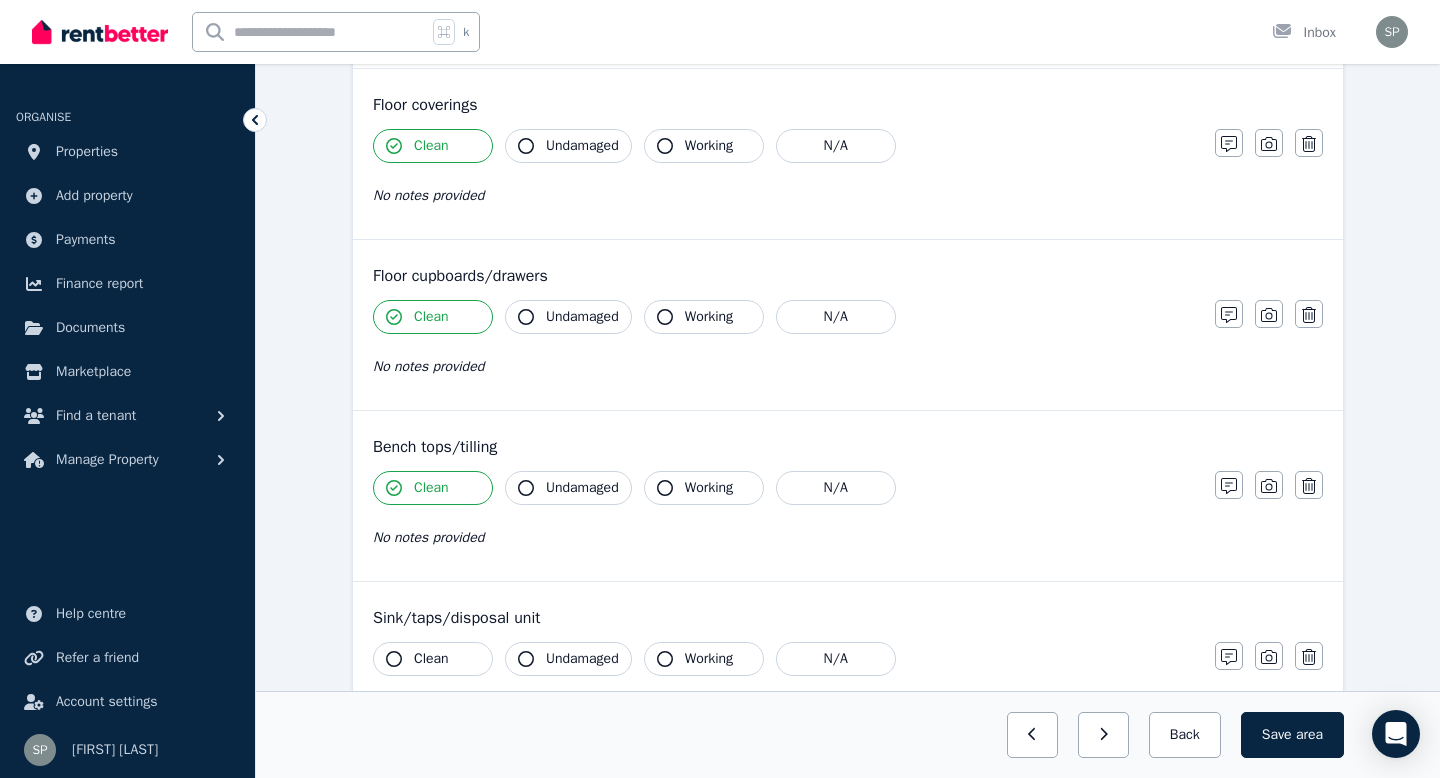 click on "Clean" at bounding box center [431, 659] 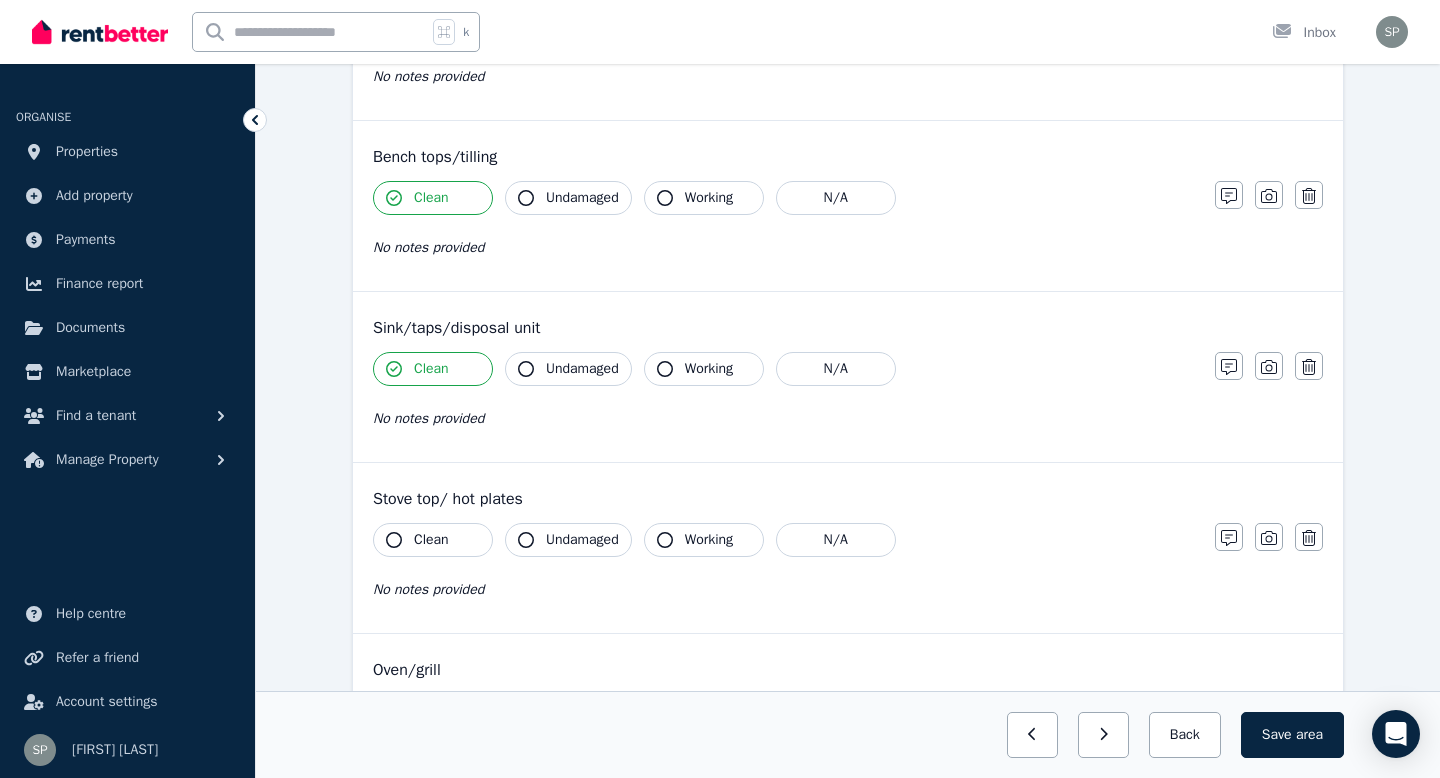 scroll, scrollTop: 1763, scrollLeft: 0, axis: vertical 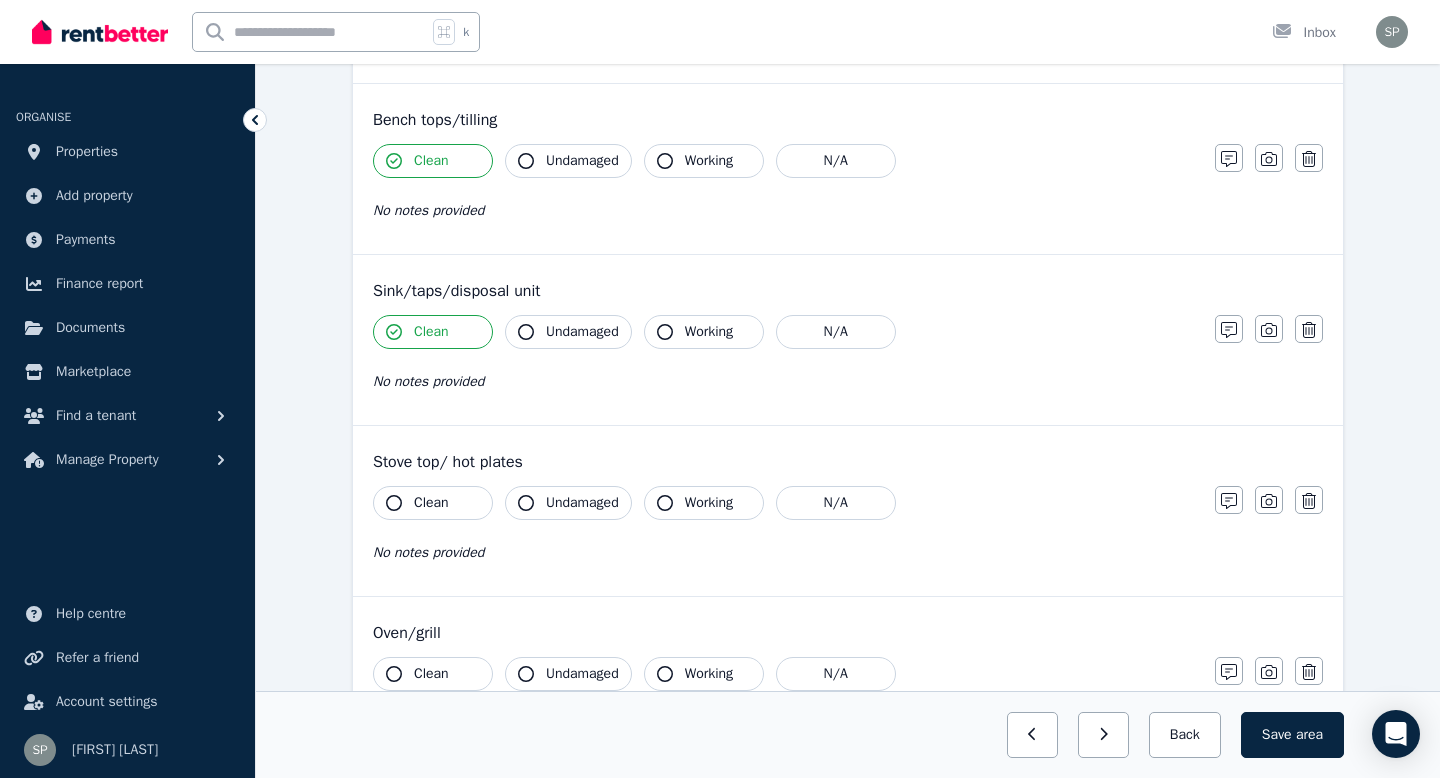 click on "Clean" at bounding box center (431, 503) 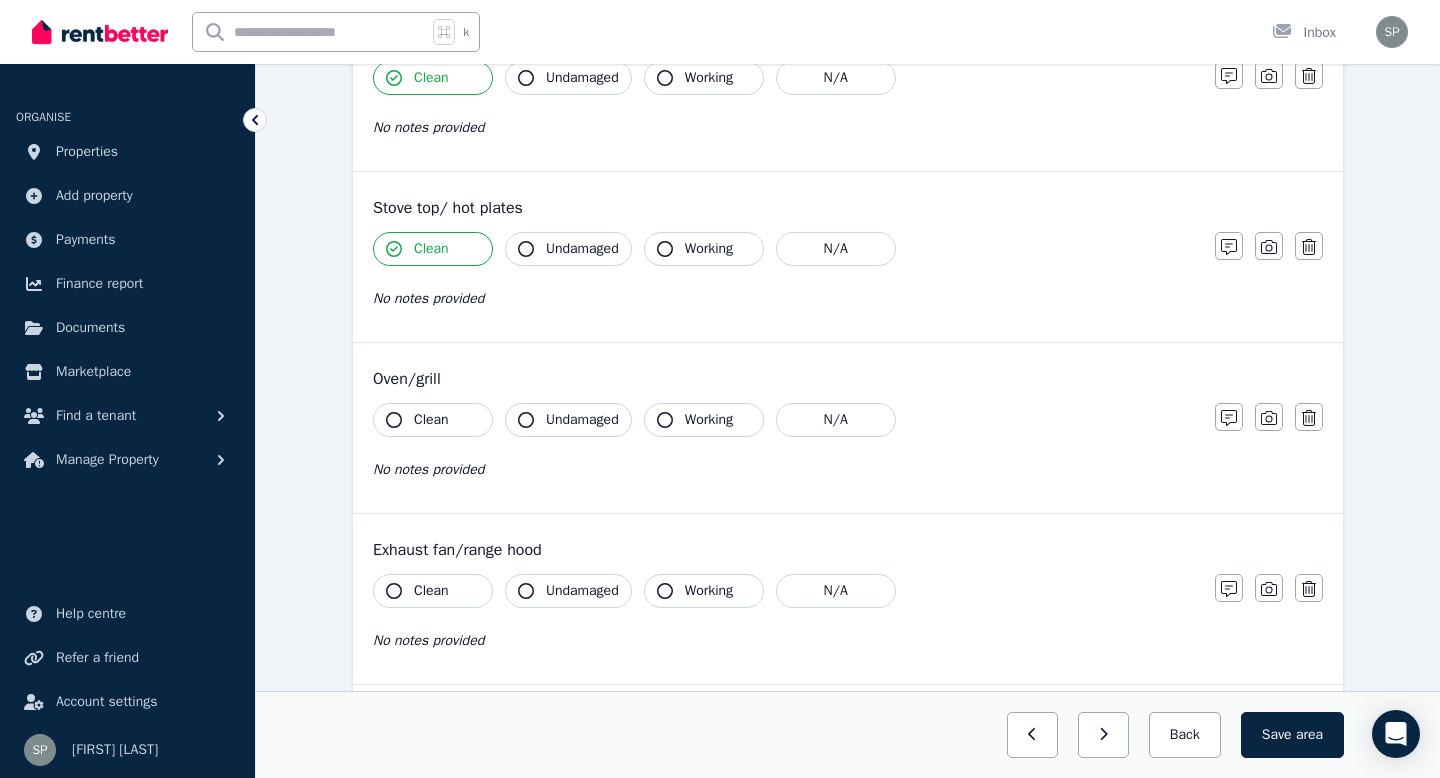 scroll, scrollTop: 2030, scrollLeft: 0, axis: vertical 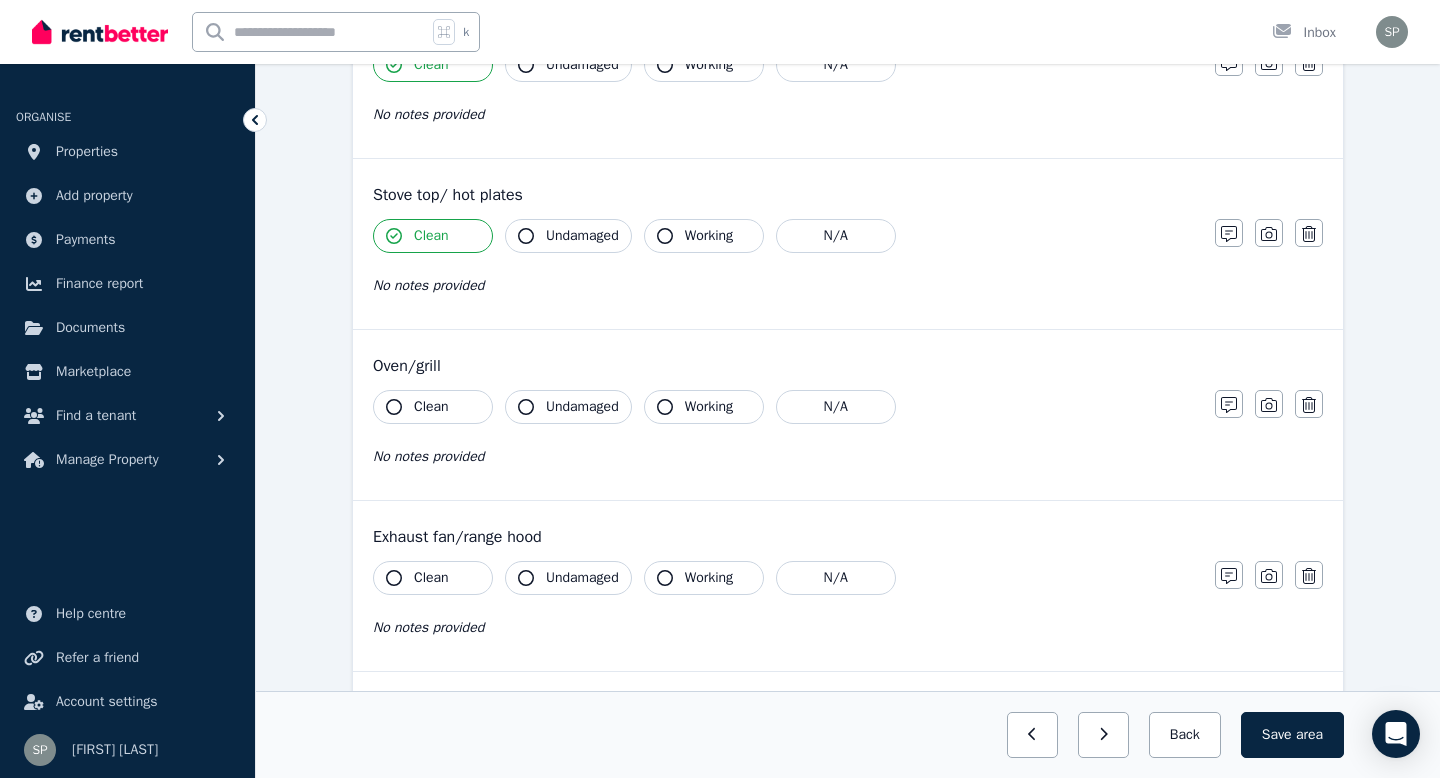 click on "Oven/grill Clean Undamaged Working N/A No notes provided Notes Photo Delete" at bounding box center (848, 415) 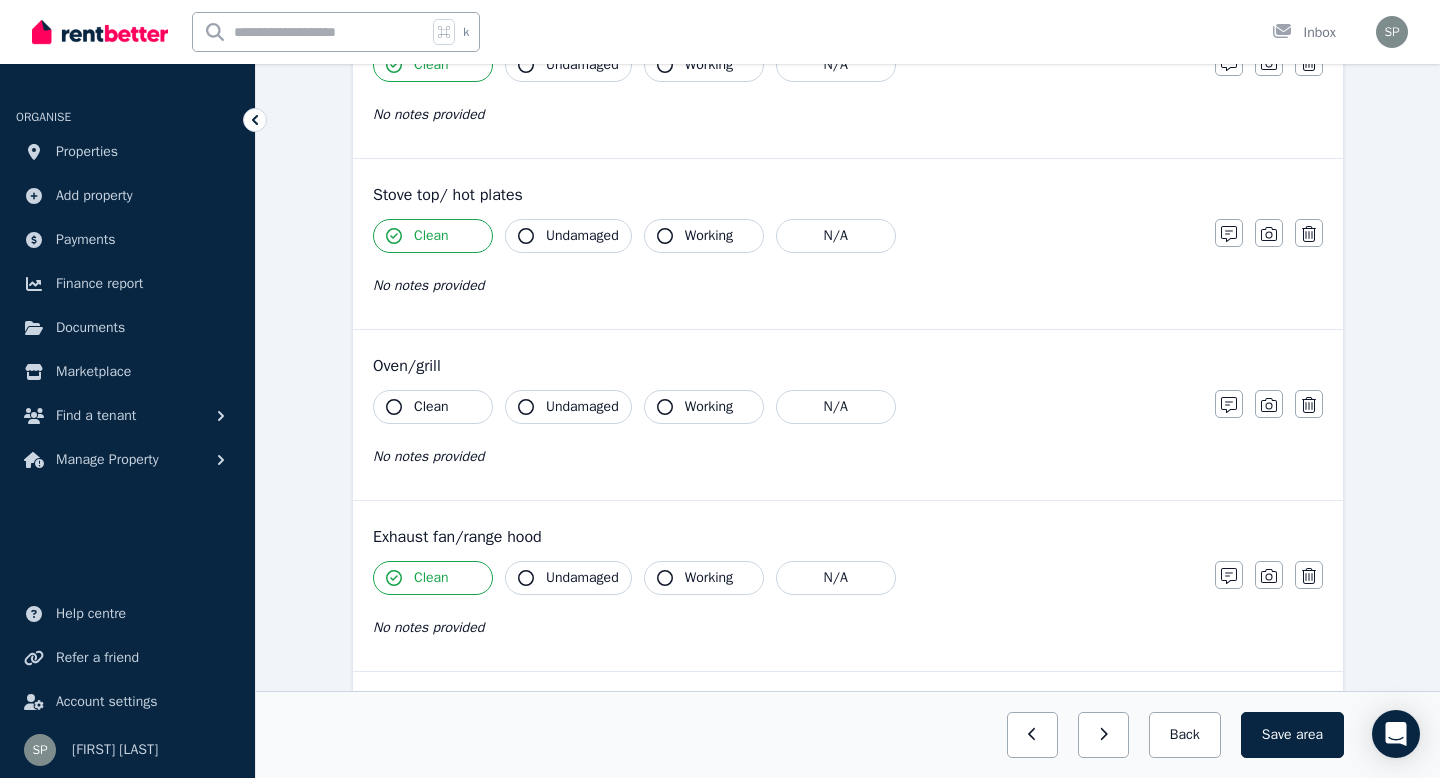 click on "Clean" at bounding box center [431, 407] 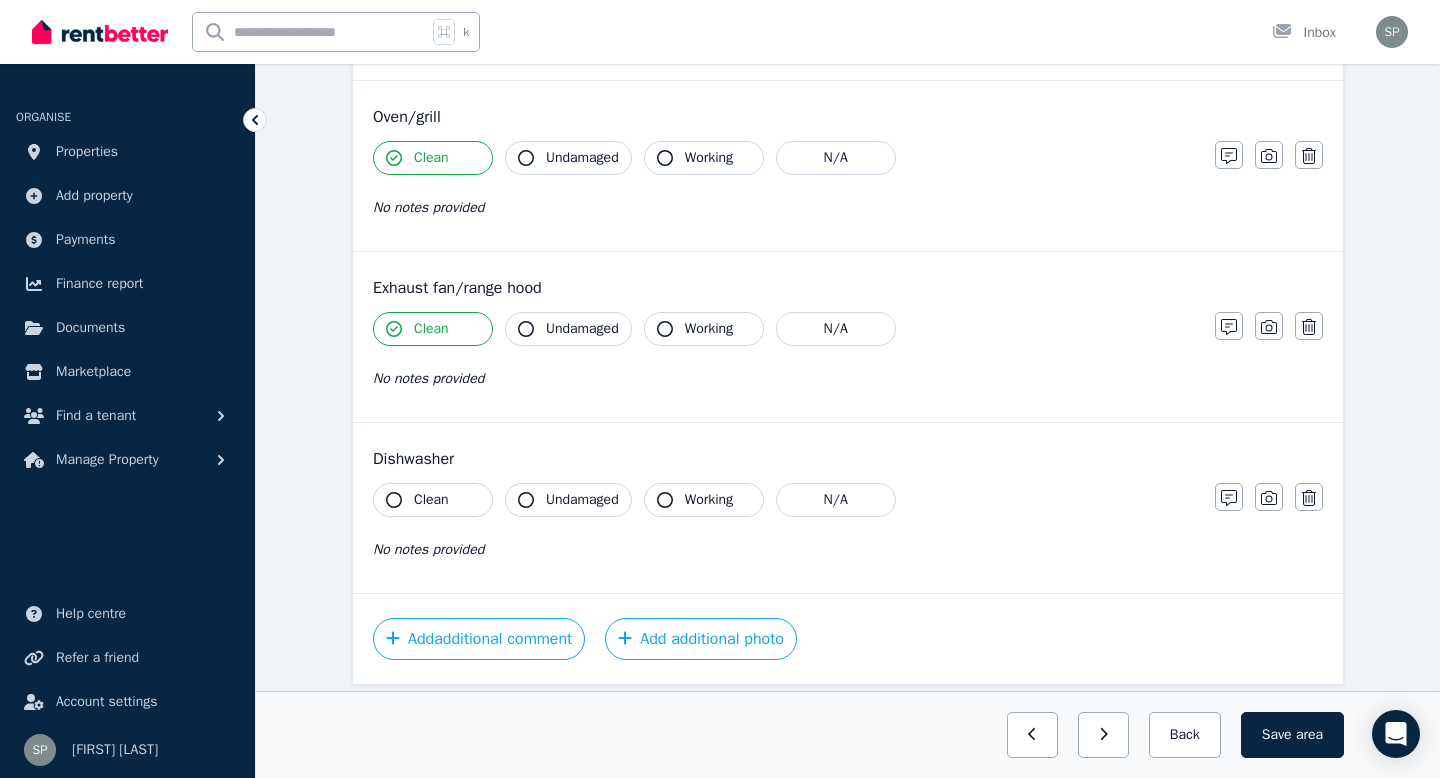 scroll, scrollTop: 2295, scrollLeft: 0, axis: vertical 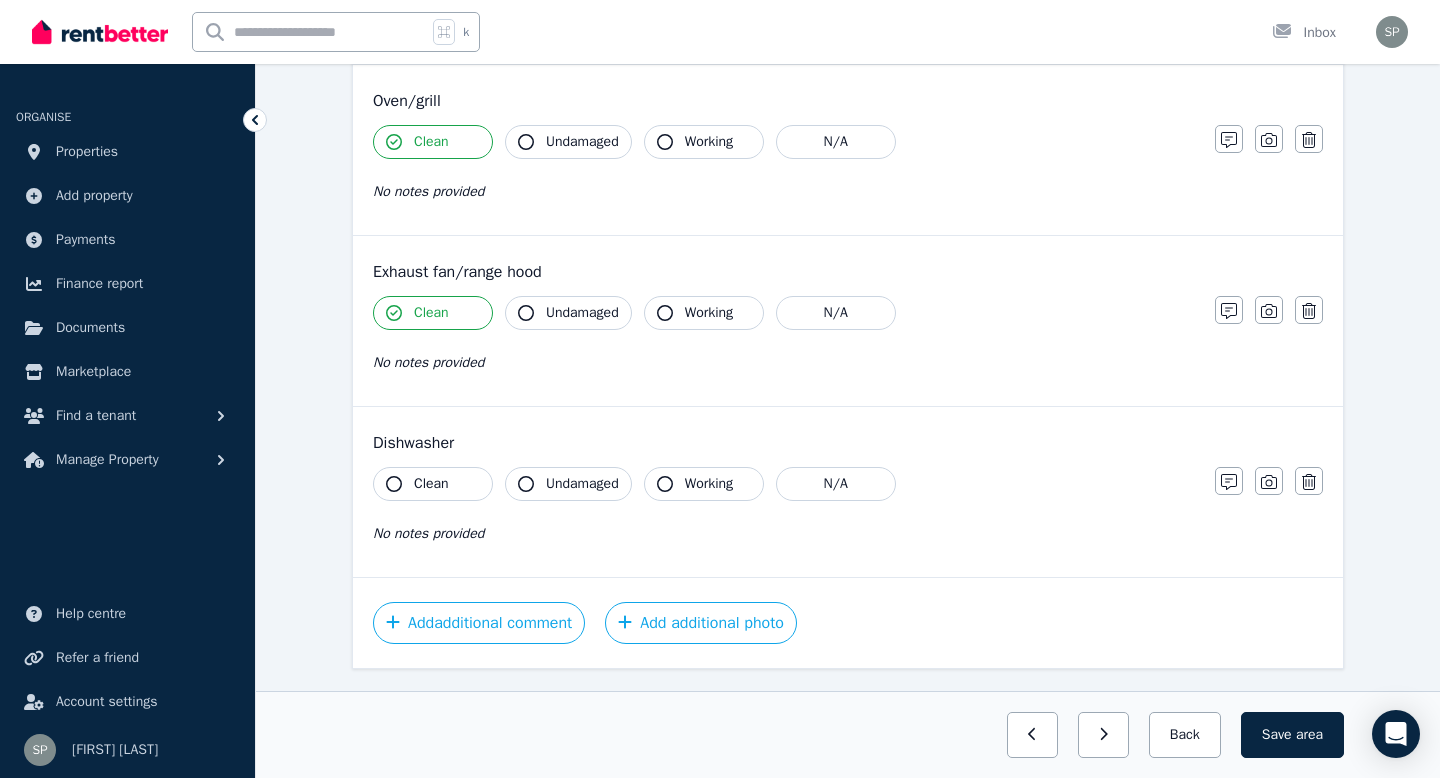 click on "Clean" at bounding box center (431, 484) 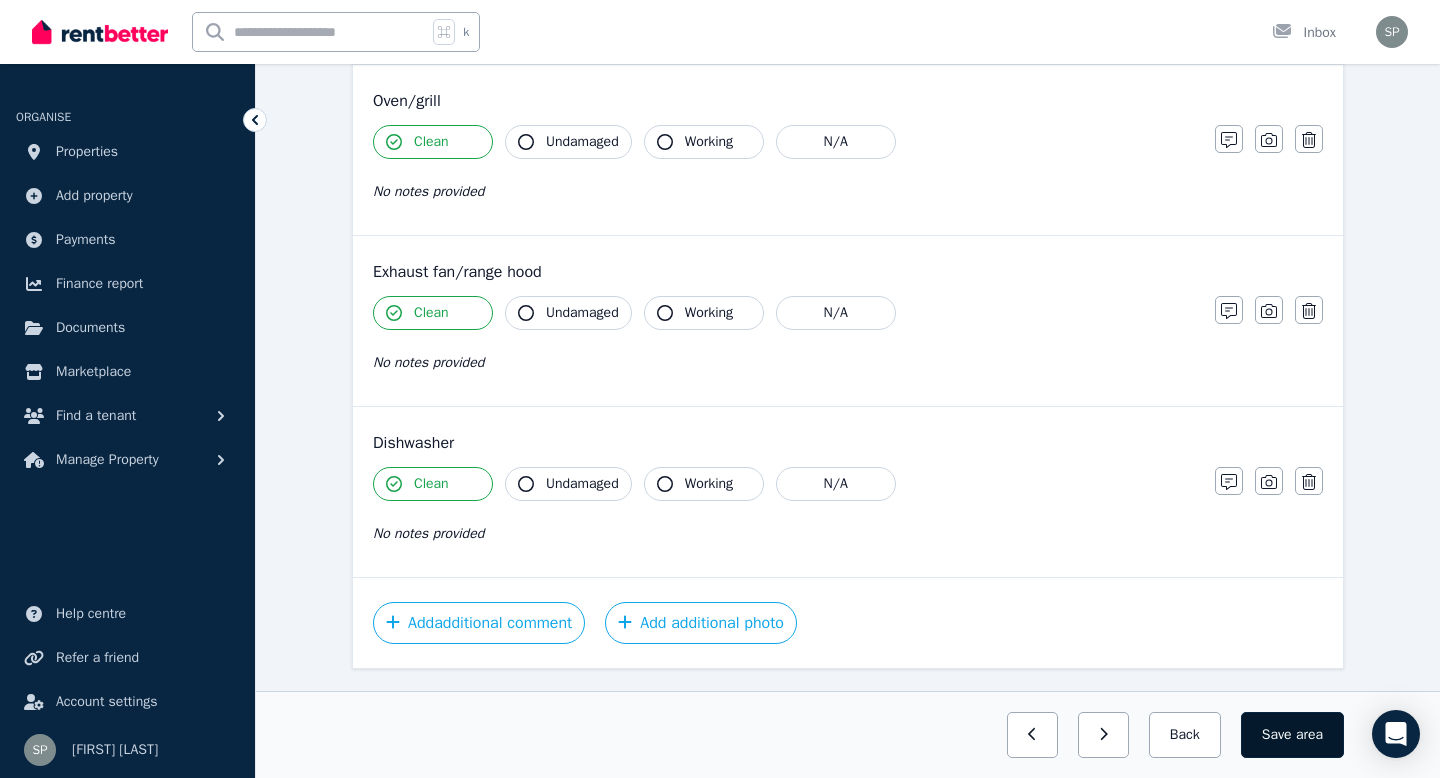 click on "Save   area" at bounding box center (1292, 735) 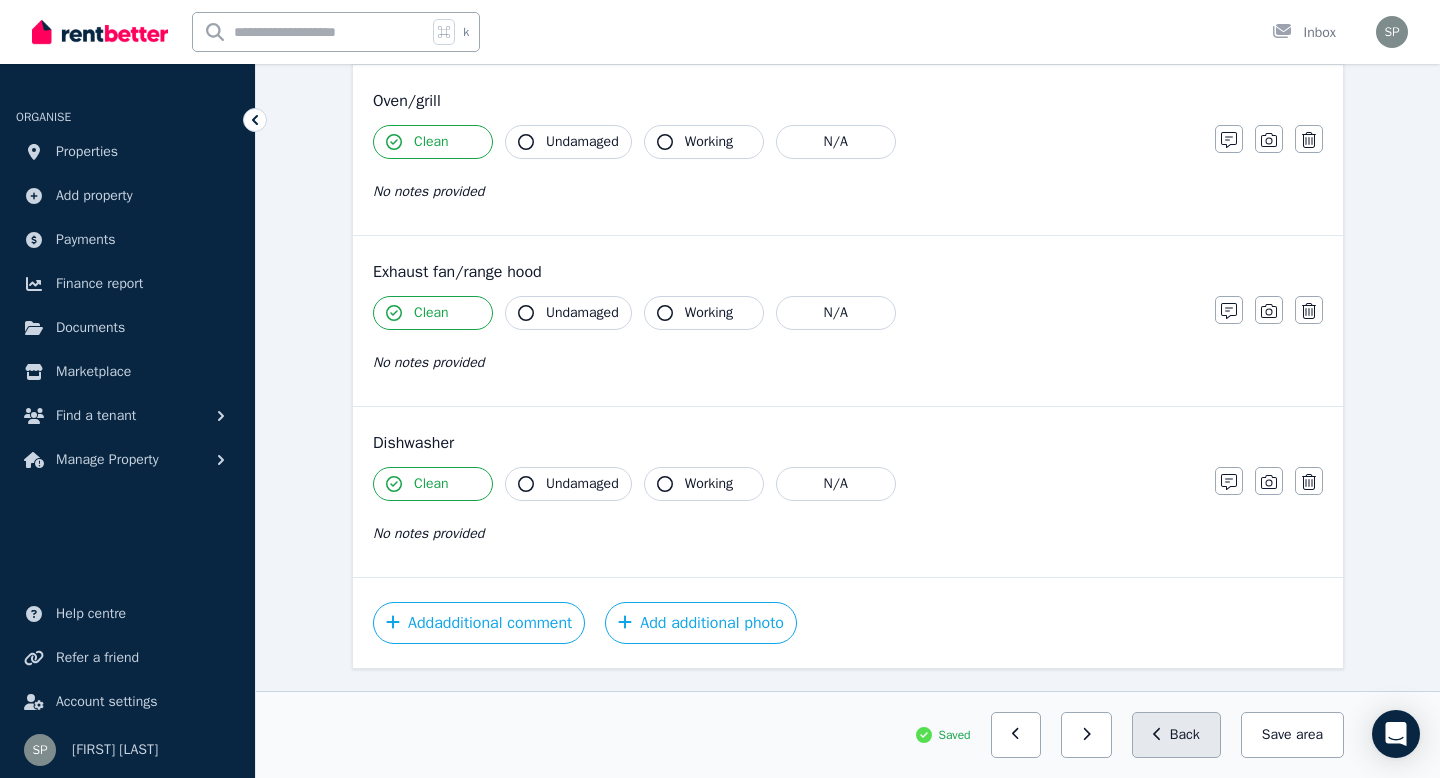 click on "Back" at bounding box center (1176, 735) 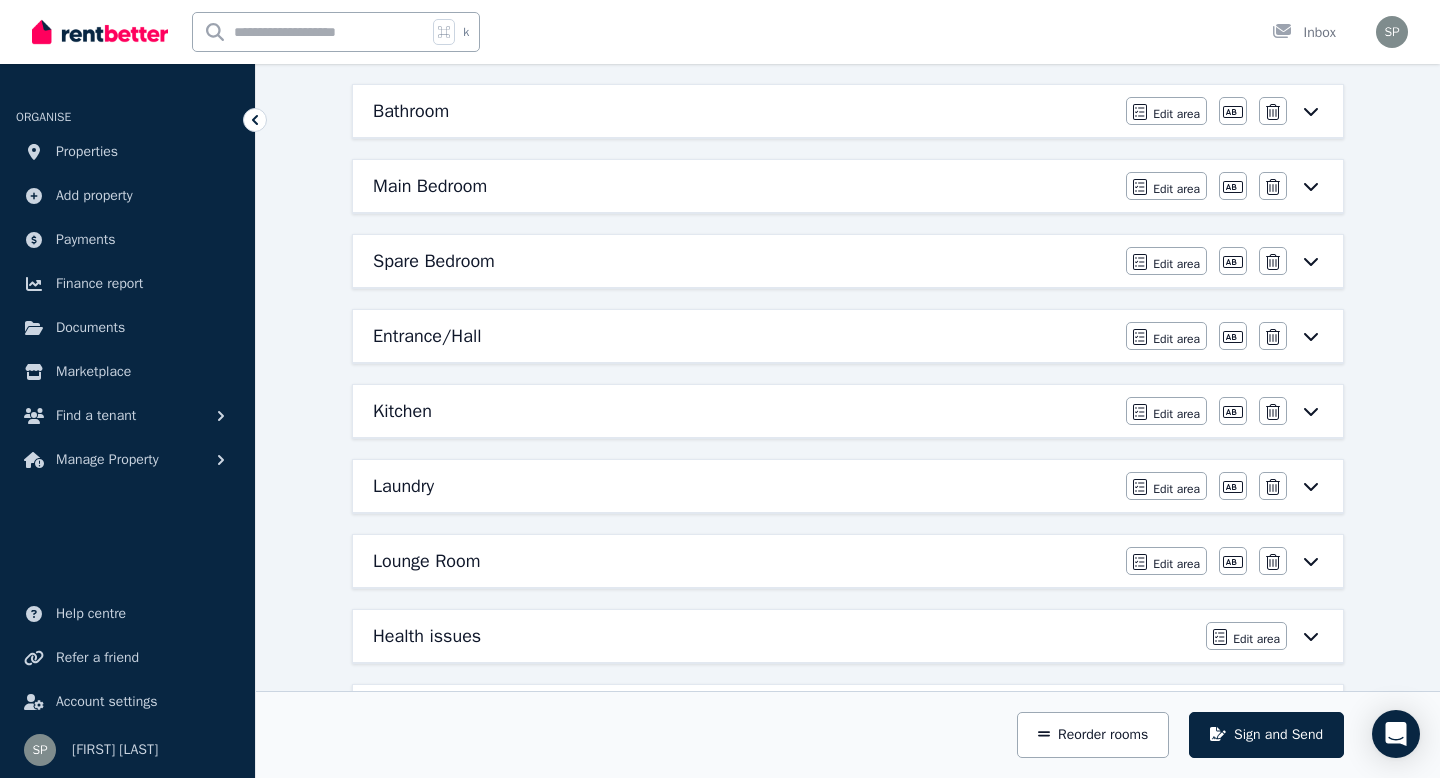 scroll, scrollTop: 256, scrollLeft: 0, axis: vertical 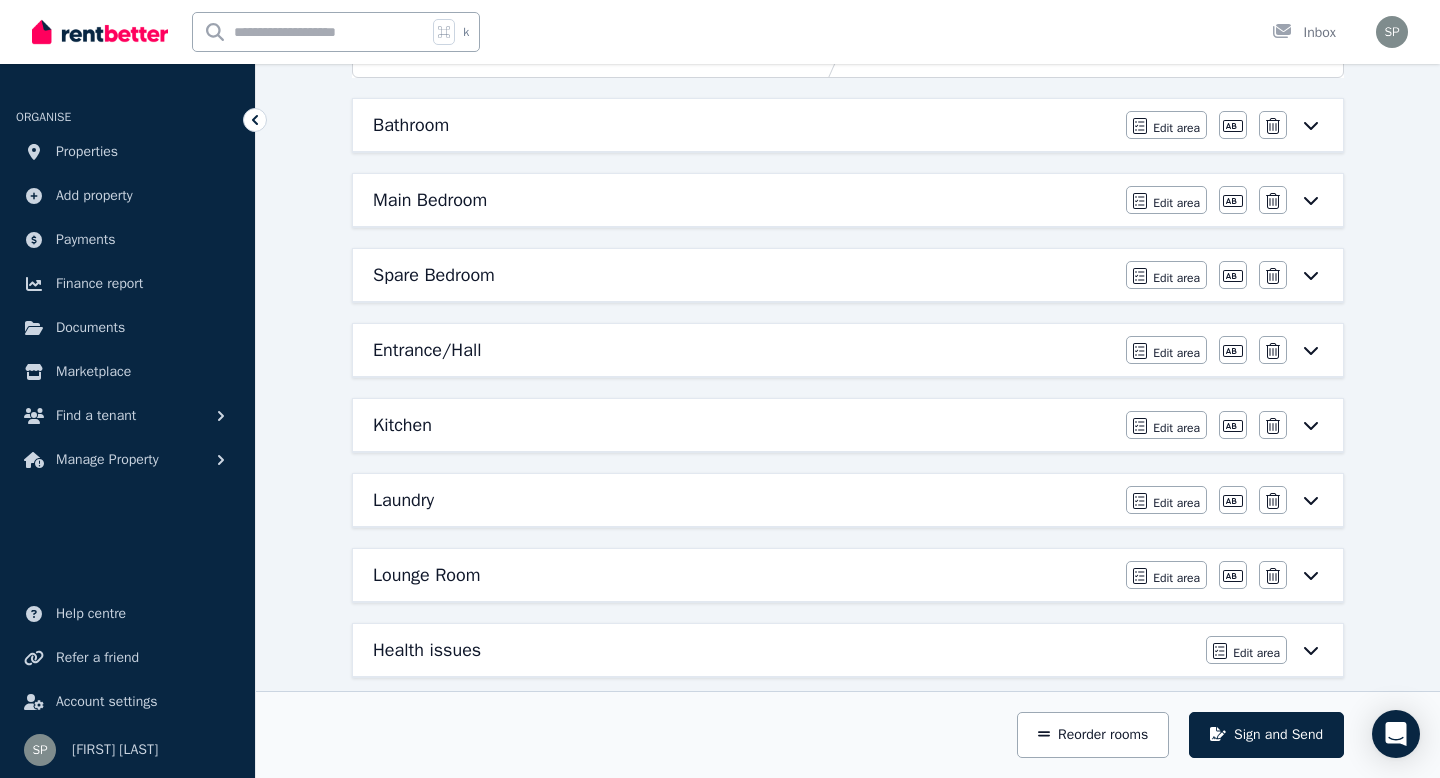 click on "Spare Bedroom" at bounding box center (743, 275) 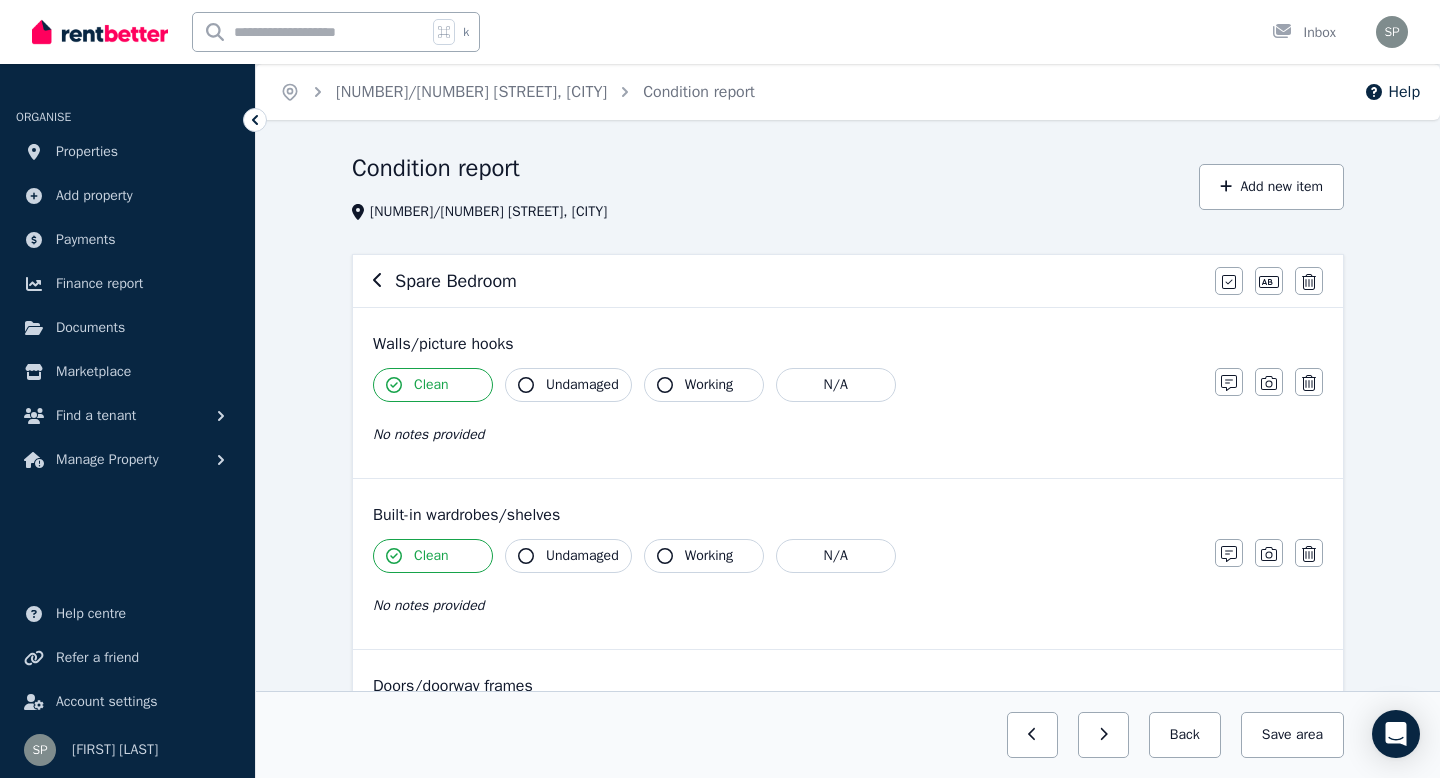 click on "Spare Bedroom" at bounding box center (788, 281) 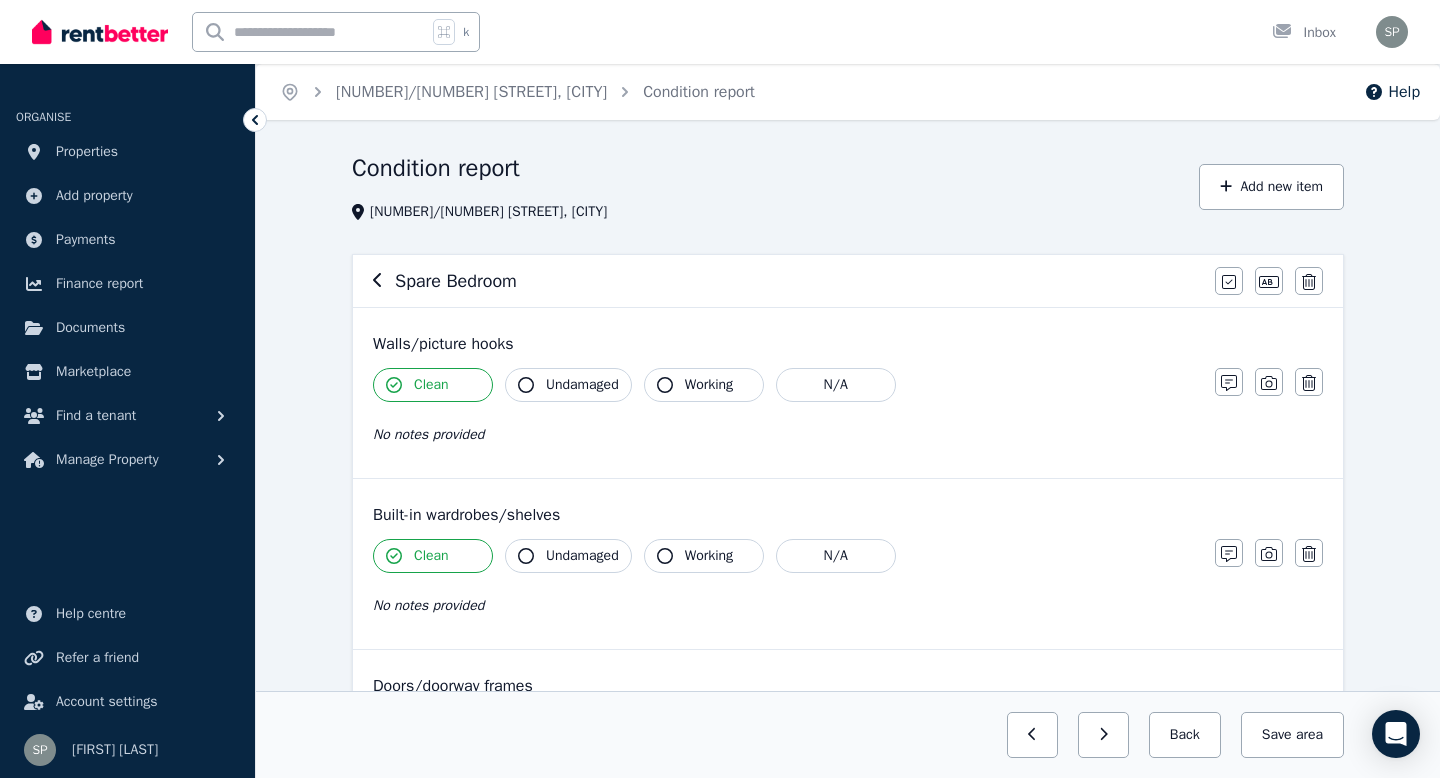 click on "Spare Bedroom" at bounding box center [456, 281] 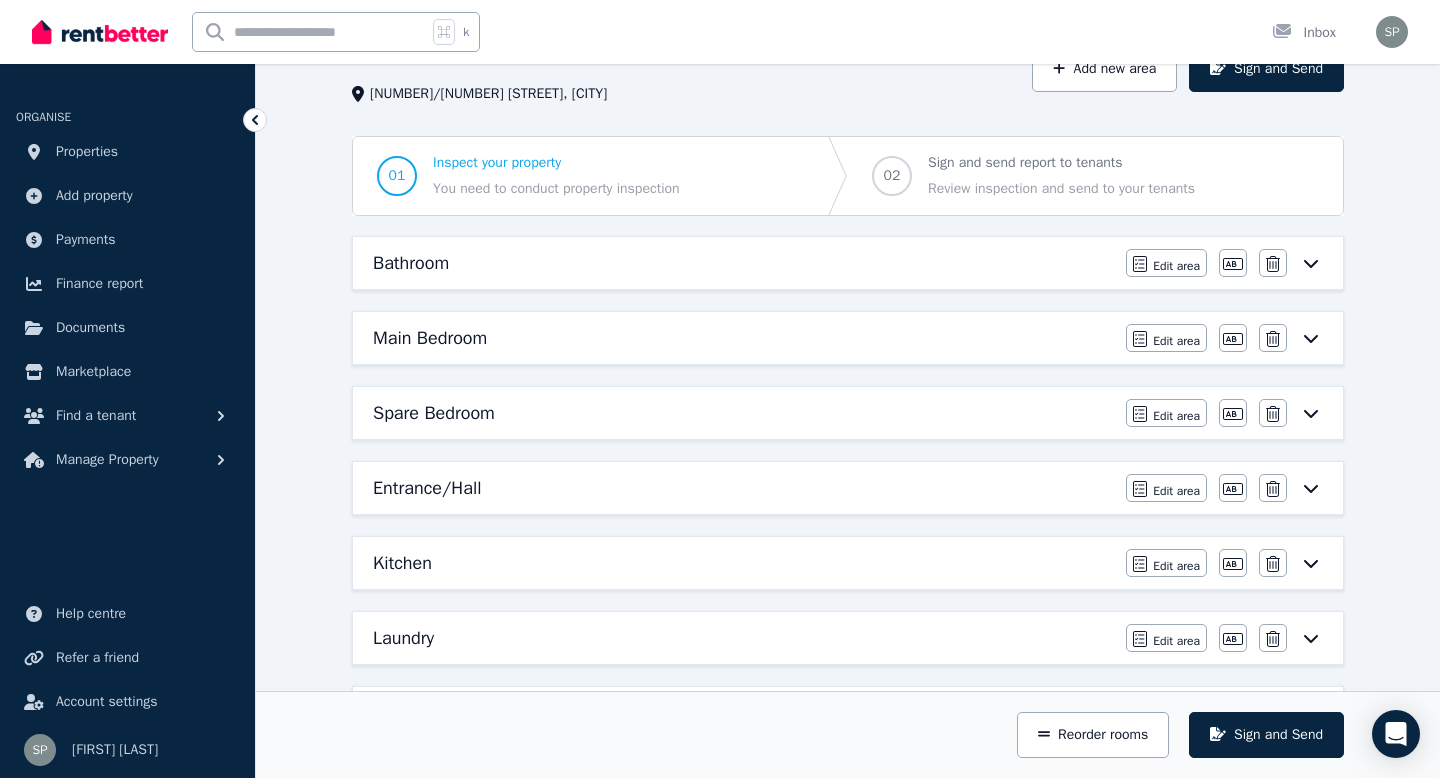 scroll, scrollTop: 127, scrollLeft: 0, axis: vertical 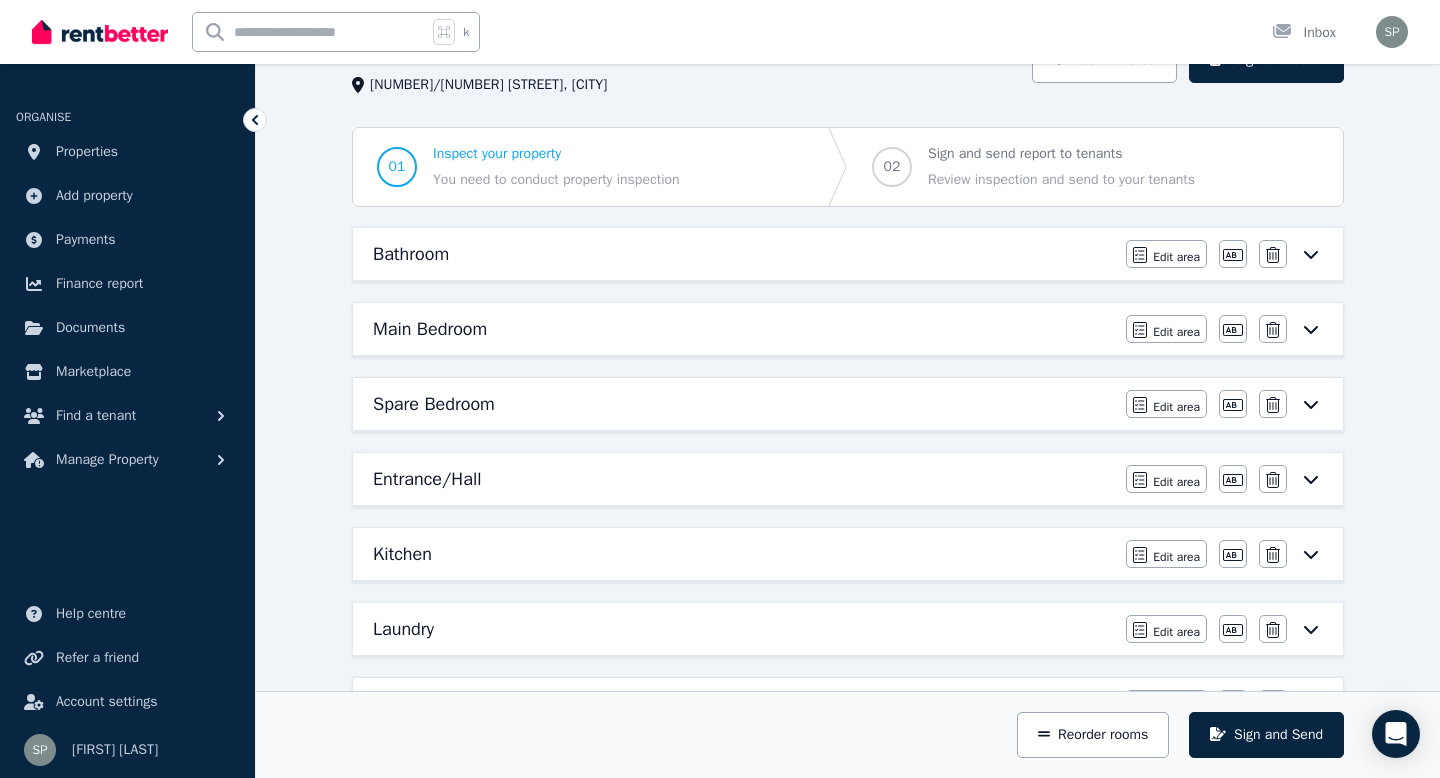 click on "Entrance/Hall" at bounding box center [427, 479] 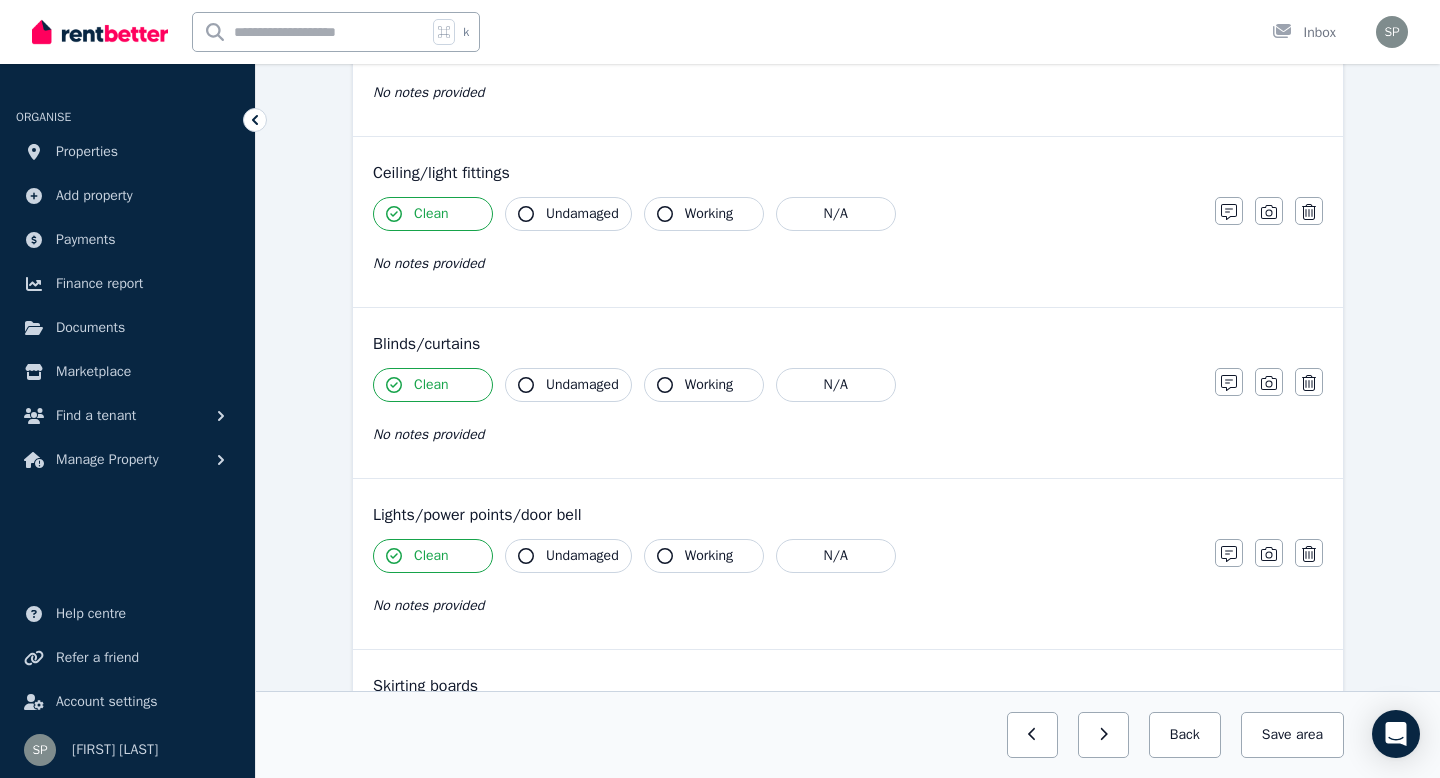 scroll, scrollTop: 0, scrollLeft: 0, axis: both 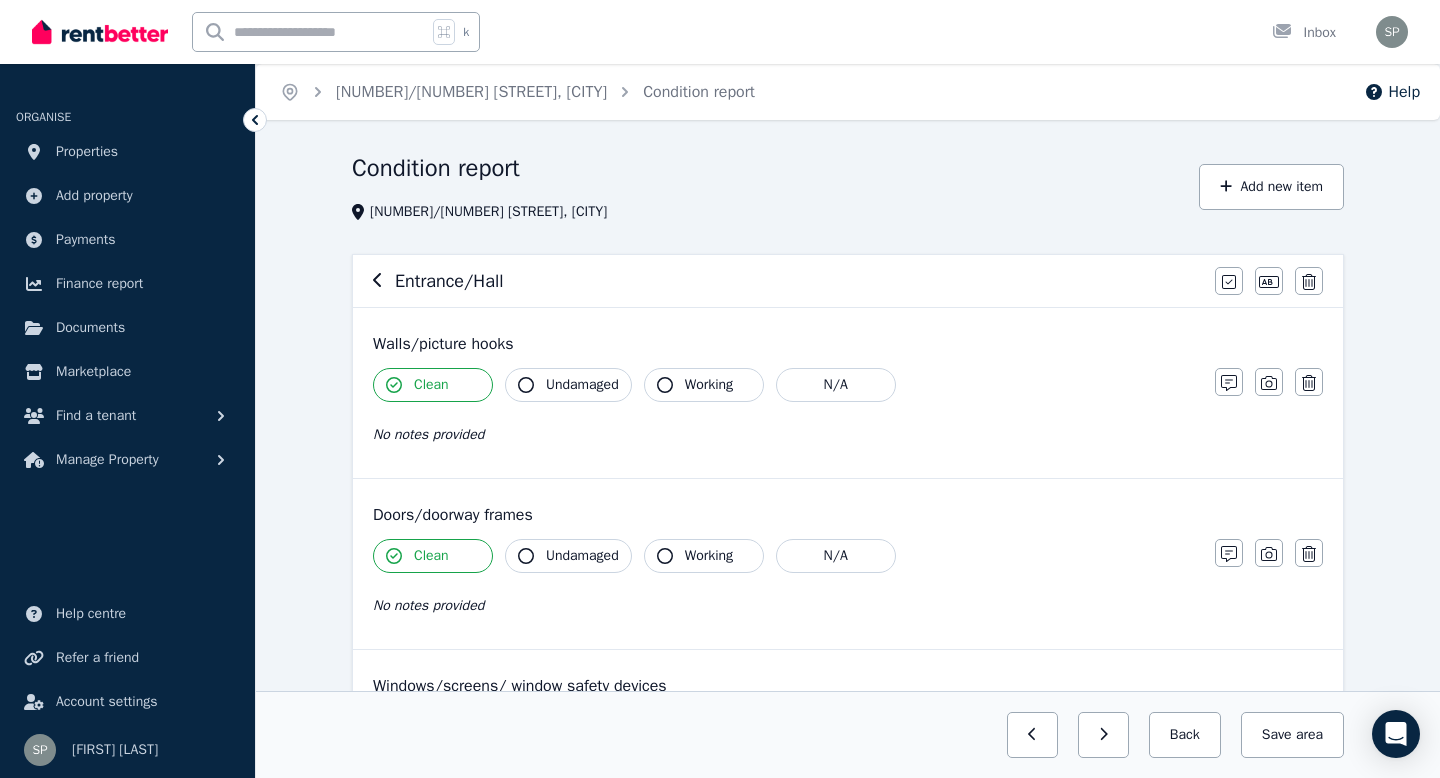 click 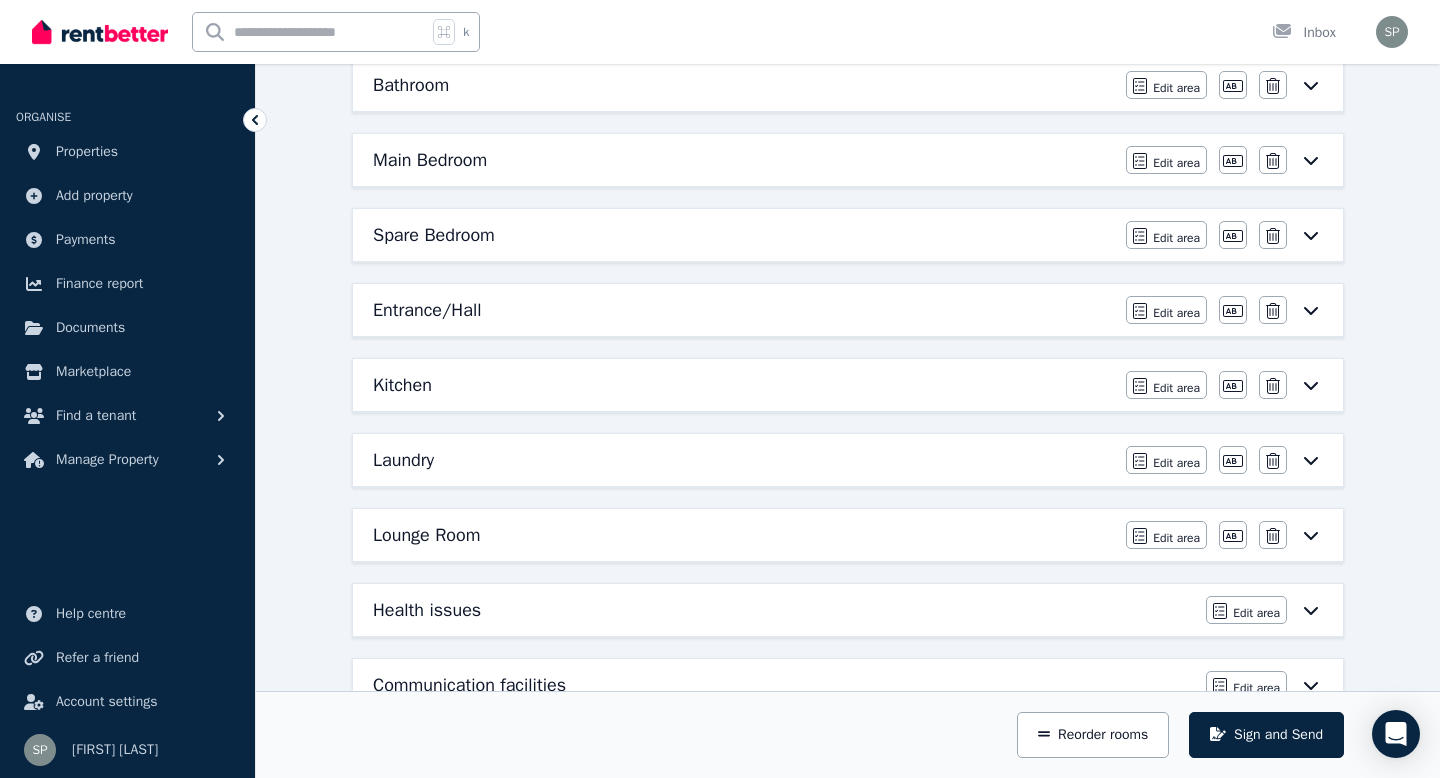 scroll, scrollTop: 311, scrollLeft: 0, axis: vertical 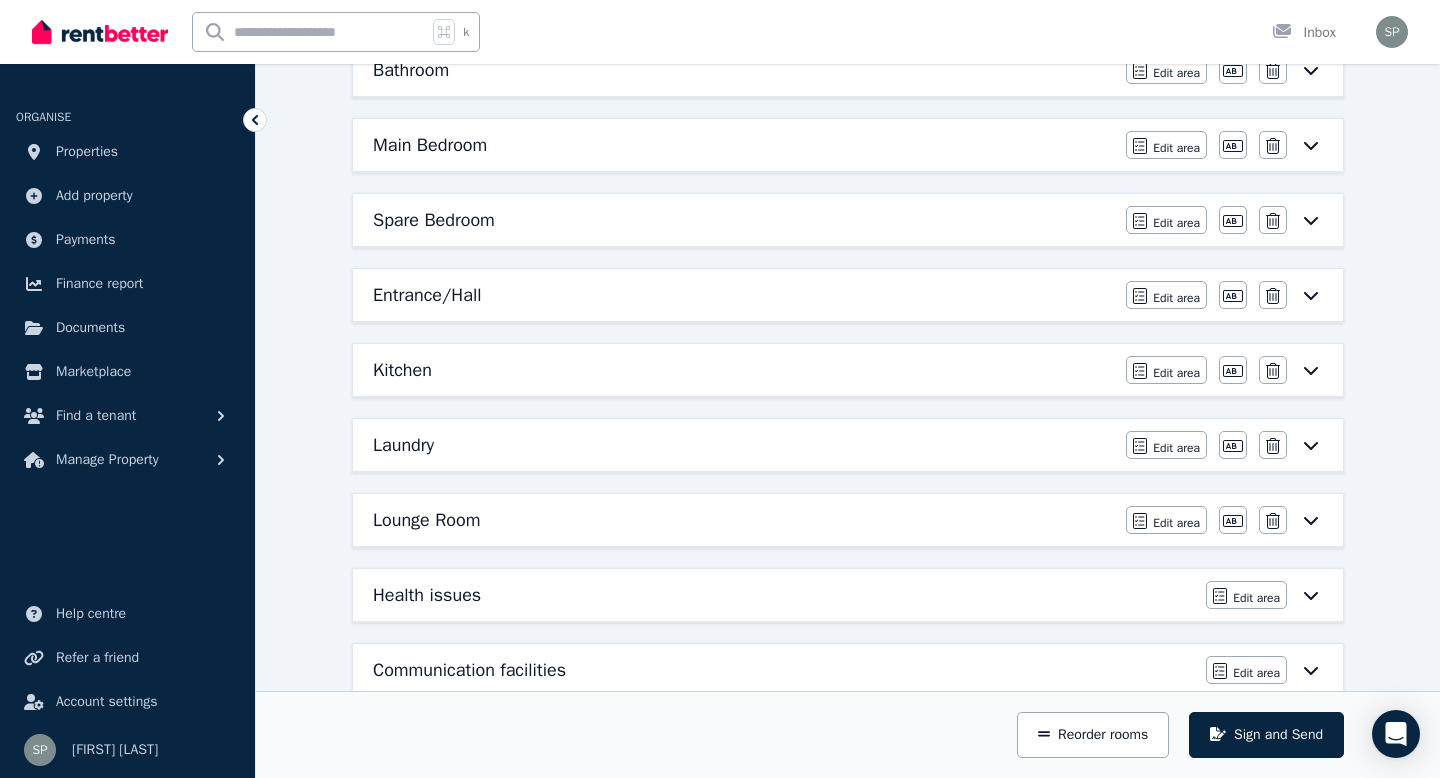 click on "Kitchen Edit area Edit area Edit name Delete" at bounding box center (848, 370) 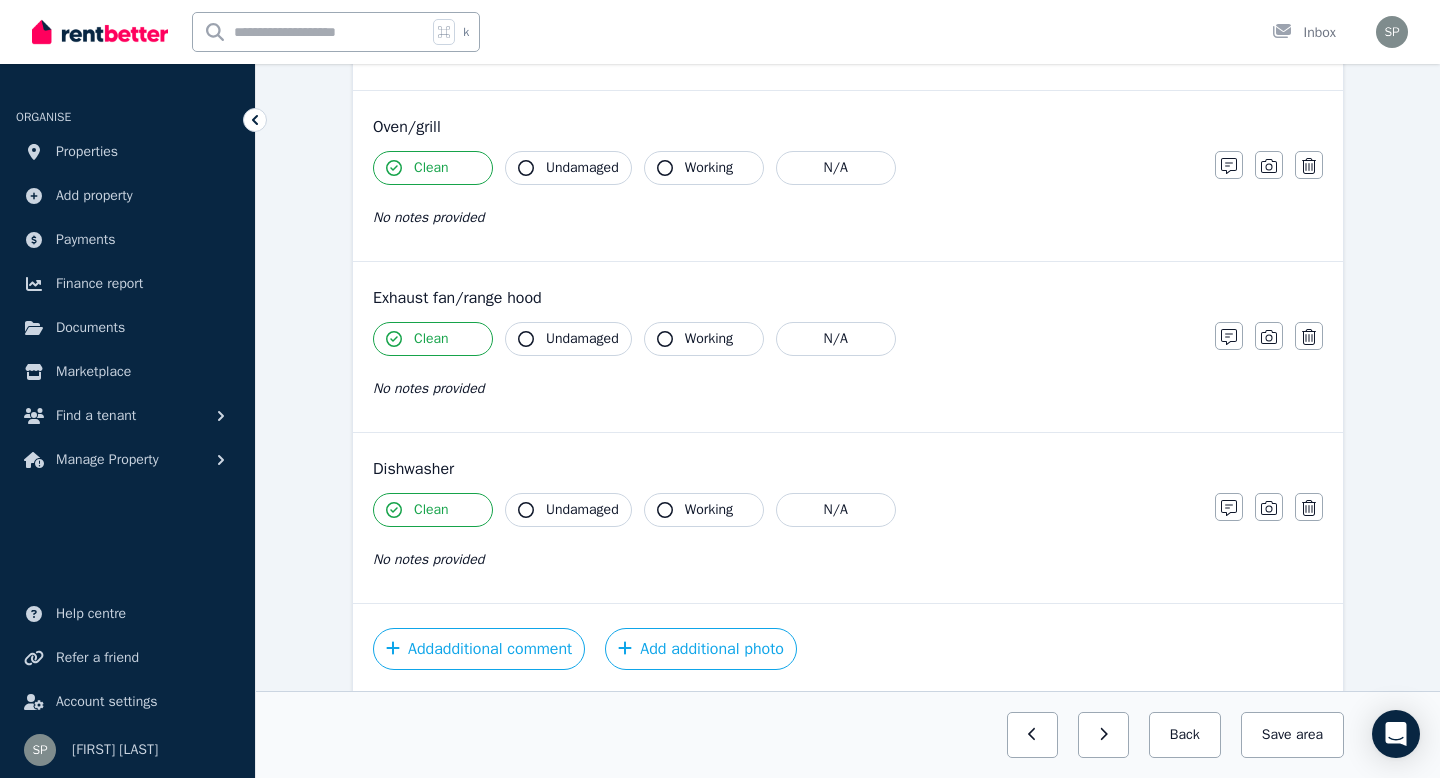 scroll, scrollTop: 2345, scrollLeft: 0, axis: vertical 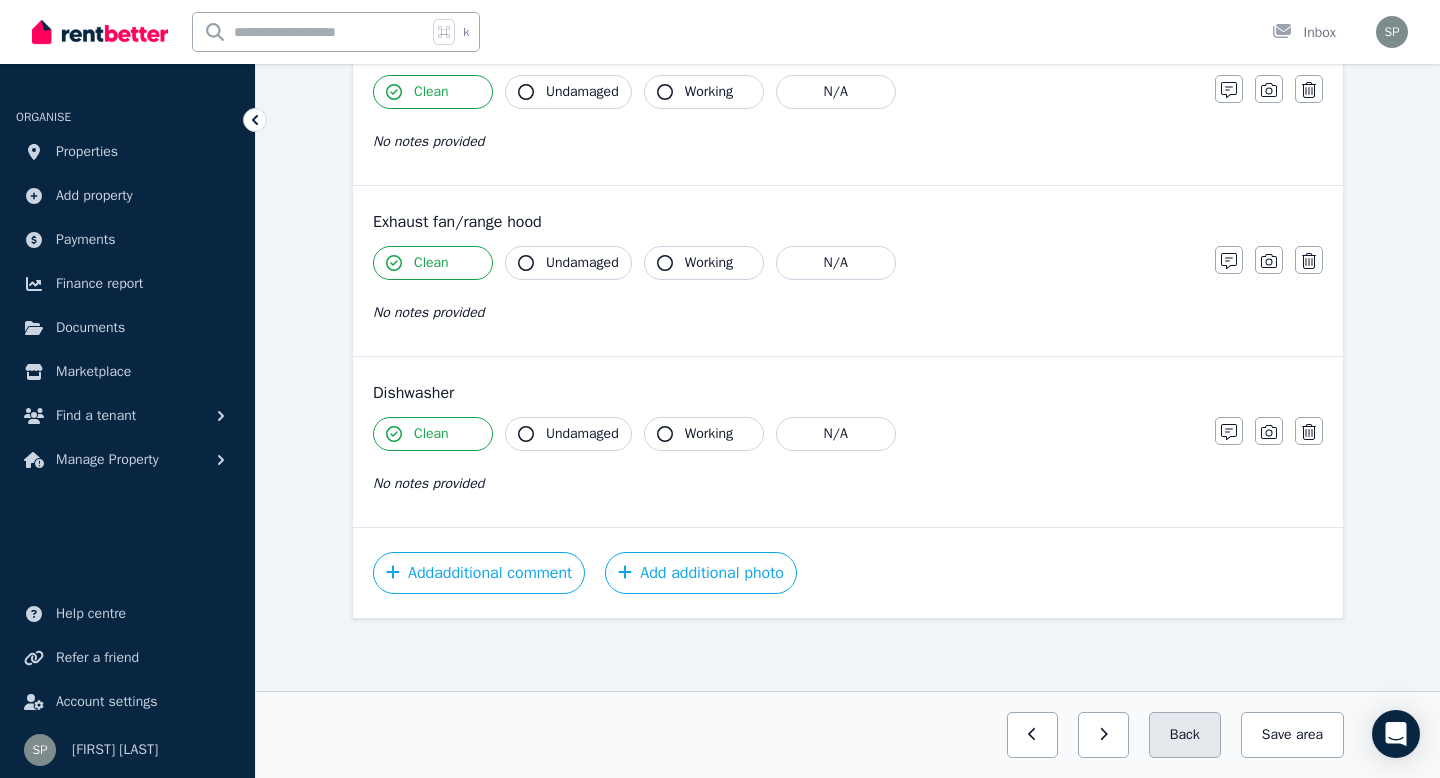 click on "Back" at bounding box center [1185, 735] 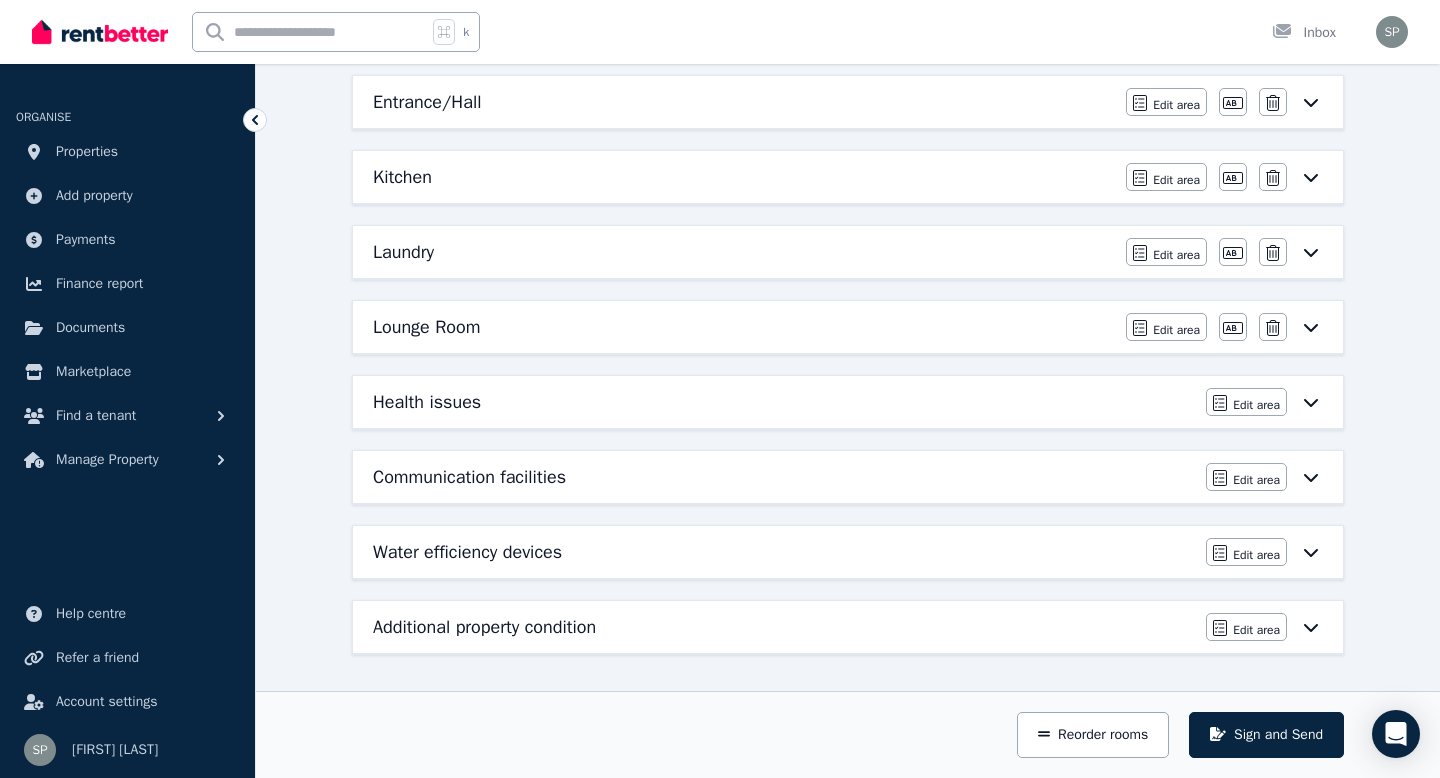 scroll, scrollTop: 504, scrollLeft: 0, axis: vertical 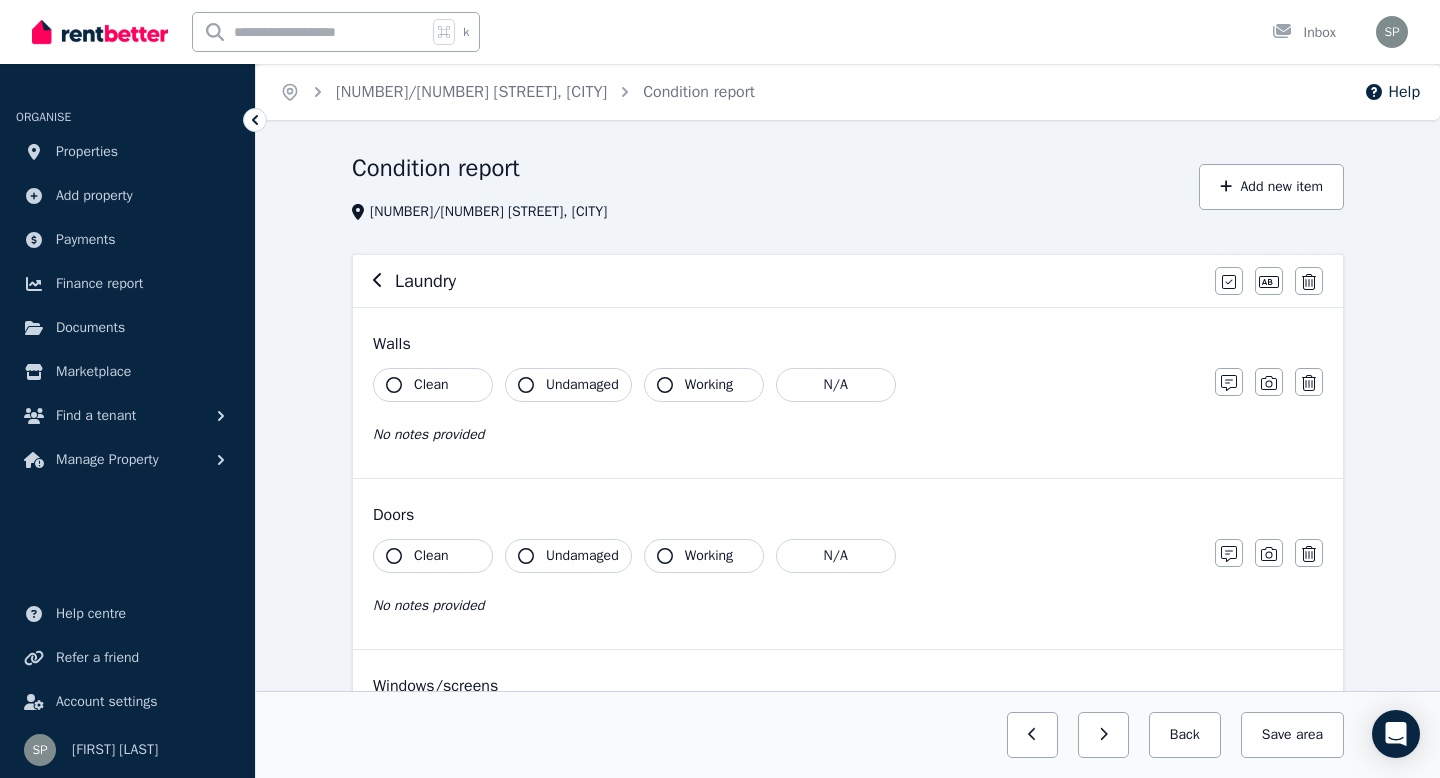 click on "Clean" at bounding box center [433, 385] 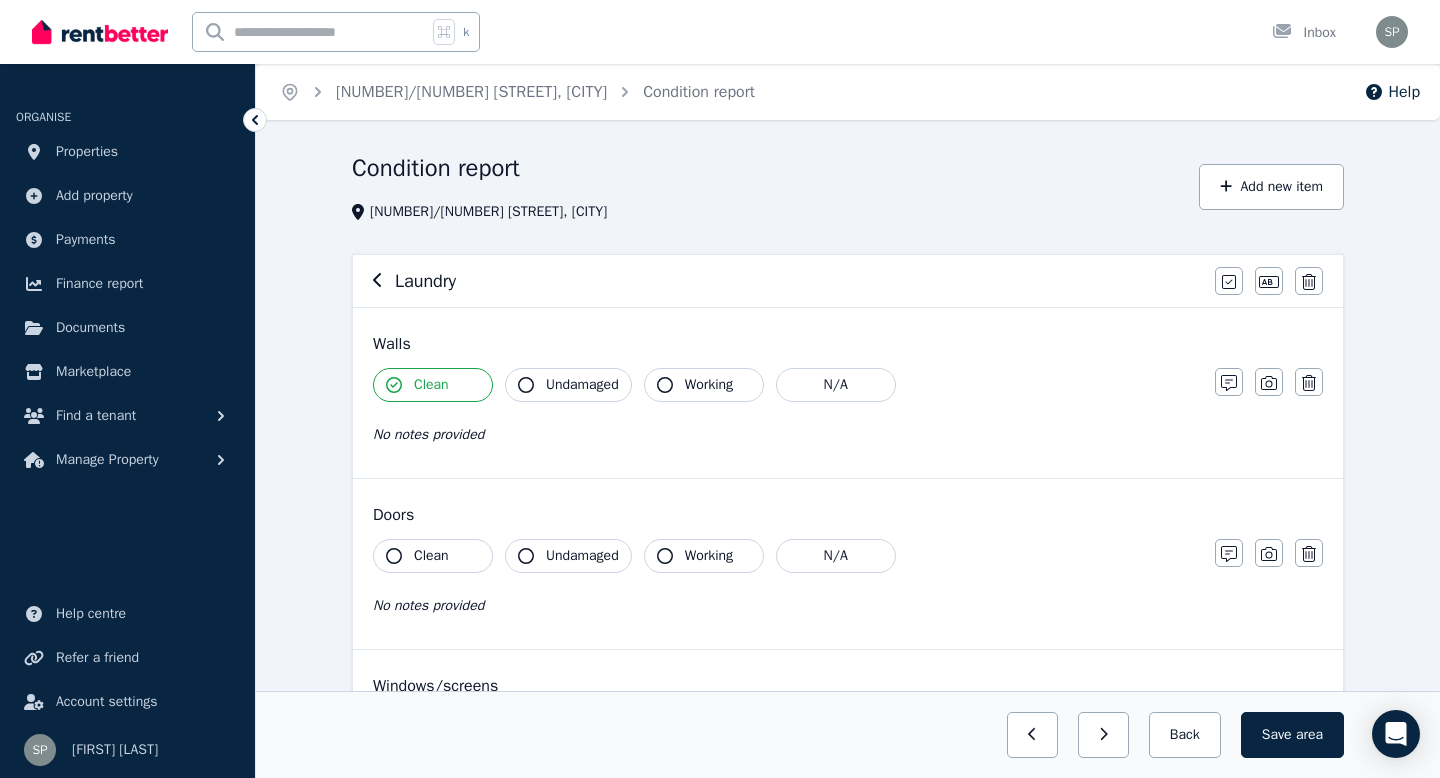 click on "Clean" at bounding box center [431, 556] 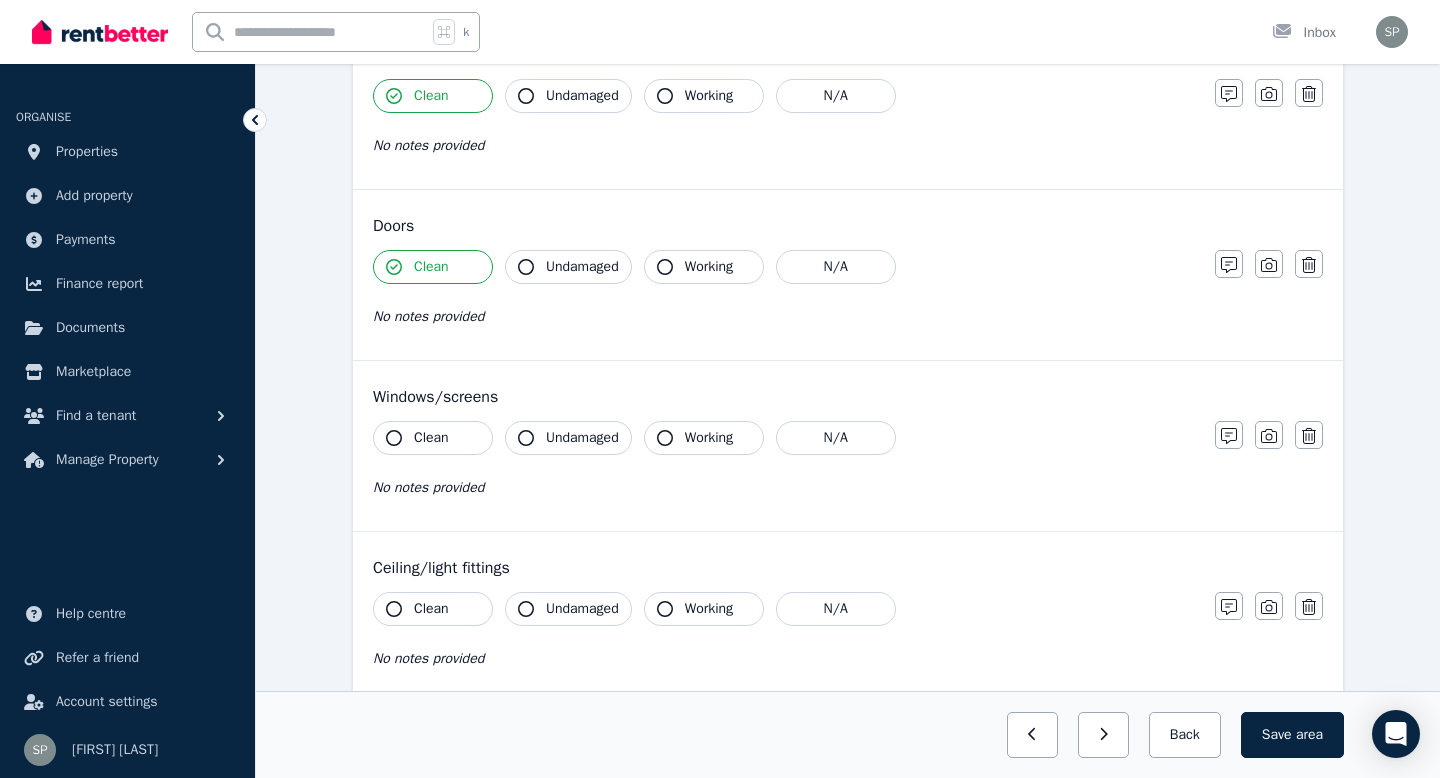 scroll, scrollTop: 312, scrollLeft: 0, axis: vertical 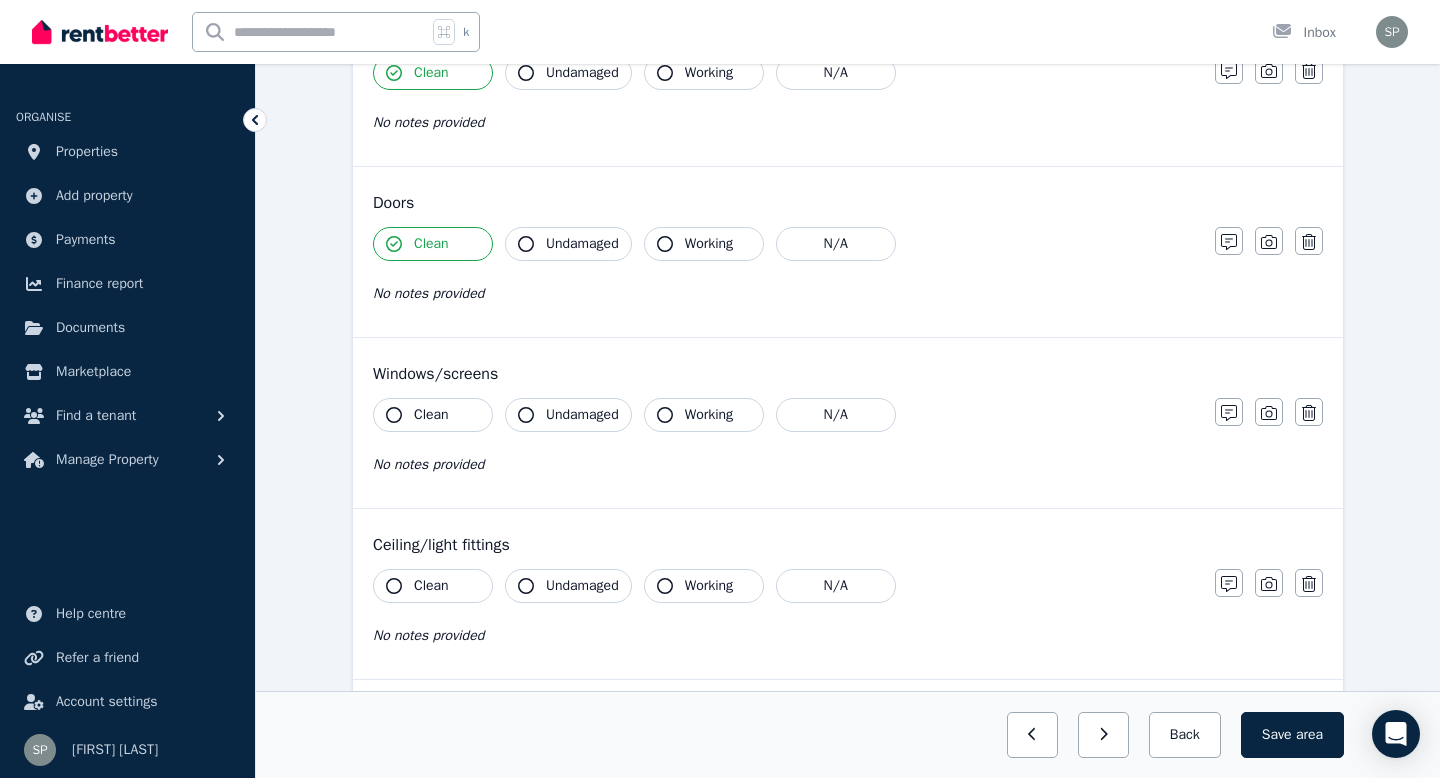 click on "Clean" at bounding box center (431, 415) 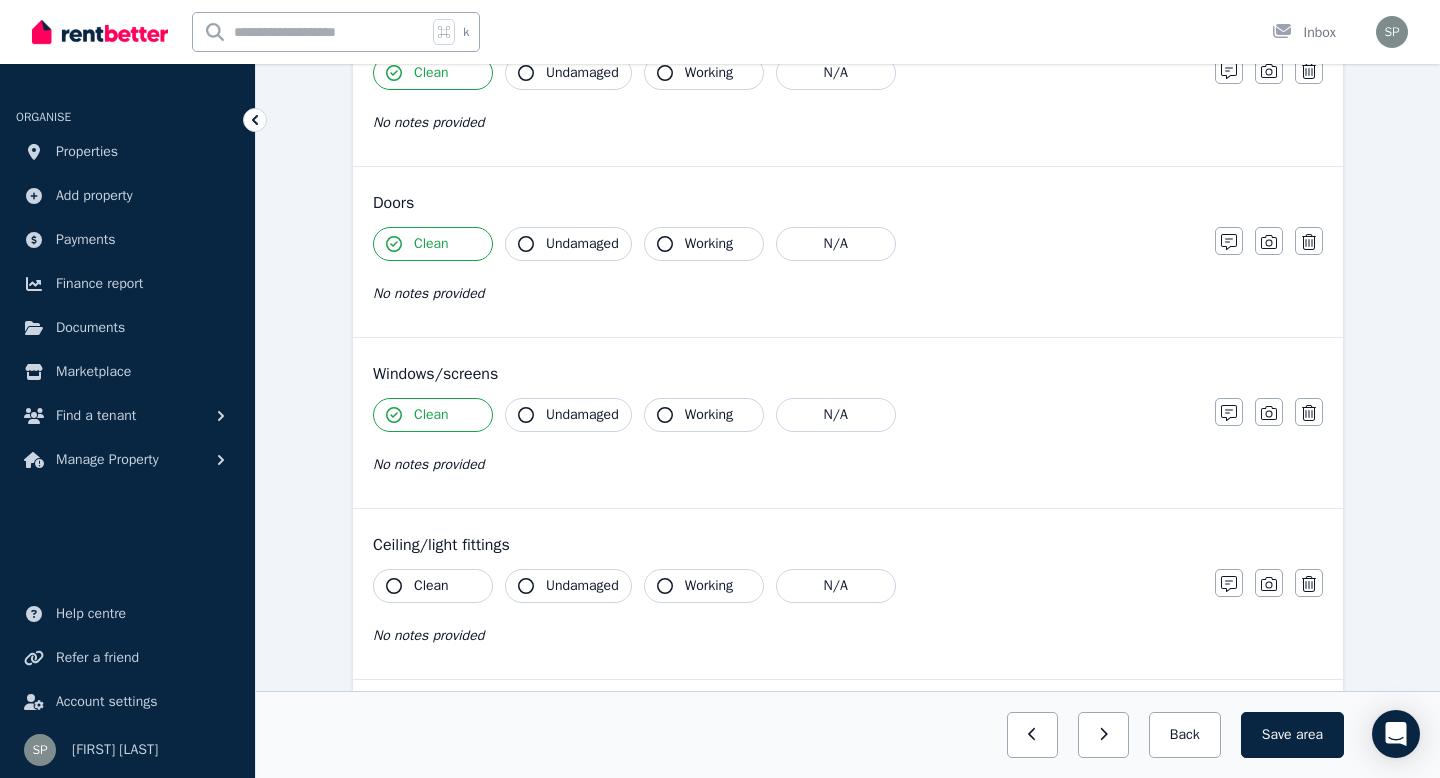click on "Clean" at bounding box center [431, 586] 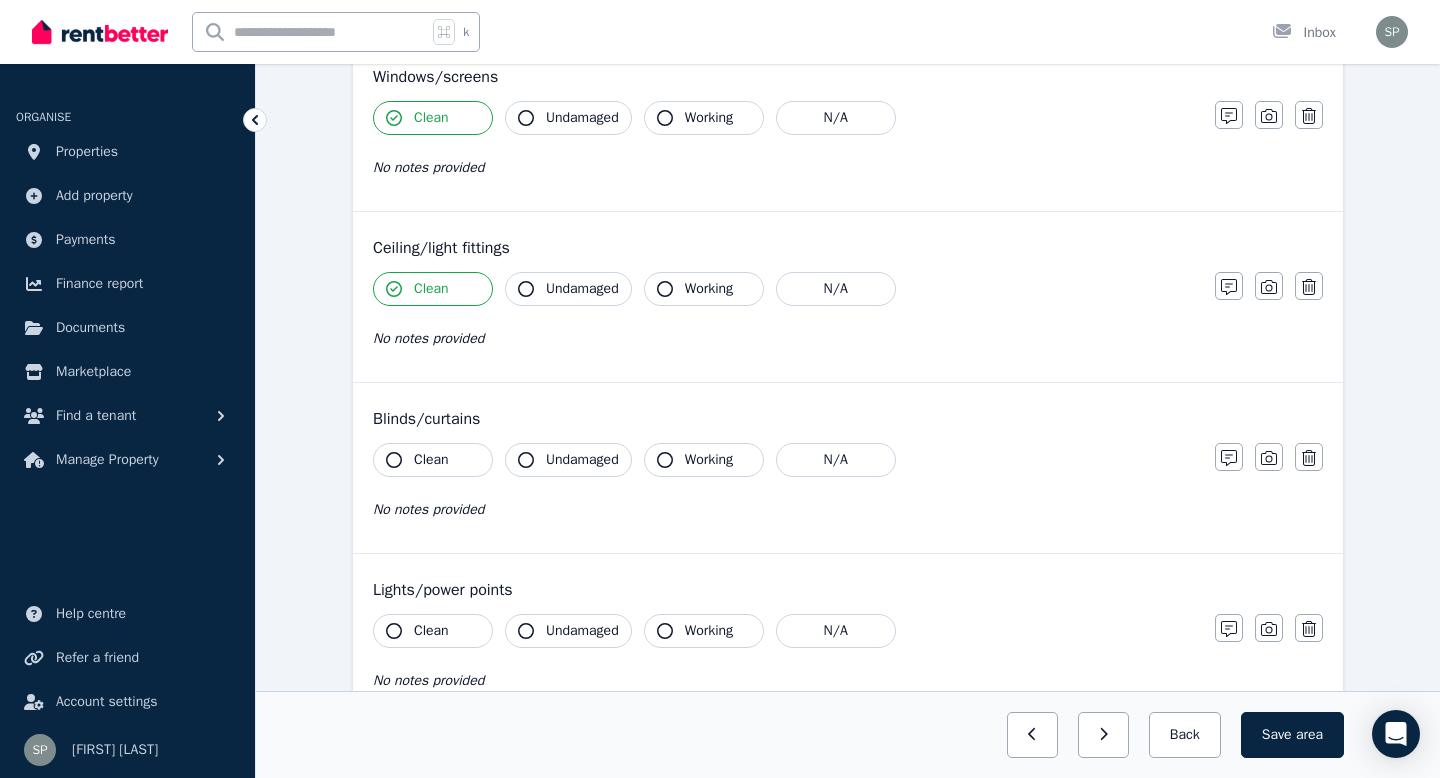 scroll, scrollTop: 640, scrollLeft: 0, axis: vertical 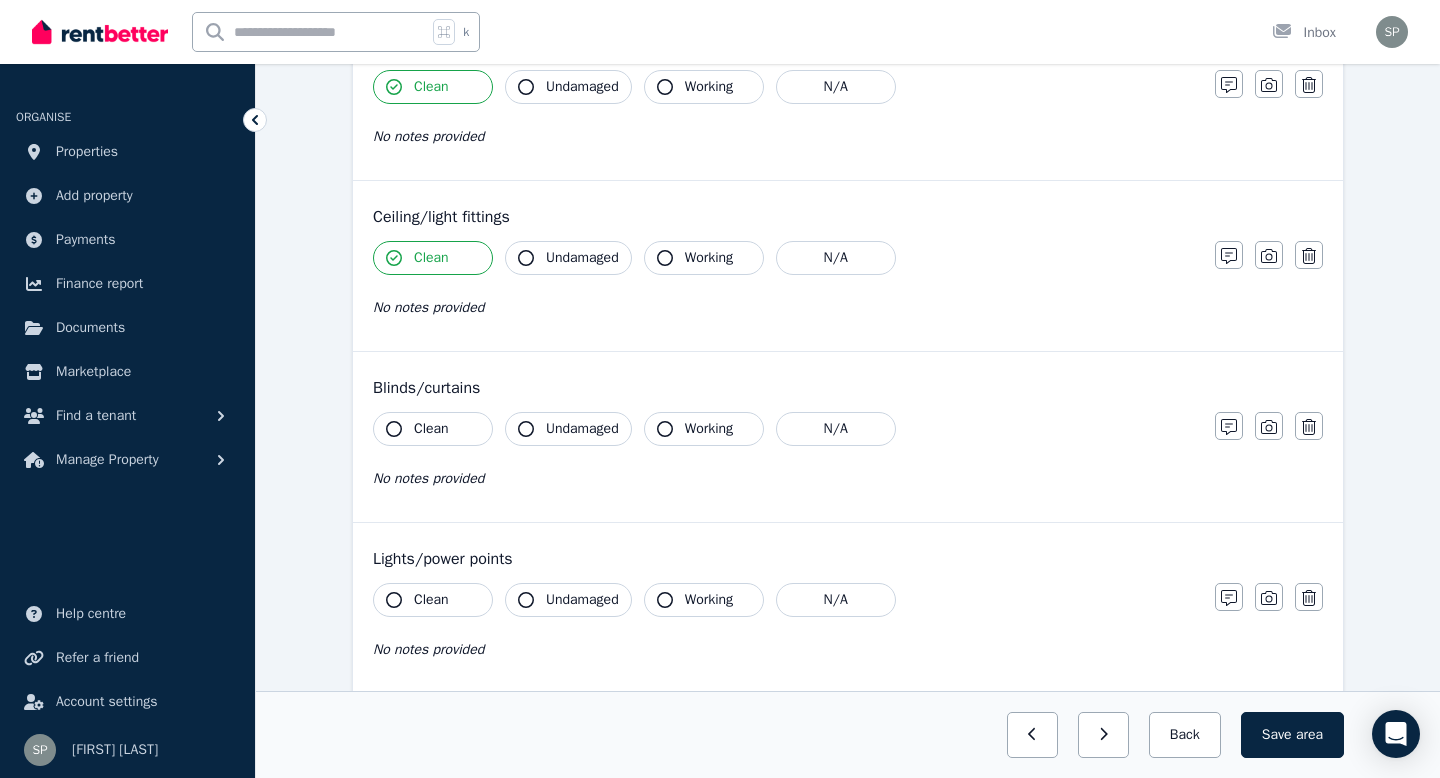 click on "Clean" at bounding box center (431, 429) 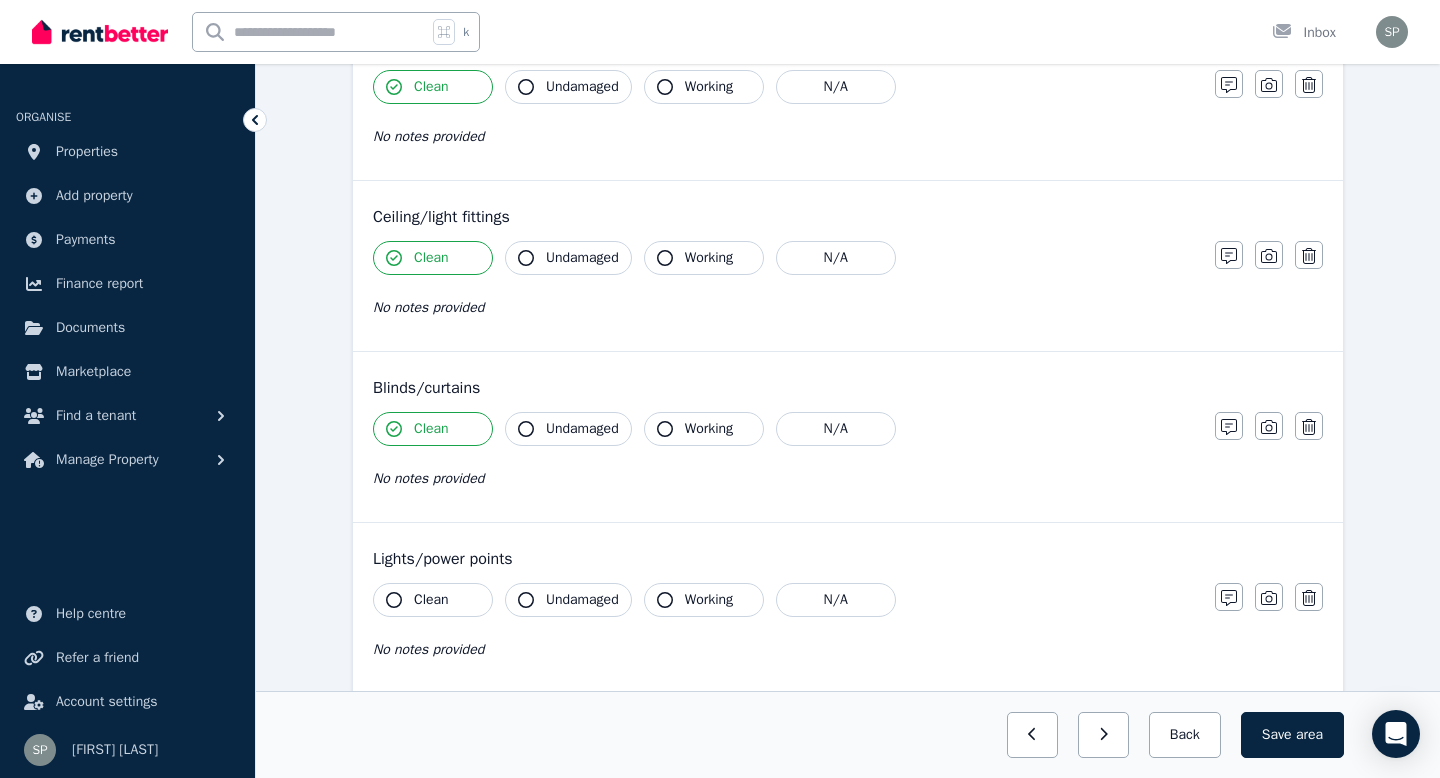 click on "Clean" at bounding box center (433, 600) 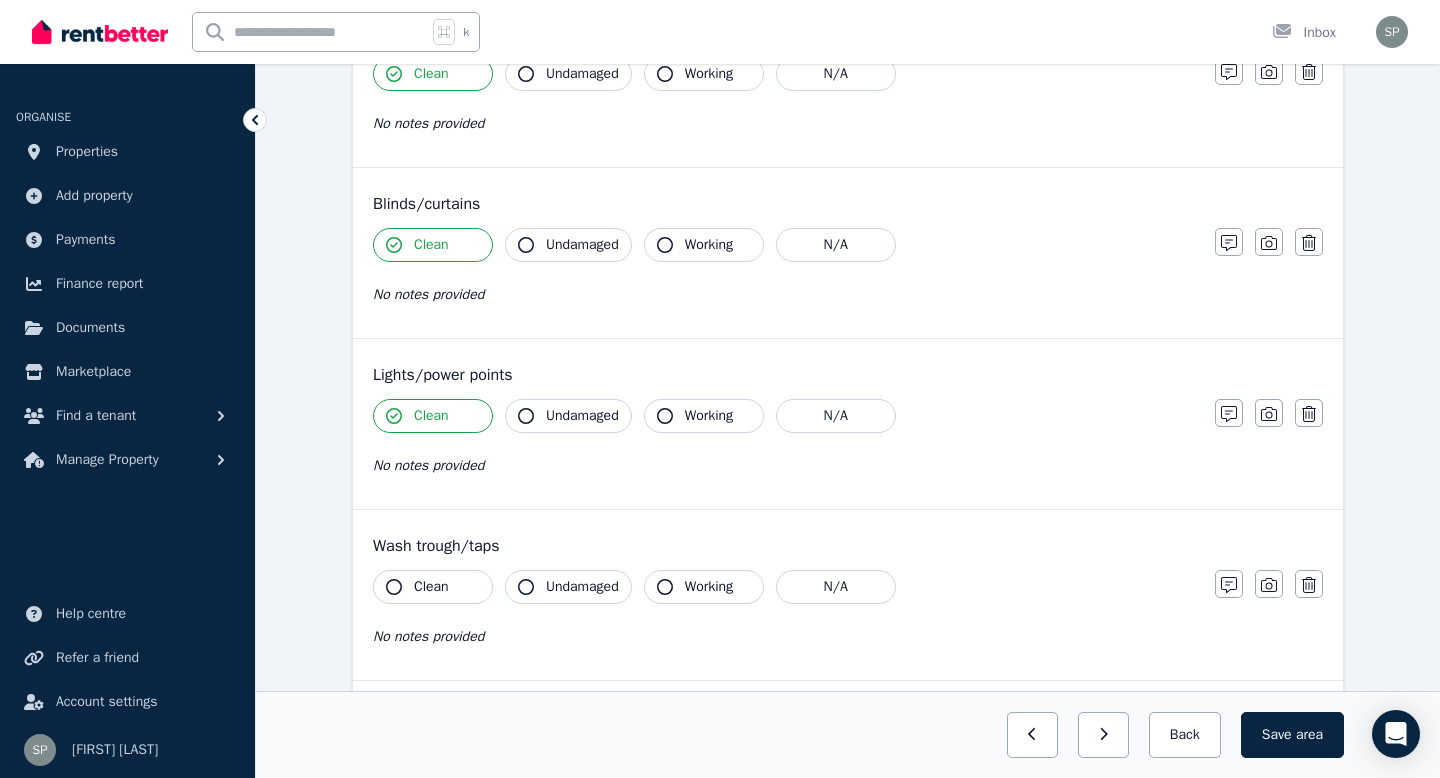 scroll, scrollTop: 923, scrollLeft: 0, axis: vertical 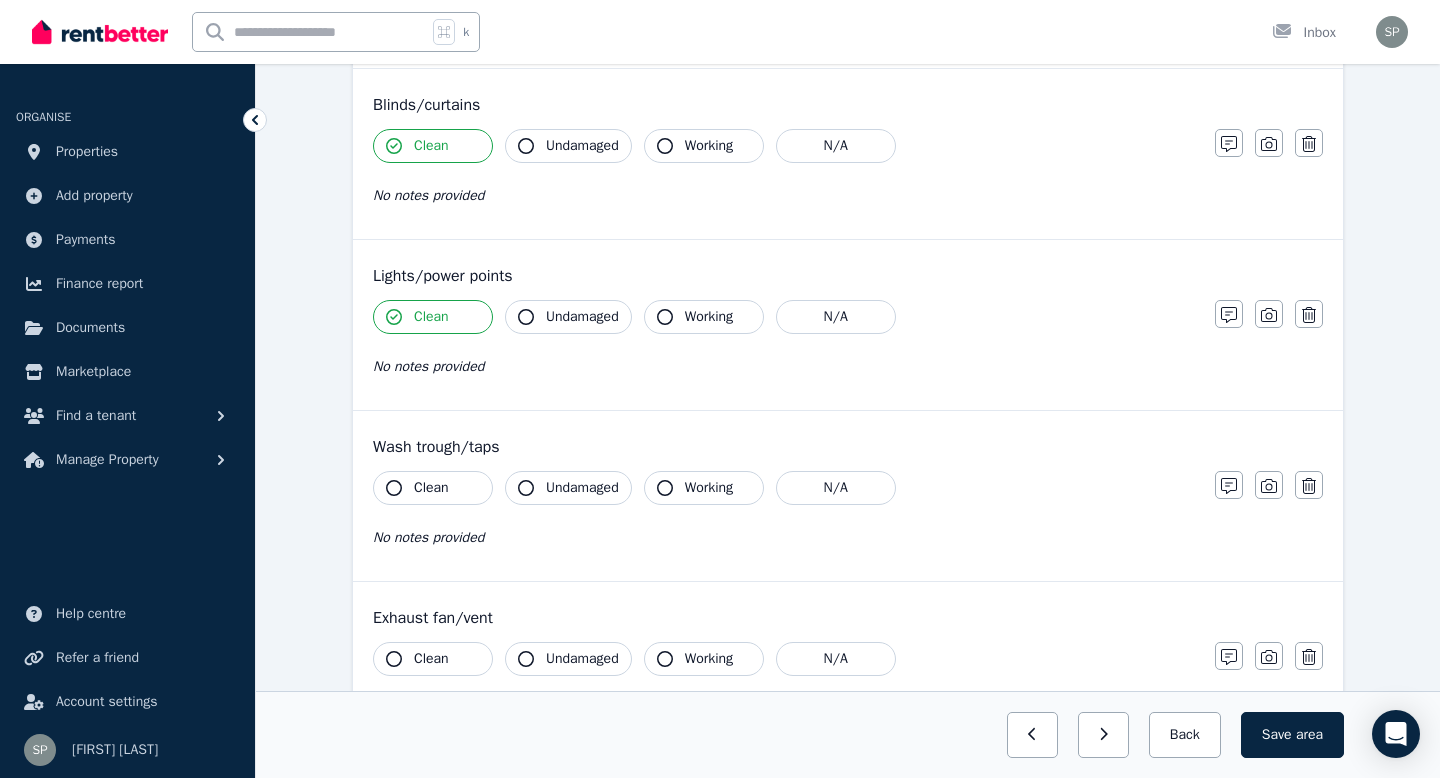 click on "Clean" at bounding box center (431, 488) 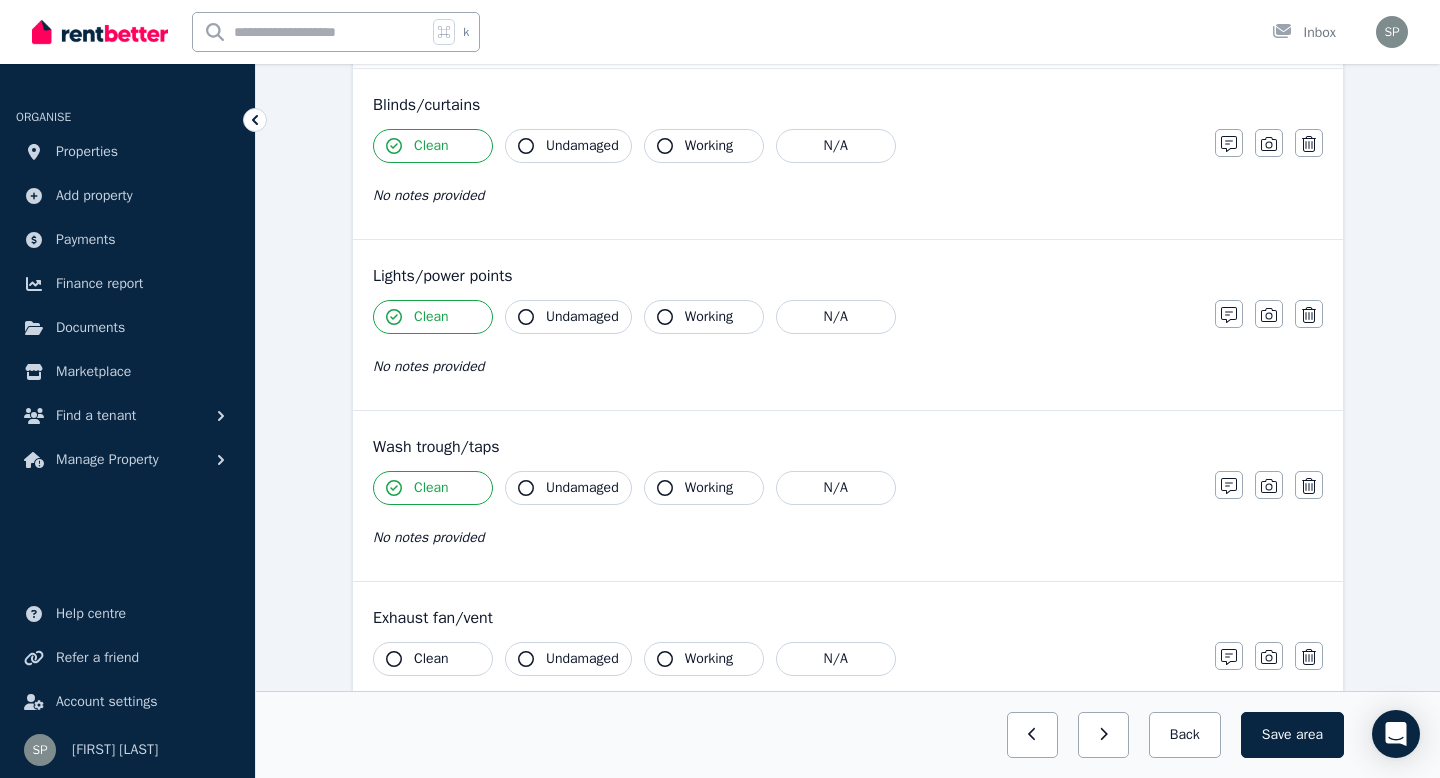 click on "Clean" at bounding box center [433, 659] 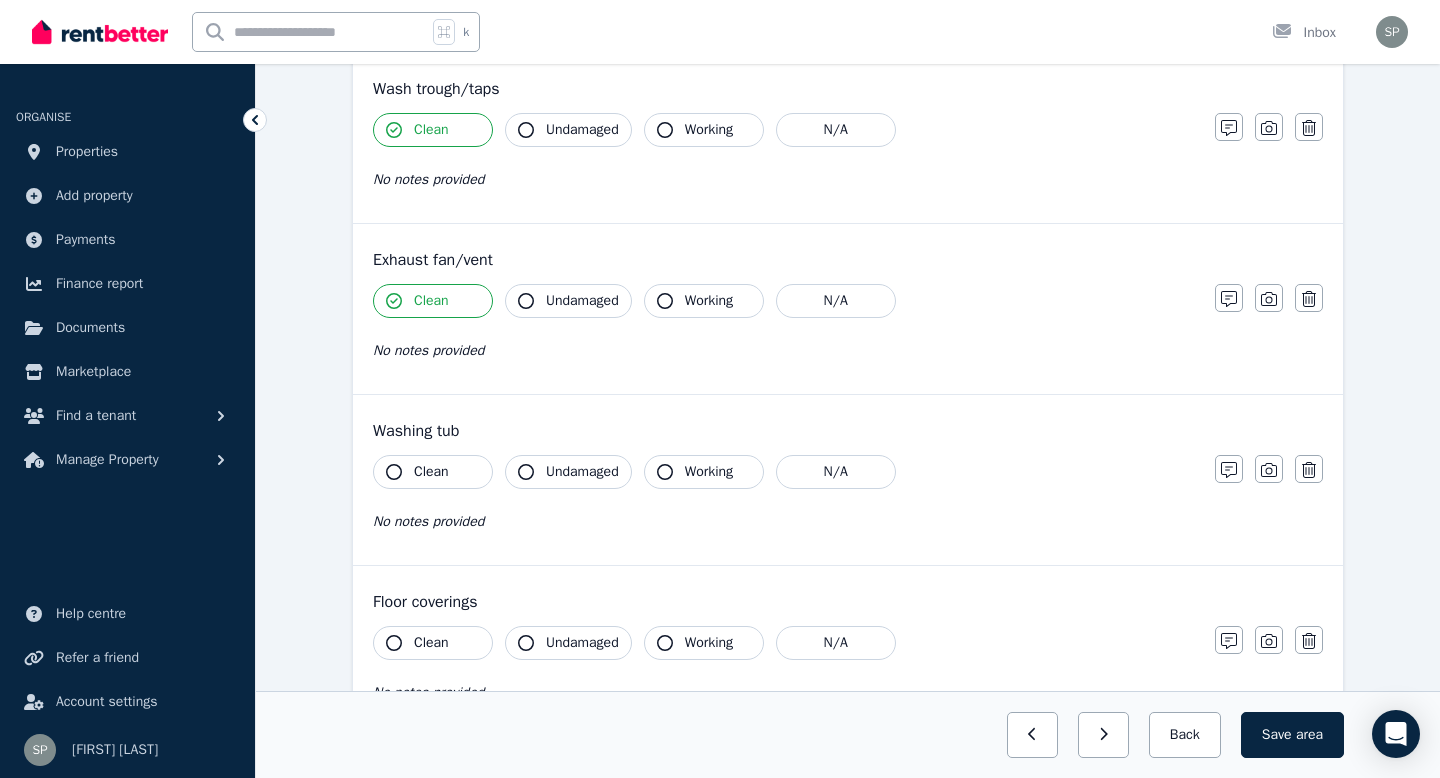 scroll, scrollTop: 1311, scrollLeft: 0, axis: vertical 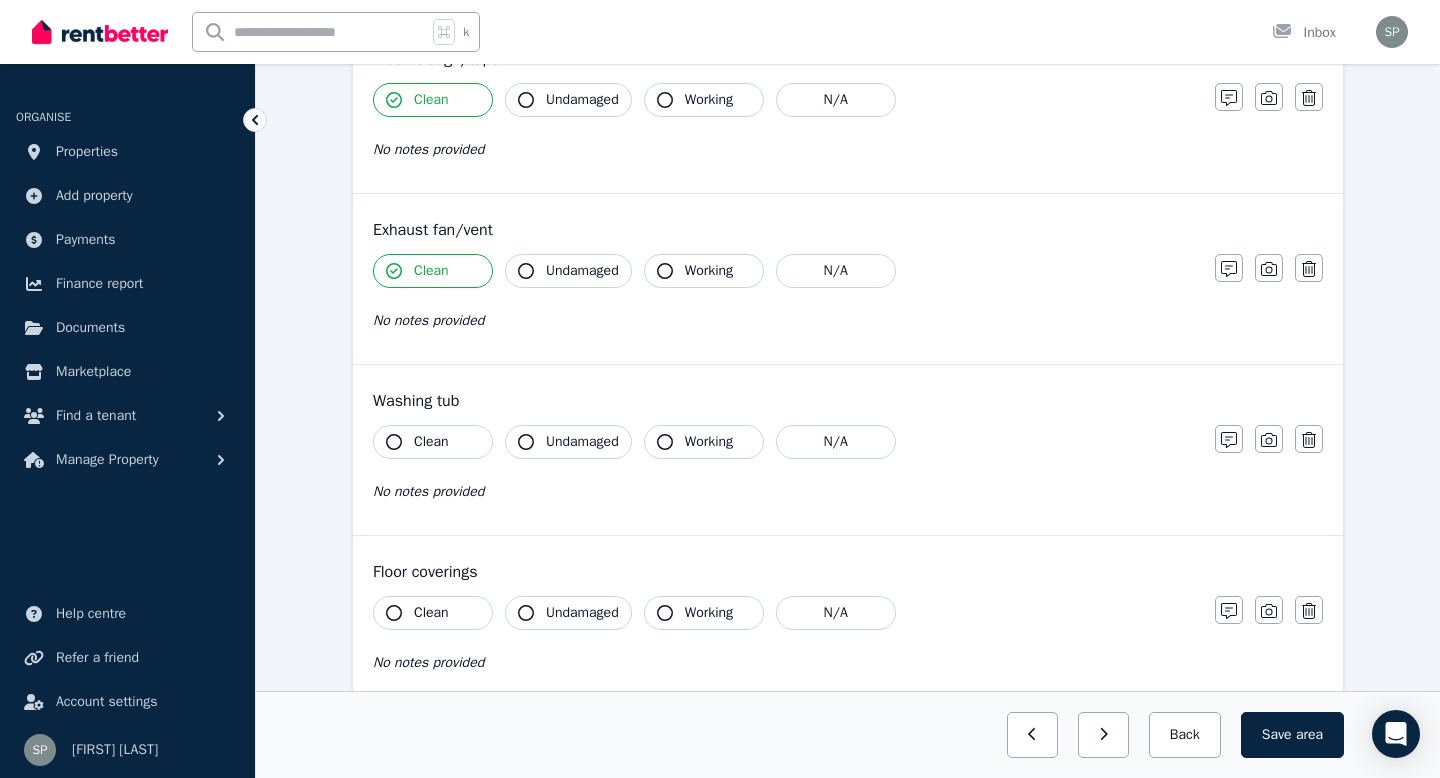 click on "Clean" at bounding box center (431, 442) 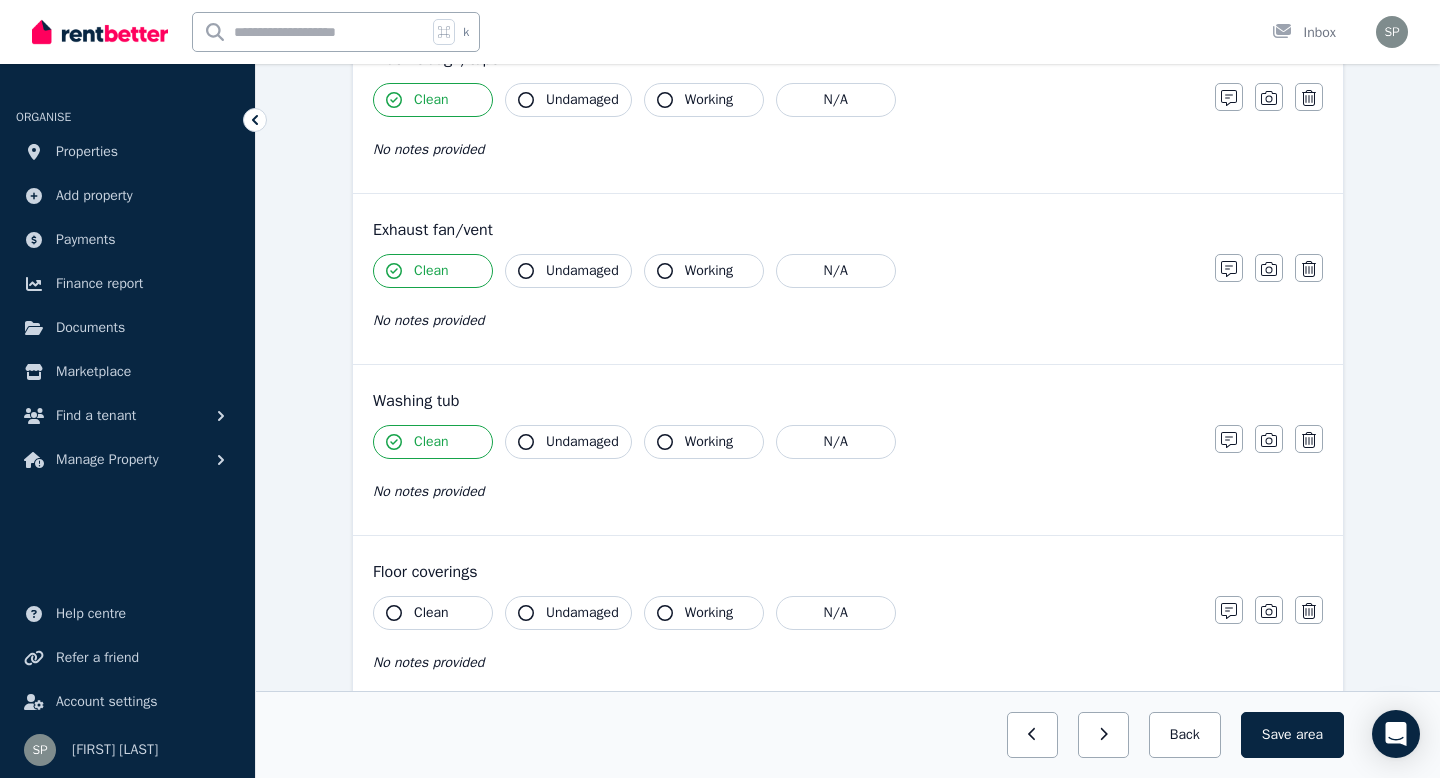 click on "Clean" at bounding box center [431, 613] 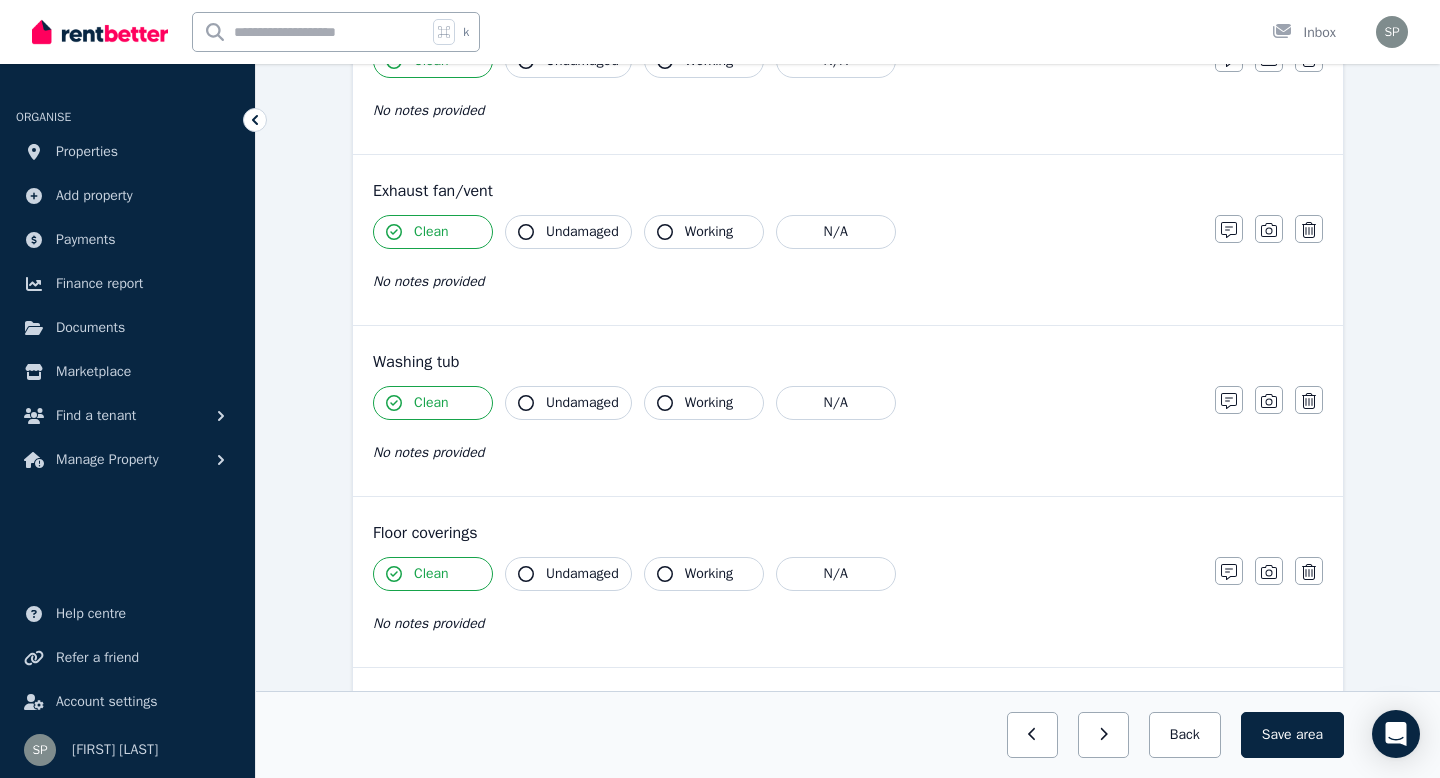 scroll, scrollTop: 1490, scrollLeft: 0, axis: vertical 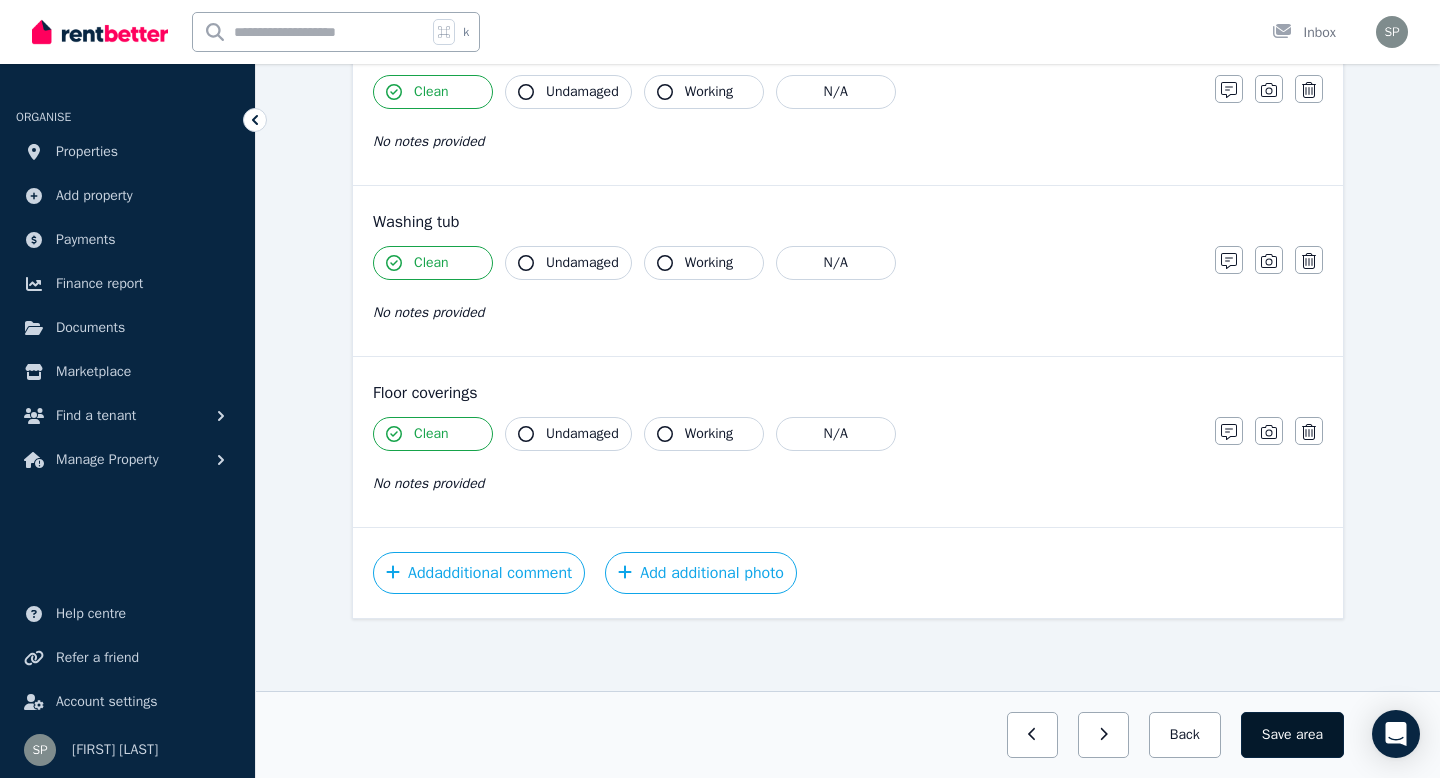 click on "area" at bounding box center [1309, 735] 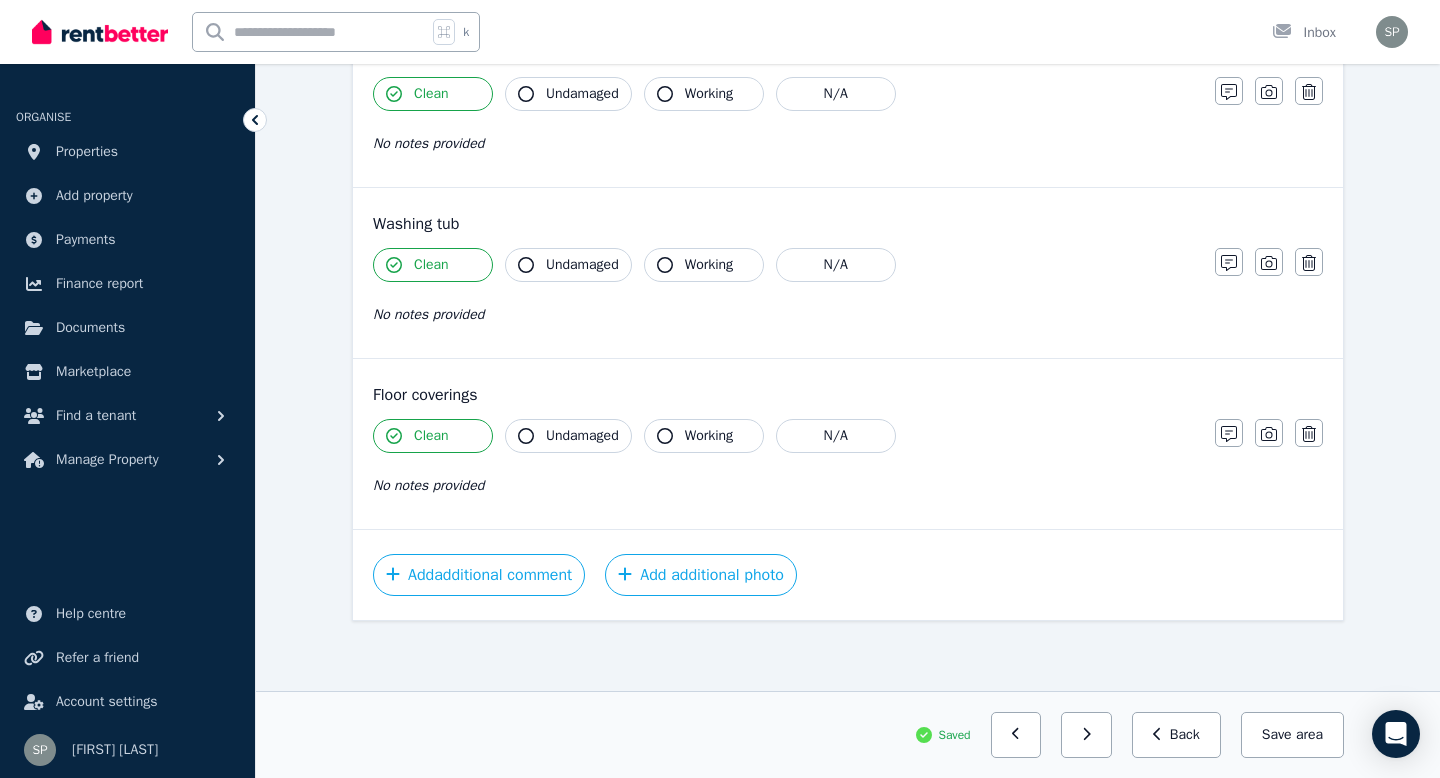 scroll, scrollTop: 1490, scrollLeft: 0, axis: vertical 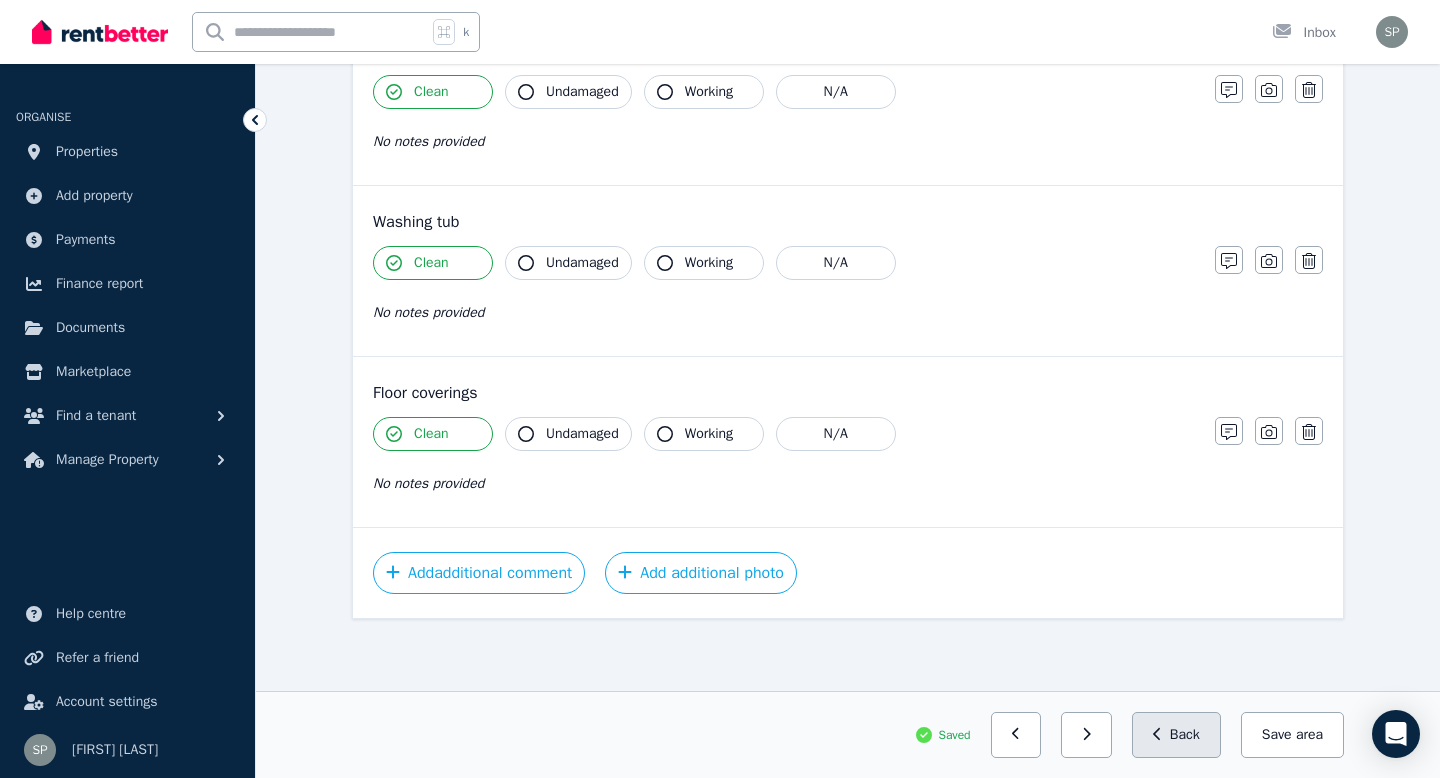 click 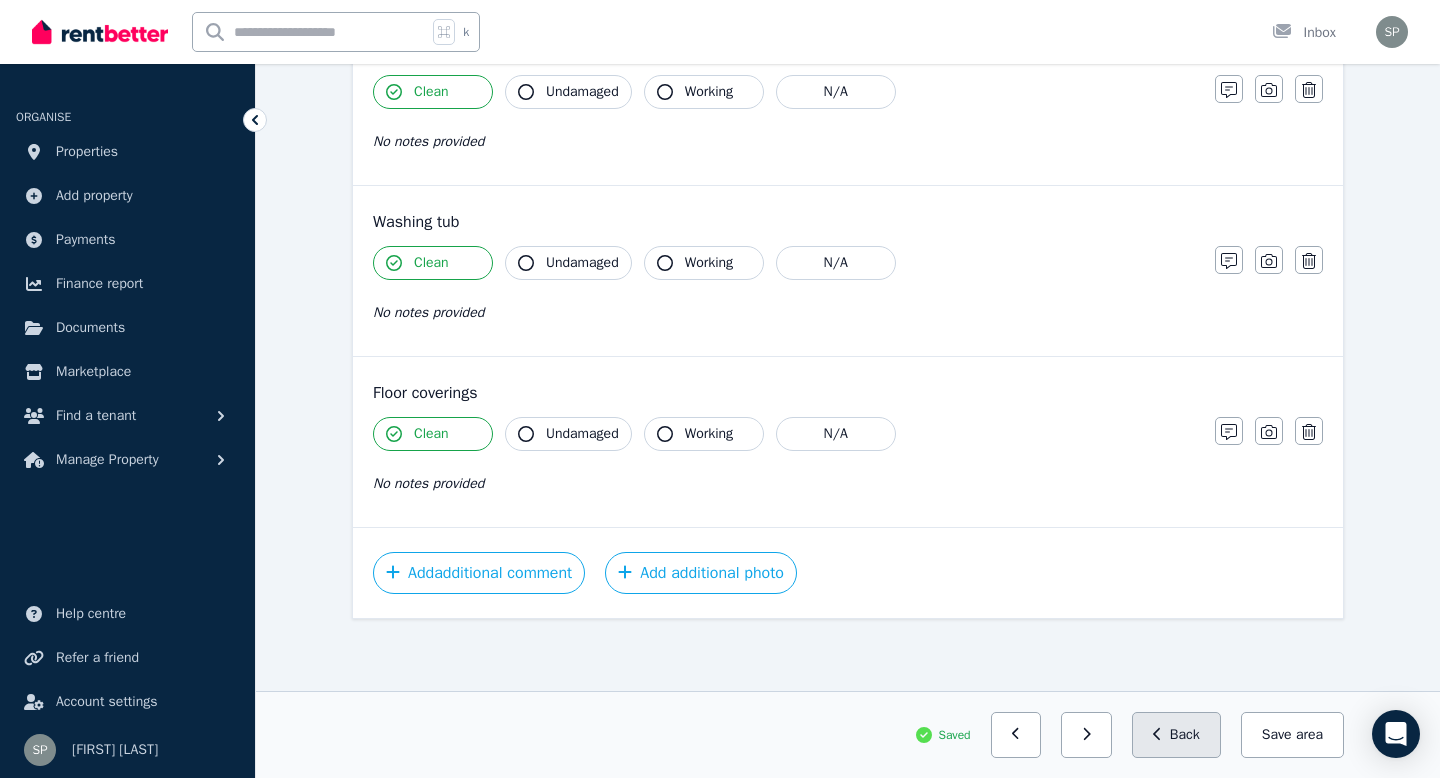 scroll, scrollTop: 504, scrollLeft: 0, axis: vertical 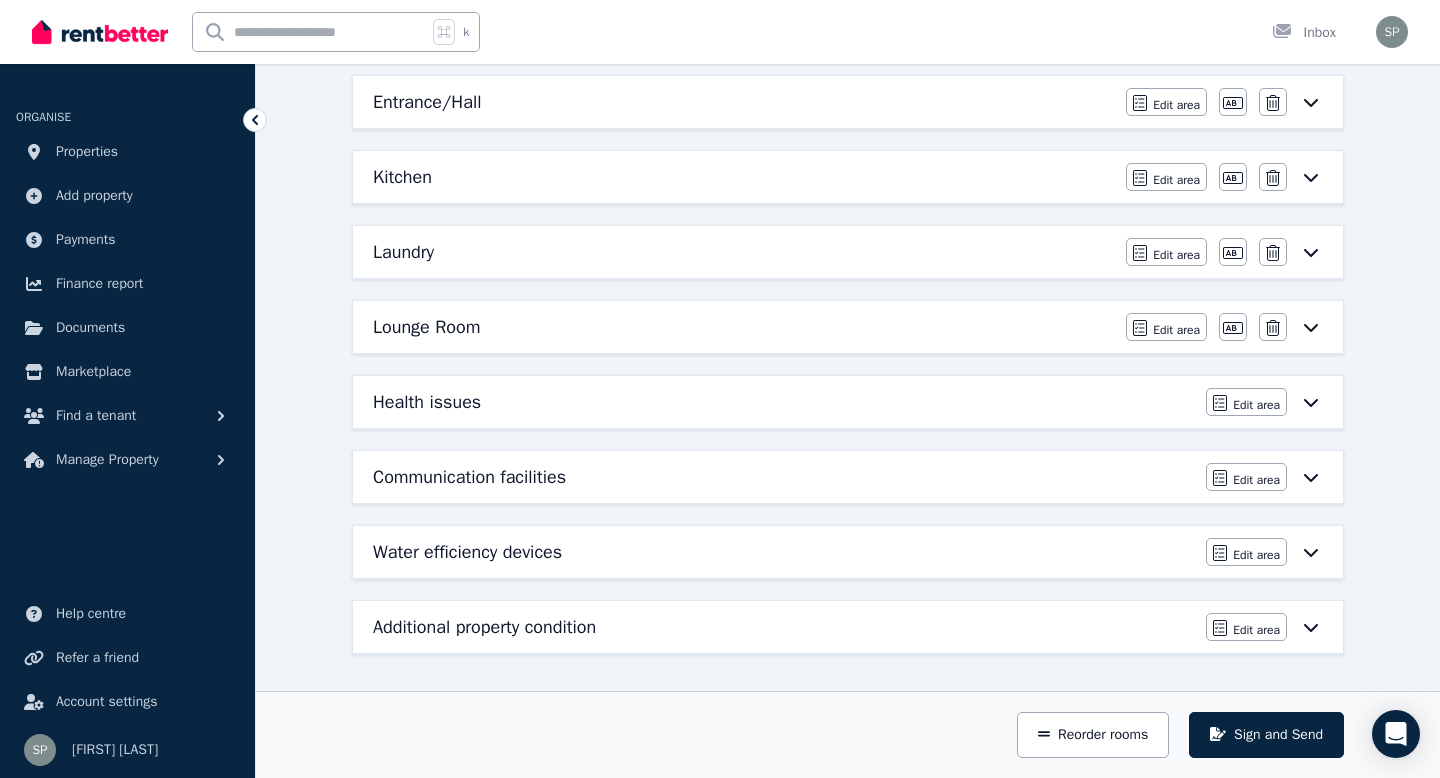 click on "Lounge Room" at bounding box center [743, 327] 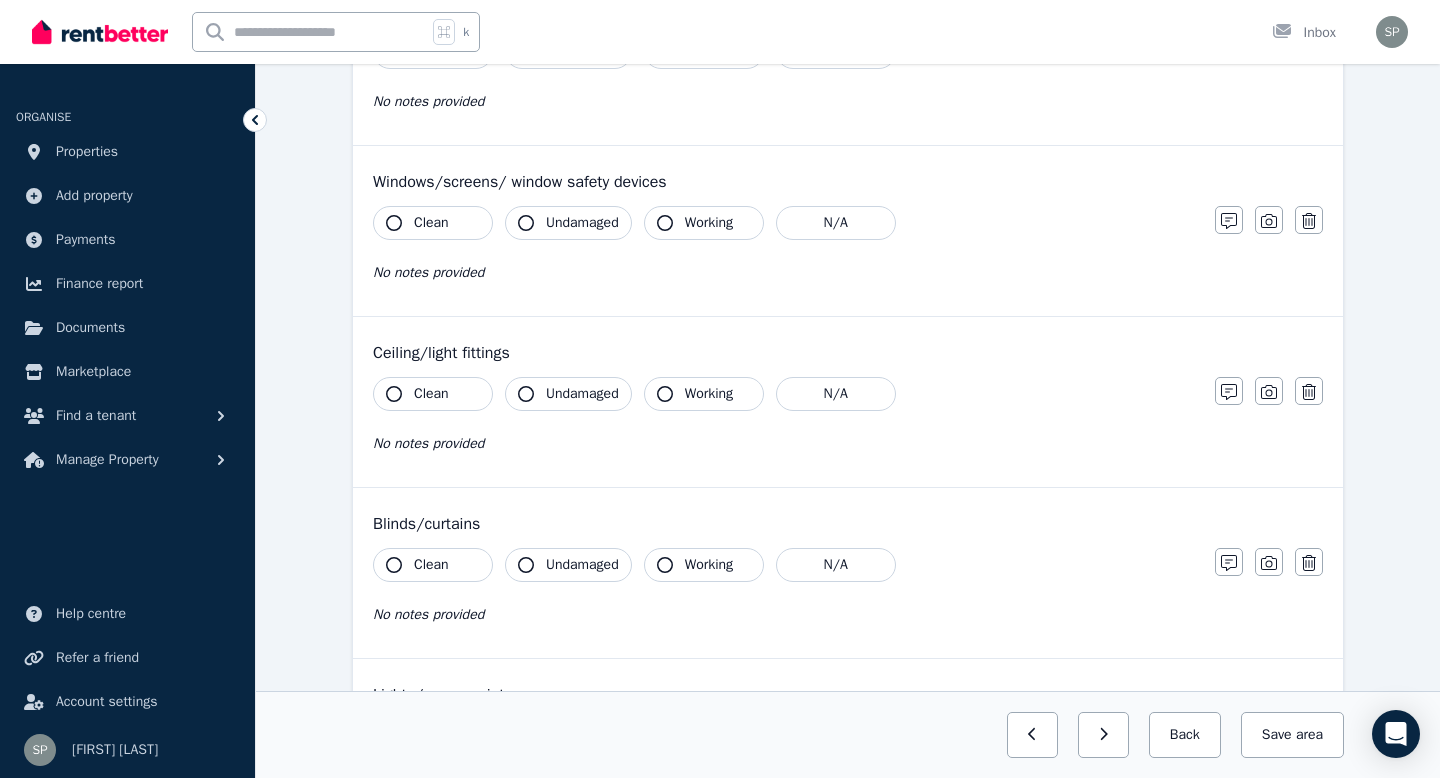 scroll, scrollTop: 0, scrollLeft: 0, axis: both 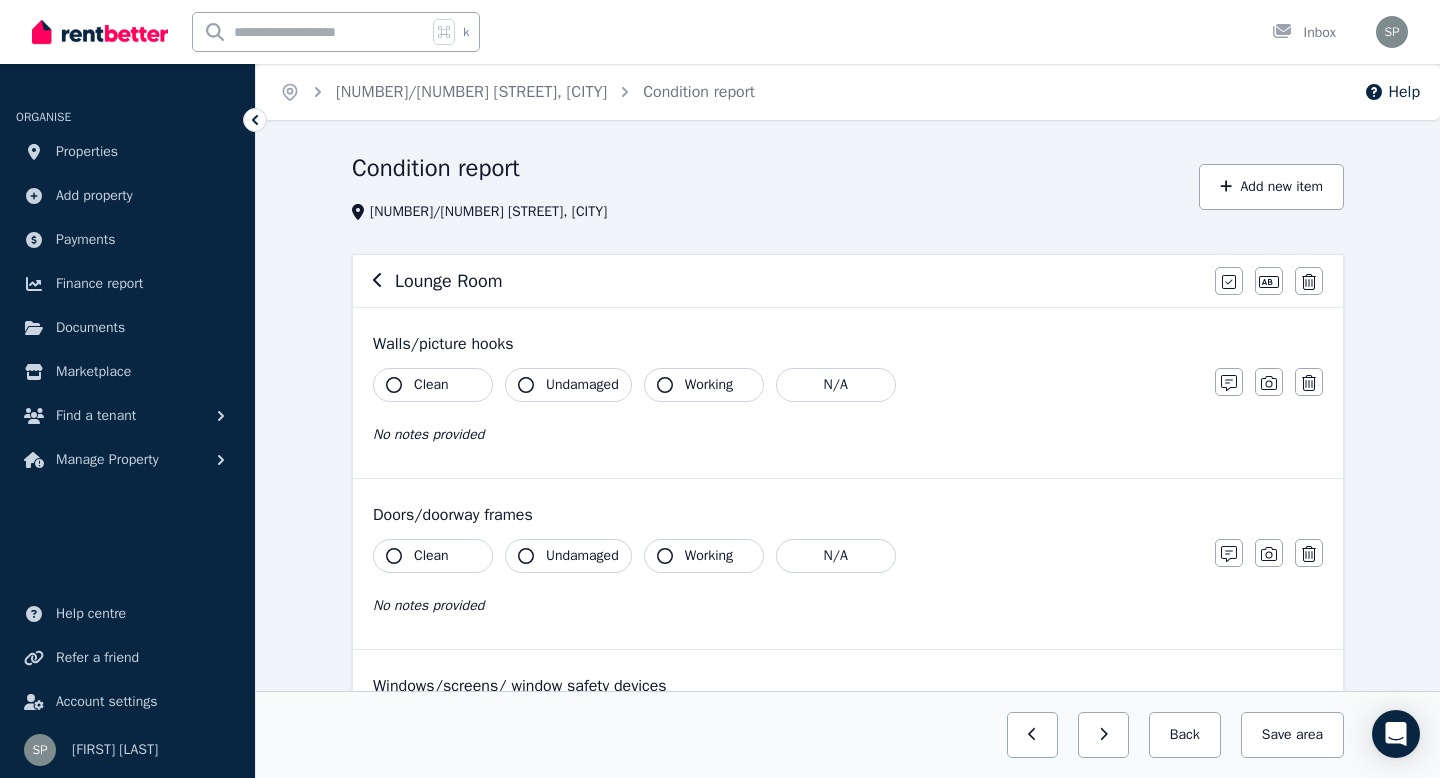 click on "Clean" at bounding box center (431, 385) 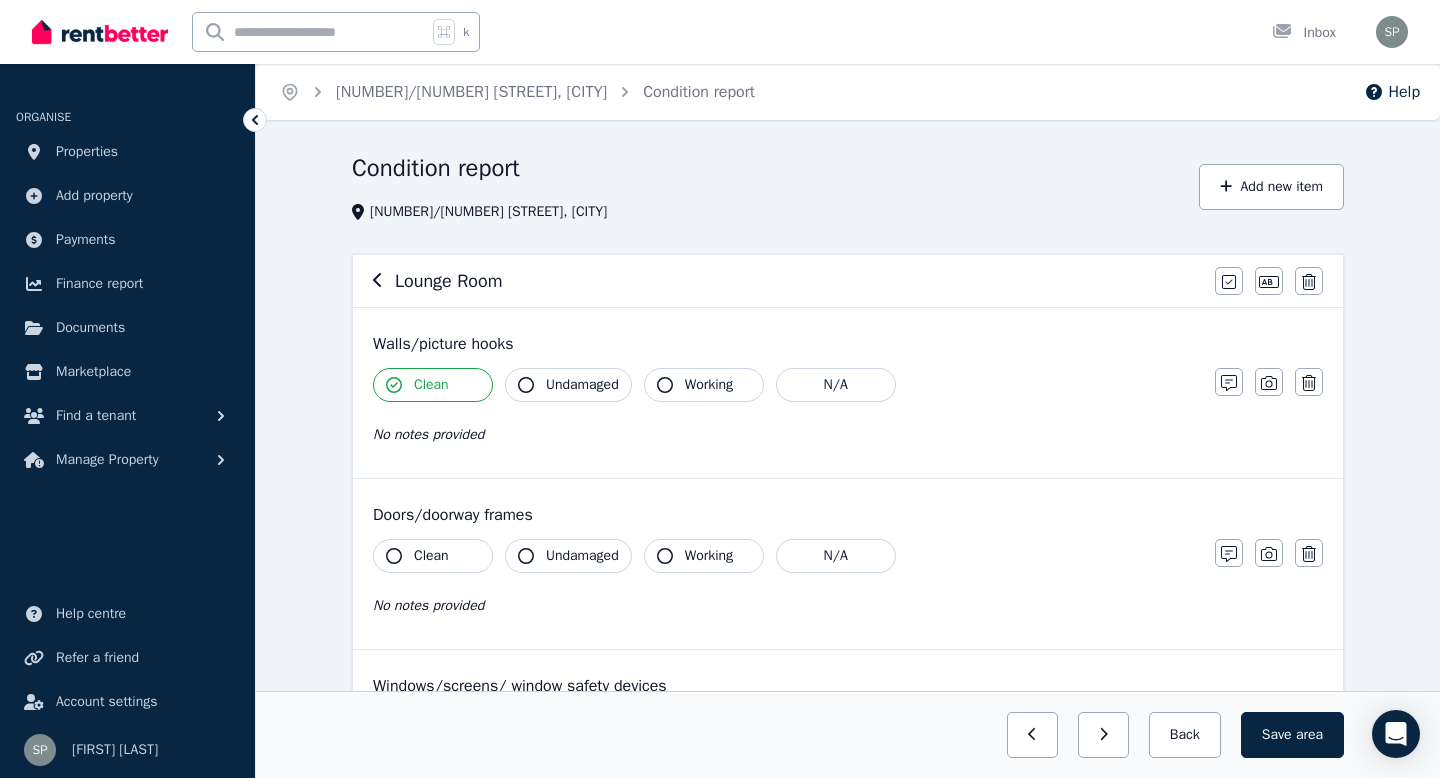 click on "Clean" at bounding box center (431, 556) 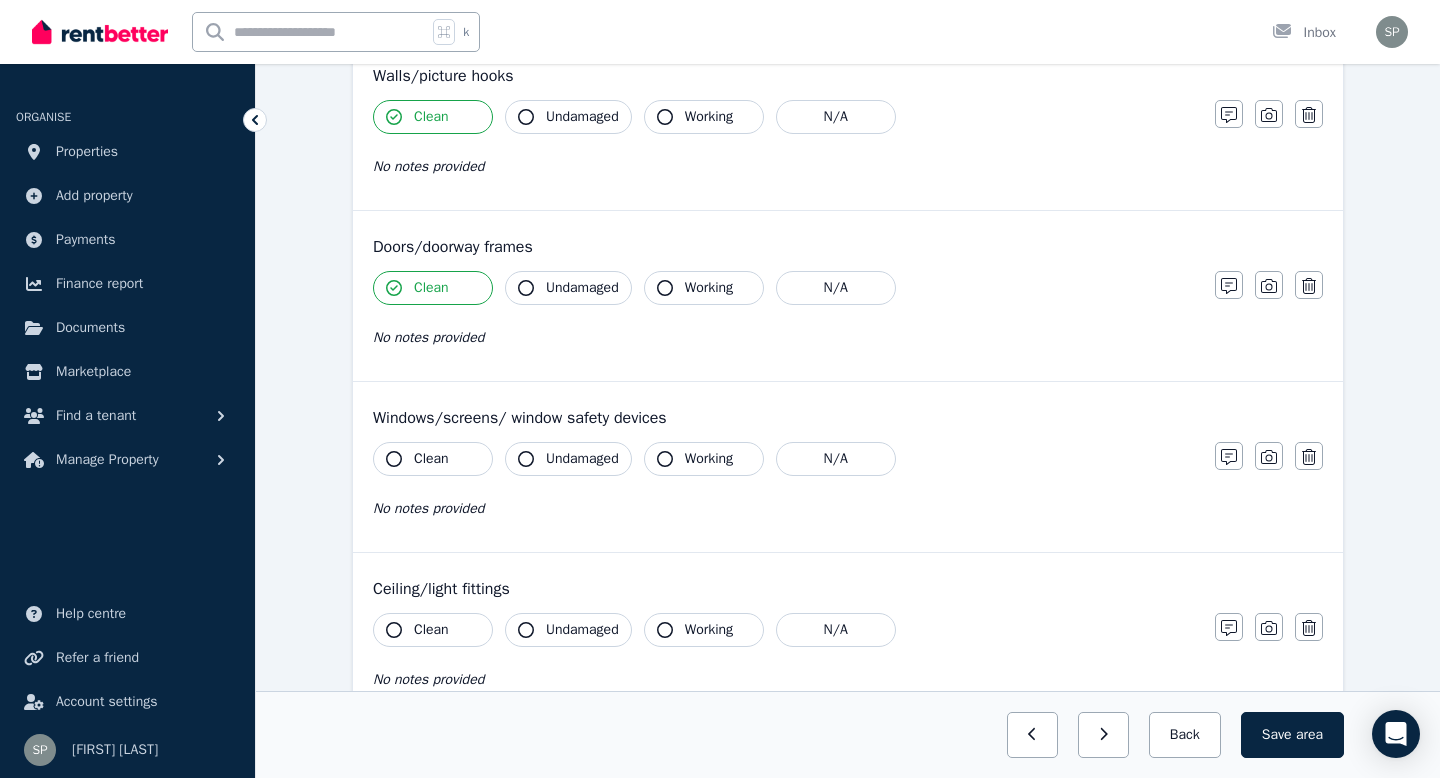 scroll 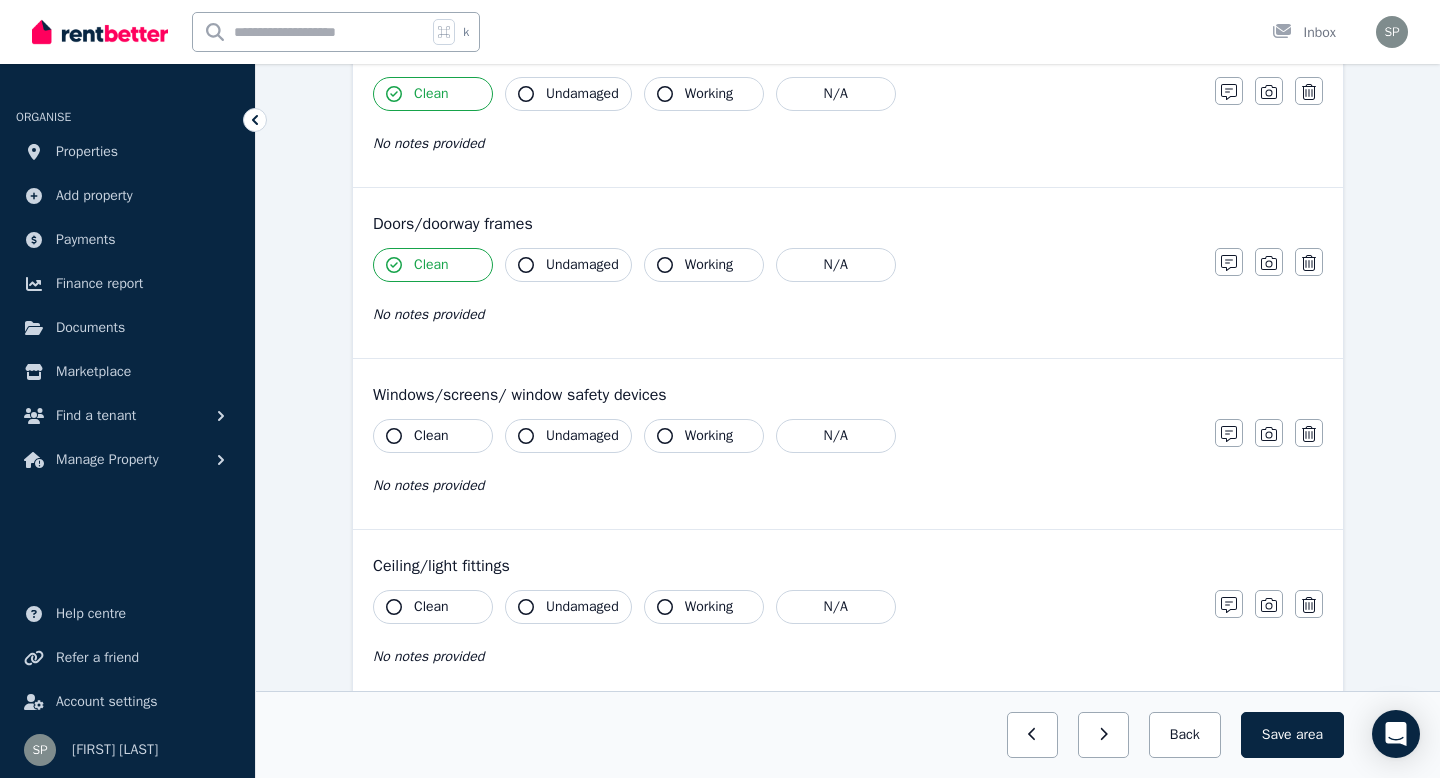 click on "Clean" at bounding box center [431, 436] 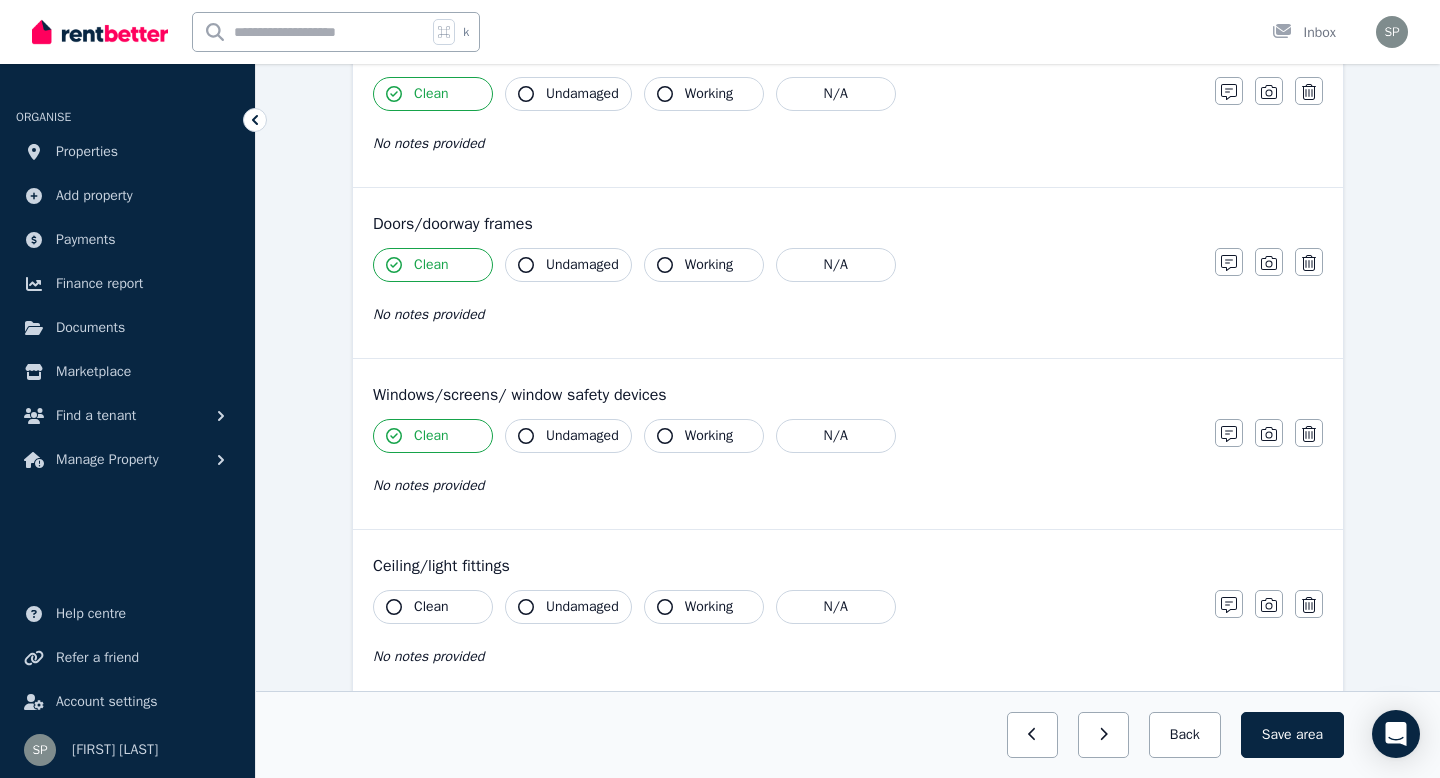 click on "Clean" at bounding box center [431, 607] 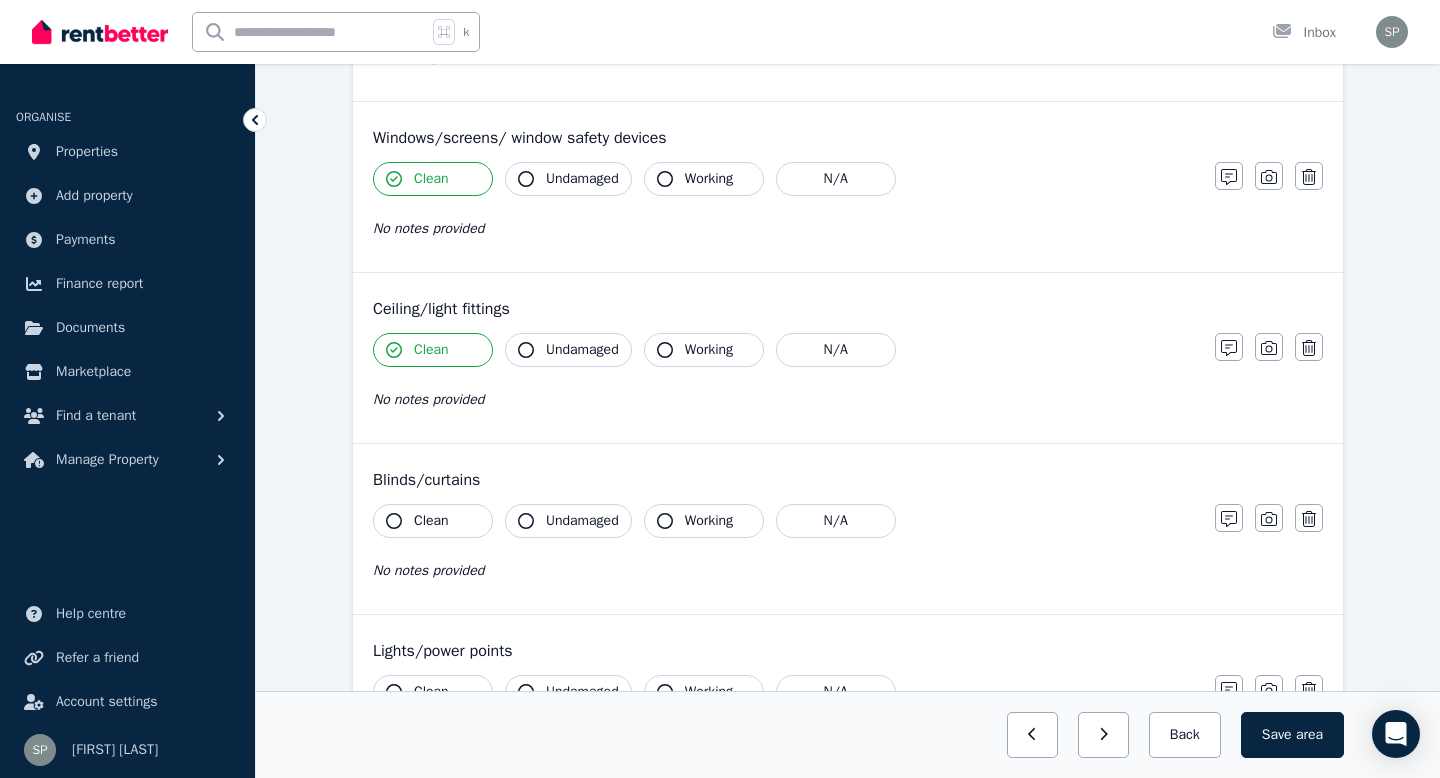 click on "Clean" at bounding box center (431, 521) 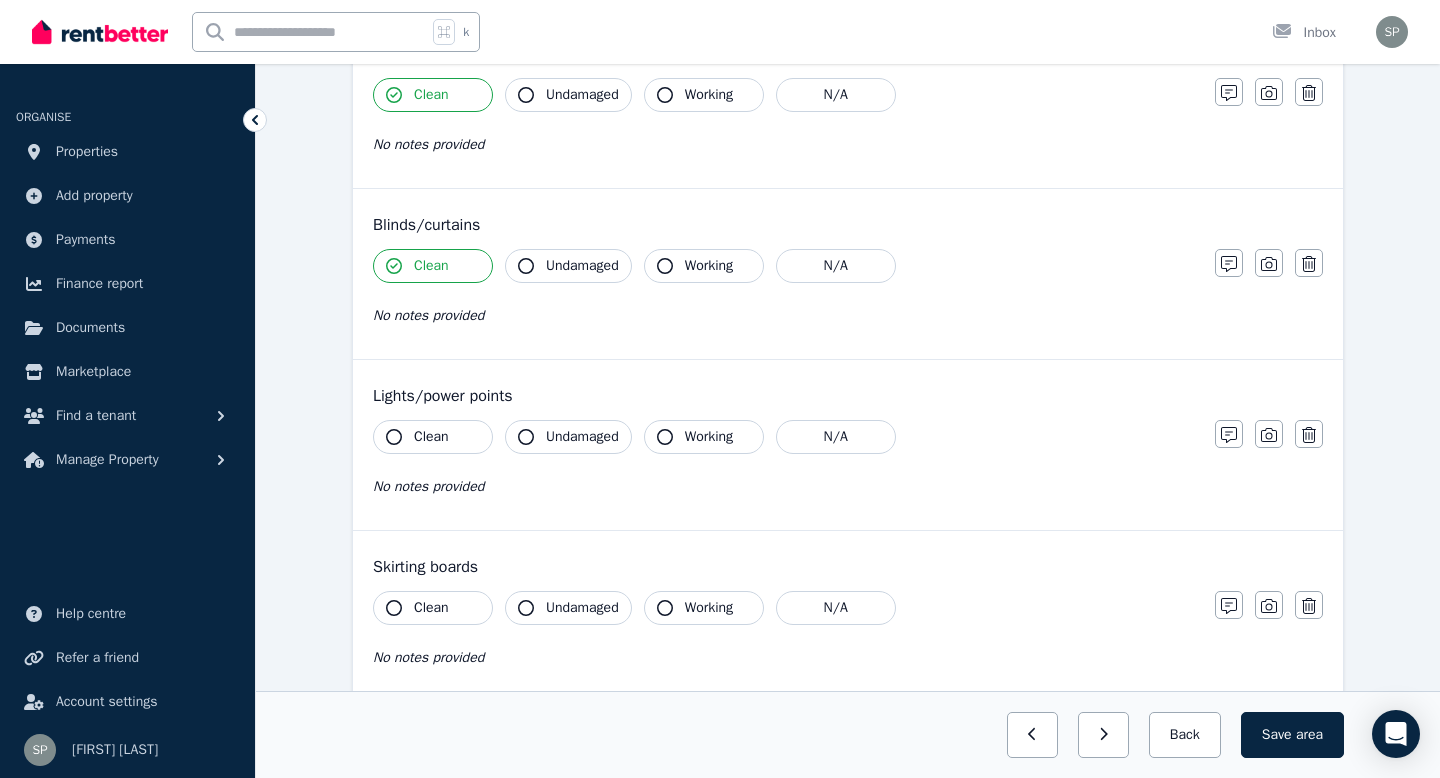 click on "Clean" at bounding box center [431, 437] 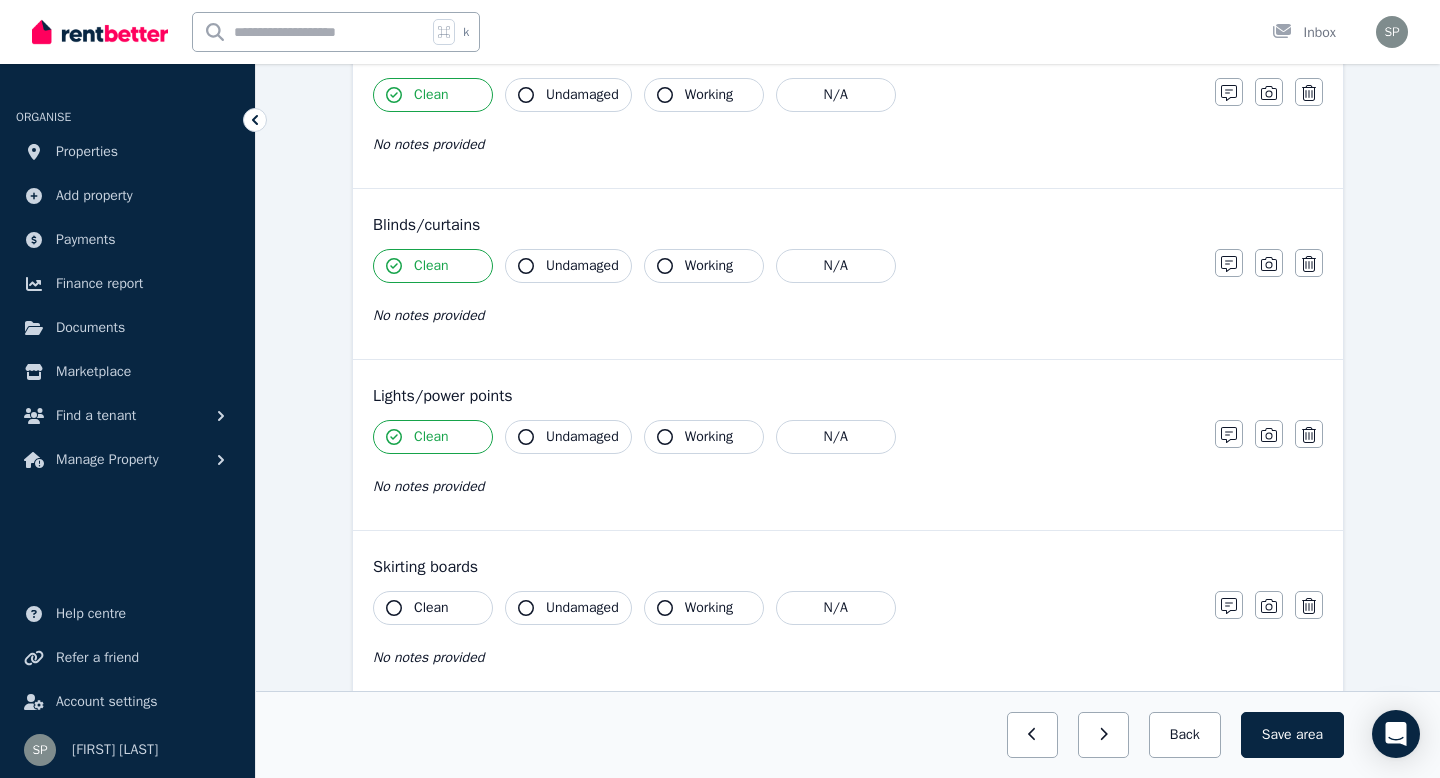 click on "Clean" at bounding box center (431, 608) 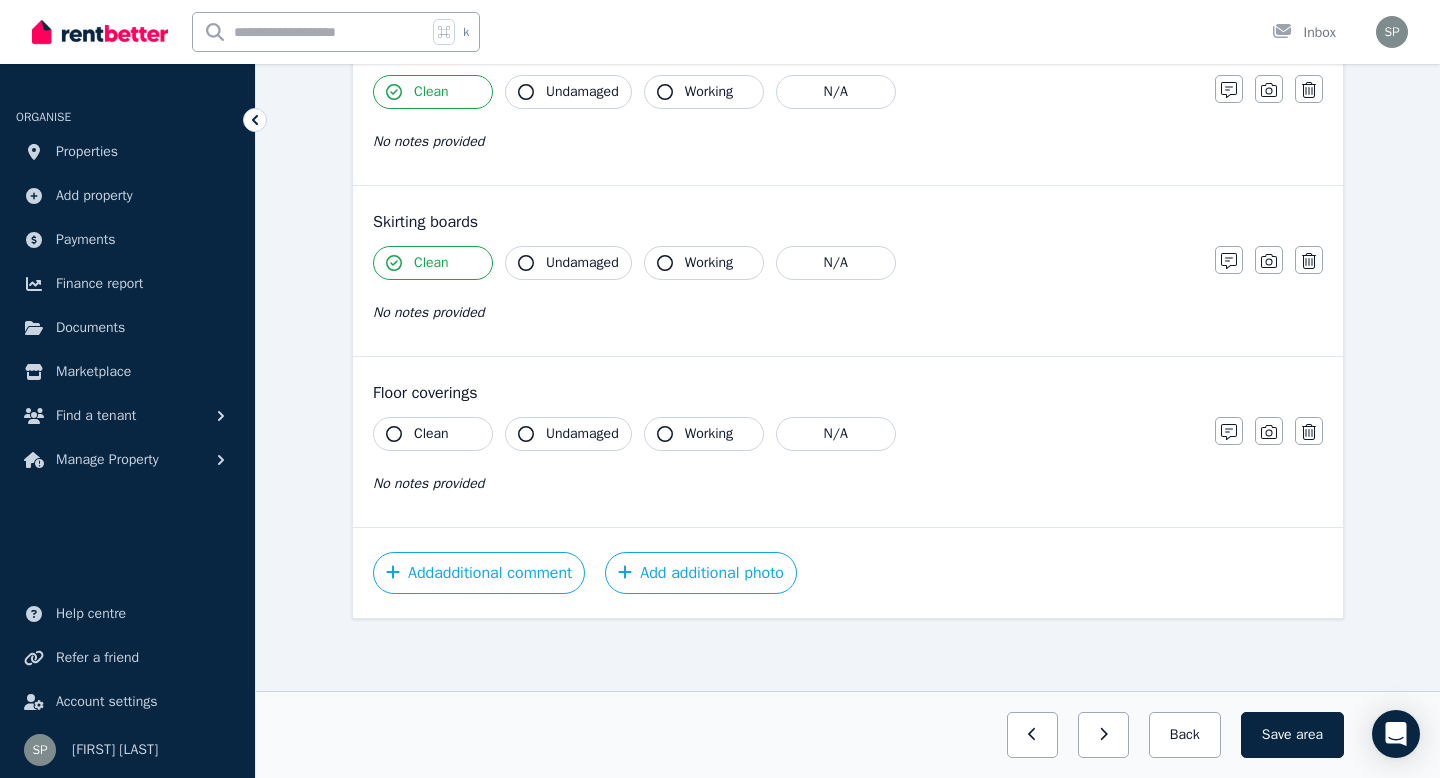 click on "Clean" at bounding box center (431, 434) 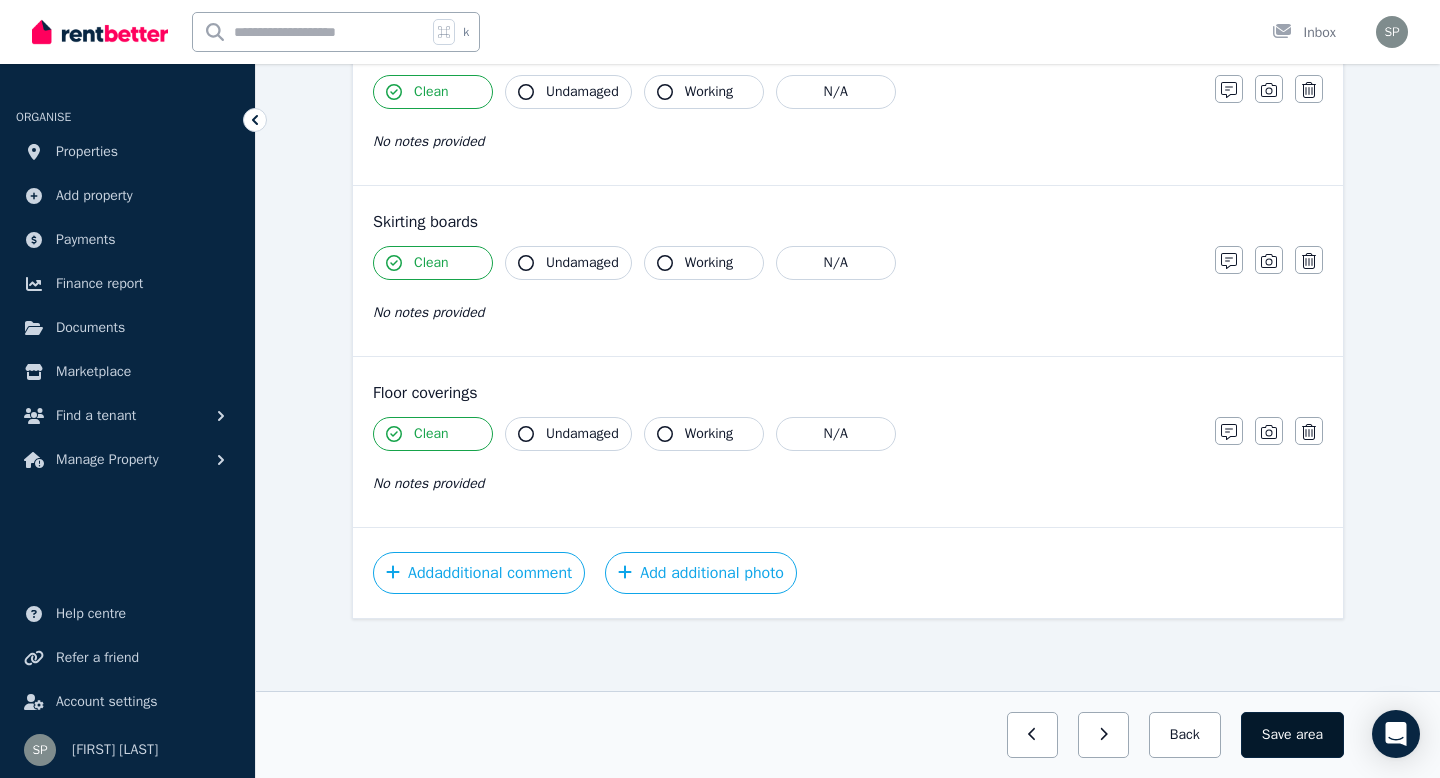 click on "Save   area" at bounding box center [1292, 735] 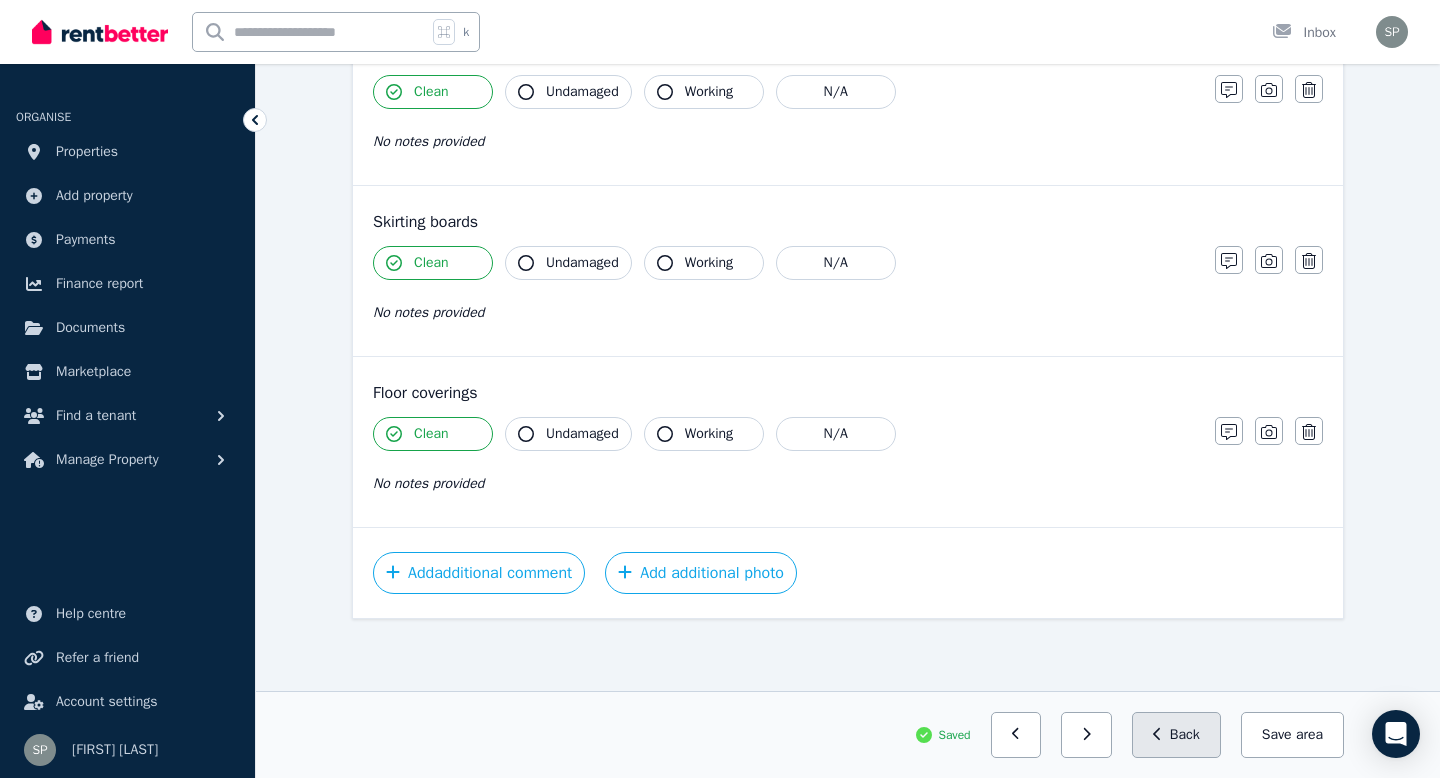 click on "Back" at bounding box center (1176, 735) 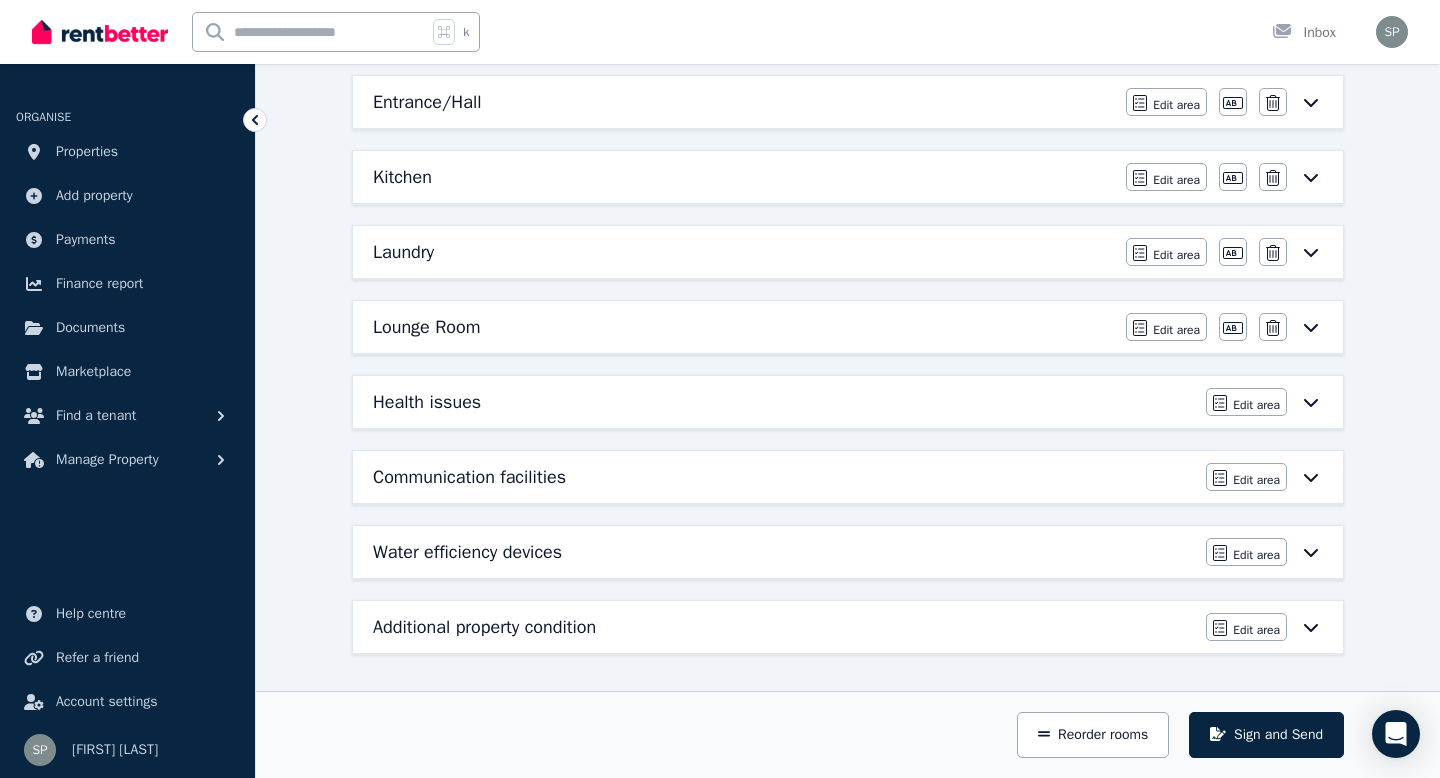 click on "Health issues Edit area Edit area" at bounding box center (848, 402) 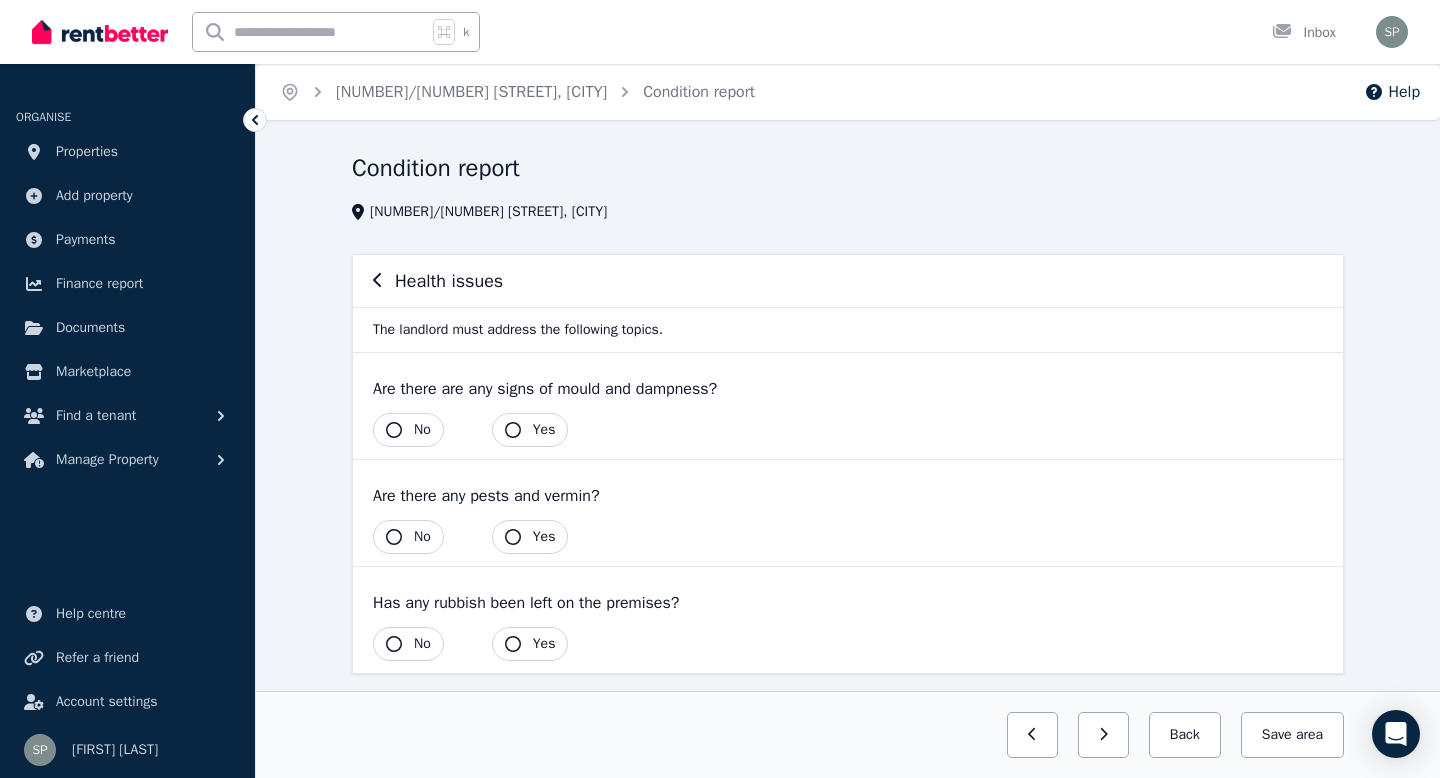 click on "No" at bounding box center [408, 430] 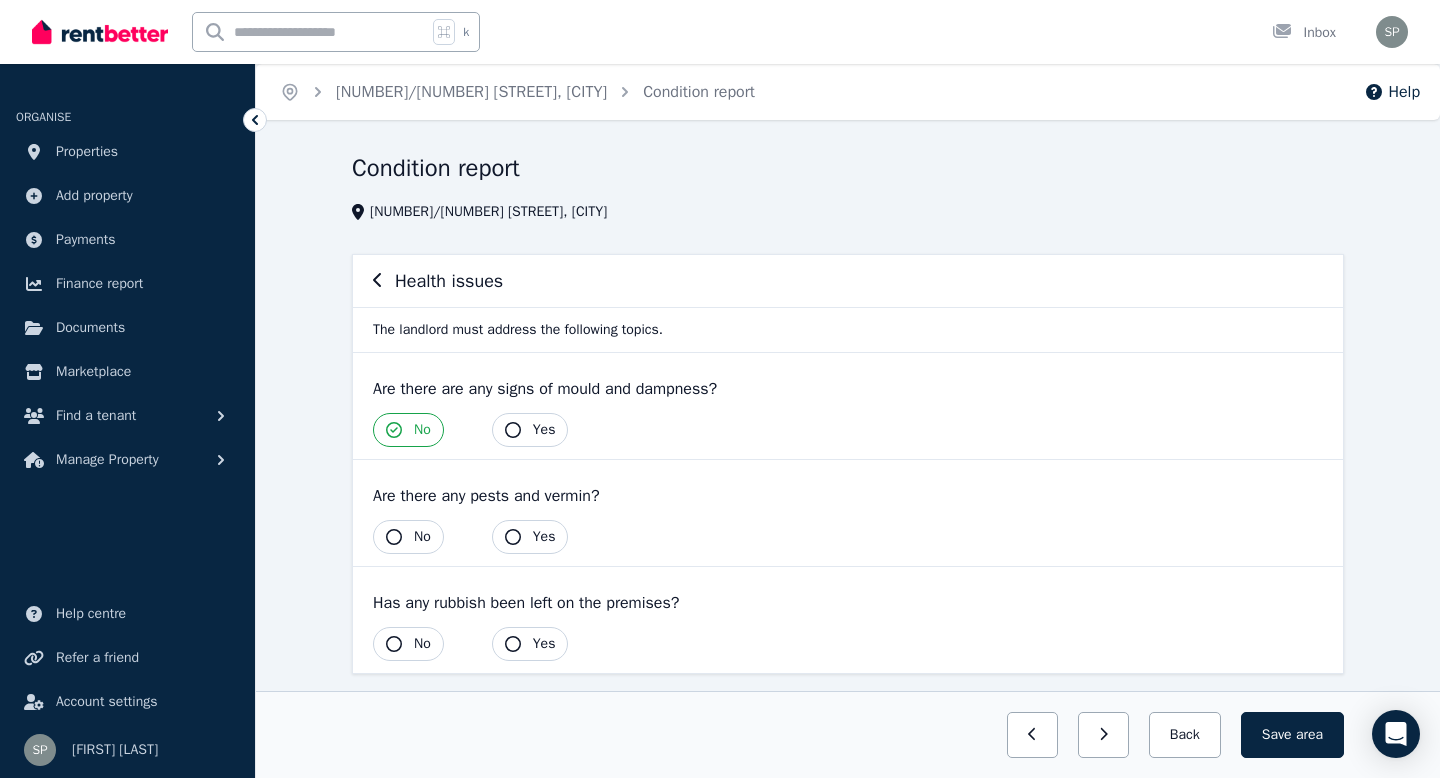 click on "No" at bounding box center (408, 537) 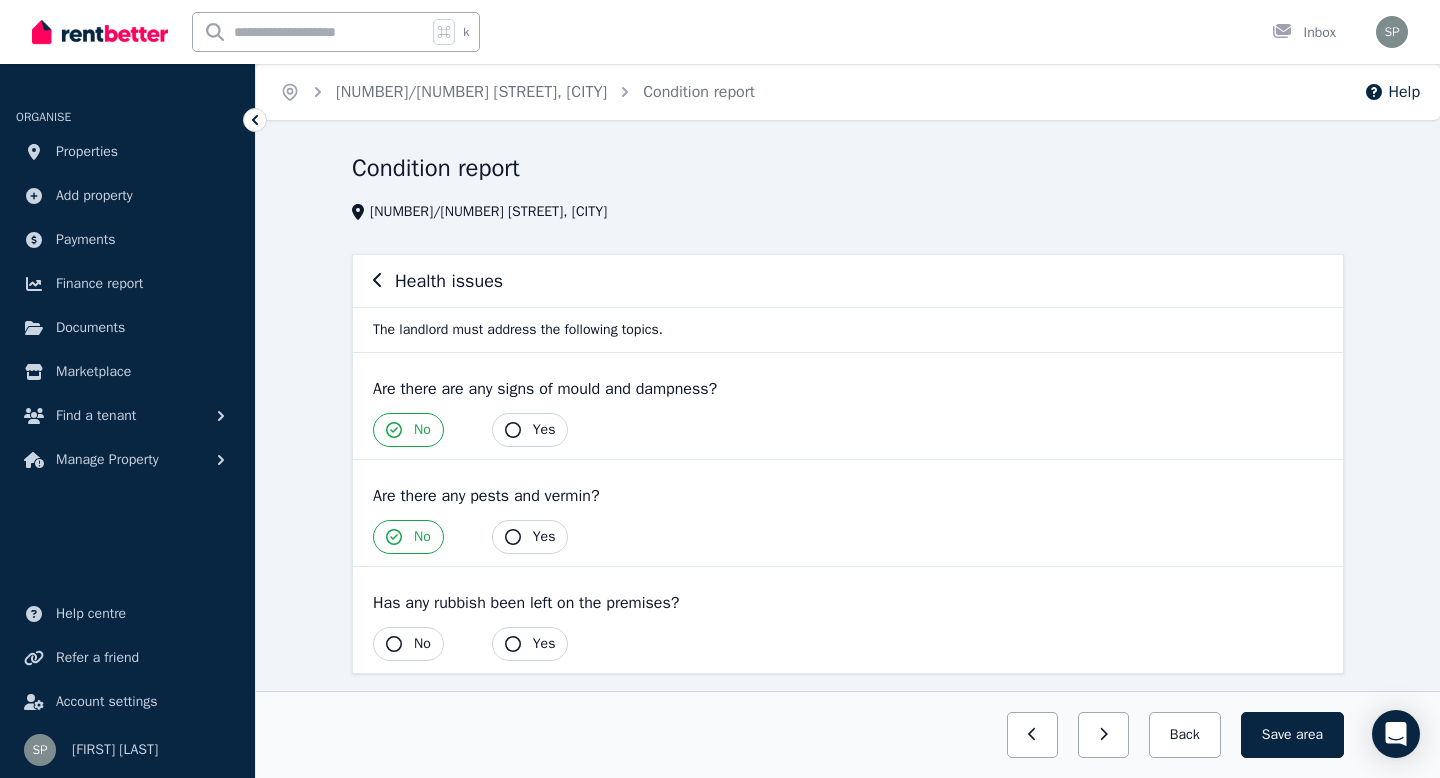 click on "No" at bounding box center [408, 644] 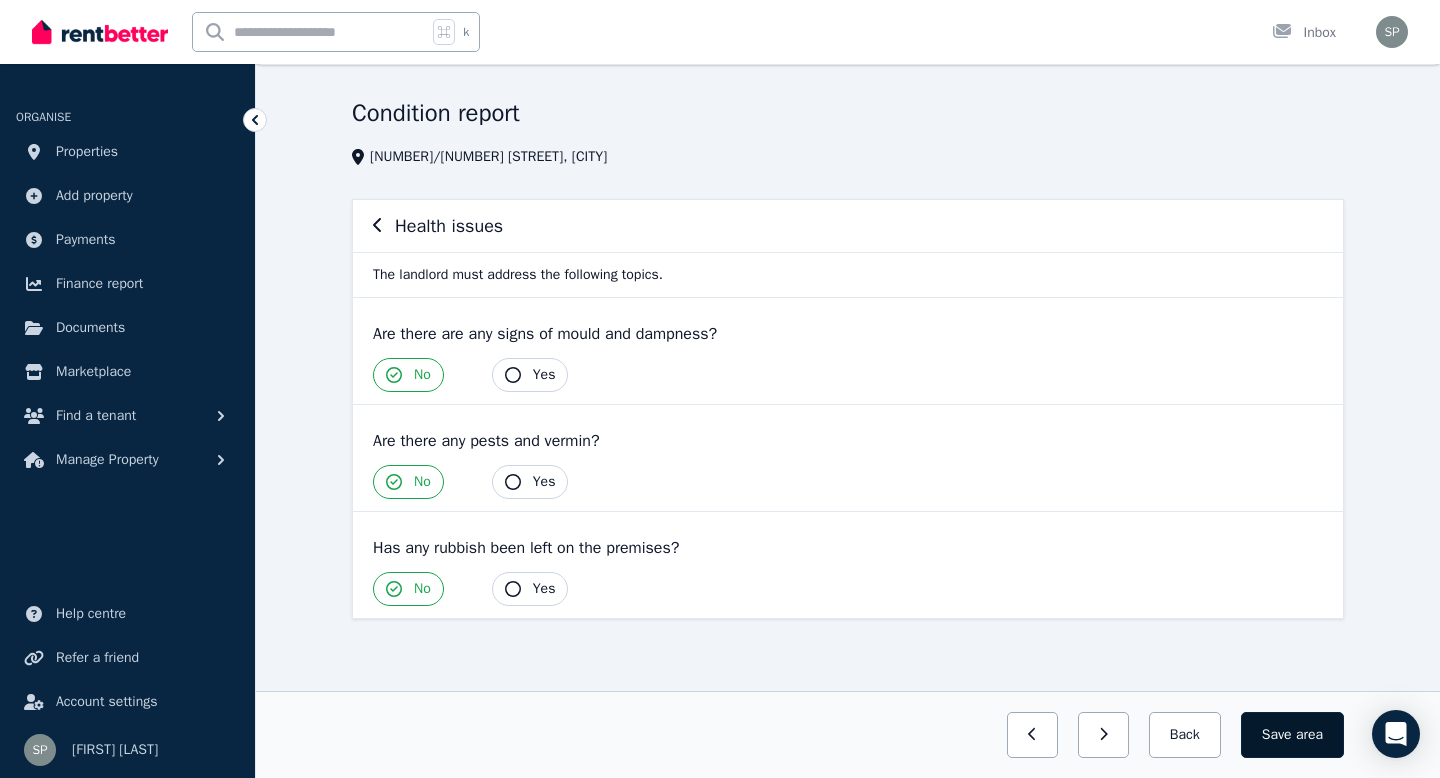 click on "area" at bounding box center (1309, 735) 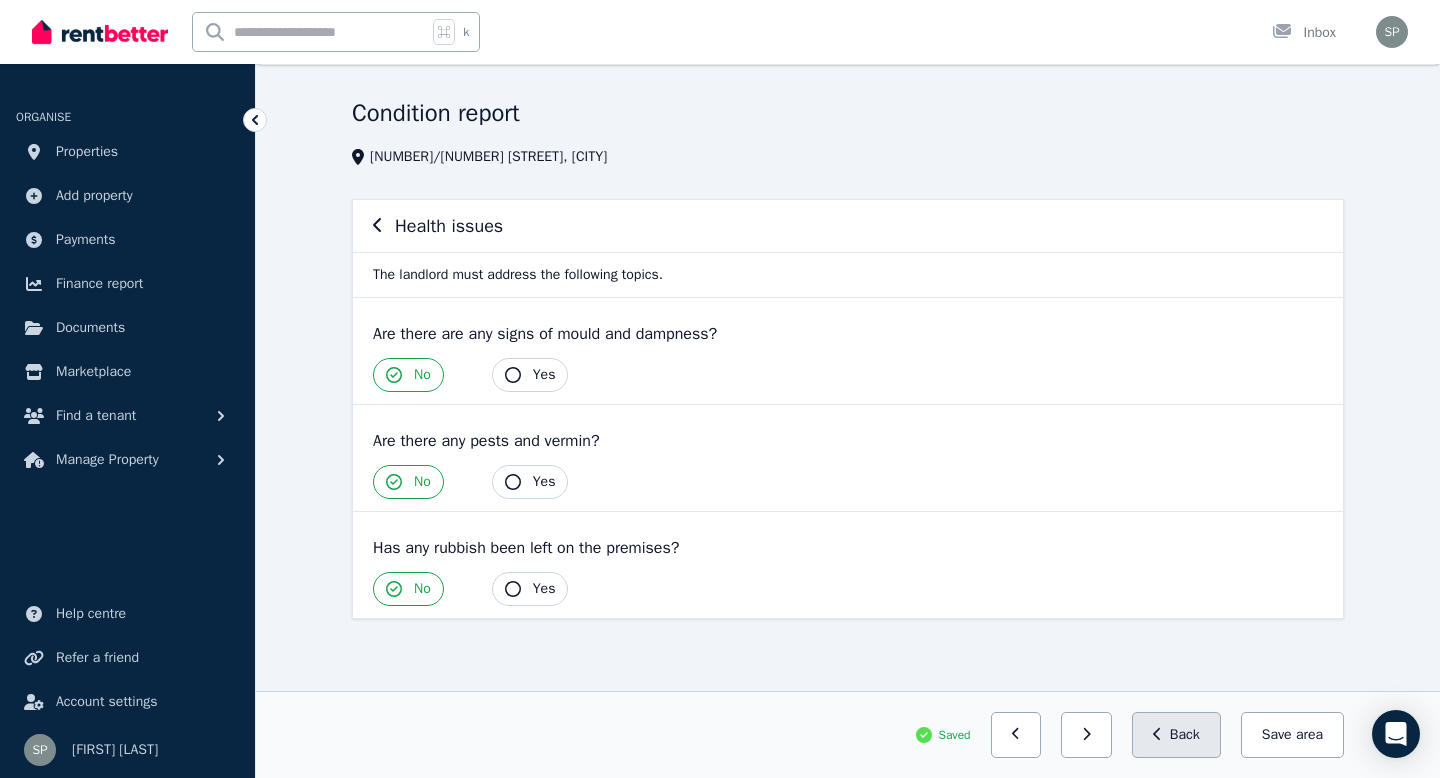 click on "Back" at bounding box center [1176, 735] 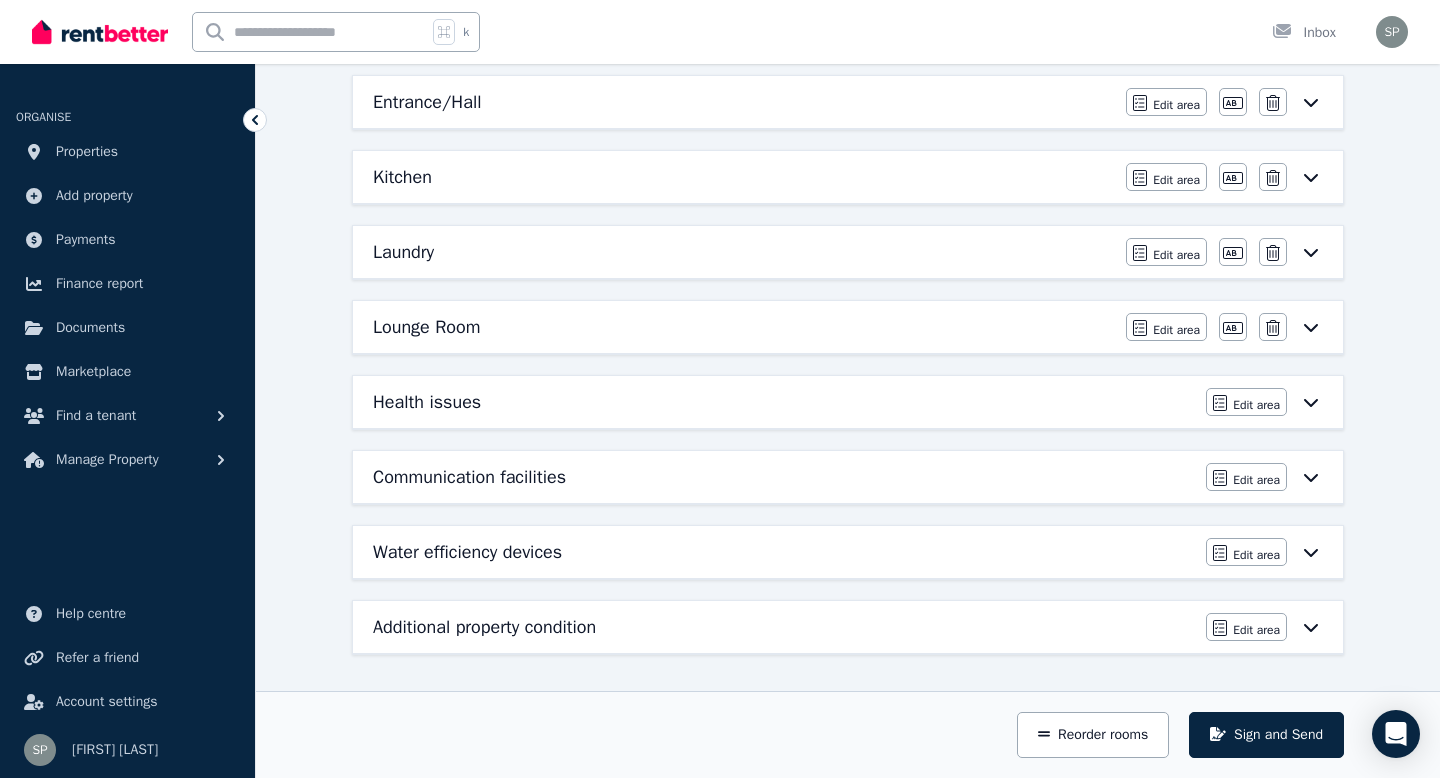 click on "Communication facilities" at bounding box center [783, 477] 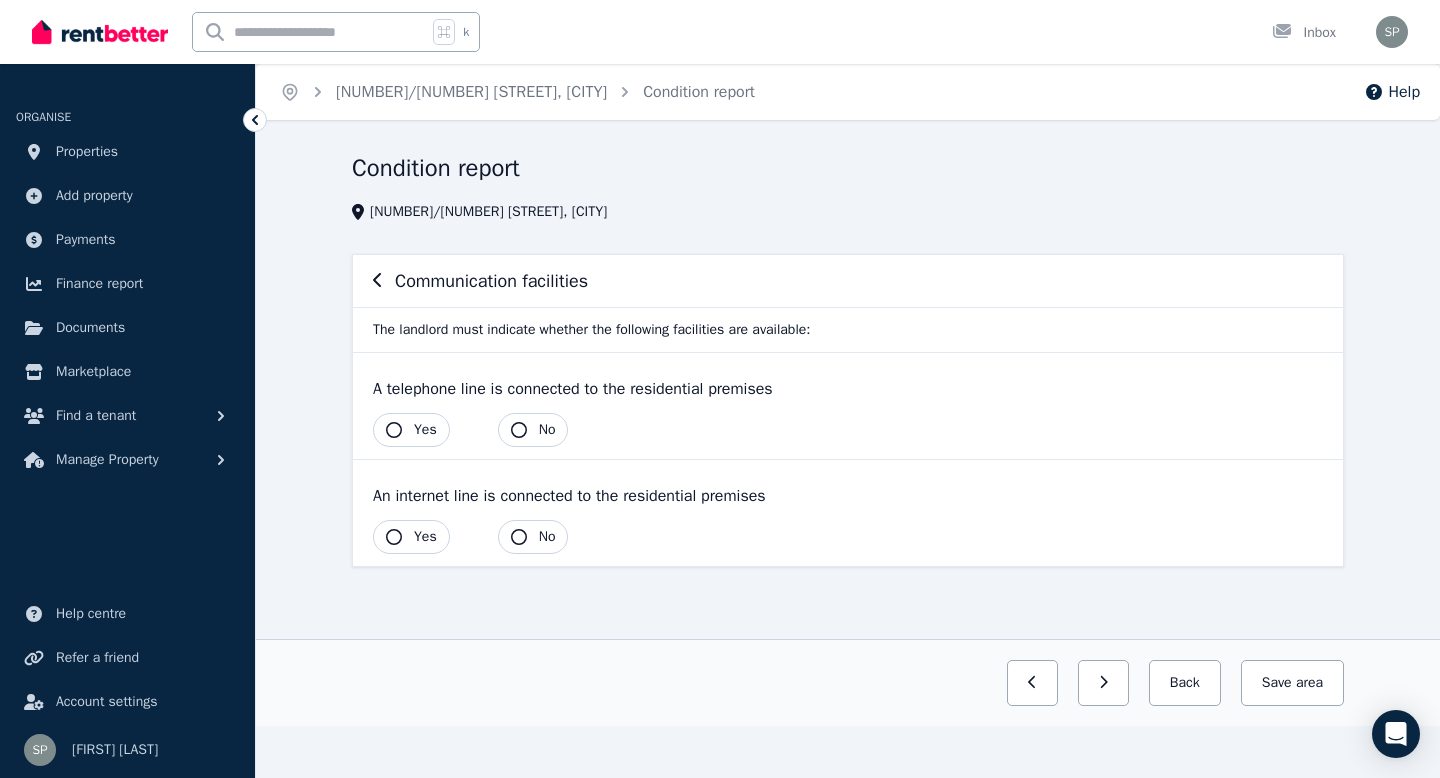 click on "No" at bounding box center [547, 430] 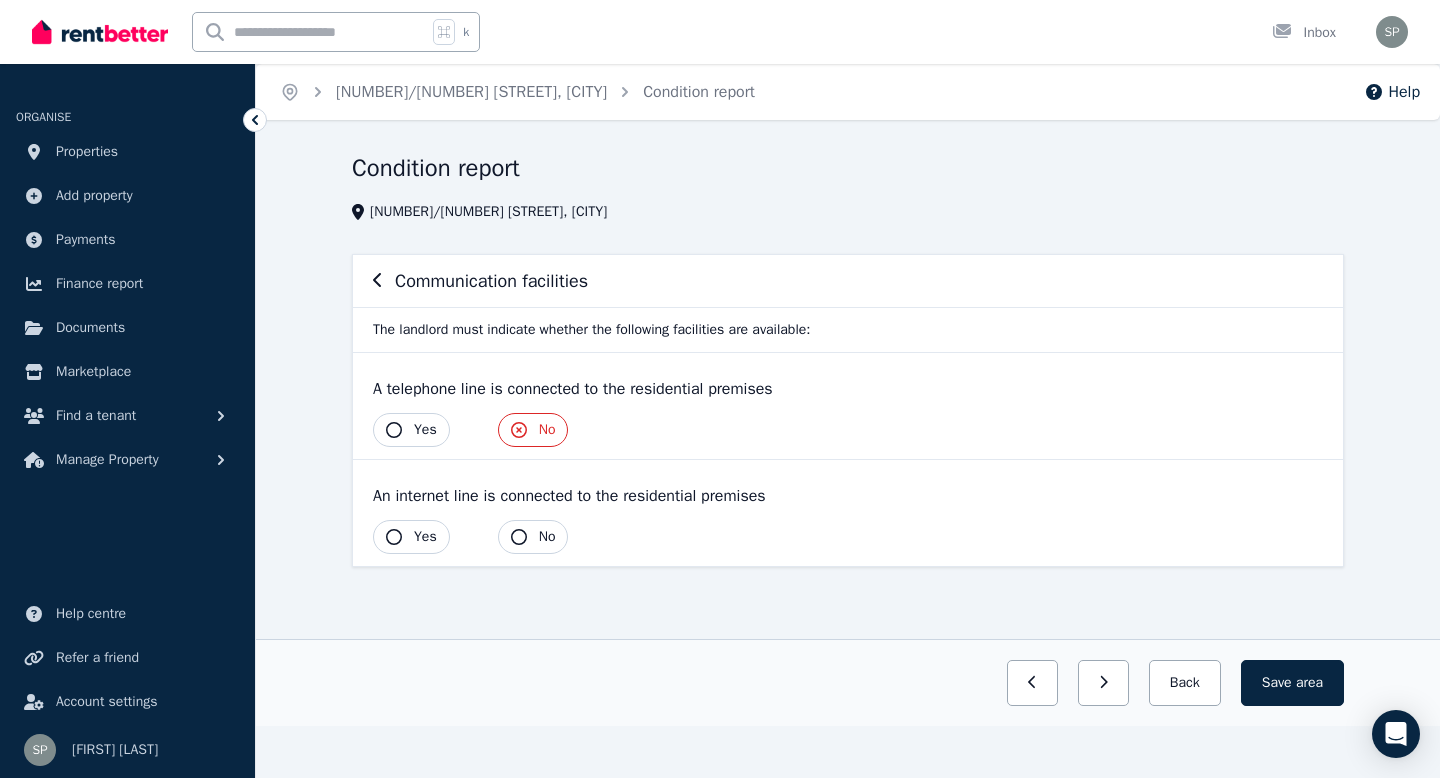 click on "Yes" at bounding box center (411, 537) 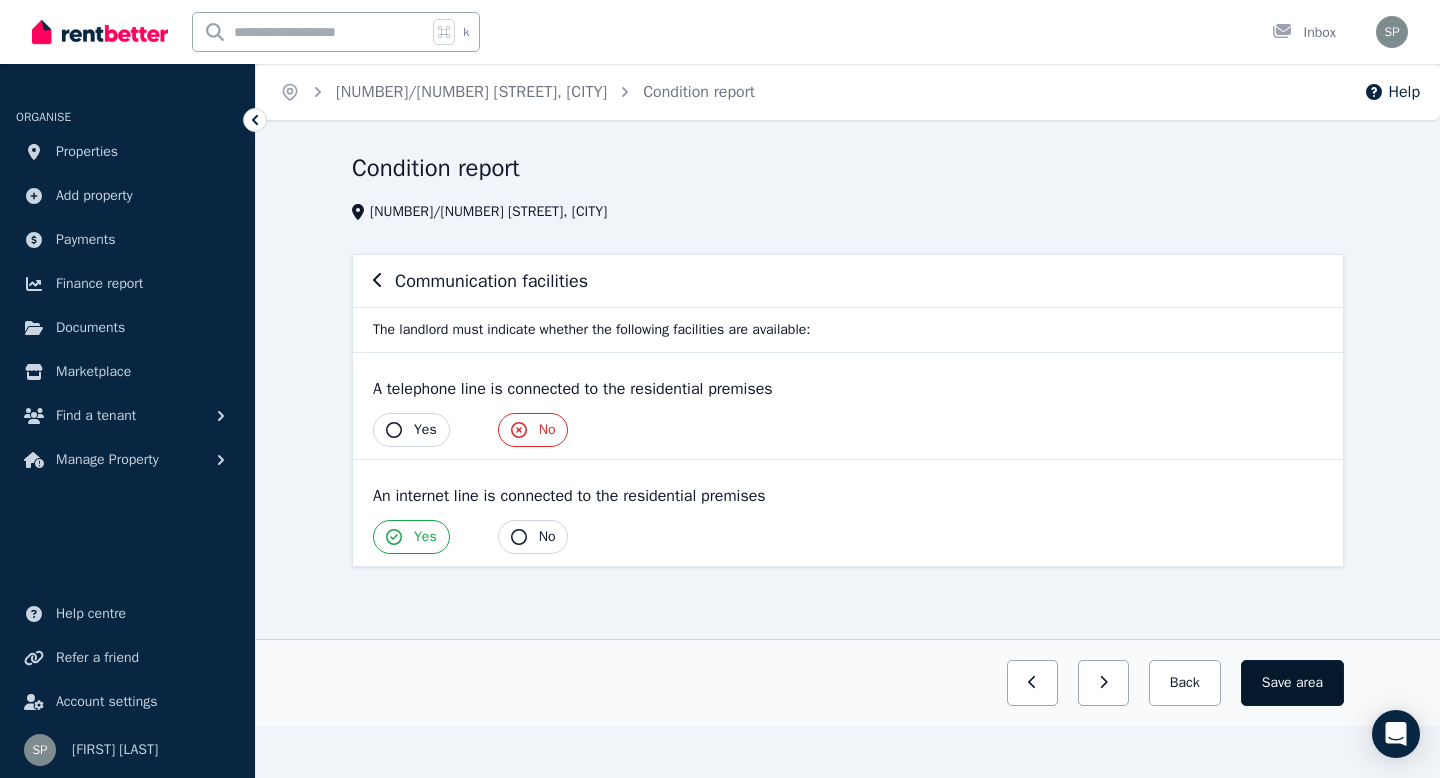 click on "Save   area" at bounding box center (1292, 683) 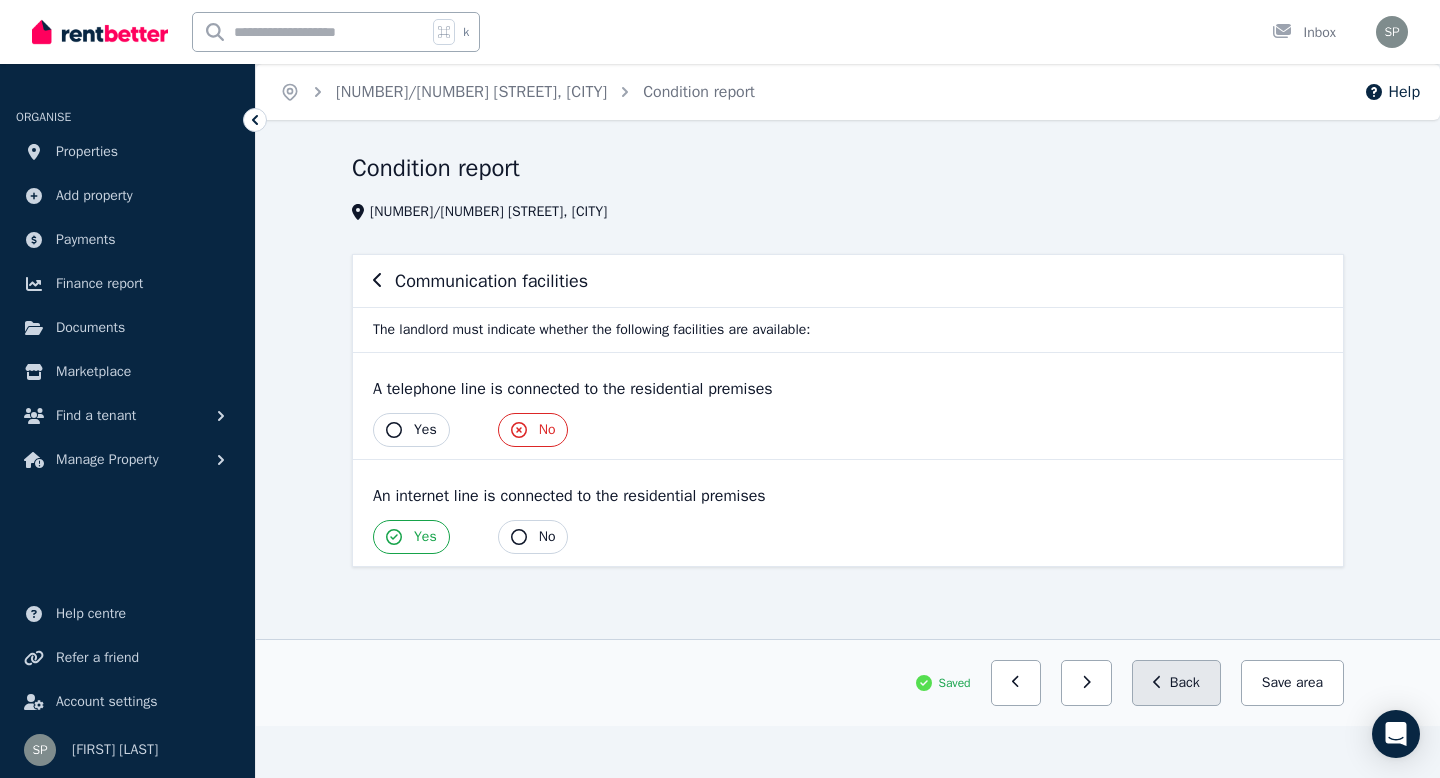 click on "Back" at bounding box center (1176, 683) 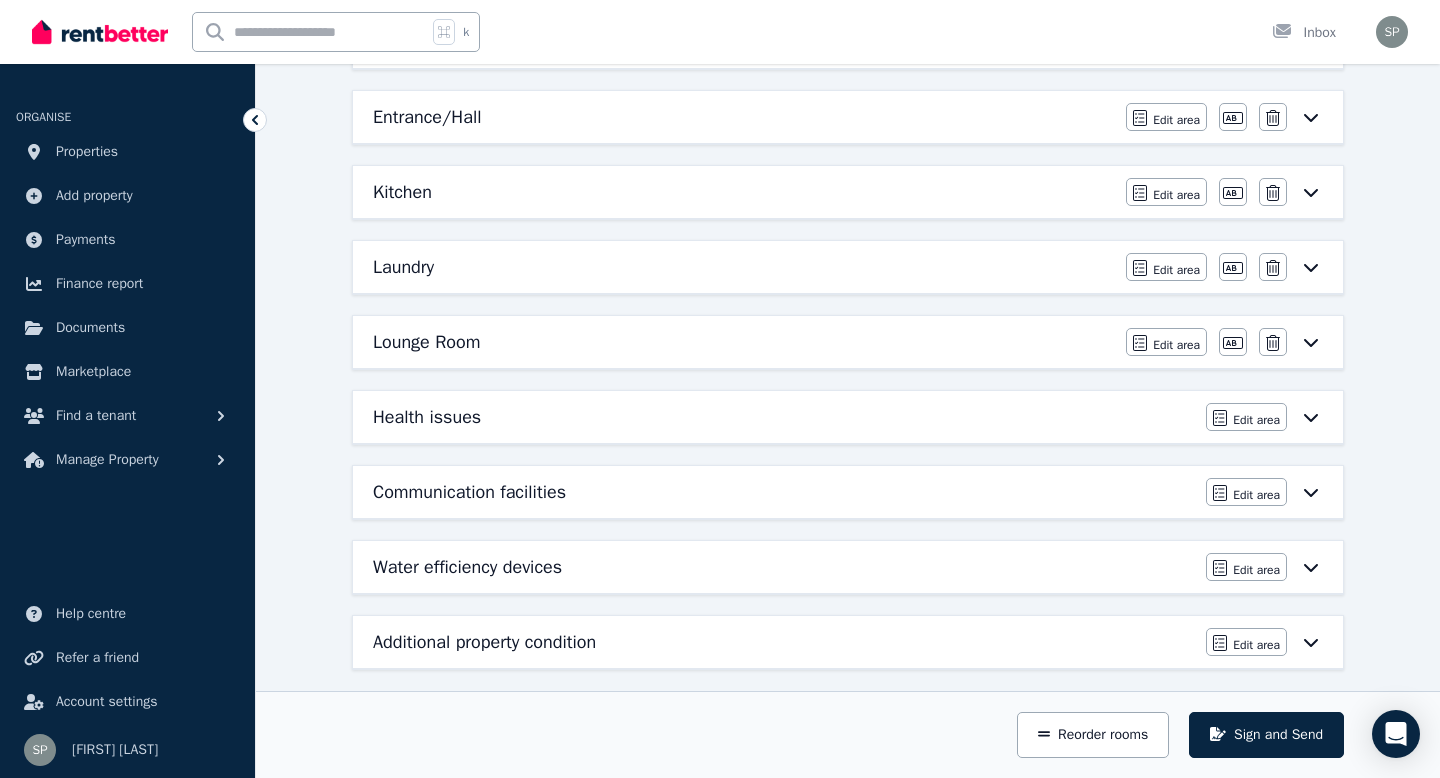 scroll, scrollTop: 493, scrollLeft: 0, axis: vertical 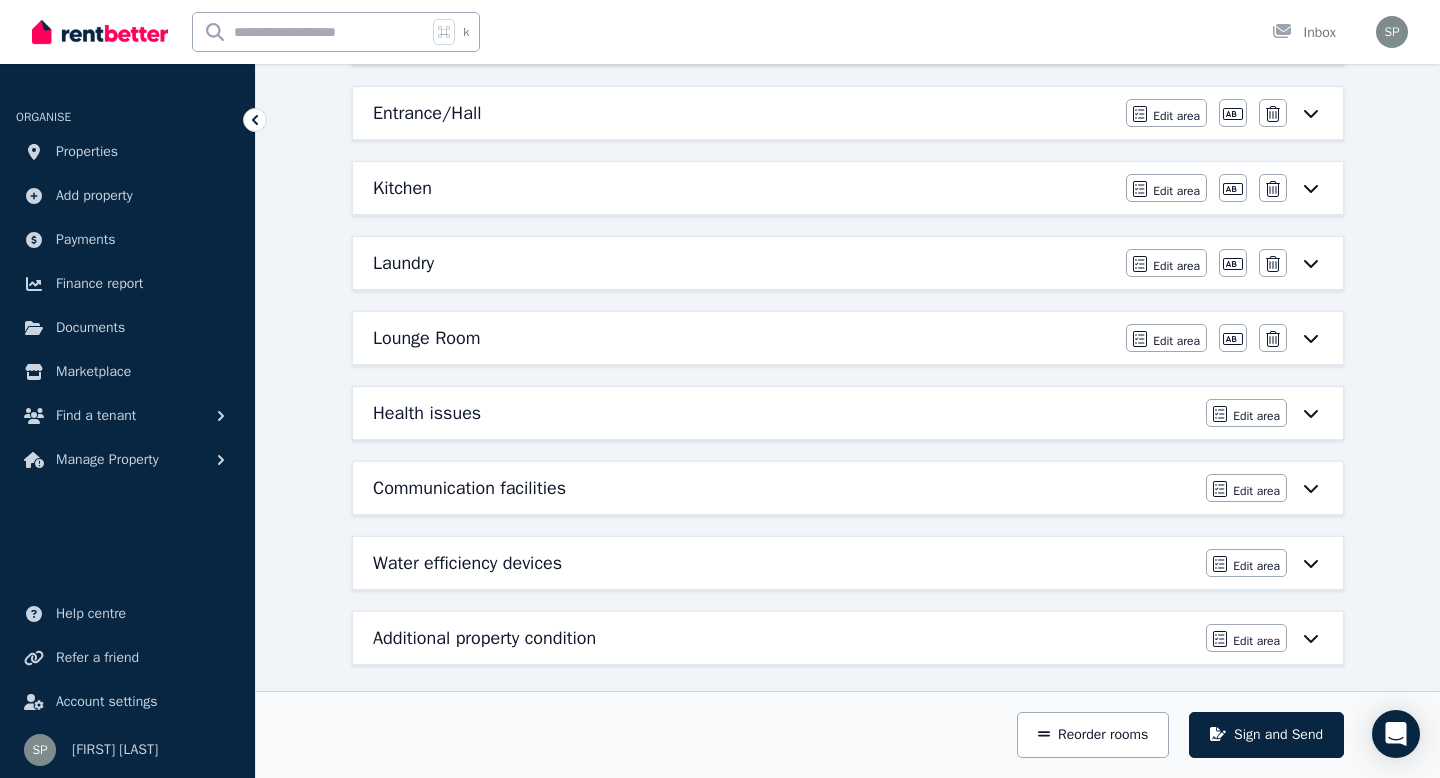 click on "Communication facilities" at bounding box center (783, 488) 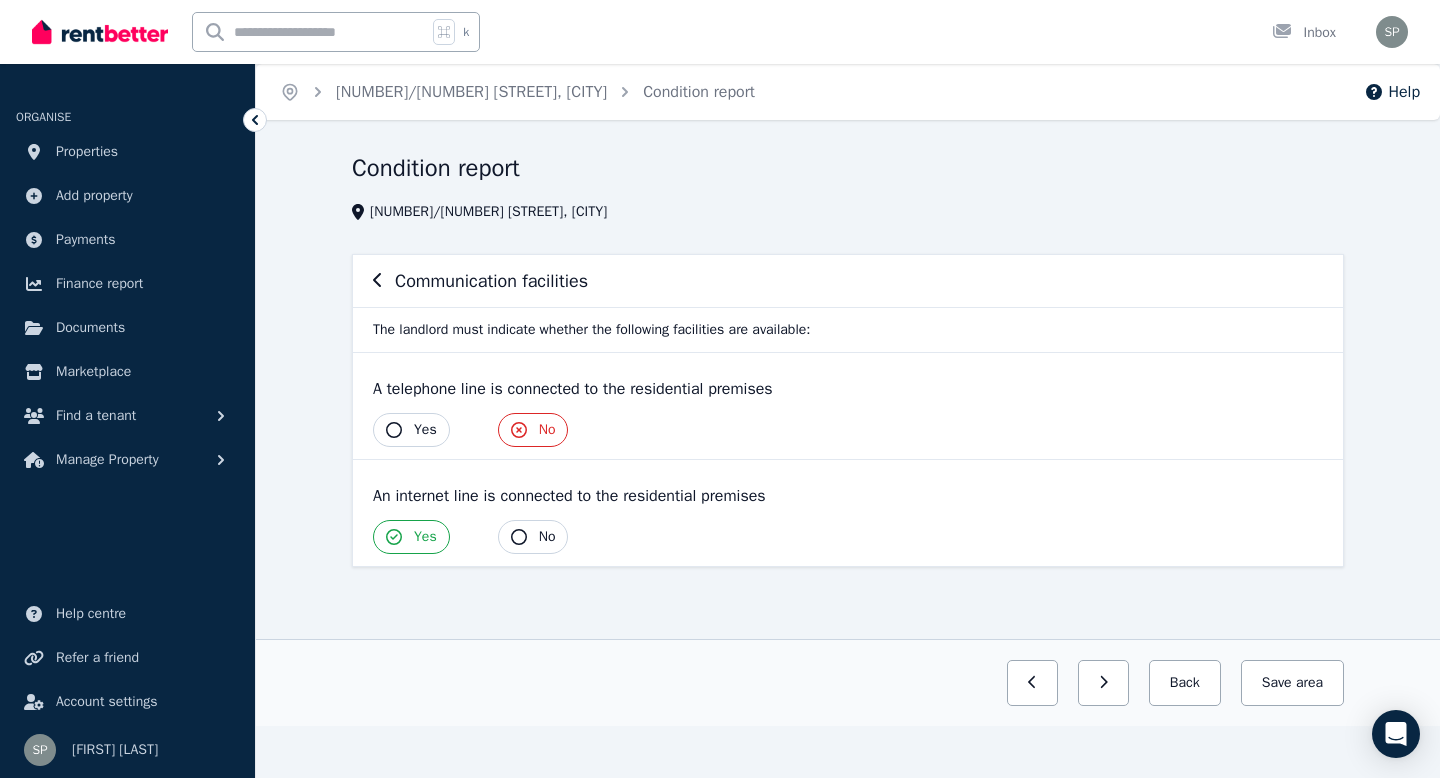 scroll, scrollTop: 0, scrollLeft: 0, axis: both 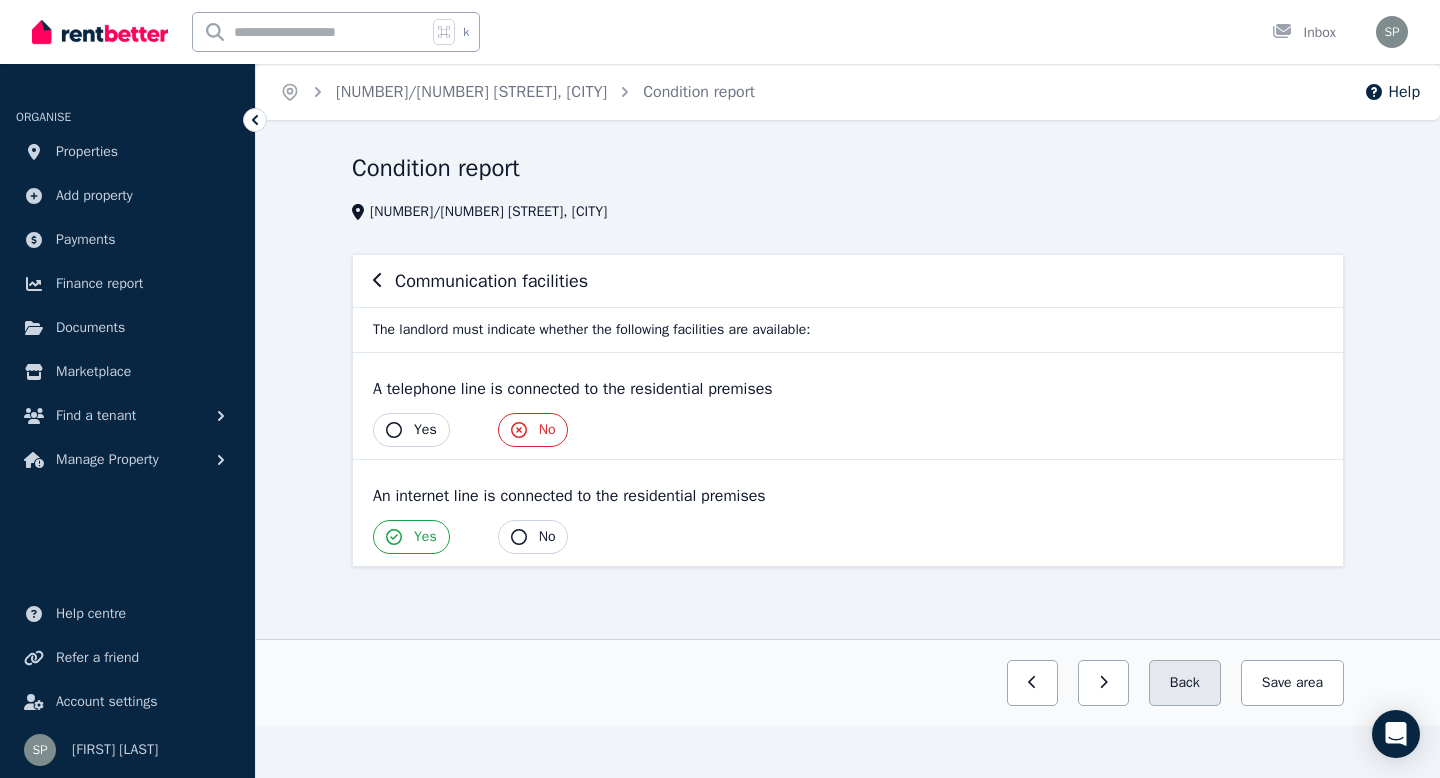 click on "Back" at bounding box center [1185, 683] 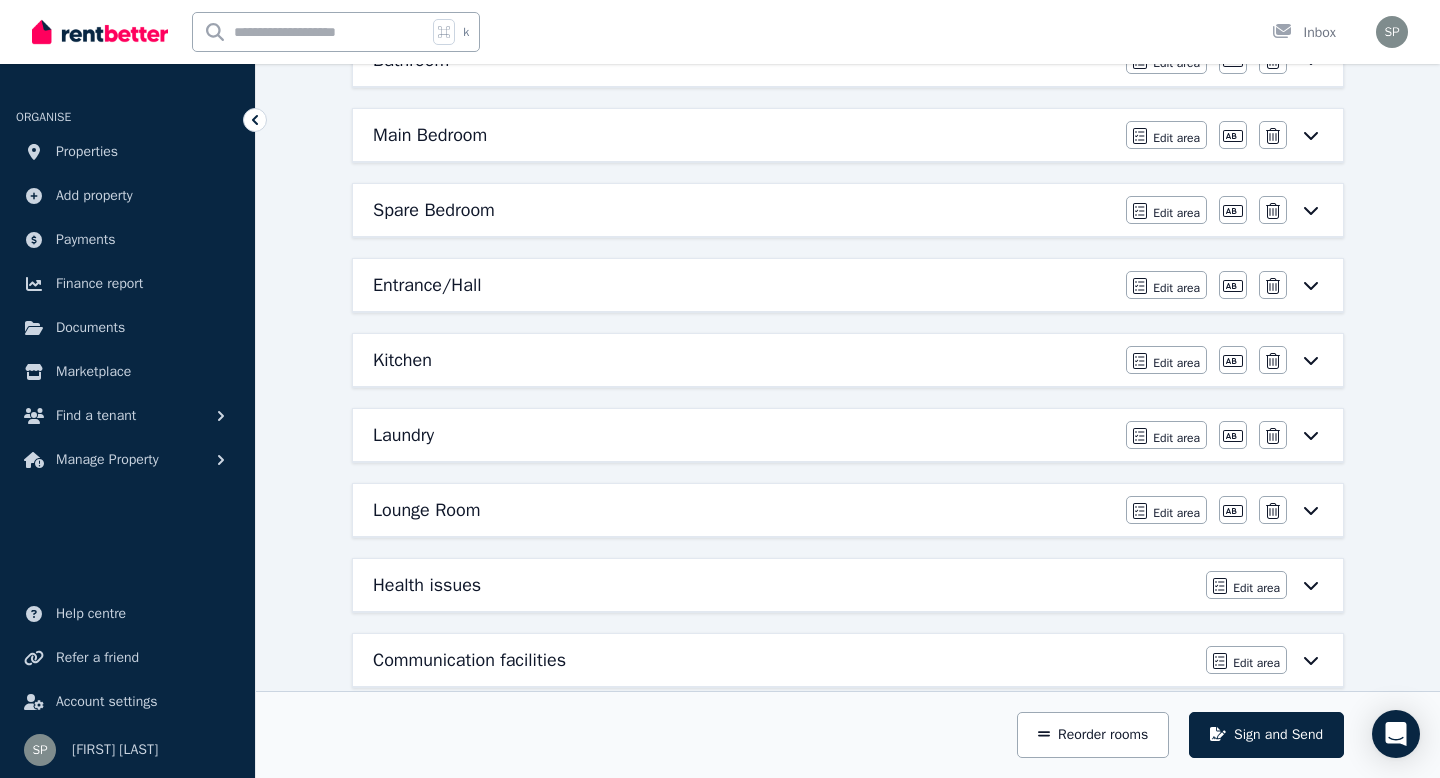 scroll, scrollTop: 368, scrollLeft: 0, axis: vertical 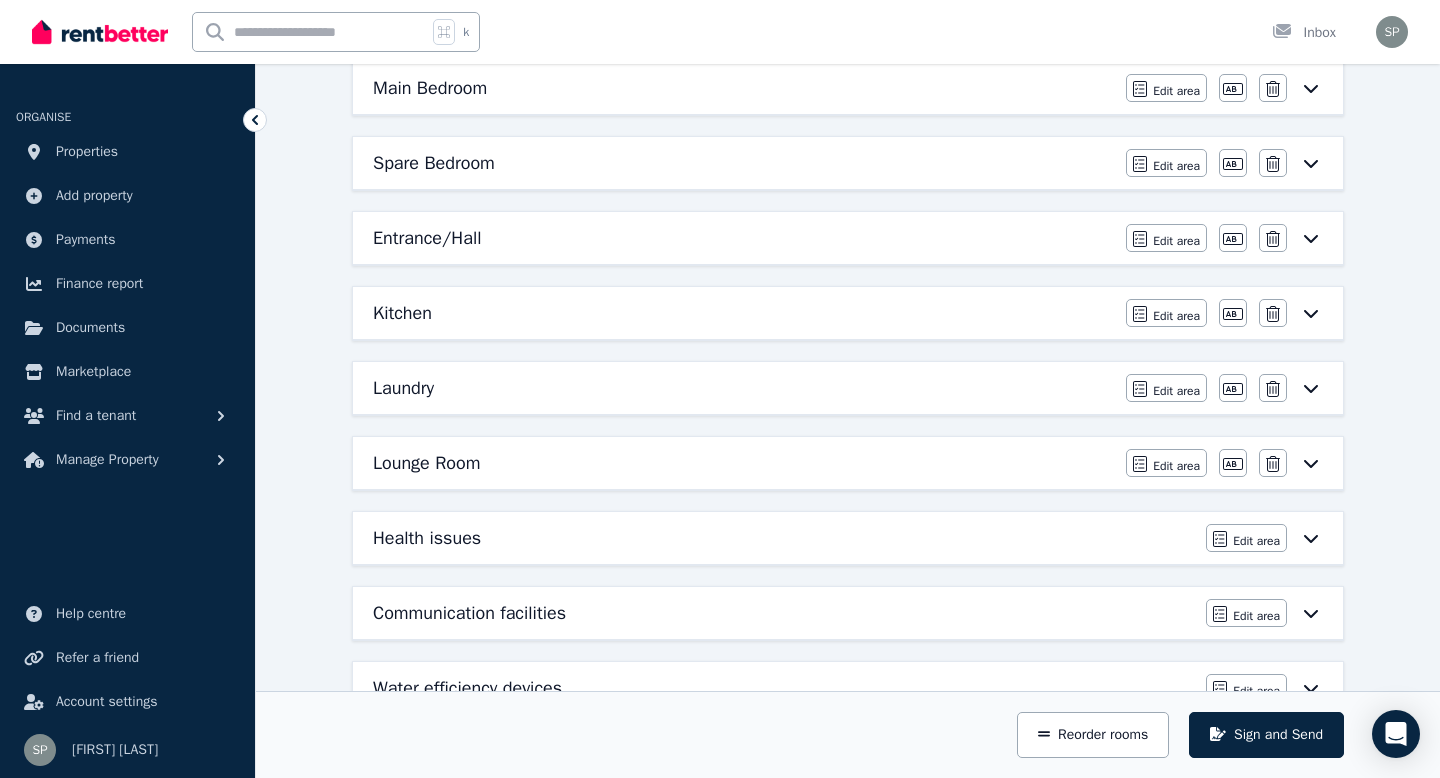 click on "Communication facilities" at bounding box center (783, 613) 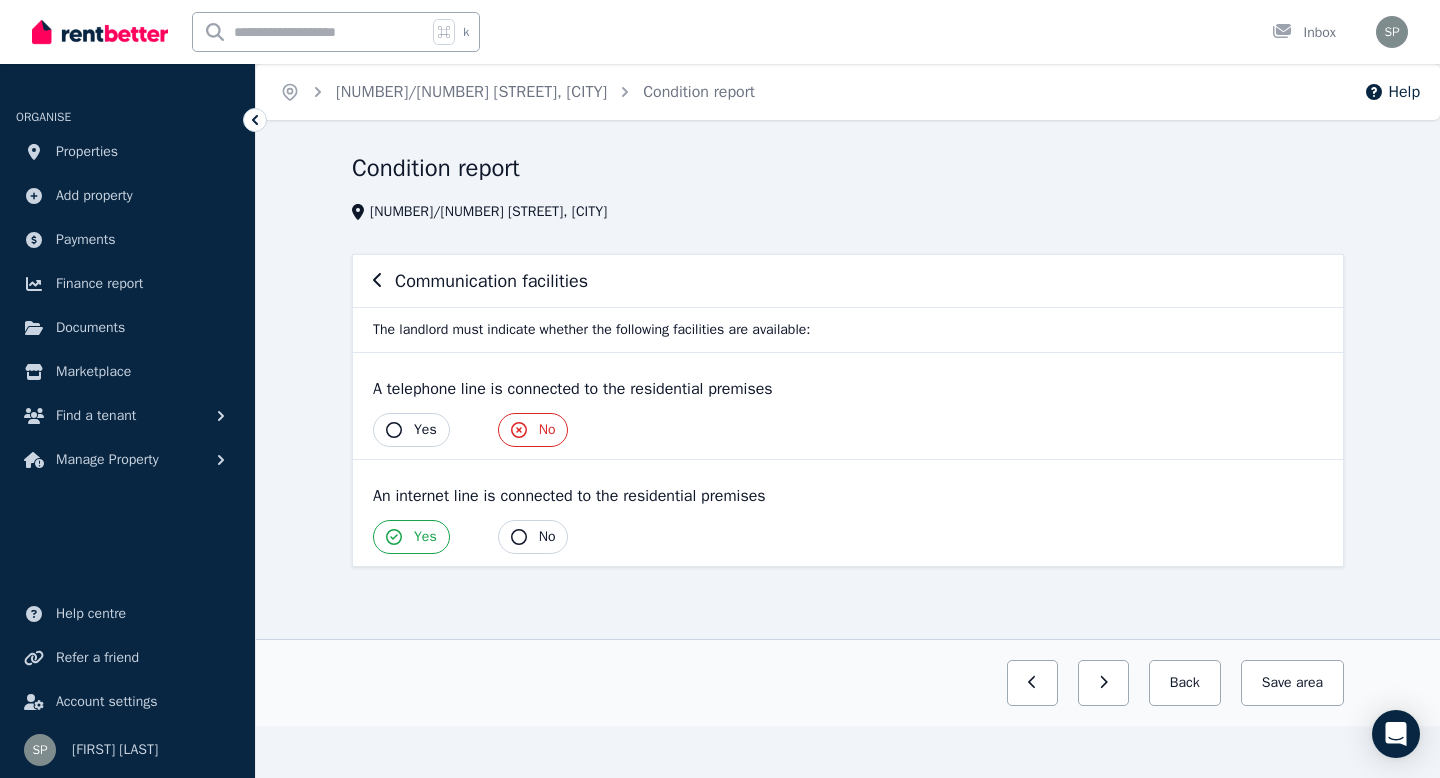 scroll, scrollTop: 0, scrollLeft: 0, axis: both 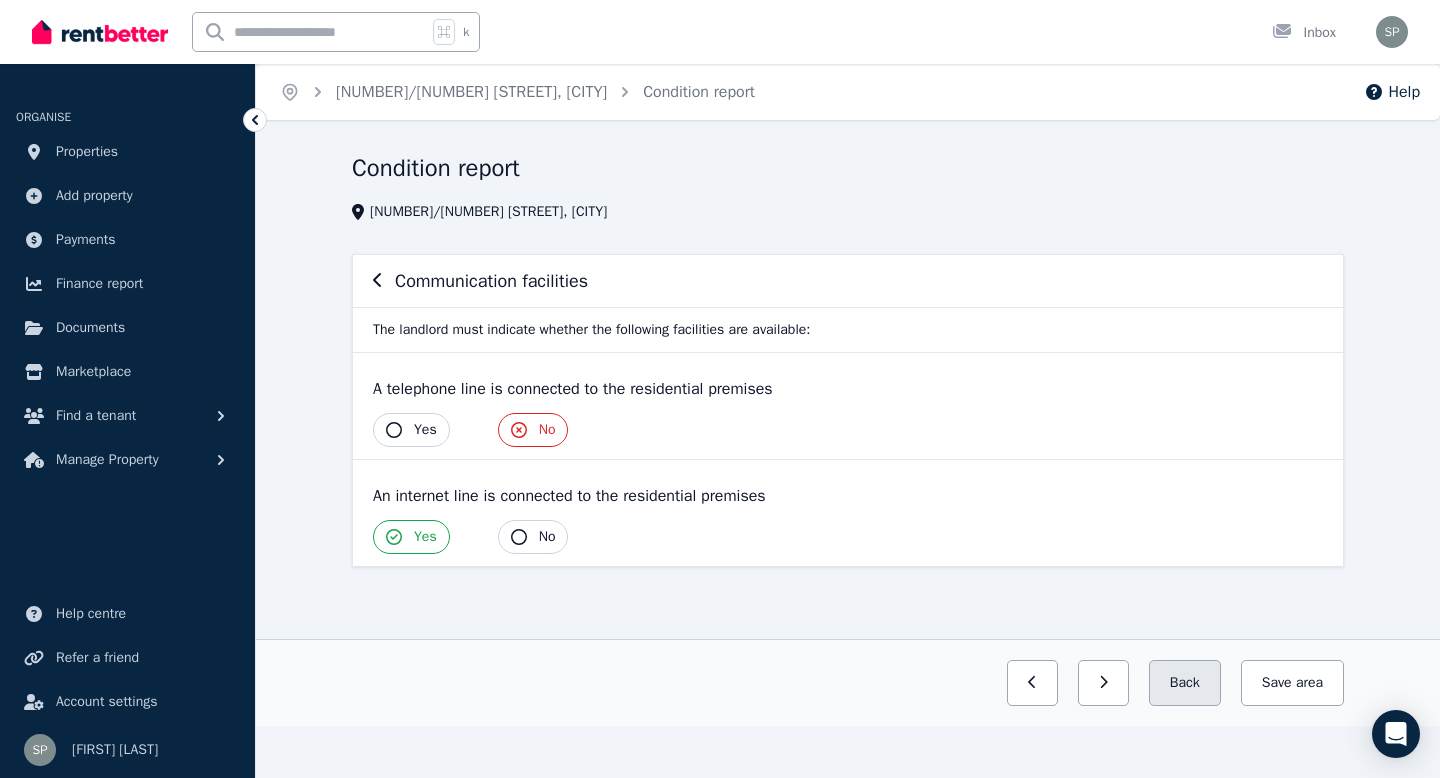 click on "Back" at bounding box center (1185, 683) 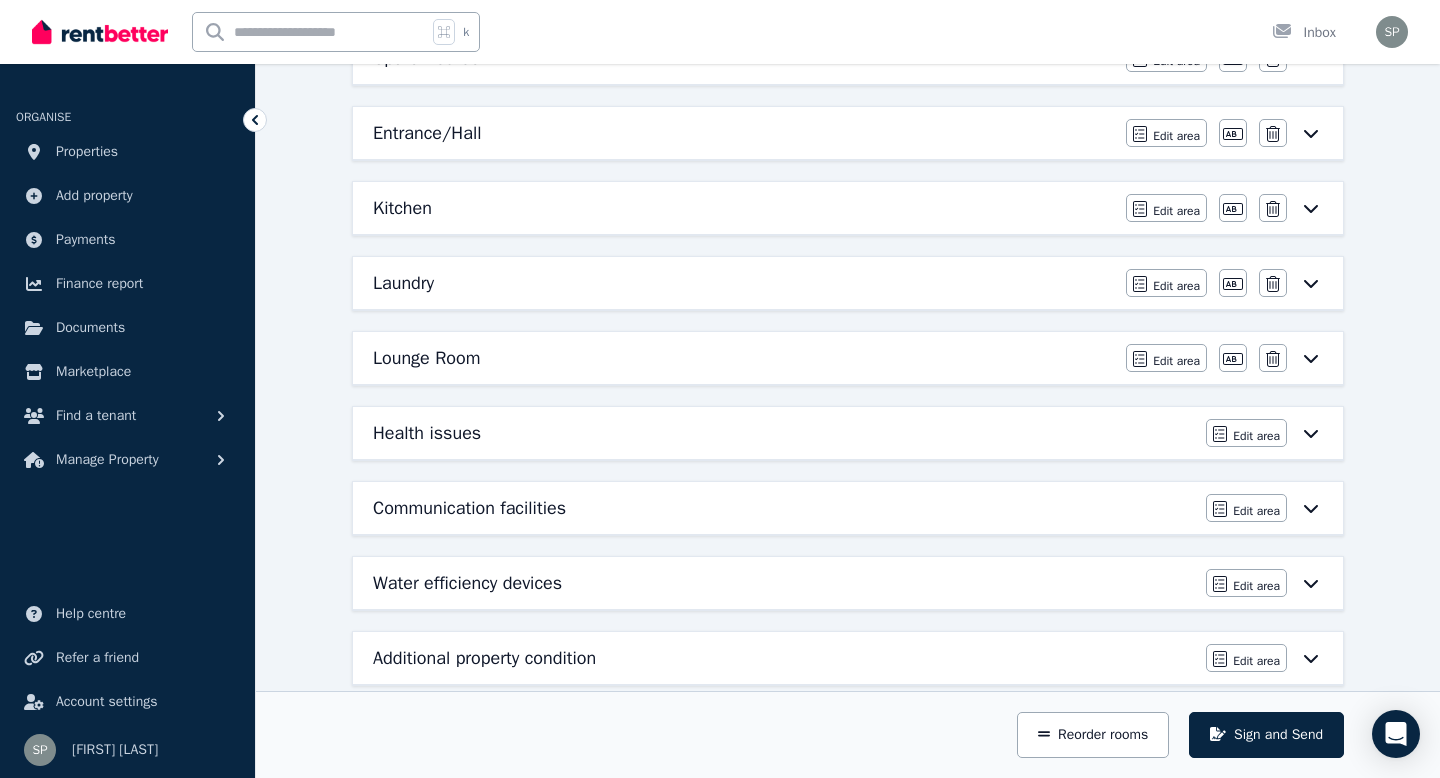 scroll, scrollTop: 504, scrollLeft: 0, axis: vertical 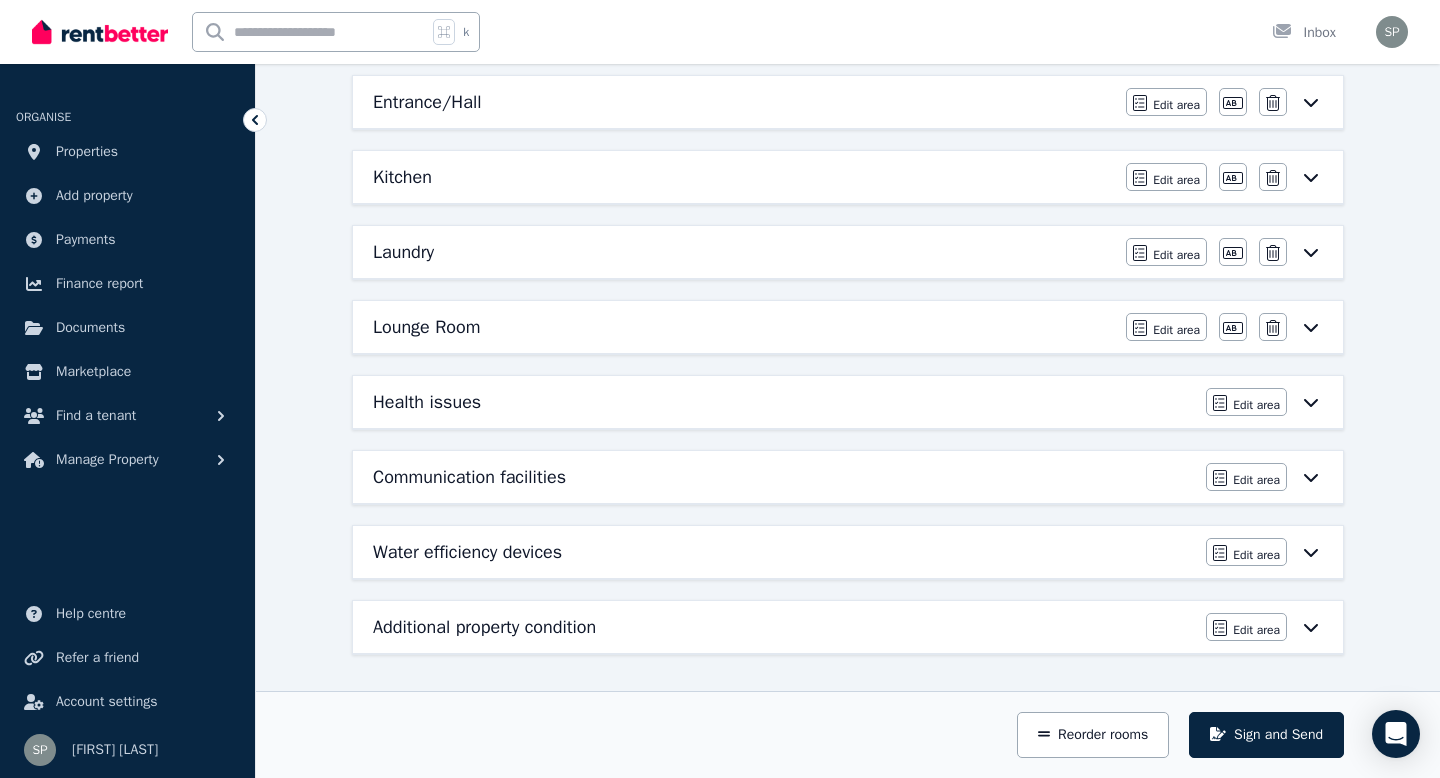 click on "Additional property condition" at bounding box center (783, 627) 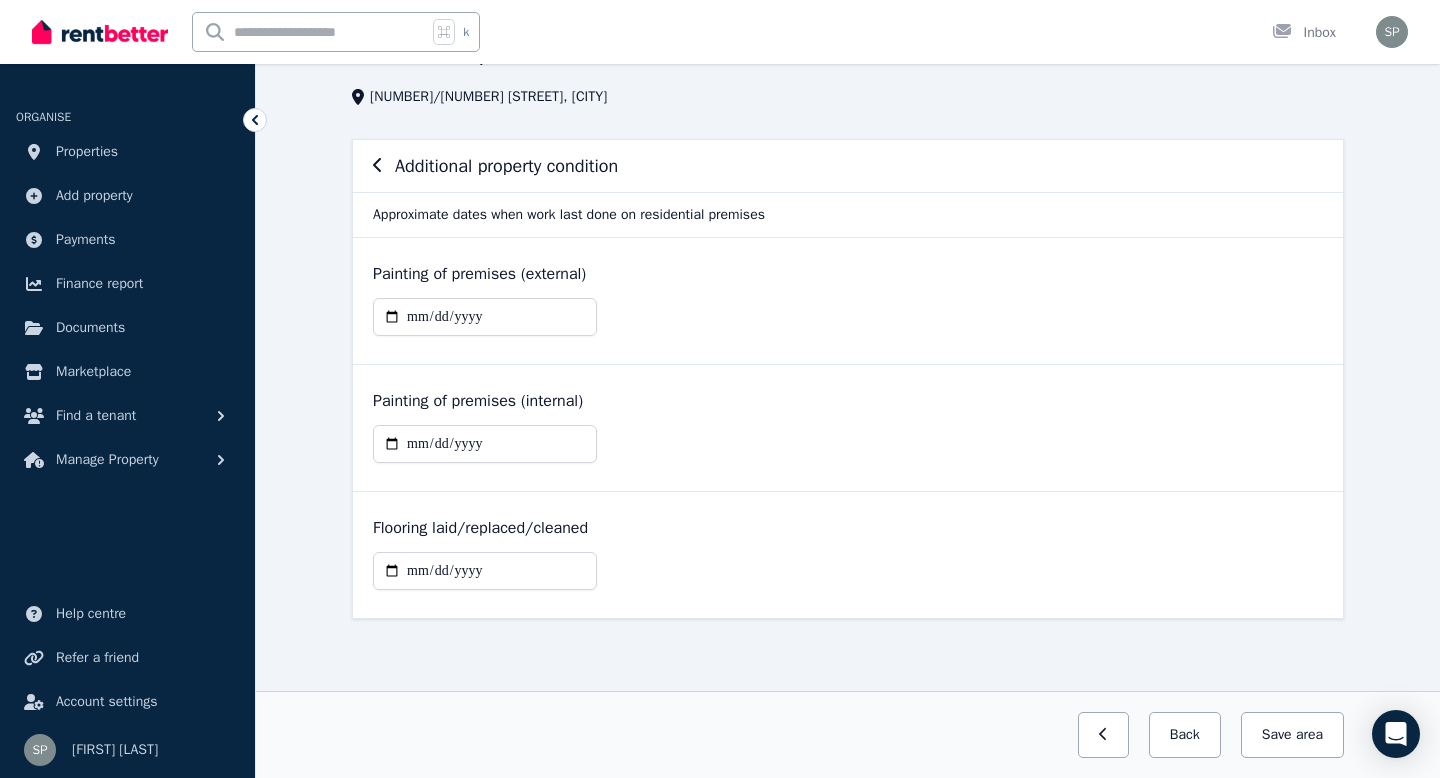 scroll, scrollTop: 114, scrollLeft: 0, axis: vertical 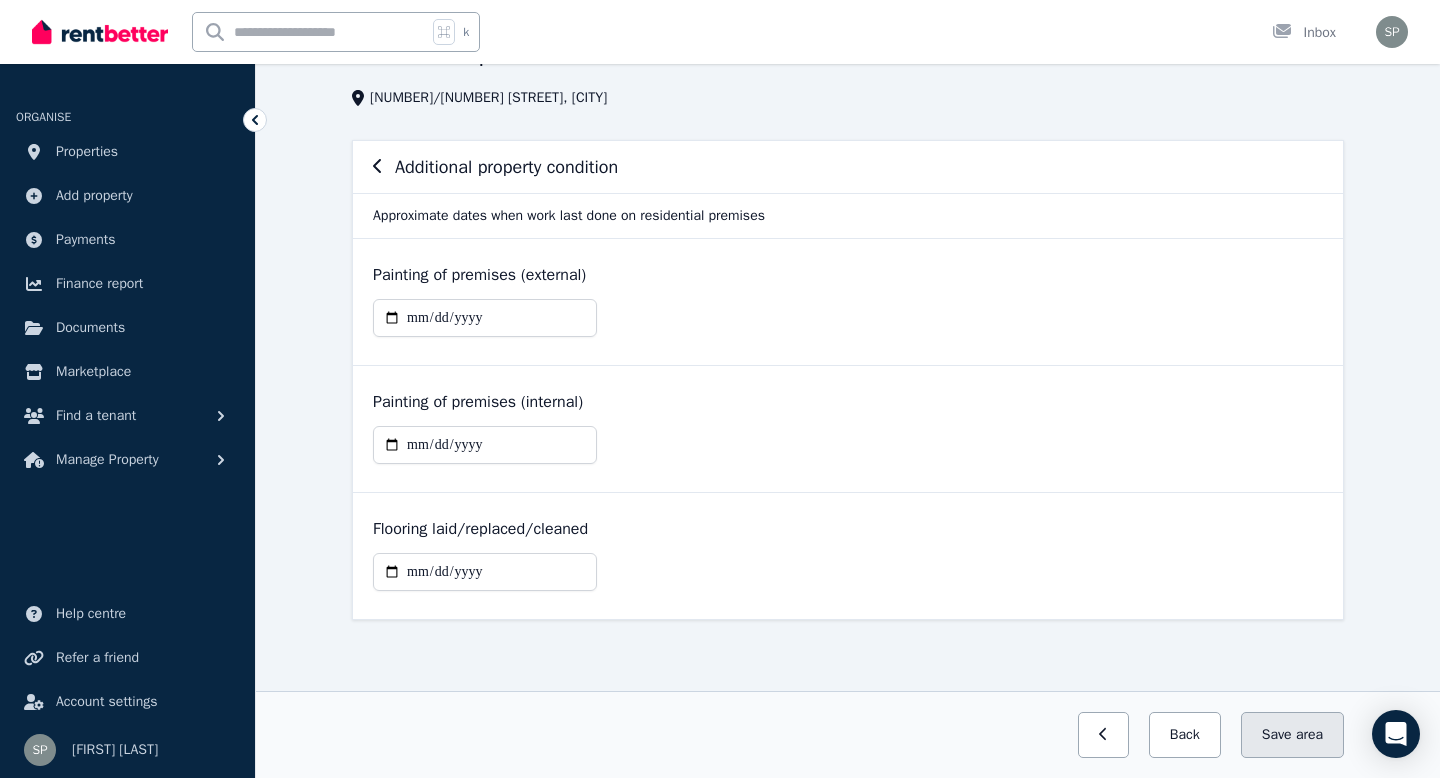 click on "Save   area" at bounding box center (1292, 735) 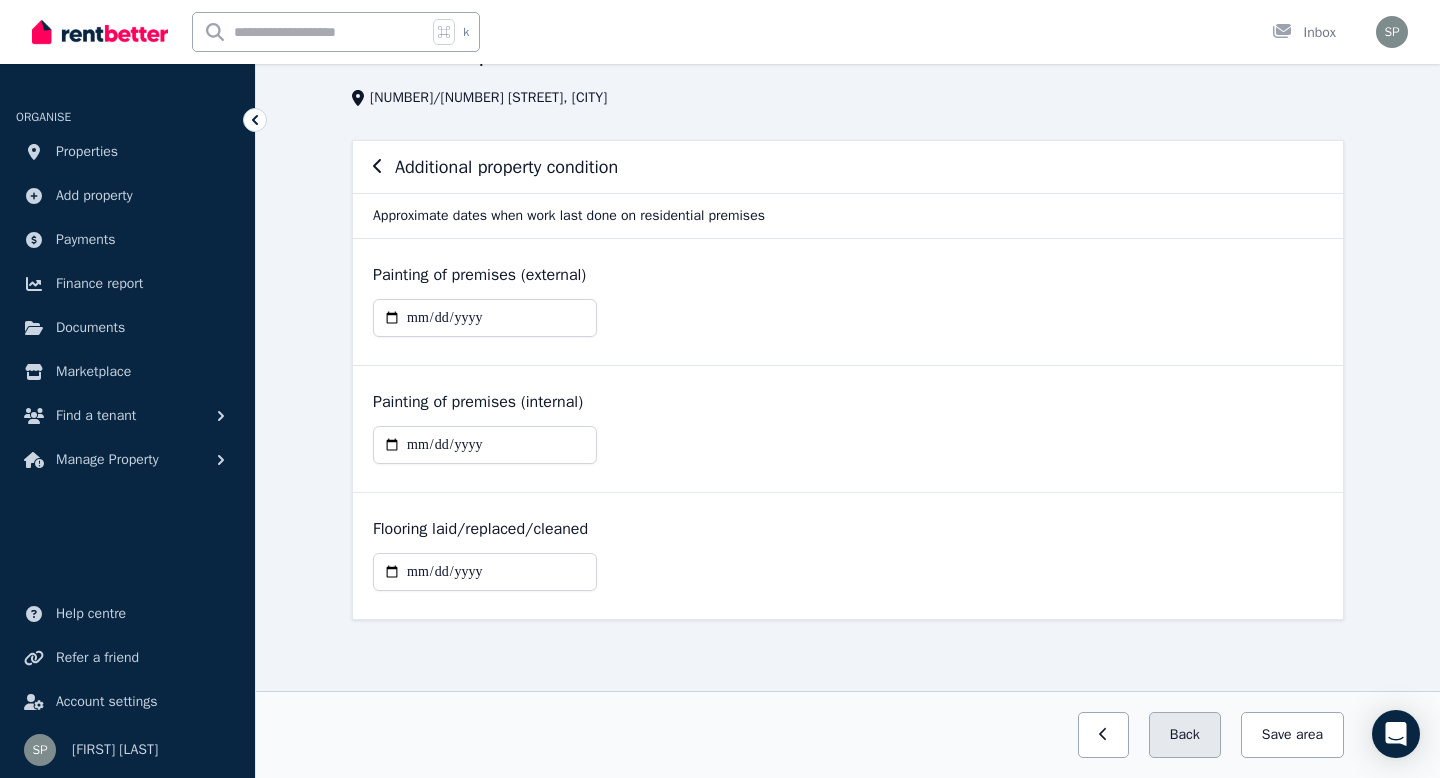 click on "Back" at bounding box center [1185, 735] 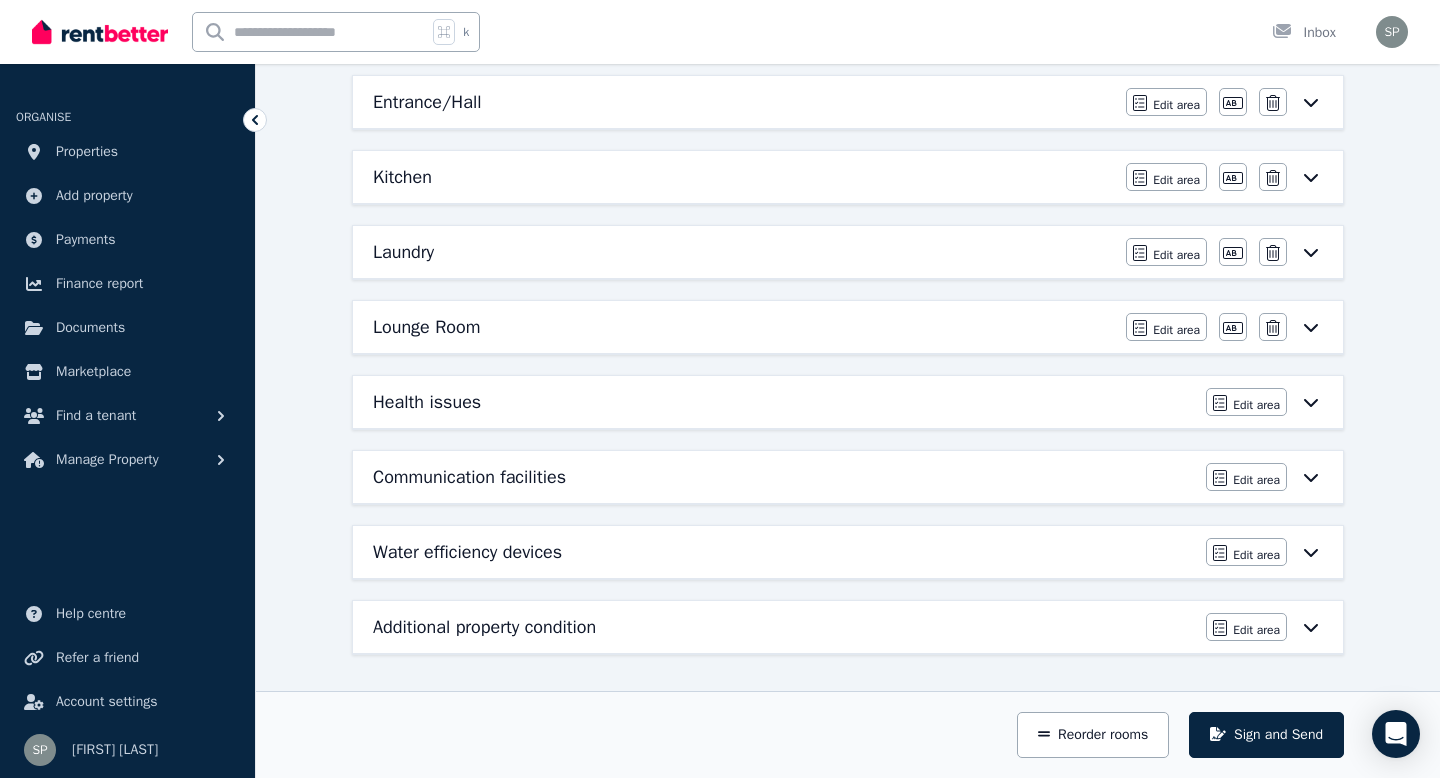 scroll, scrollTop: 0, scrollLeft: 0, axis: both 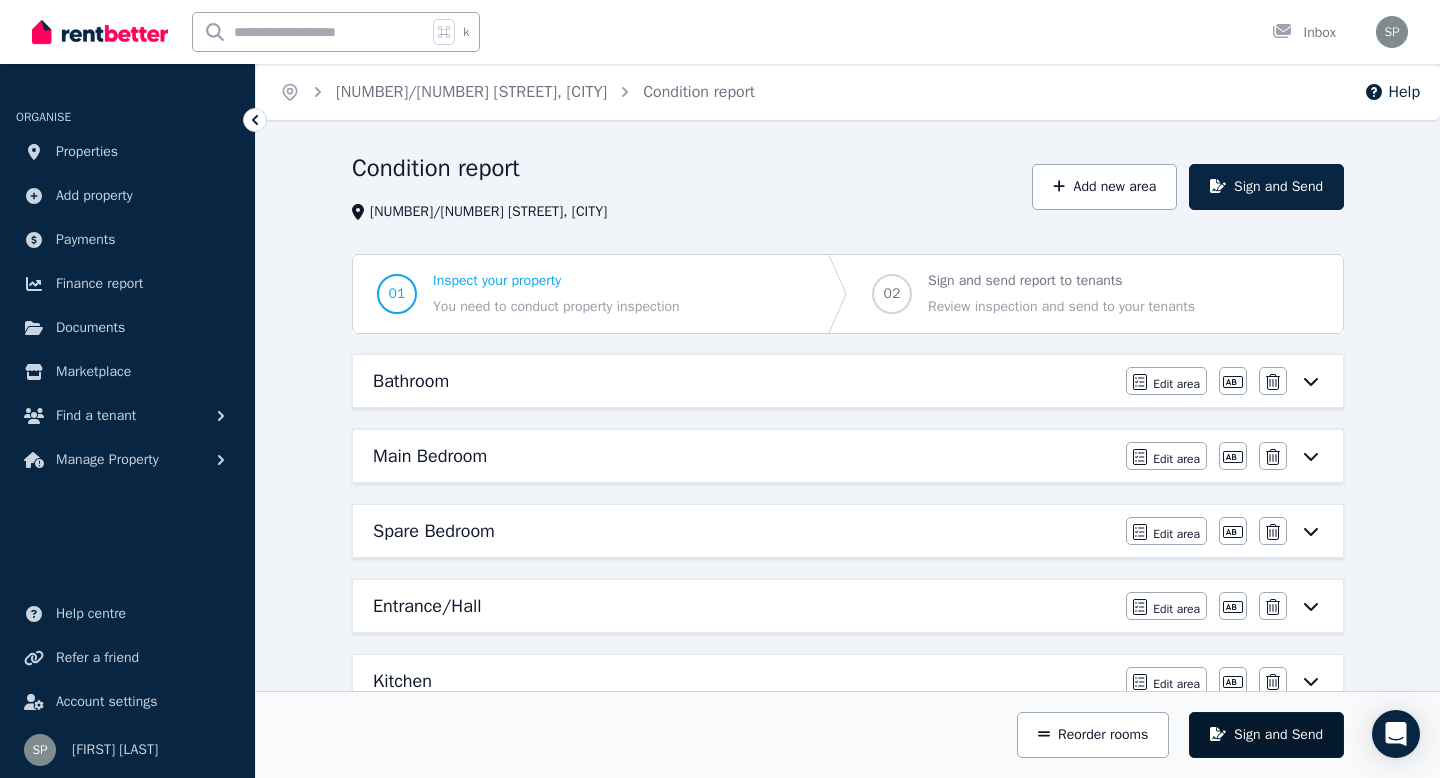 click on "Sign and Send" at bounding box center [1266, 735] 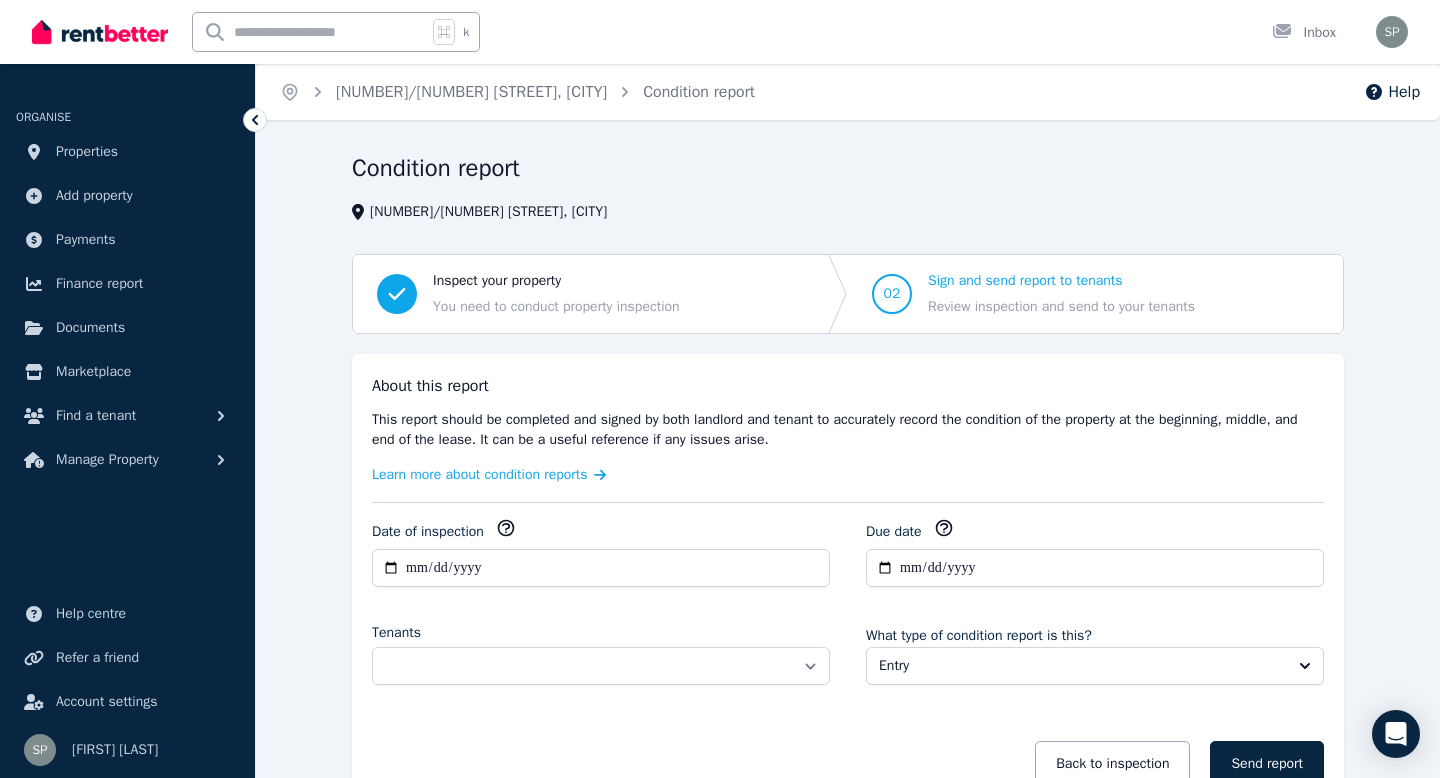 scroll, scrollTop: 140, scrollLeft: 0, axis: vertical 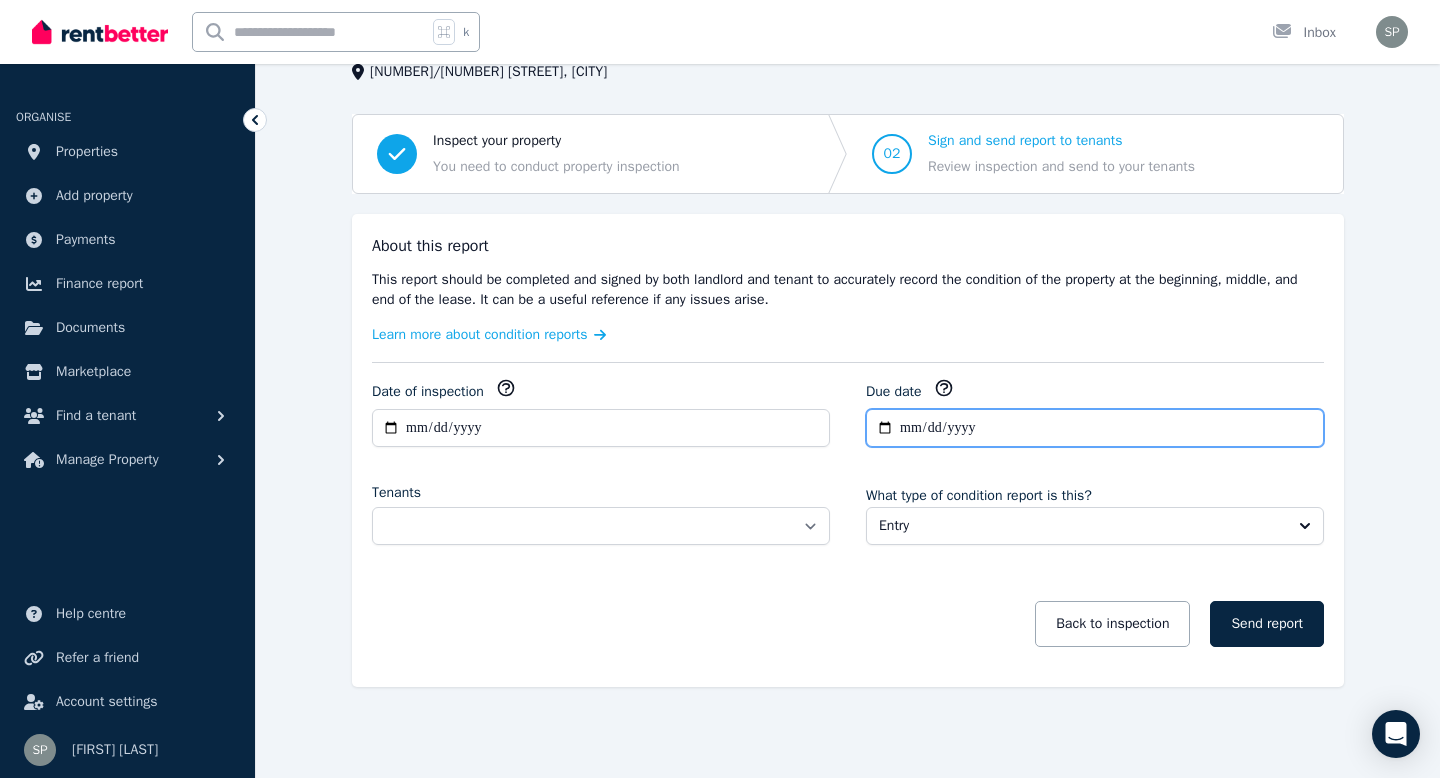 click on "**********" at bounding box center [1095, 428] 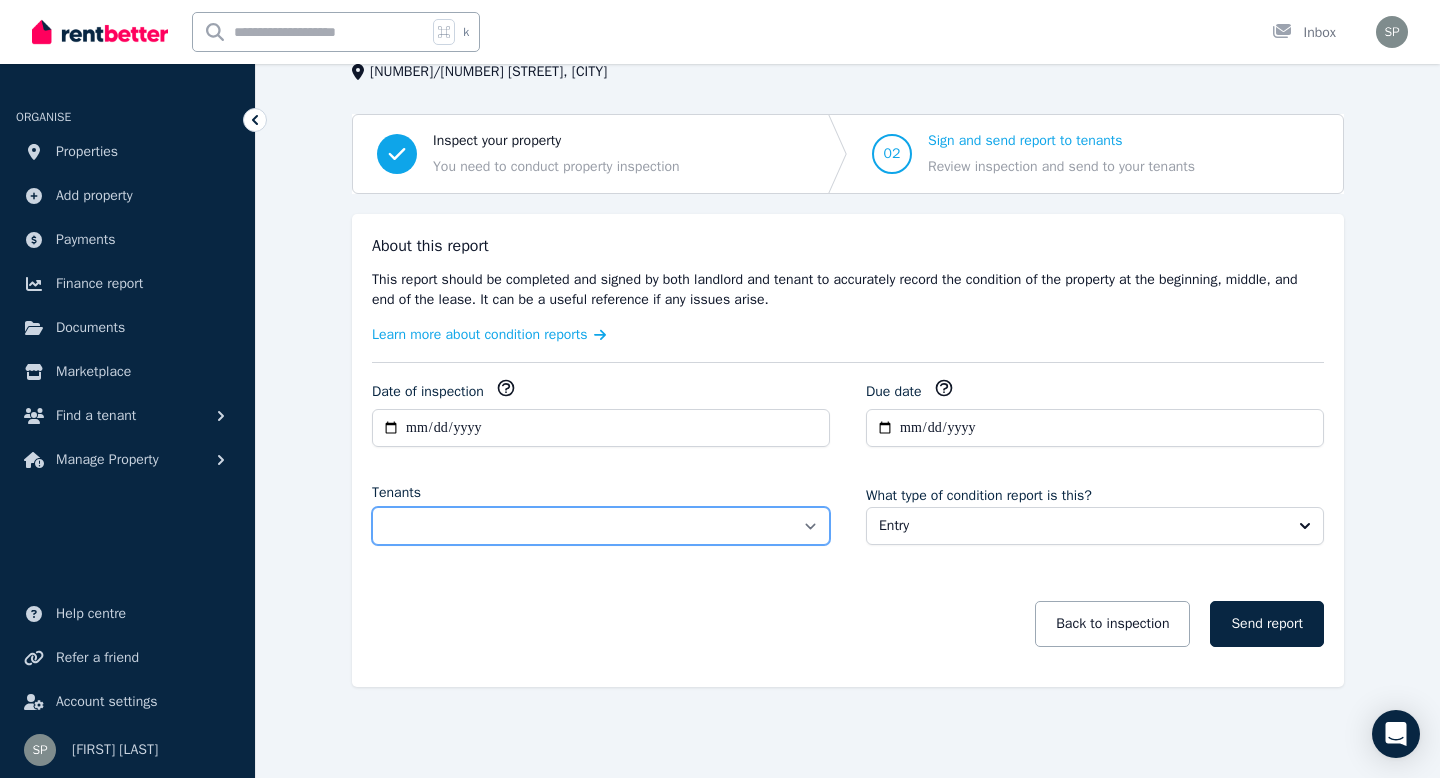 click on "**********" at bounding box center (601, 526) 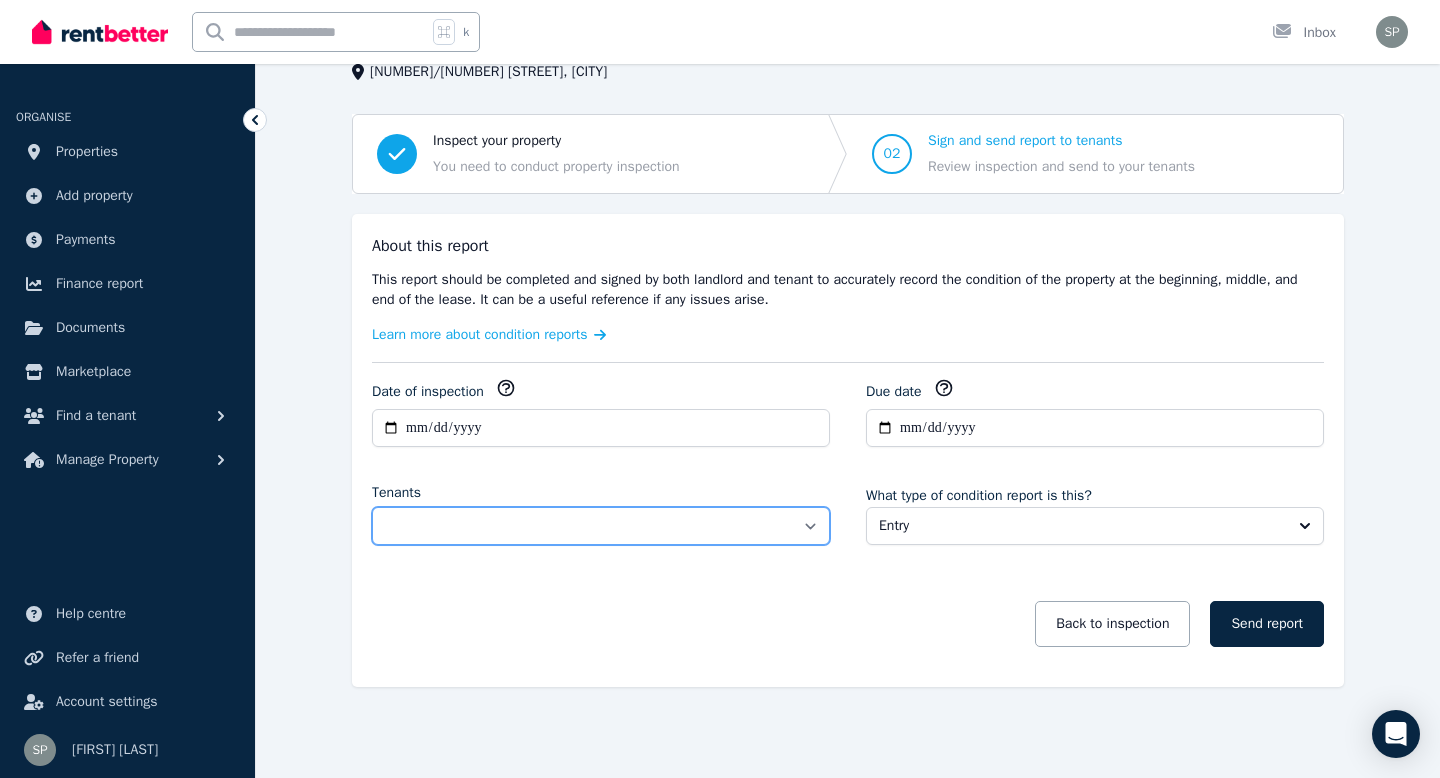 select on "**********" 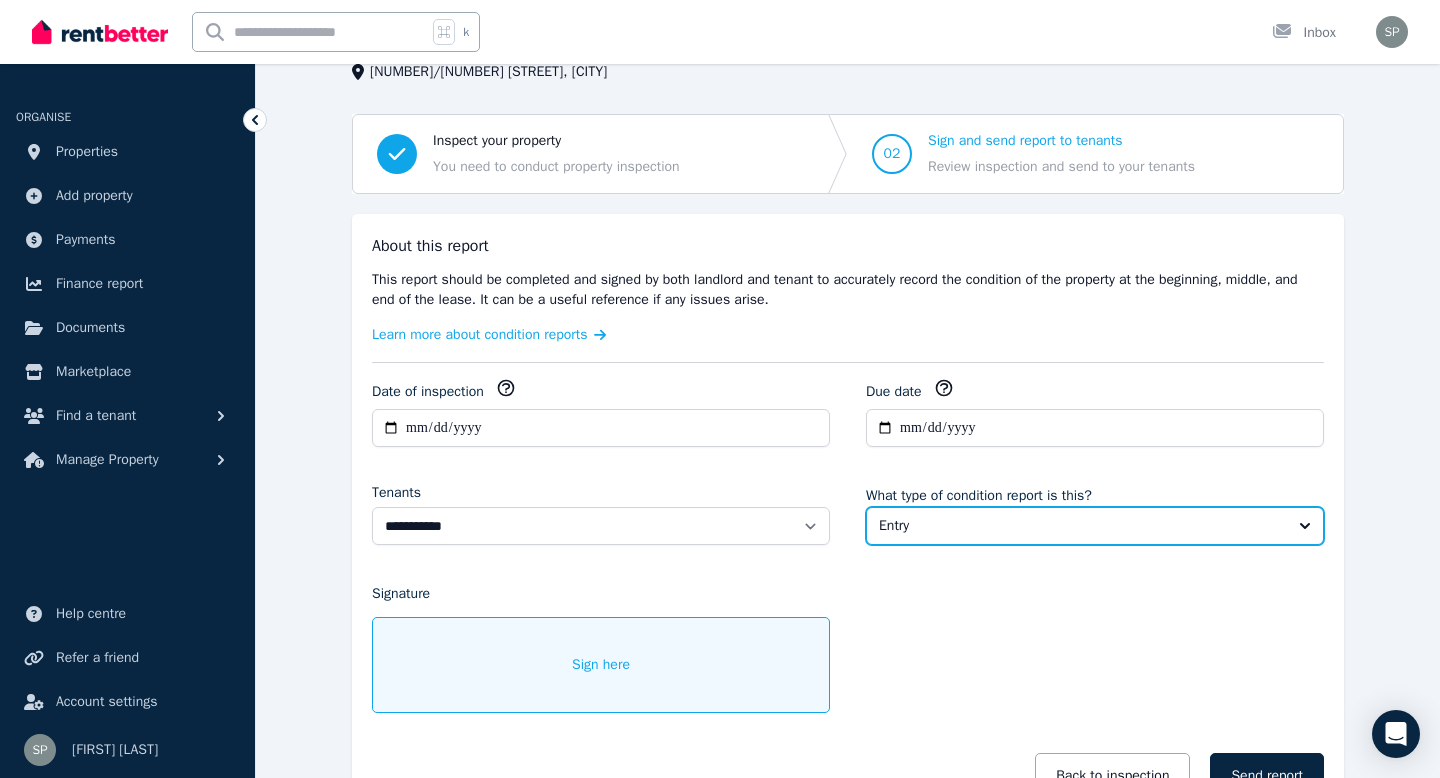 click on "Entry" at bounding box center [1081, 526] 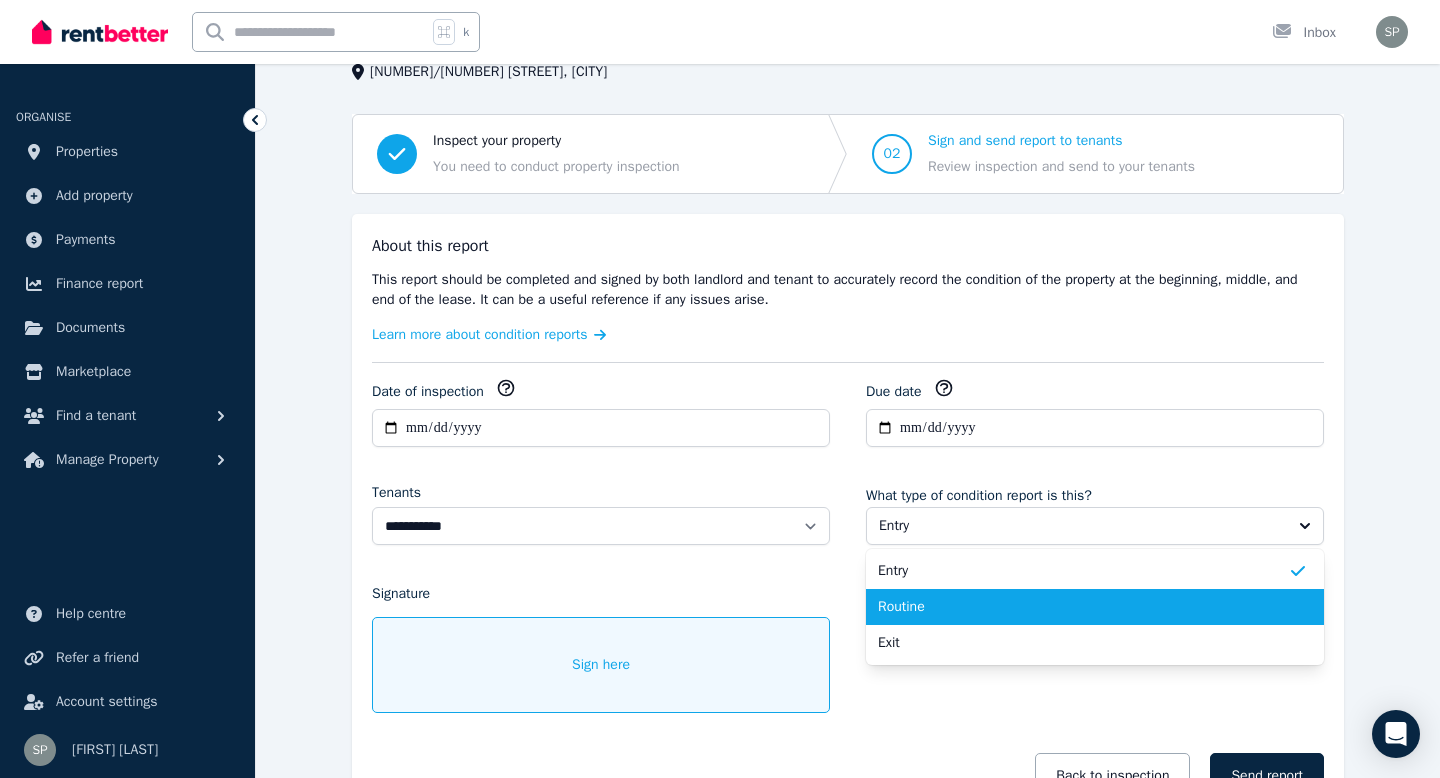 click on "Routine" at bounding box center (1095, 607) 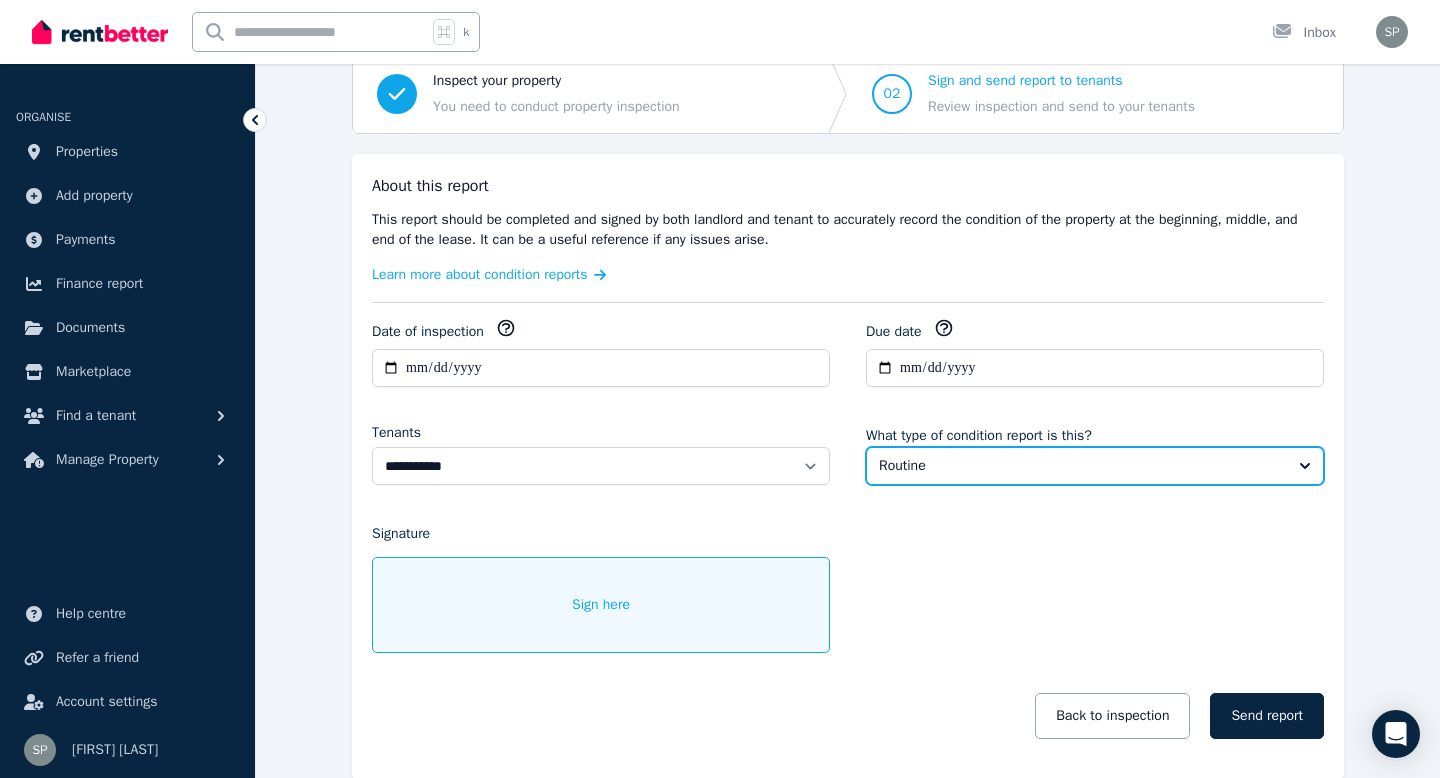 scroll, scrollTop: 292, scrollLeft: 0, axis: vertical 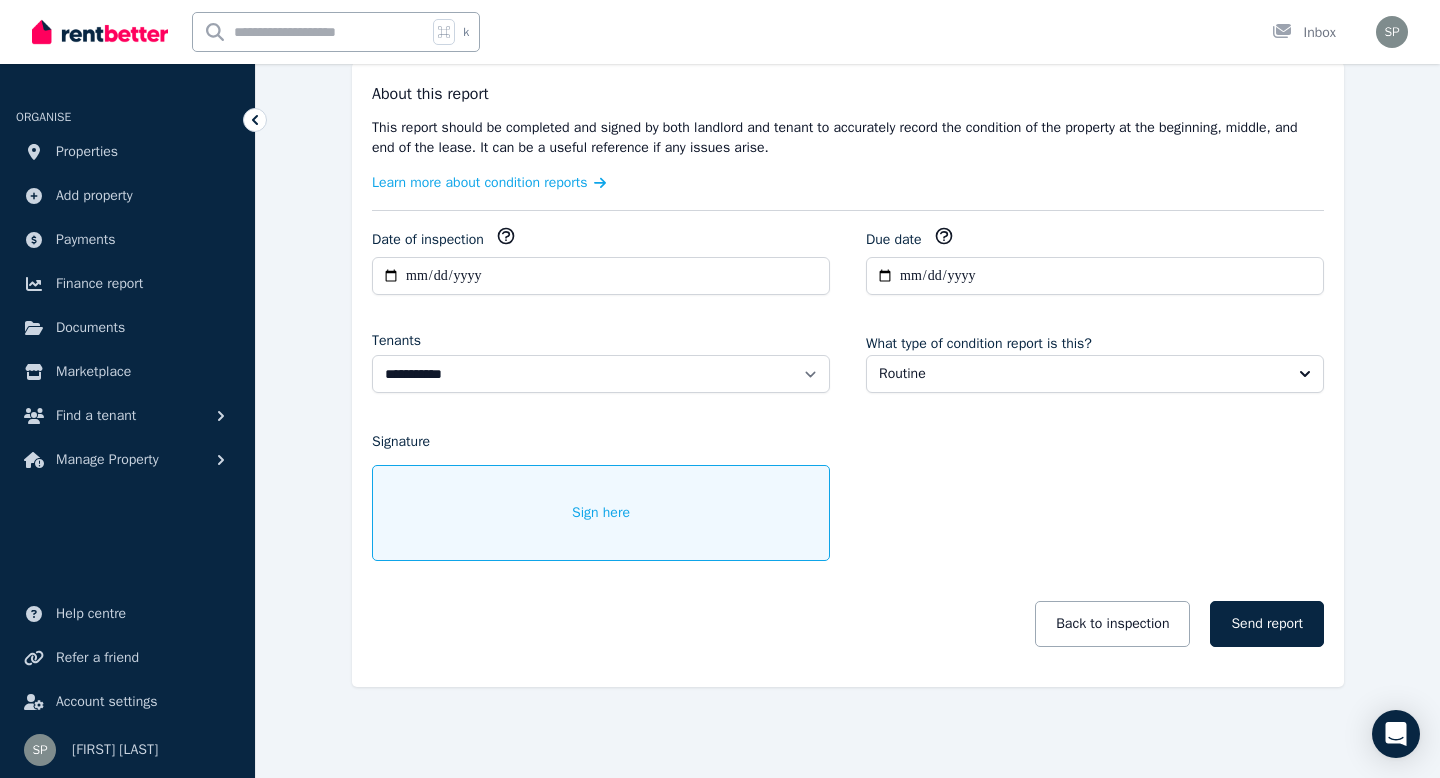 drag, startPoint x: 544, startPoint y: 492, endPoint x: 613, endPoint y: 497, distance: 69.18092 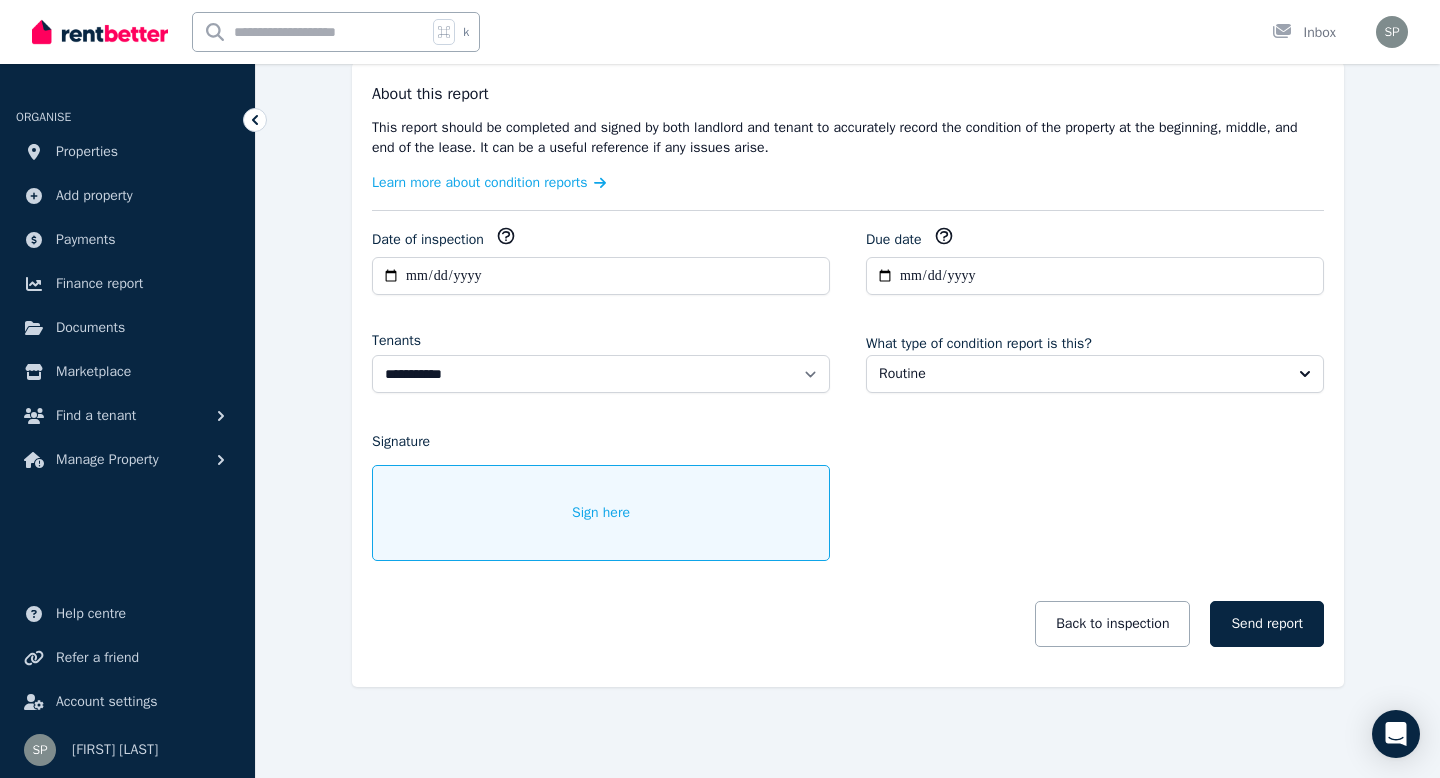 click on "Sign here" at bounding box center (601, 513) 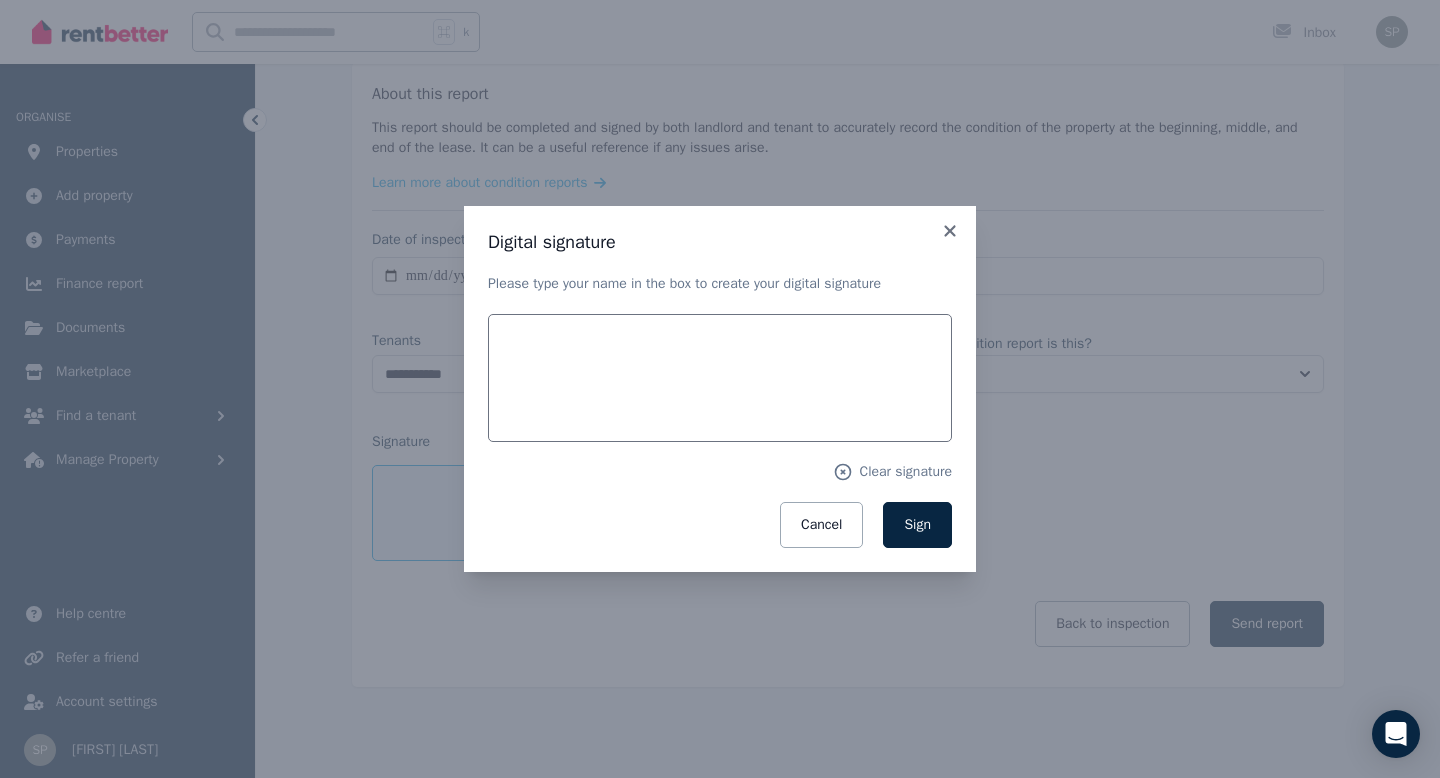 click on "Clear signature Cancel Sign" at bounding box center [720, 431] 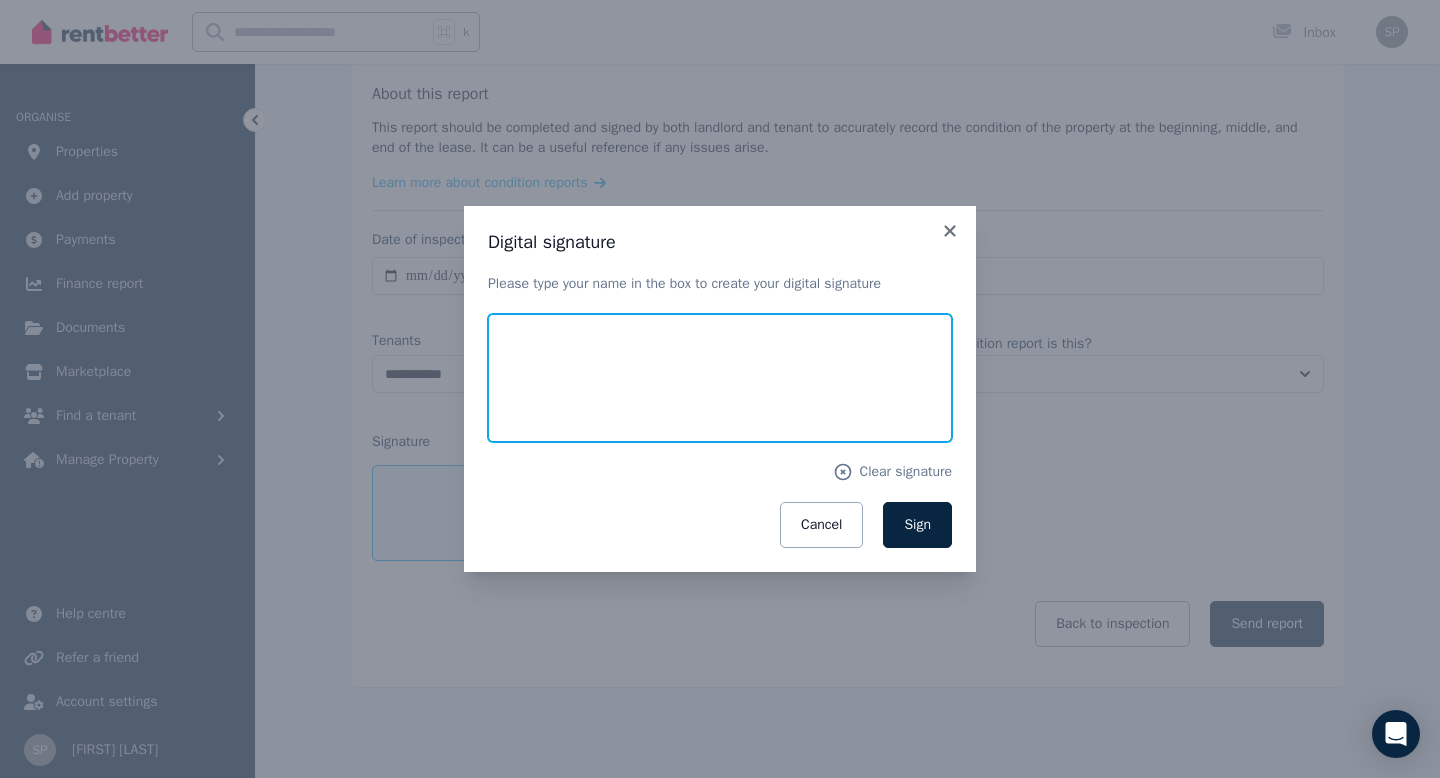 drag, startPoint x: 693, startPoint y: 343, endPoint x: 699, endPoint y: 361, distance: 18.973665 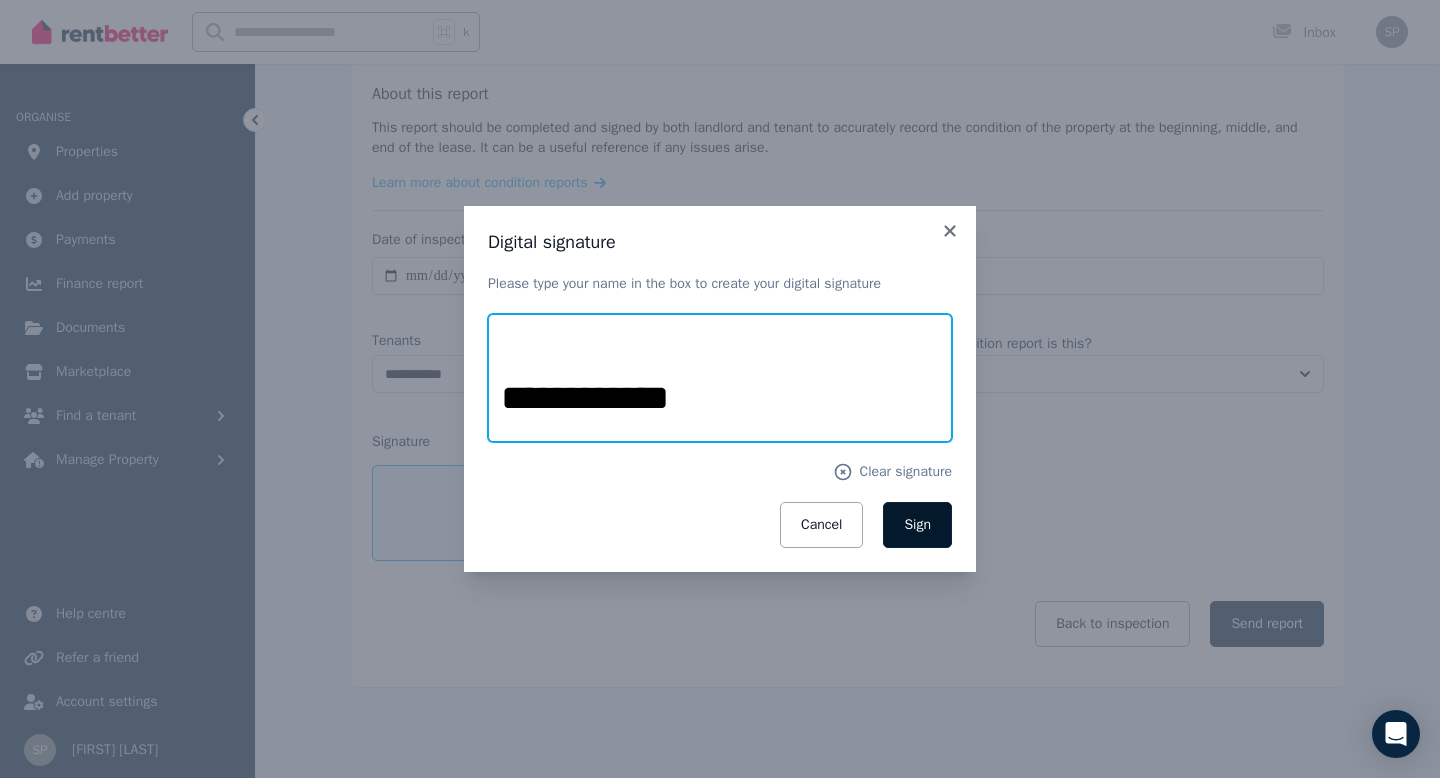 type on "**********" 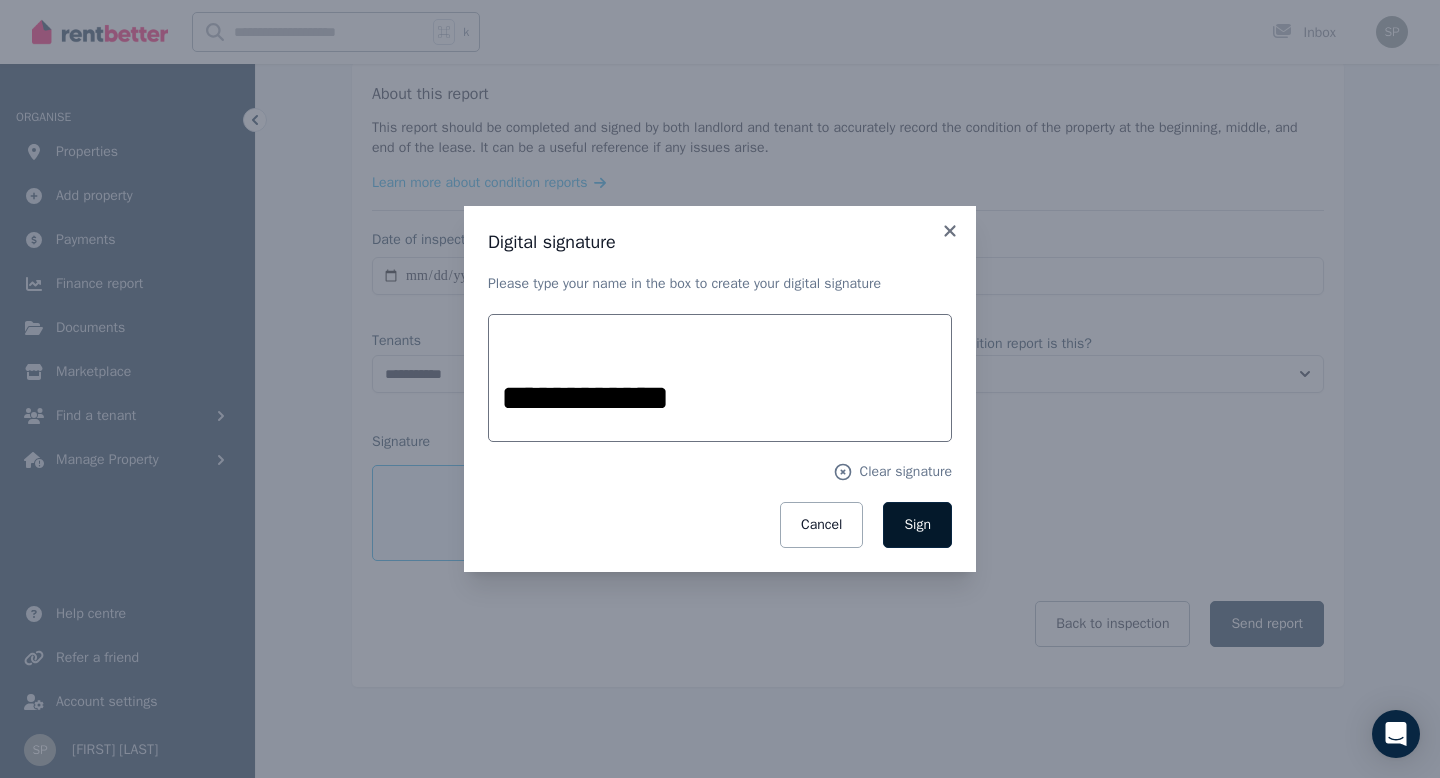 click on "Sign" at bounding box center [917, 525] 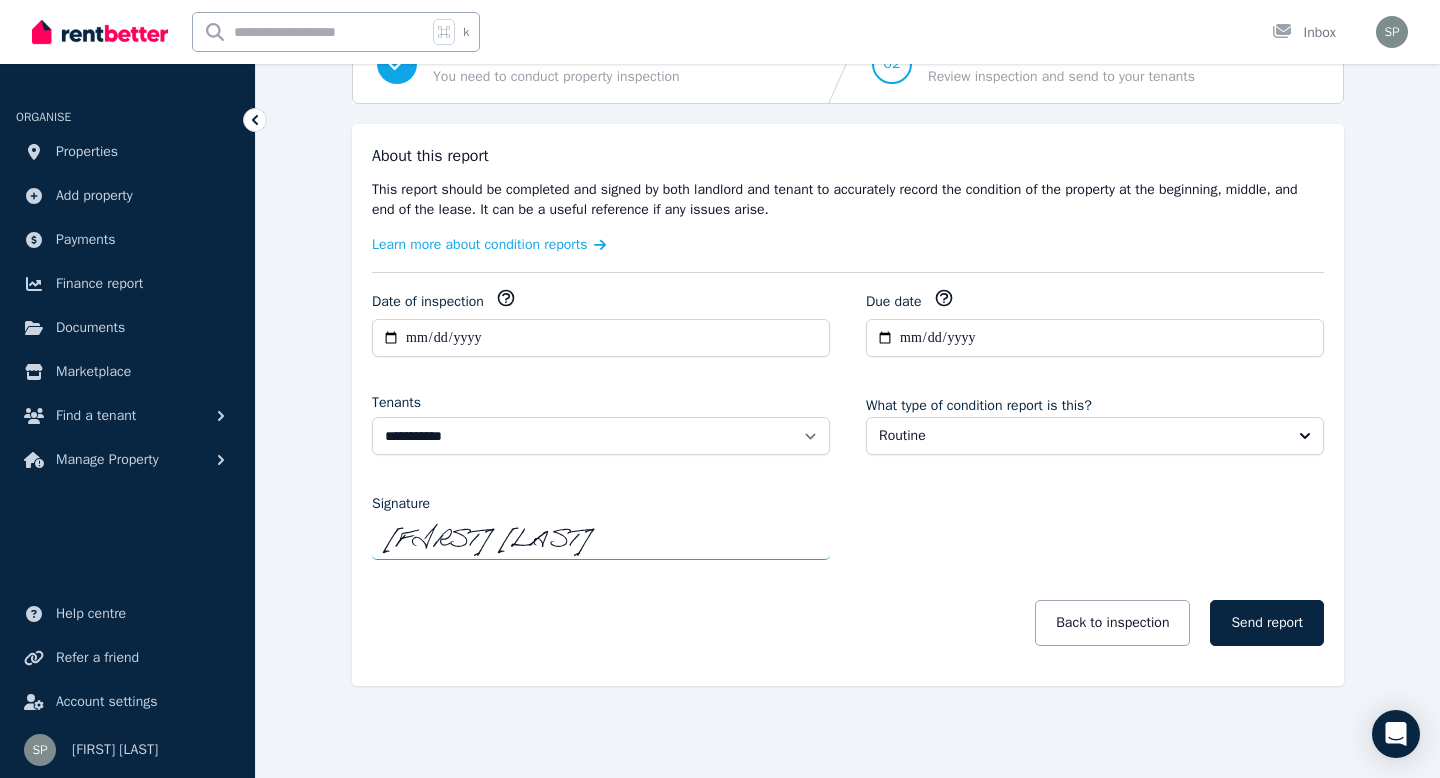 scroll, scrollTop: 229, scrollLeft: 0, axis: vertical 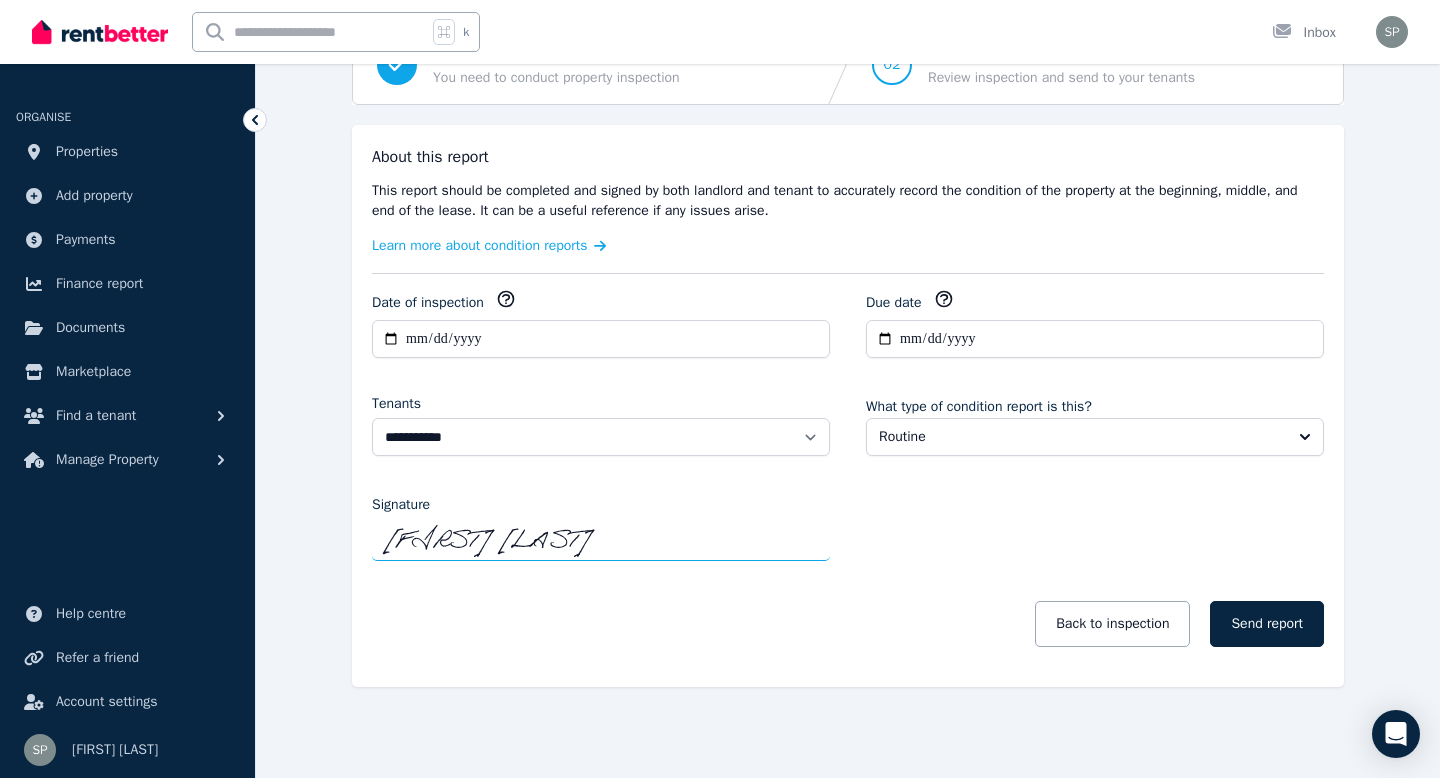 click 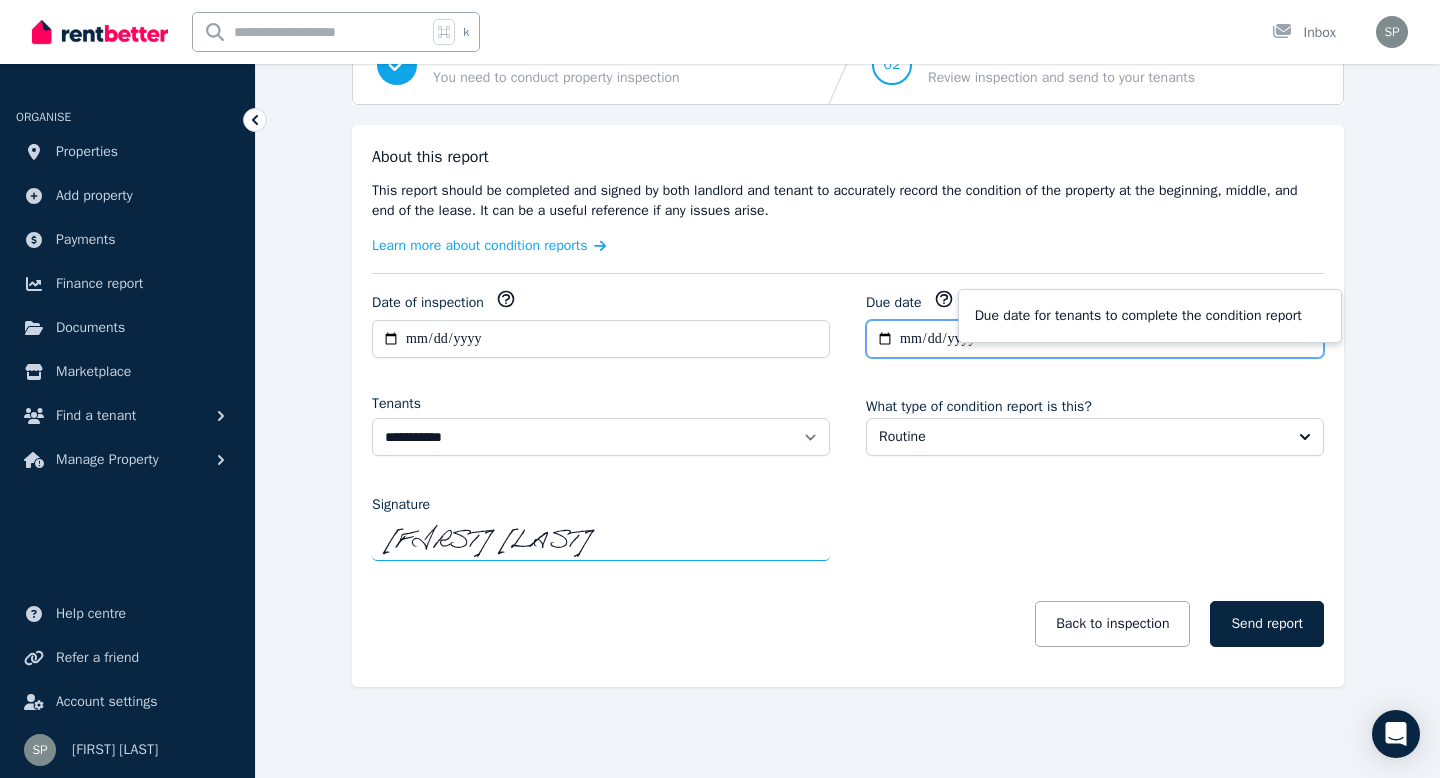 click on "**********" at bounding box center [1095, 339] 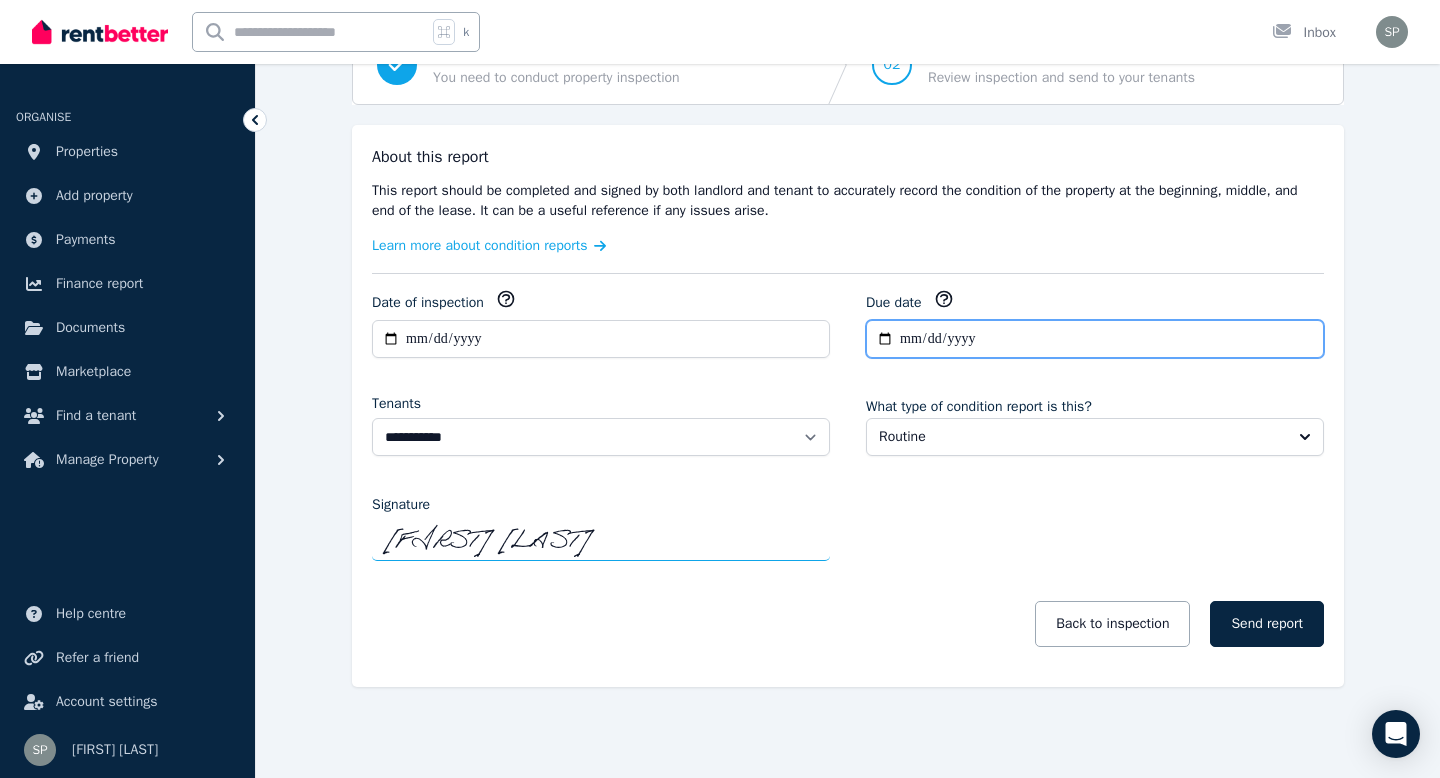 click on "**********" at bounding box center (1095, 339) 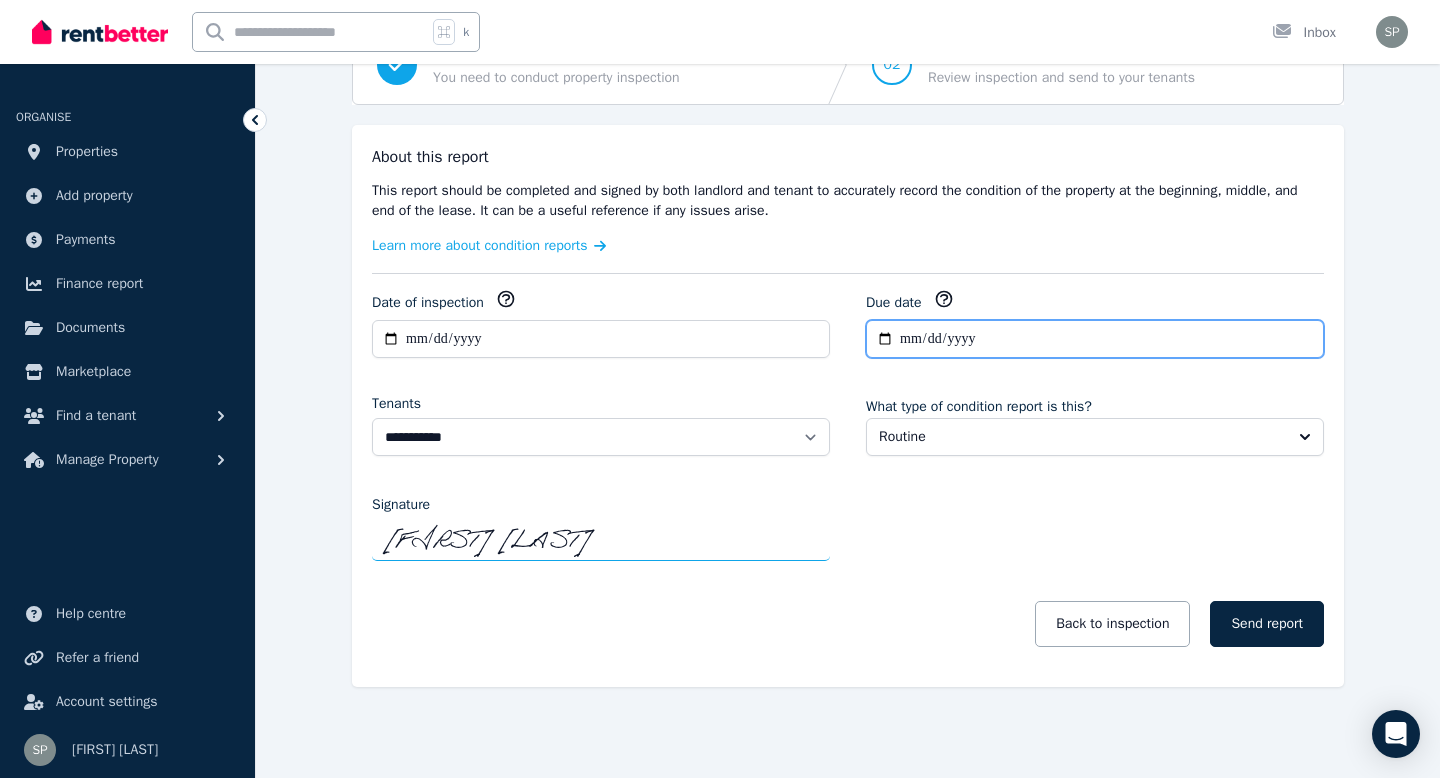 type on "**********" 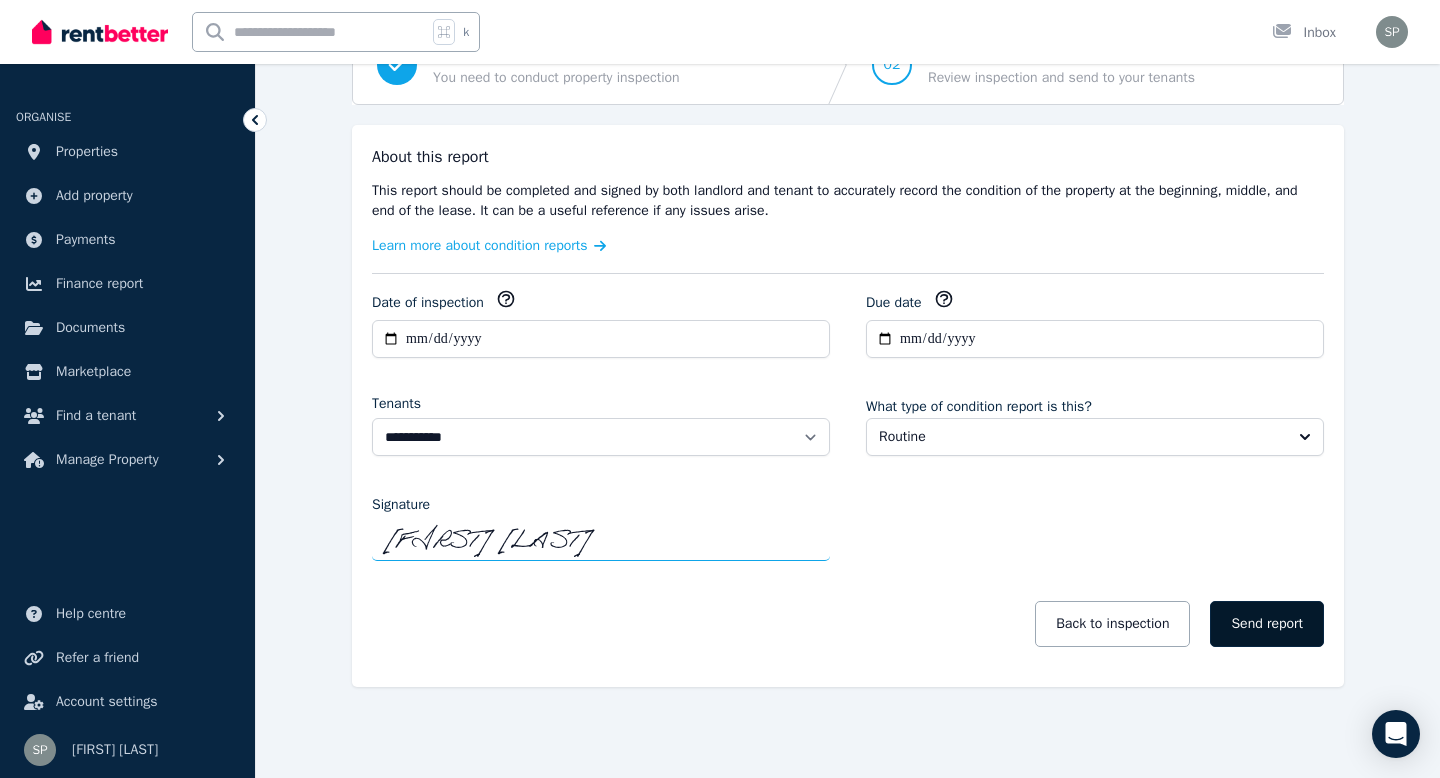click on "Send report" at bounding box center (1267, 624) 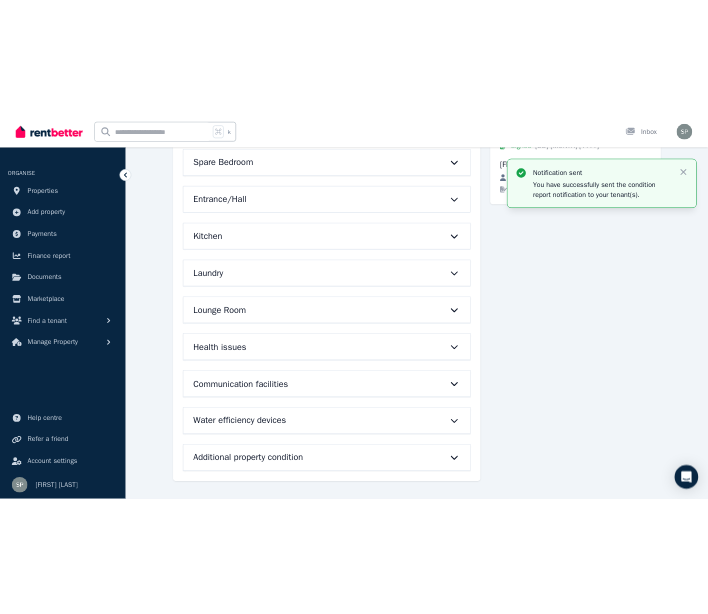 scroll, scrollTop: 0, scrollLeft: 0, axis: both 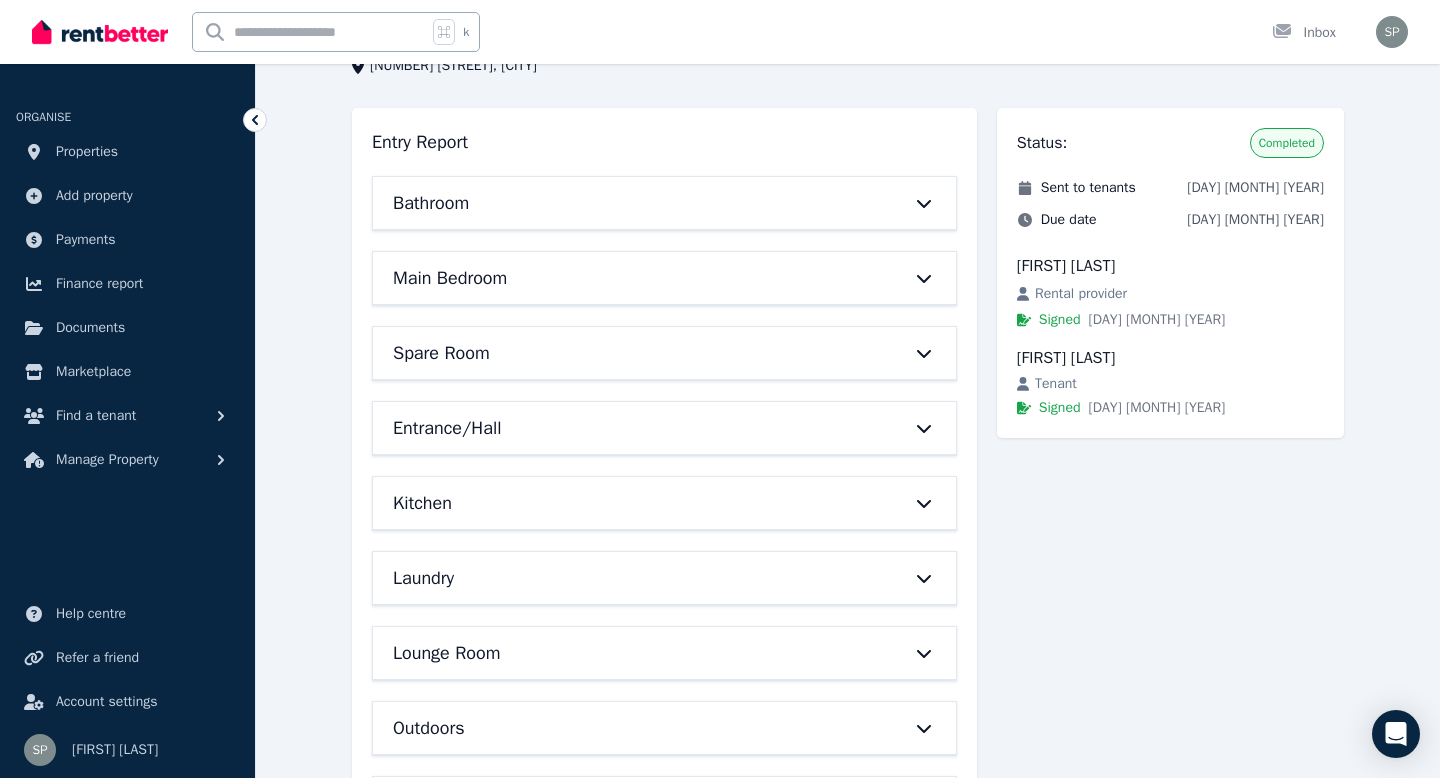 click on "Bathroom" at bounding box center [636, 203] 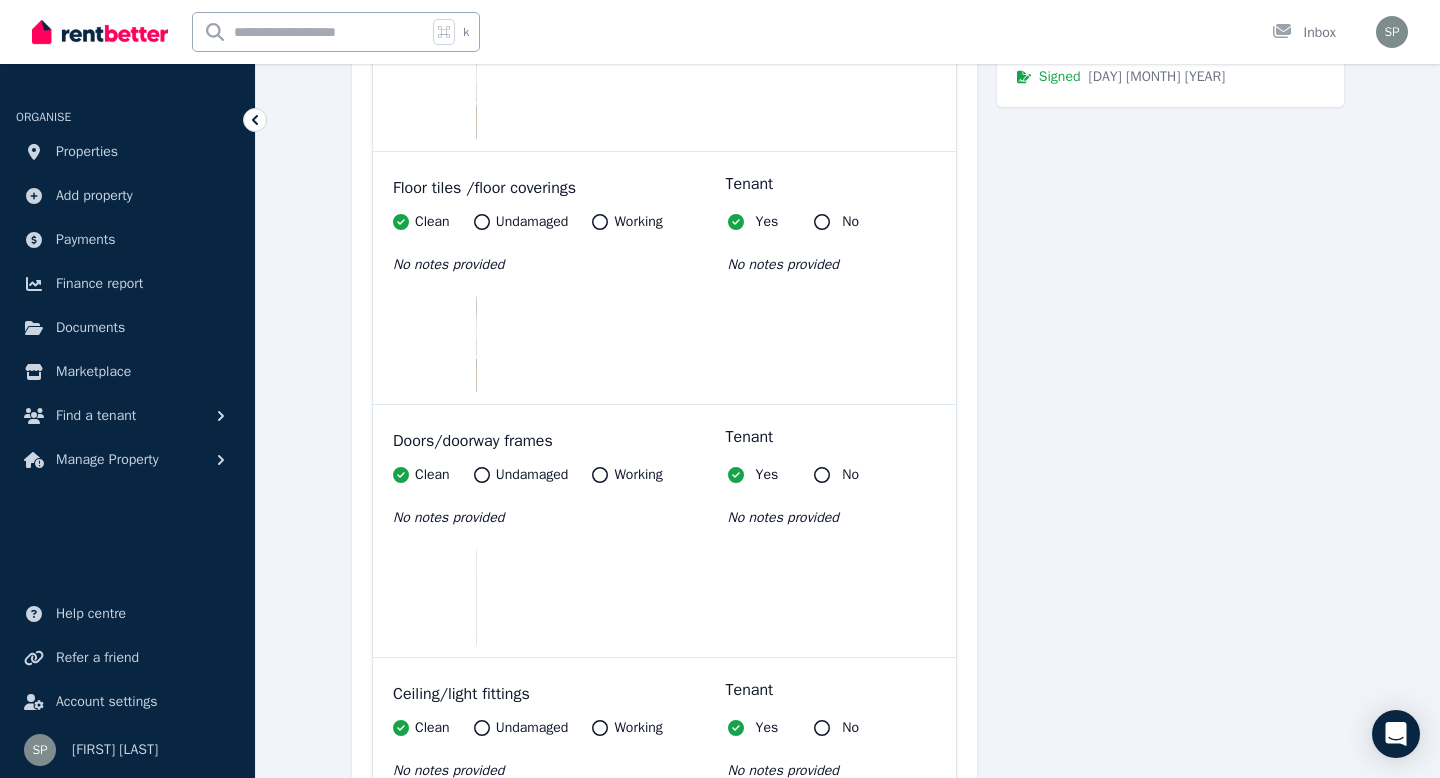 scroll, scrollTop: 0, scrollLeft: 0, axis: both 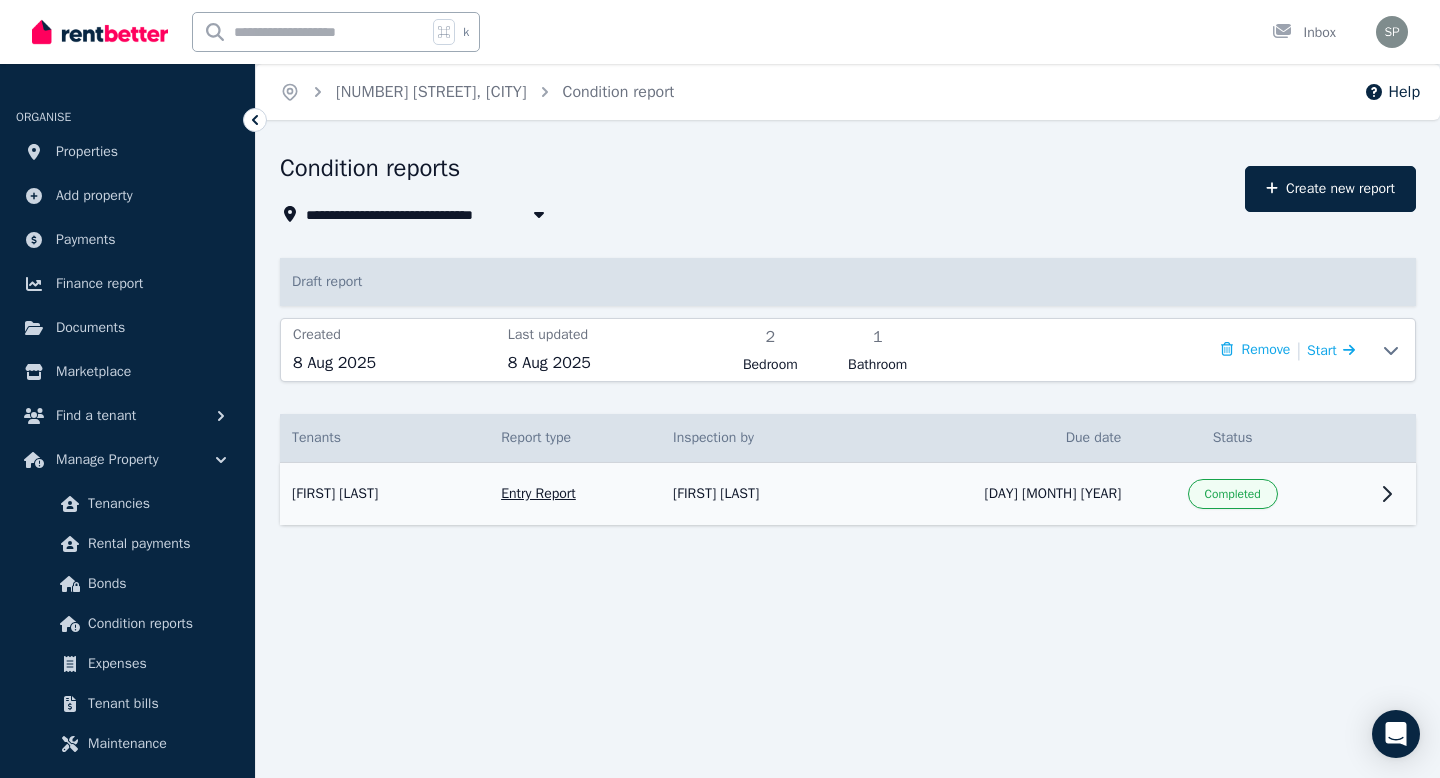 click on "Entry Report" at bounding box center (575, 494) 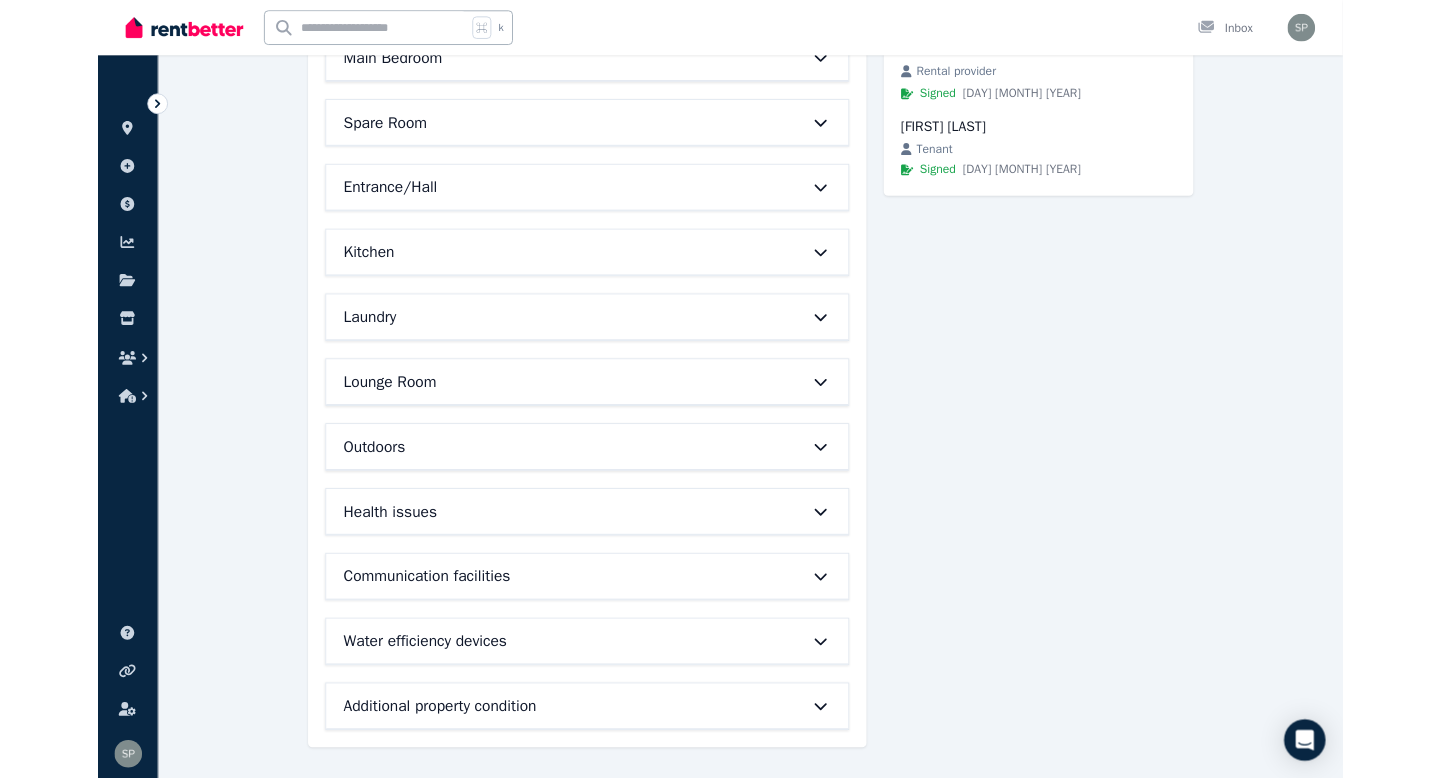 scroll, scrollTop: 480, scrollLeft: 0, axis: vertical 